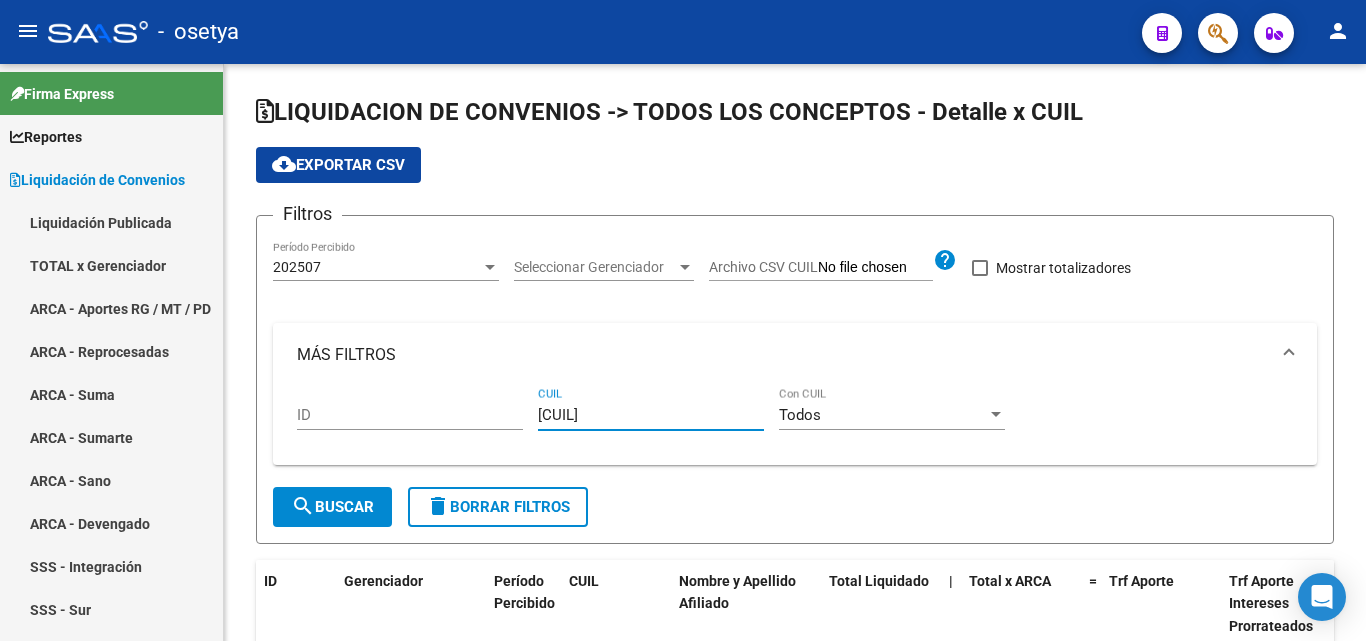 scroll, scrollTop: 0, scrollLeft: 0, axis: both 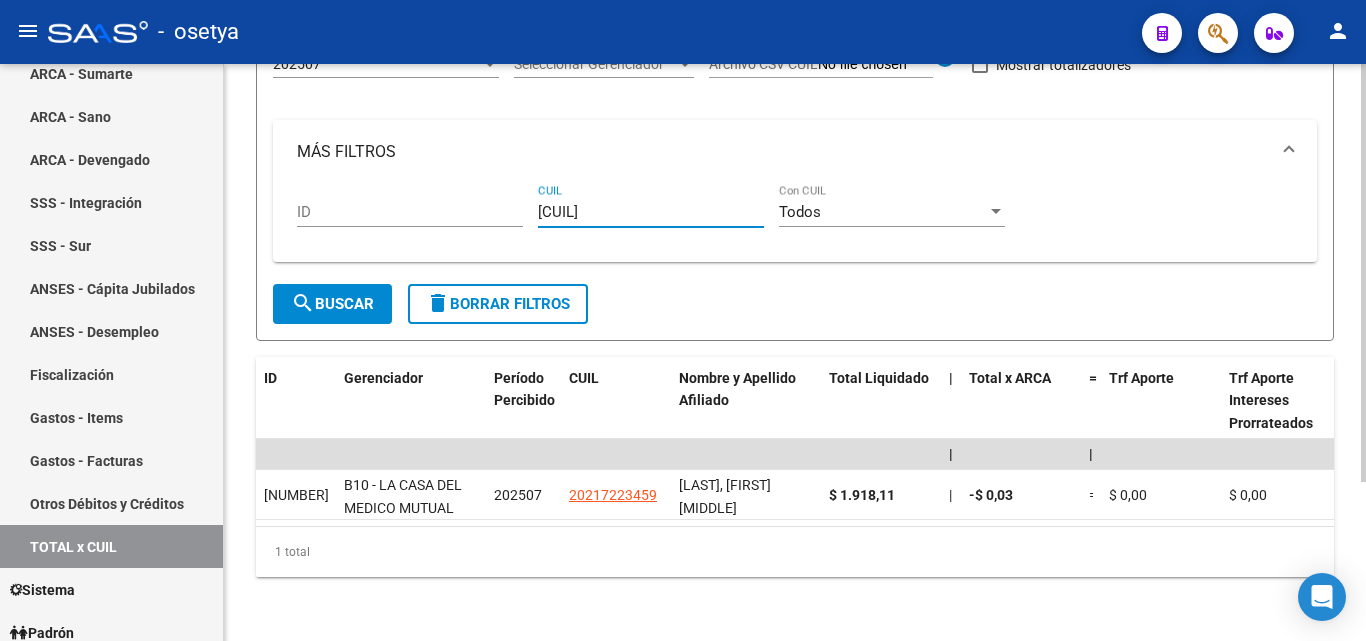 drag, startPoint x: 648, startPoint y: 195, endPoint x: 520, endPoint y: 201, distance: 128.14055 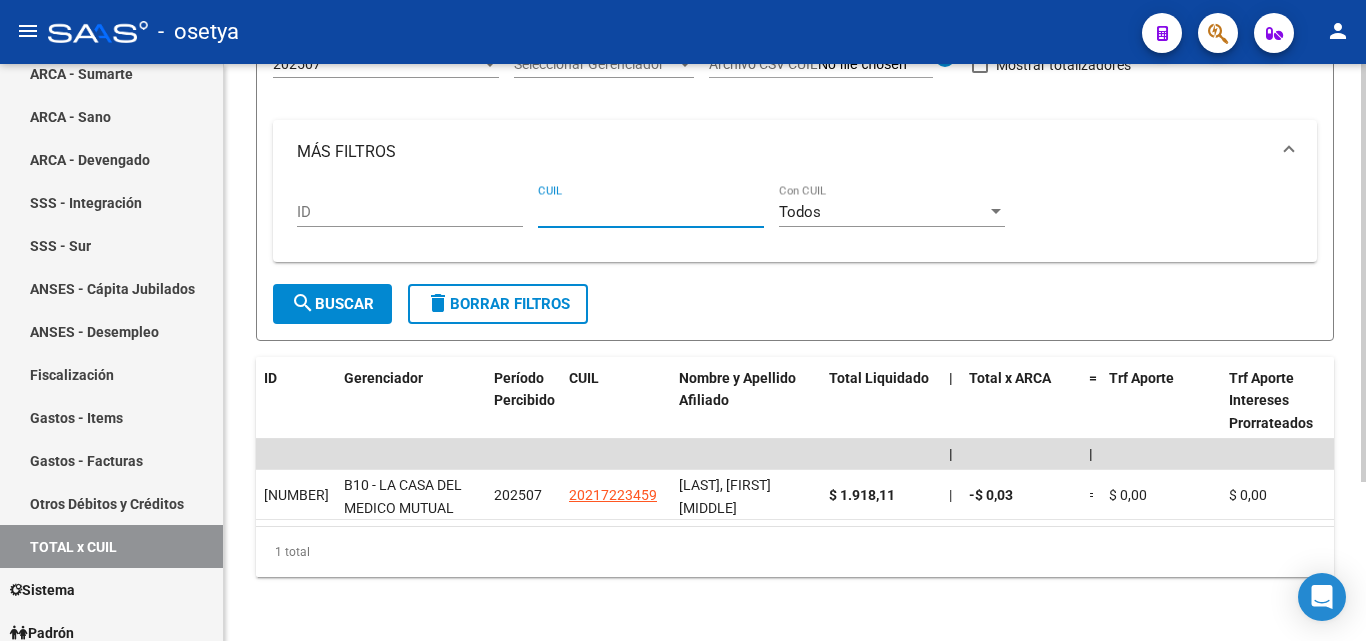 paste on "[CUIL]" 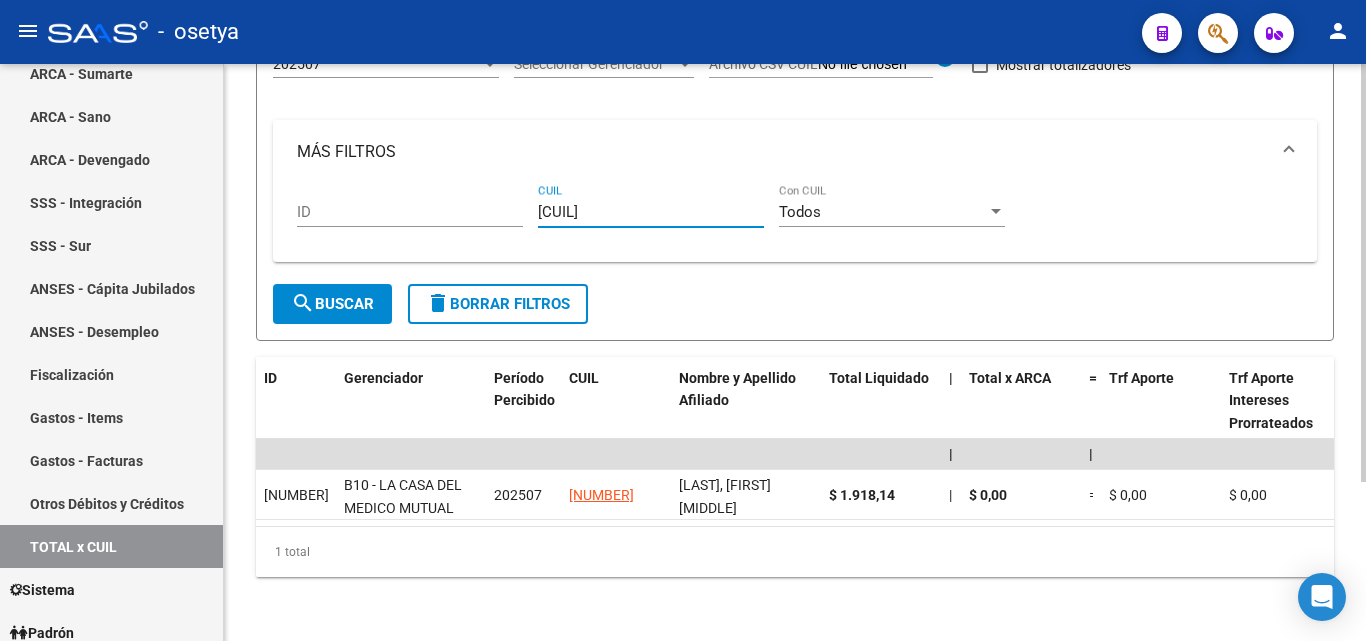 type on "[CUIL]" 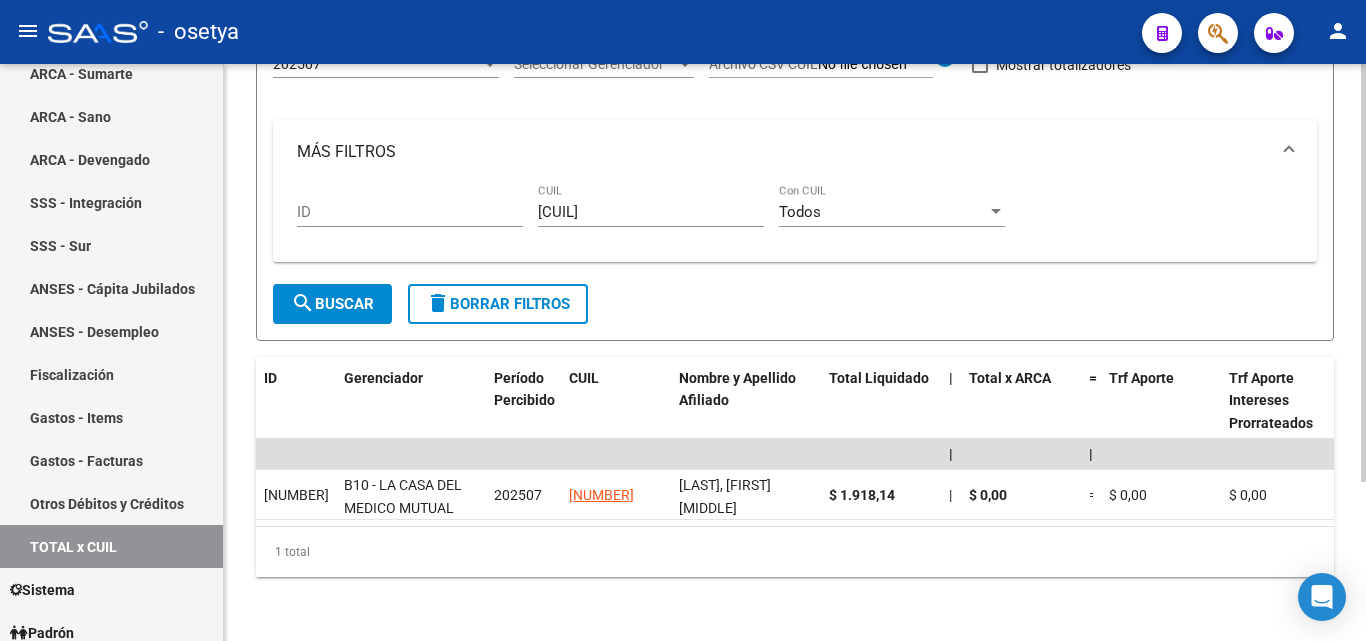 drag, startPoint x: 641, startPoint y: 185, endPoint x: 537, endPoint y: 187, distance: 104.019226 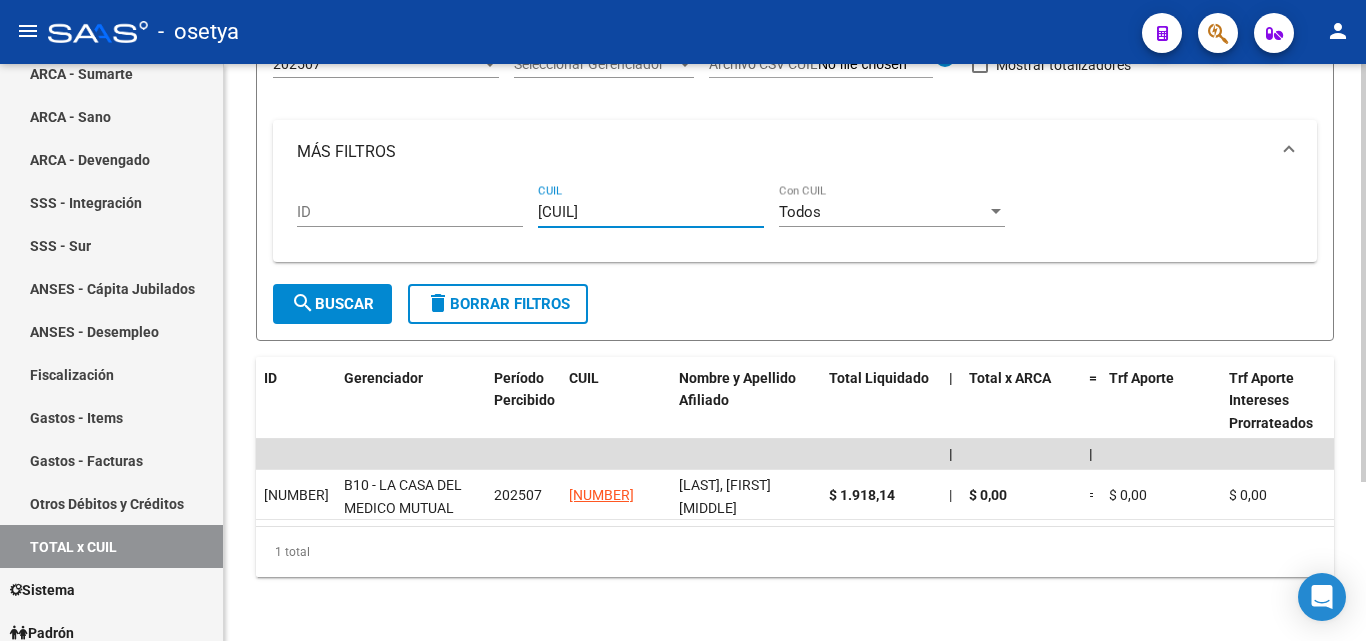 drag, startPoint x: 646, startPoint y: 202, endPoint x: 499, endPoint y: 202, distance: 147 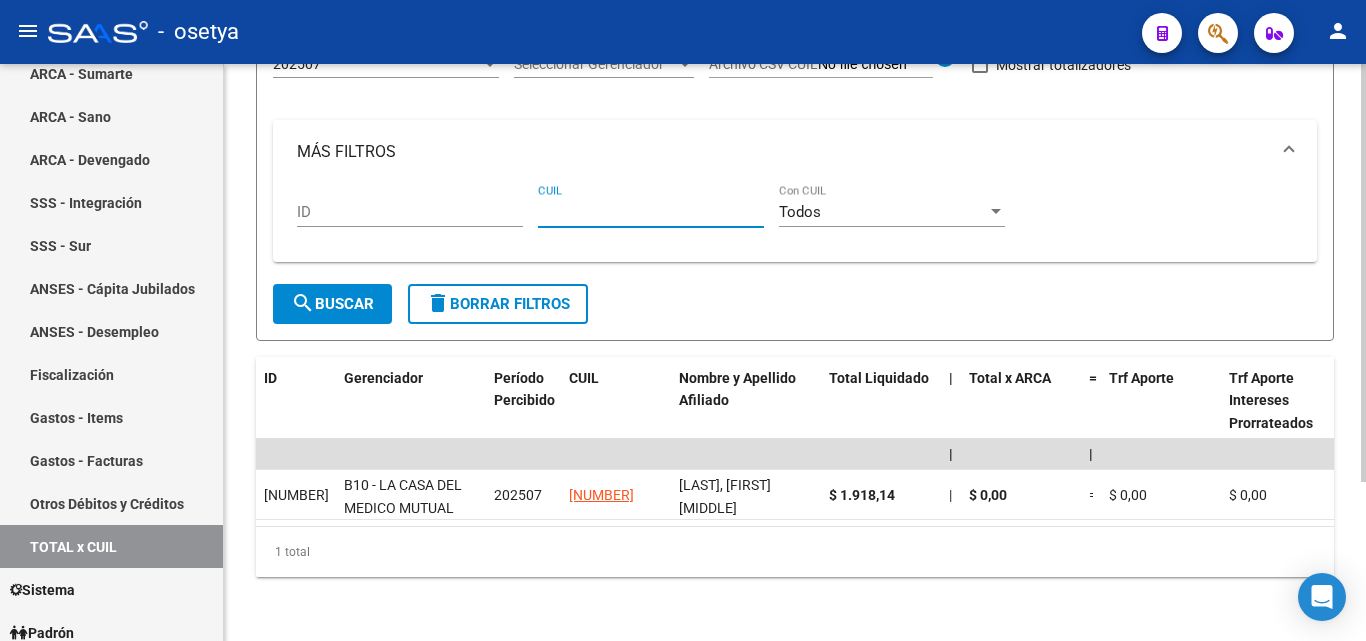 paste on "[CUIL]" 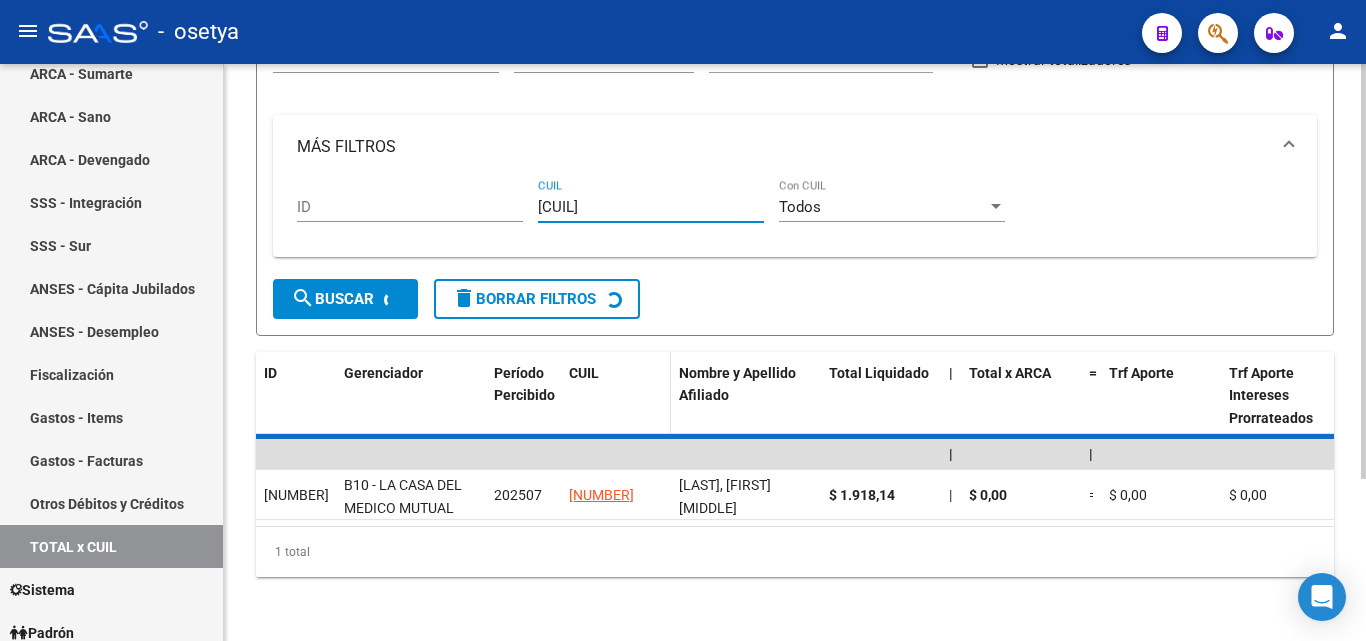 scroll, scrollTop: 167, scrollLeft: 0, axis: vertical 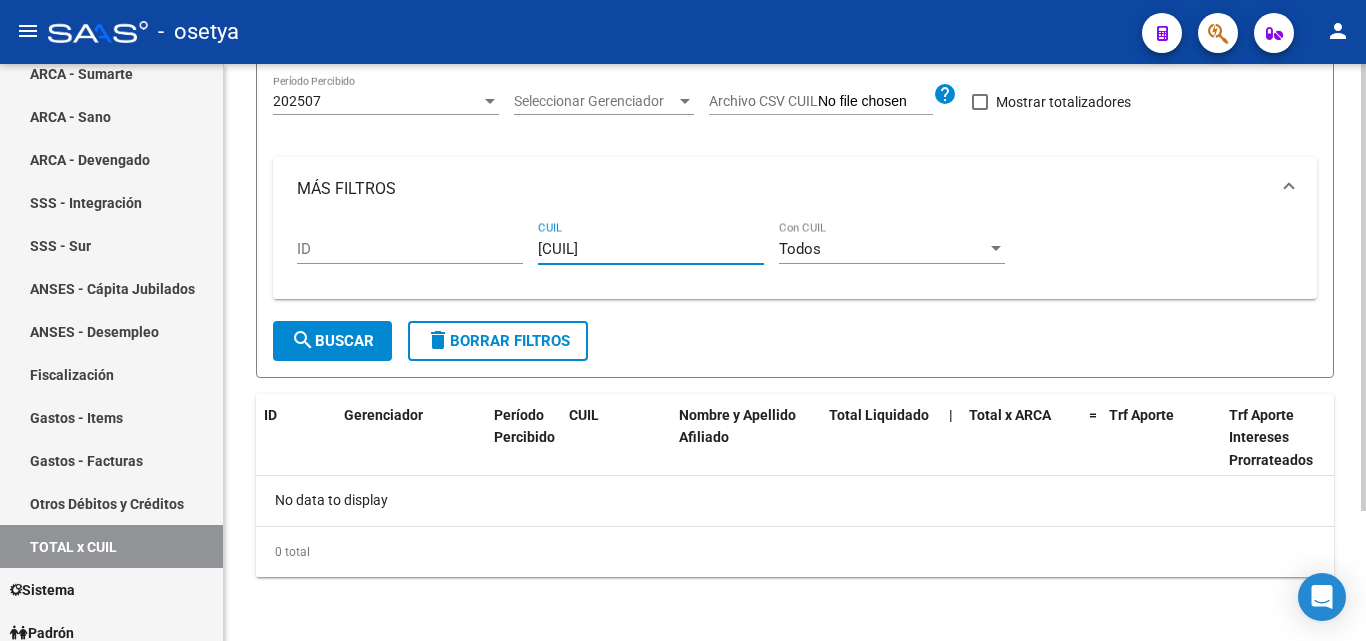 type on "[CUIL]" 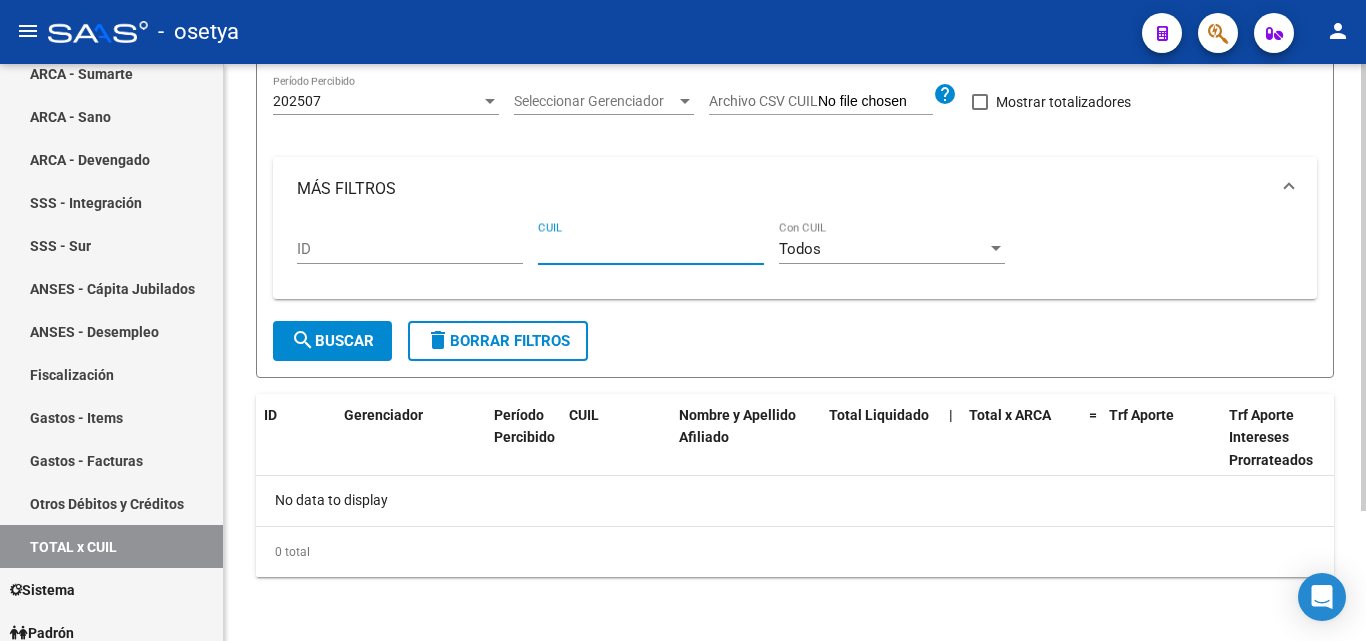 paste on "[CUIL]" 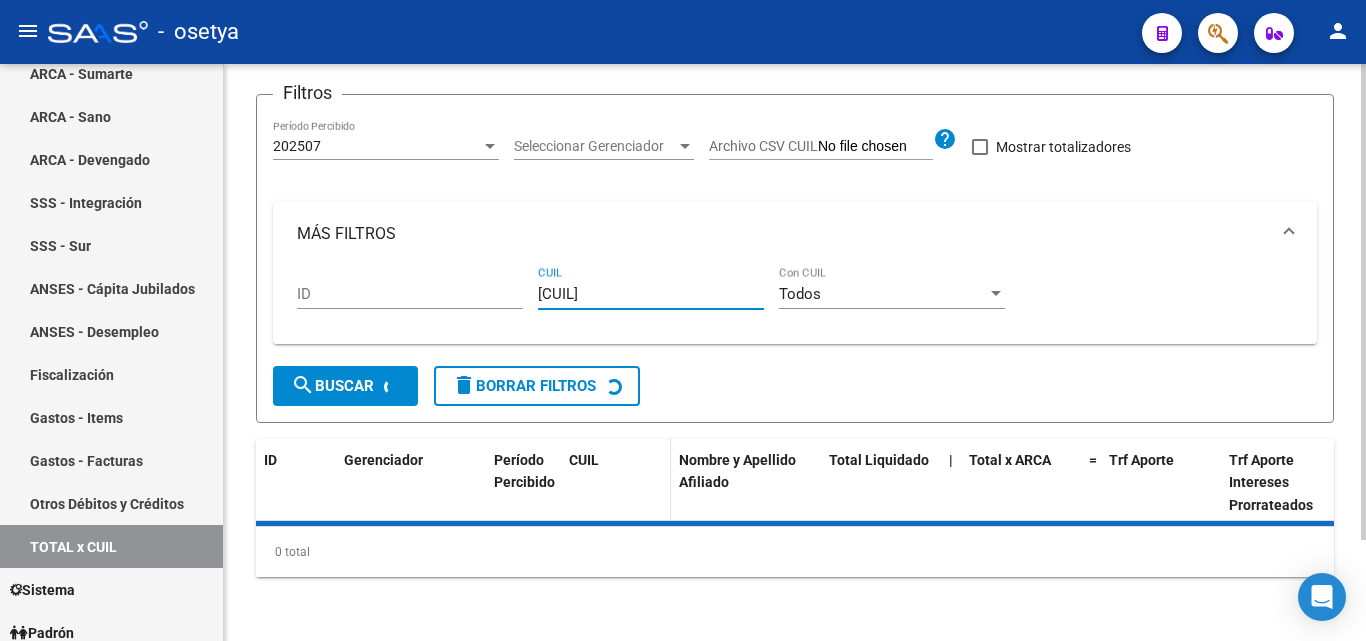 scroll, scrollTop: 220, scrollLeft: 0, axis: vertical 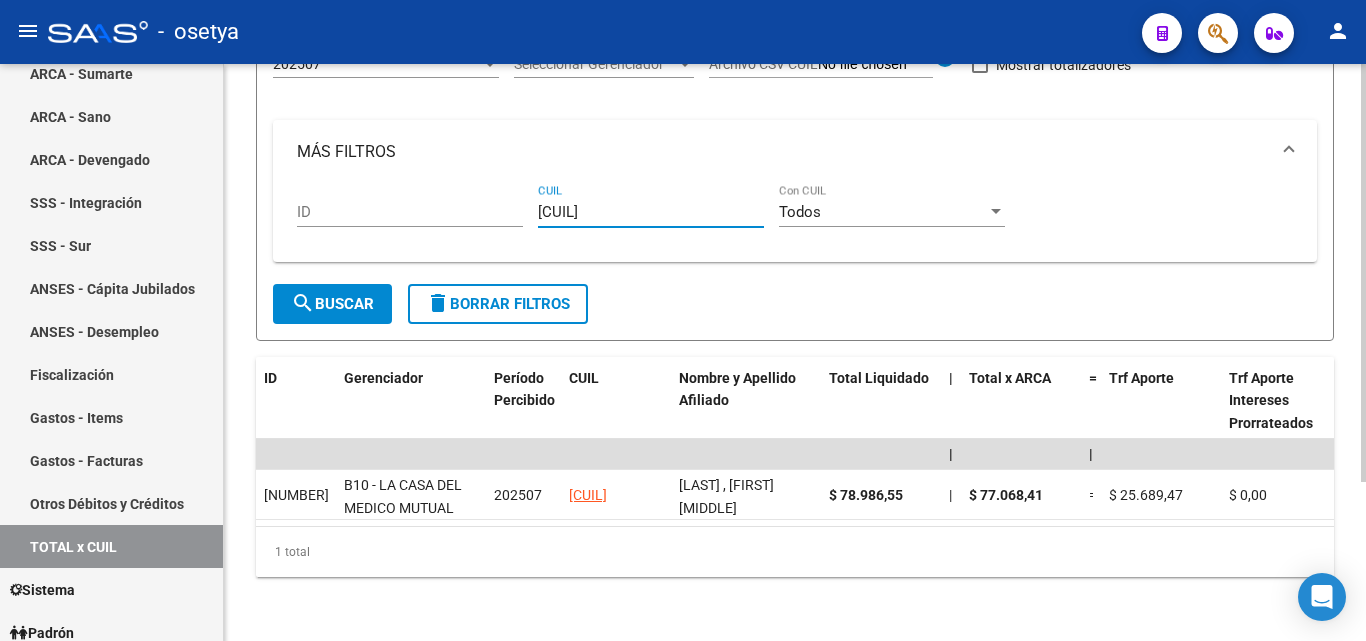 type on "[CUIL]" 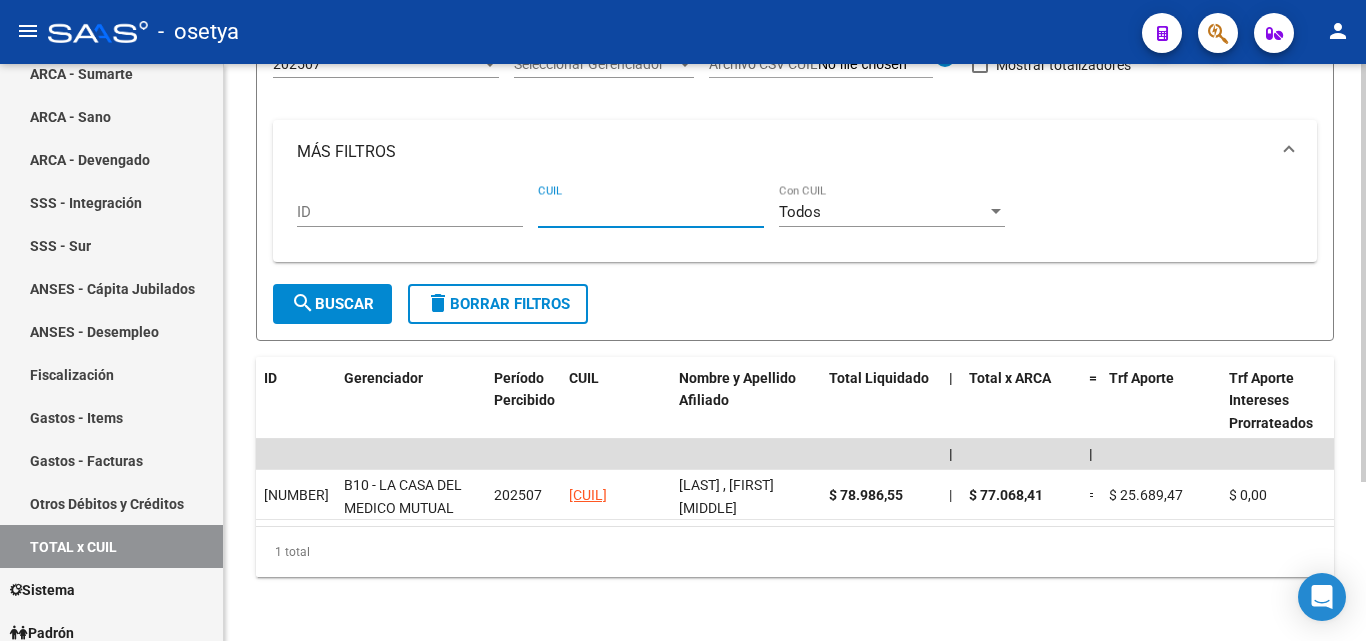 paste on "[CUIL]" 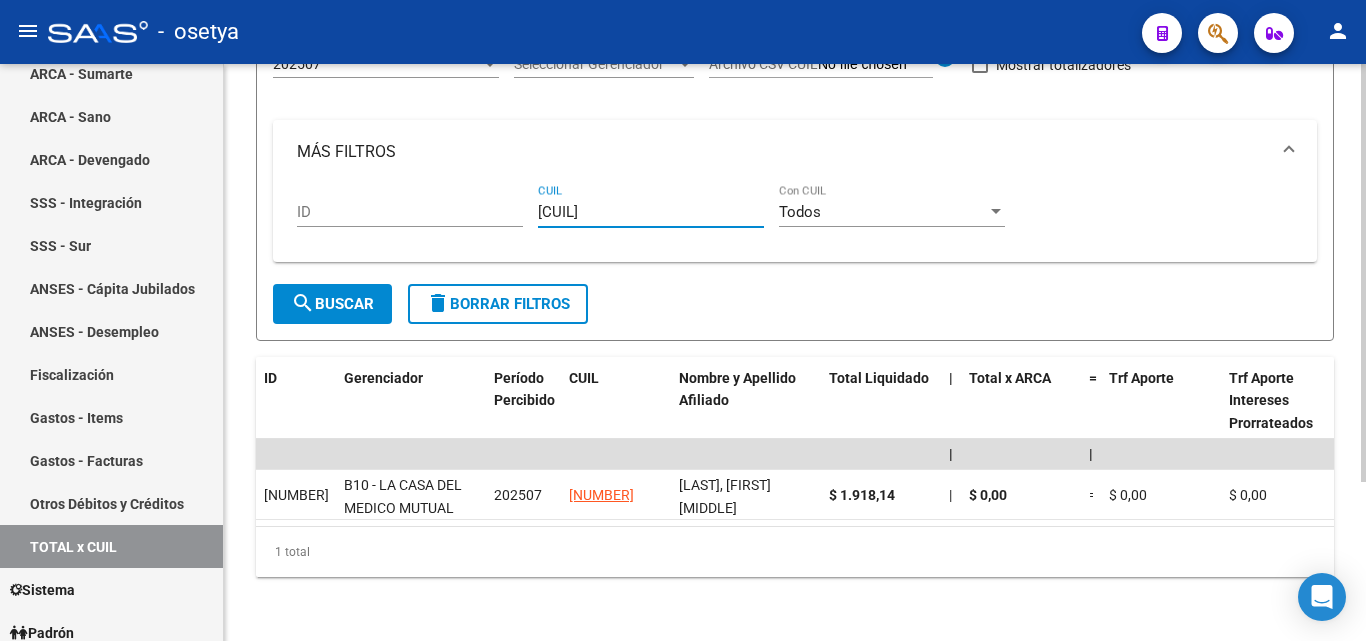 type on "[CUIL]" 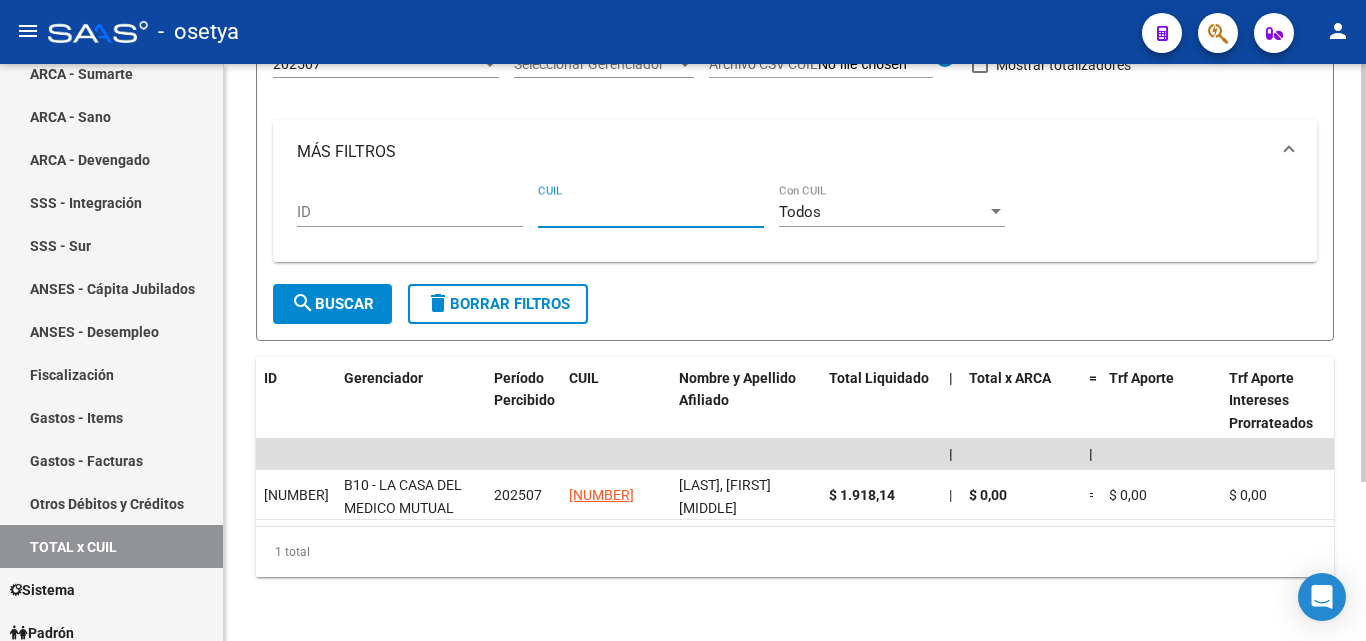 paste on "[CUIL]" 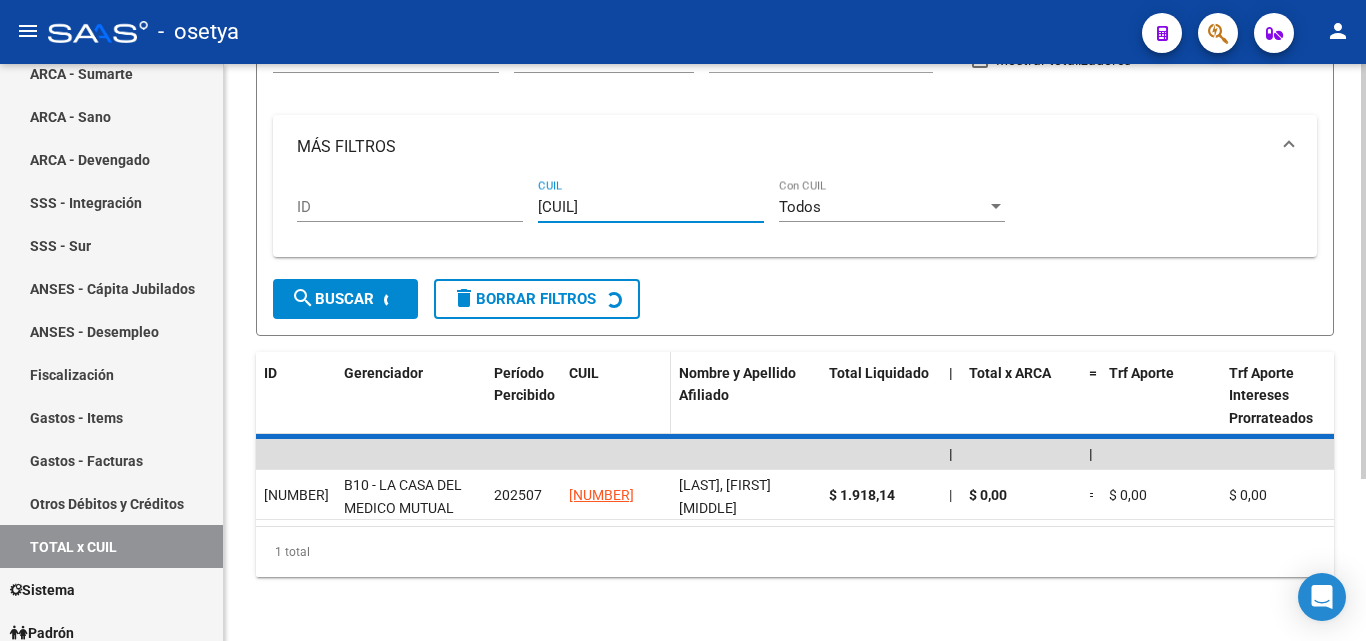 scroll, scrollTop: 167, scrollLeft: 0, axis: vertical 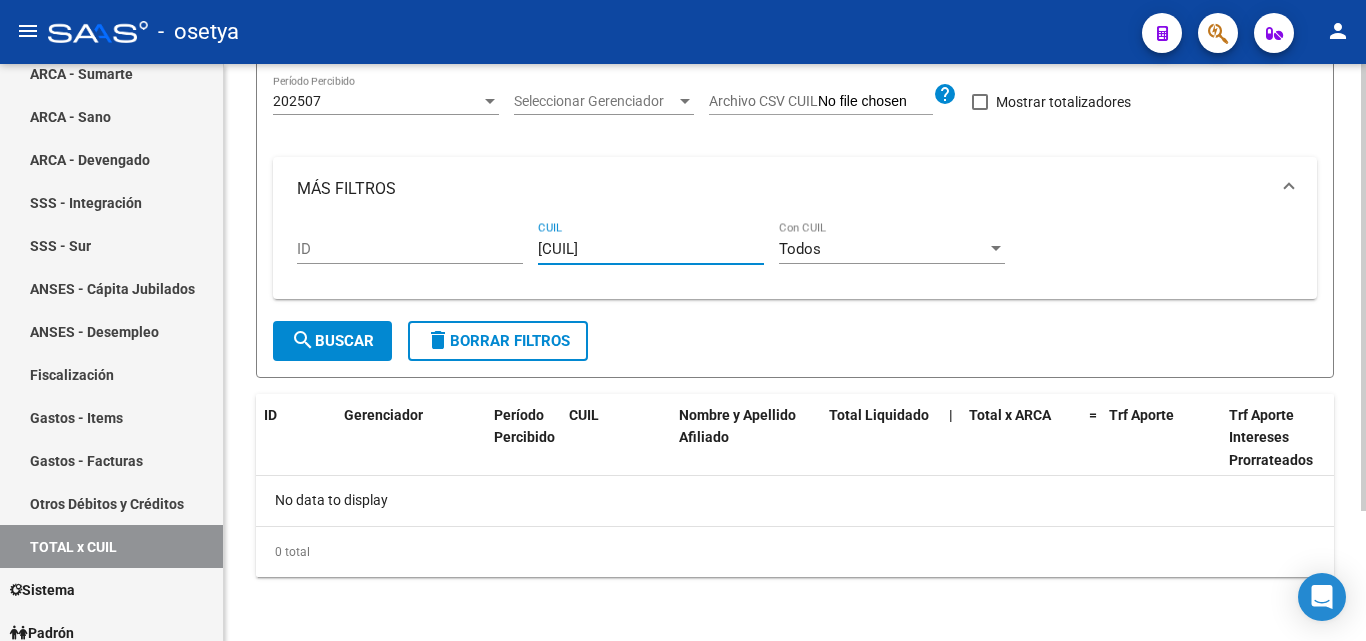 type on "[CUIL]" 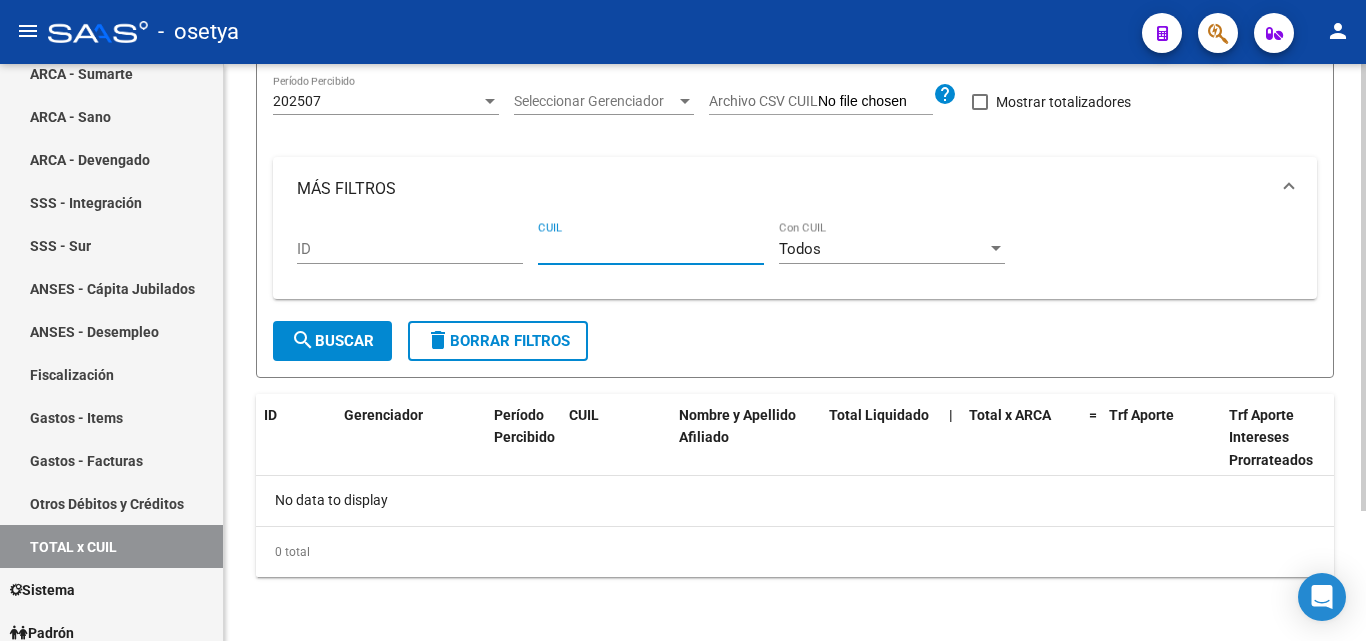 paste on "[CUIL]" 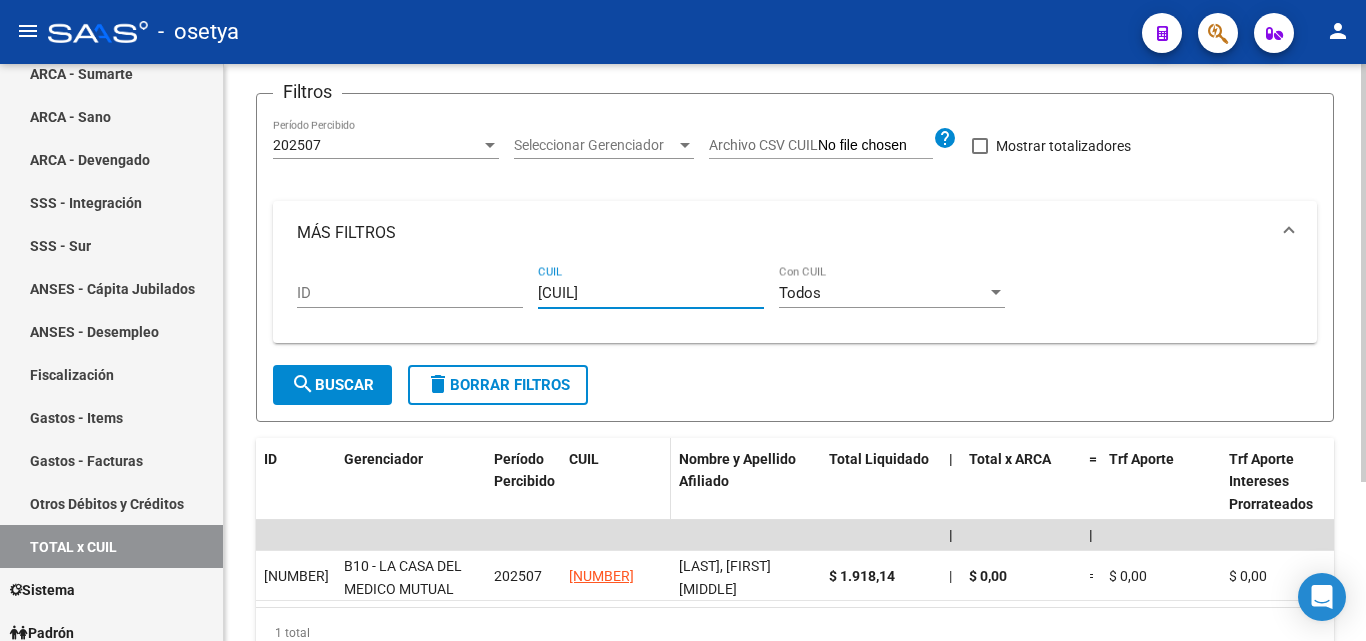 scroll, scrollTop: 220, scrollLeft: 0, axis: vertical 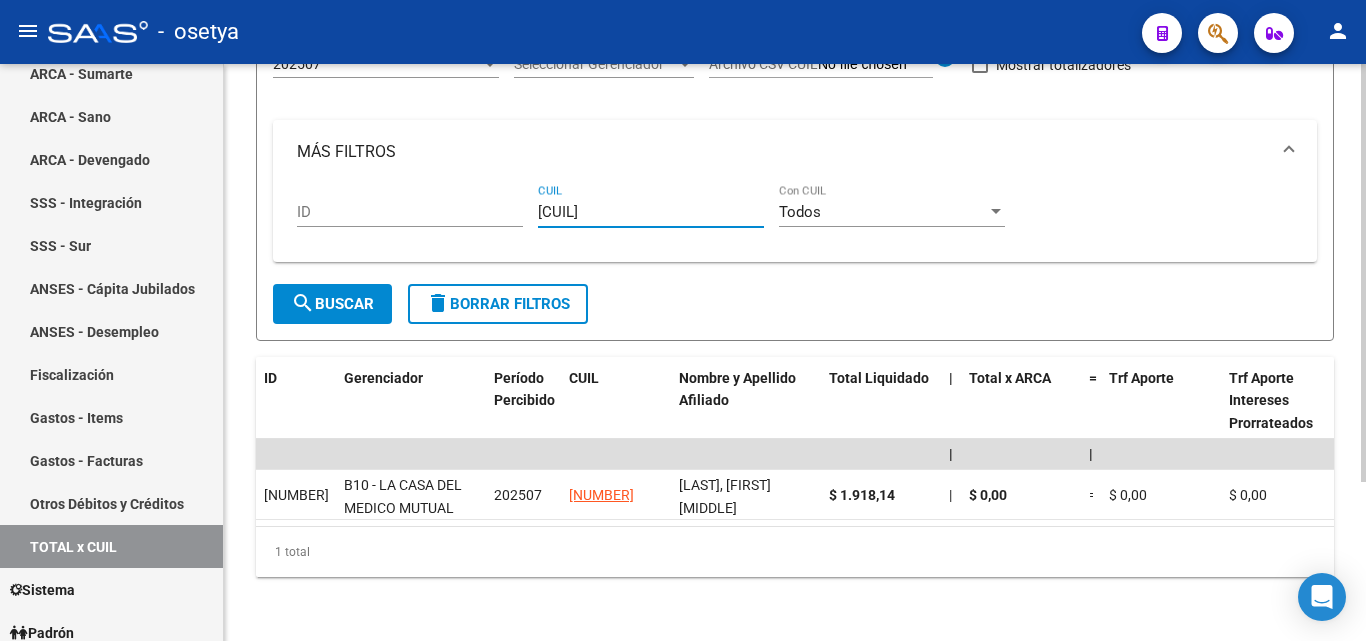 type on "[CUIL]" 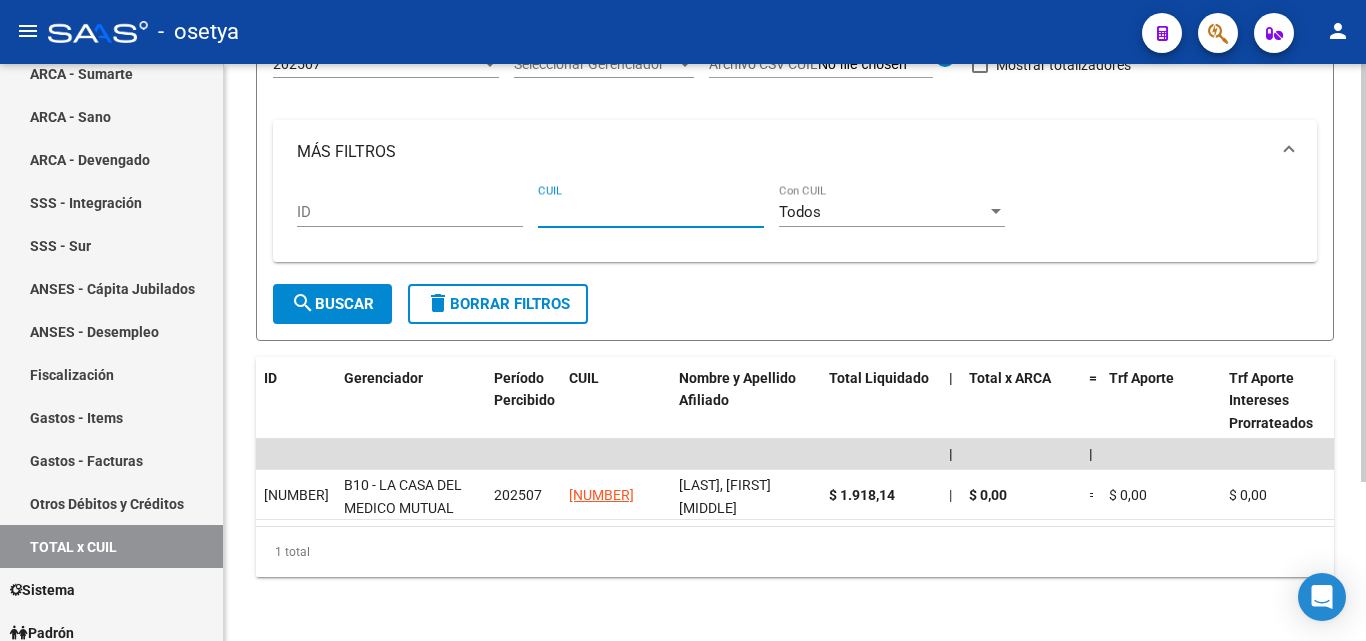 paste on "[CUIL]" 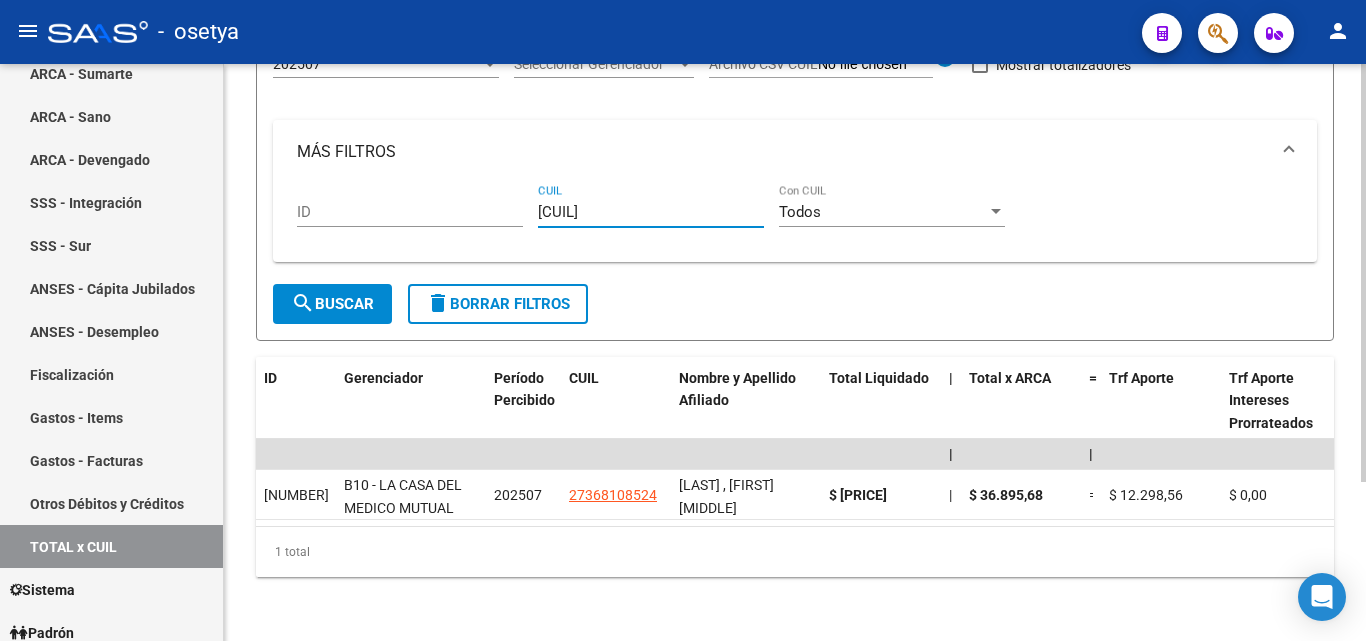 type on "[CUIL]" 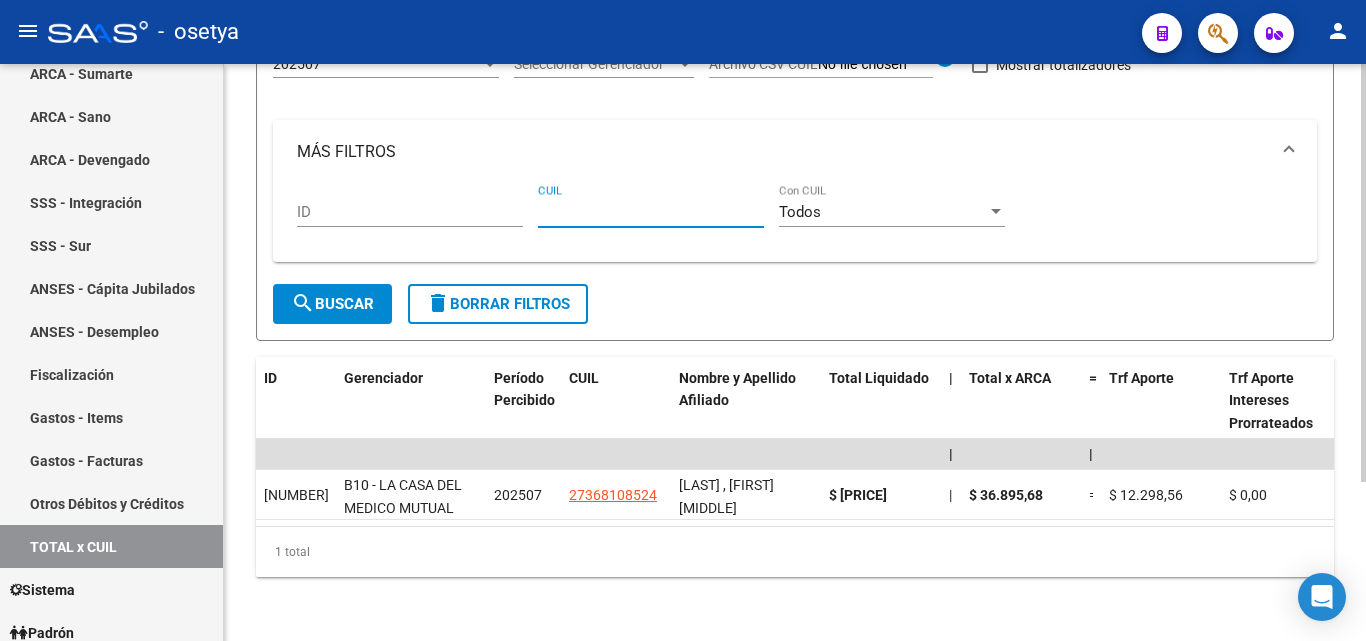paste on "[CUIL]" 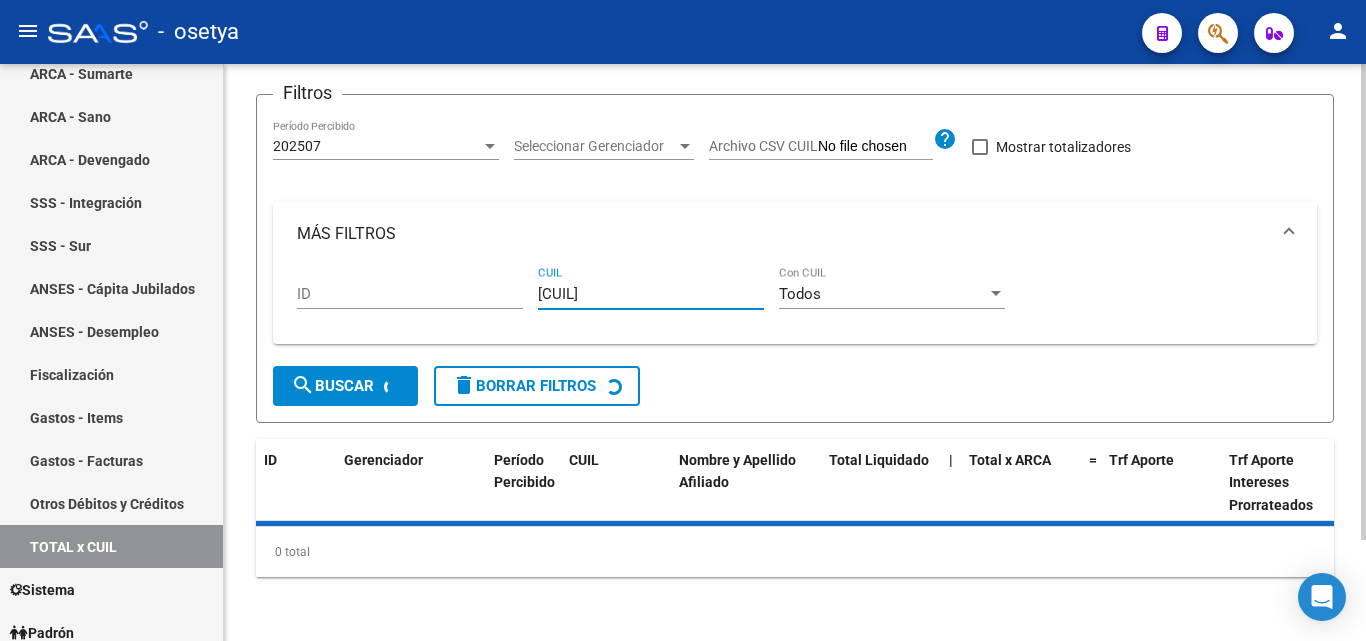 scroll, scrollTop: 167, scrollLeft: 0, axis: vertical 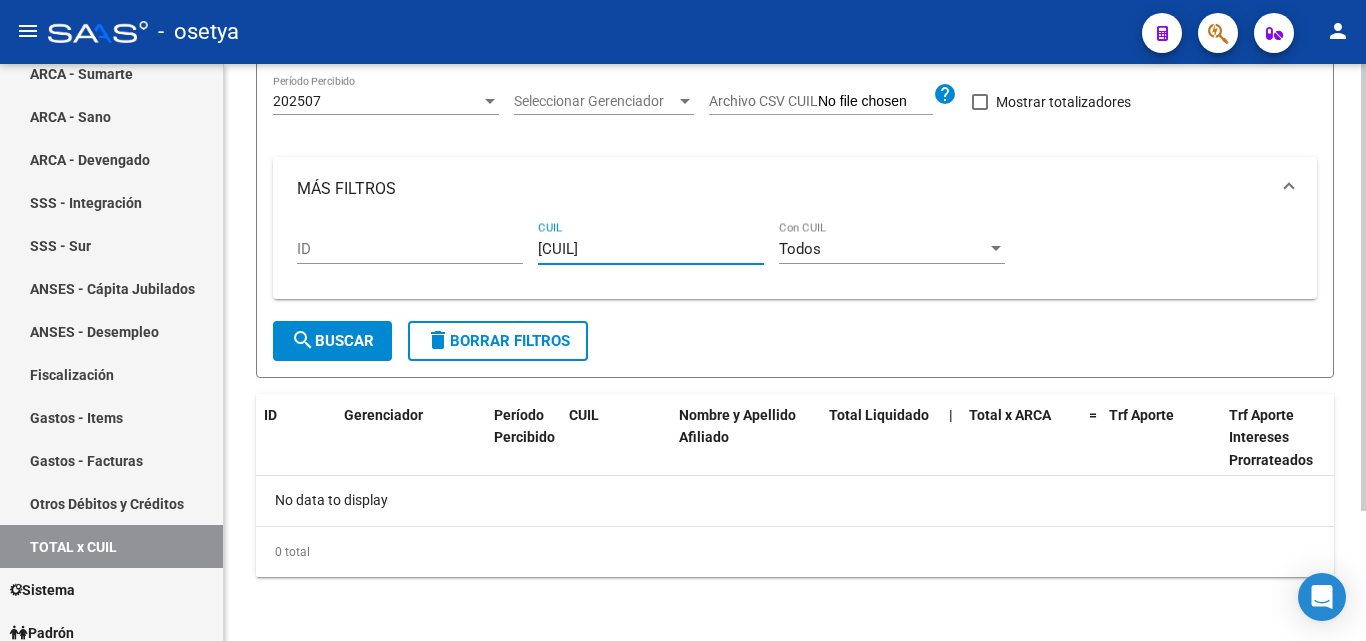 type on "[CUIL]" 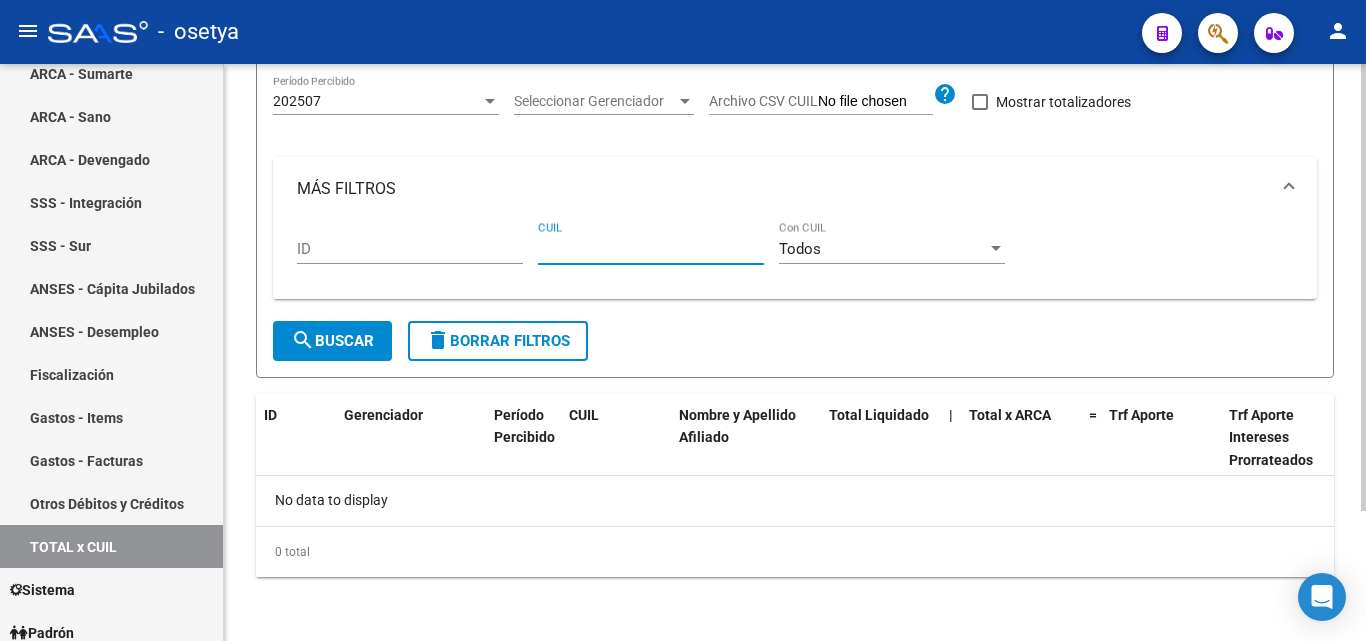 paste on "[CUIL]" 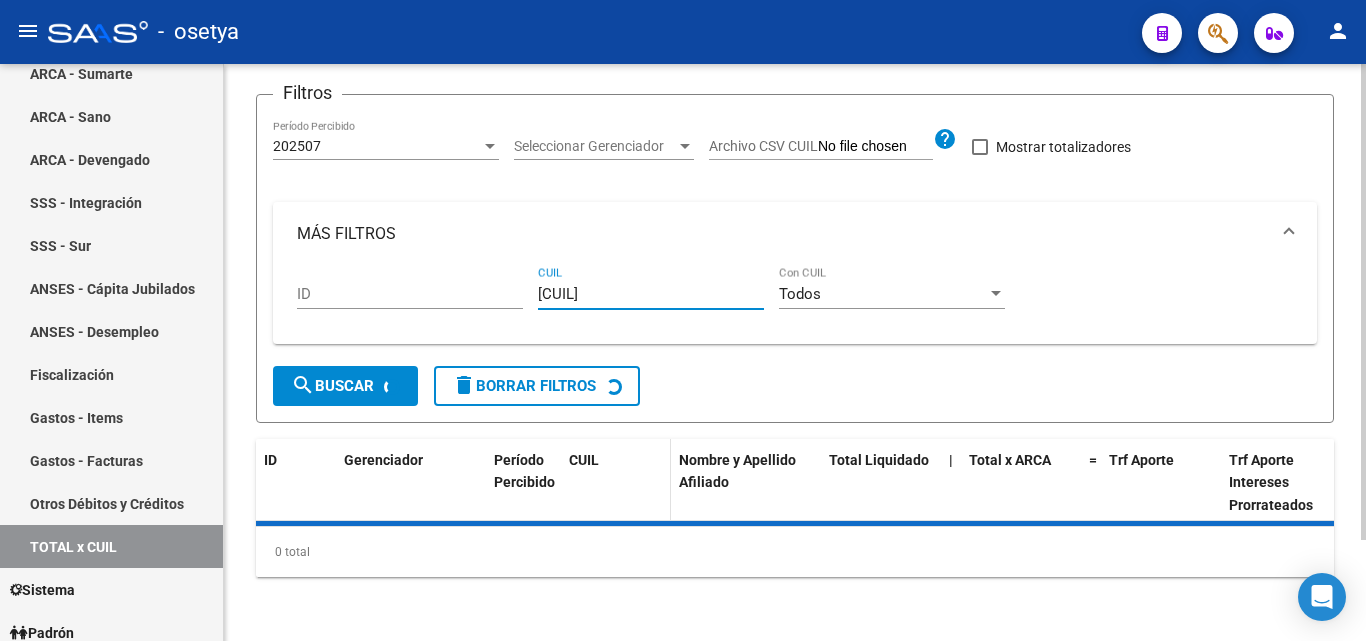 scroll, scrollTop: 167, scrollLeft: 0, axis: vertical 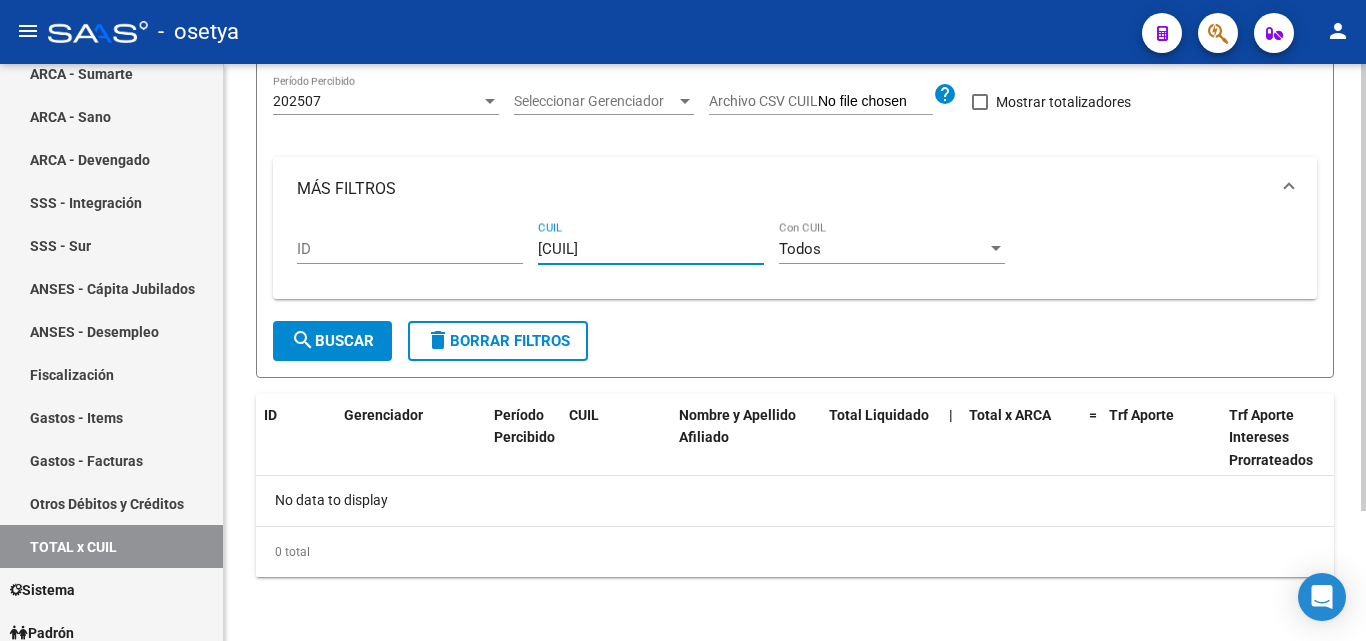 type on "[CUIL]" 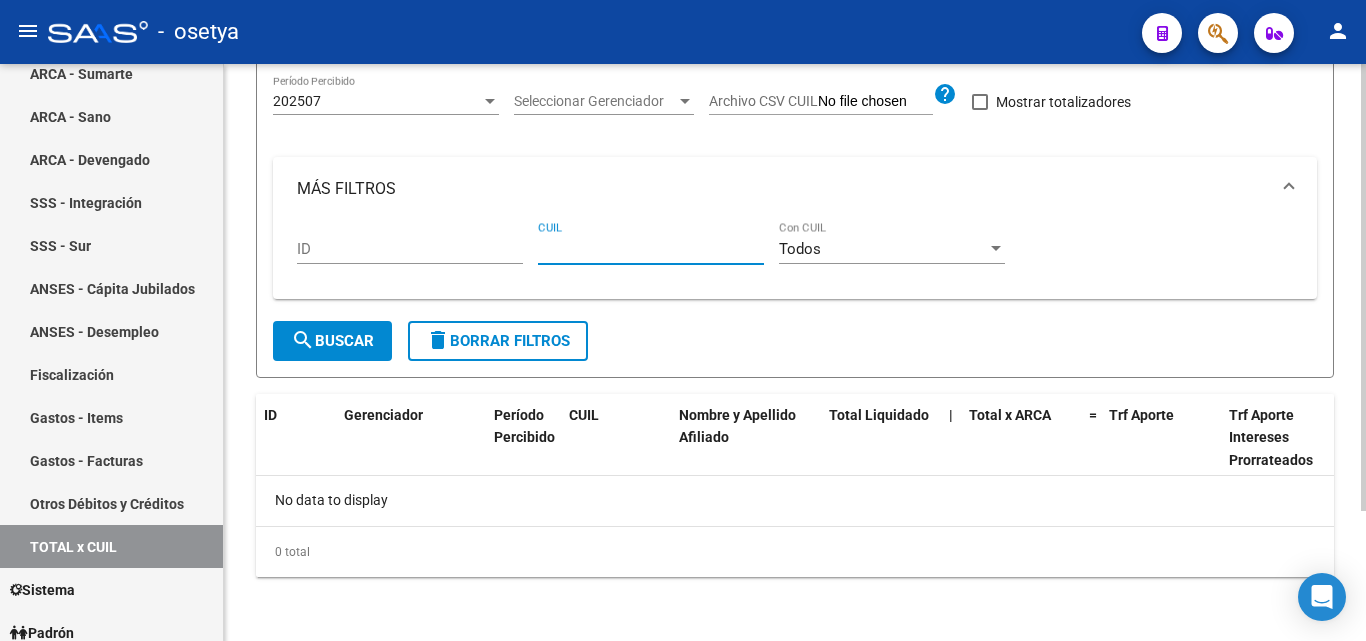 paste on "[CUIL]" 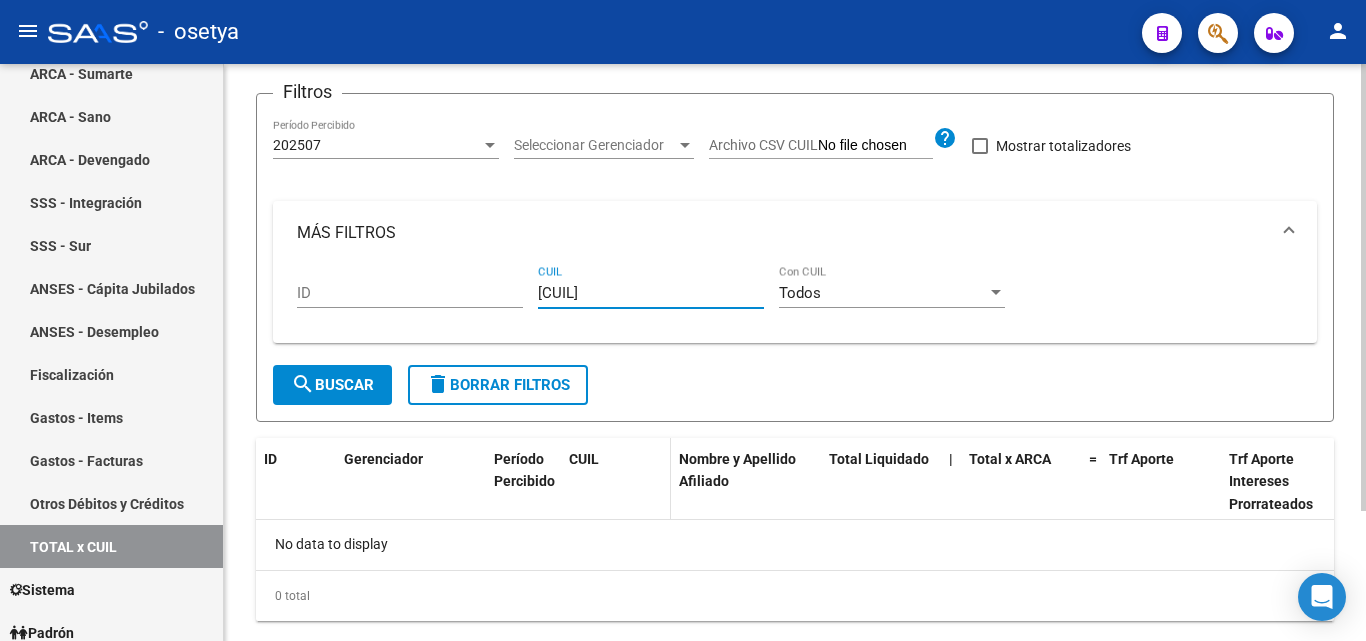scroll, scrollTop: 167, scrollLeft: 0, axis: vertical 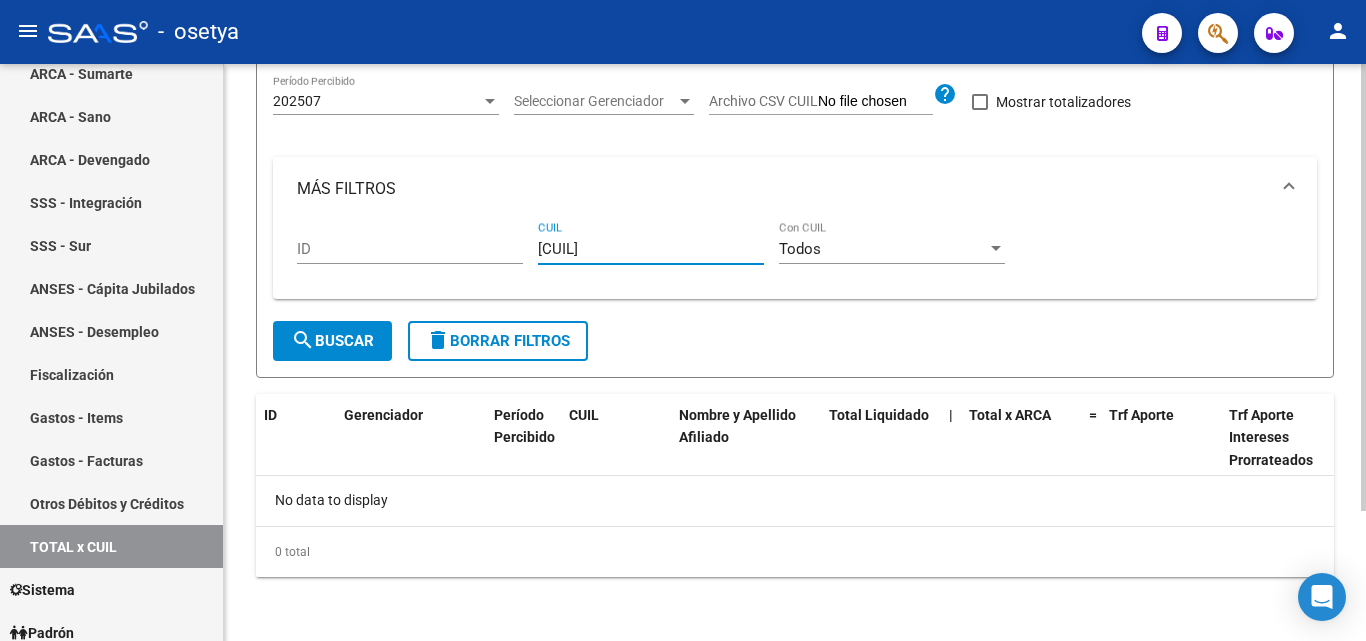 type on "[CUIL]" 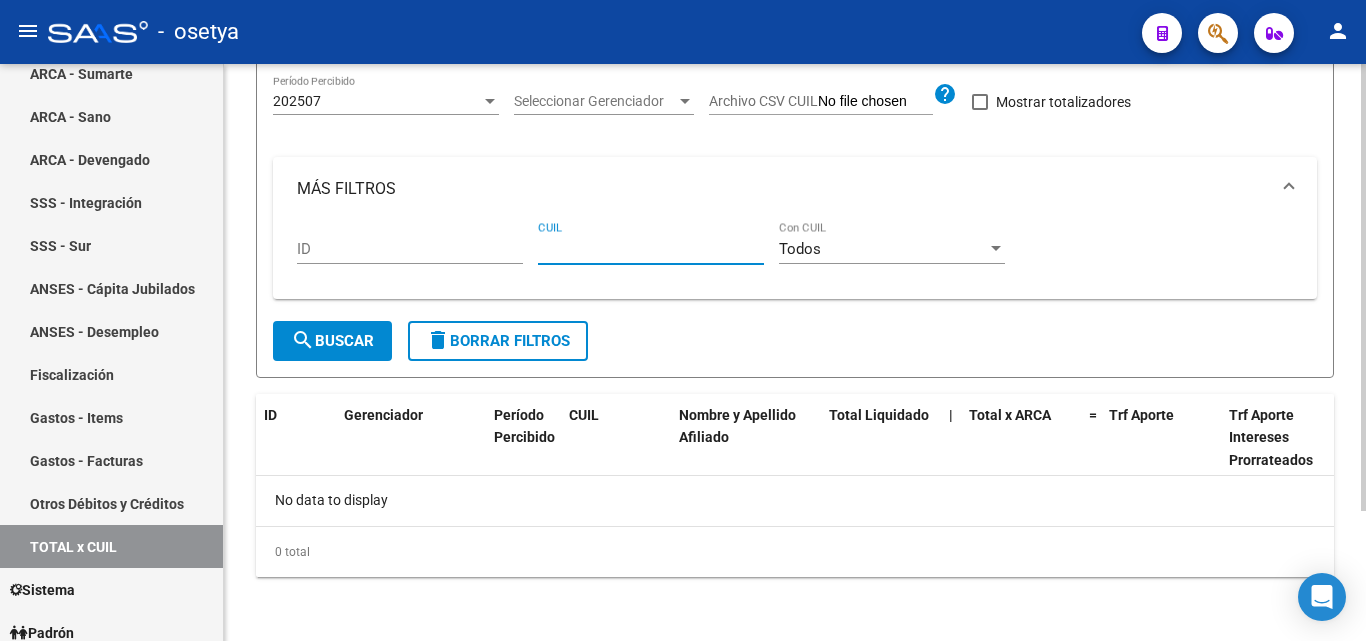 paste on "[CUIL]" 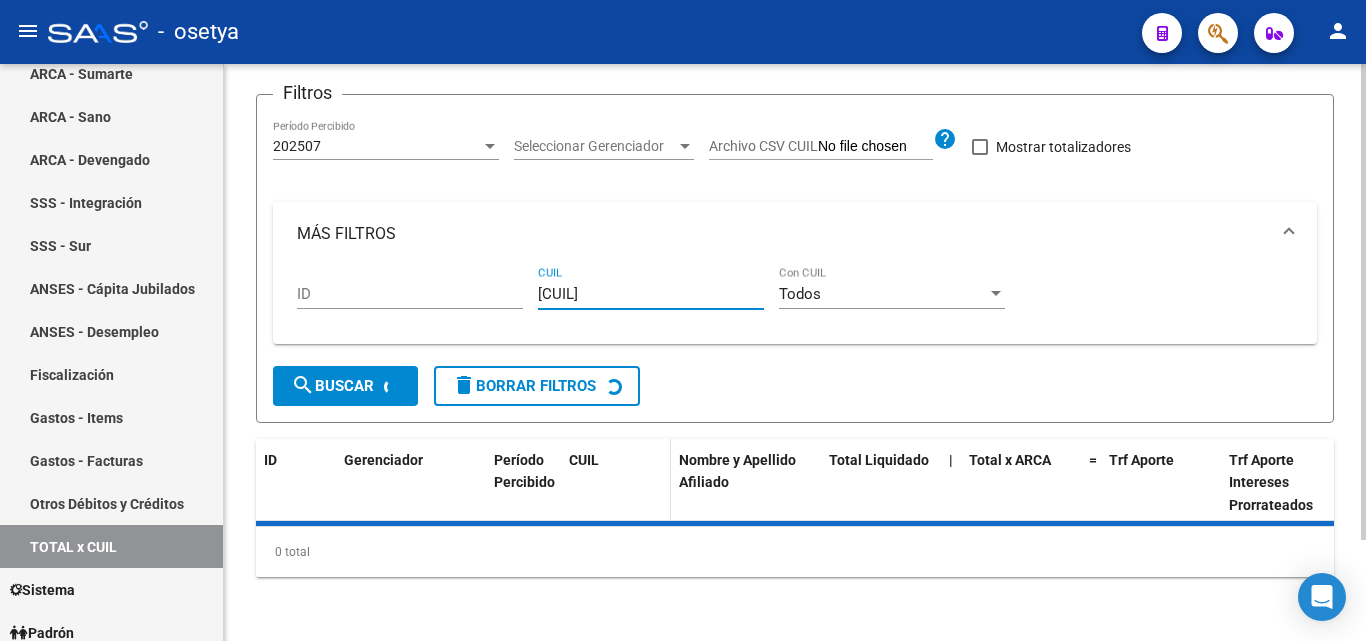 scroll, scrollTop: 220, scrollLeft: 0, axis: vertical 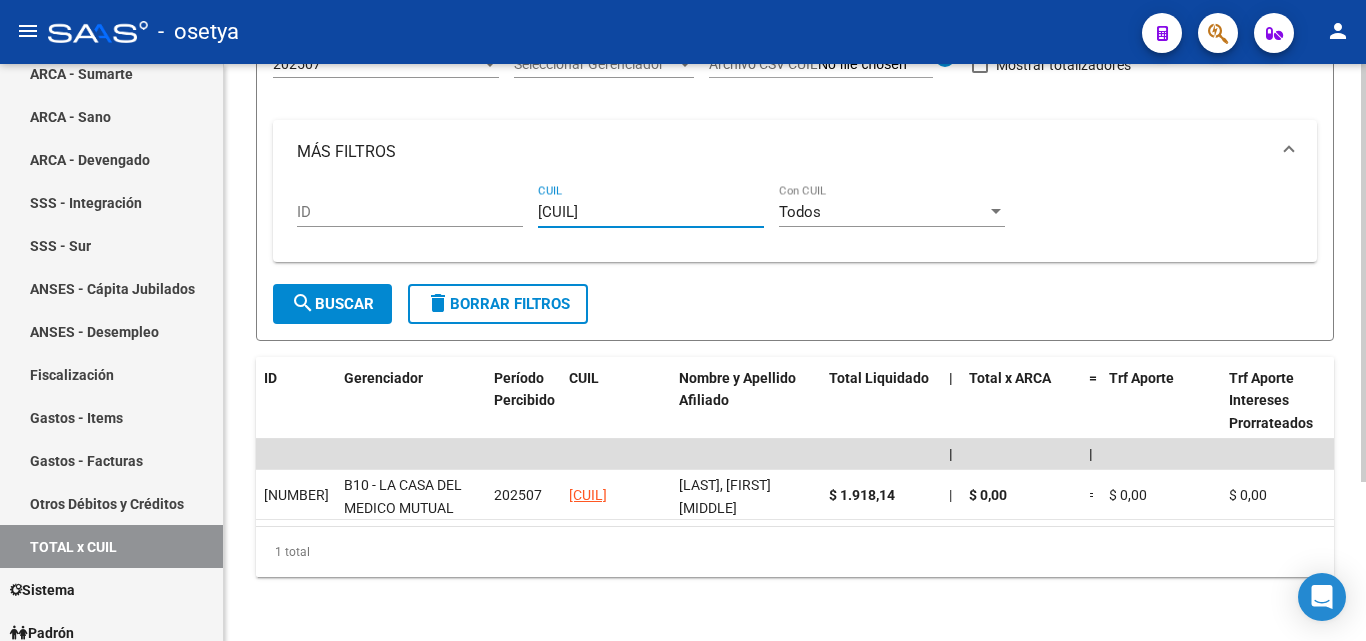 type on "[CUIL]" 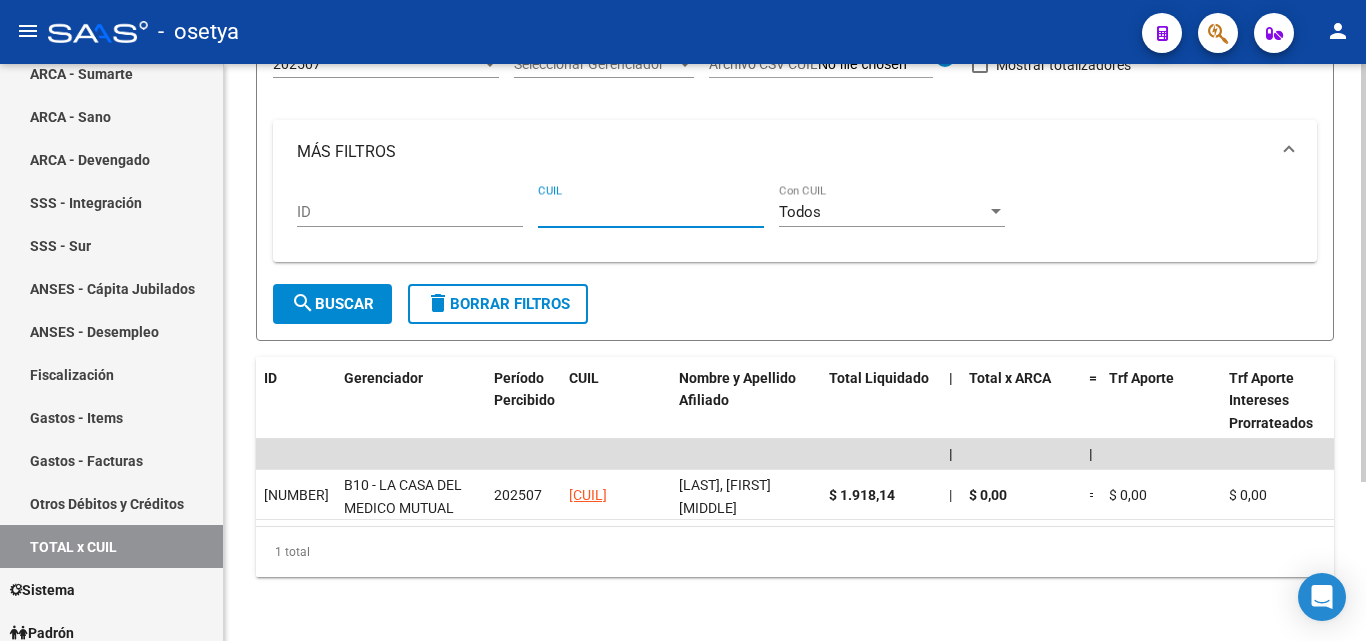 paste on "[CUIL]" 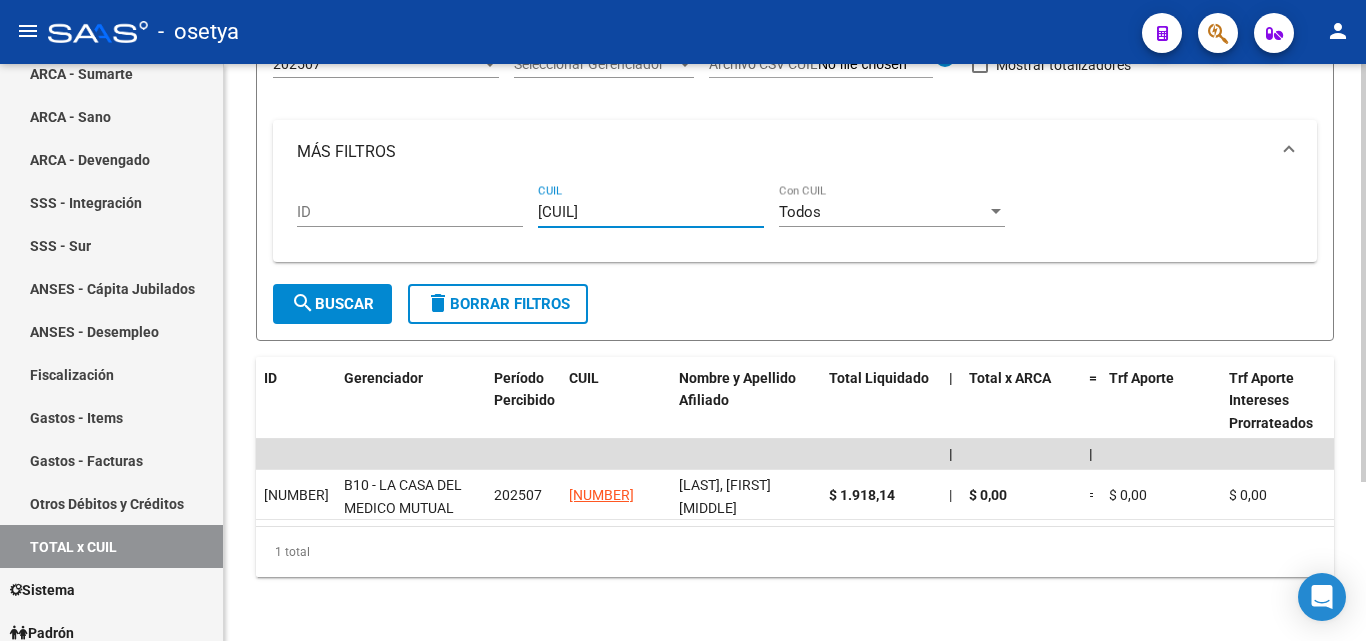 type on "[CUIL]" 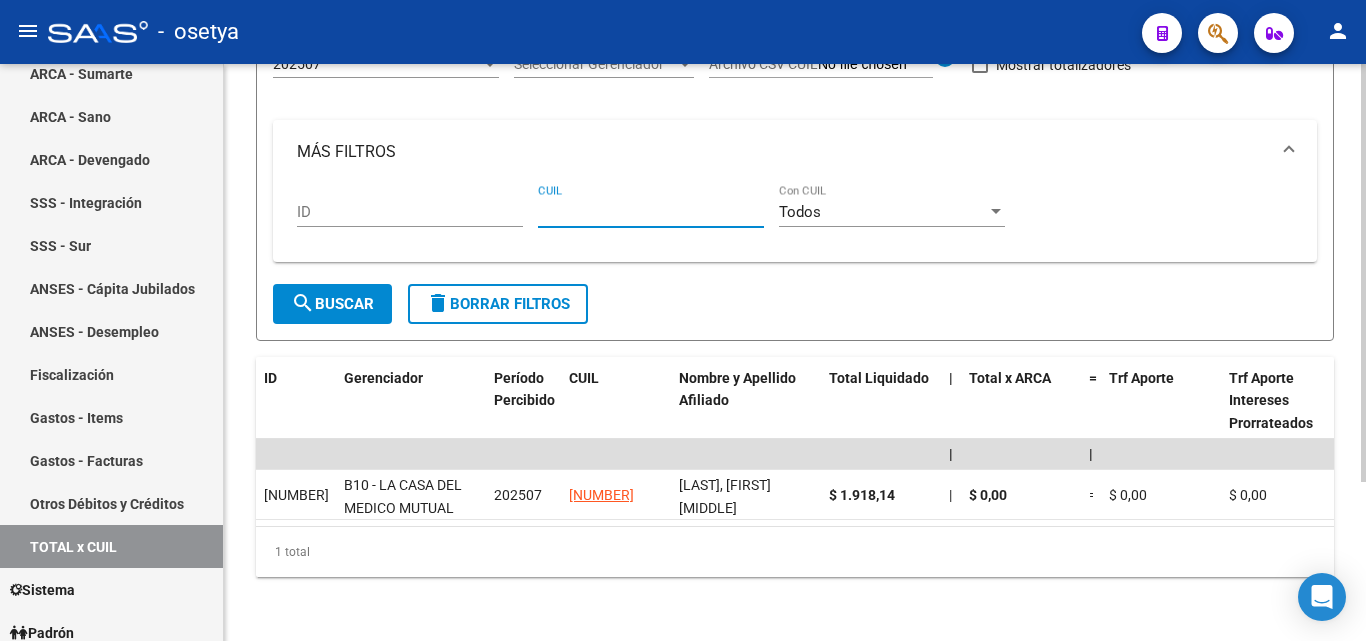 paste on "[CUIL]" 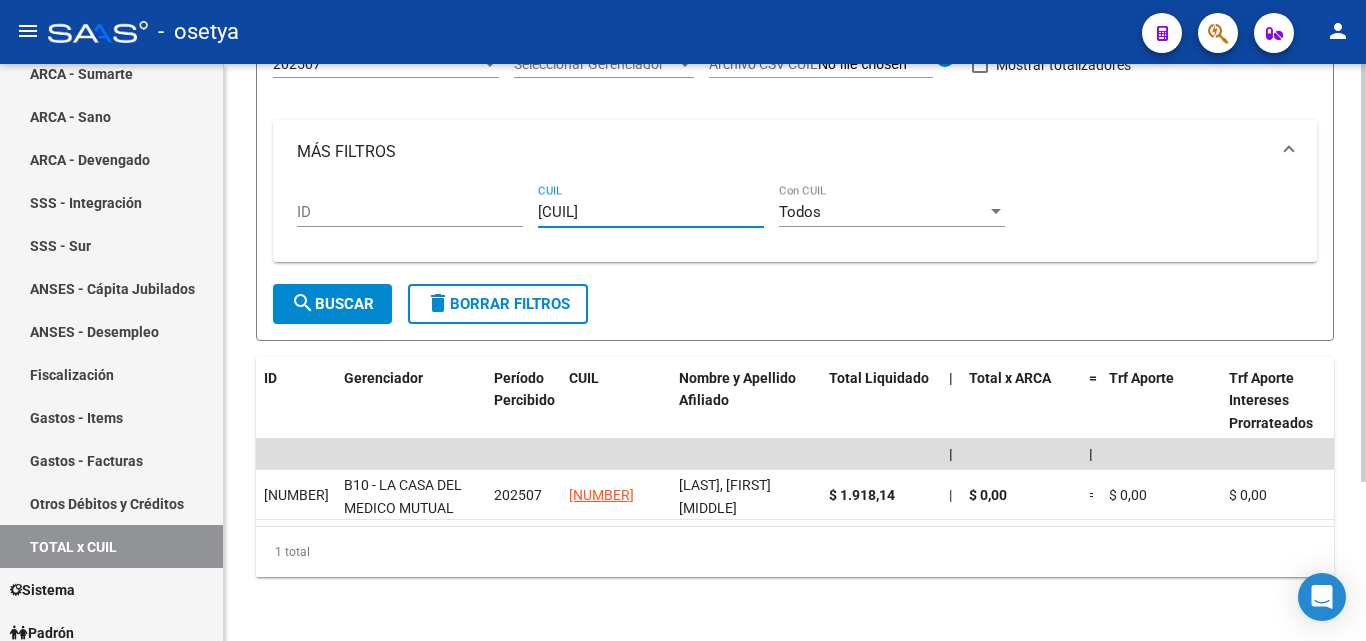 type on "[CUIL]" 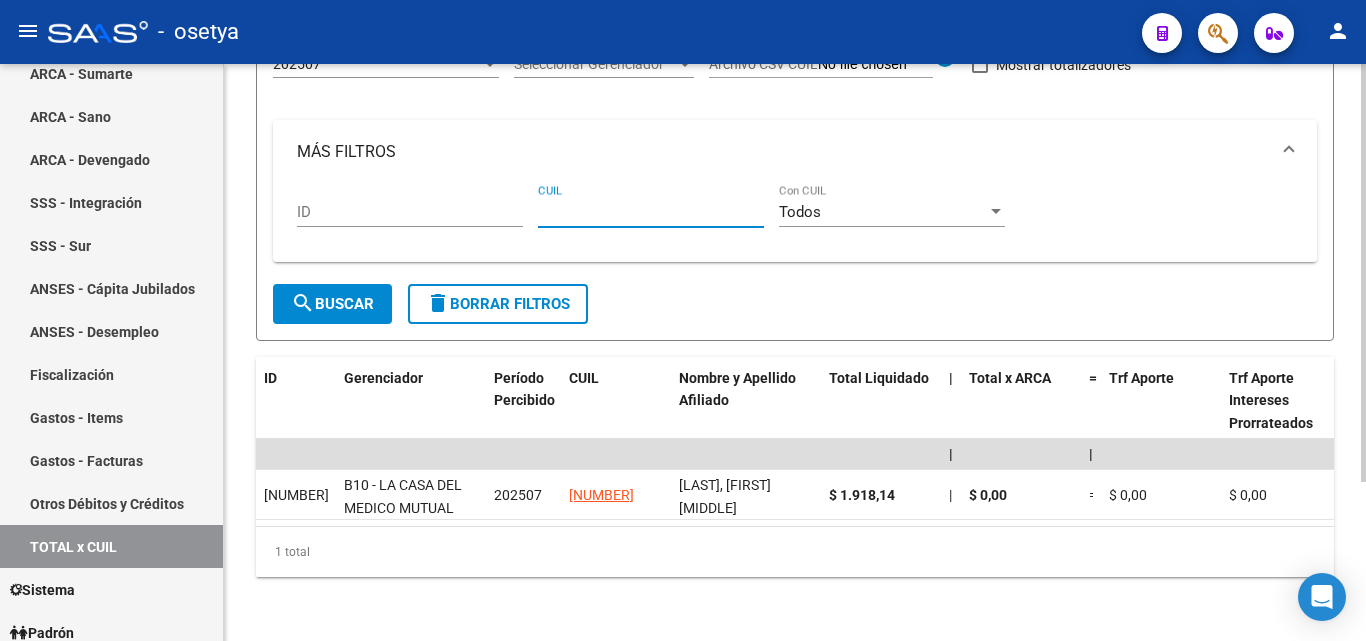 paste on "[CUIL]" 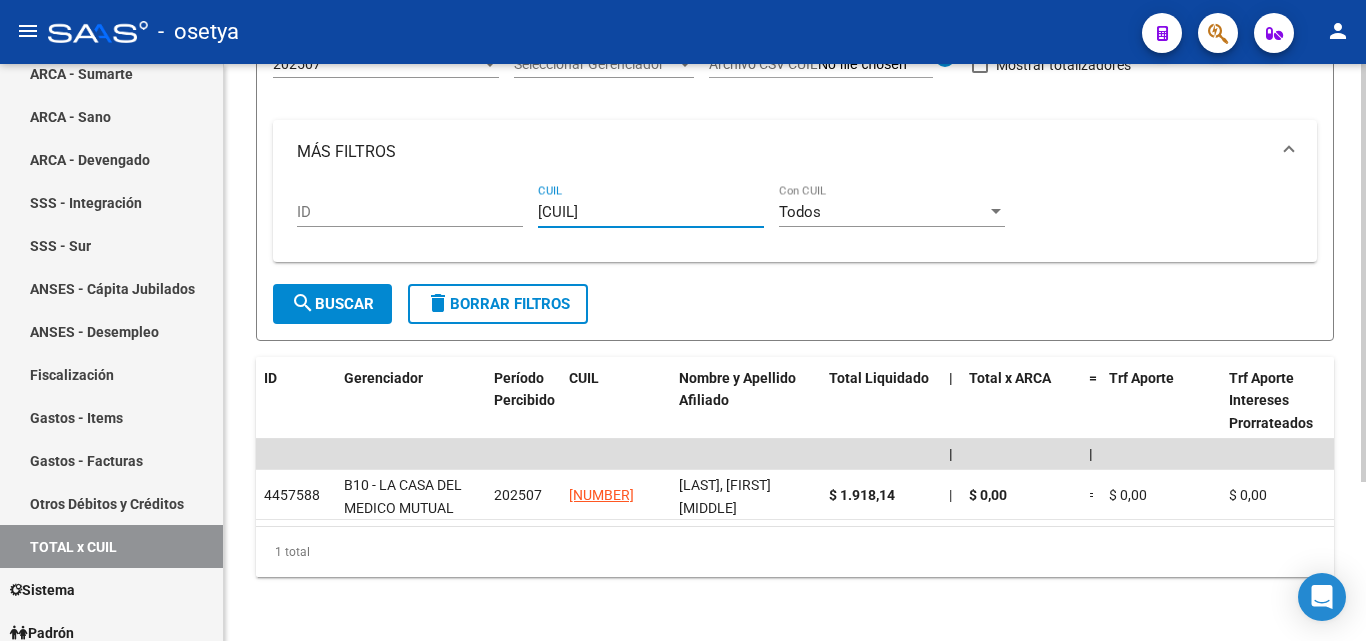 type on "[CUIL]" 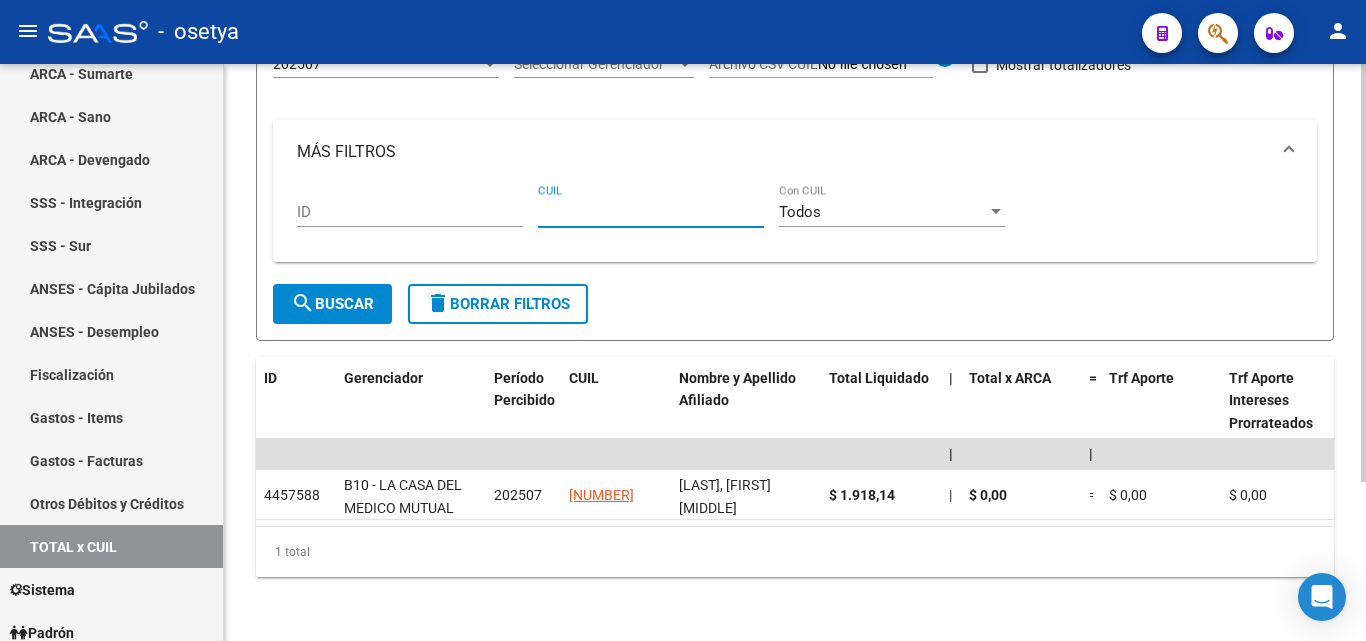 paste on "[CUIL]" 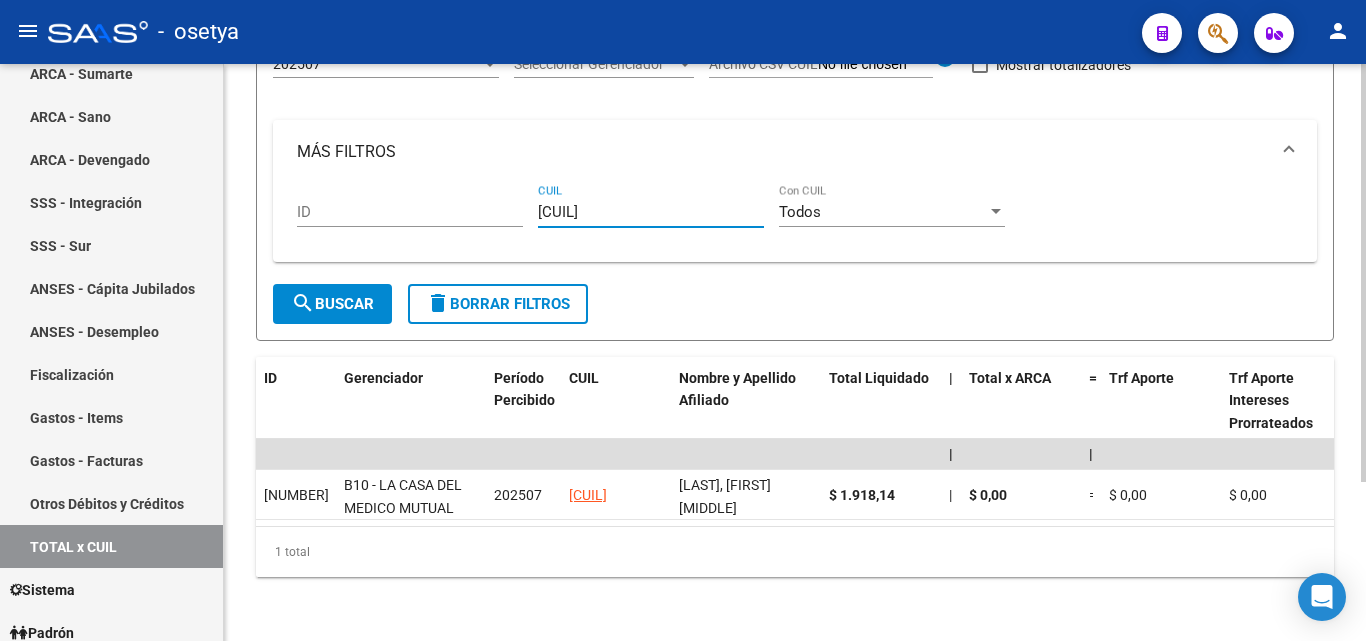 type on "[CUIL]" 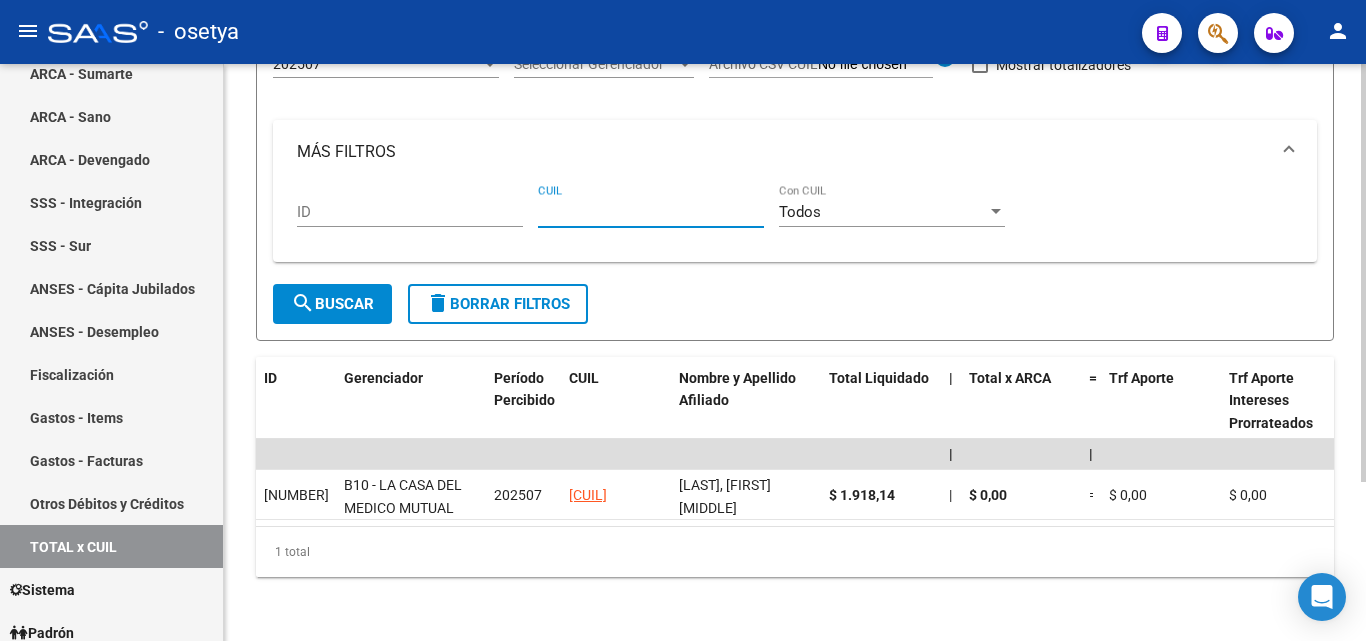 paste on "[CUIL]" 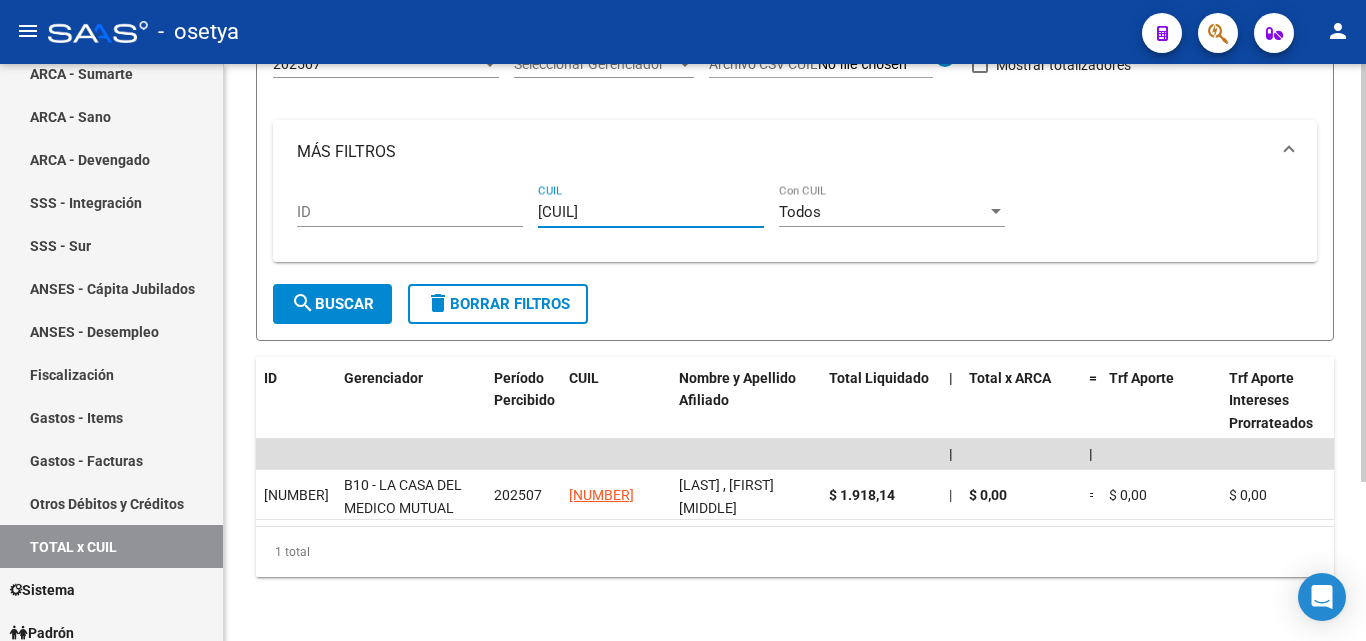 type on "[CUIL]" 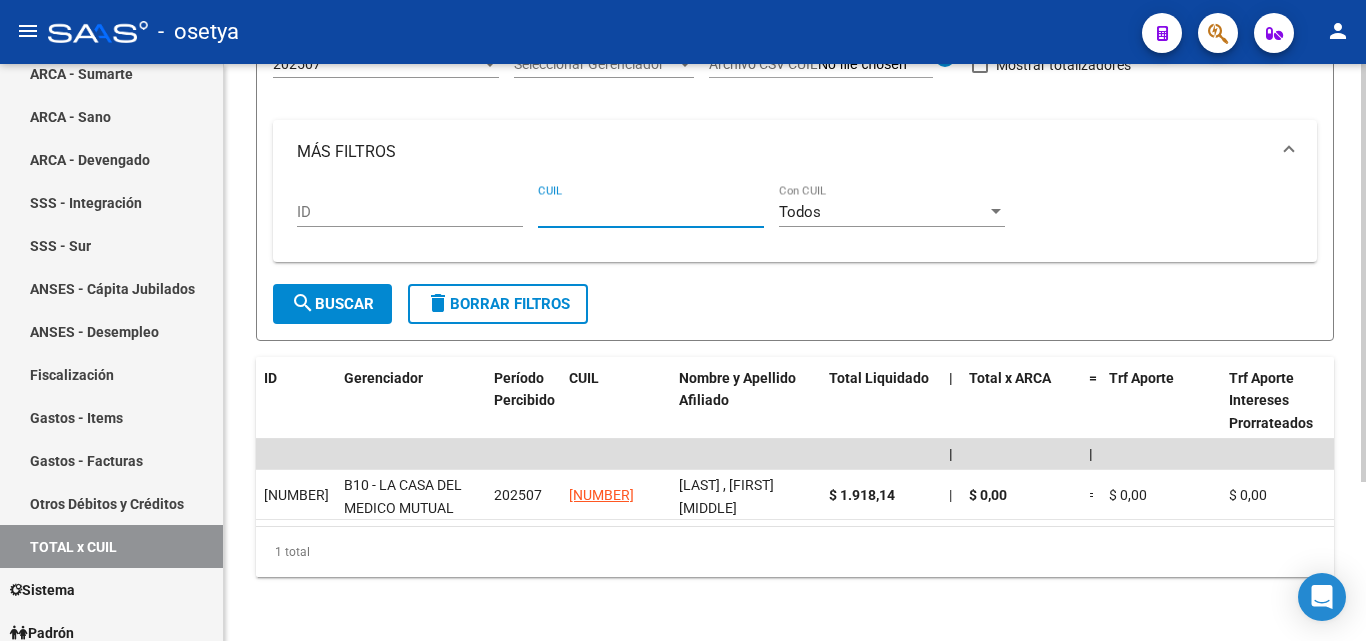 paste on "[CUIL]" 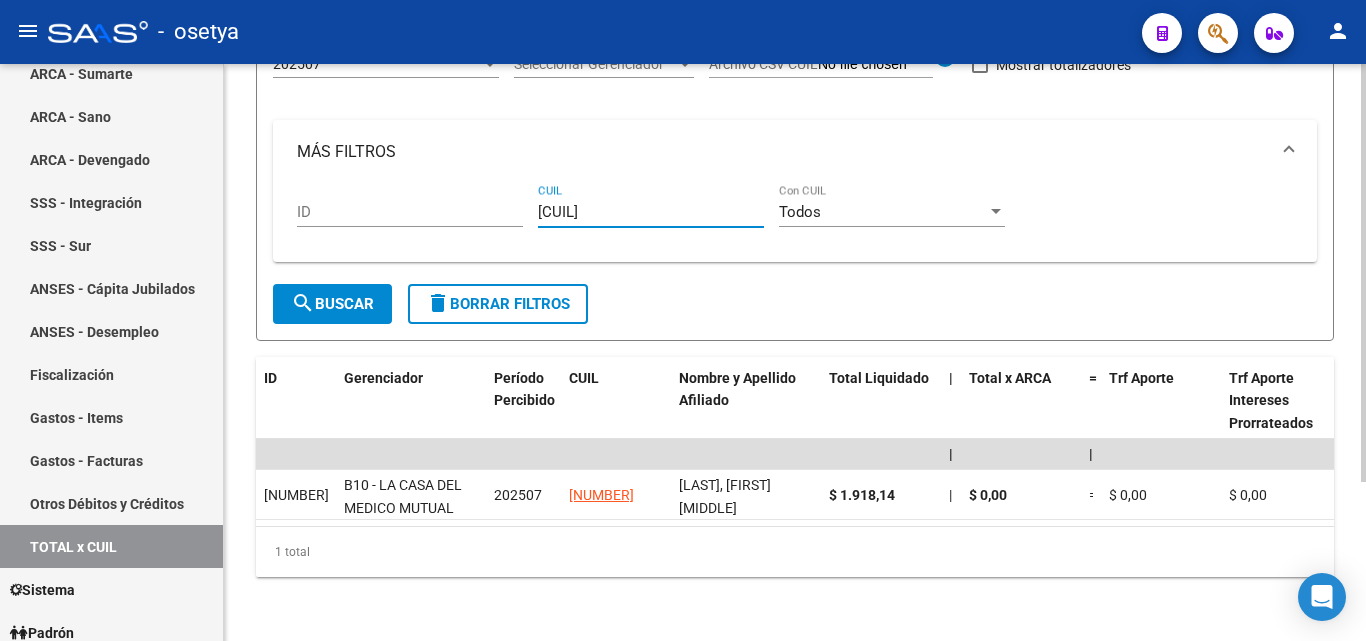 type on "[CUIL]" 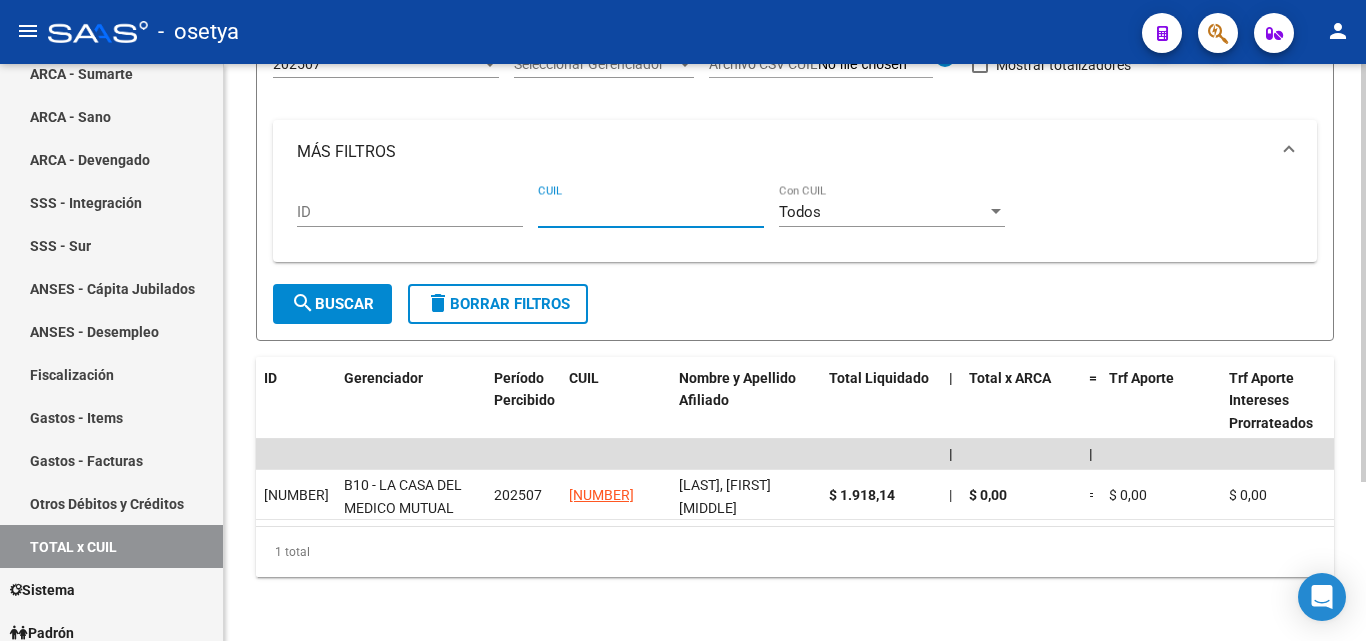paste on "[CUIL]" 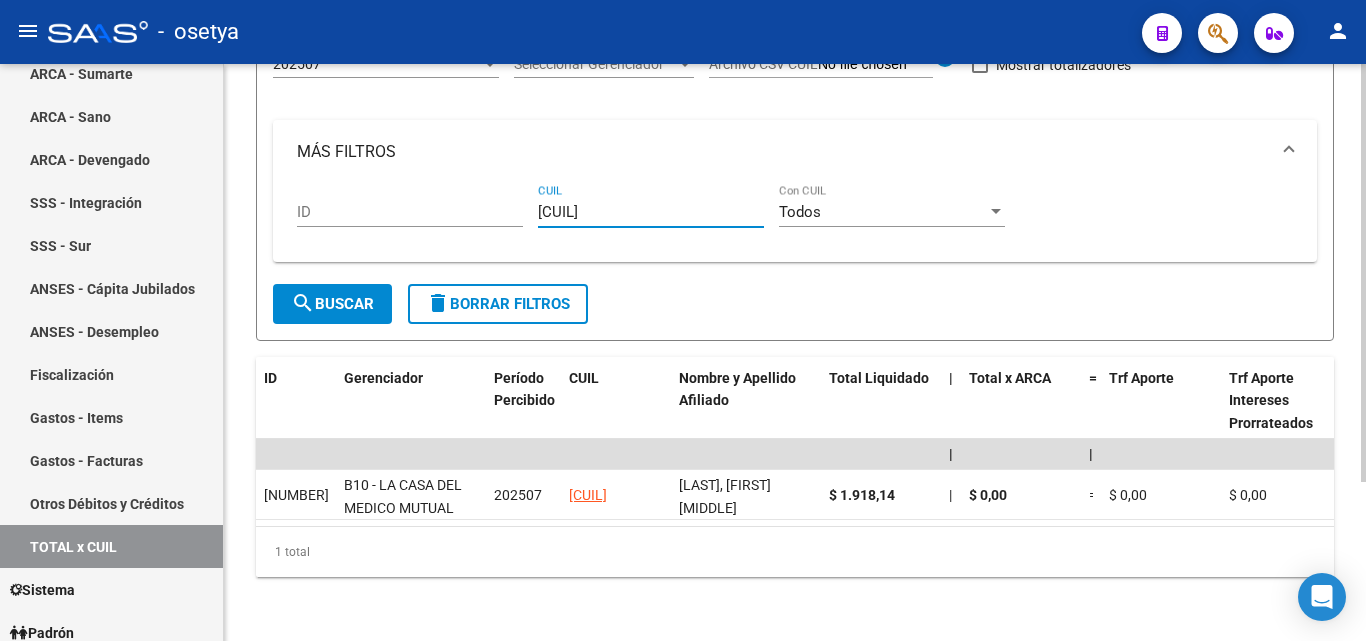 type on "[CUIL]" 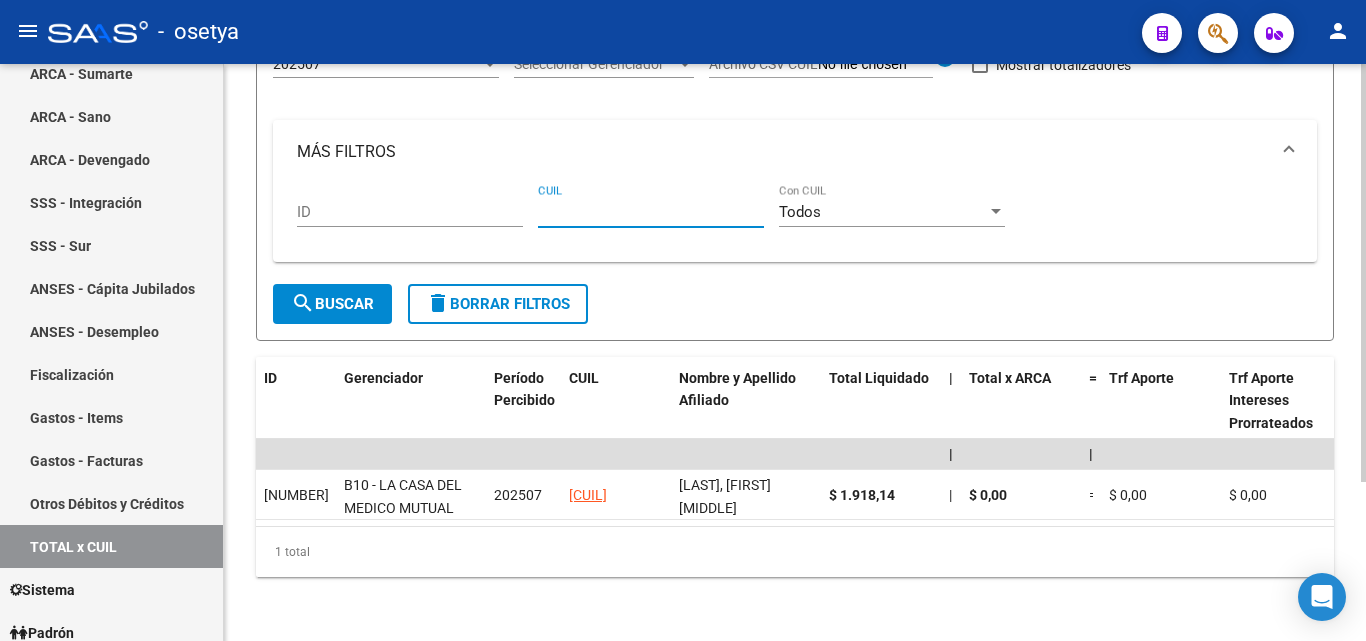 paste on "[CUIL]" 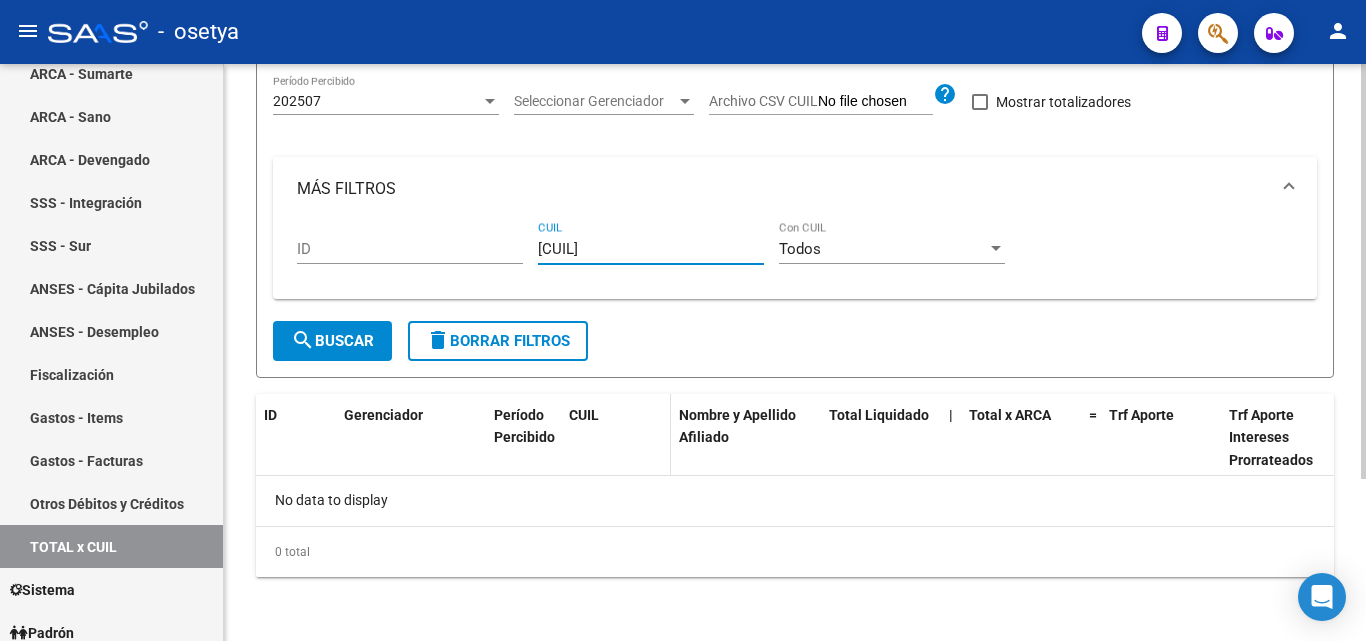 scroll, scrollTop: 167, scrollLeft: 0, axis: vertical 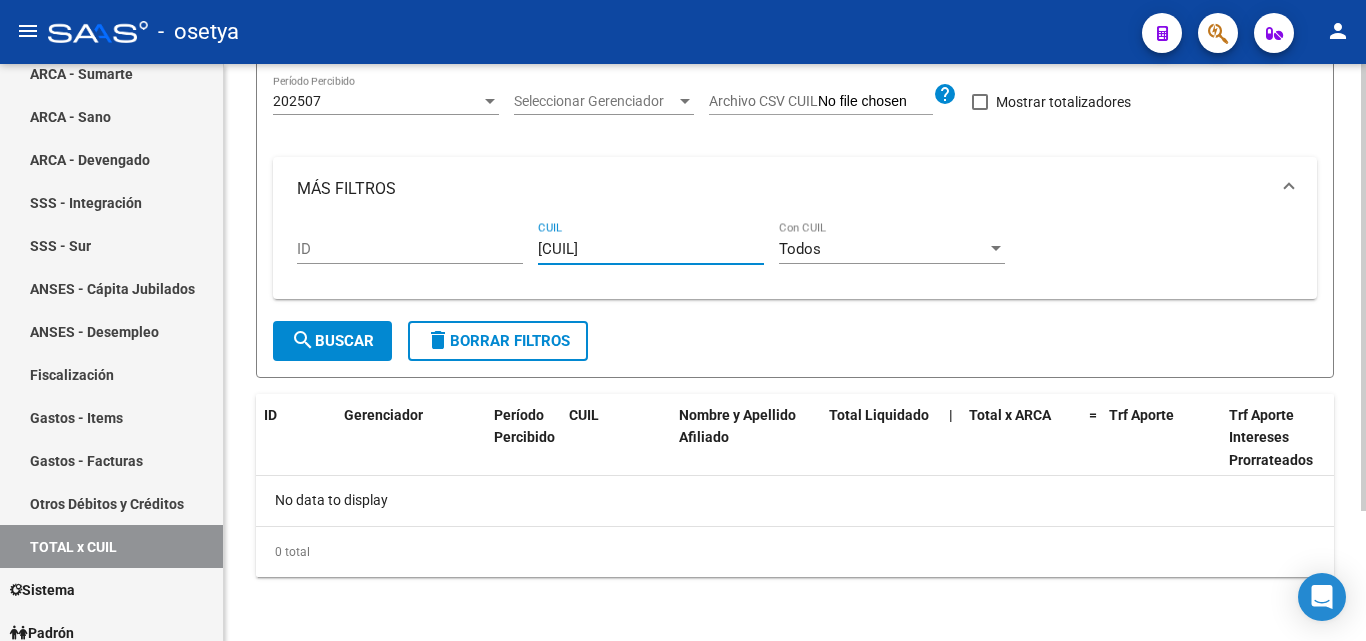 type on "[CUIL]" 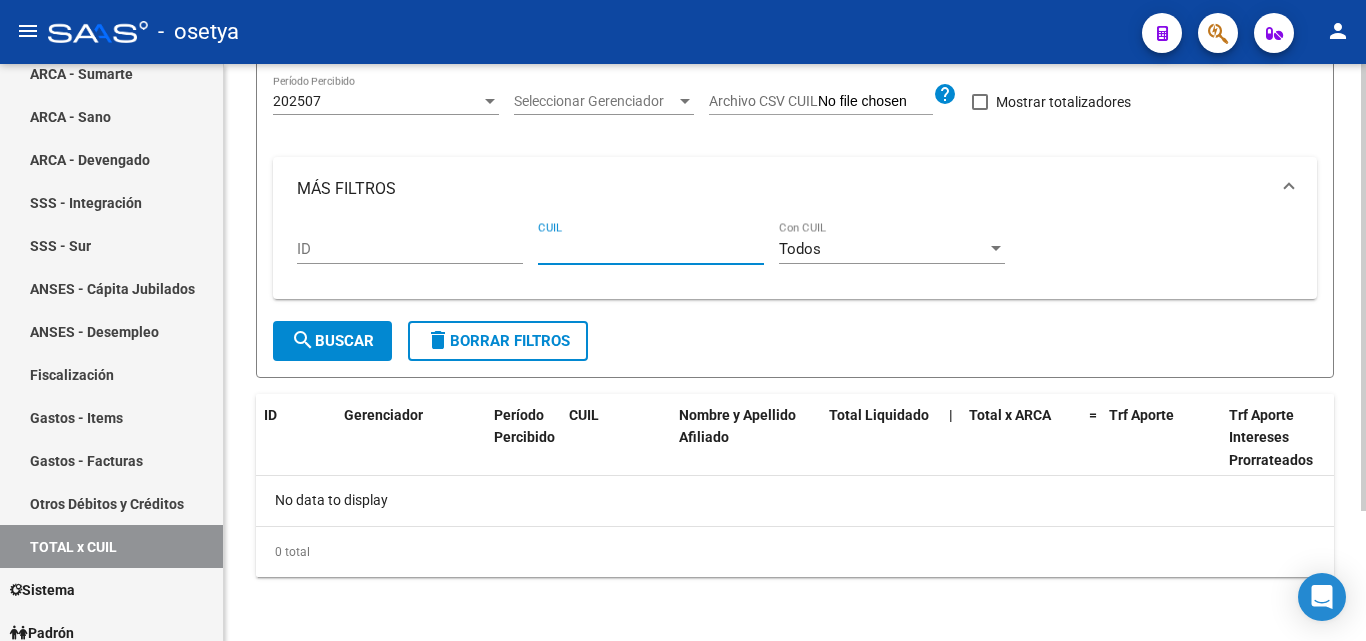 paste on "[CUIL]" 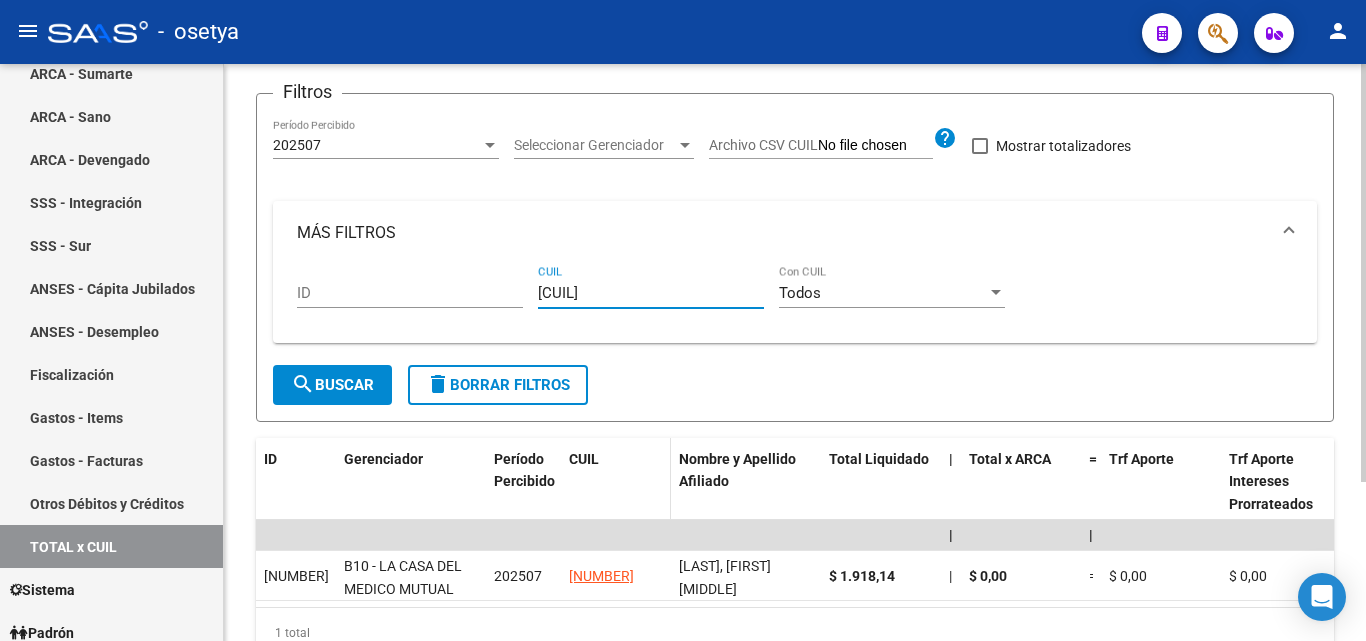 scroll, scrollTop: 220, scrollLeft: 0, axis: vertical 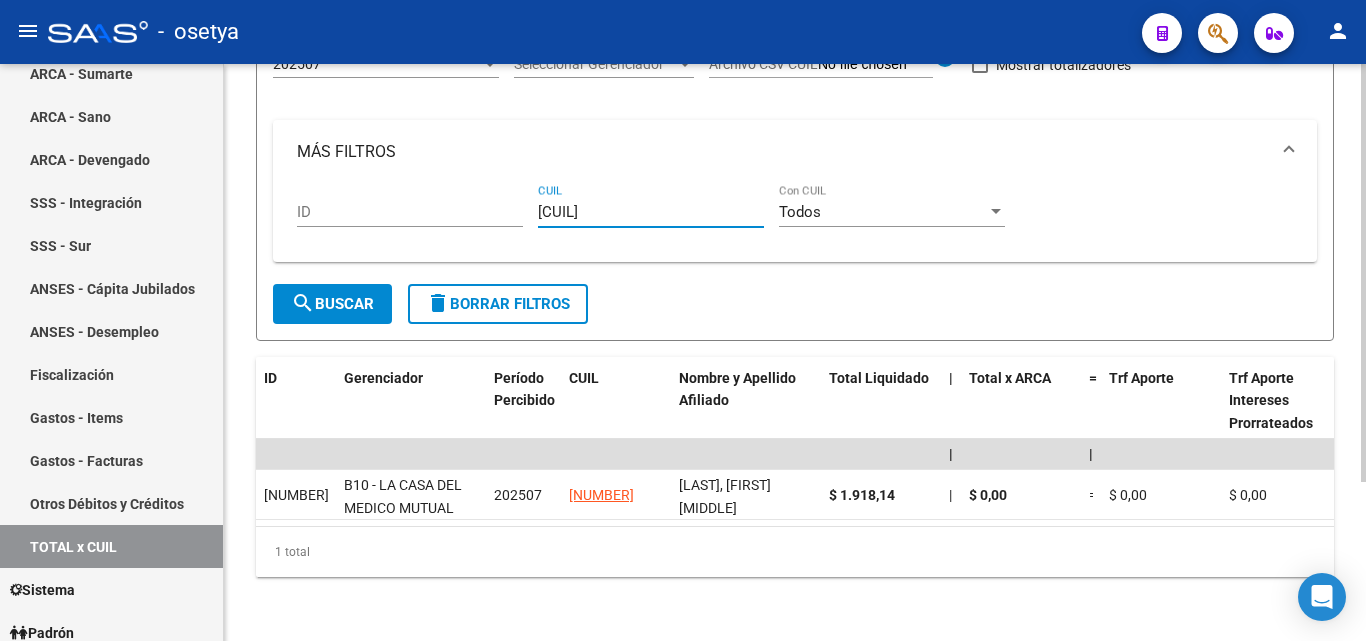 type on "[CUIL]" 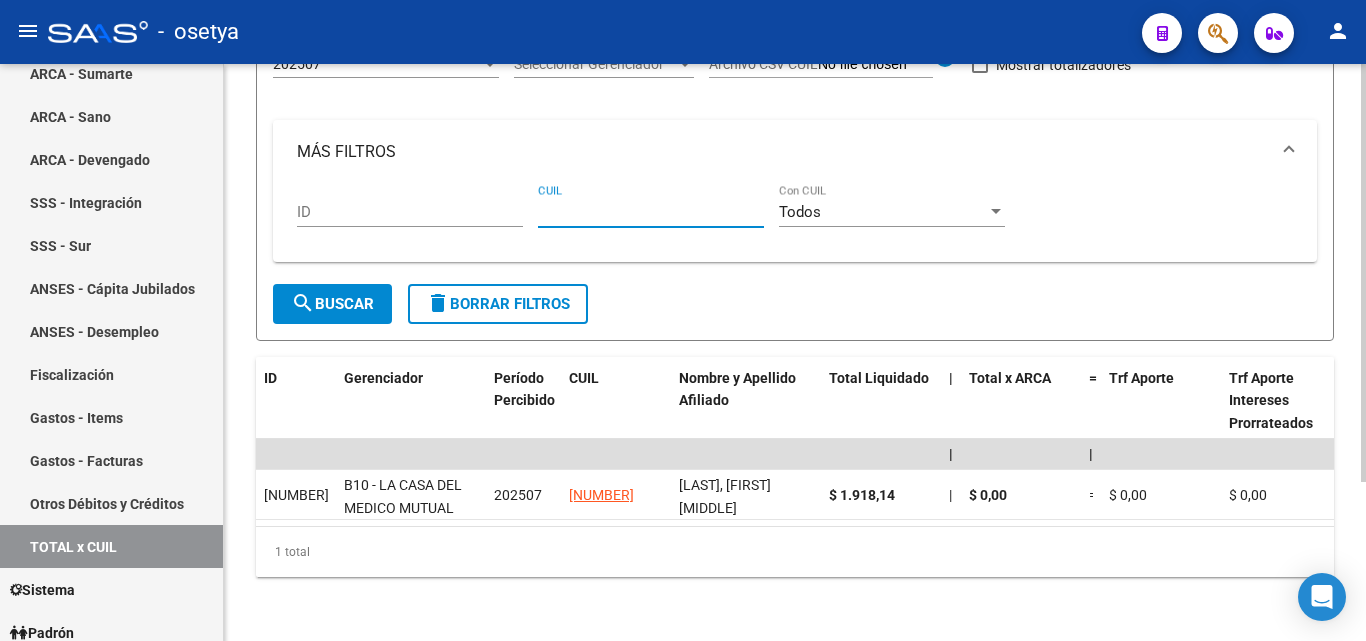 paste on "[CUIL]" 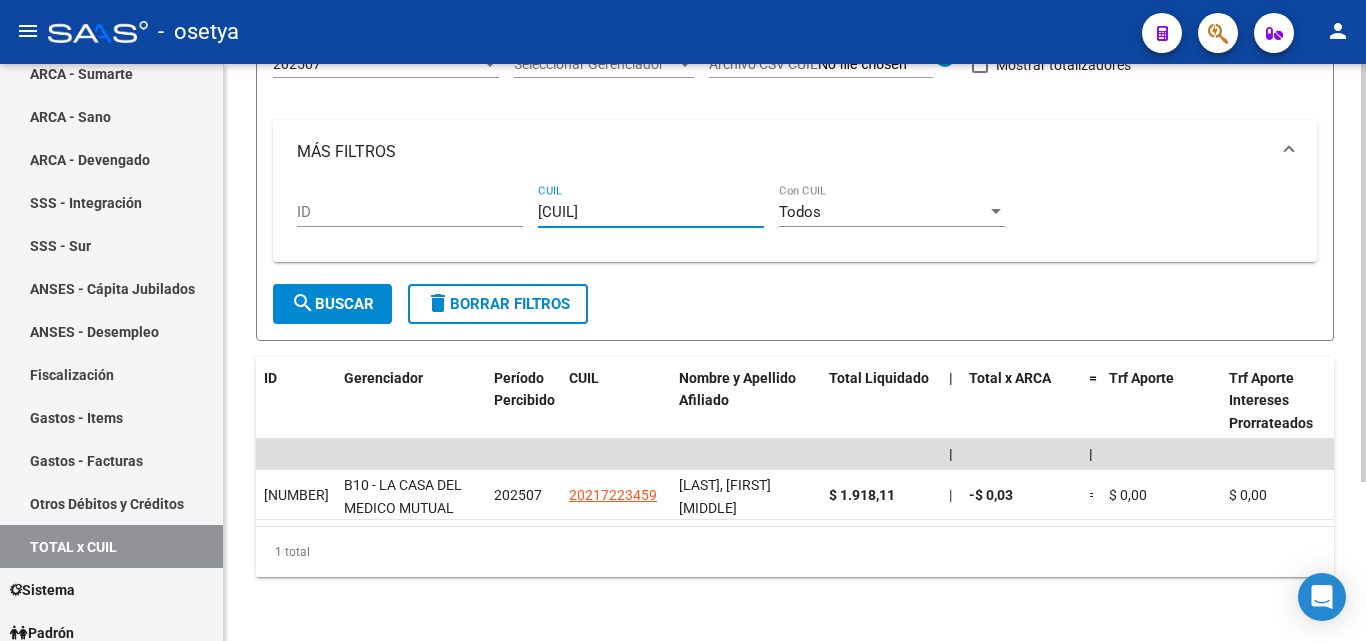 type on "[CUIL]" 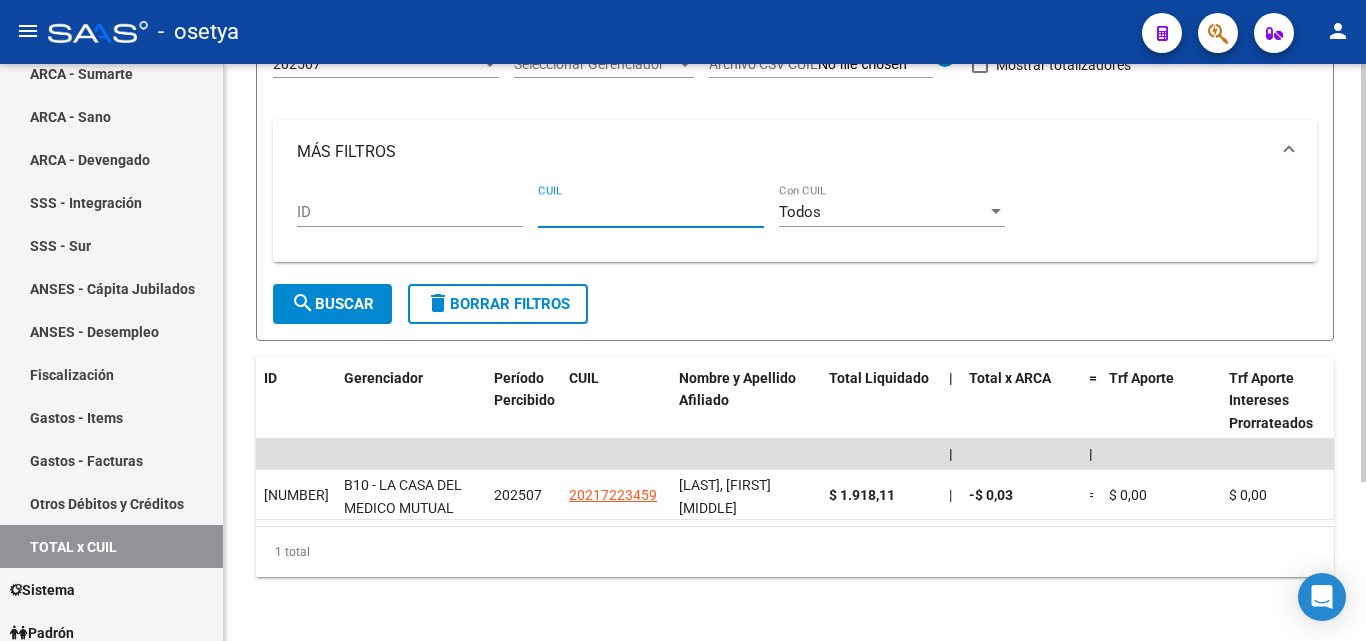 paste on "[CUIL]" 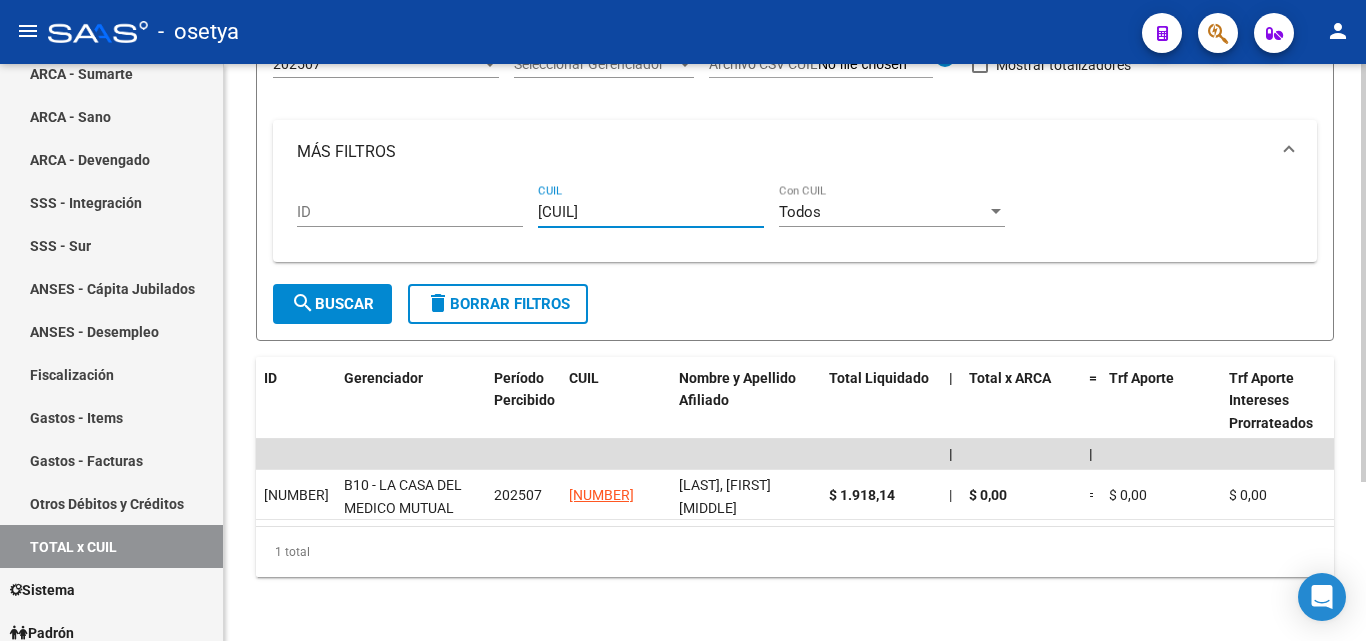 type on "[CUIL]" 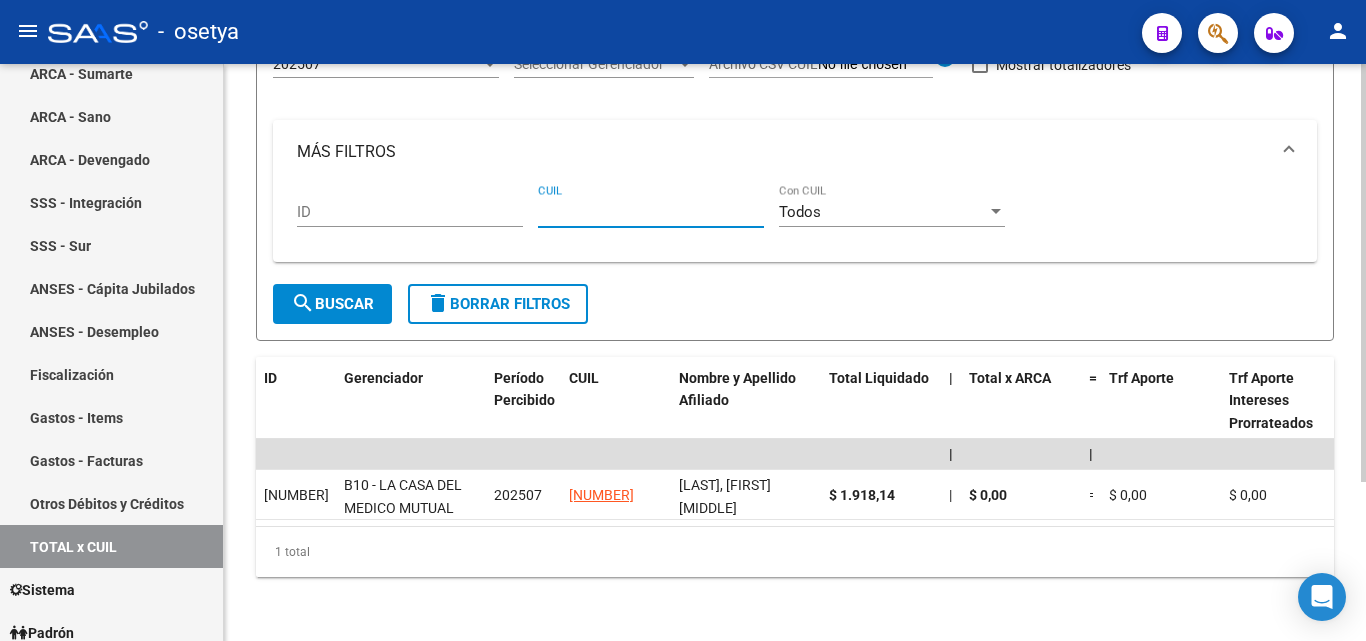 paste on "[CUIL]" 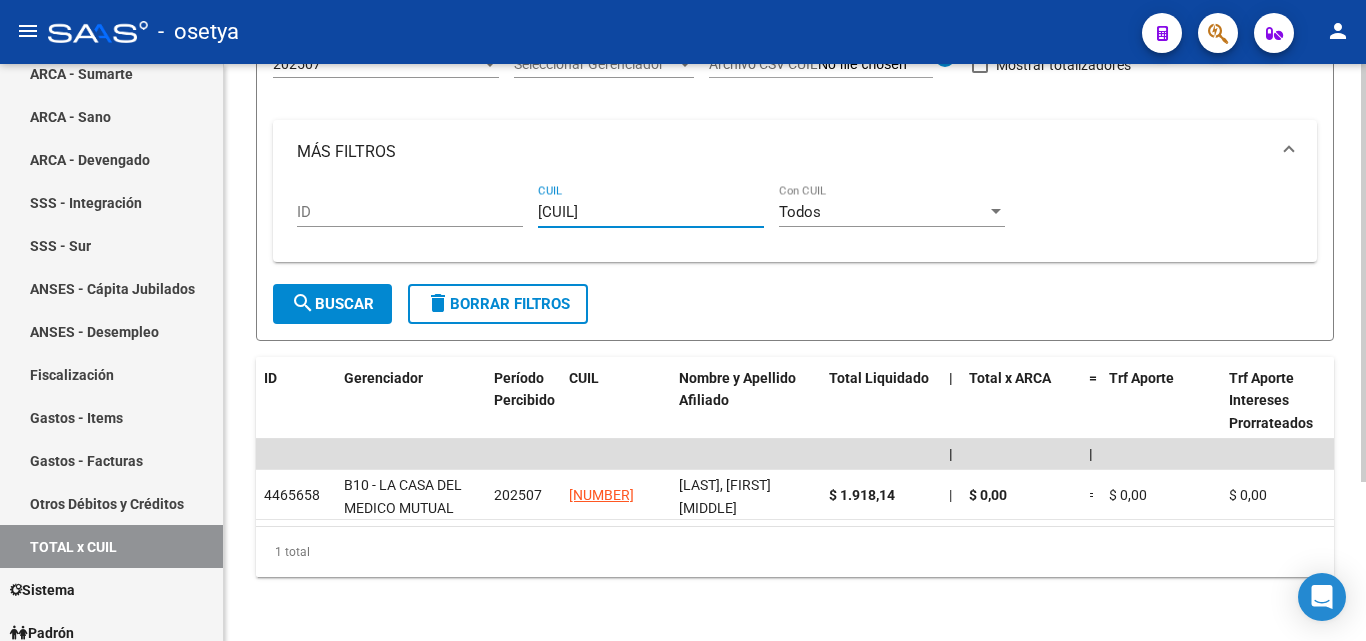 type on "[CUIL]" 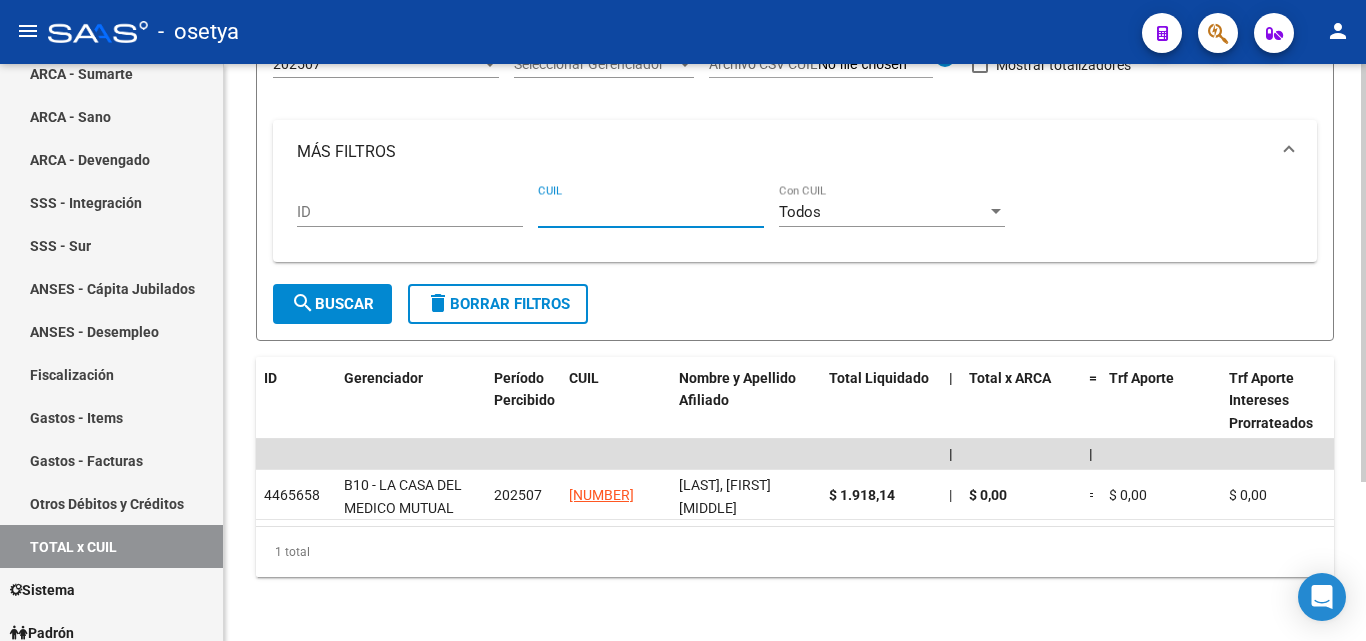 paste on "[CUIL]" 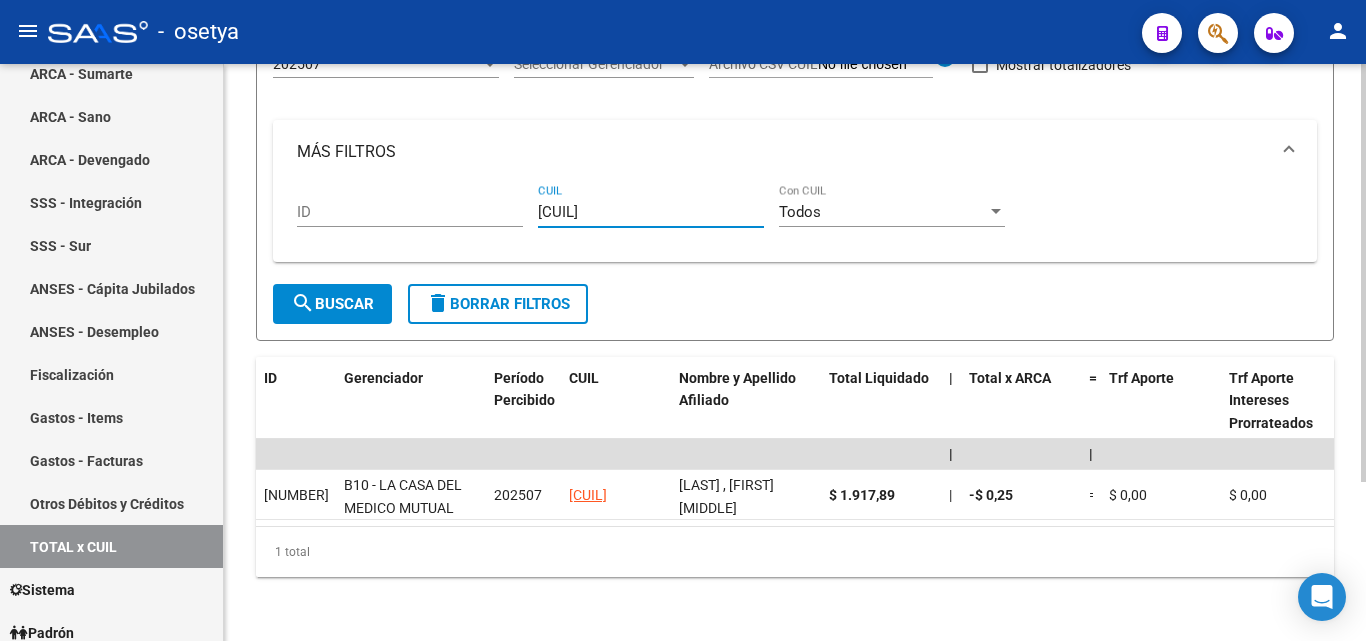 type on "[CUIL]" 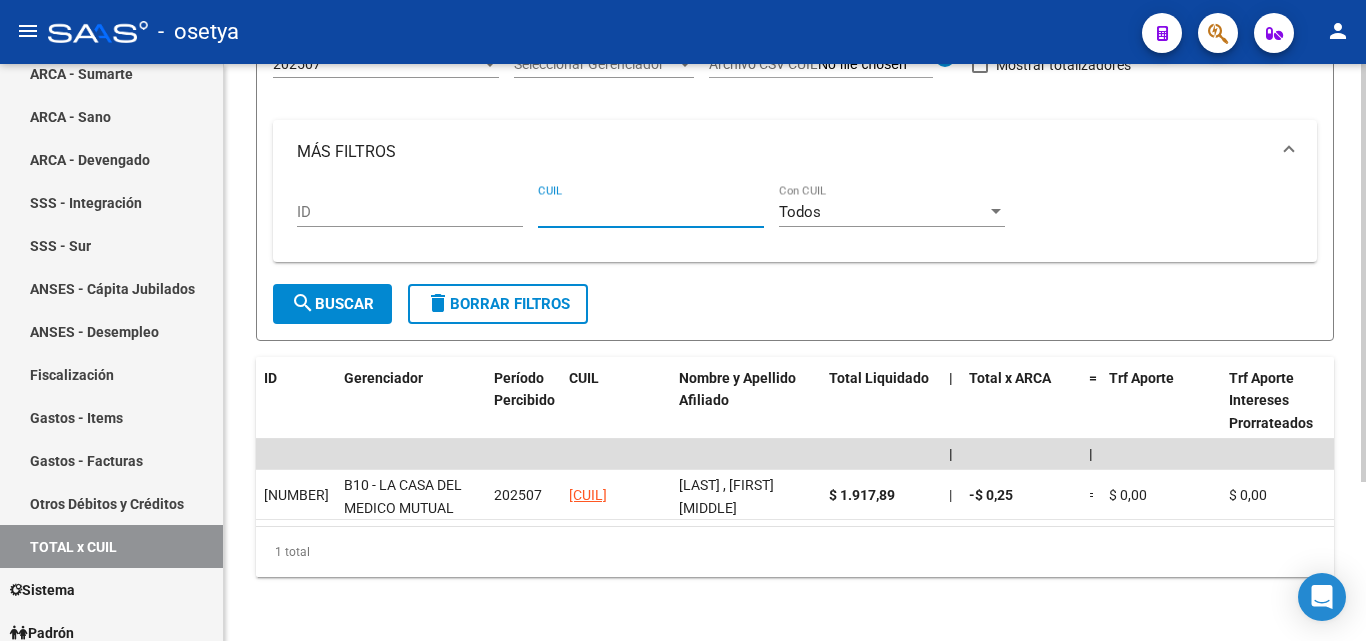 paste on "[CUIL]" 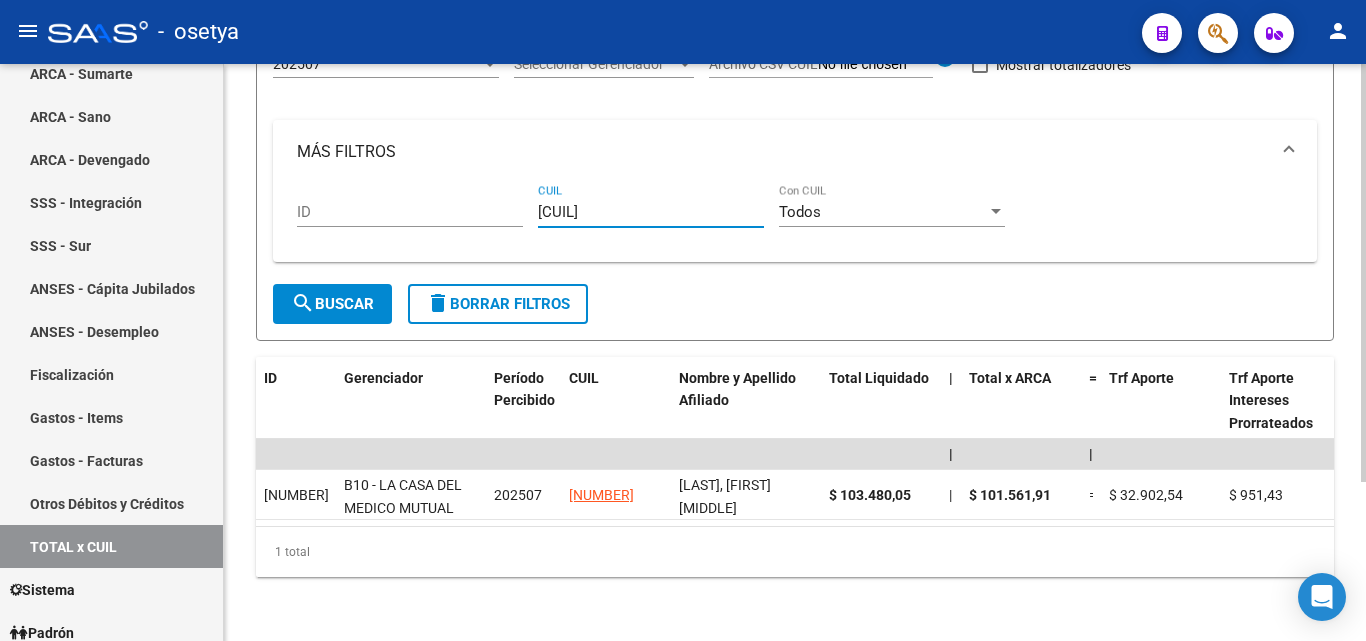 type on "[CUIL]" 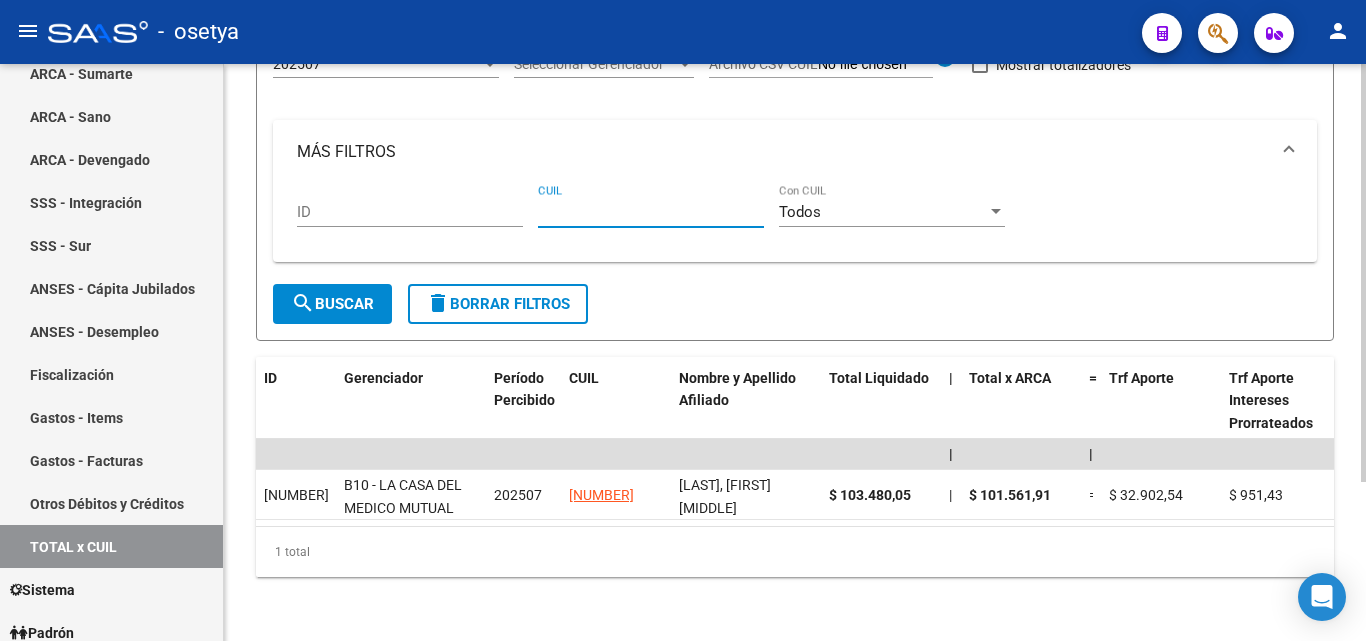 paste on "[CUIL]" 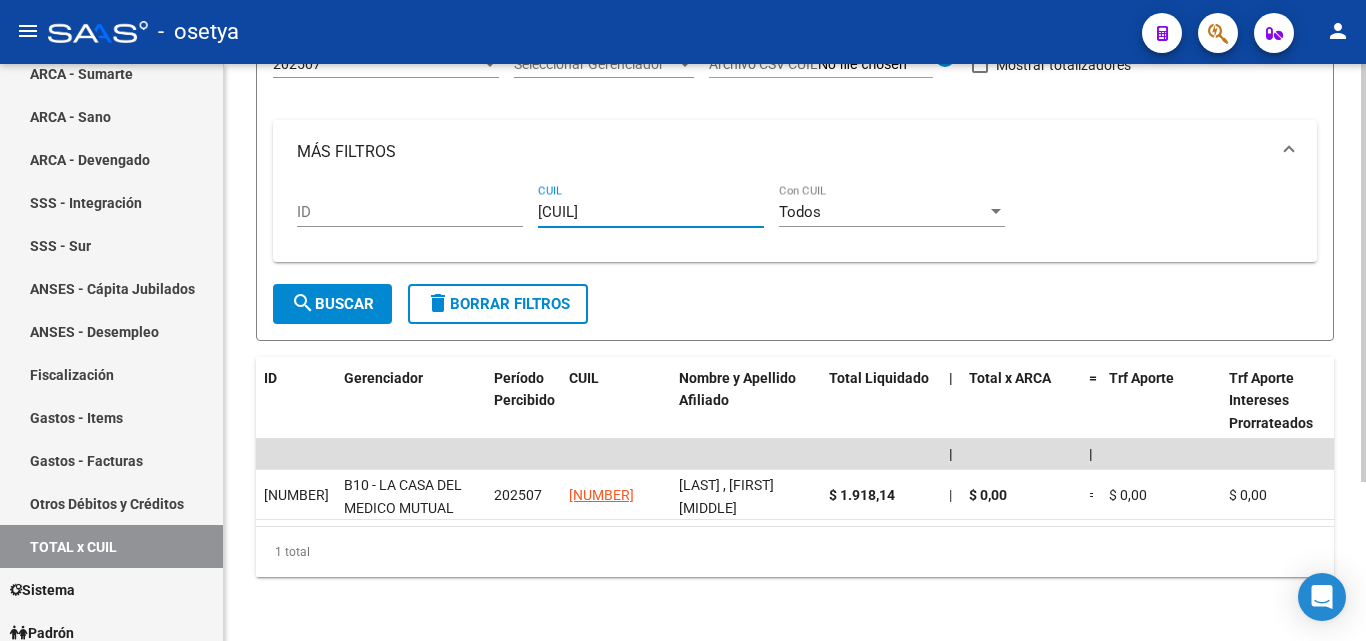 type on "[CUIL]" 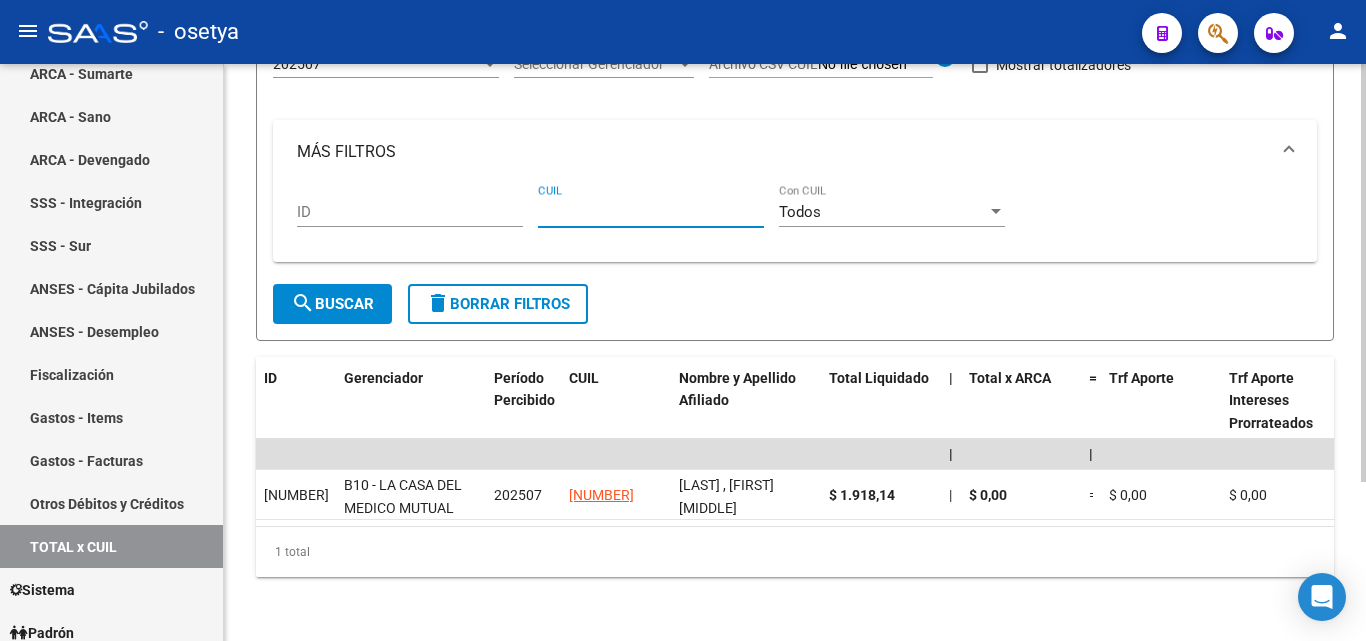 paste on "[CUIL]" 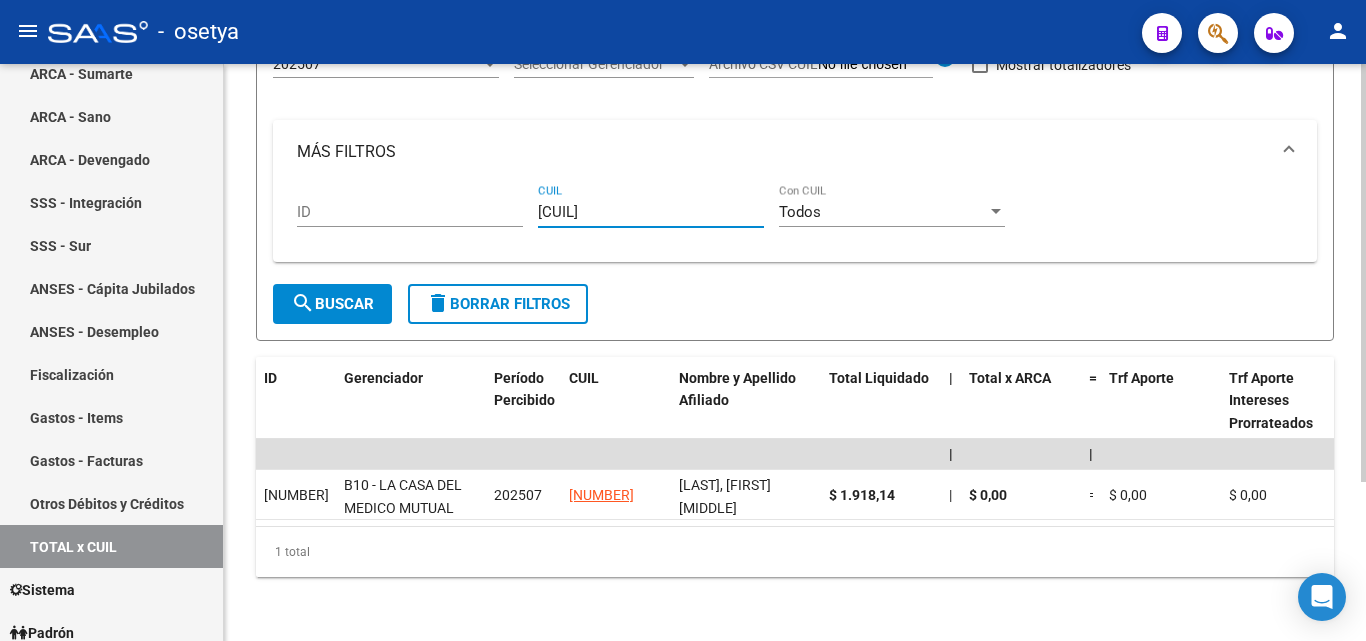 type on "[CUIL]" 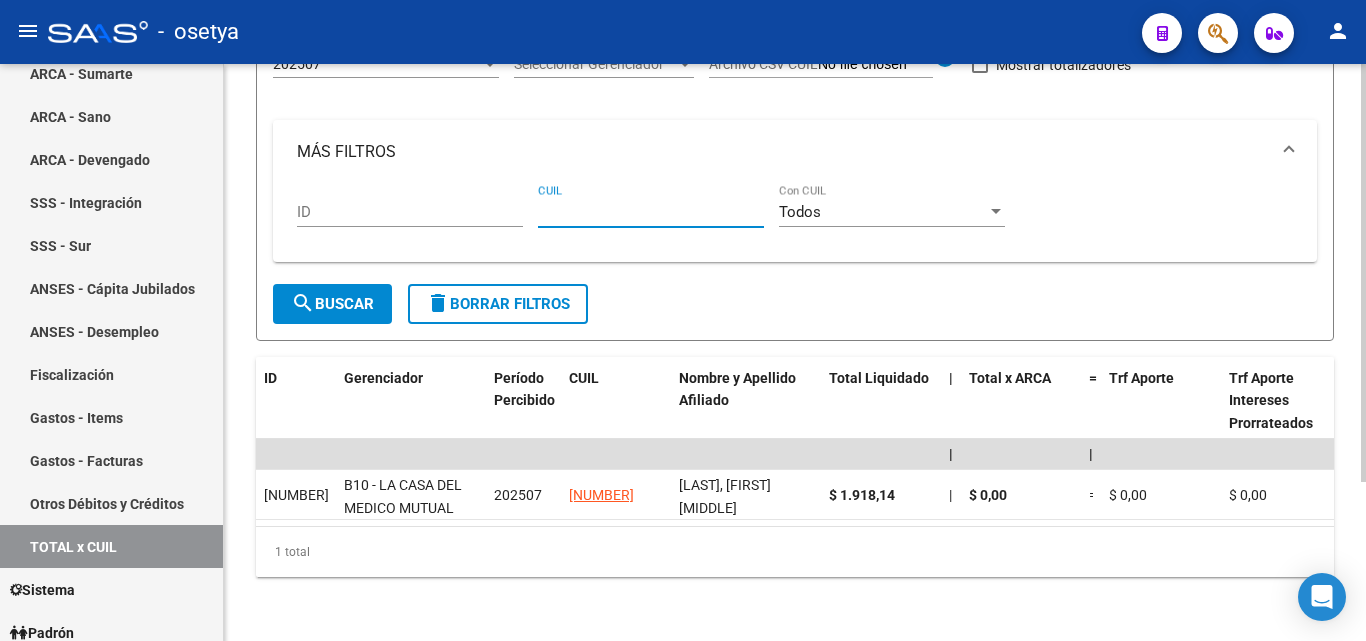 paste on "[CUIL]" 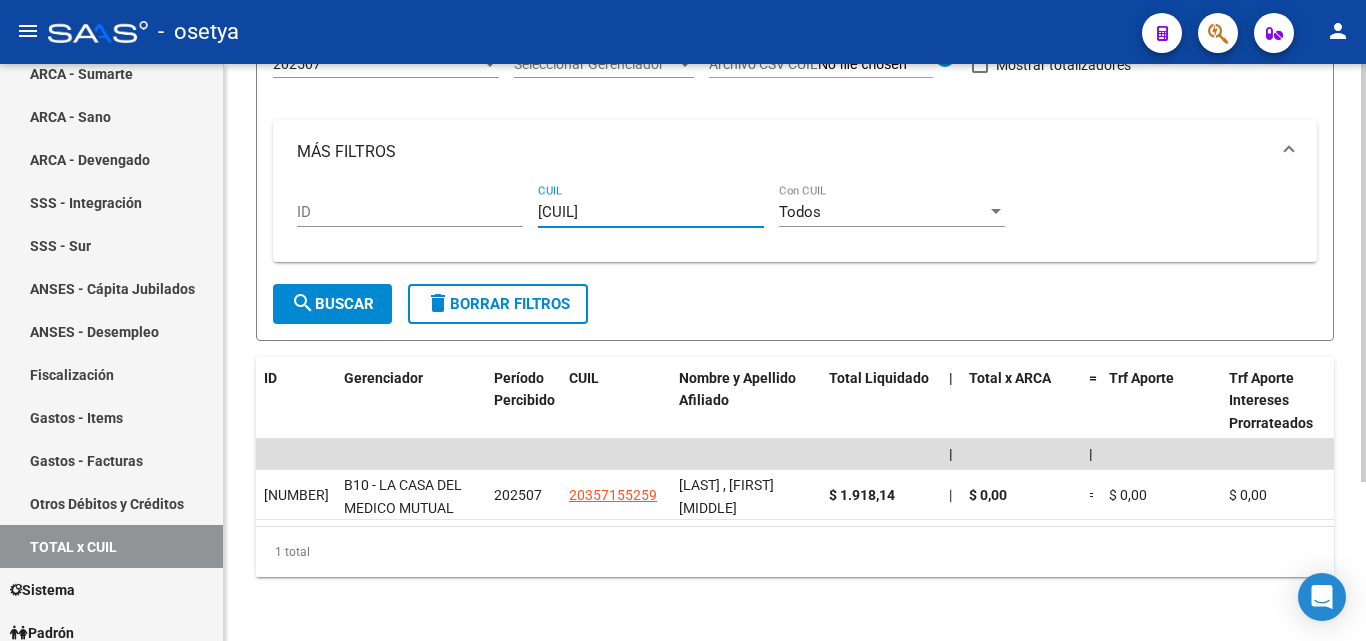 type on "[CUIL]" 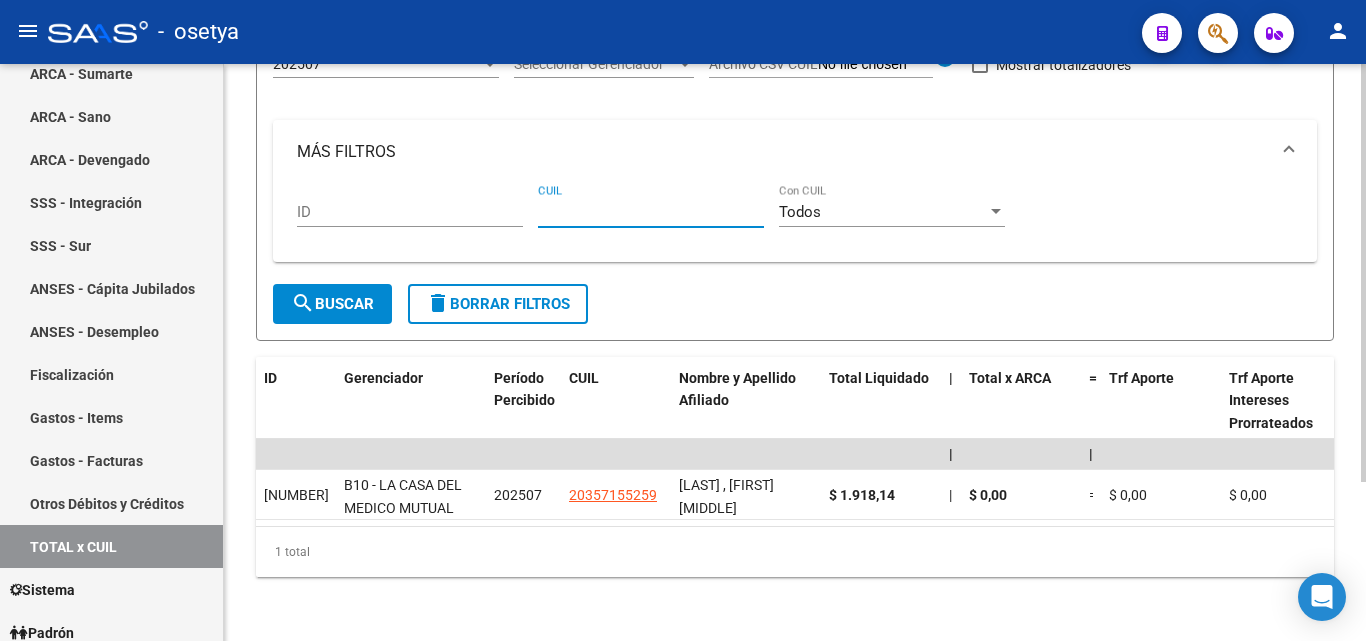 paste on "[CUIL]" 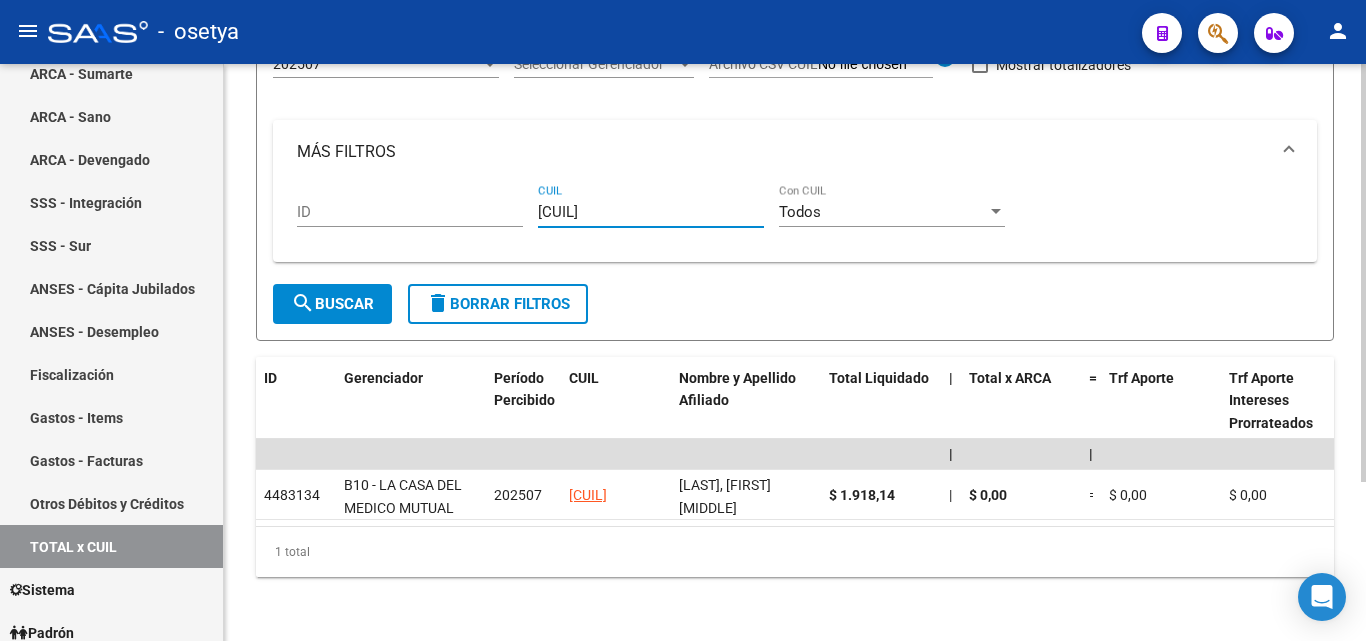 type on "[CUIL]" 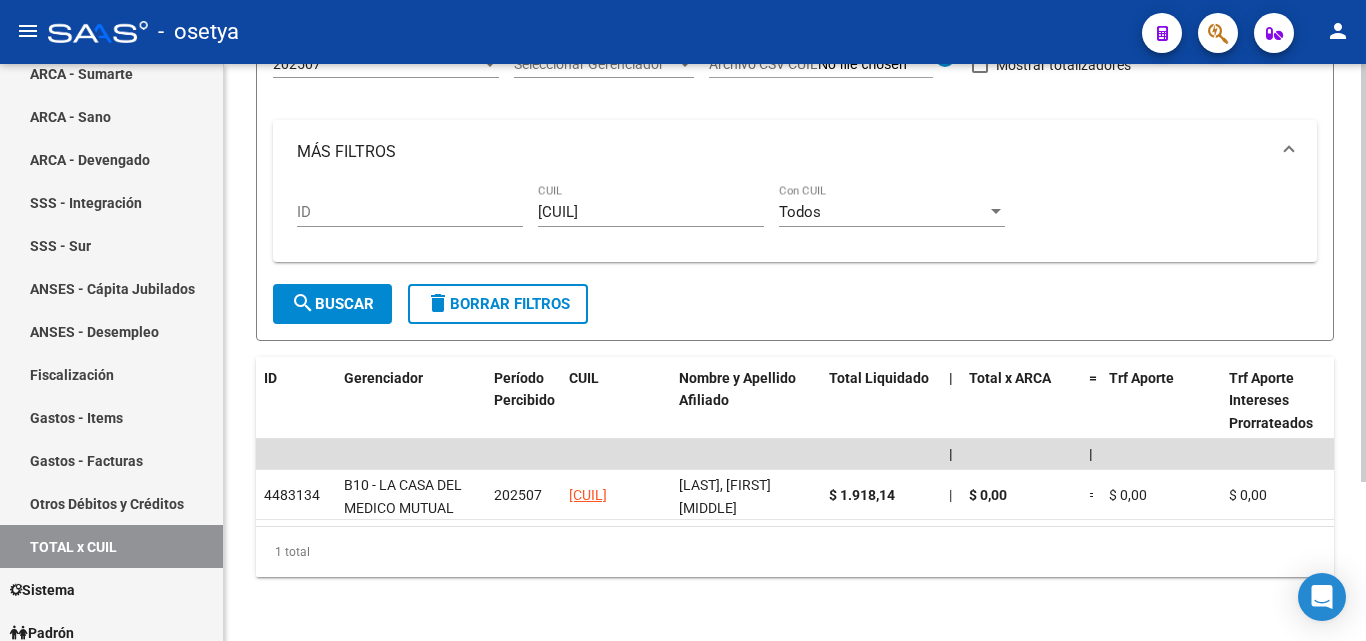 drag, startPoint x: 643, startPoint y: 185, endPoint x: 603, endPoint y: 192, distance: 40.60788 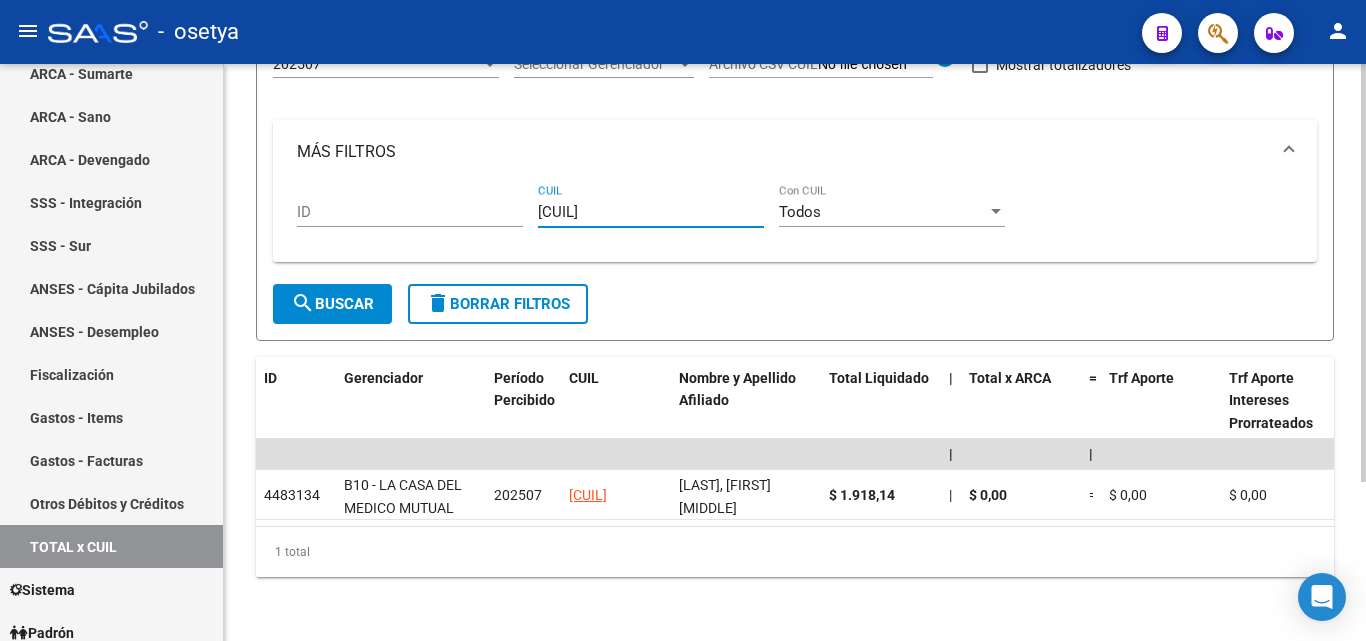 drag, startPoint x: 656, startPoint y: 201, endPoint x: 521, endPoint y: 203, distance: 135.01482 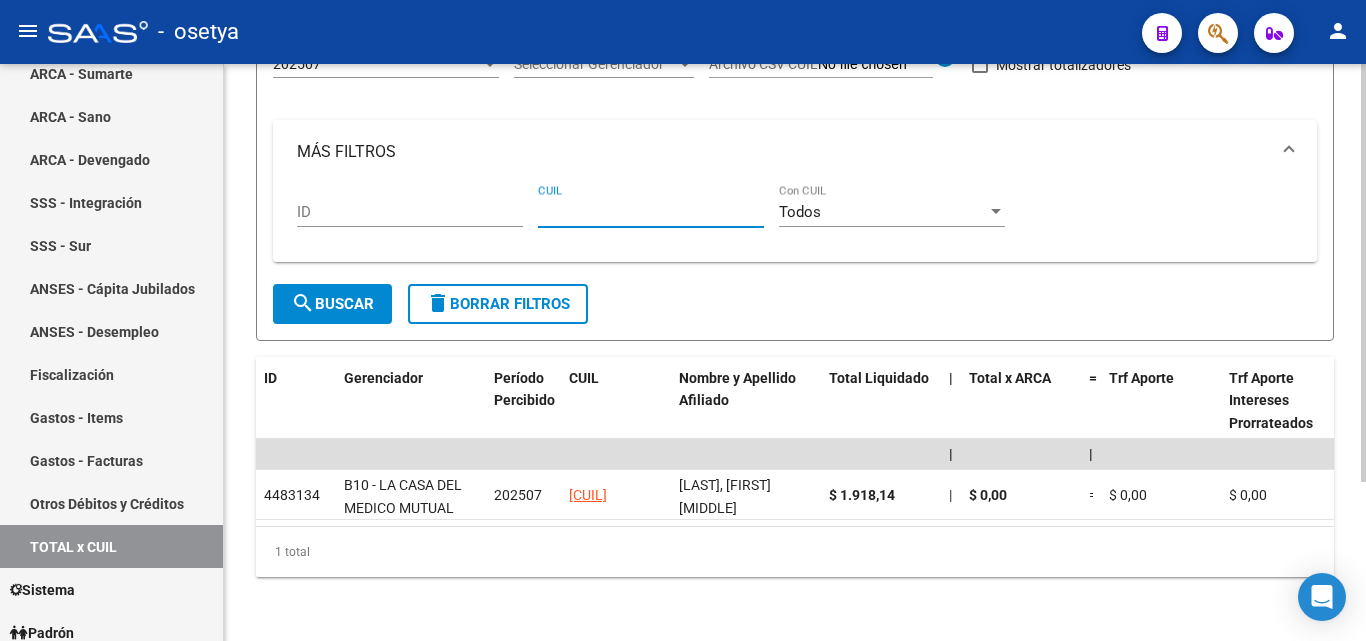paste on "[CUIL]" 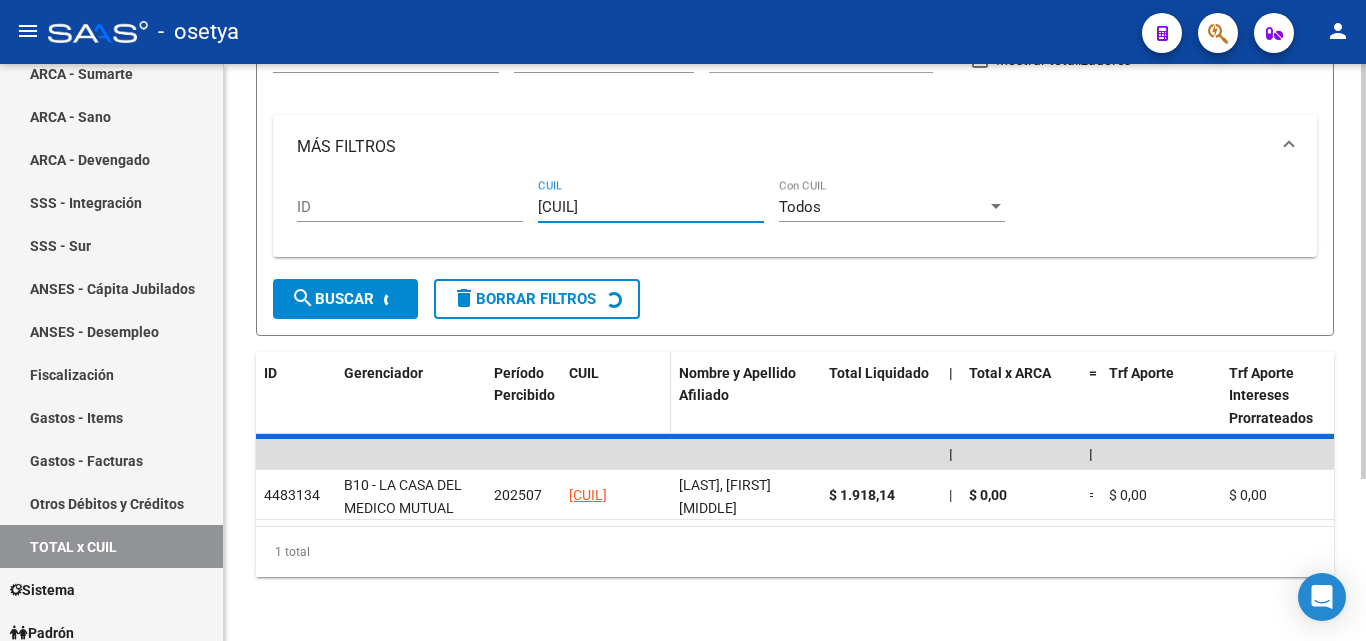 scroll, scrollTop: 167, scrollLeft: 0, axis: vertical 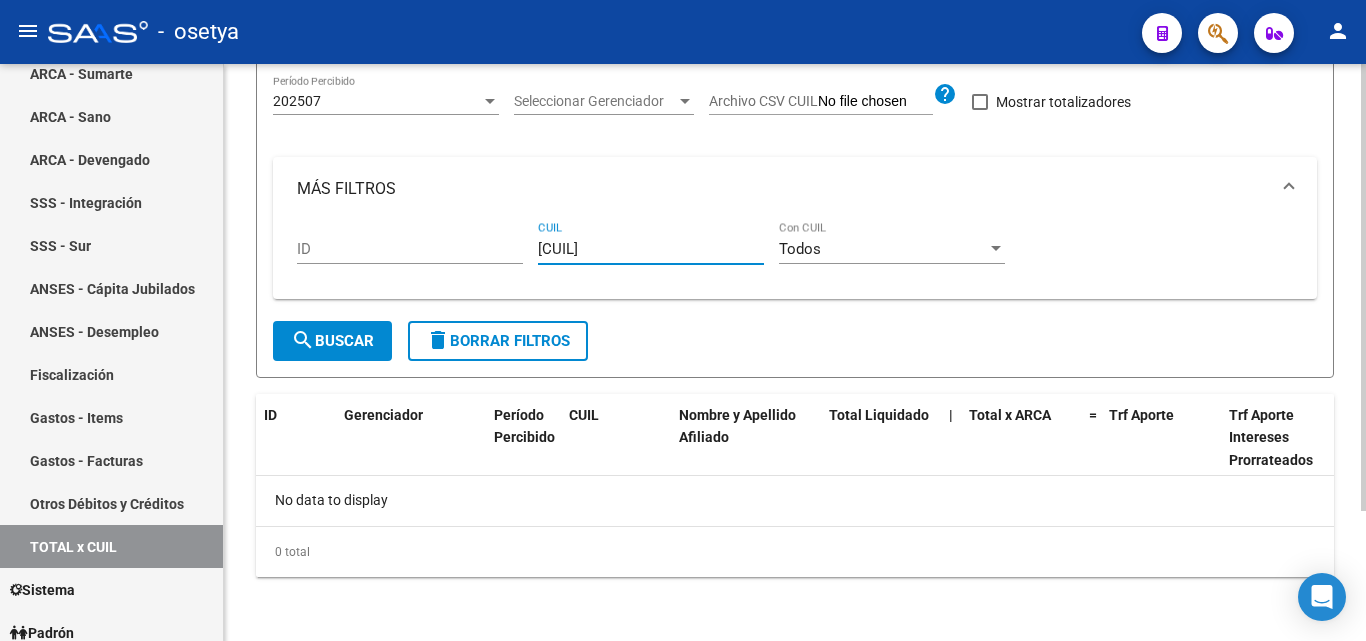 type on "[CUIL]" 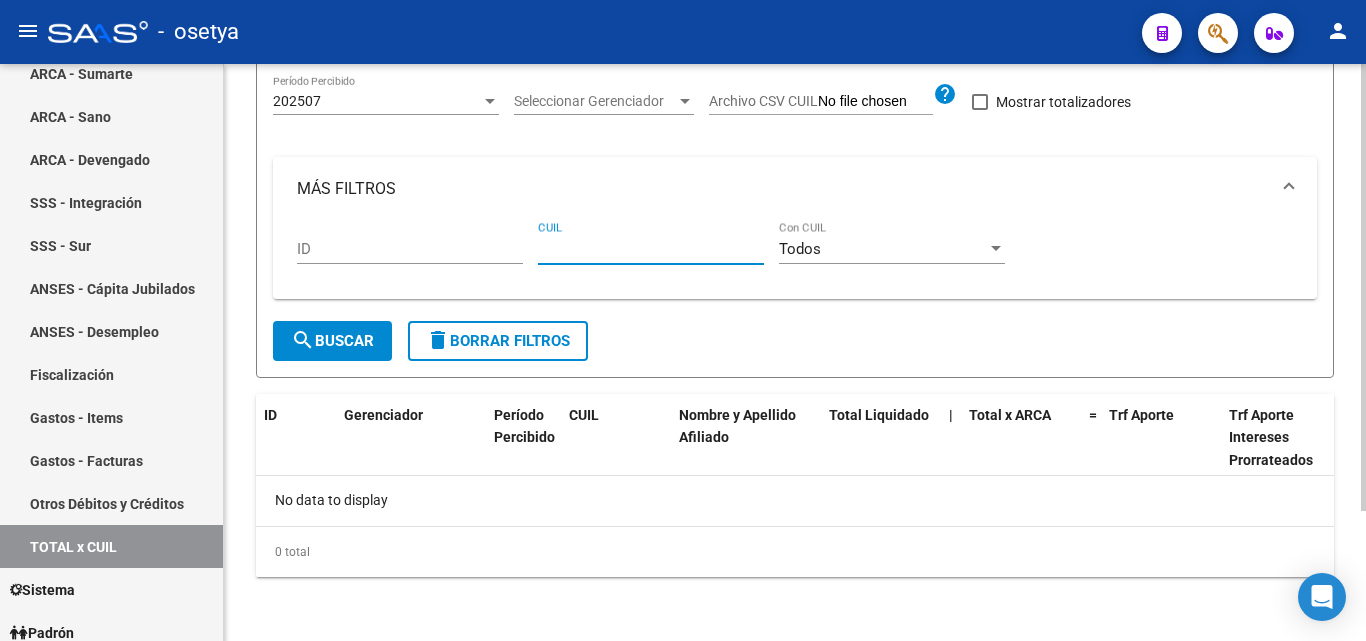 paste on "[CUIL]" 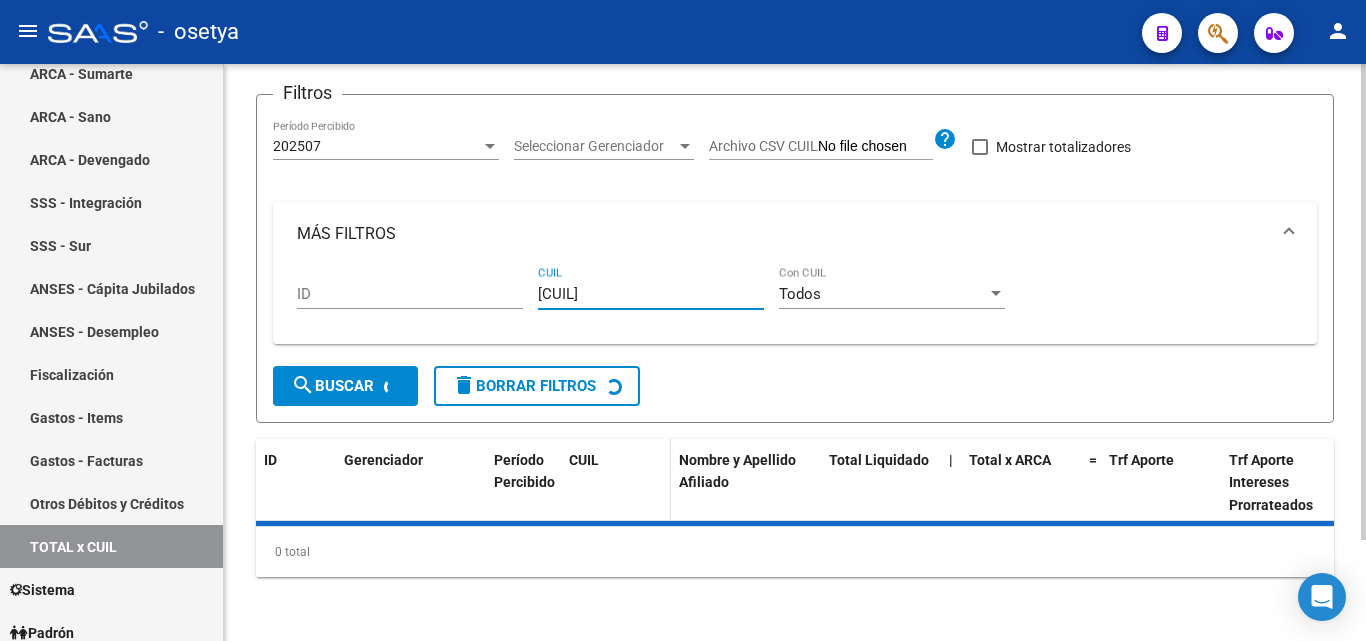 scroll, scrollTop: 220, scrollLeft: 0, axis: vertical 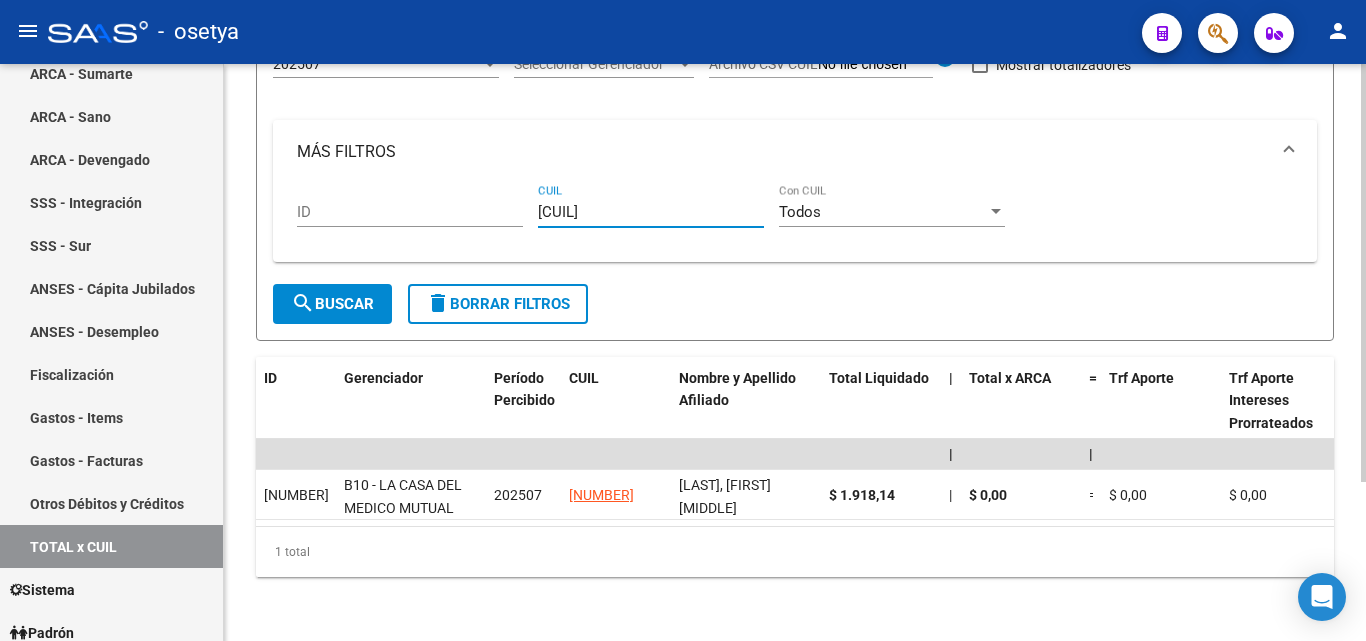 type on "[CUIL]" 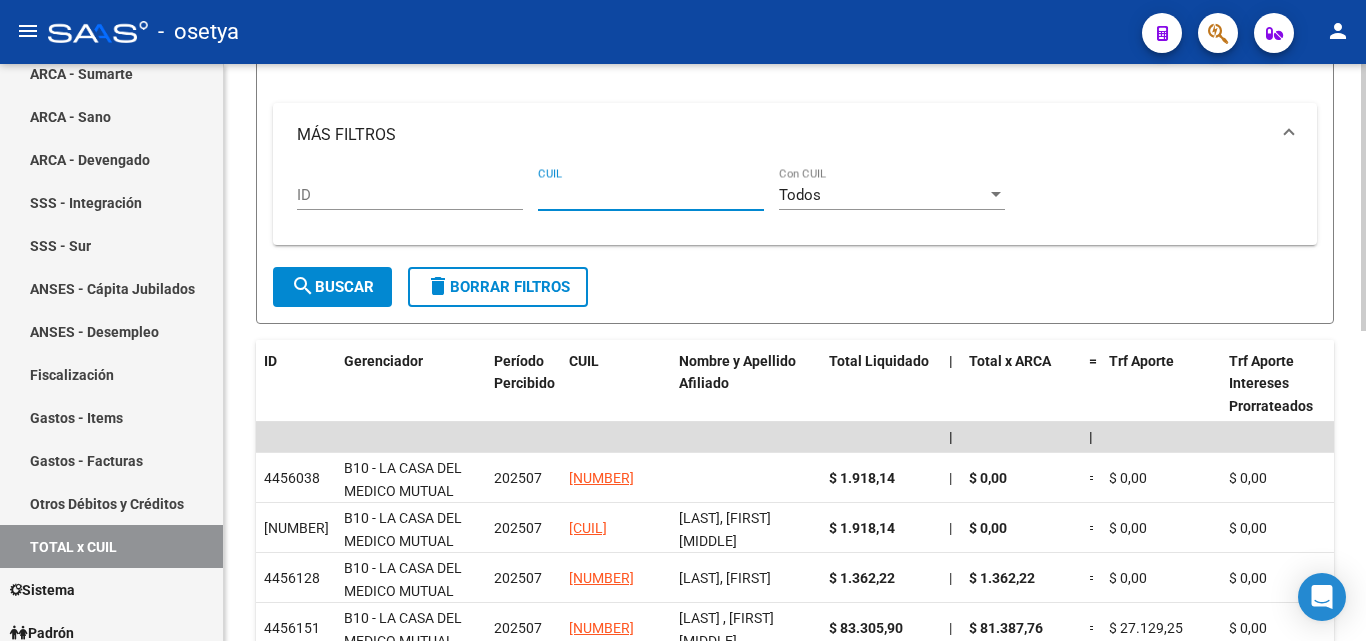 paste on "[CUIL]" 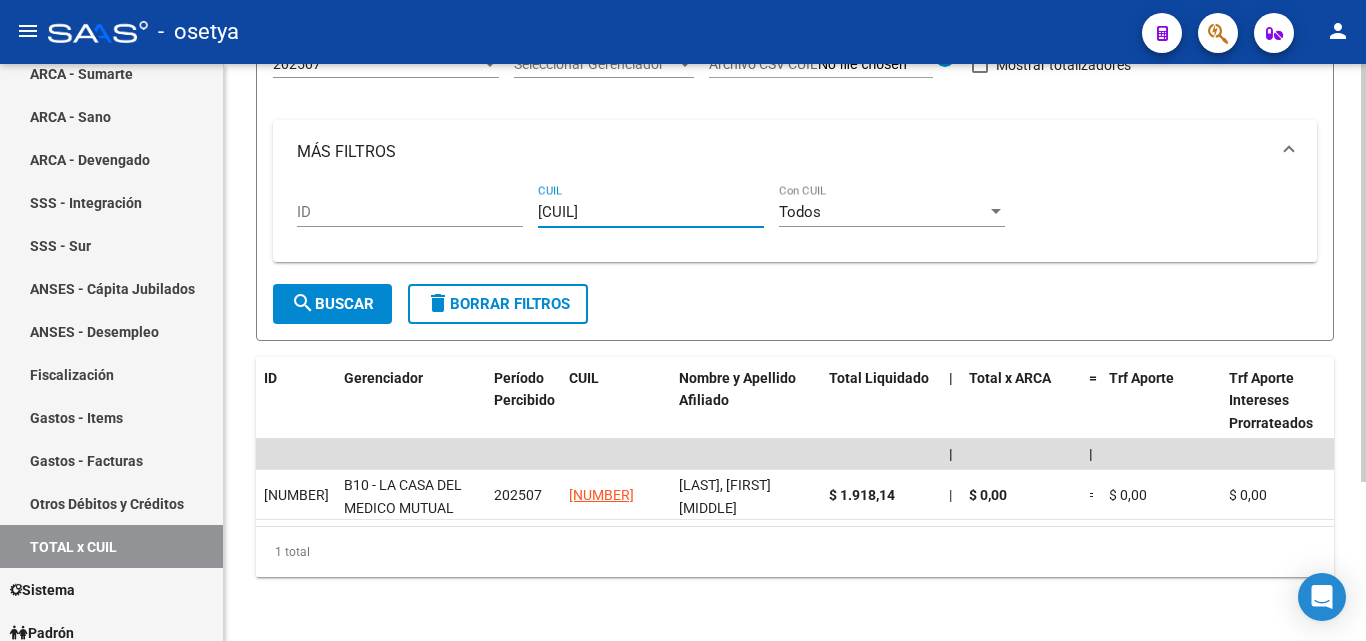 type on "[CUIL]" 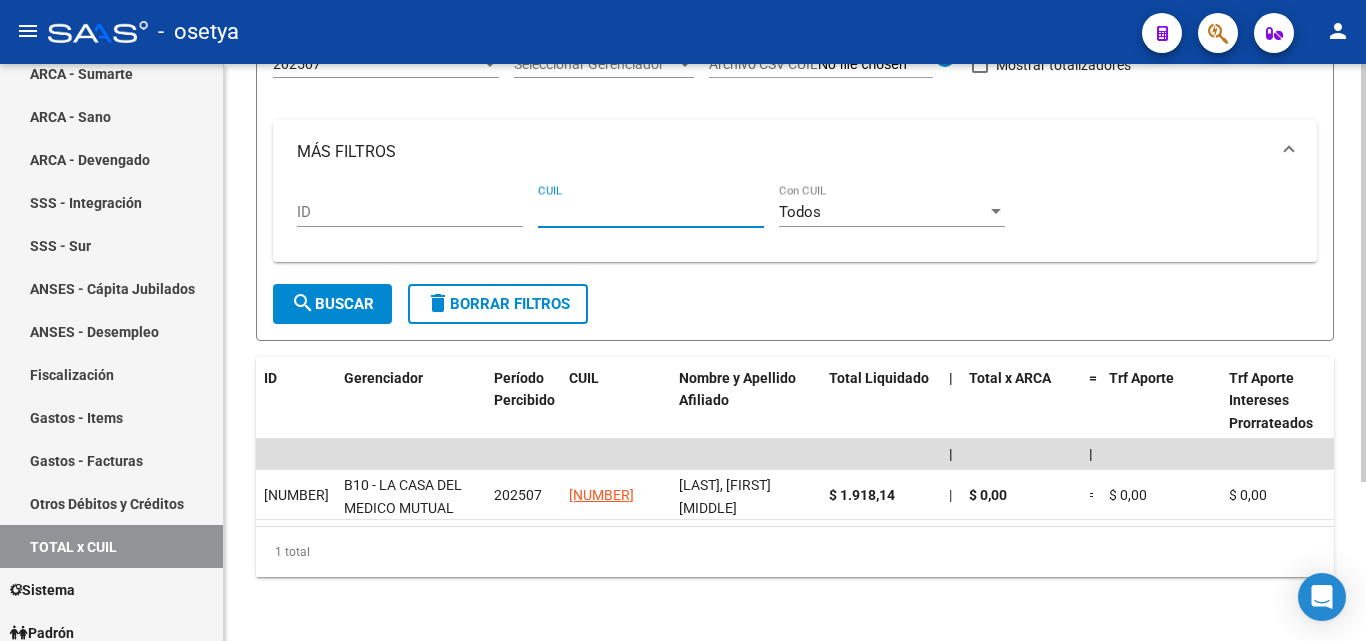 paste on "[CUIL]" 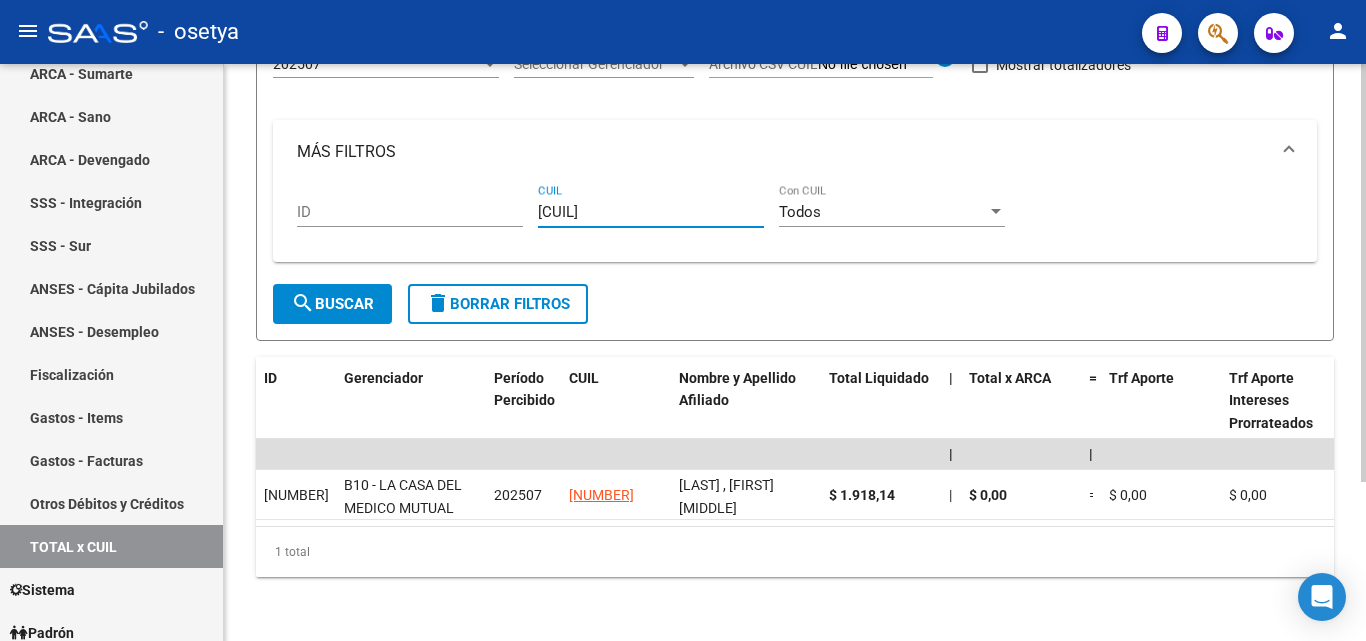 type on "[CUIL]" 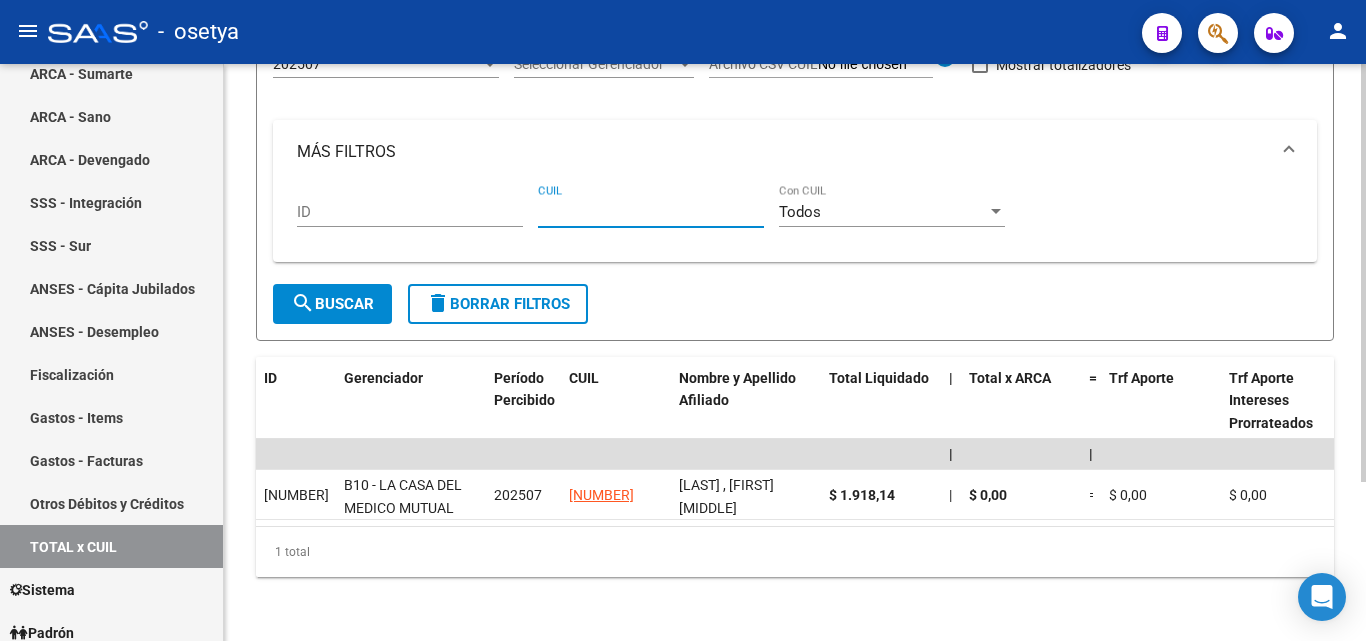 paste on "[CUIL]" 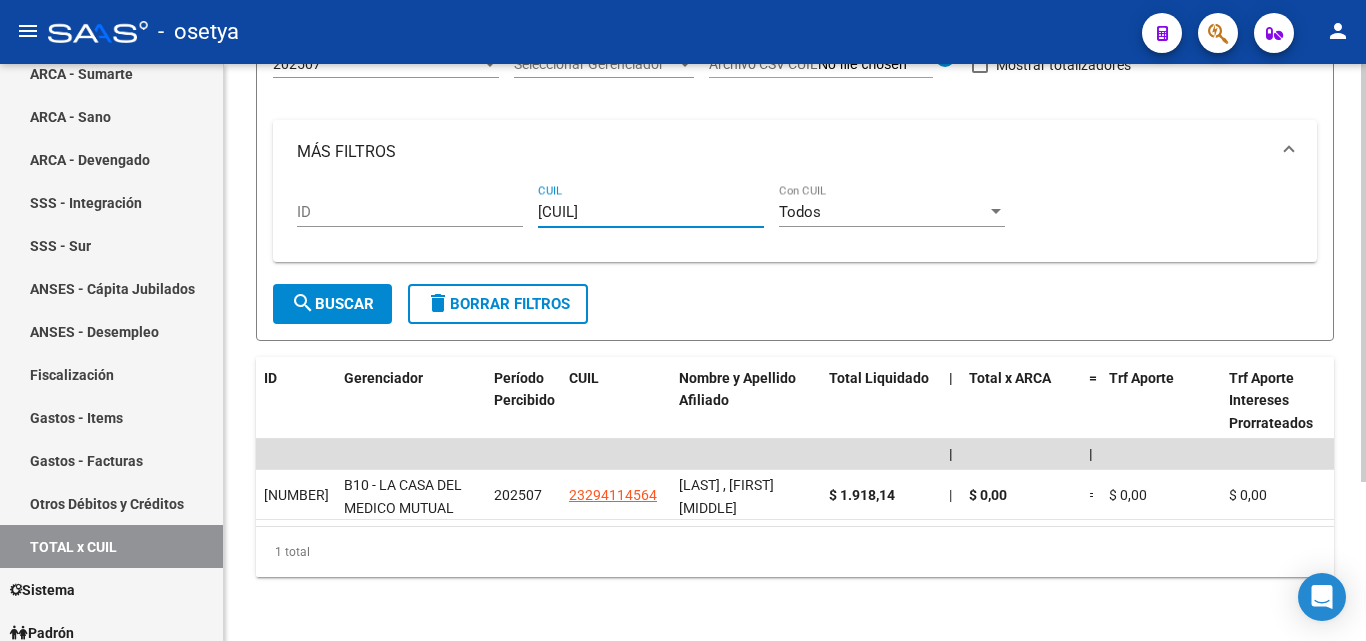 type on "[CUIL]" 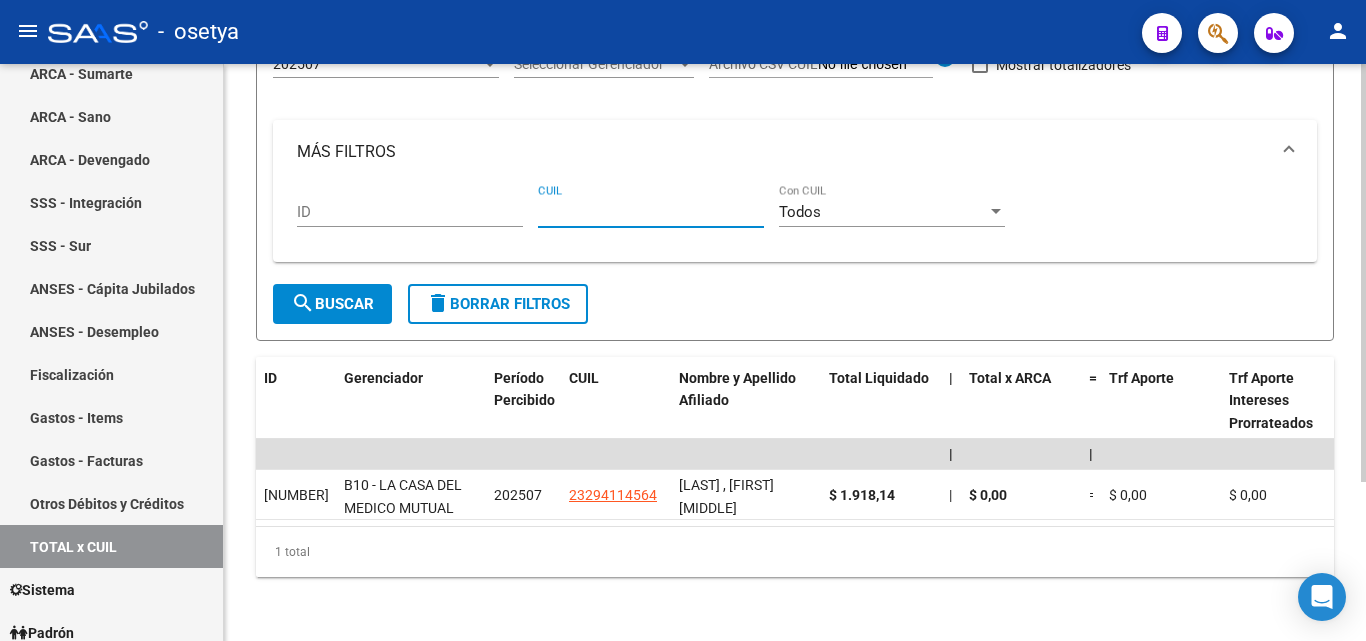 paste on "[CUIL]" 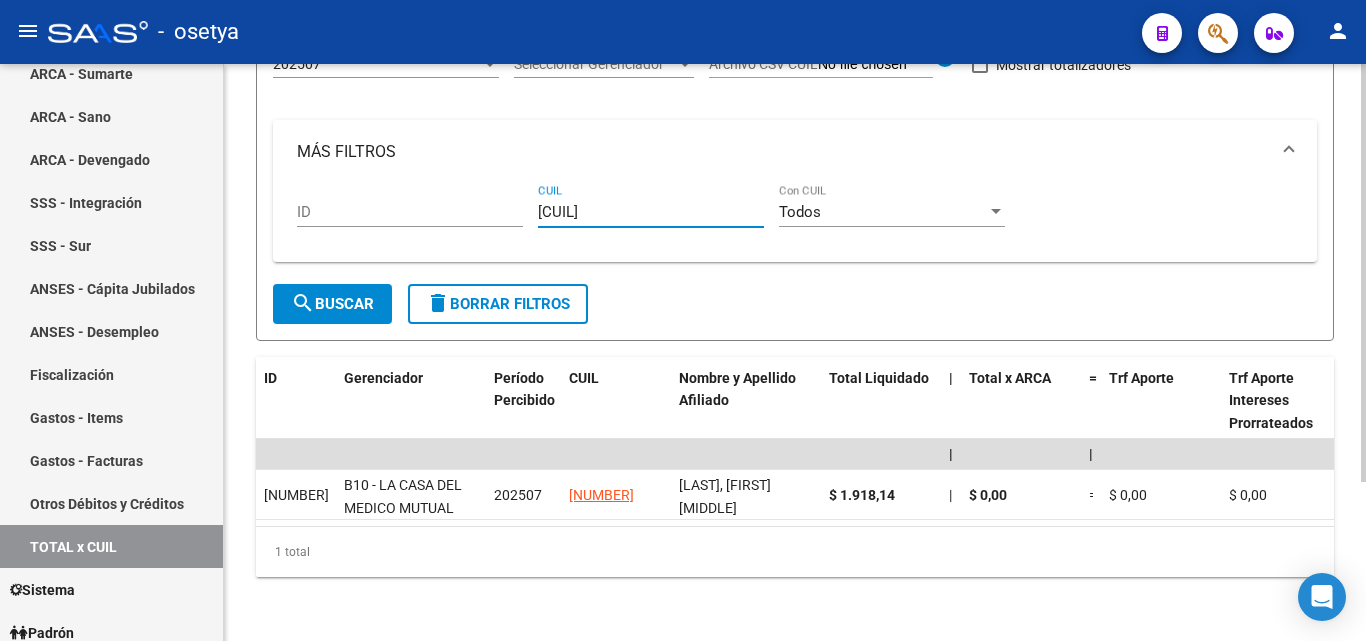type on "[CUIL]" 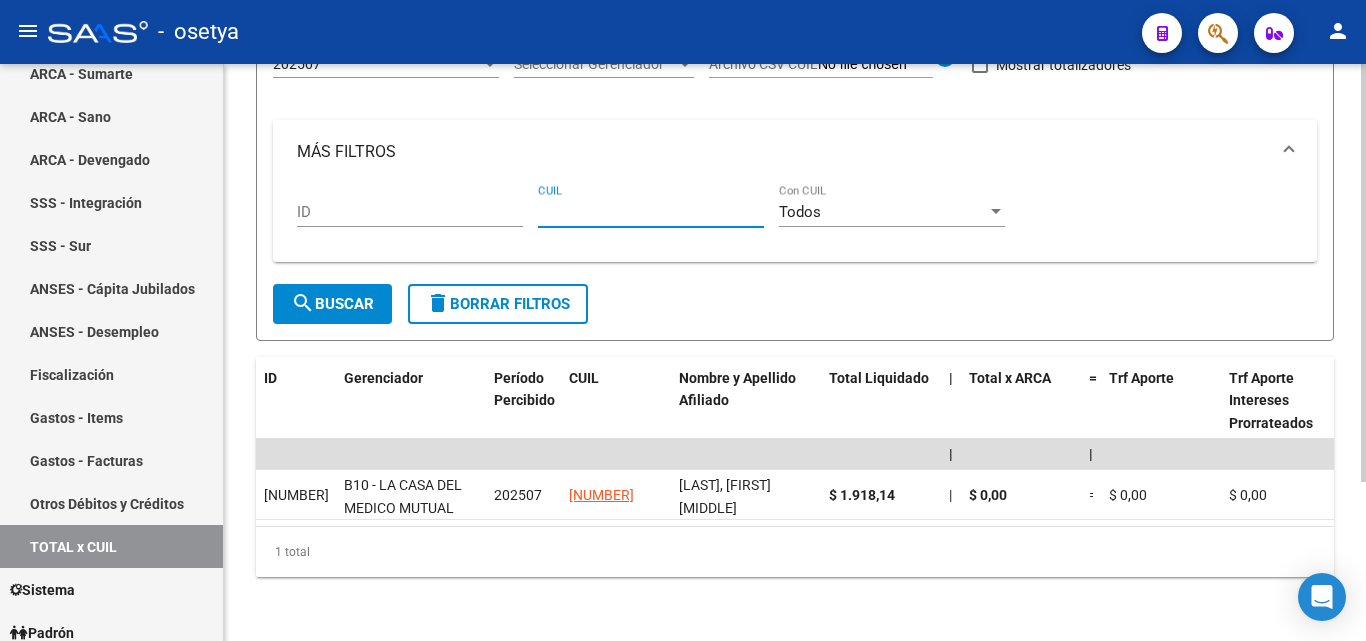 paste on "[CUIL]" 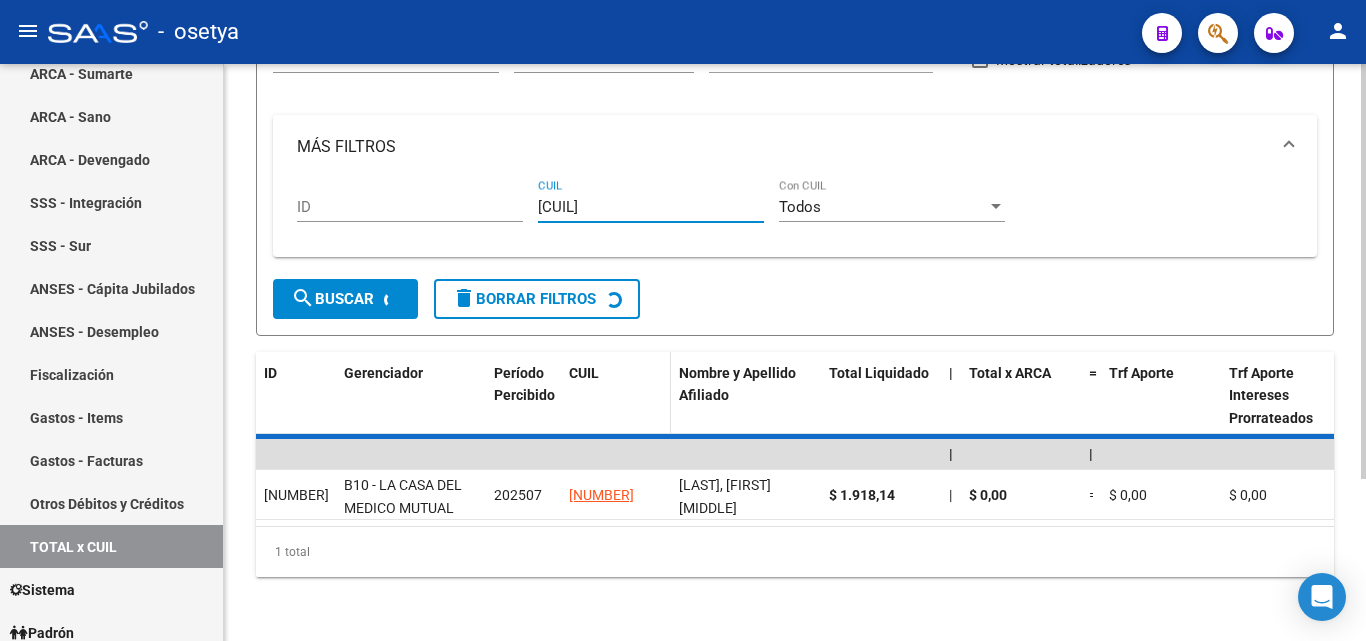 scroll, scrollTop: 167, scrollLeft: 0, axis: vertical 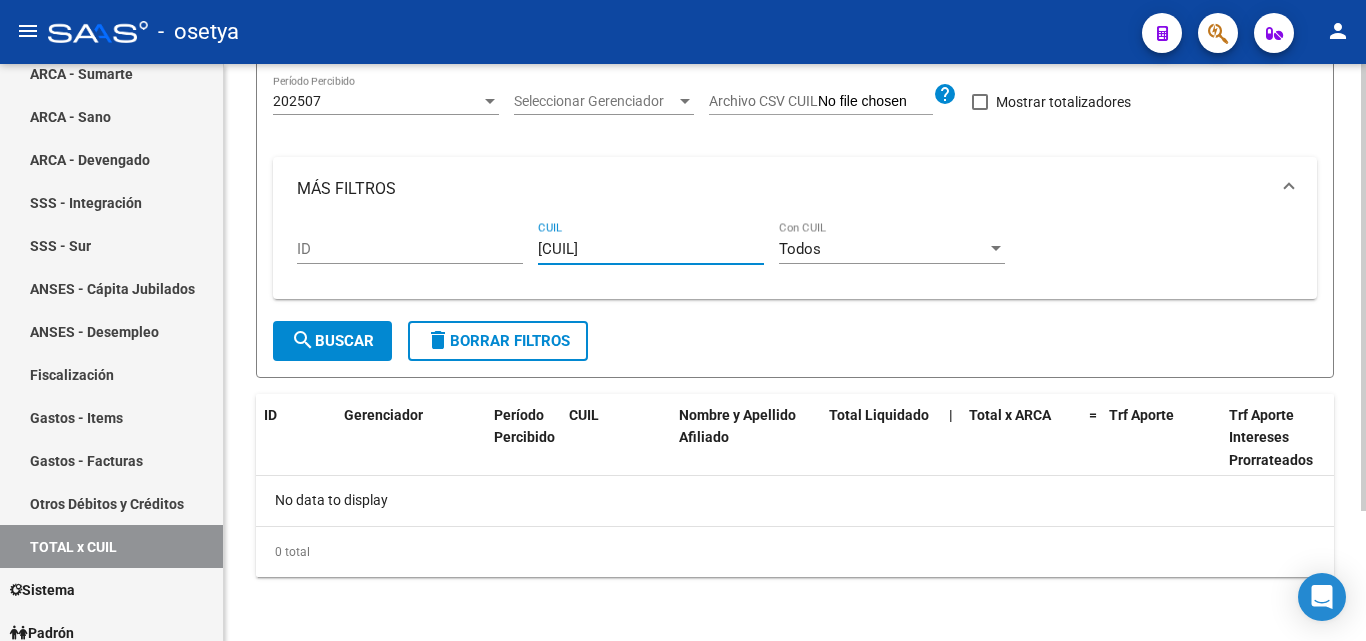 type on "[CUIL]" 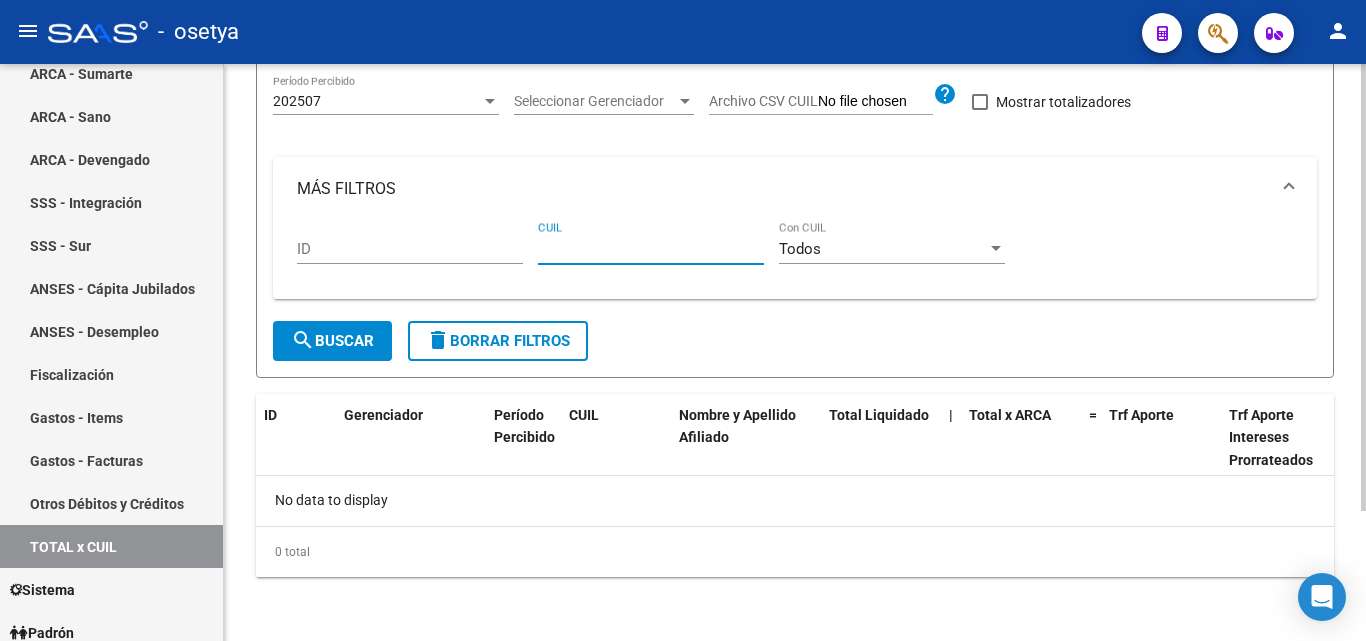 paste on "[CUIL]" 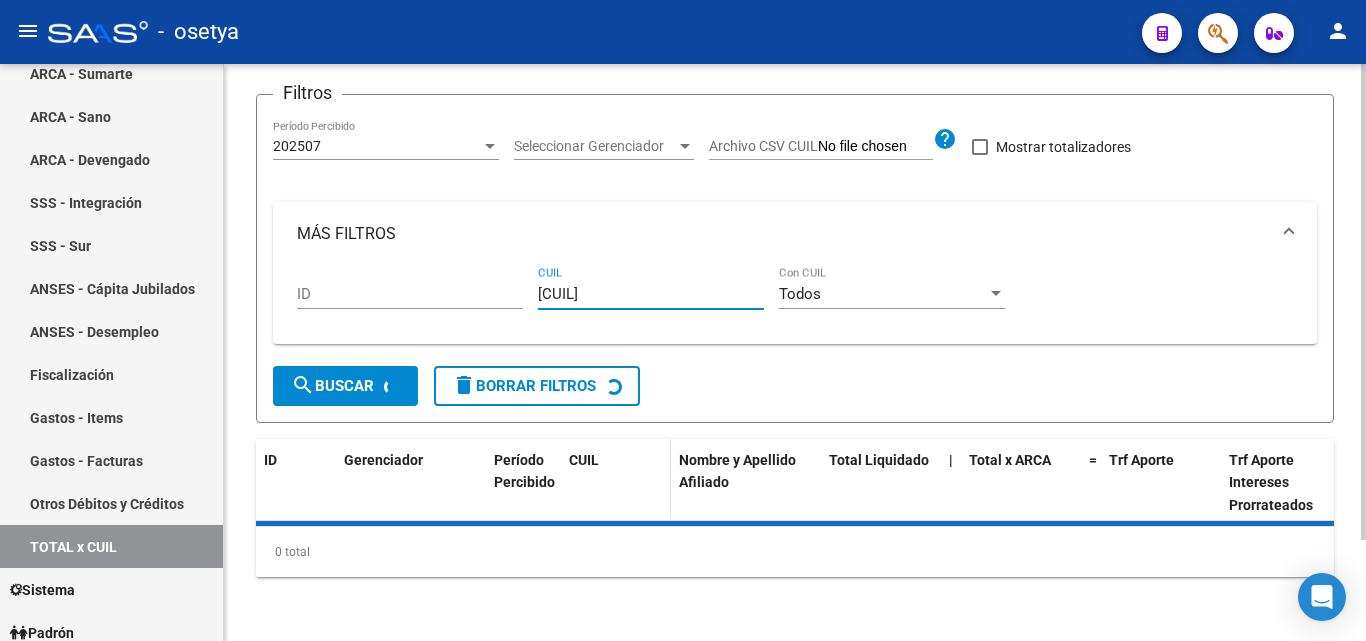 scroll, scrollTop: 220, scrollLeft: 0, axis: vertical 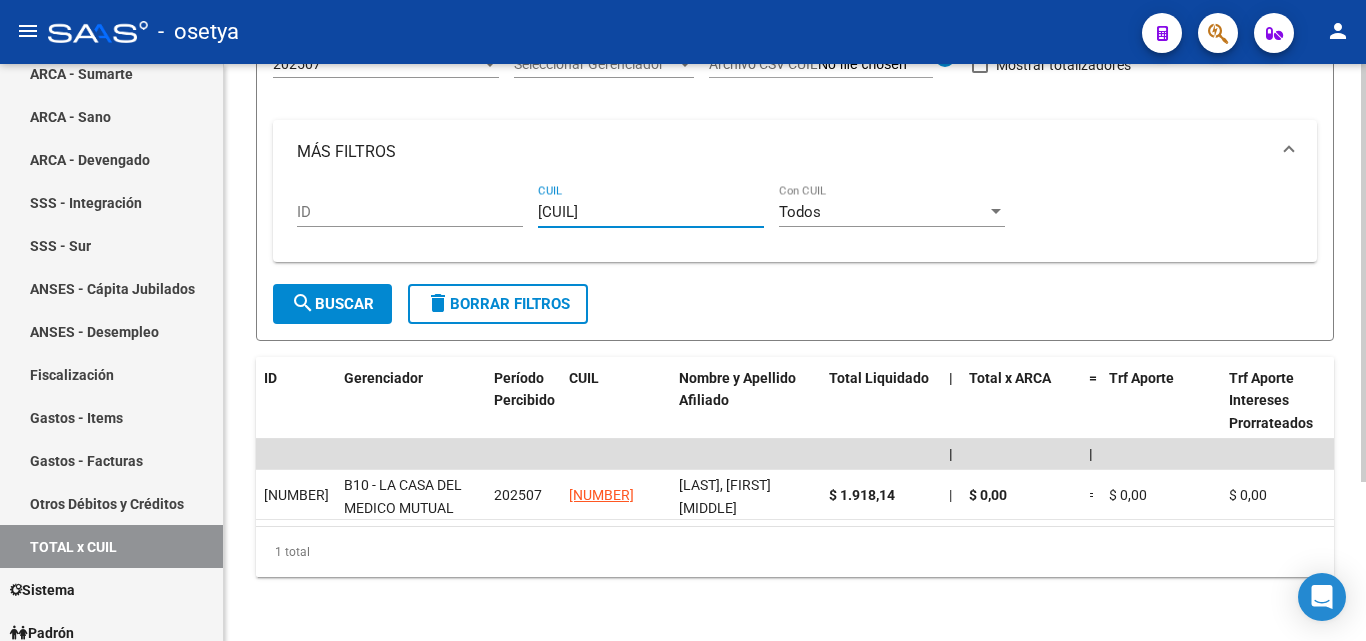 type on "[CUIL]" 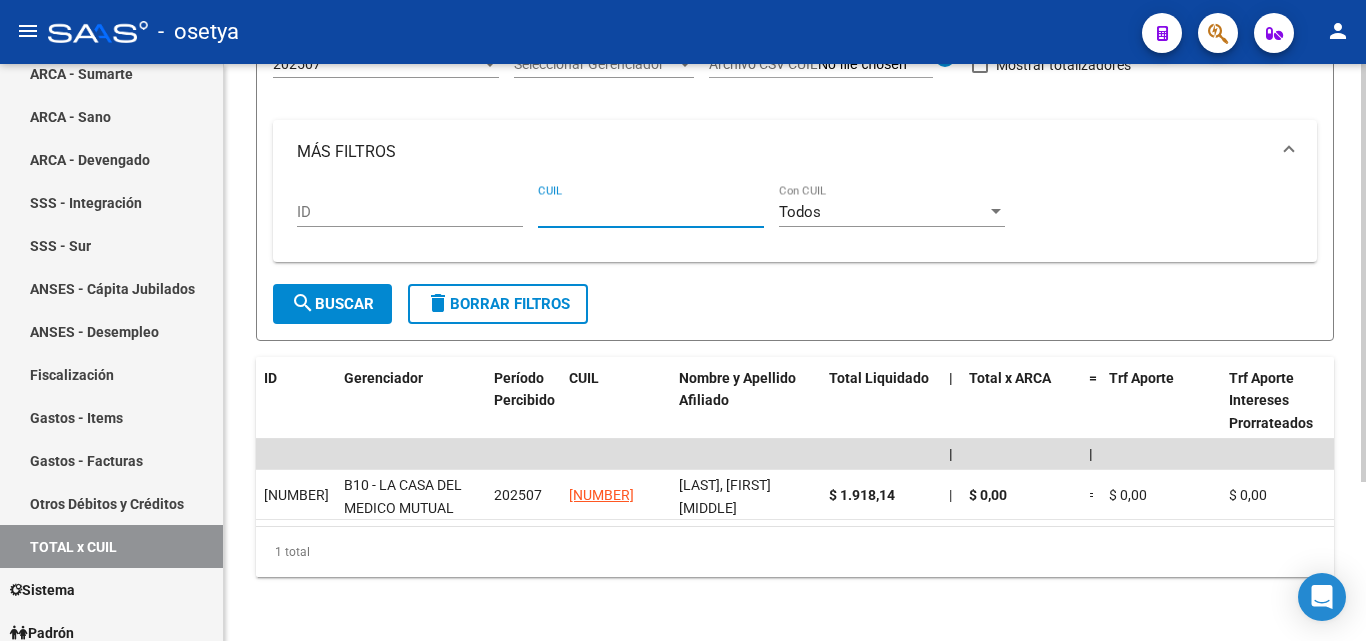 drag, startPoint x: 562, startPoint y: 185, endPoint x: 543, endPoint y: 193, distance: 20.615528 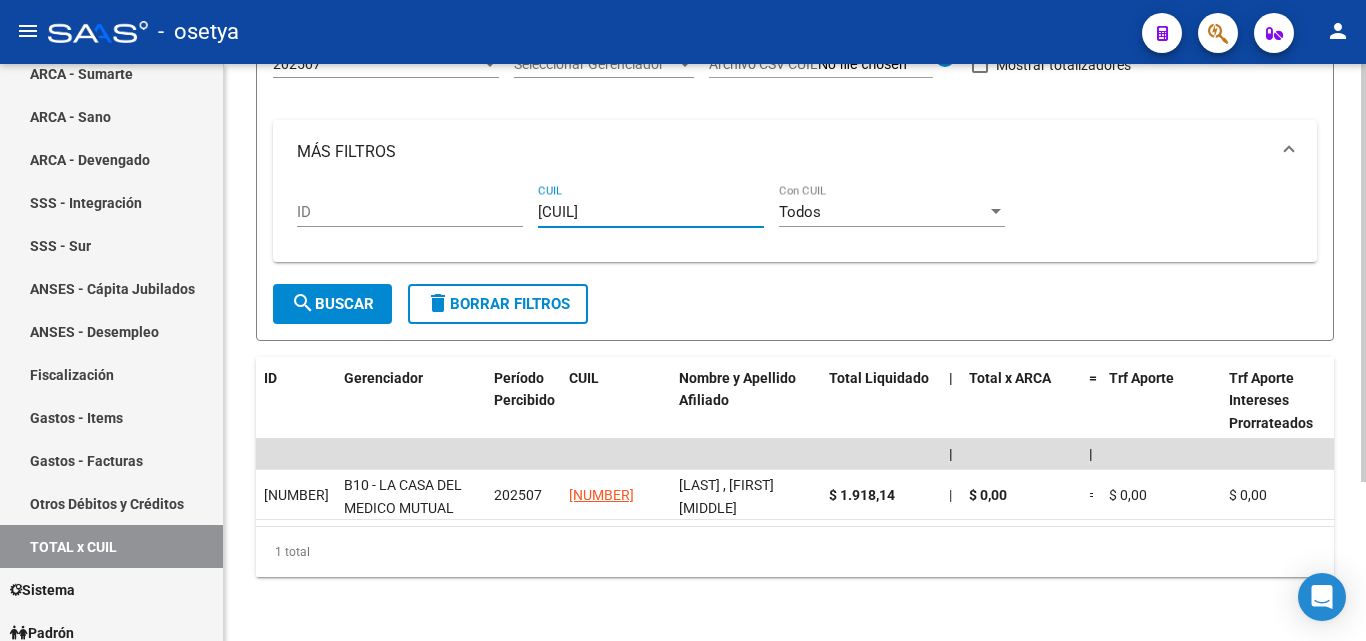 type on "[CUIL]" 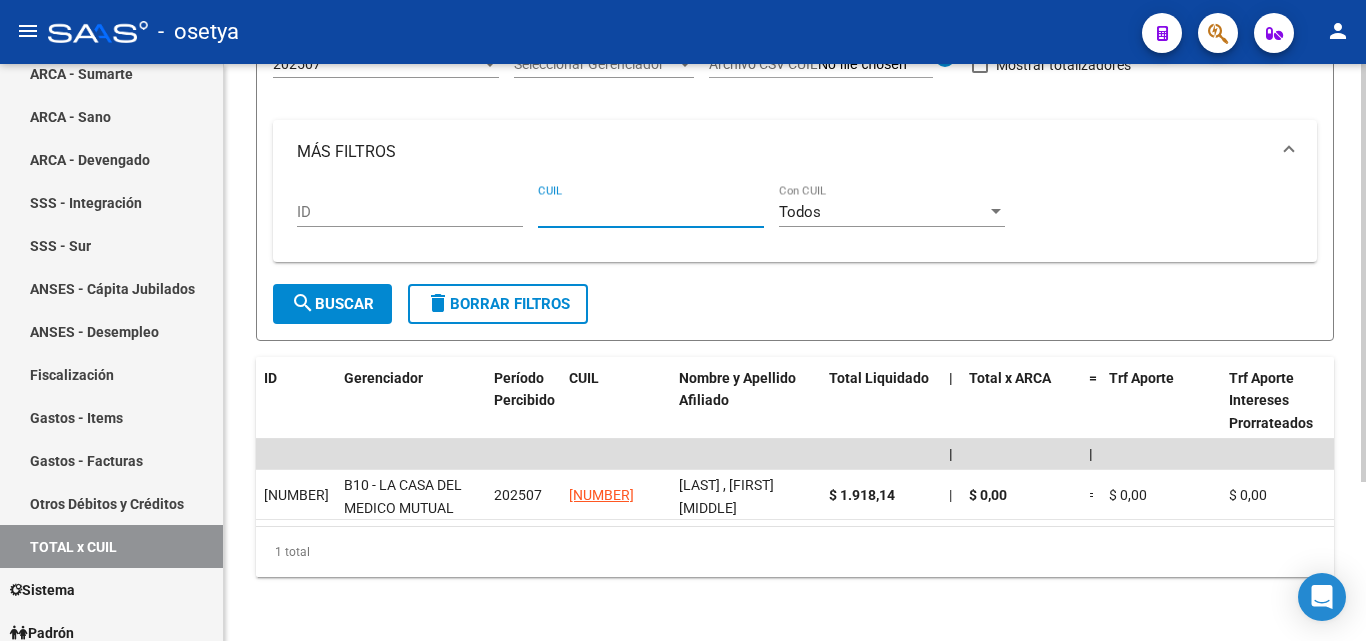 paste on "[CUIL]" 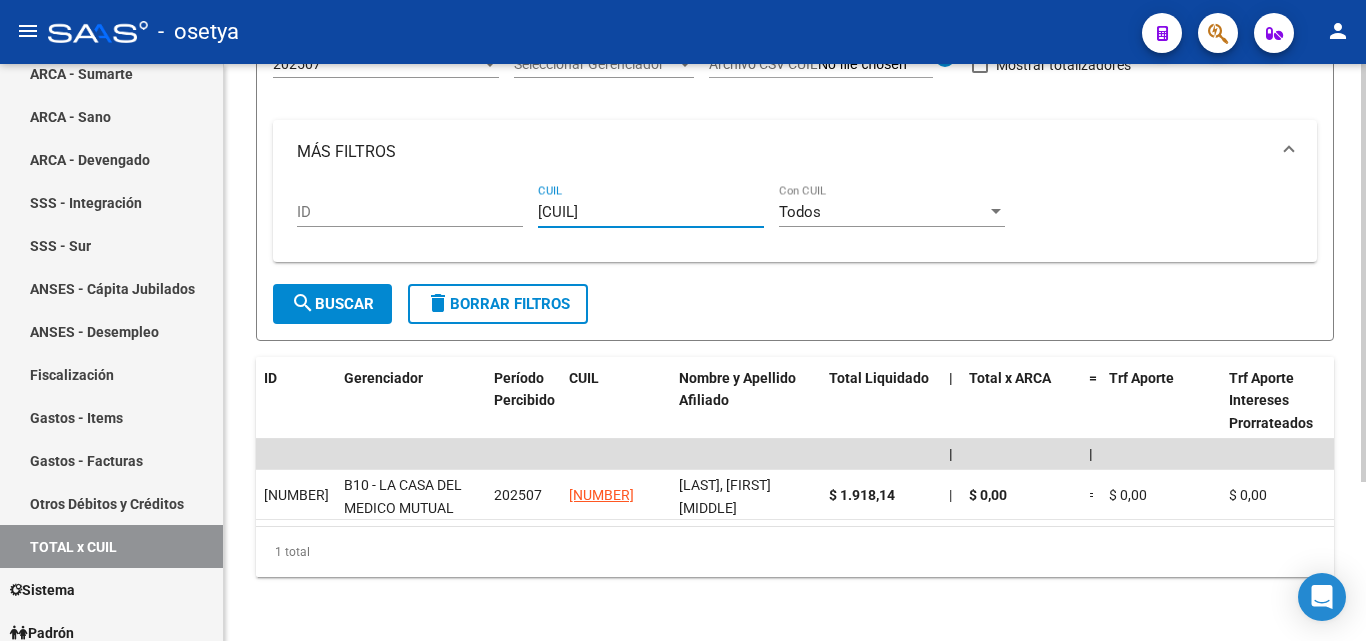 type on "[CUIL]" 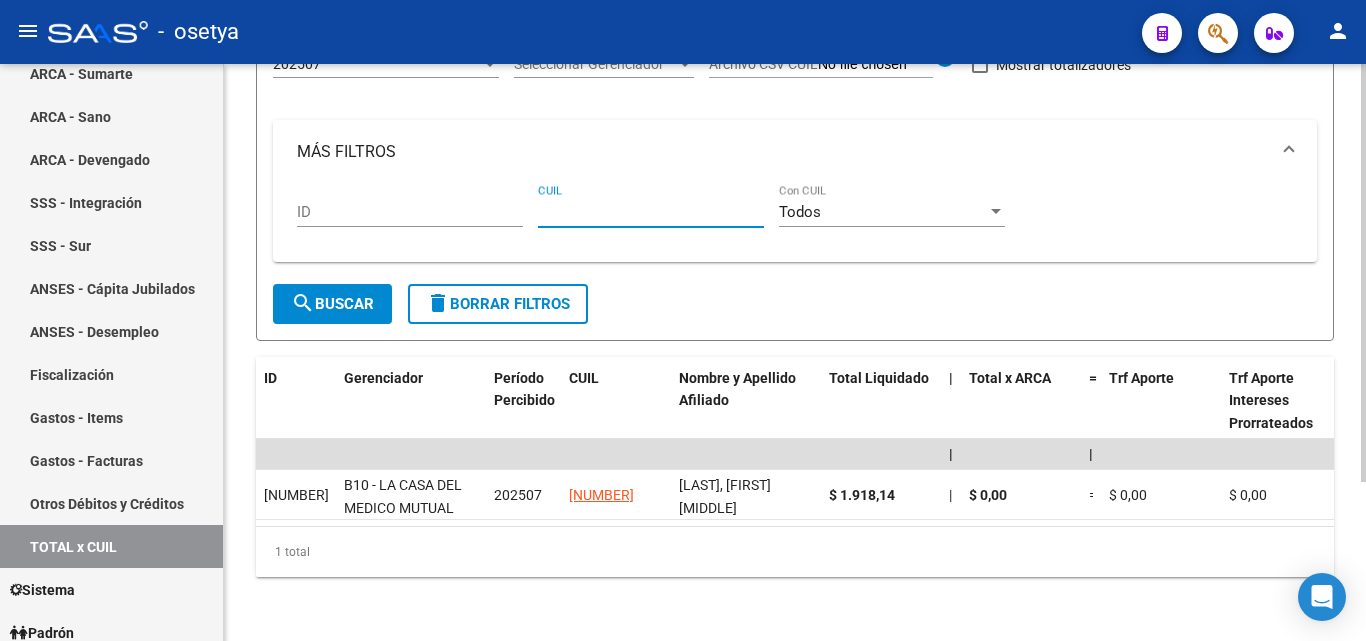 paste on "[CUIL]" 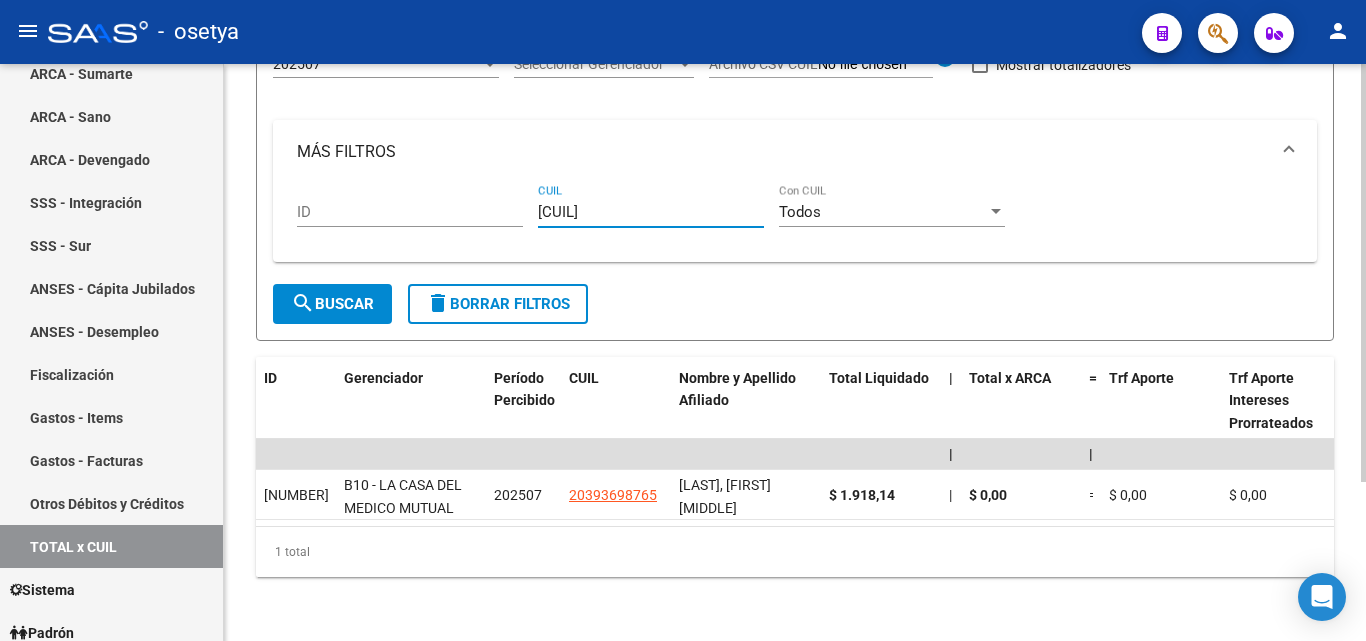 type on "[CUIL]" 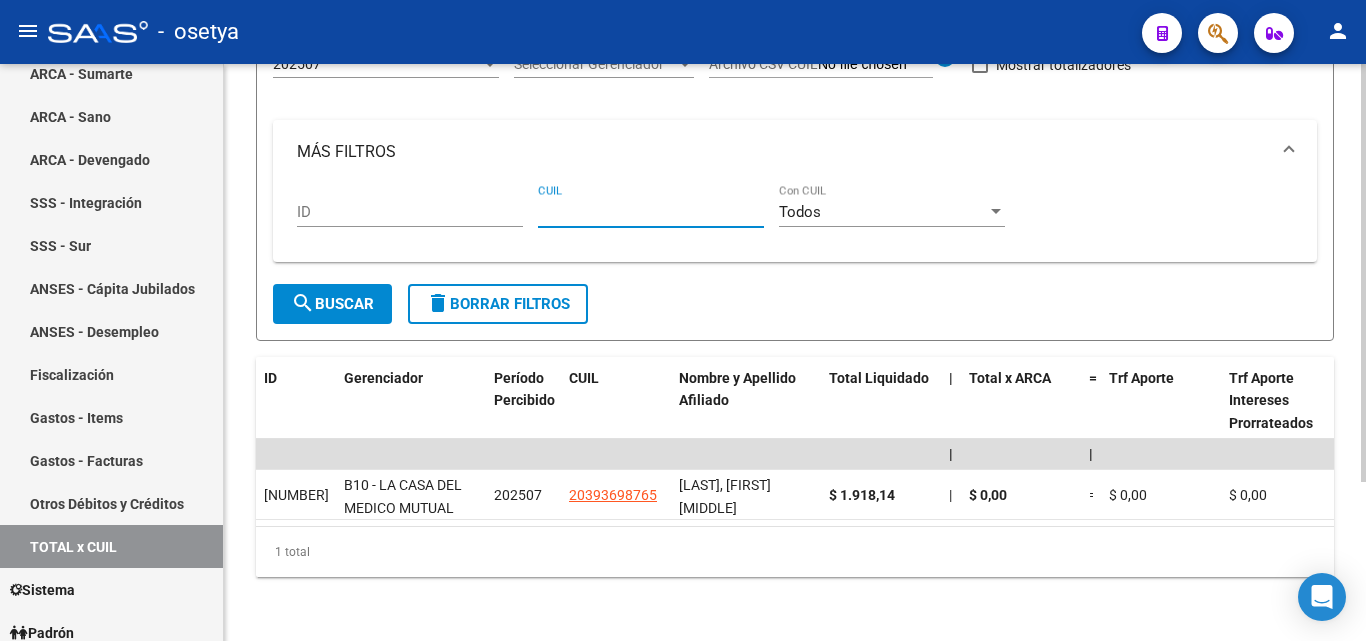 paste on "[CUIL]" 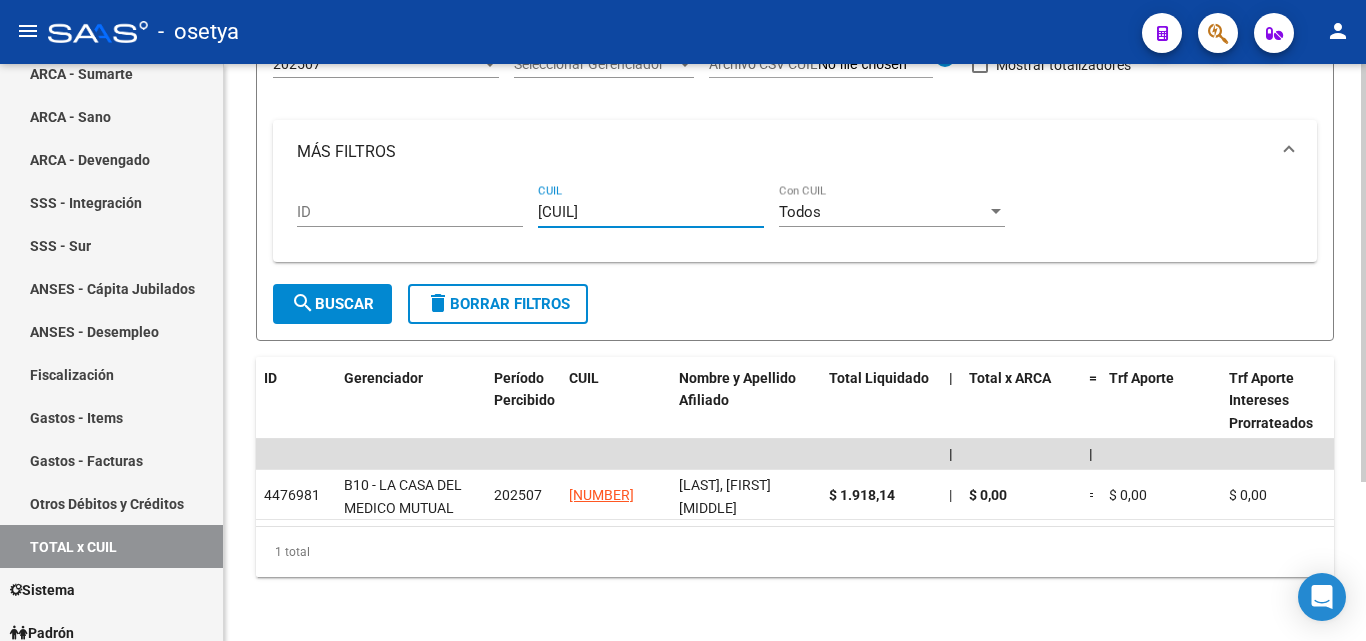 type on "[CUIL]" 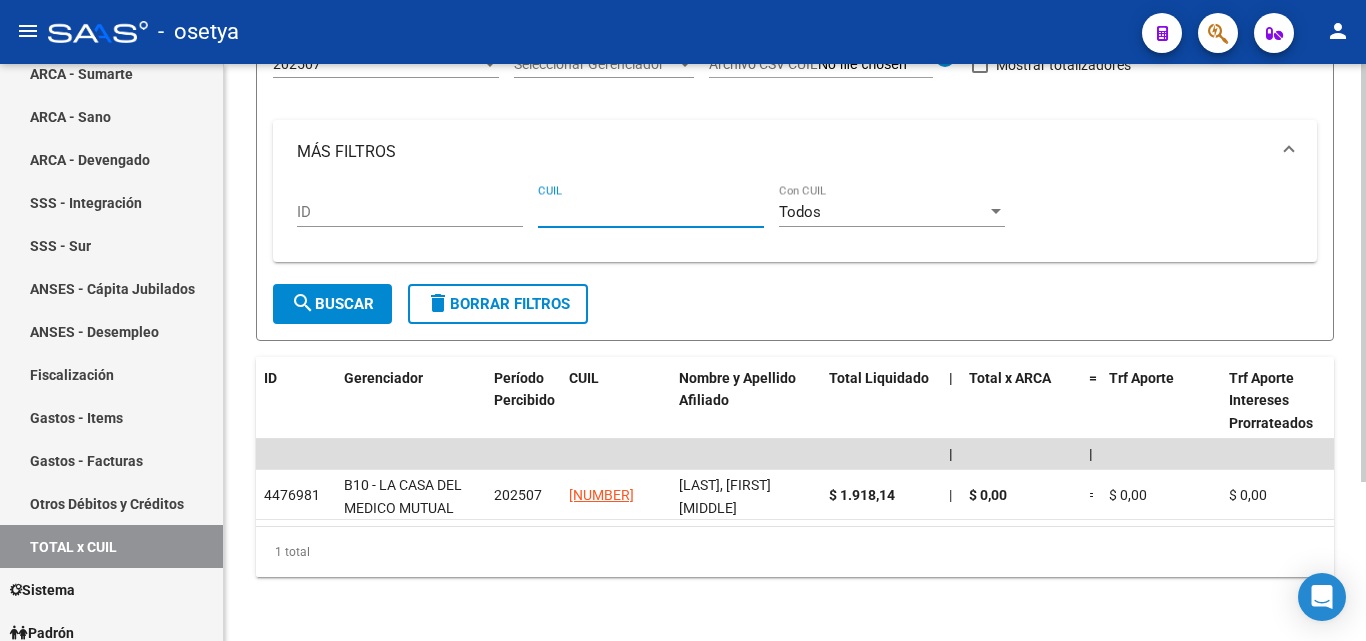 paste on "[CUIL]" 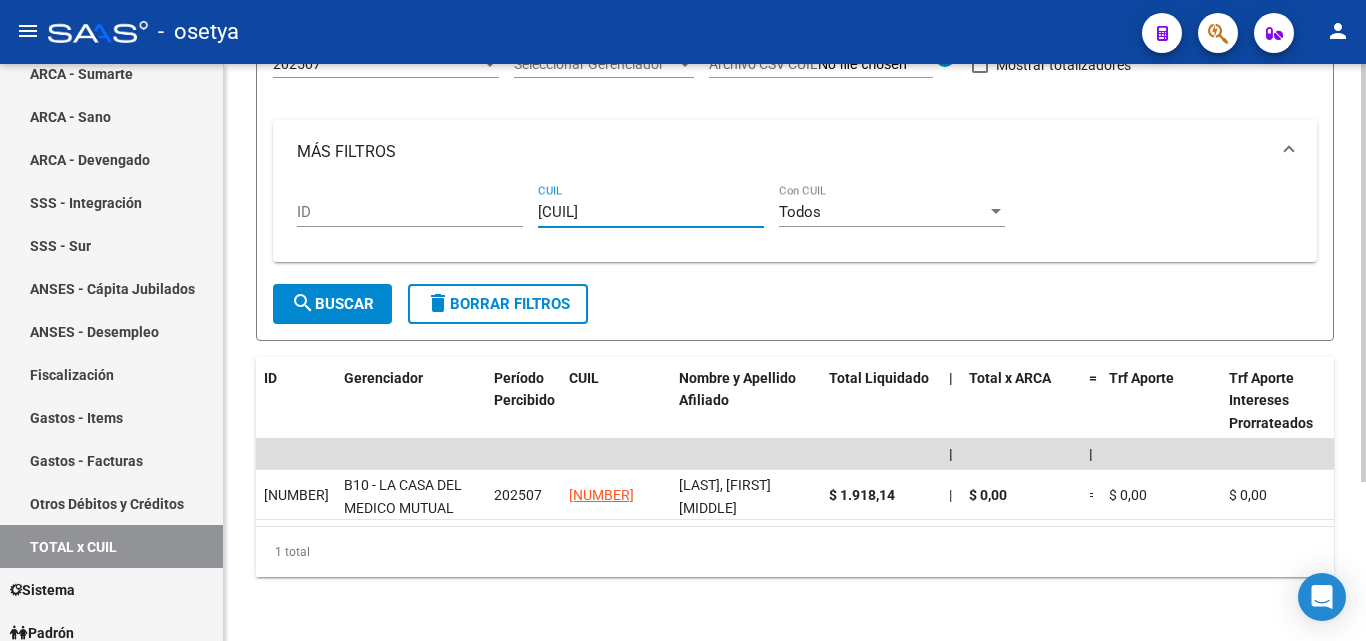 type on "[CUIL]" 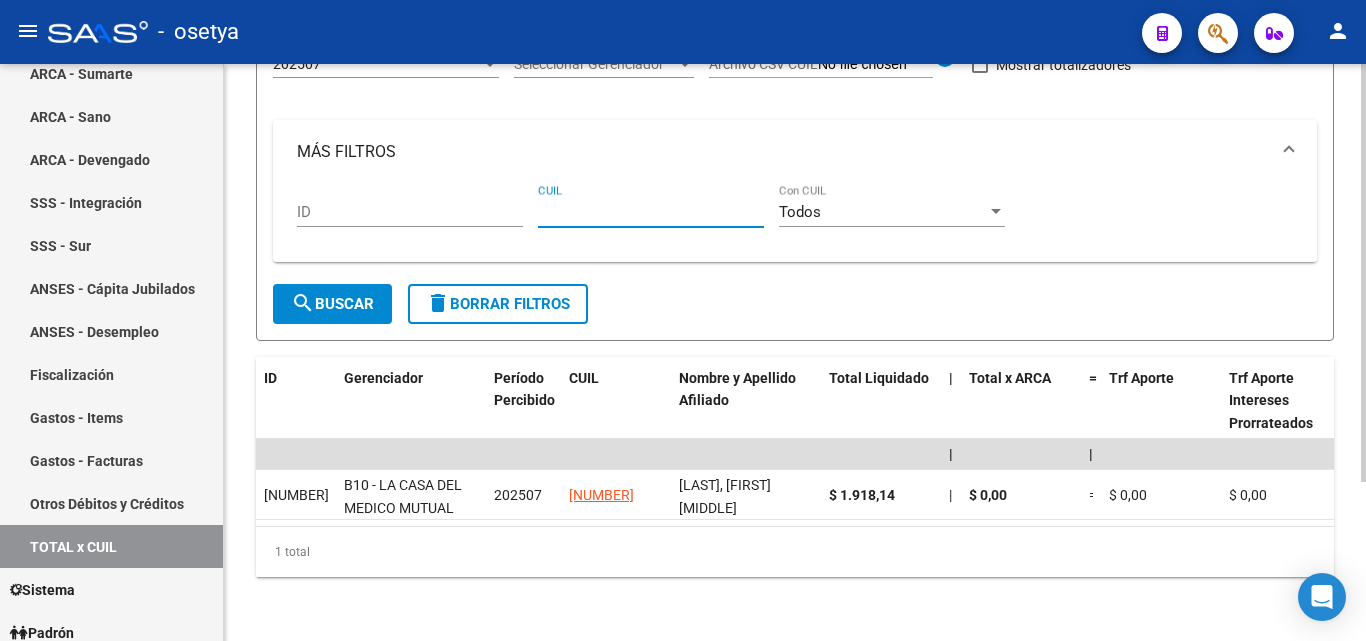 paste on "[CUIL]" 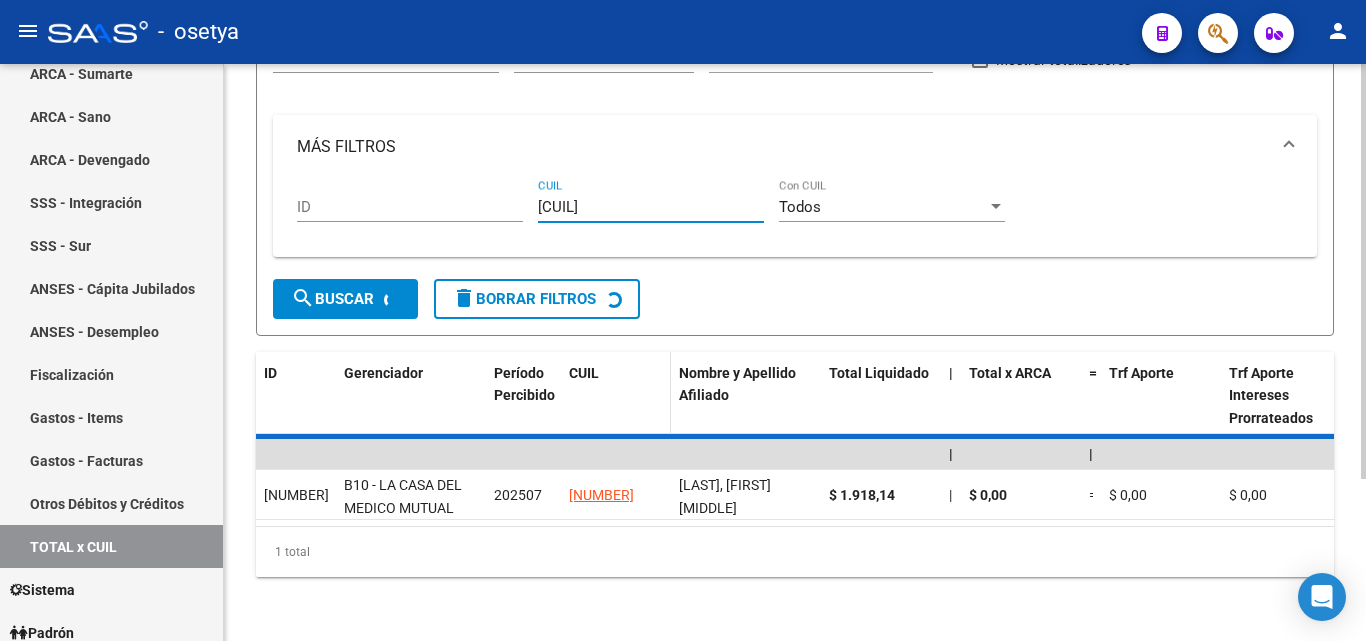 scroll, scrollTop: 167, scrollLeft: 0, axis: vertical 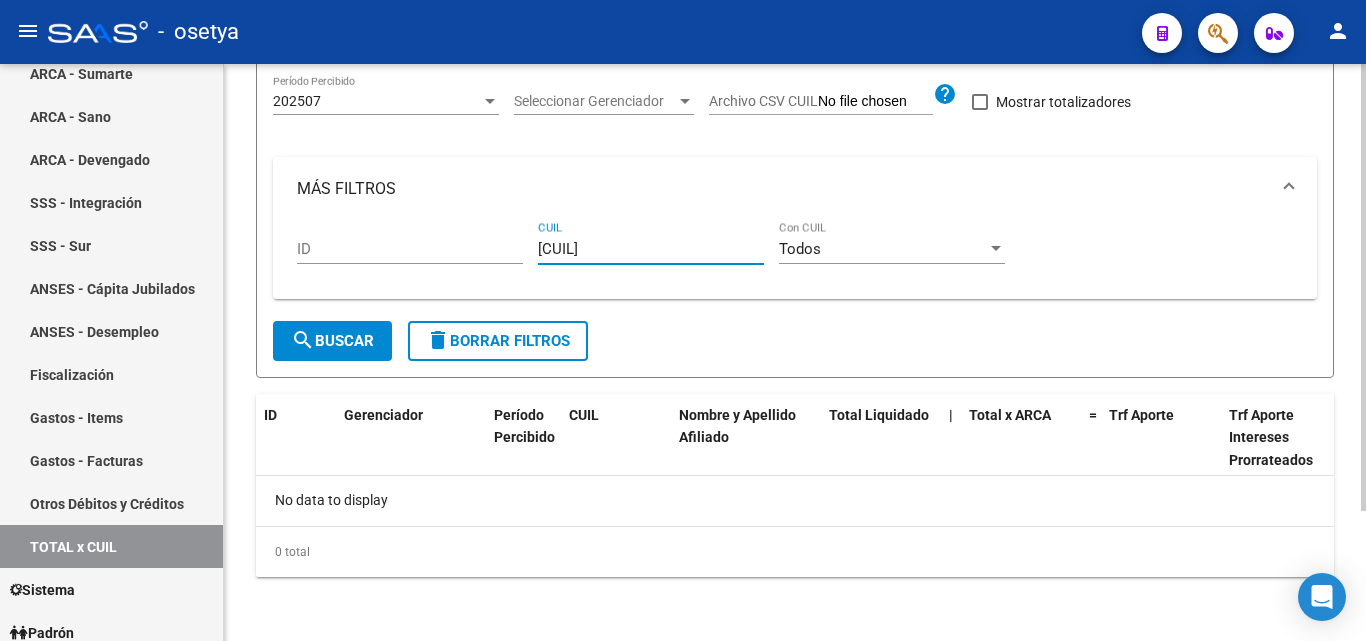type on "[CUIL]" 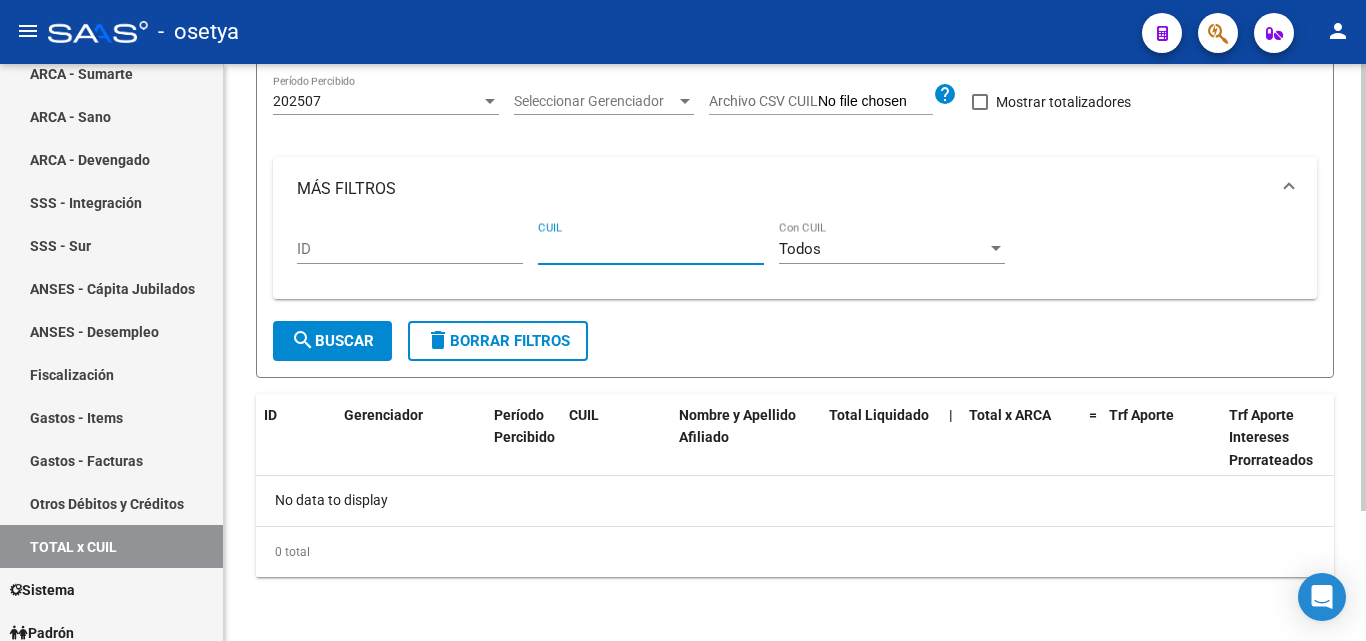 paste on "[CUIL]" 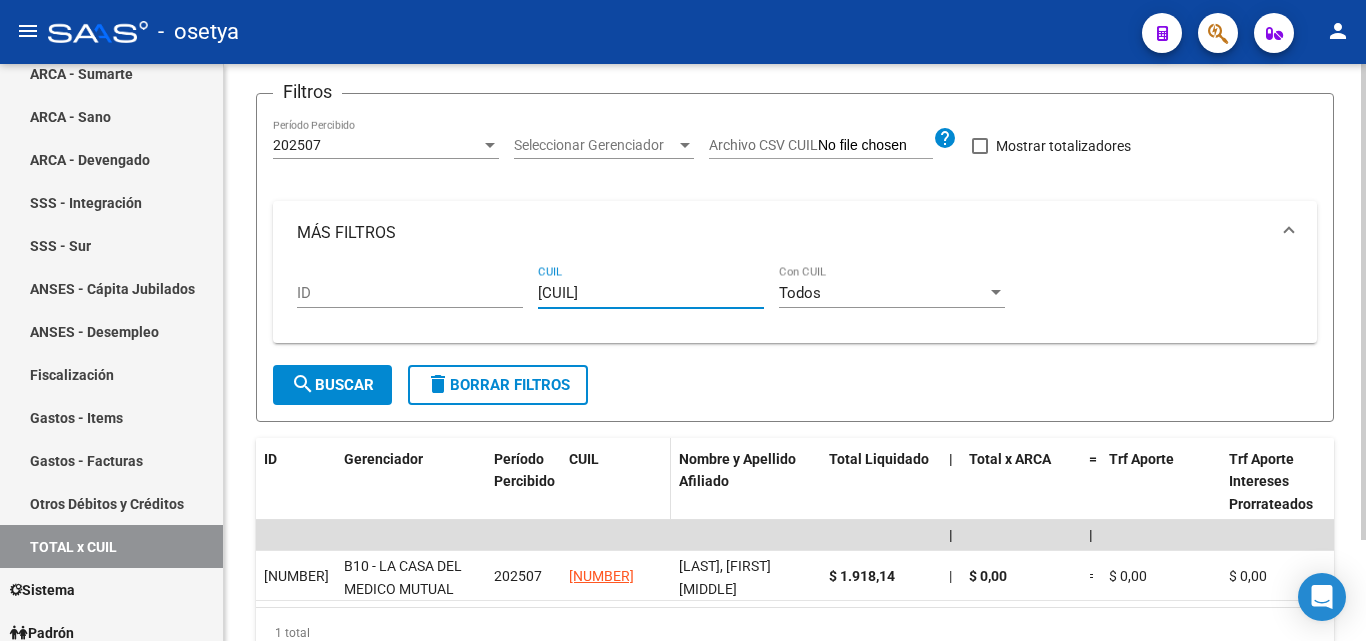 scroll, scrollTop: 220, scrollLeft: 0, axis: vertical 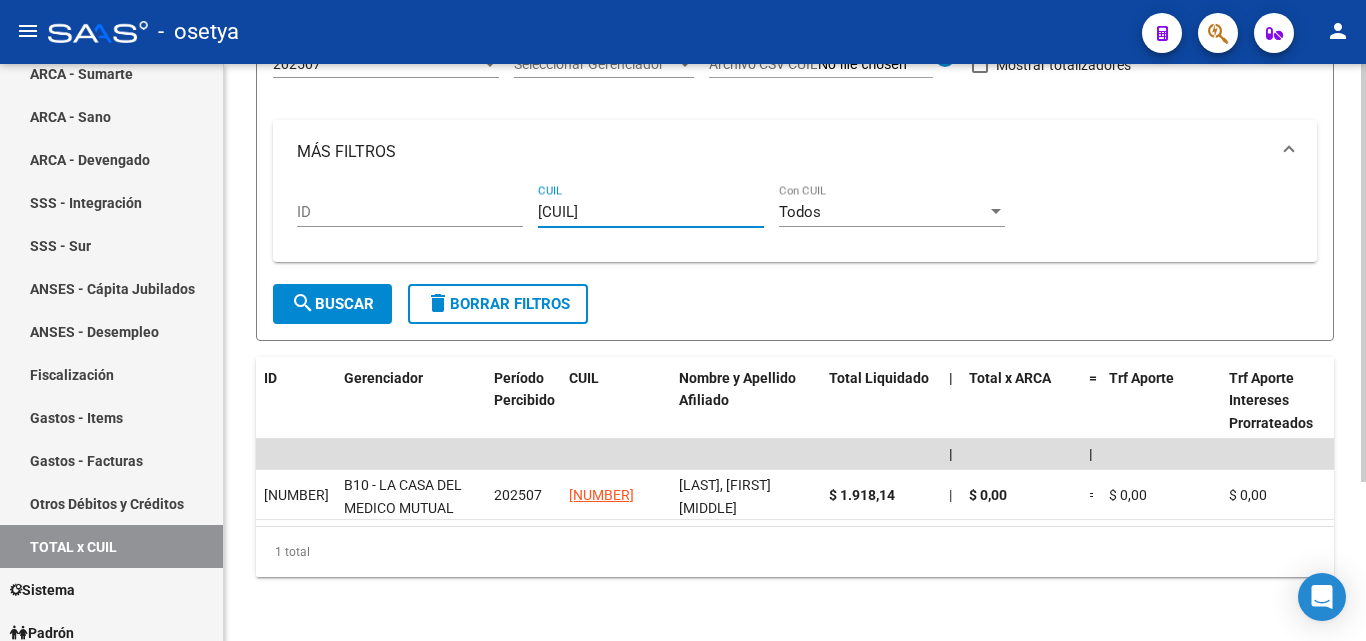 type on "[CUIL]" 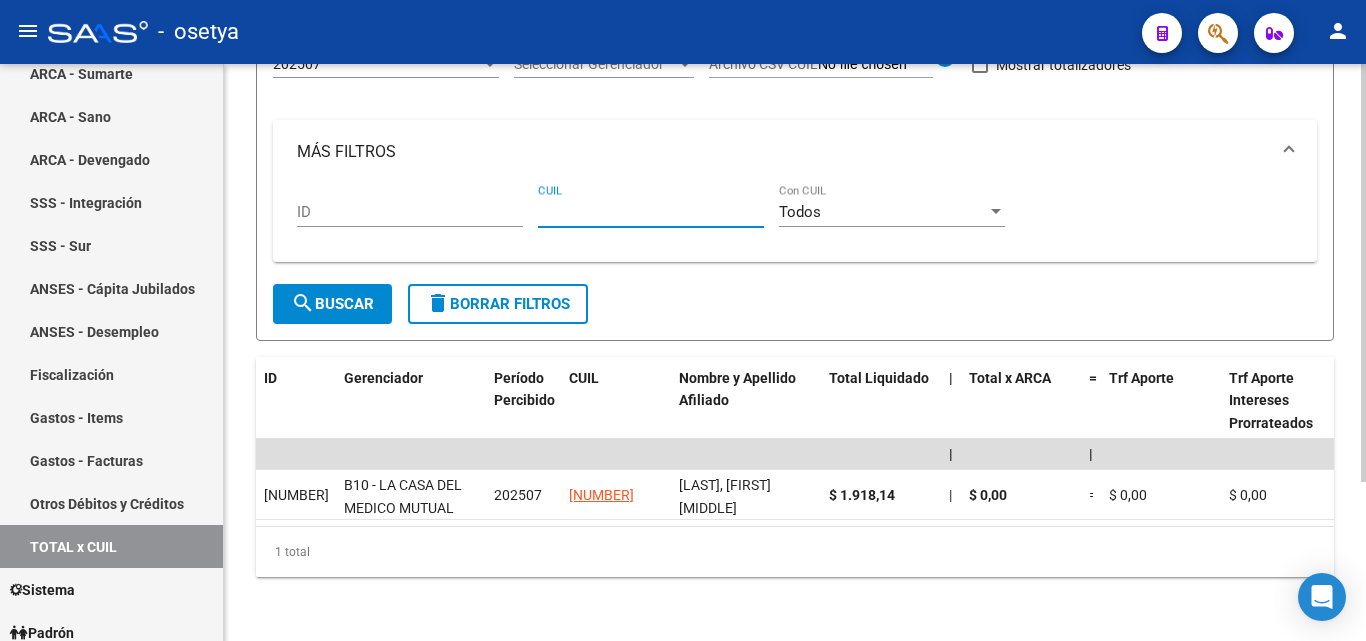 paste on "[CUIL]" 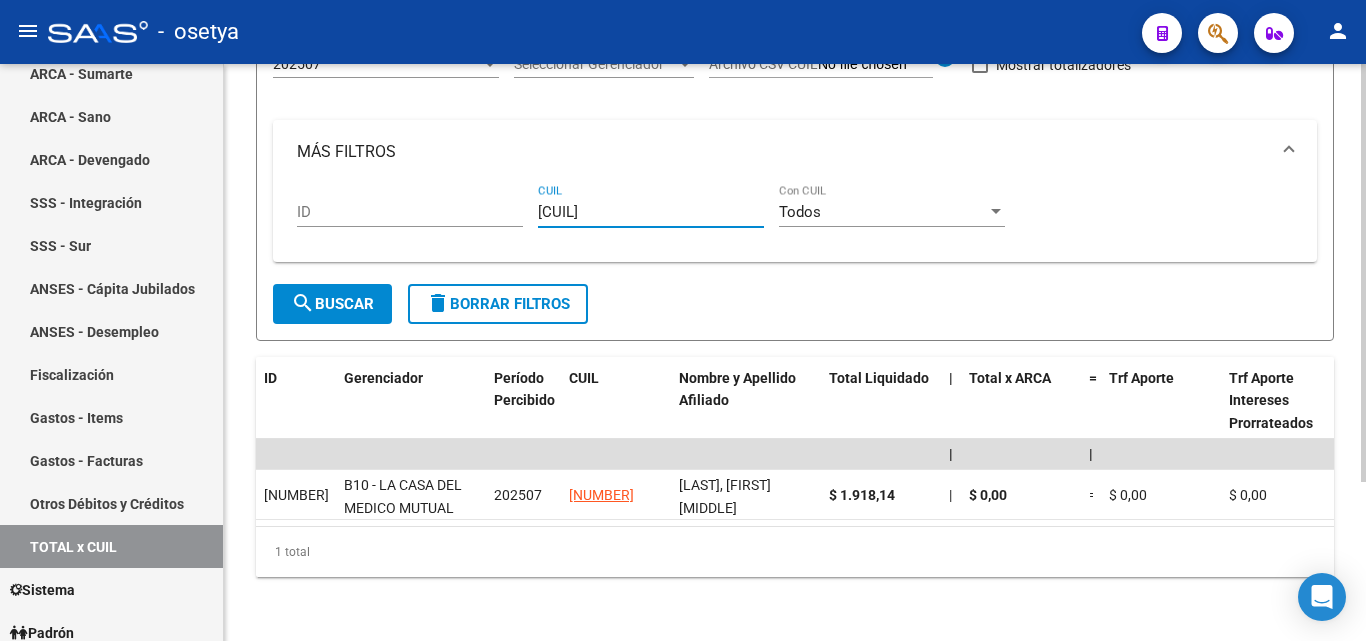 type on "[CUIL]" 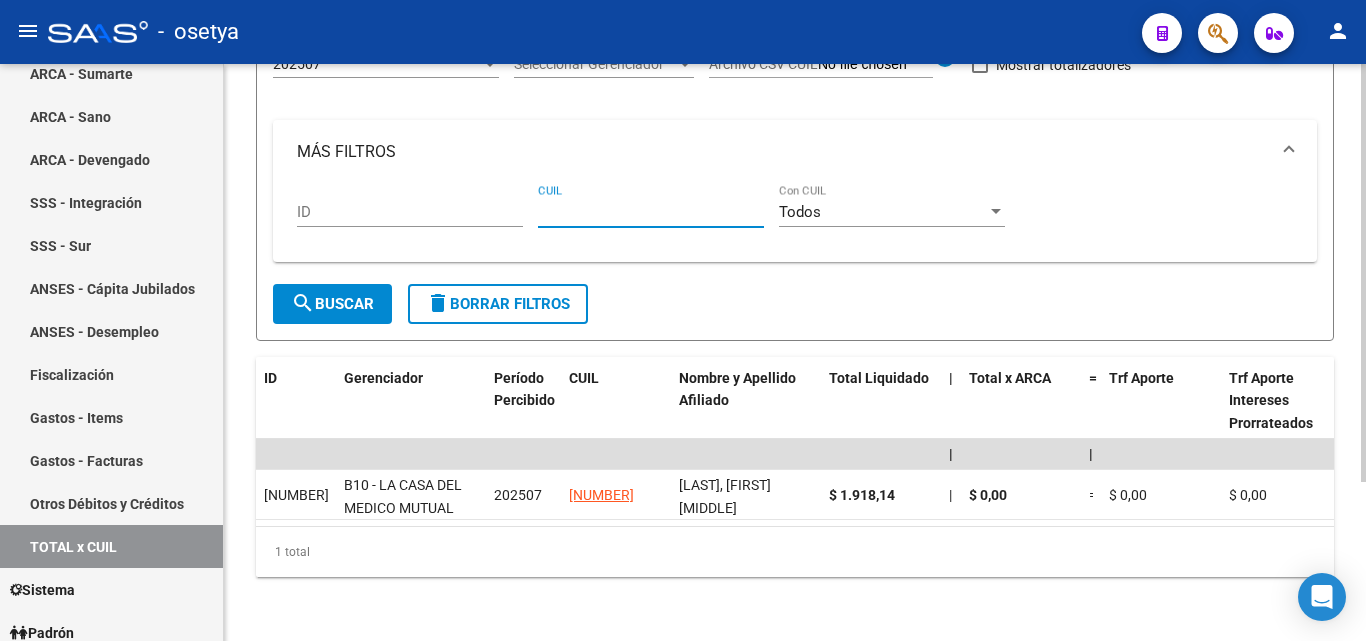 paste on "[CUIL]" 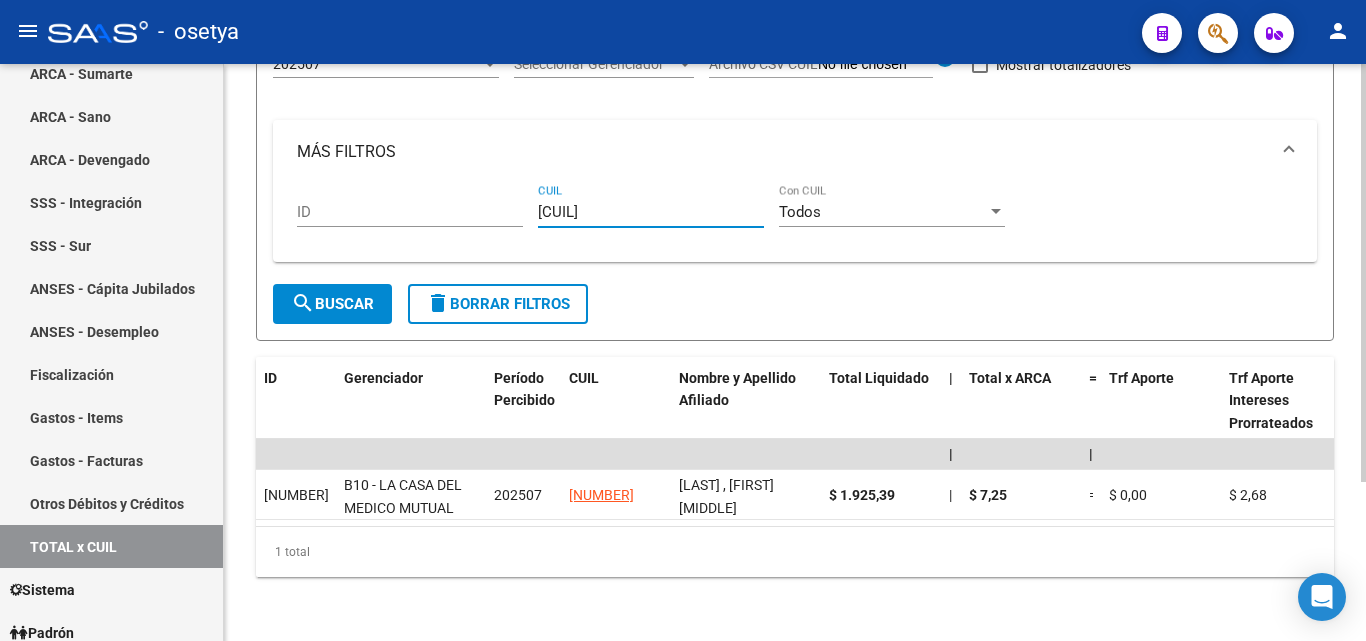 type on "[CUIL]" 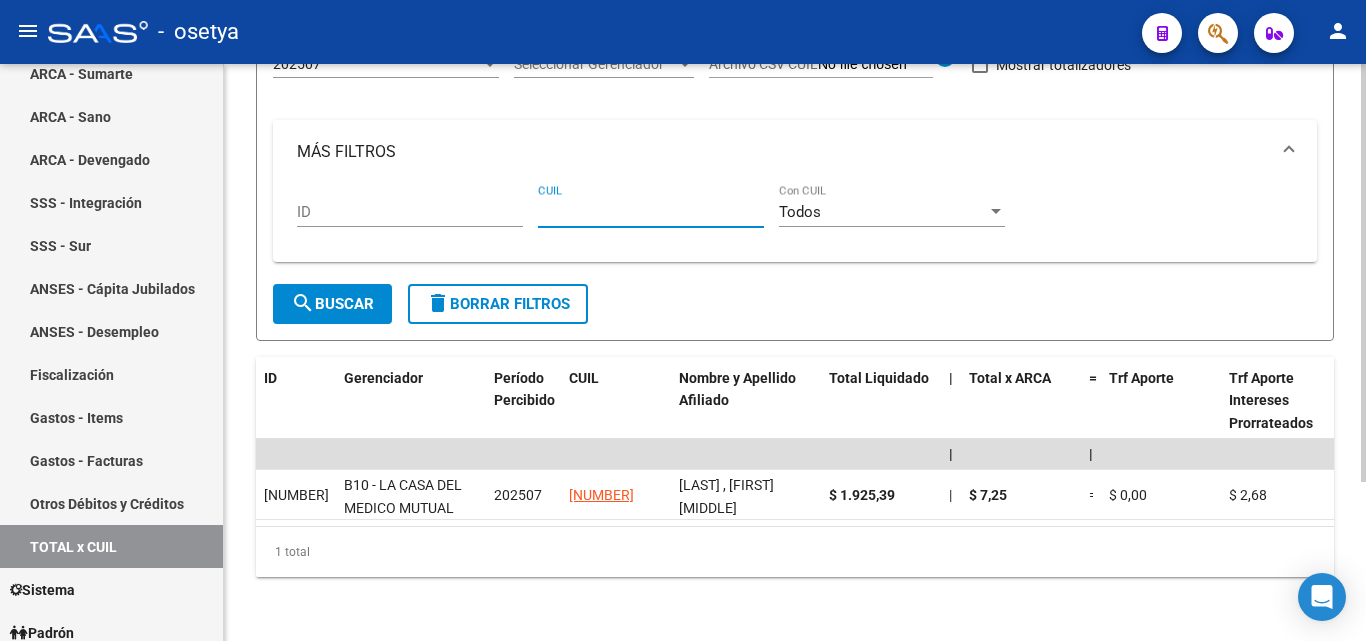 paste on "[CUIL]" 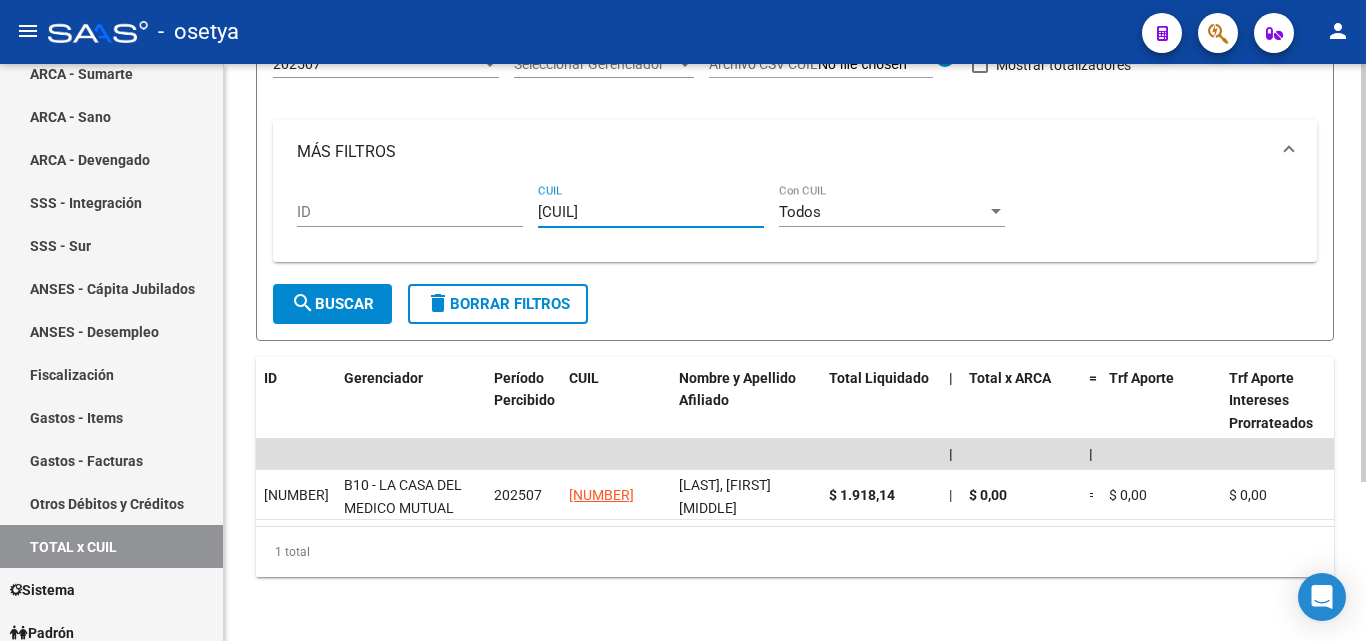 type on "[CUIL]" 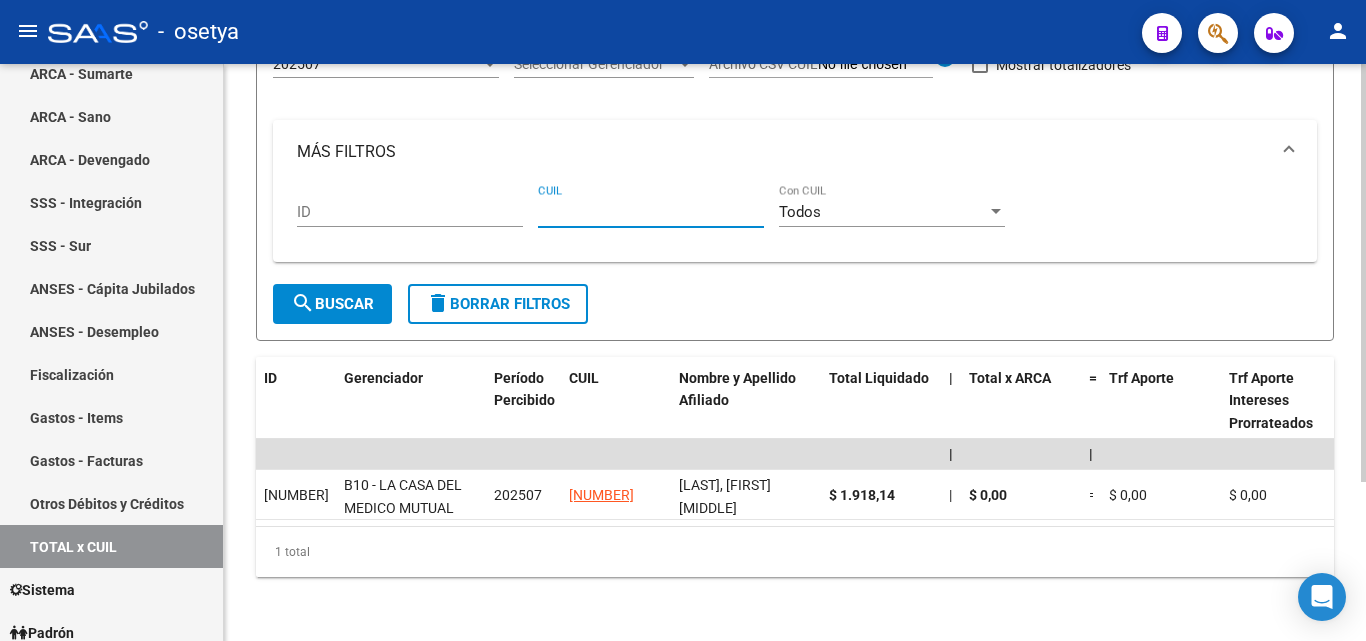 paste on "[CUIL]" 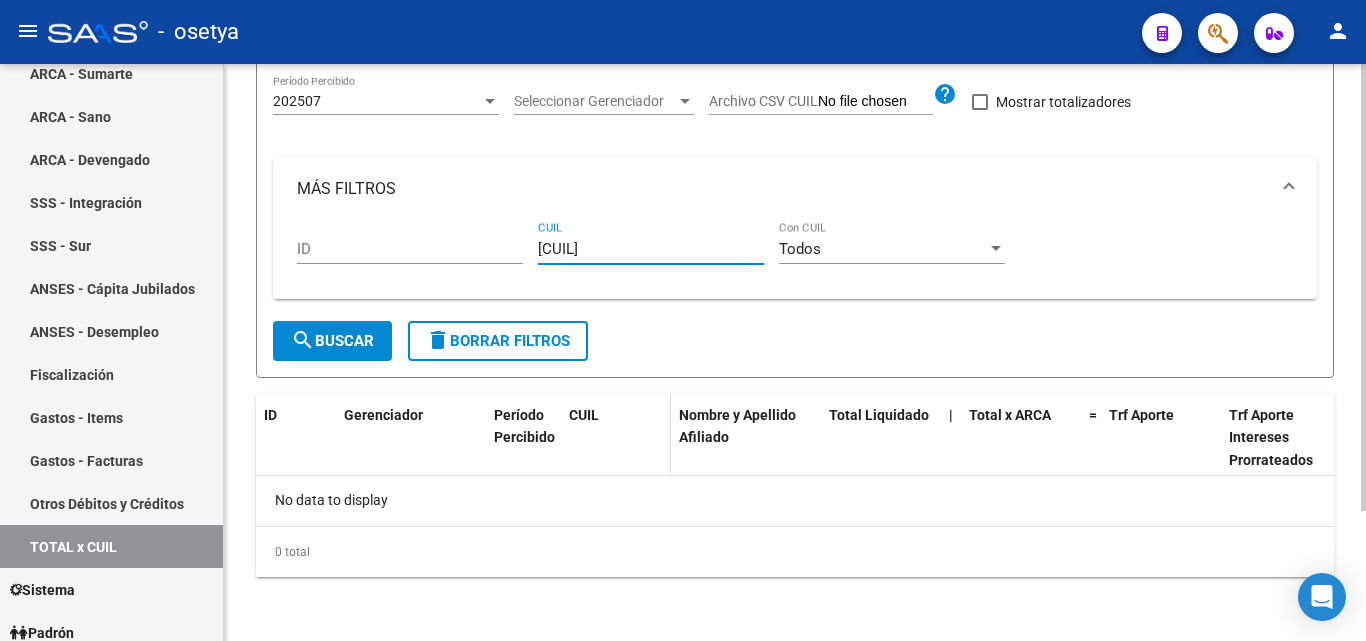 scroll, scrollTop: 167, scrollLeft: 0, axis: vertical 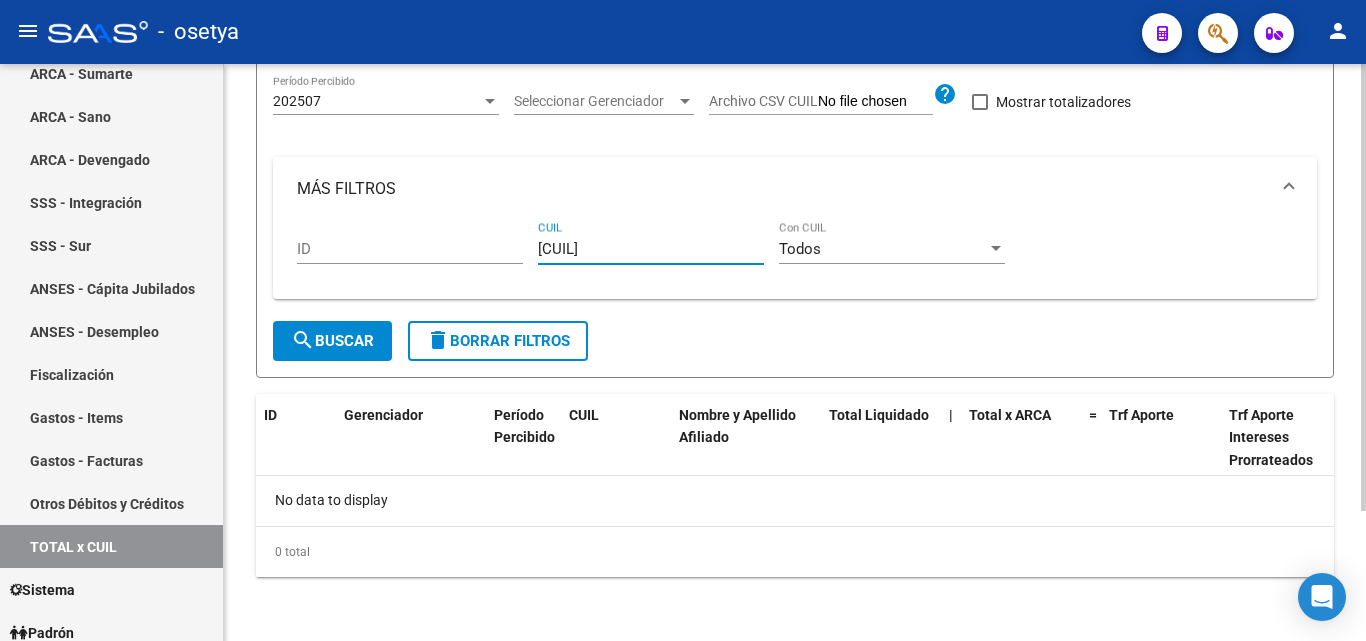 type on "[CUIL]" 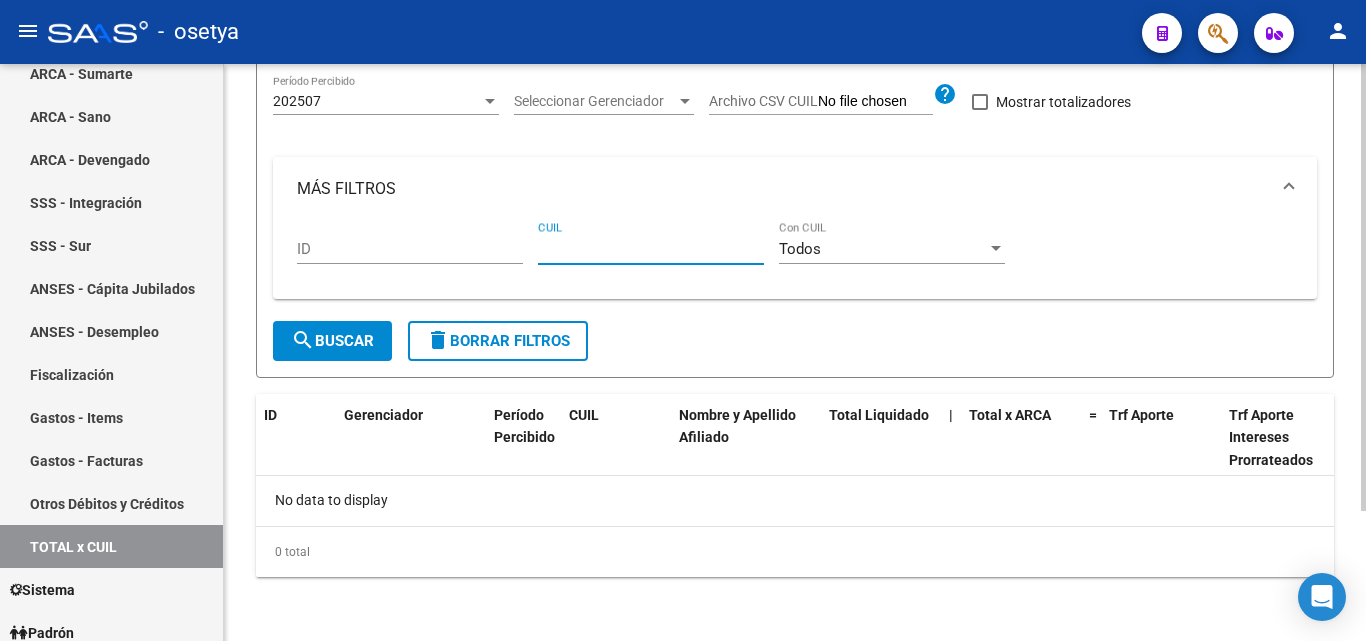 paste on "[CUIL]" 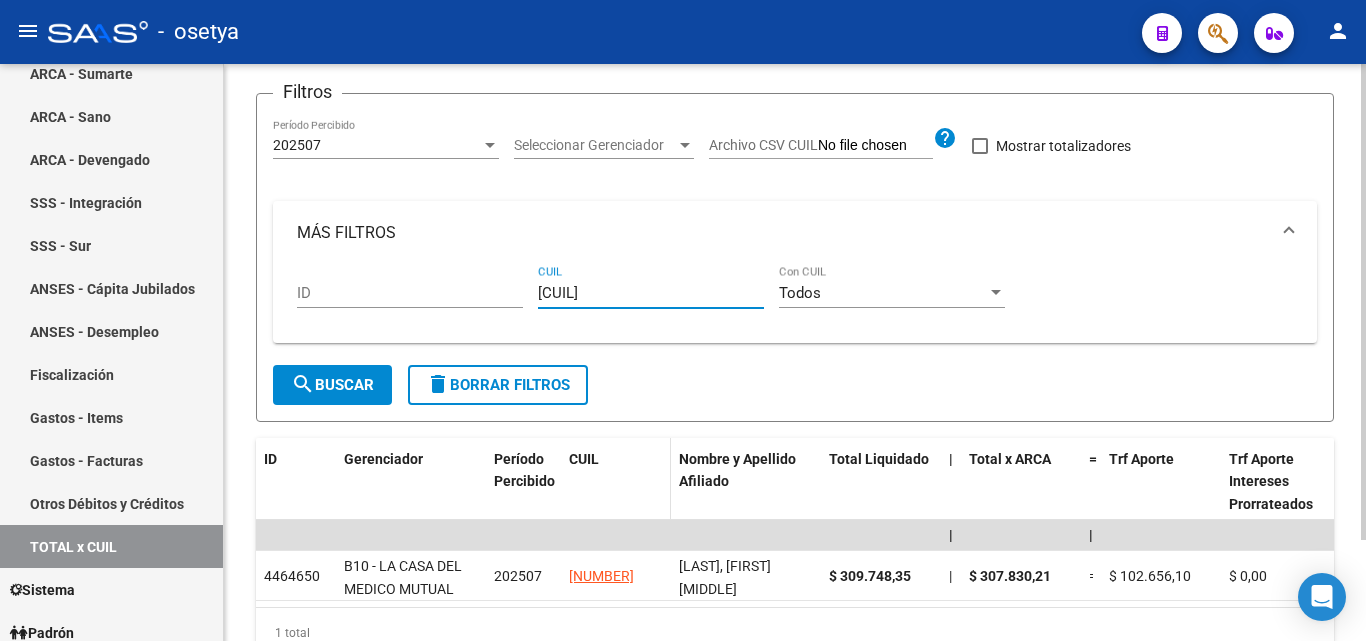 scroll, scrollTop: 220, scrollLeft: 0, axis: vertical 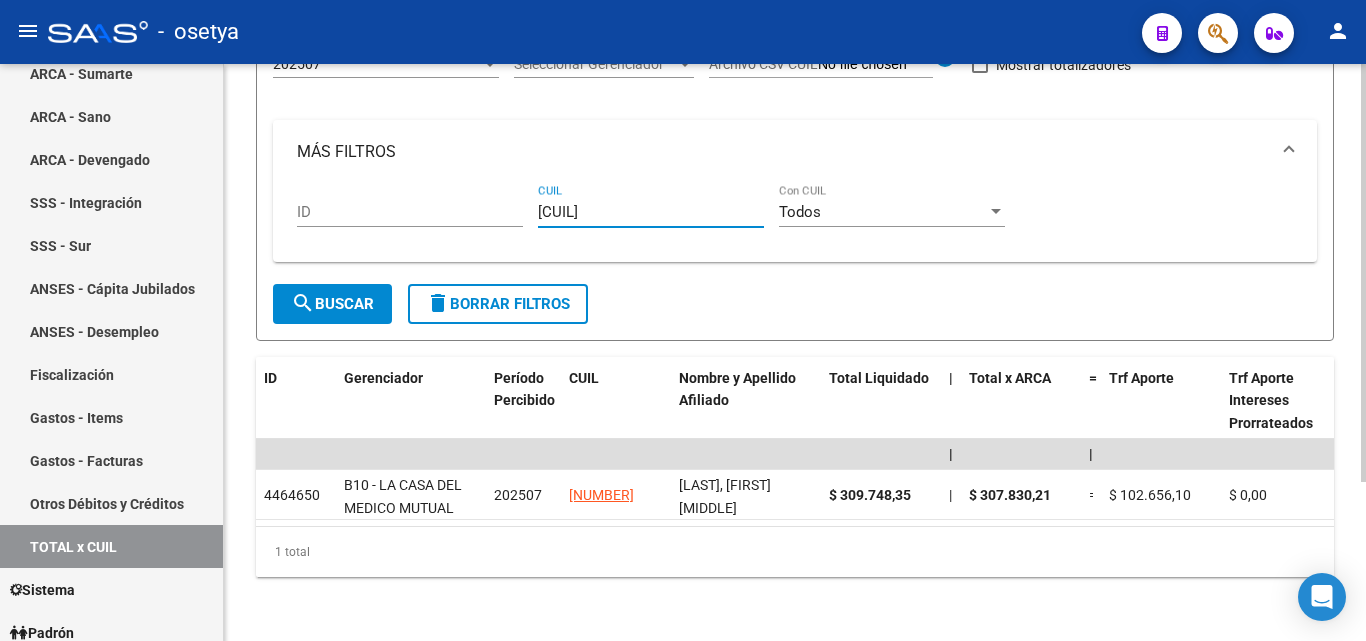 type on "[CUIL]" 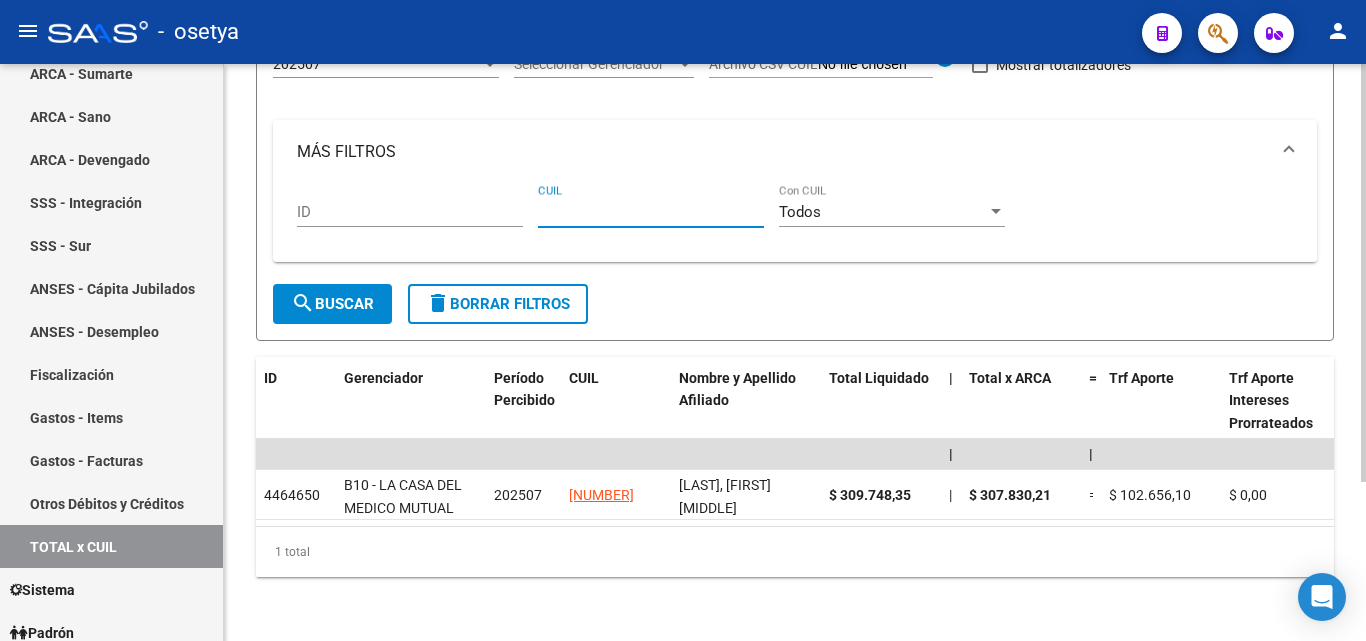 paste on "[CUIL]" 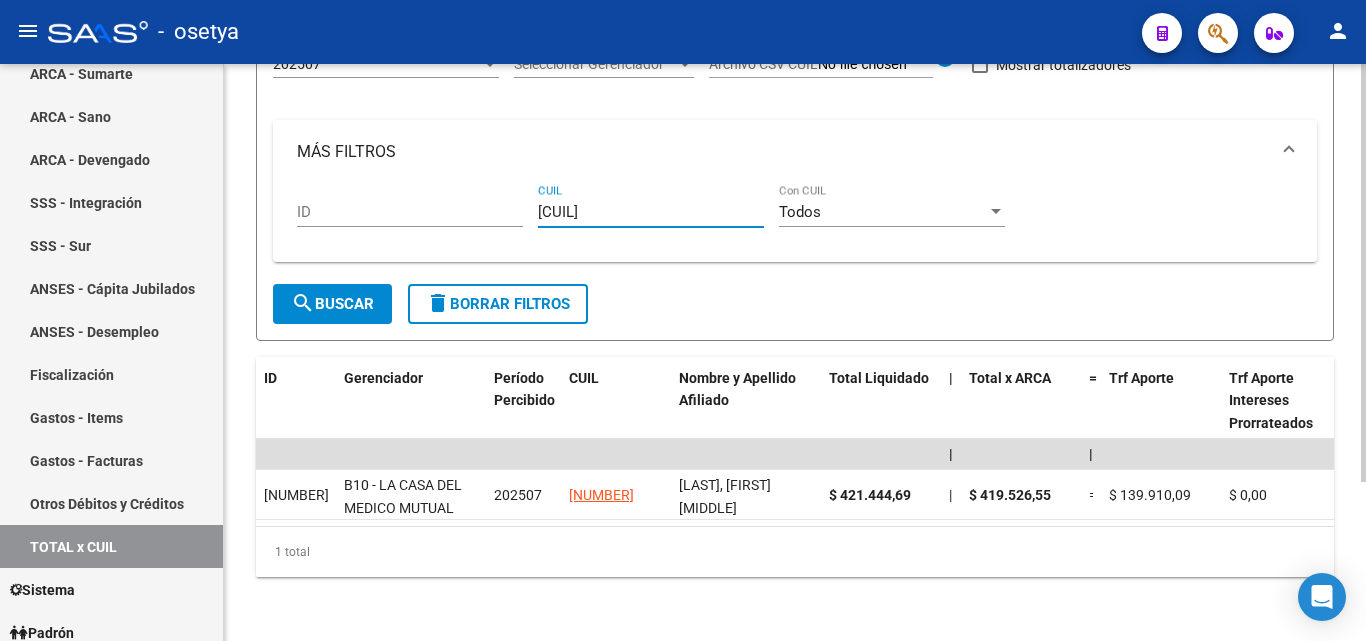 type on "[CUIL]" 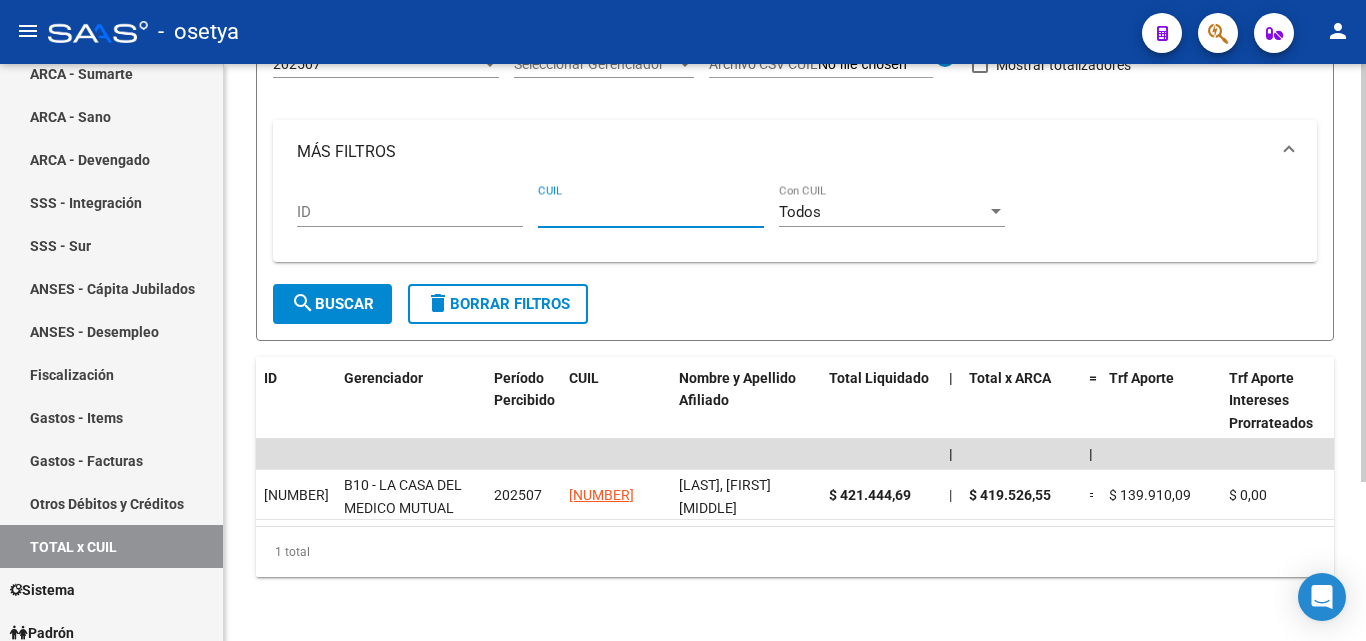 paste on "[CUIL]" 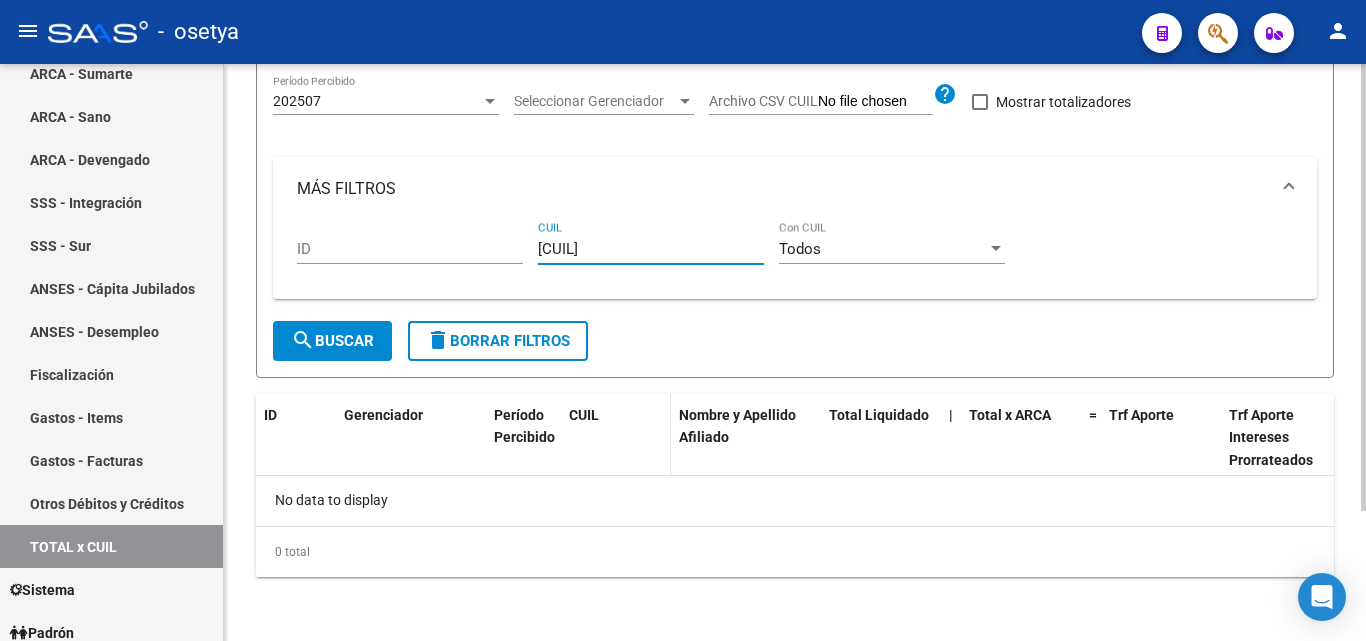 scroll, scrollTop: 167, scrollLeft: 0, axis: vertical 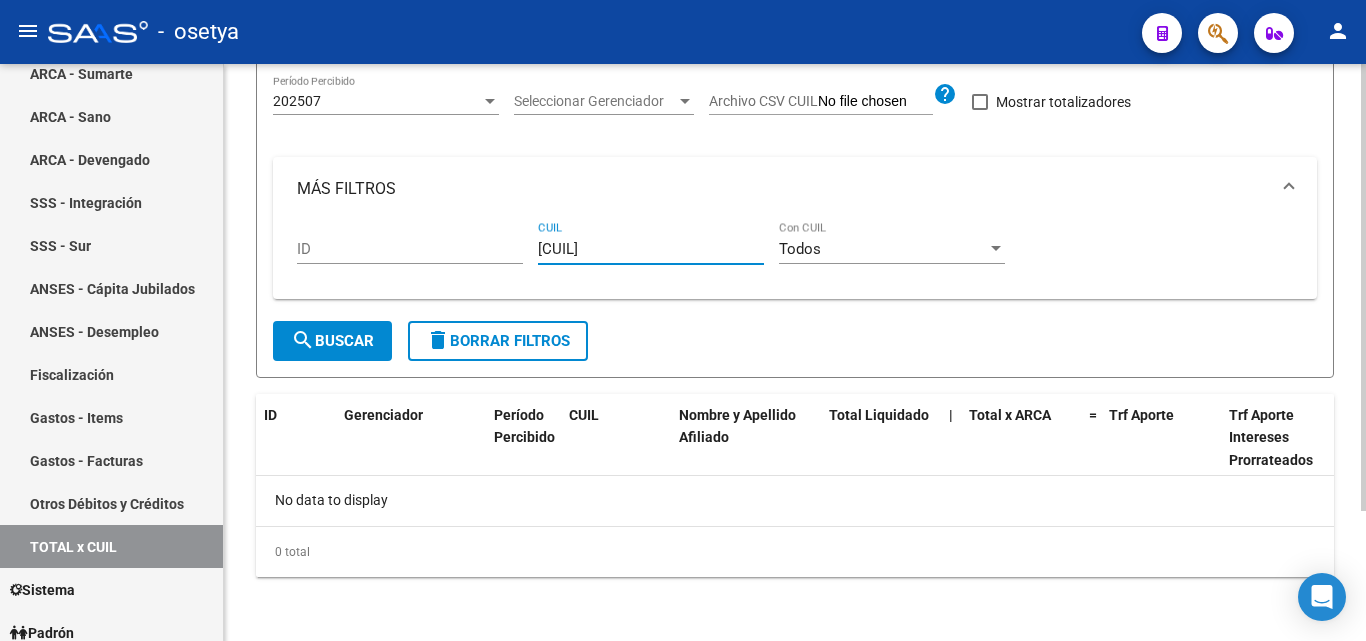 type on "[CUIL]" 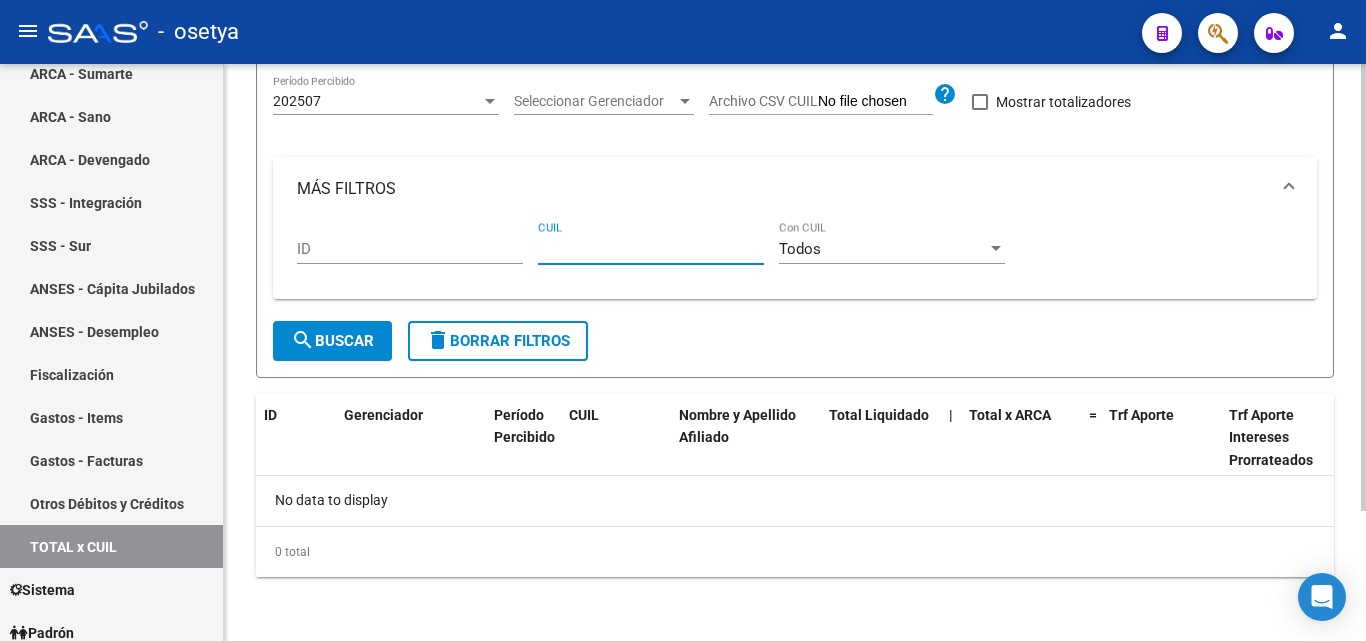 paste on "[CUIL]" 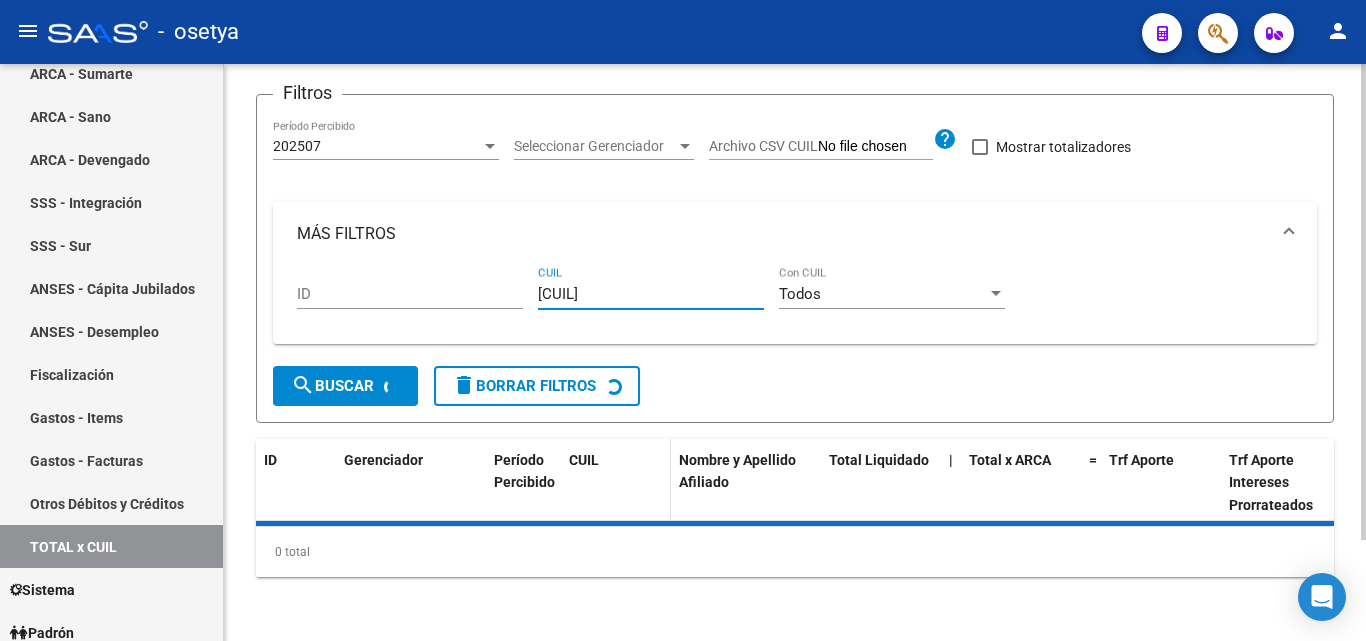 scroll, scrollTop: 220, scrollLeft: 0, axis: vertical 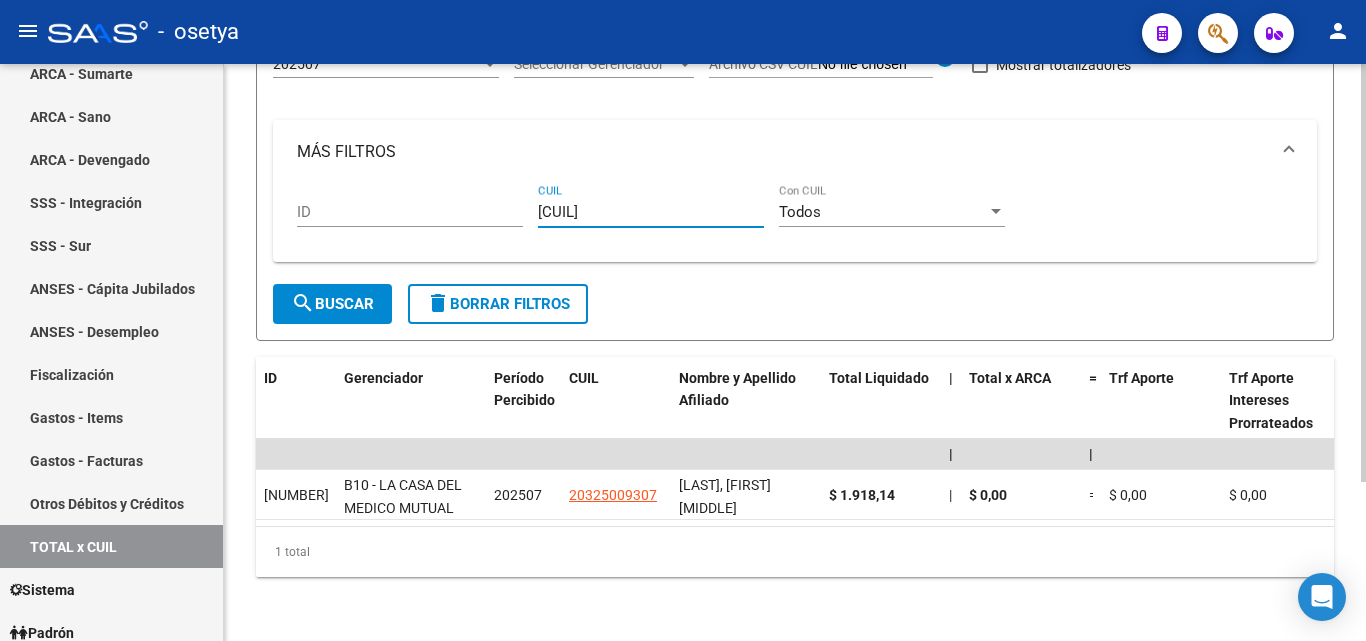 type on "[CUIL]" 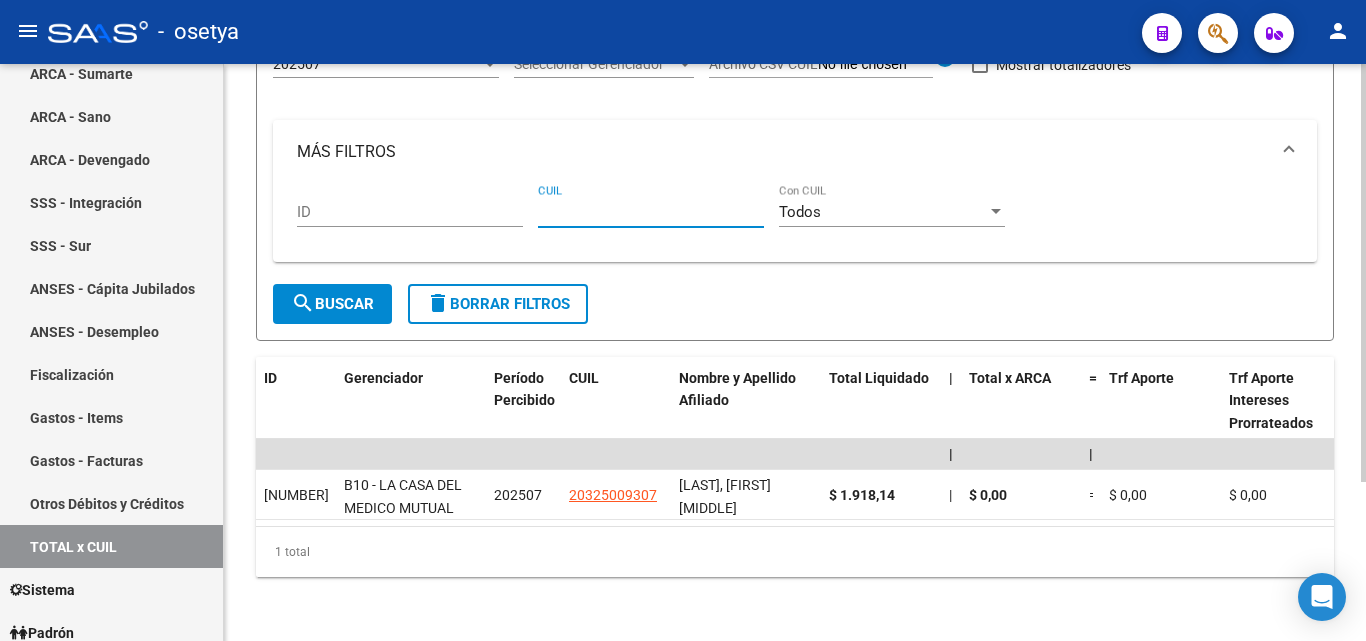 paste on "[CUIL]" 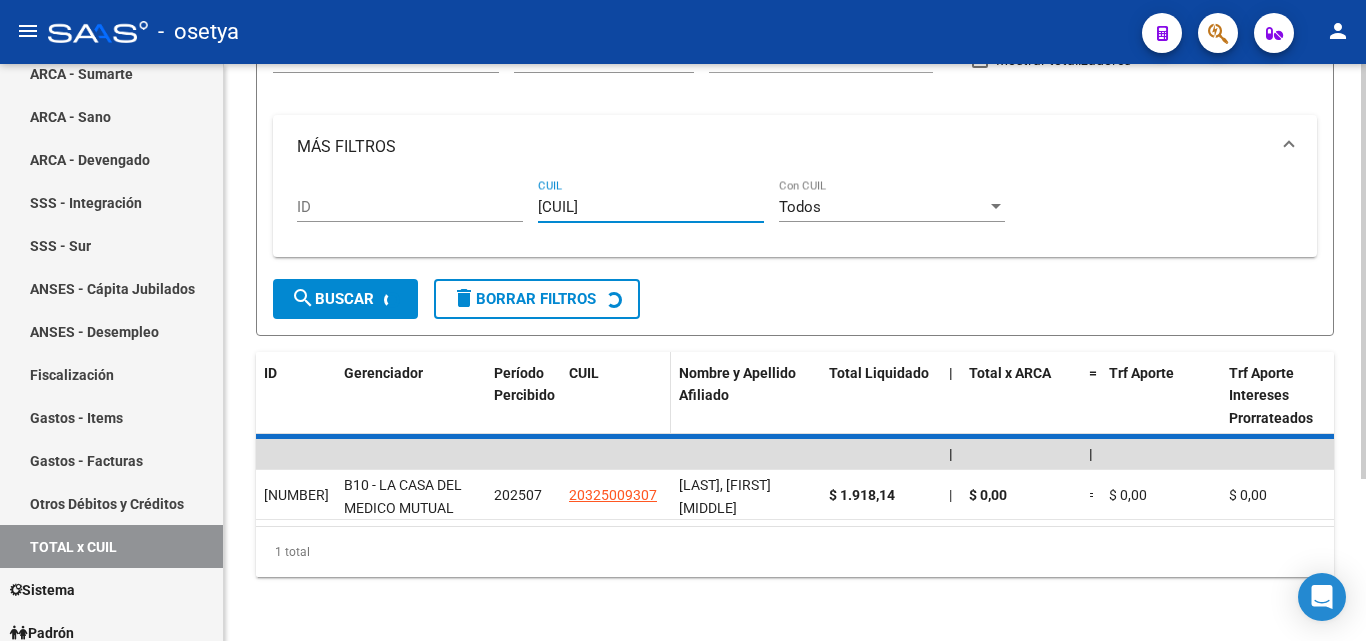 scroll, scrollTop: 167, scrollLeft: 0, axis: vertical 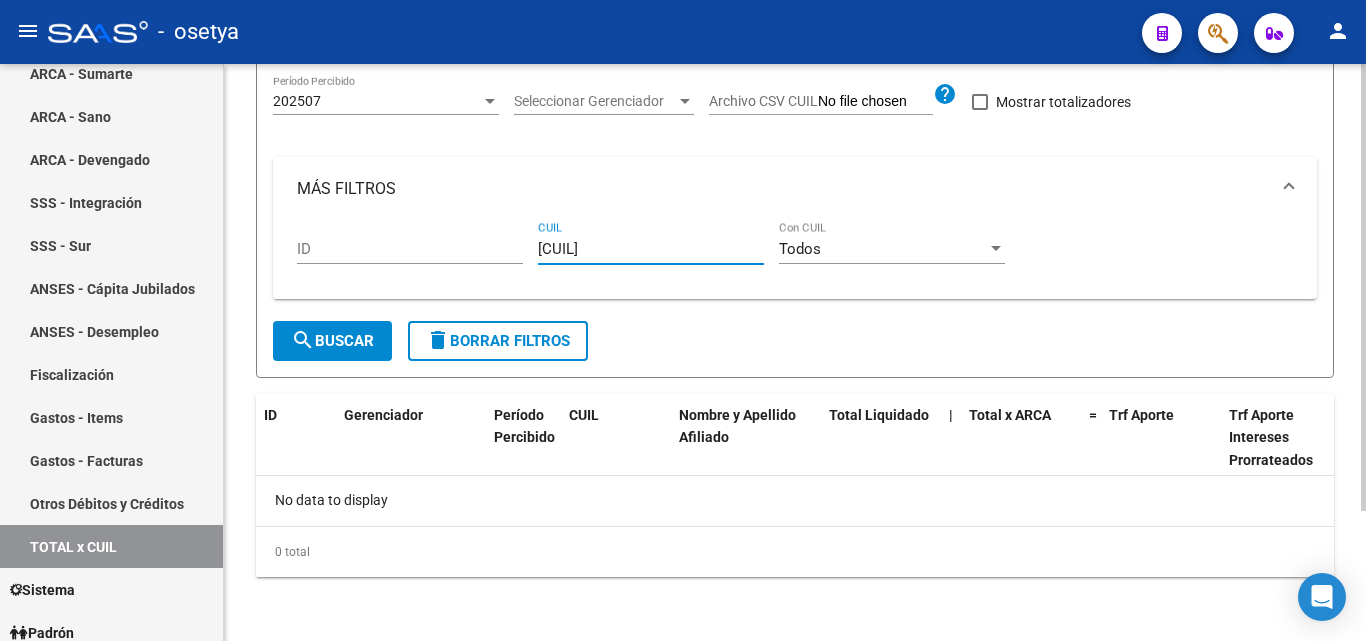 type on "[CUIL]" 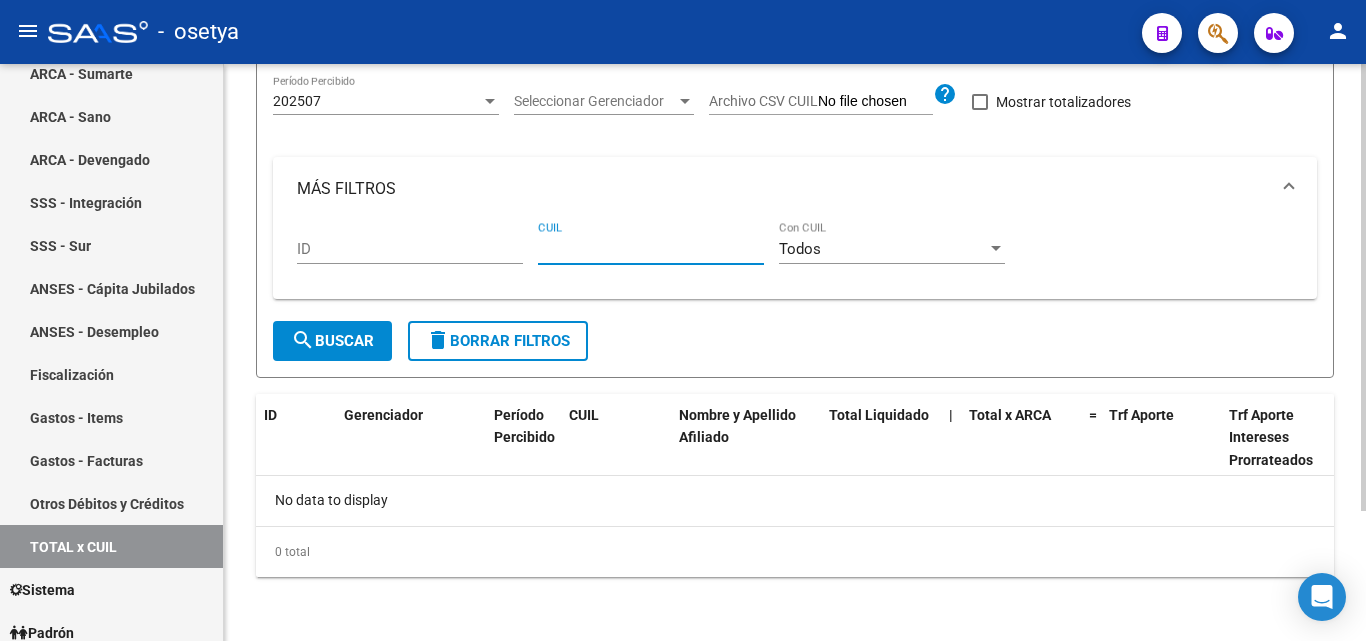 paste on "[CUIL]" 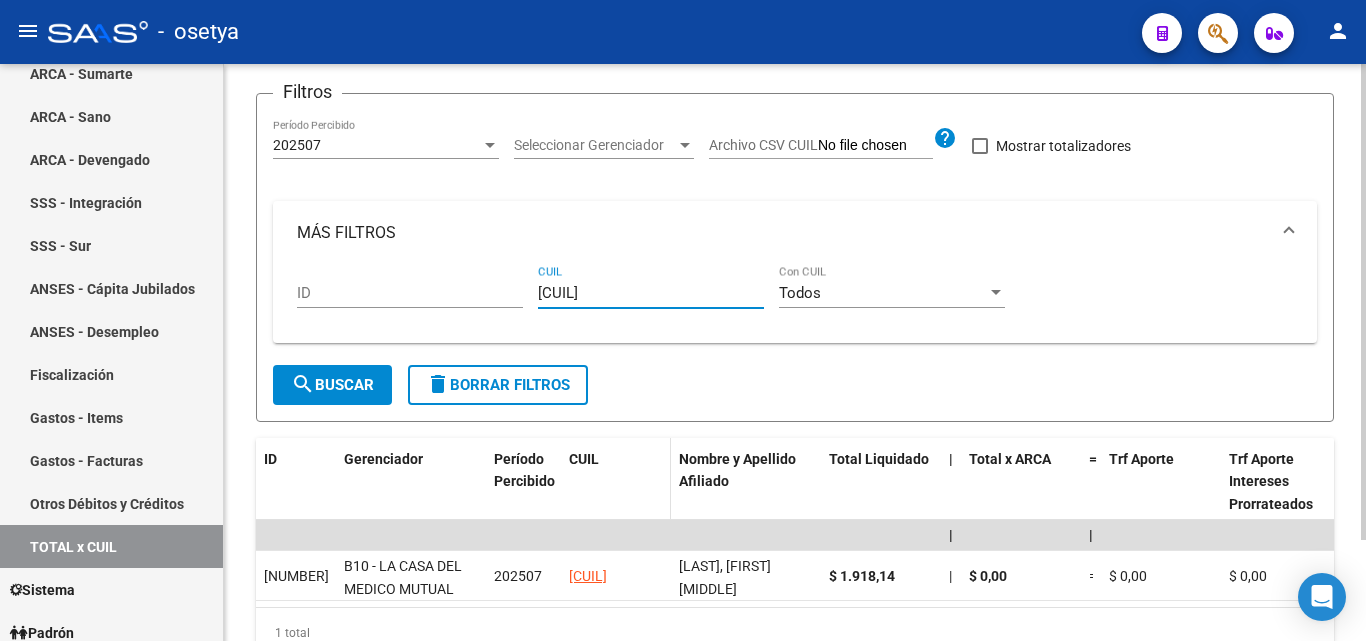 scroll, scrollTop: 220, scrollLeft: 0, axis: vertical 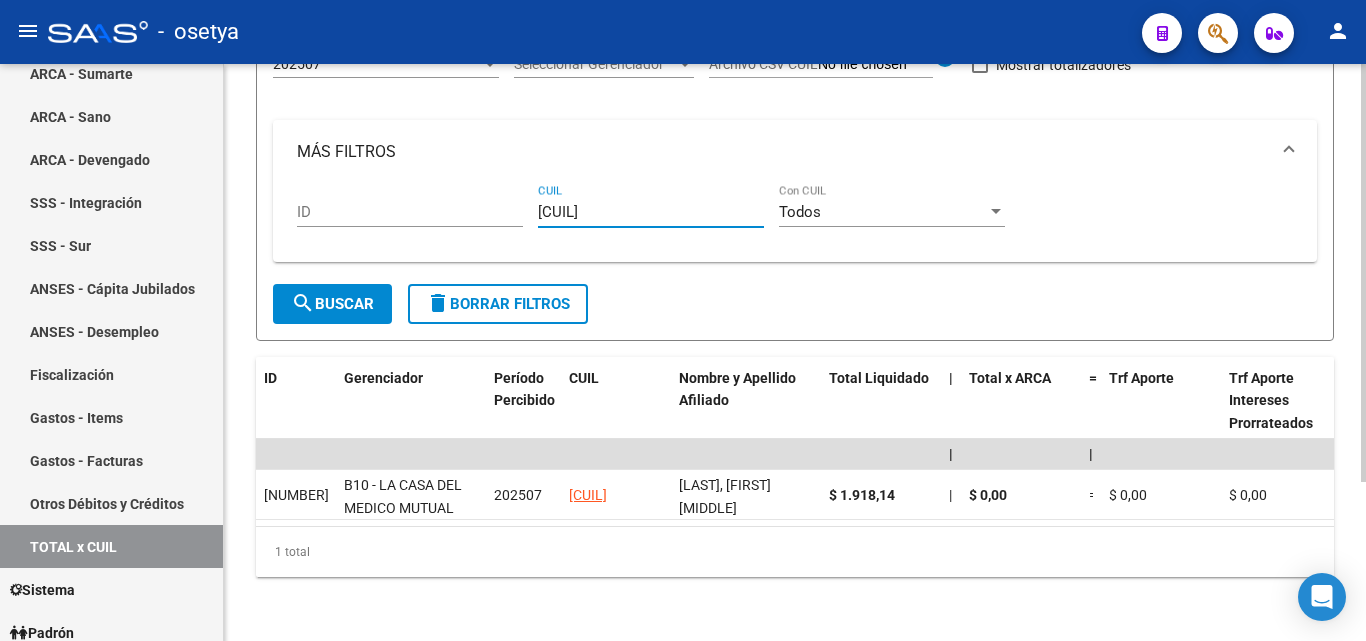 type on "[CUIL]" 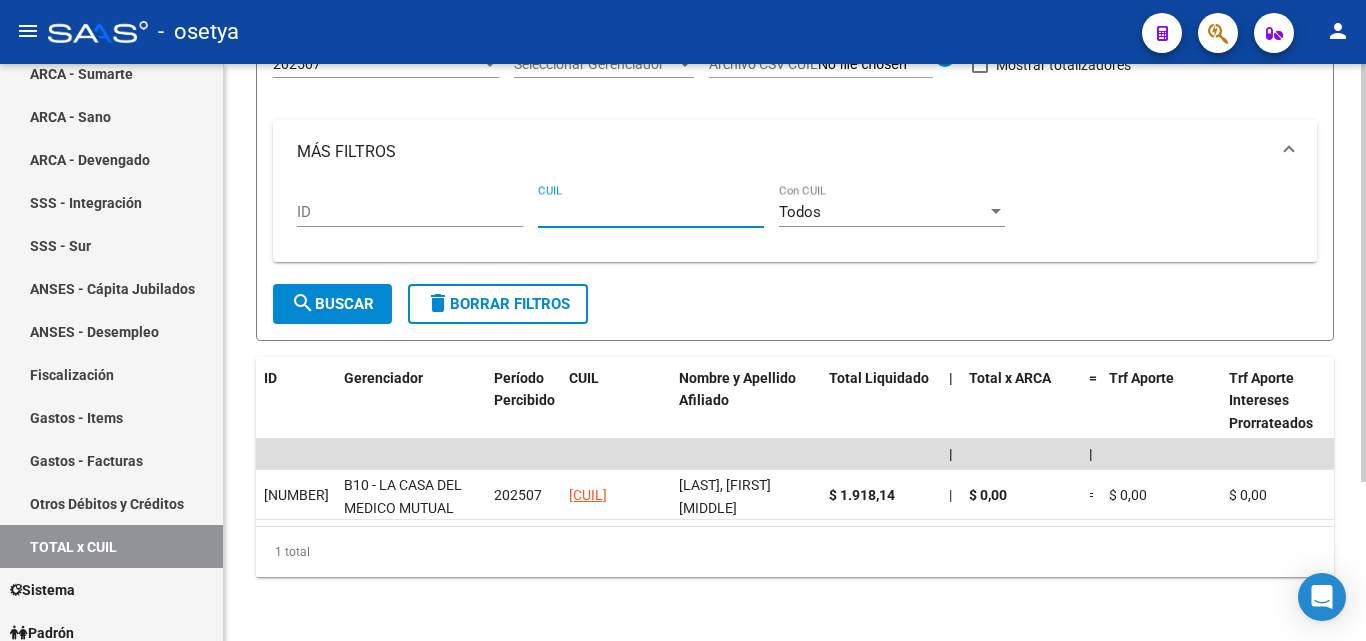 paste on "[CUIL]" 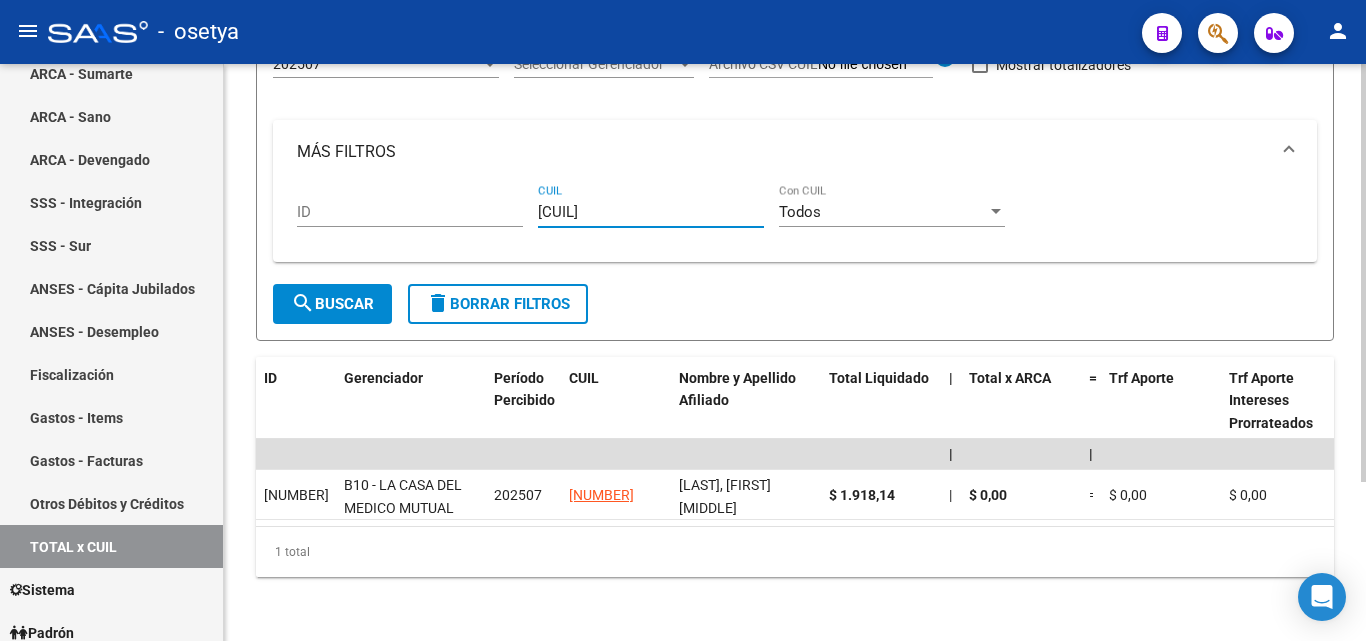 type on "[CUIL]" 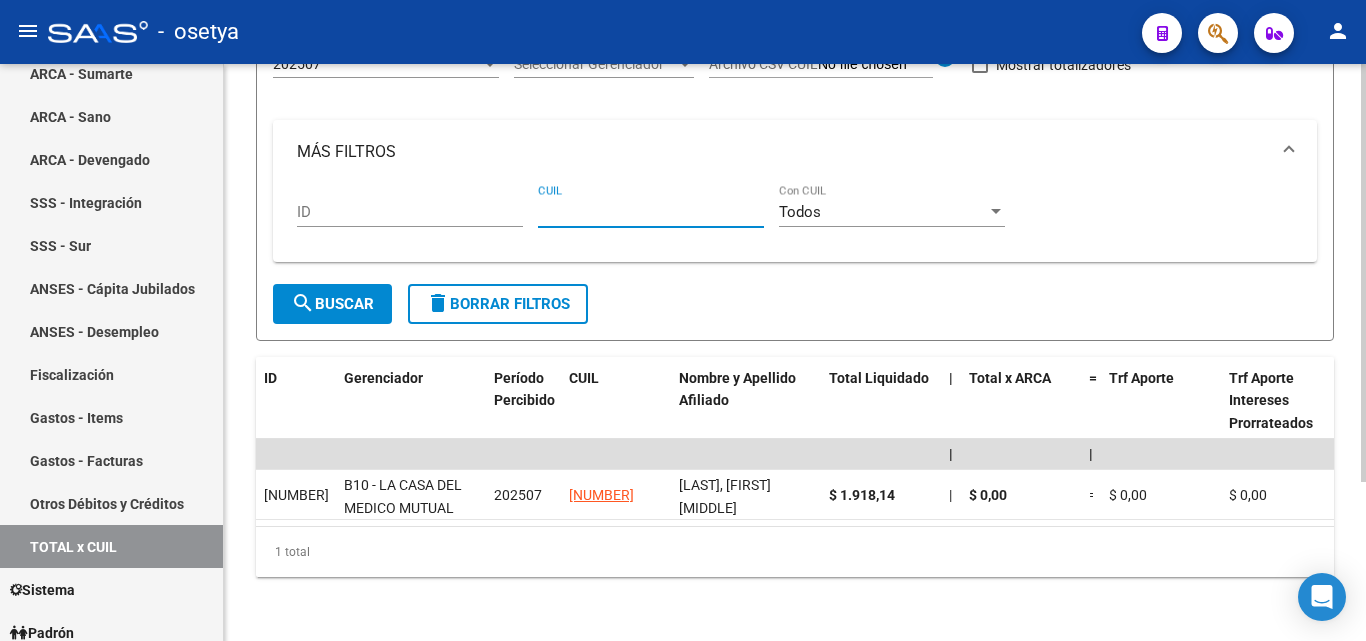 paste on "[CUIL]" 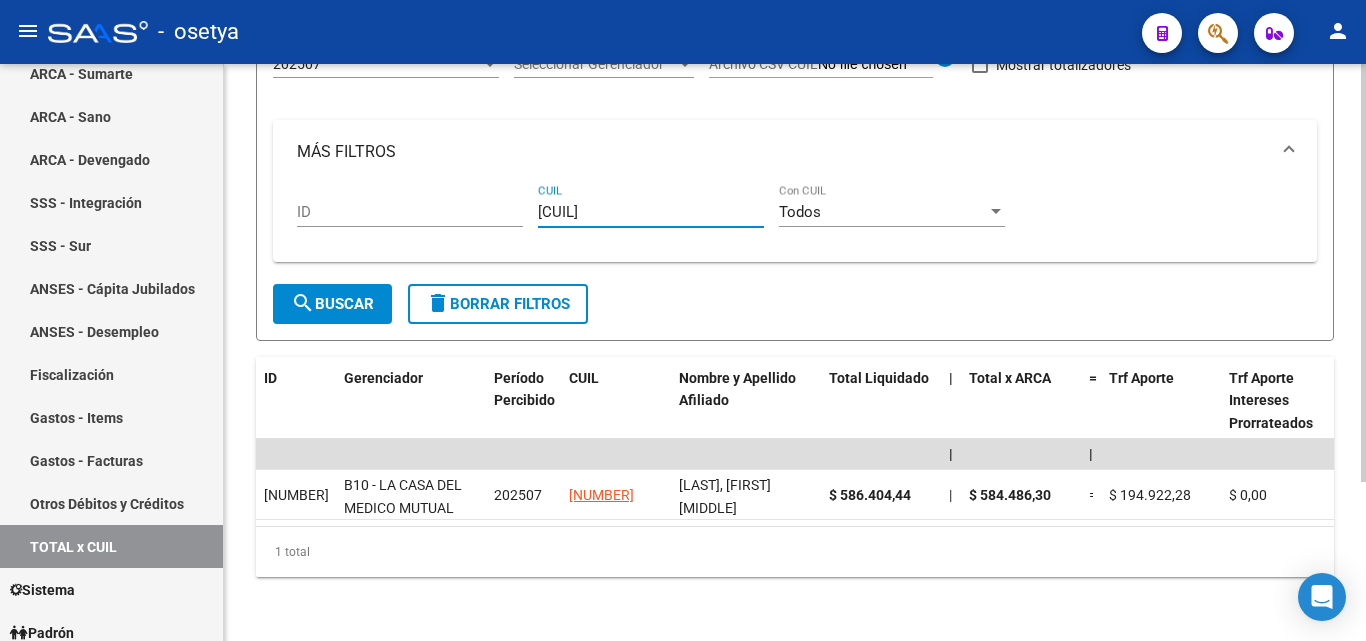 type on "[CUIL]" 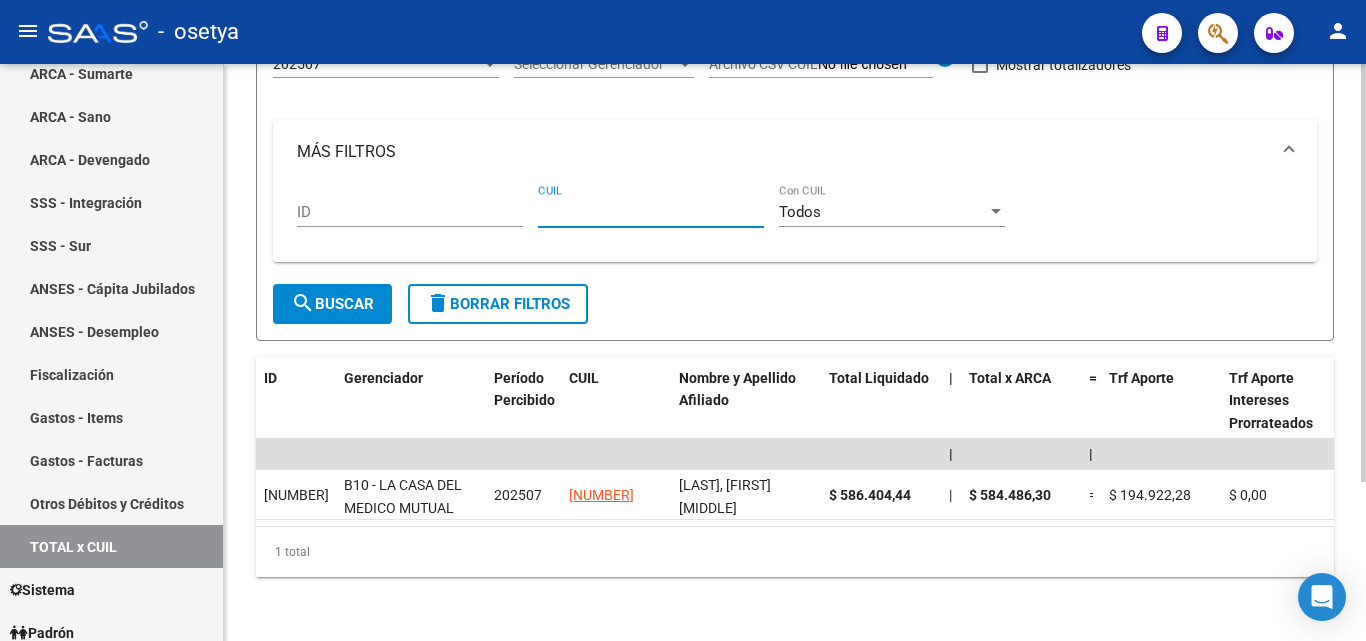 paste on "[CUIL]" 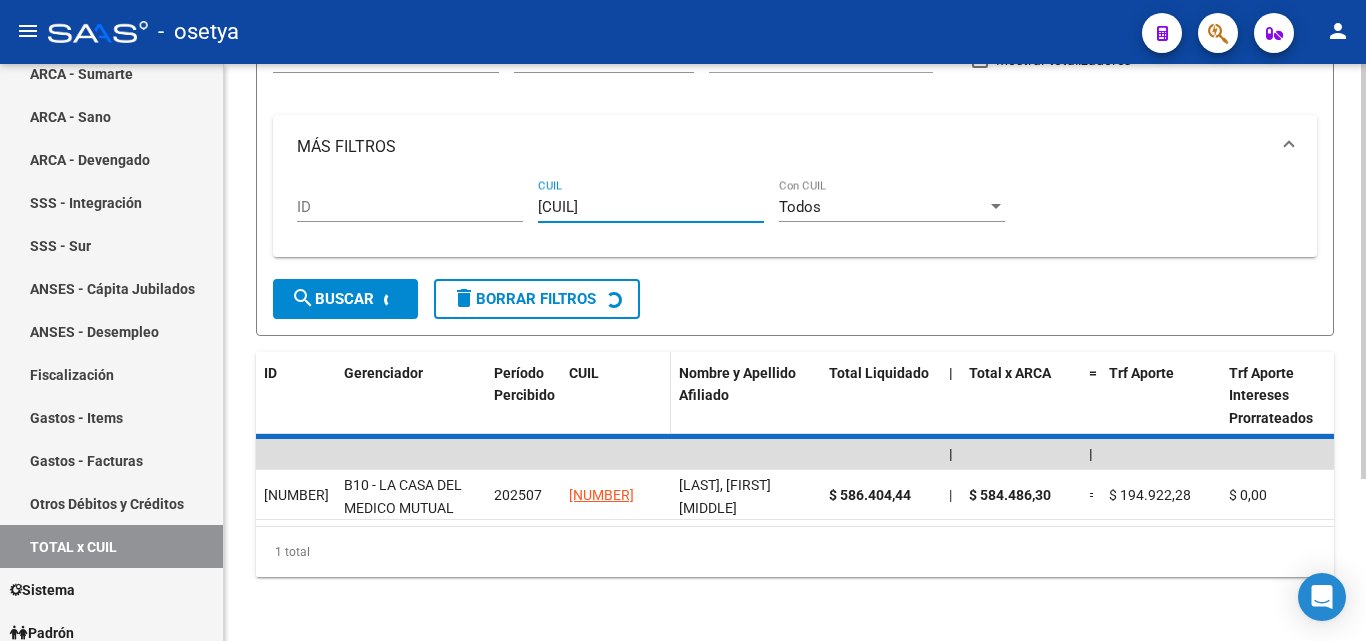 scroll, scrollTop: 167, scrollLeft: 0, axis: vertical 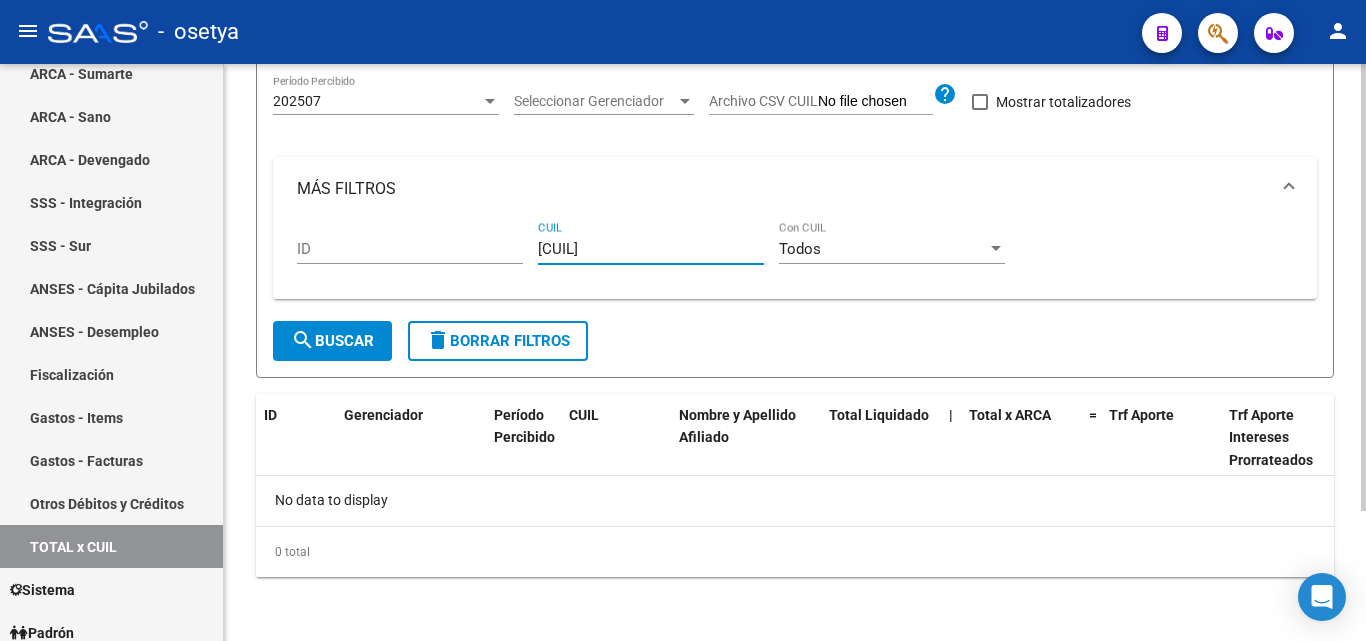 type on "[CUIL]" 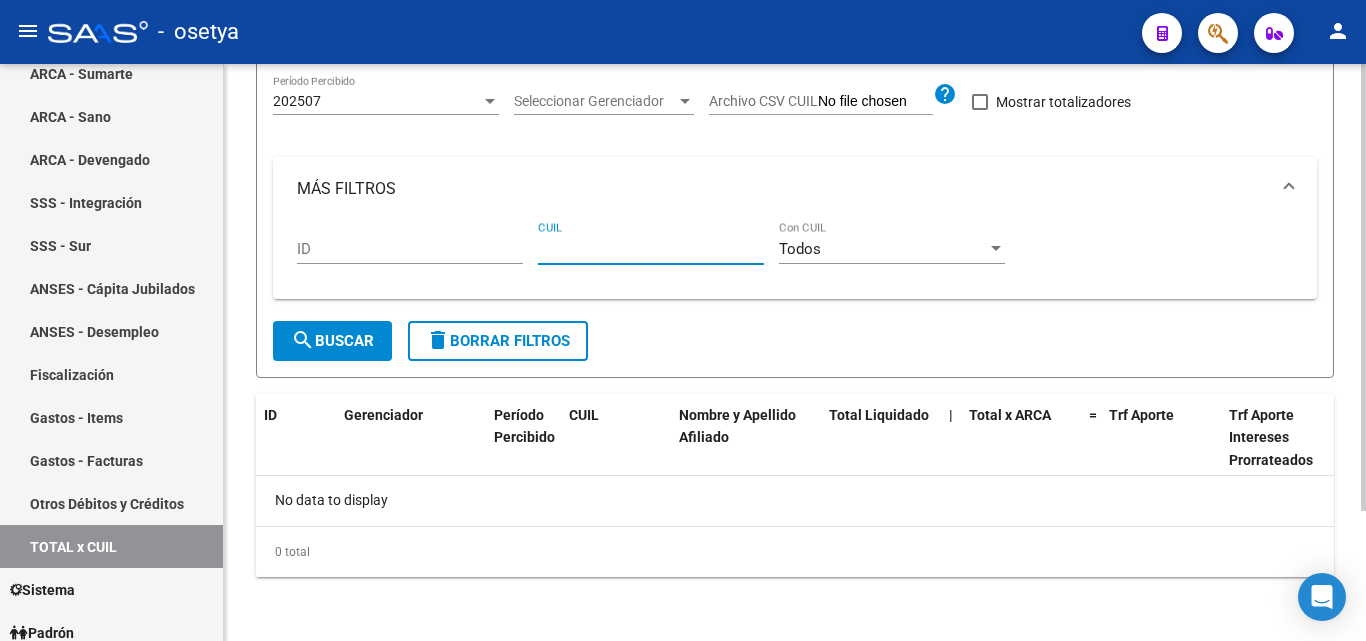 paste on "[CUIL]" 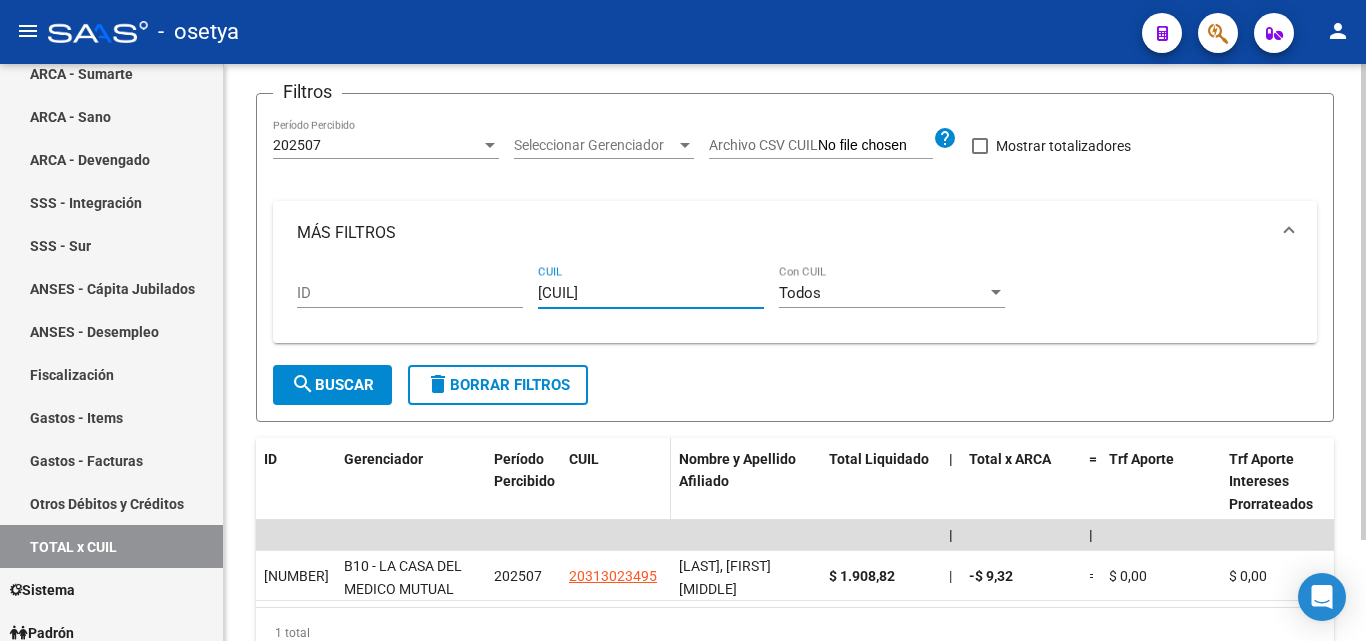 scroll, scrollTop: 220, scrollLeft: 0, axis: vertical 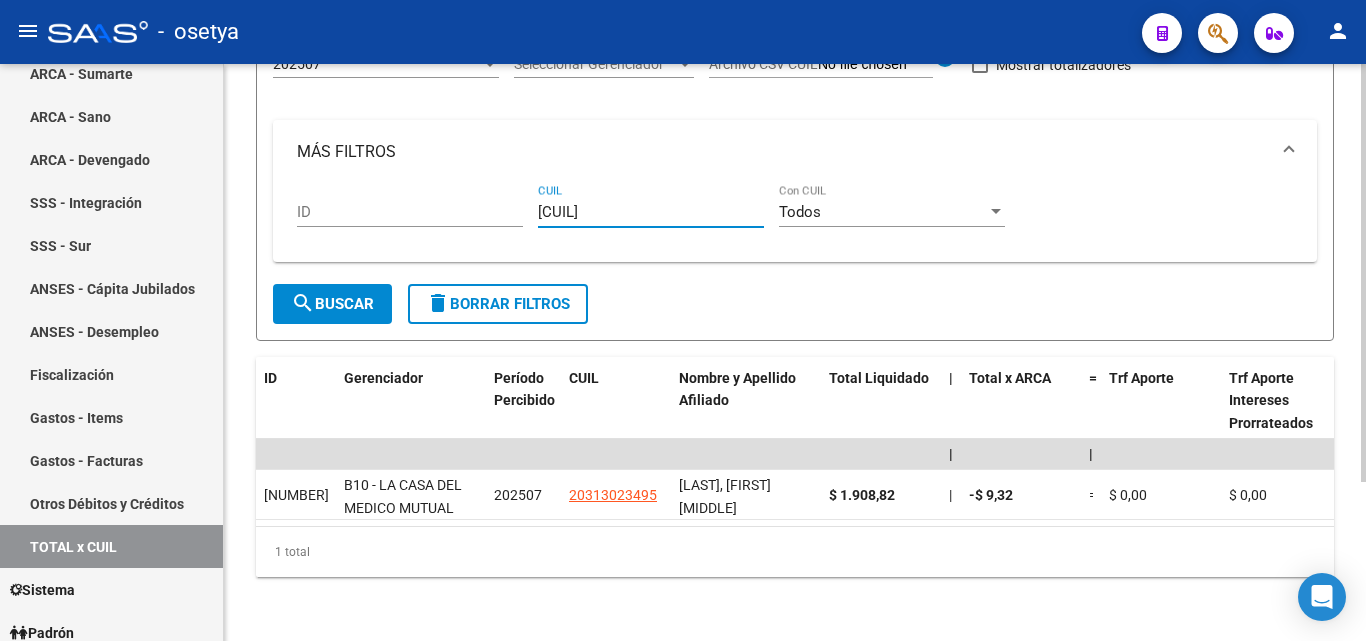 type on "[CUIL]" 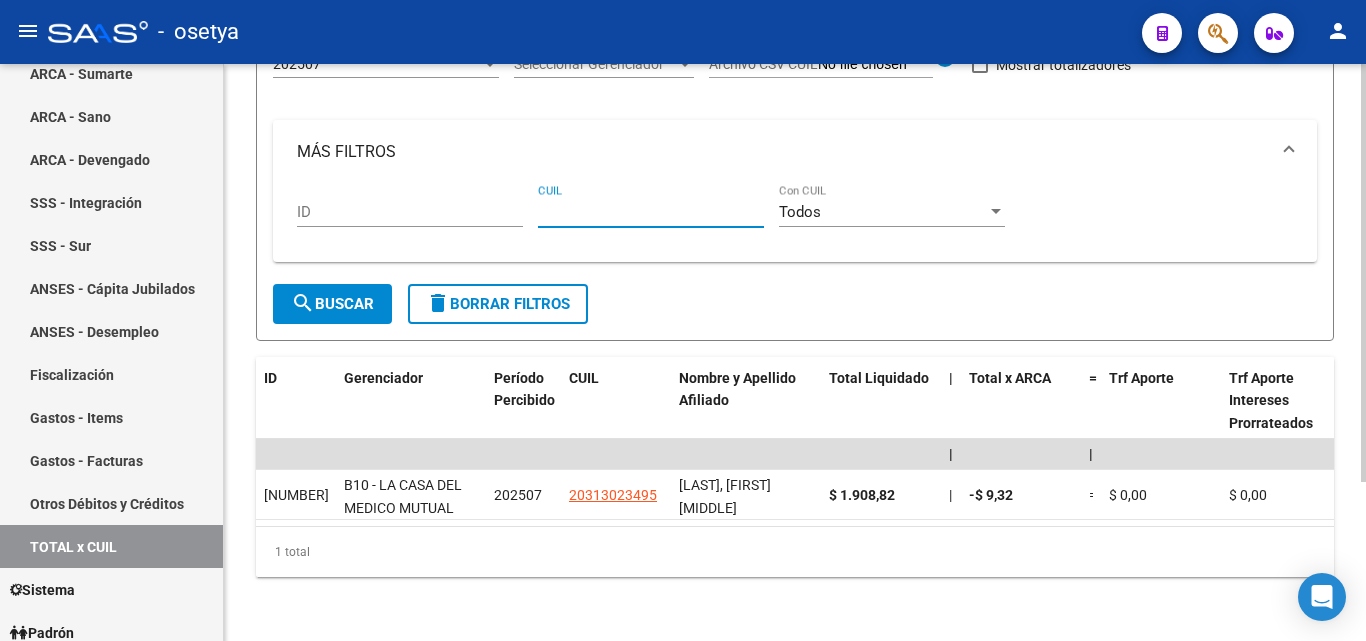 paste on "[CUIL]" 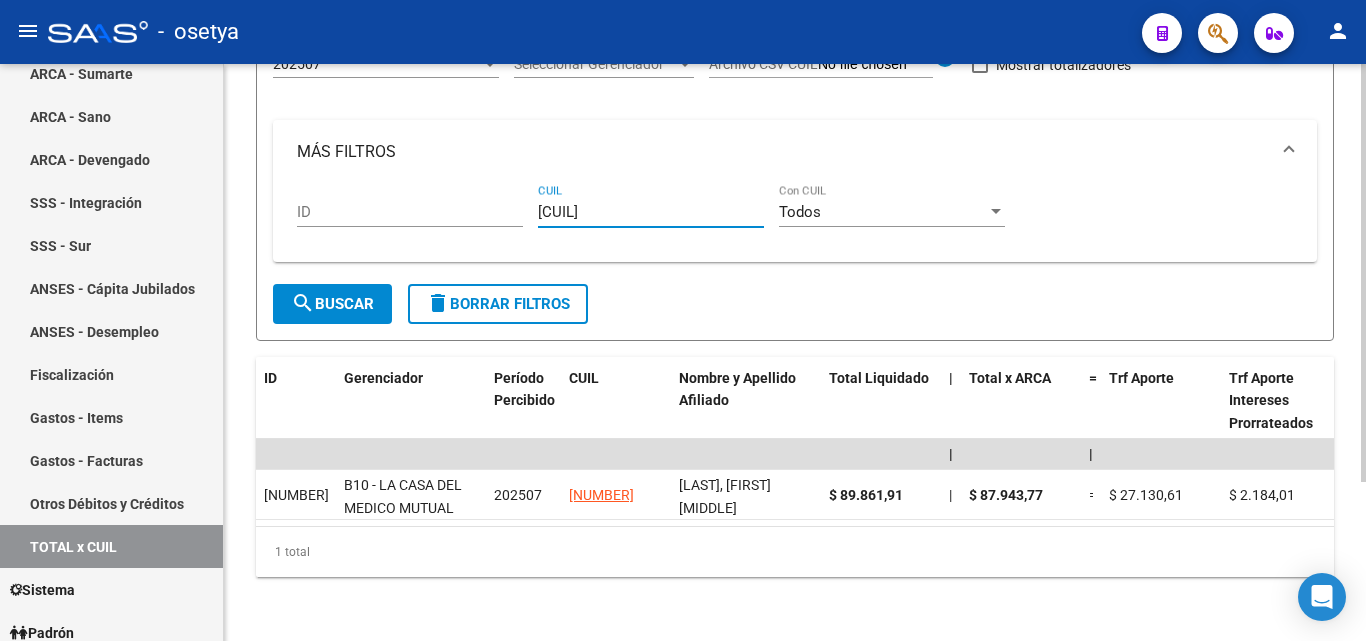 type on "[CUIL]" 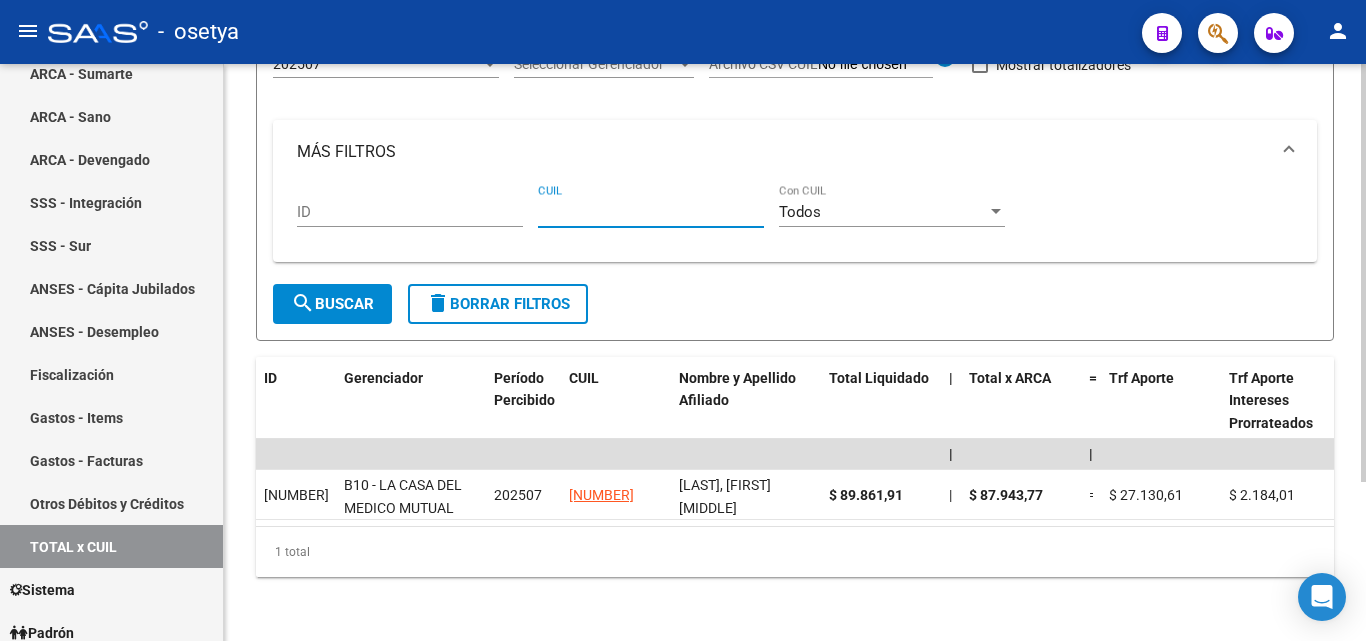 paste on "[CUIL]" 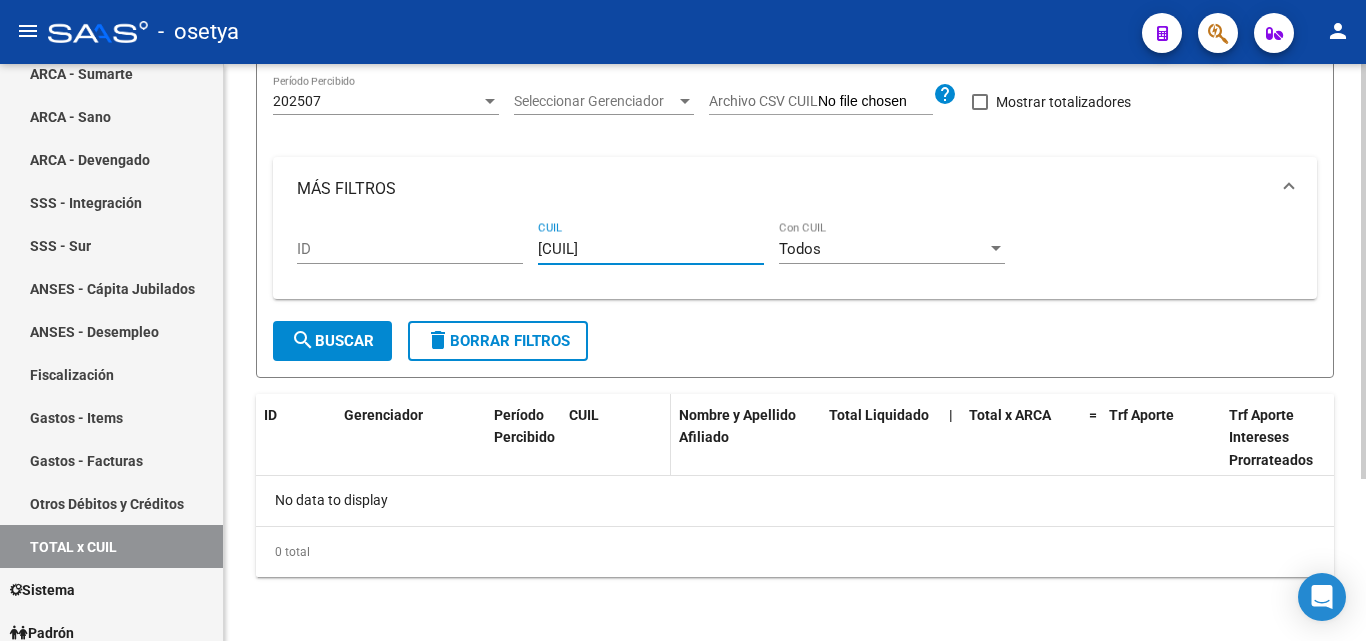 scroll, scrollTop: 167, scrollLeft: 0, axis: vertical 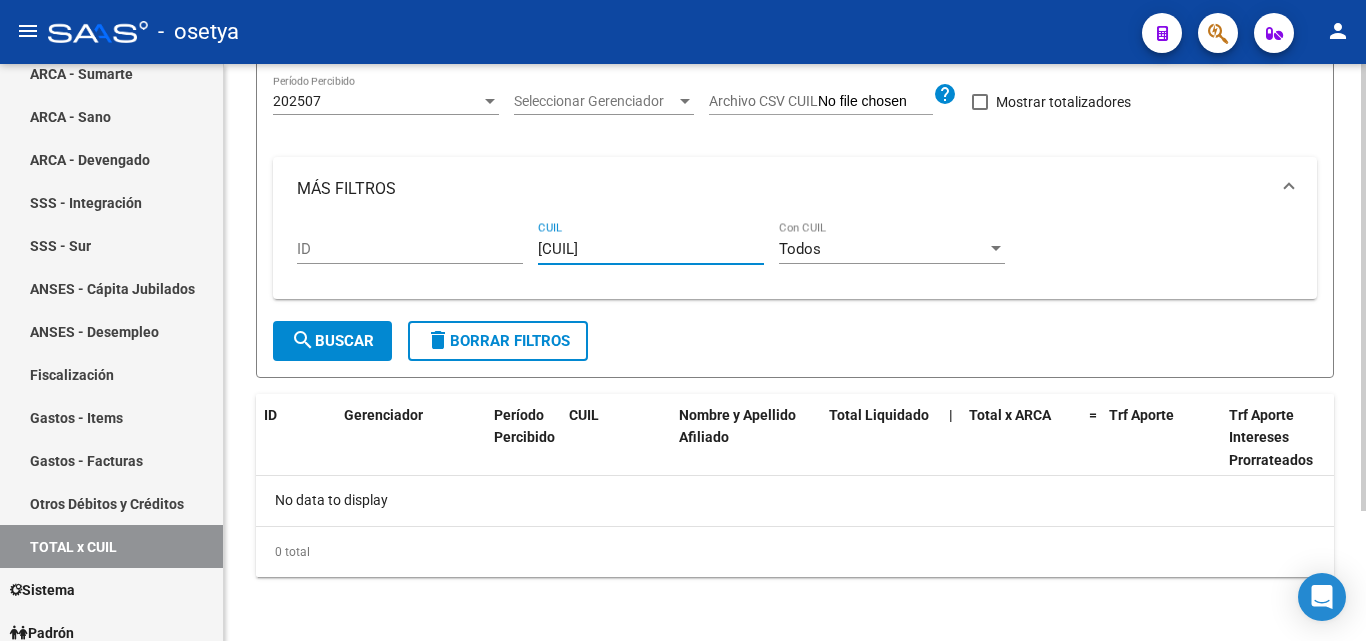 type on "[CUIL]" 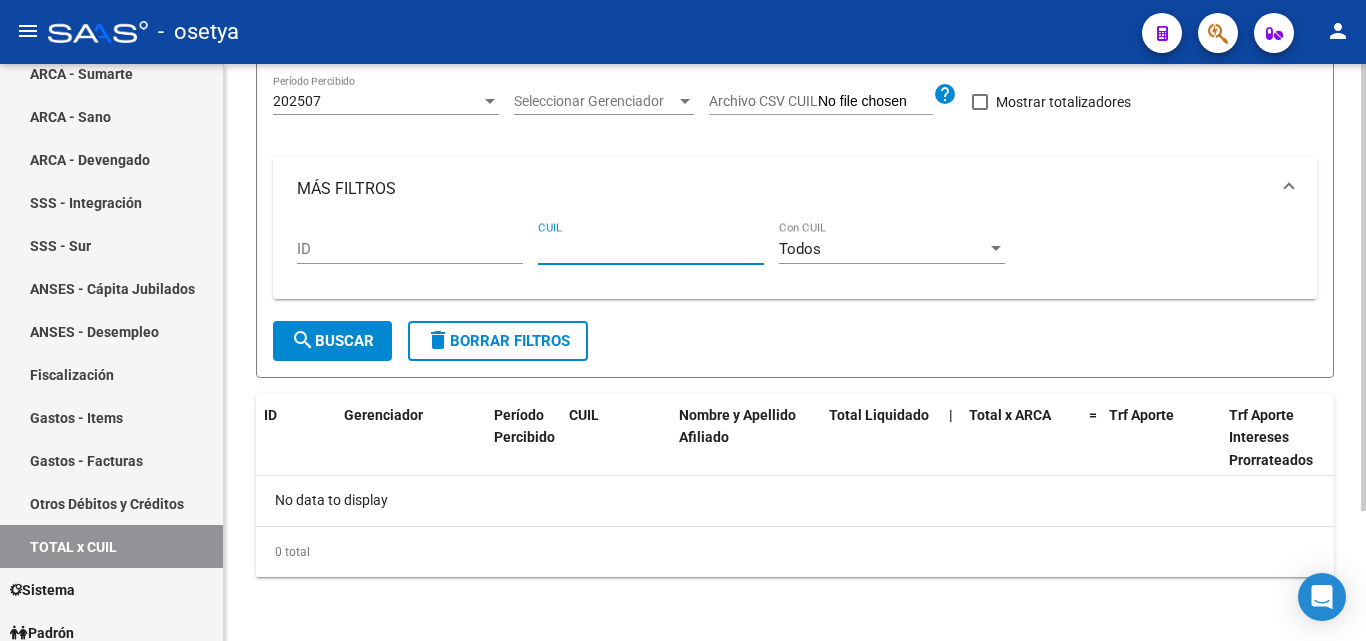 paste on "[CUIL]" 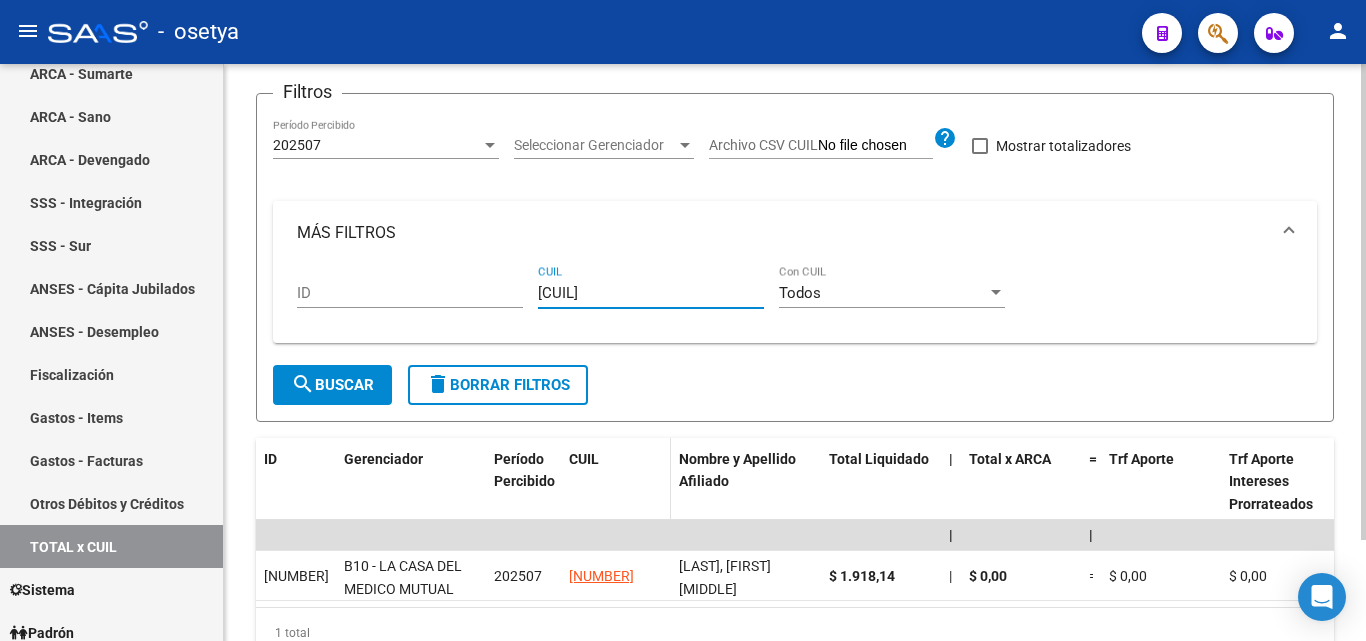 scroll, scrollTop: 220, scrollLeft: 0, axis: vertical 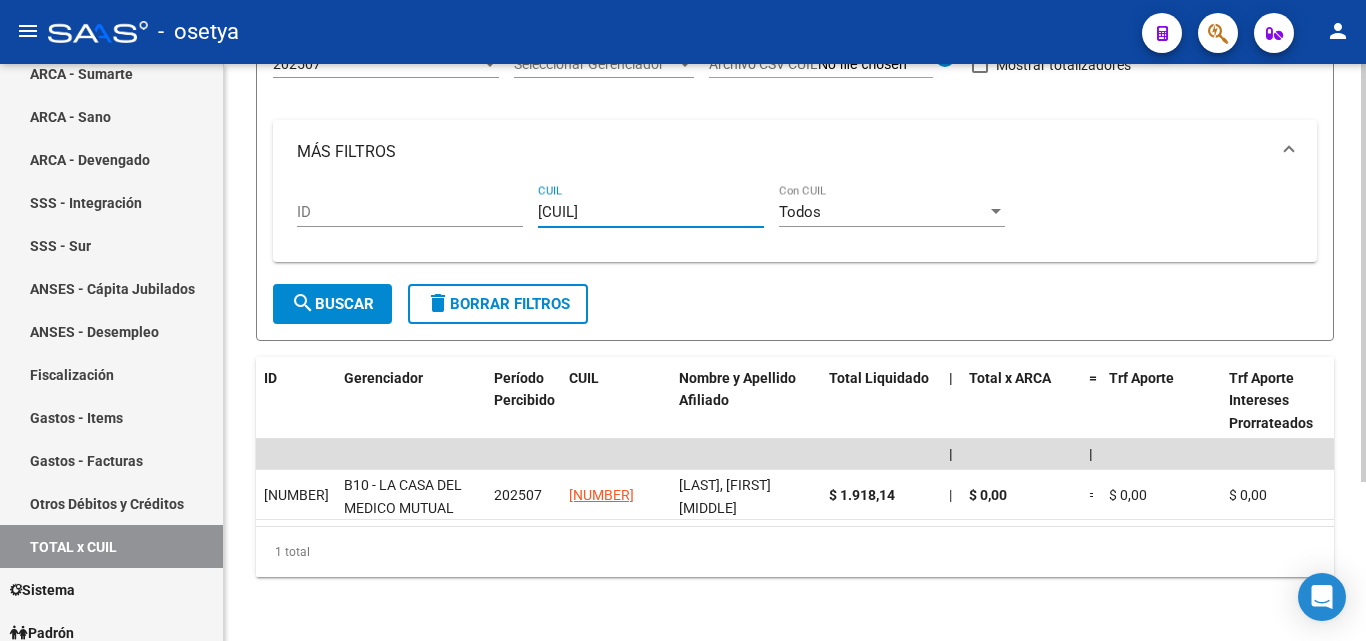 type on "[CUIL]" 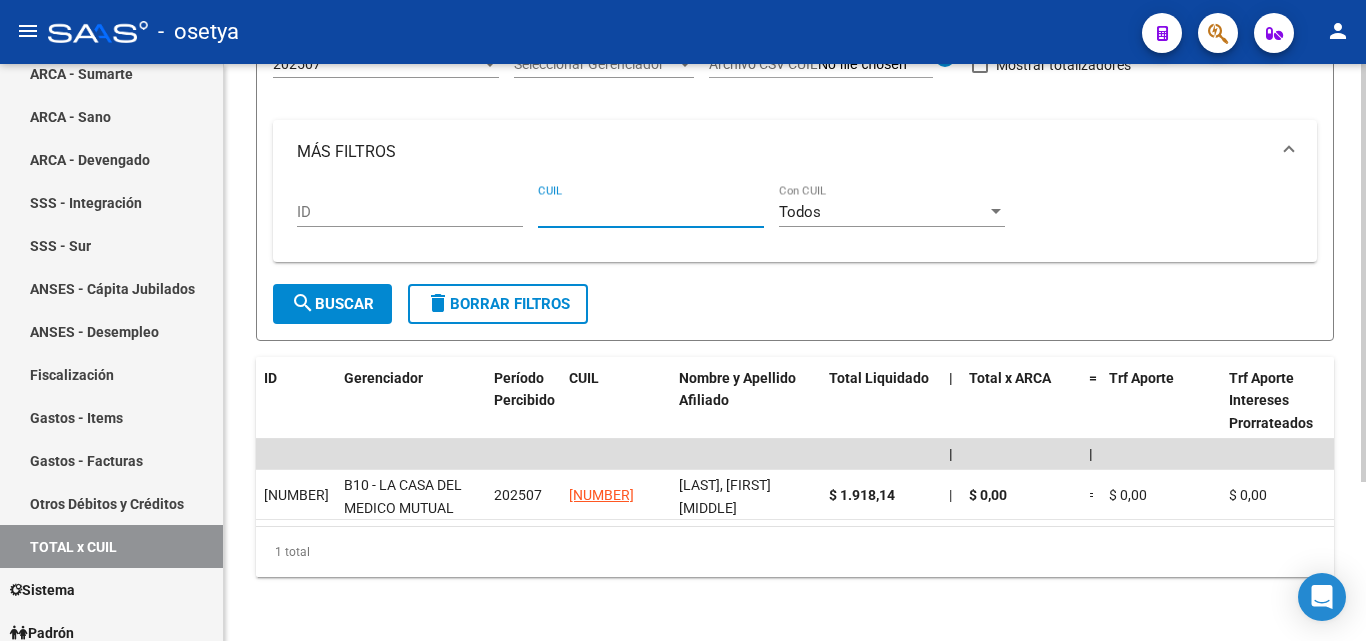 paste on "[CUIL]" 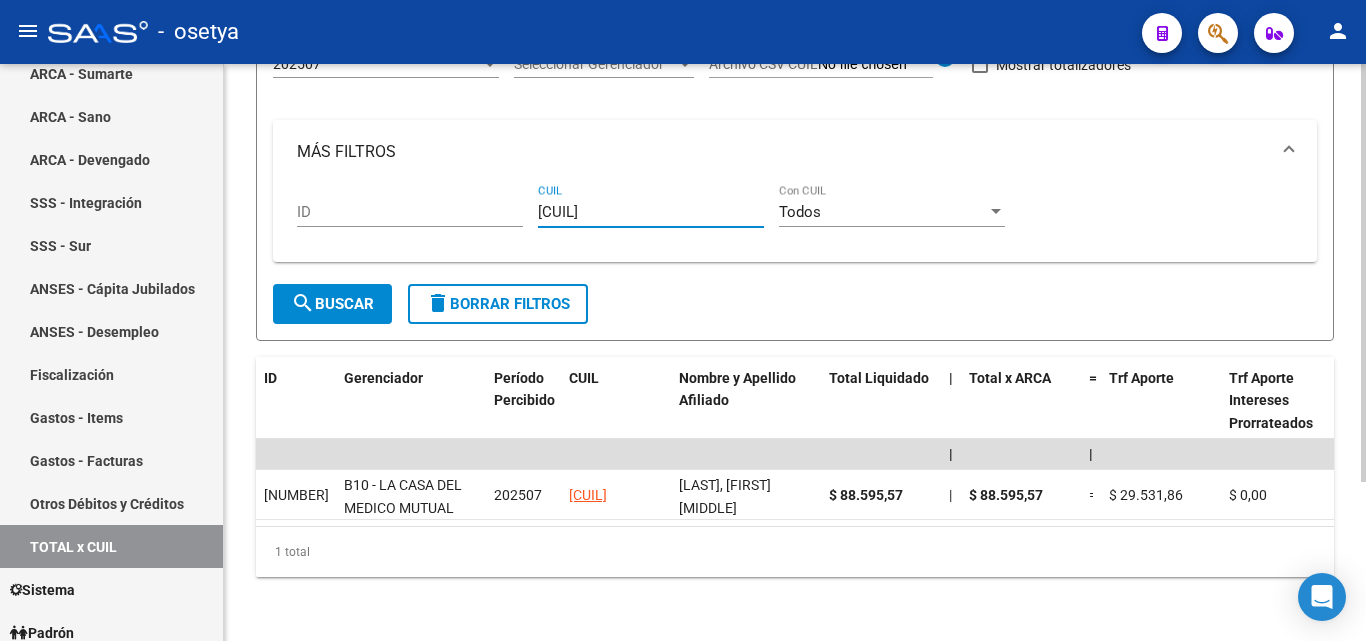 type on "[CUIL]" 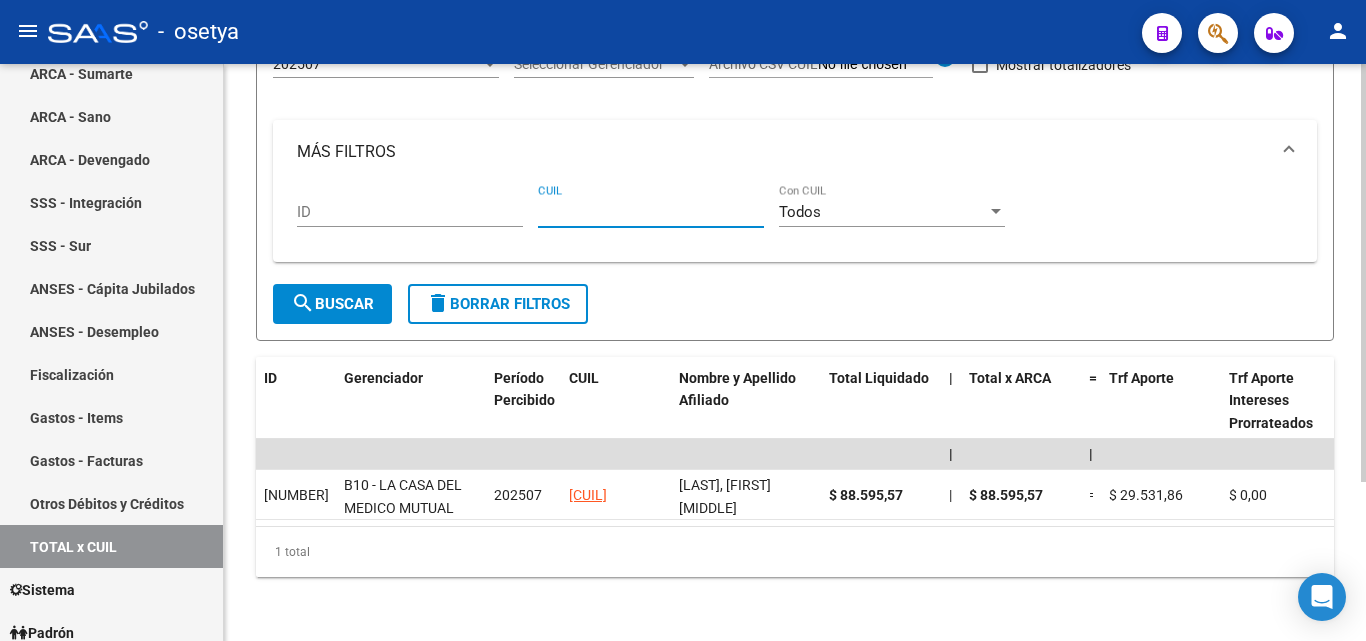 paste on "[CUIL]" 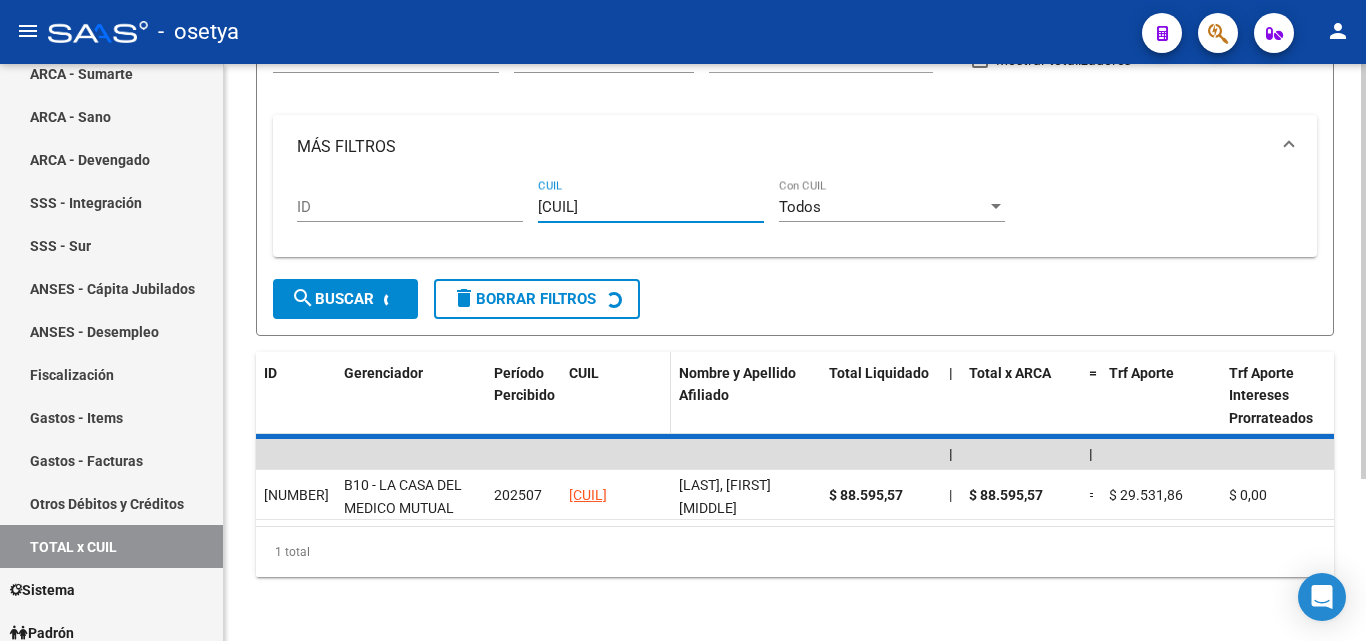 scroll, scrollTop: 167, scrollLeft: 0, axis: vertical 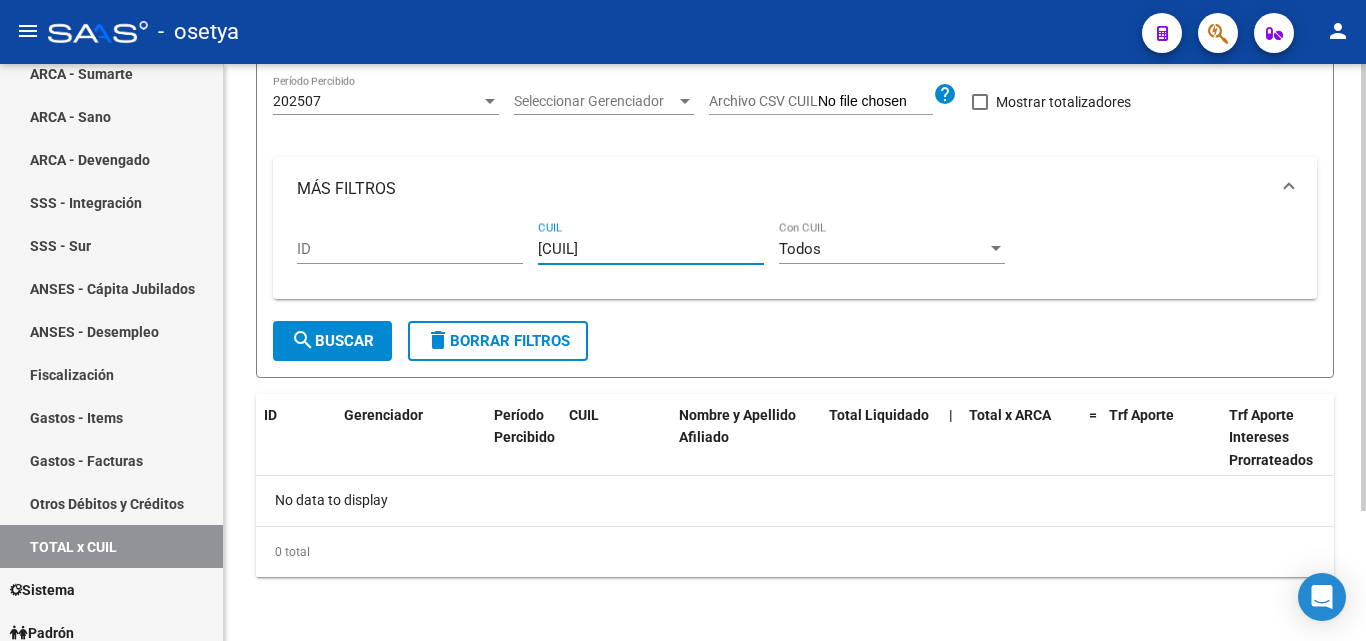 type on "[CUIL]" 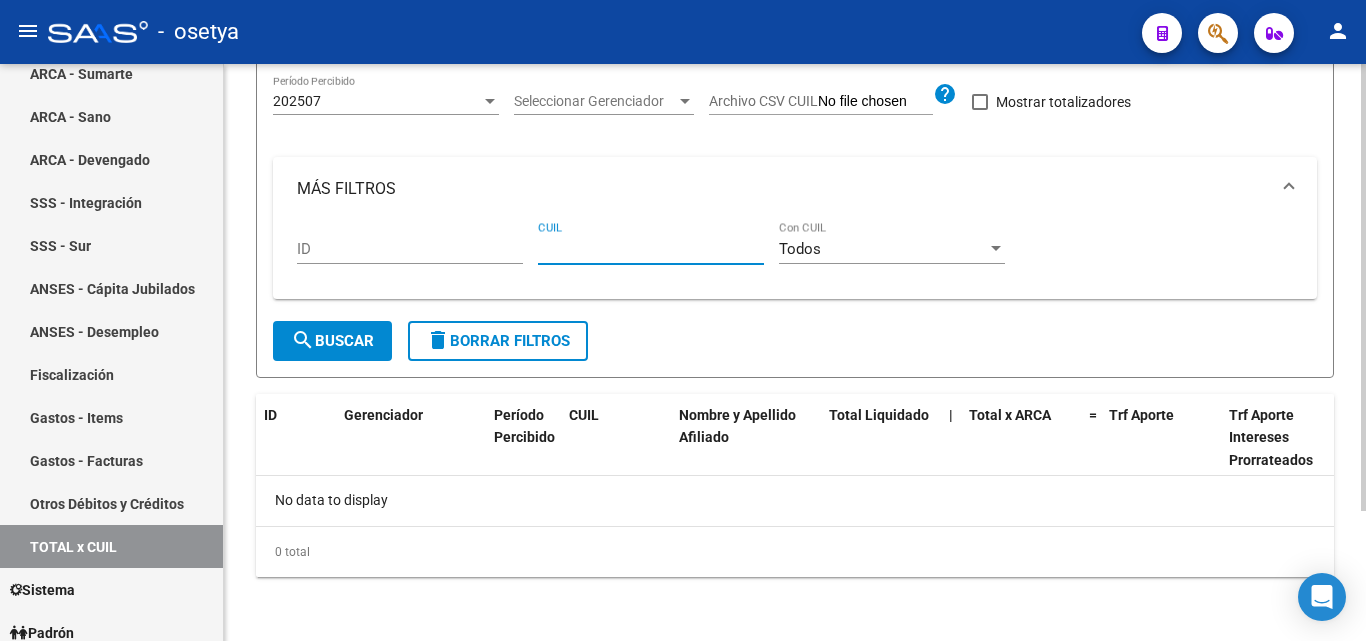 paste on "[CUIL]" 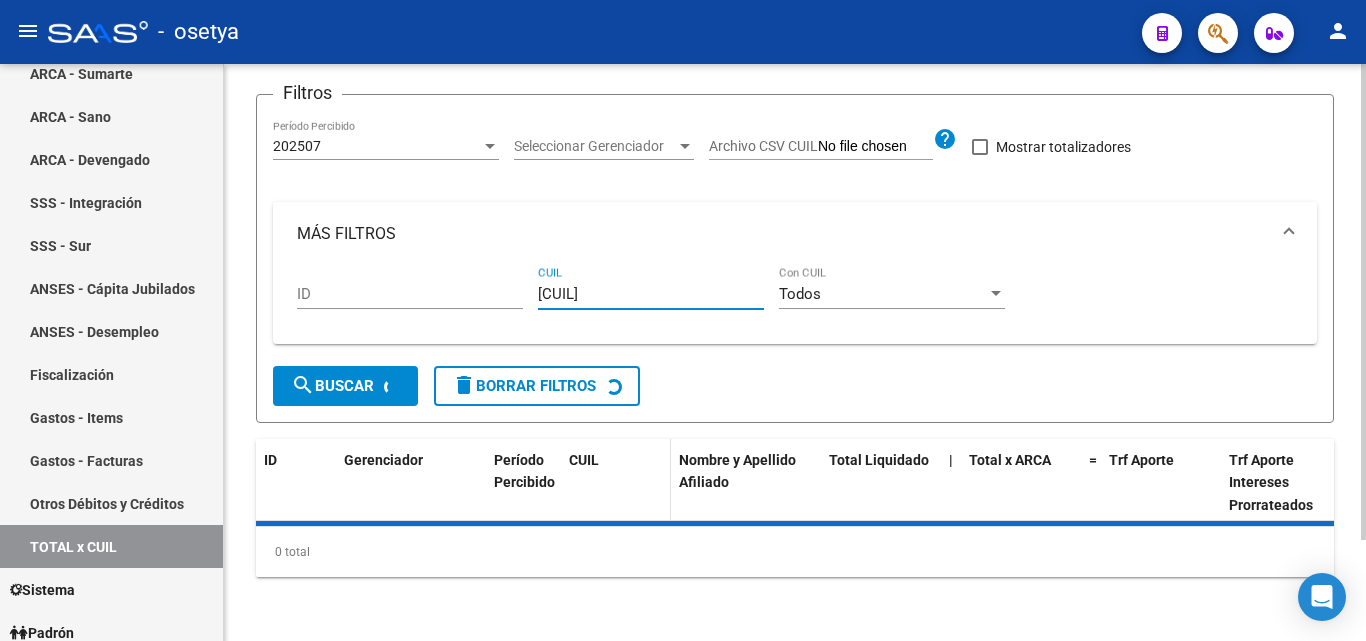 scroll, scrollTop: 220, scrollLeft: 0, axis: vertical 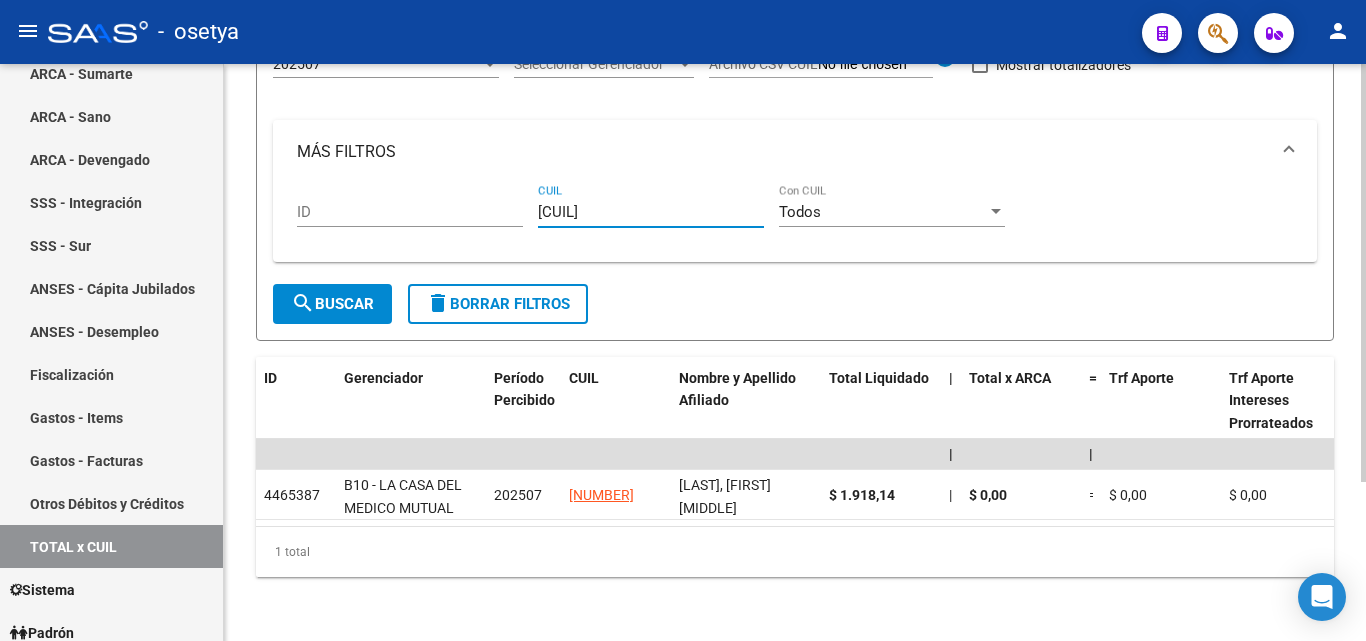 type on "[CUIL]" 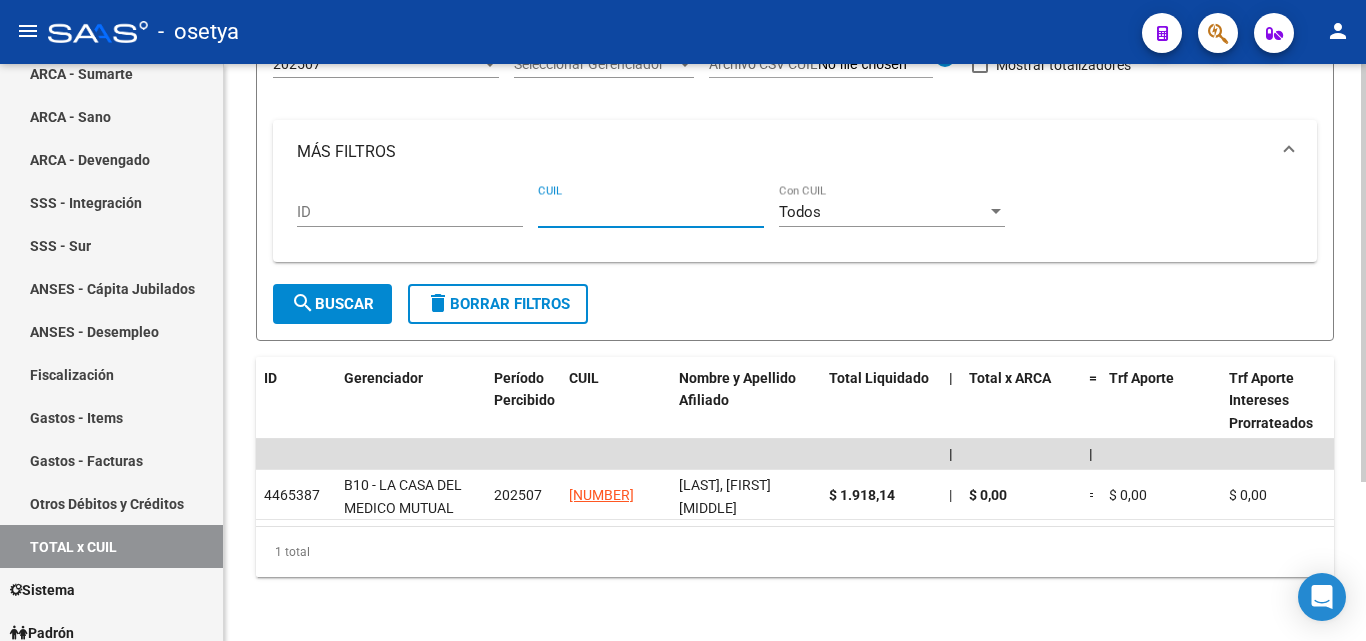 paste on "[CUIL]" 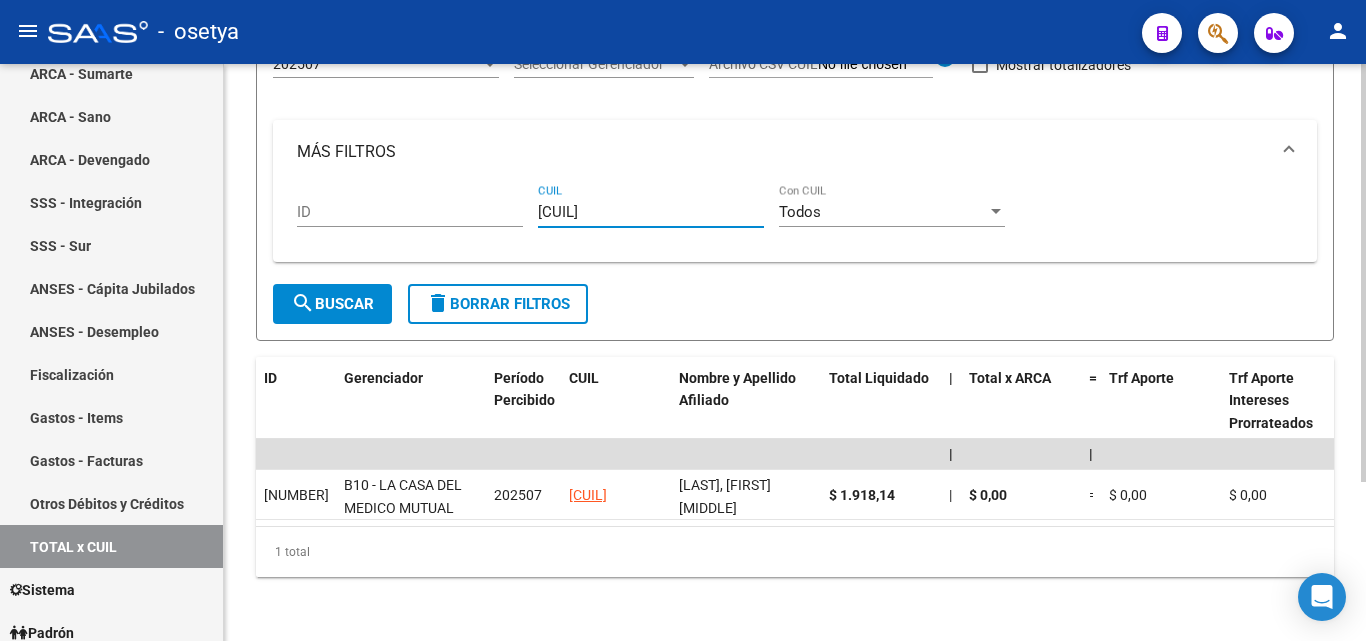 type on "[CUIL]" 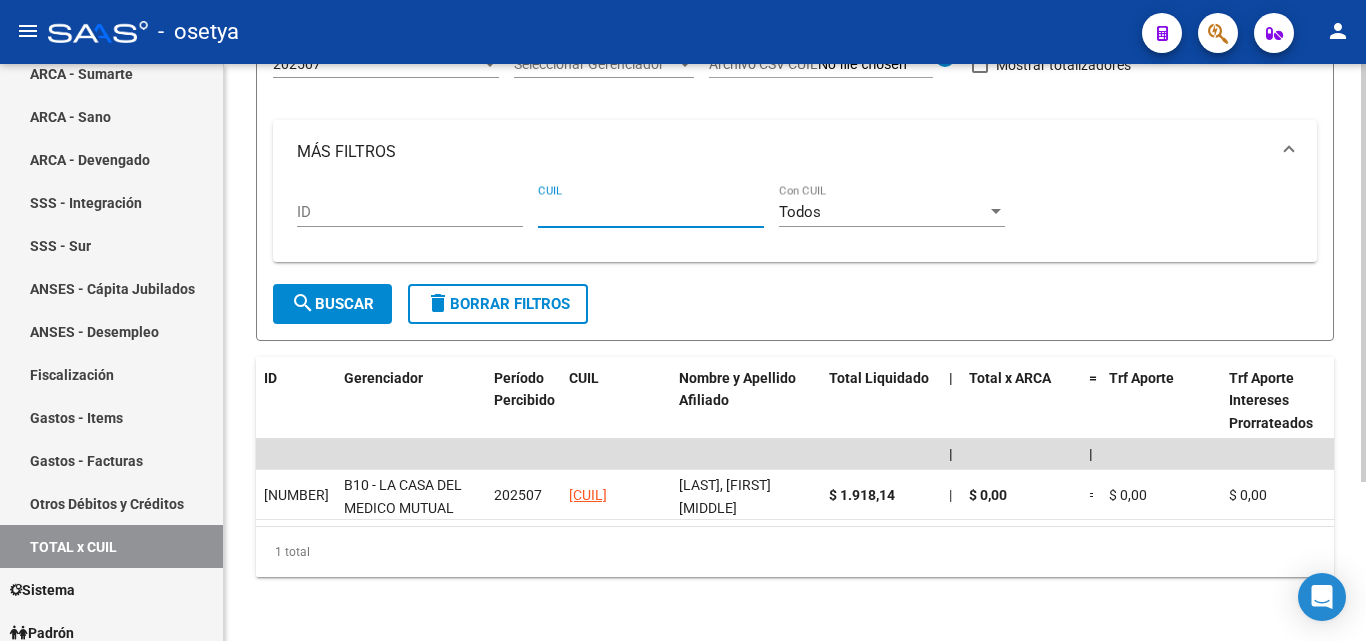 paste on "[CUIL]" 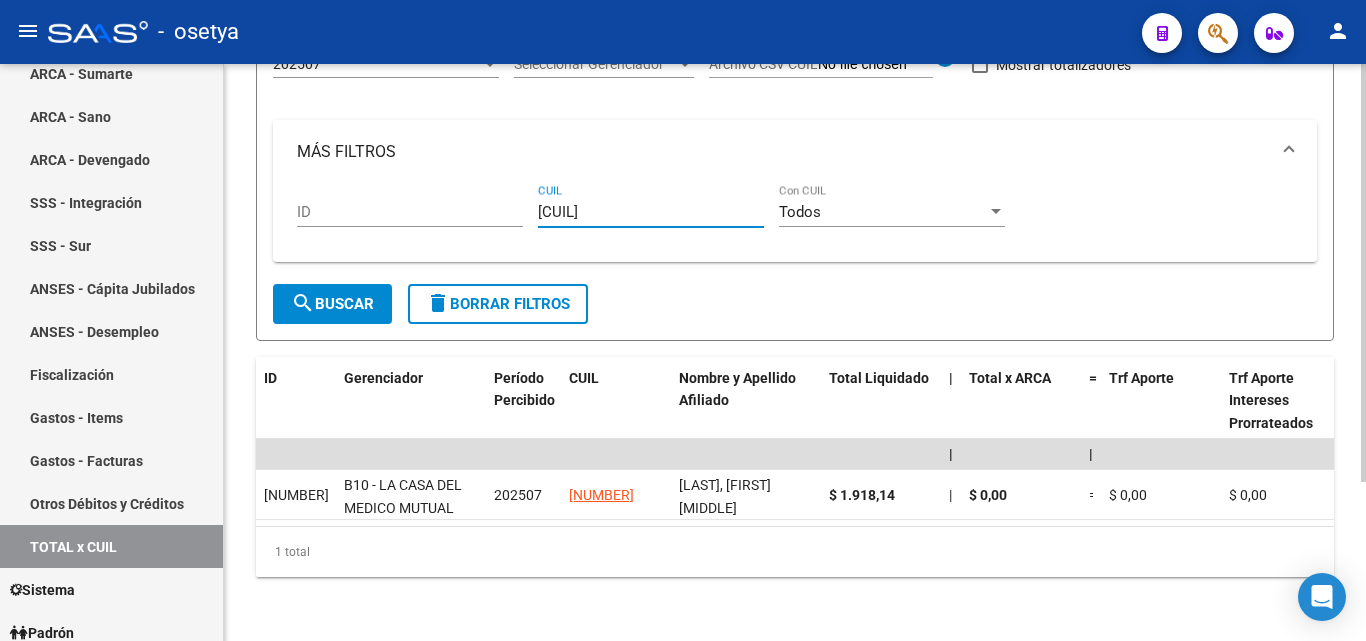 type on "[CUIL]" 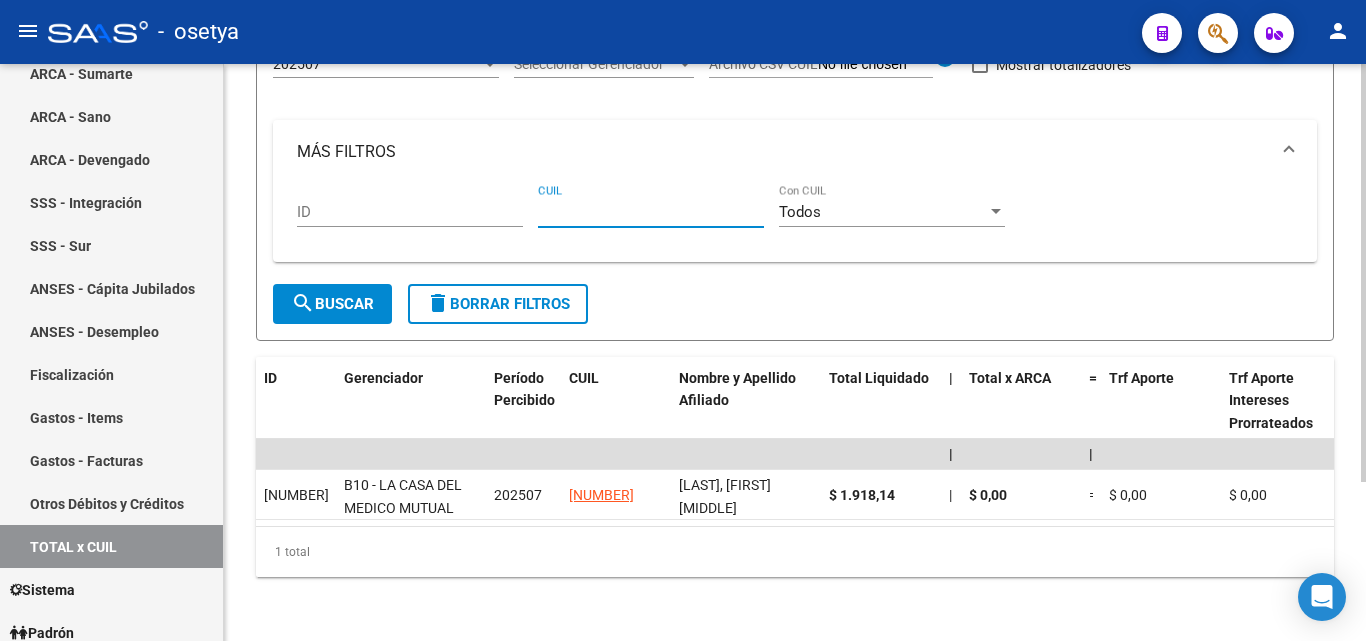 paste on "[CUIL]" 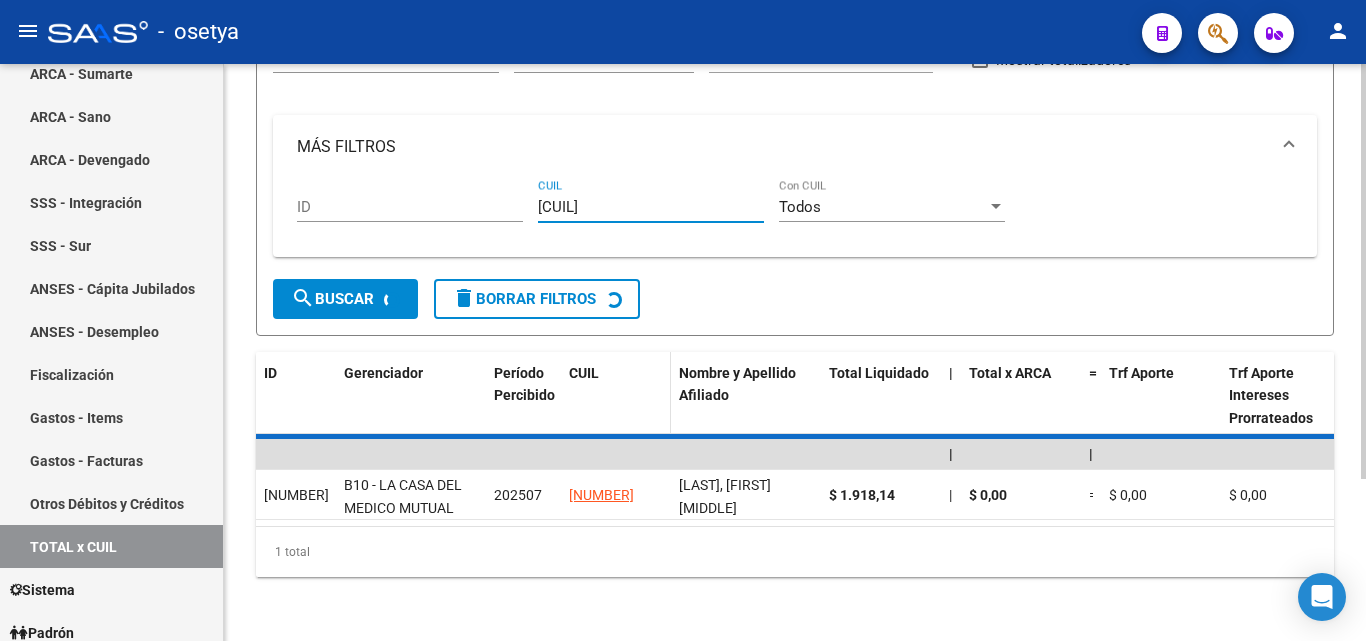 scroll, scrollTop: 167, scrollLeft: 0, axis: vertical 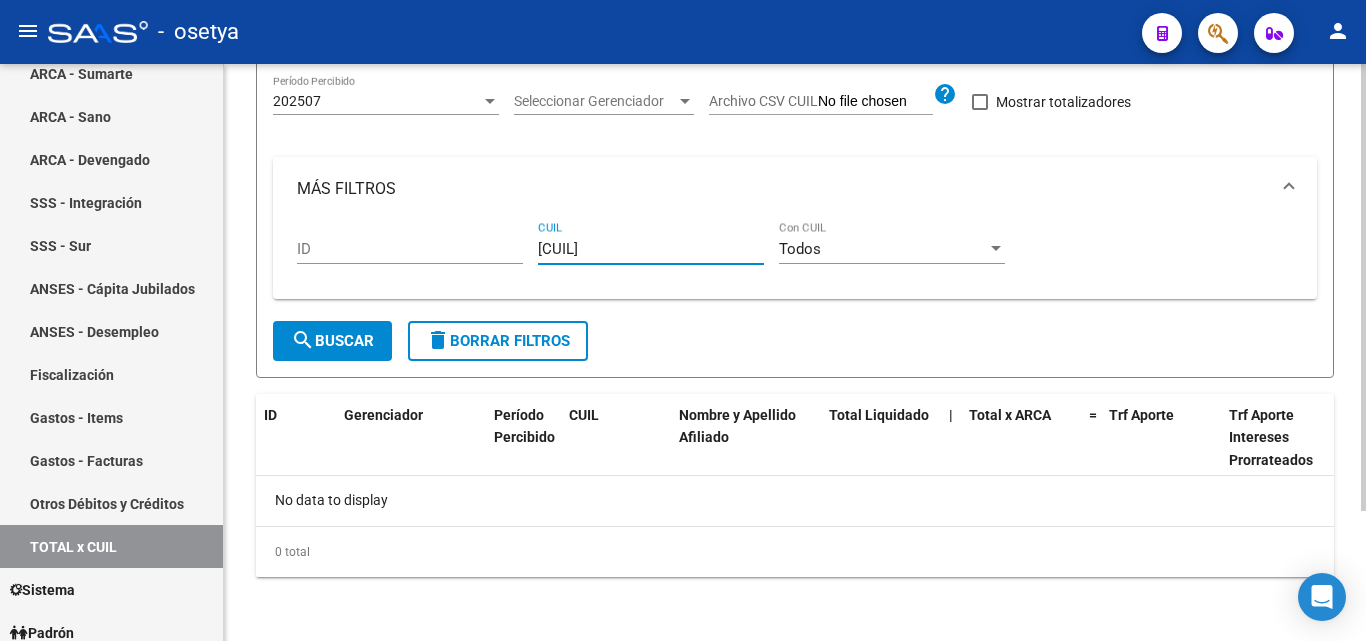 type on "[CUIL]" 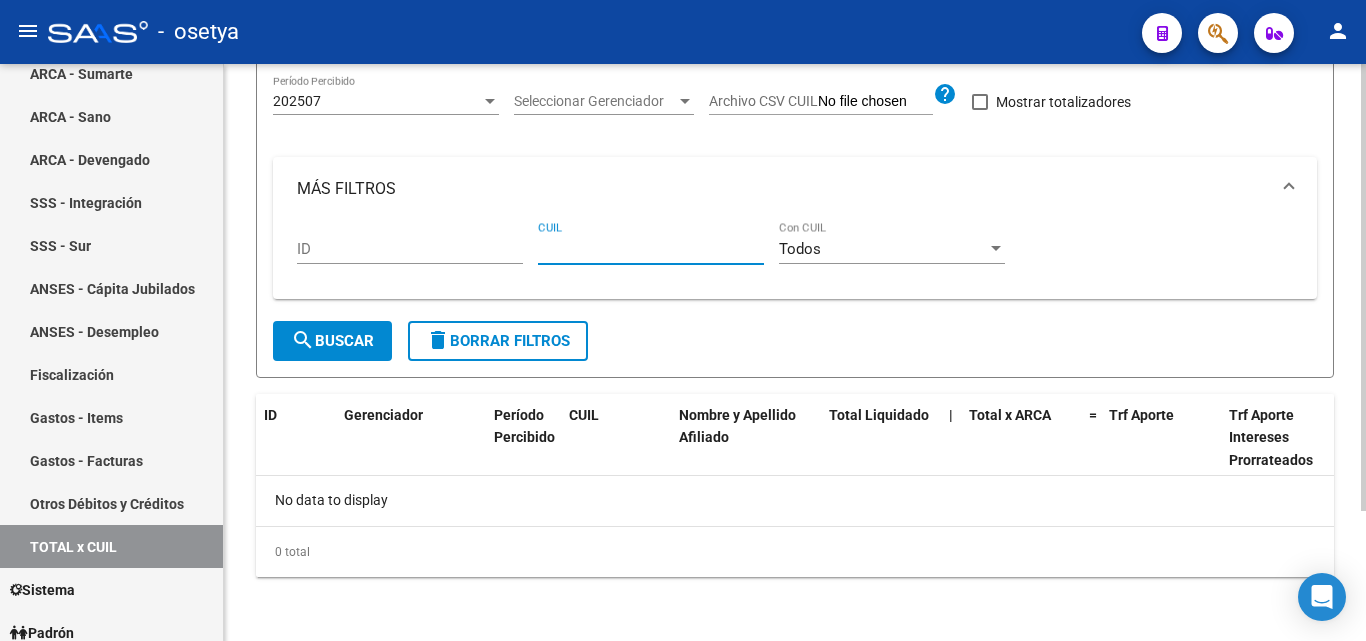 paste on "[CUIL]" 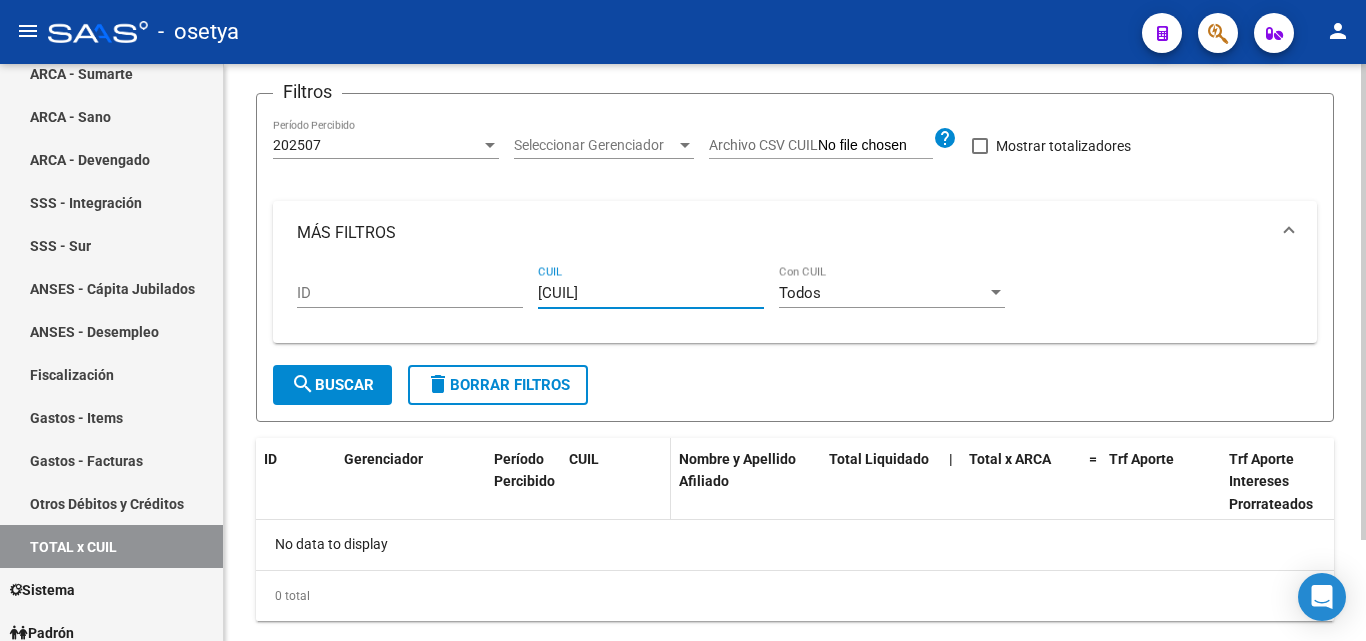 scroll, scrollTop: 167, scrollLeft: 0, axis: vertical 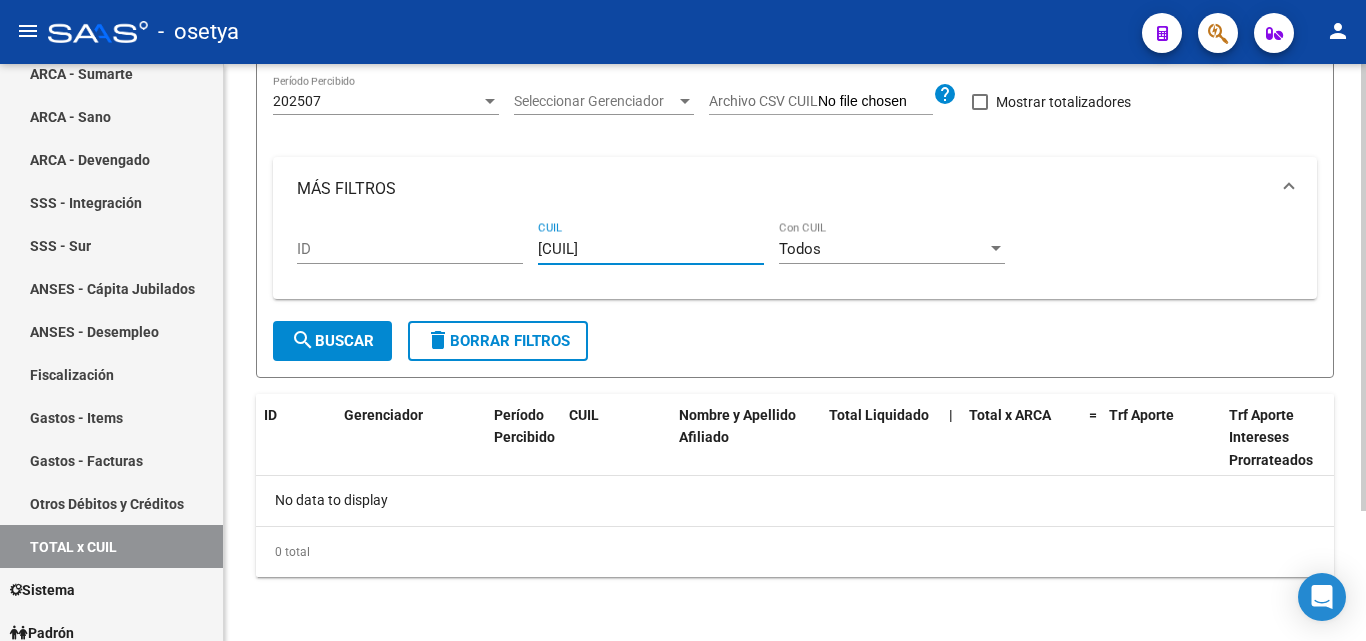 type on "[CUIL]" 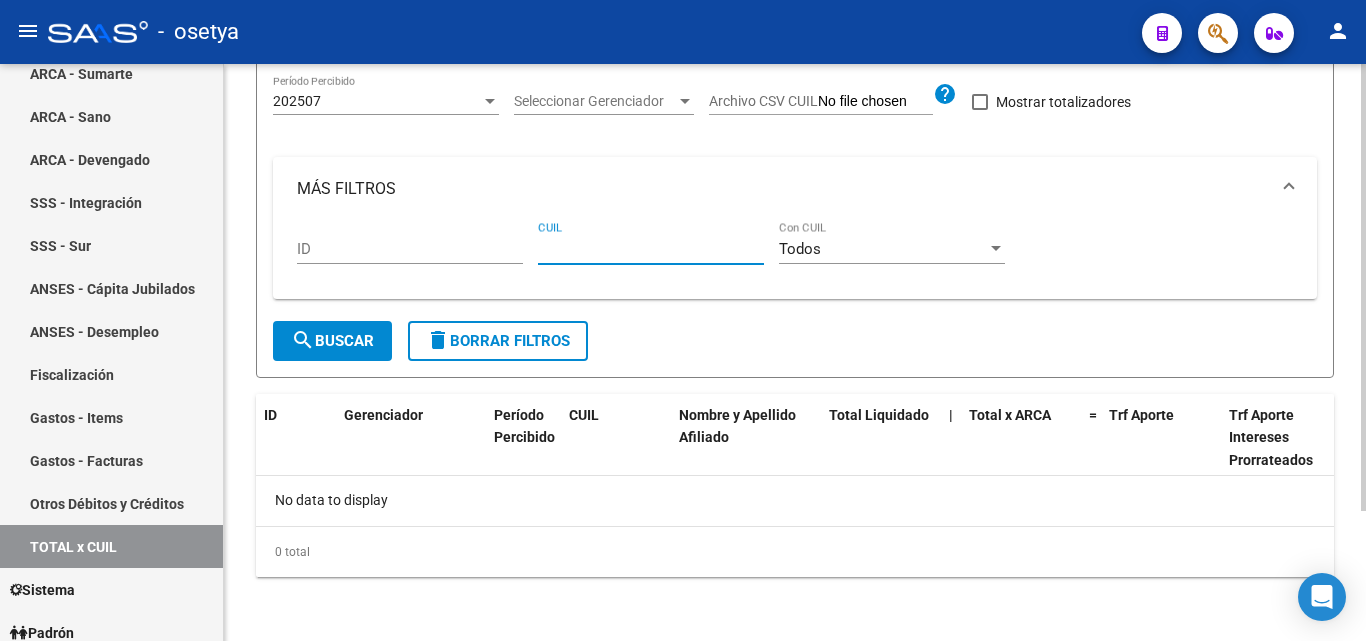 paste on "[CUIL]" 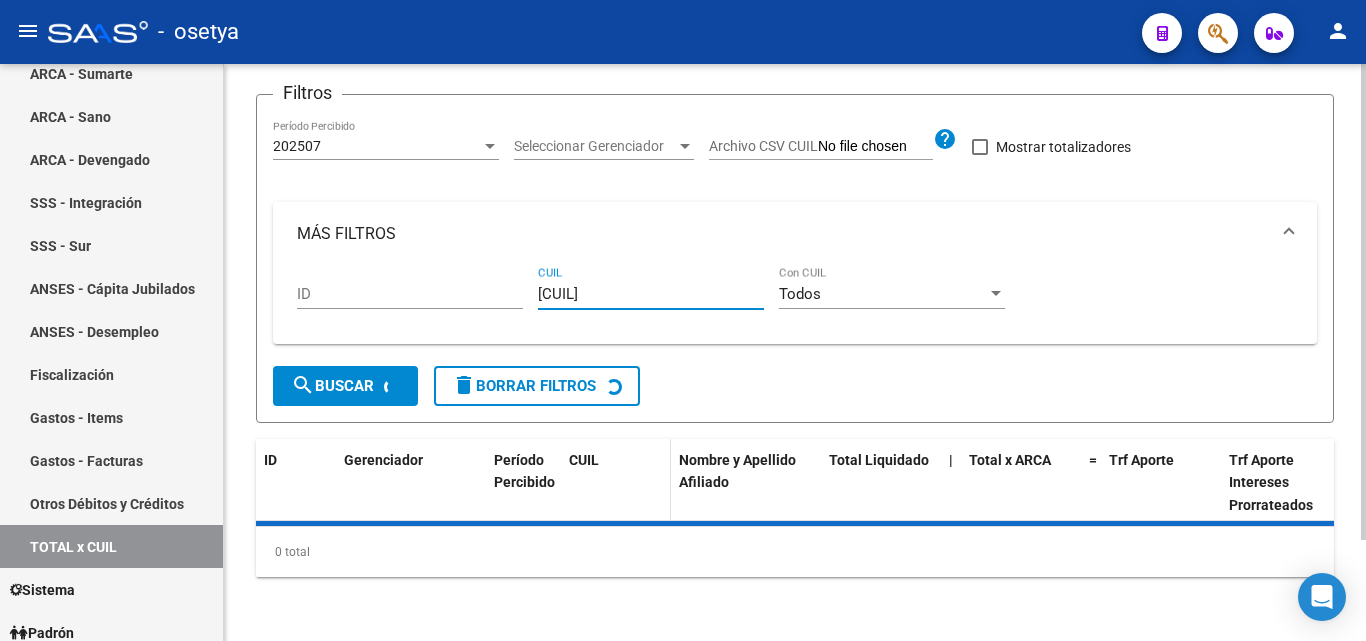 scroll, scrollTop: 220, scrollLeft: 0, axis: vertical 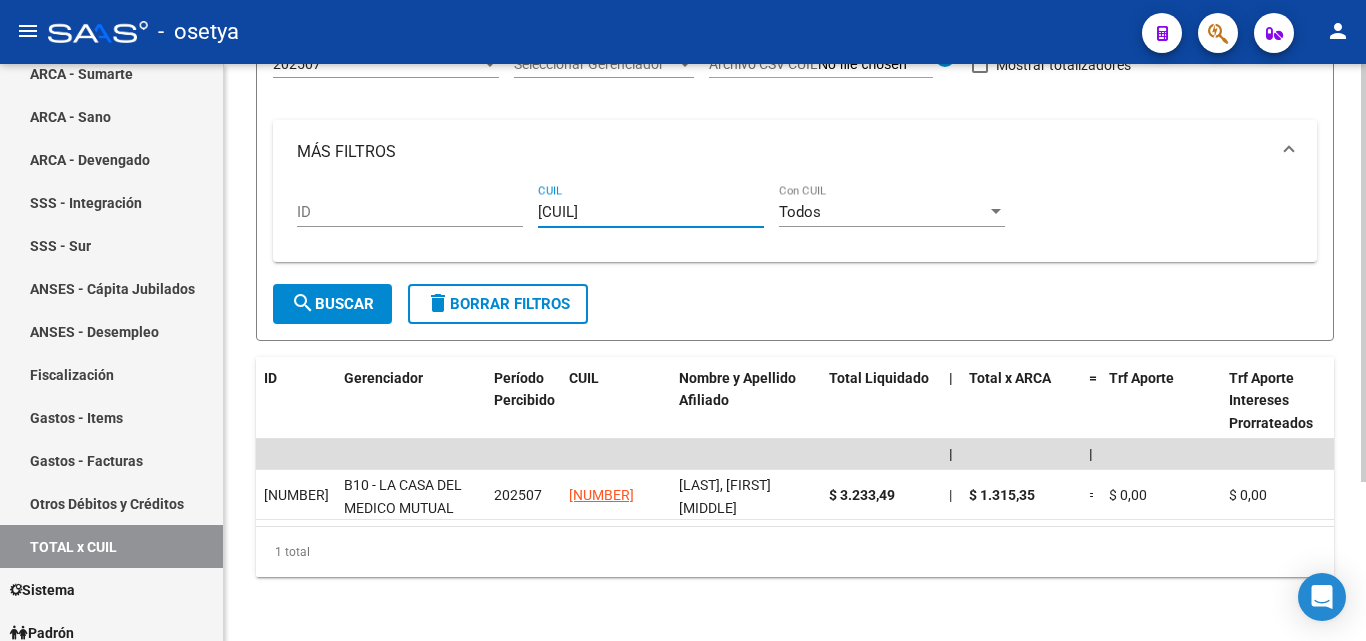 type on "[CUIL]" 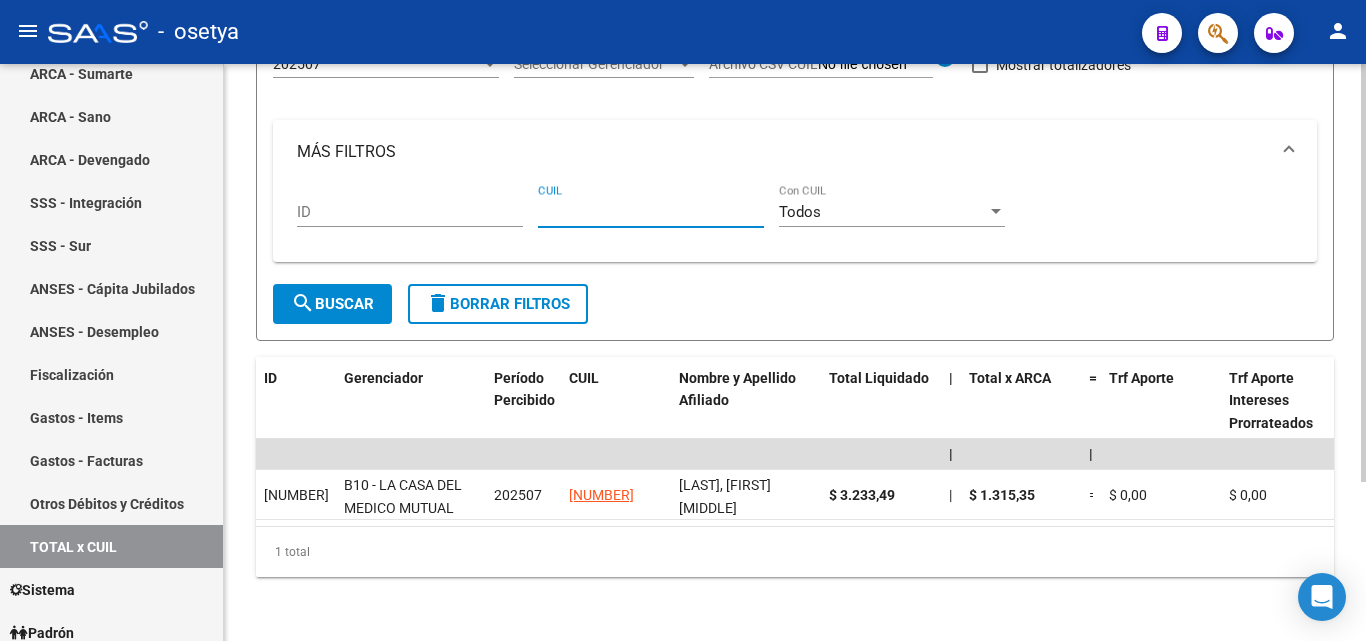 paste on "[CUIL]" 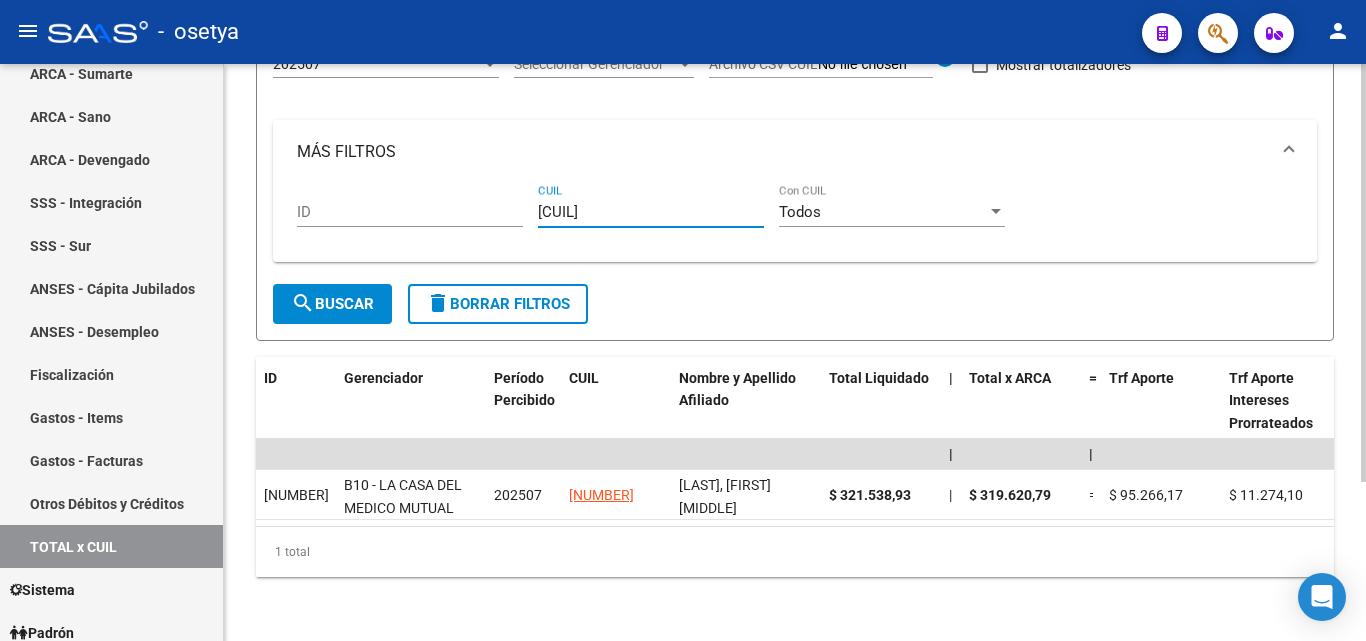 type on "[CUIL]" 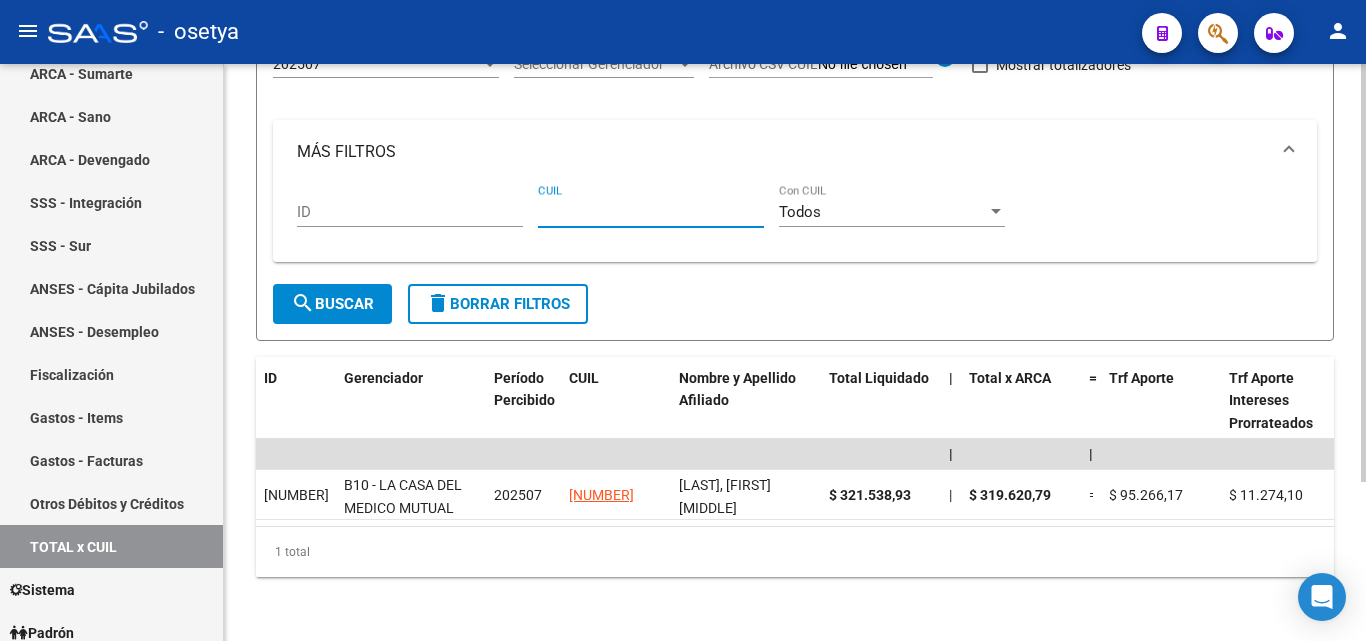 paste on "[CUIL]" 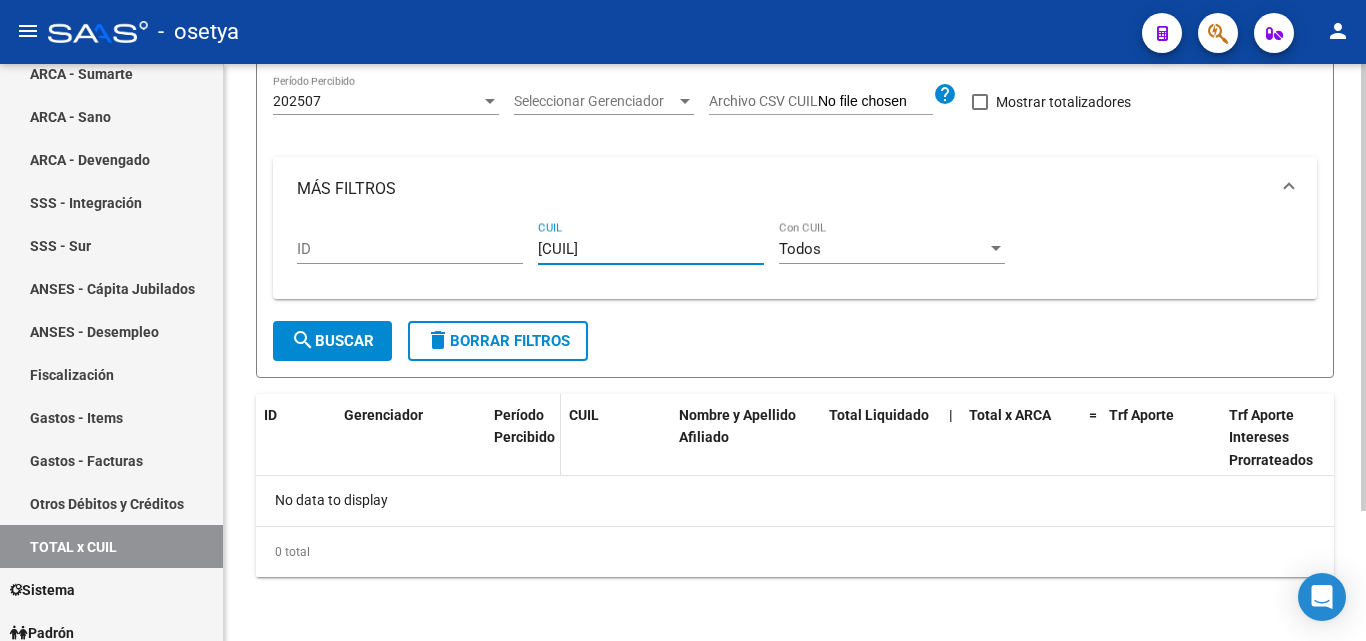 scroll, scrollTop: 167, scrollLeft: 0, axis: vertical 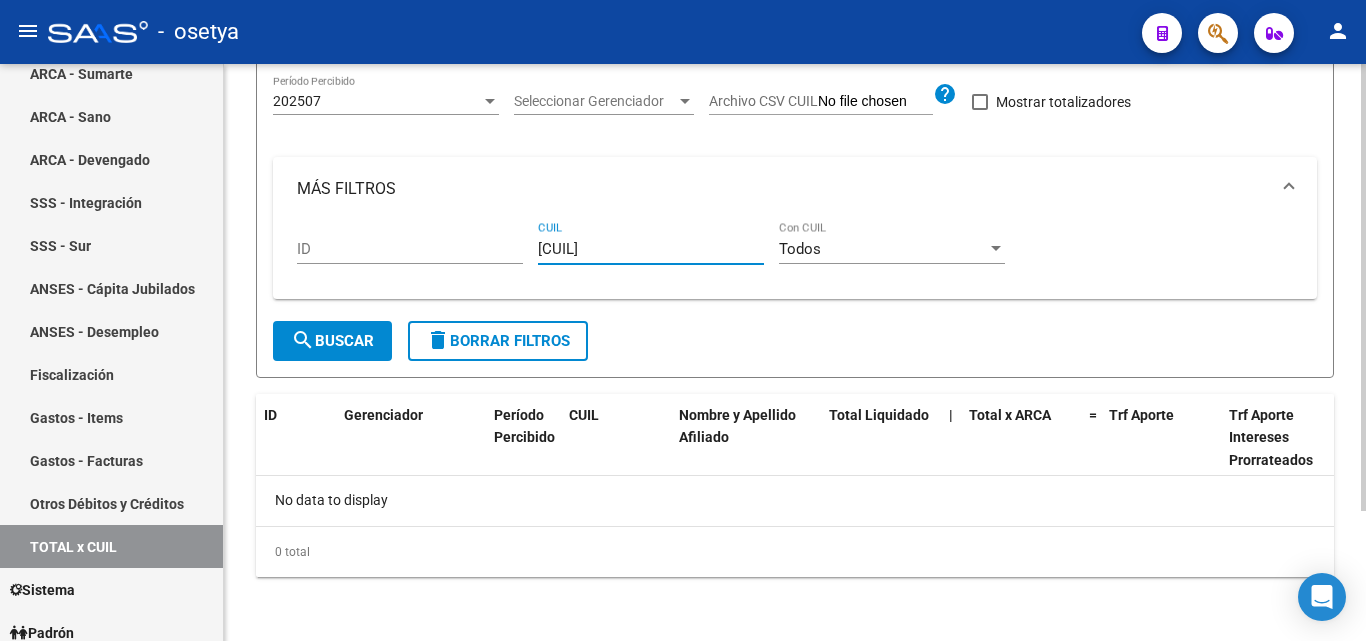 type on "[CUIL]" 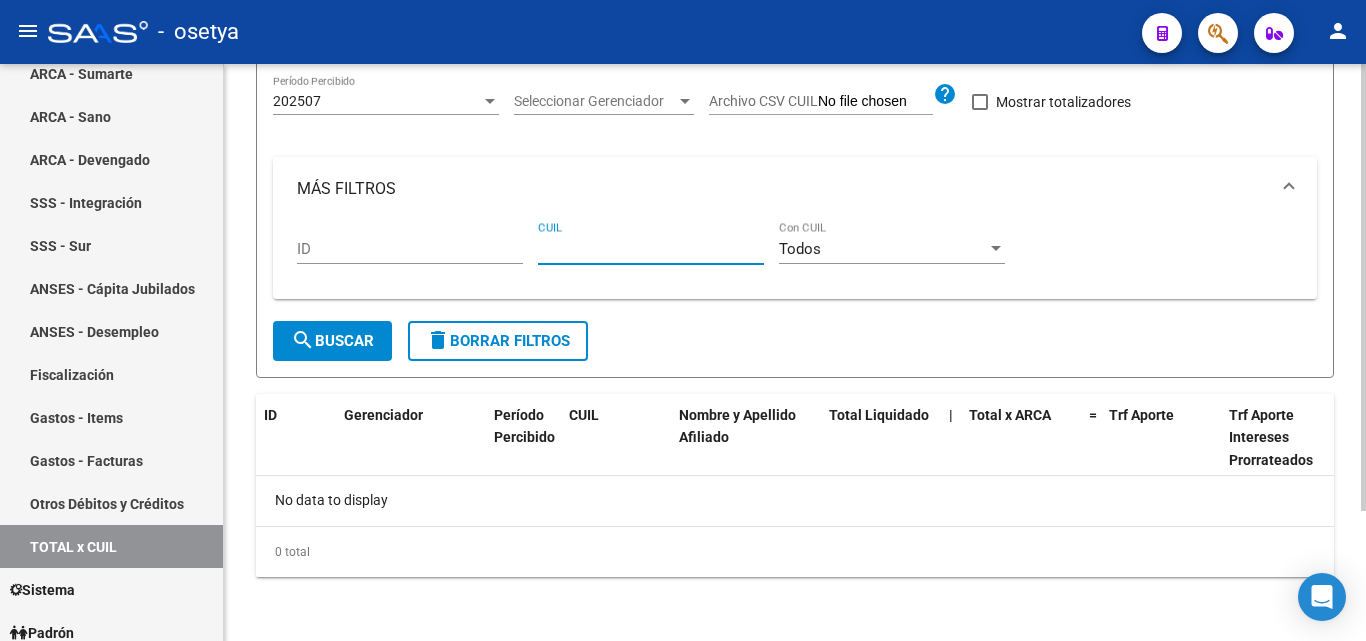 paste on "[CUIL]" 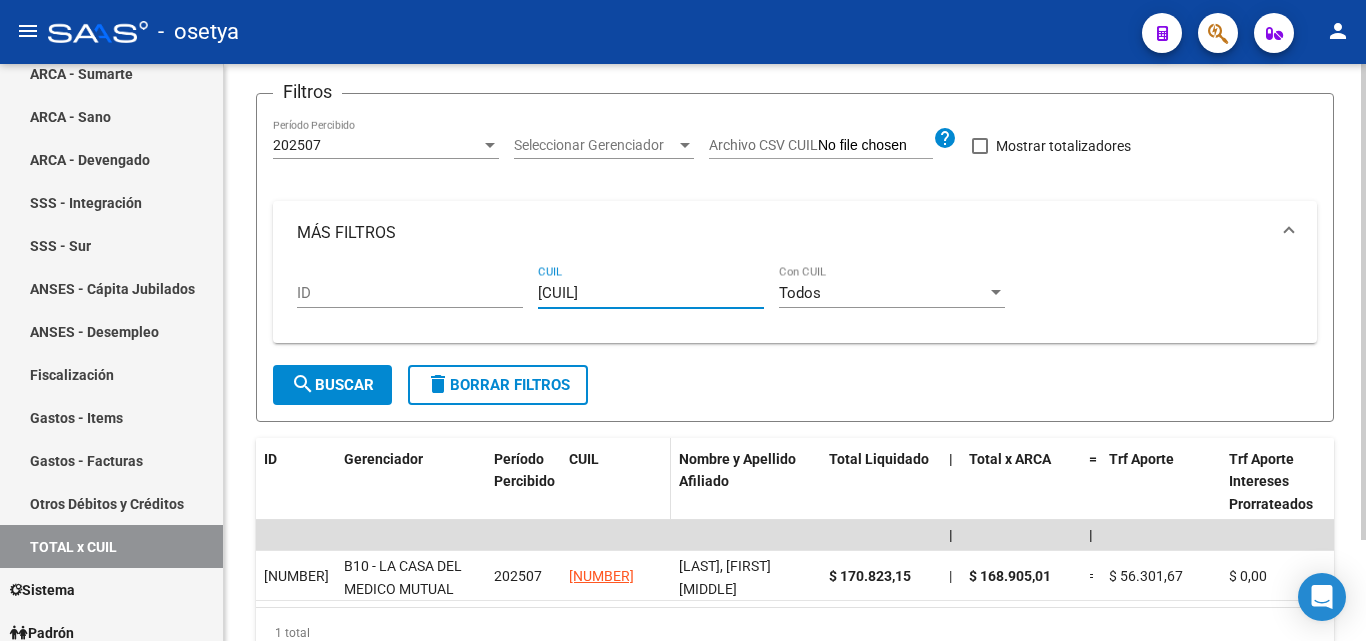 scroll, scrollTop: 220, scrollLeft: 0, axis: vertical 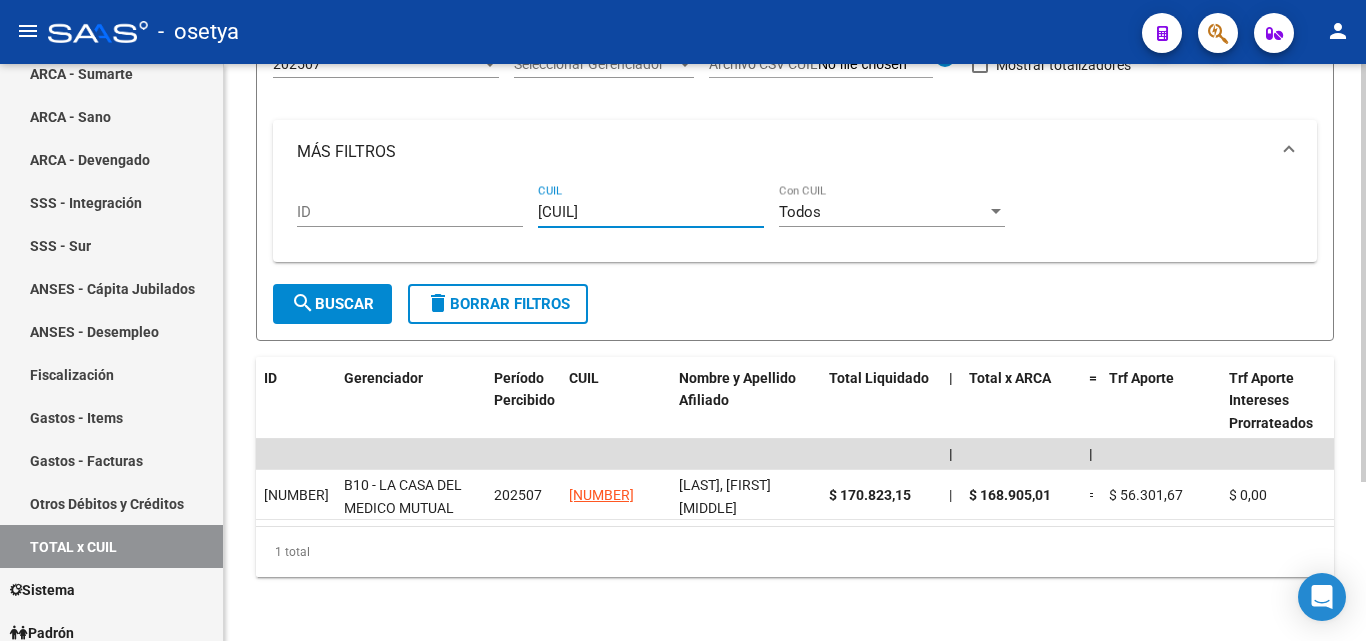 type on "[CUIL]" 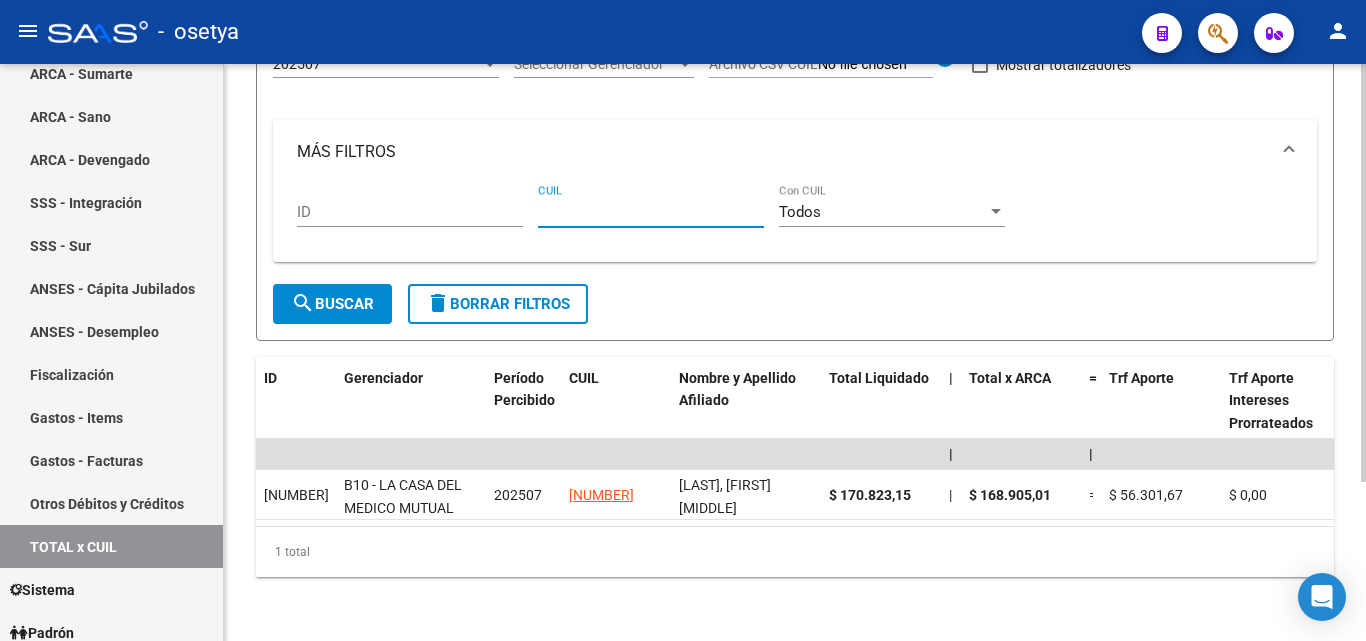 paste on "[CUIL]" 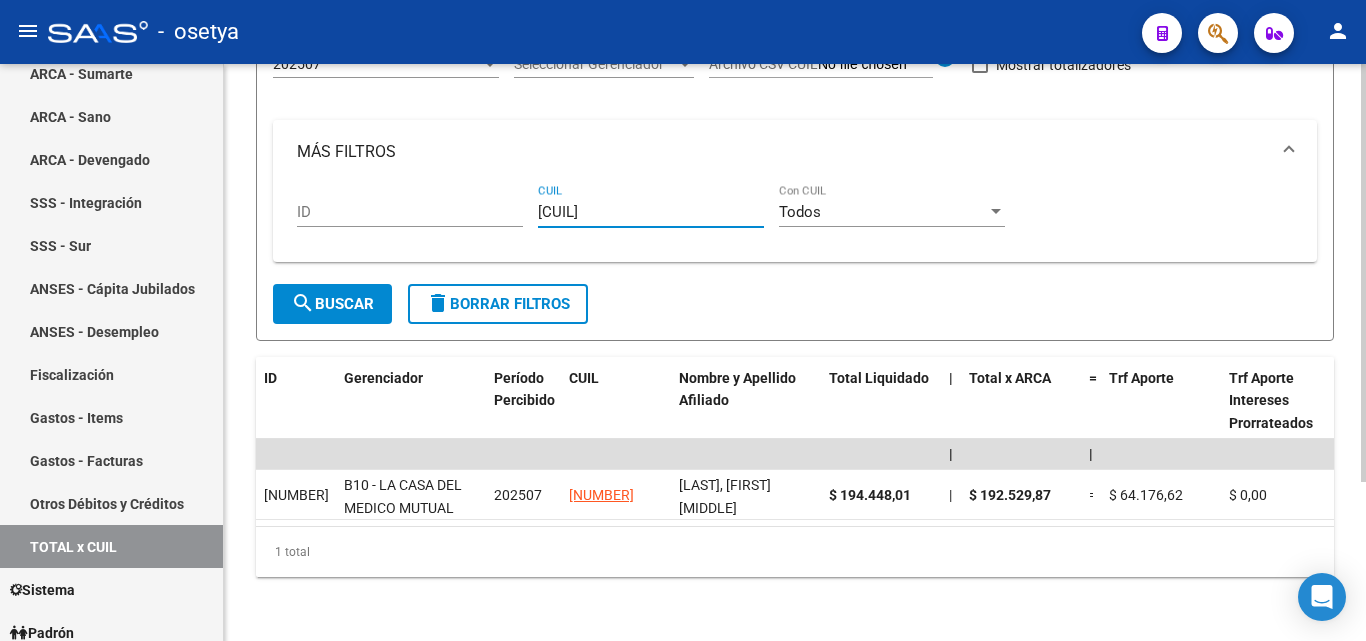 type on "[CUIL]" 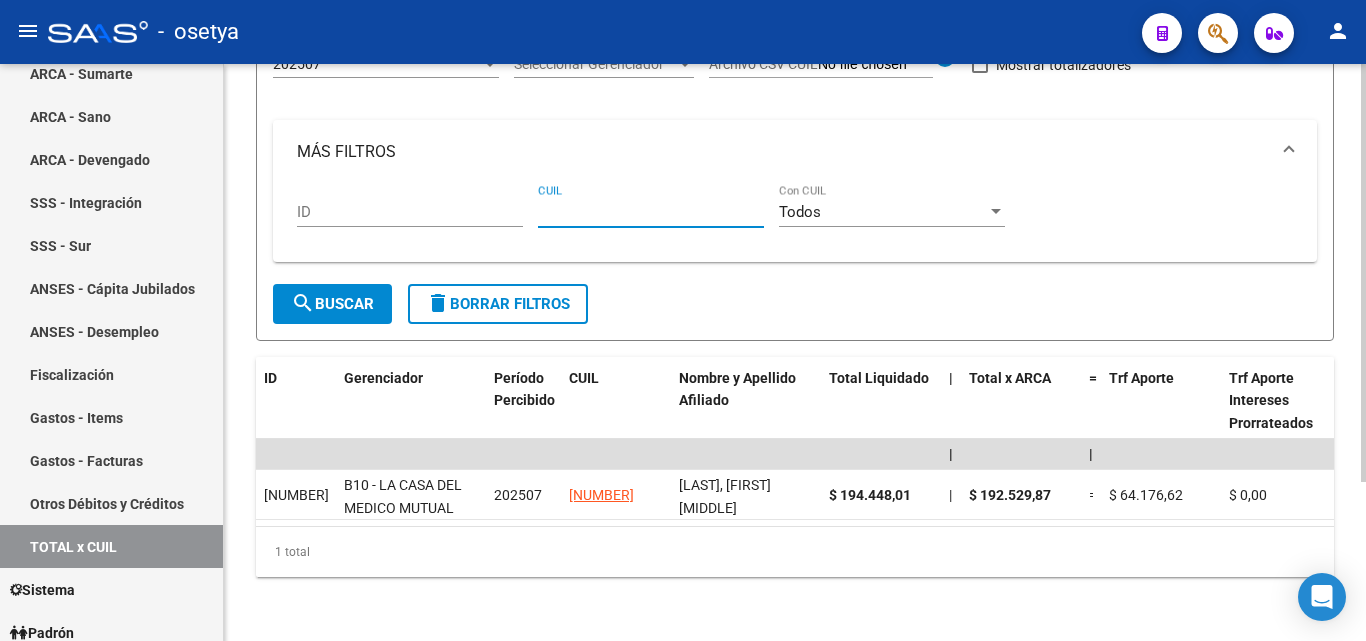 paste on "[CUIL]" 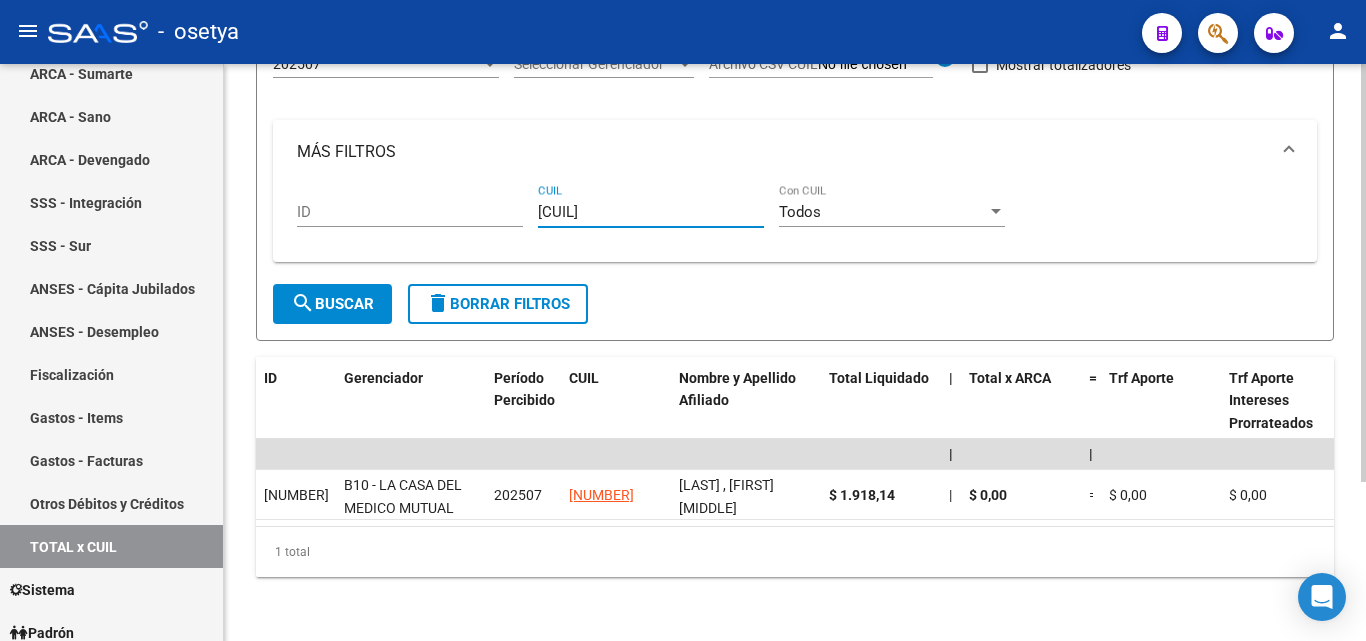 type on "[CUIL]" 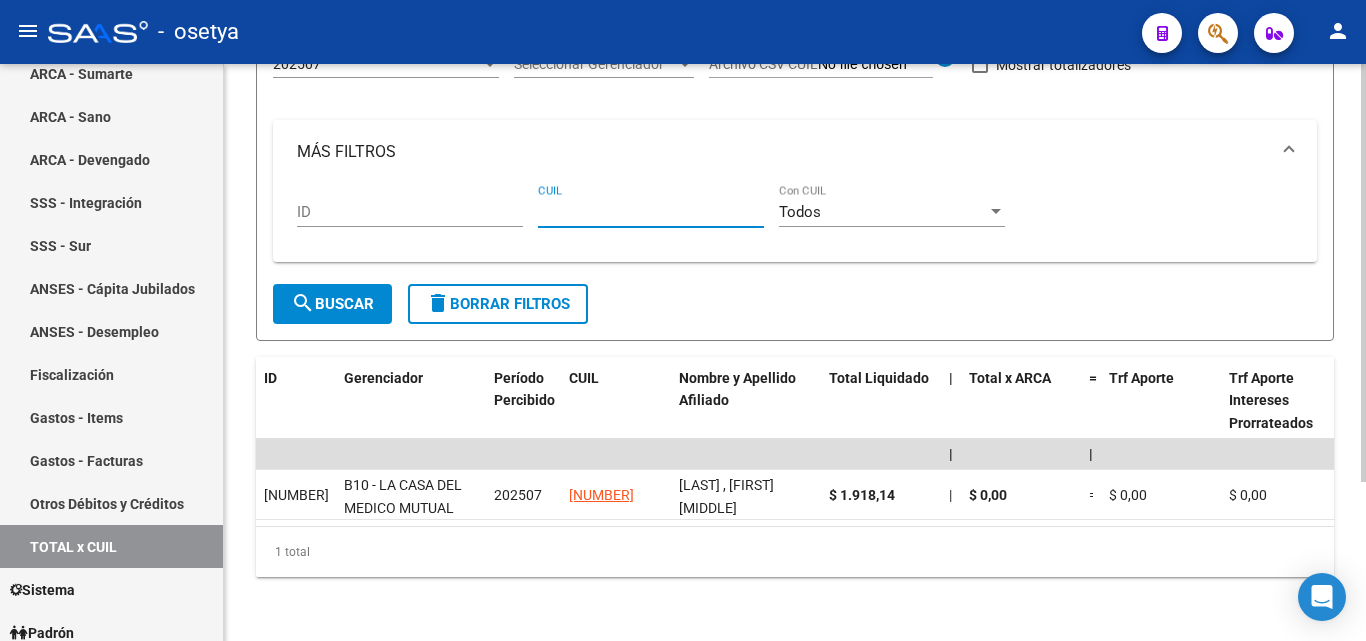paste on "[CUIL]" 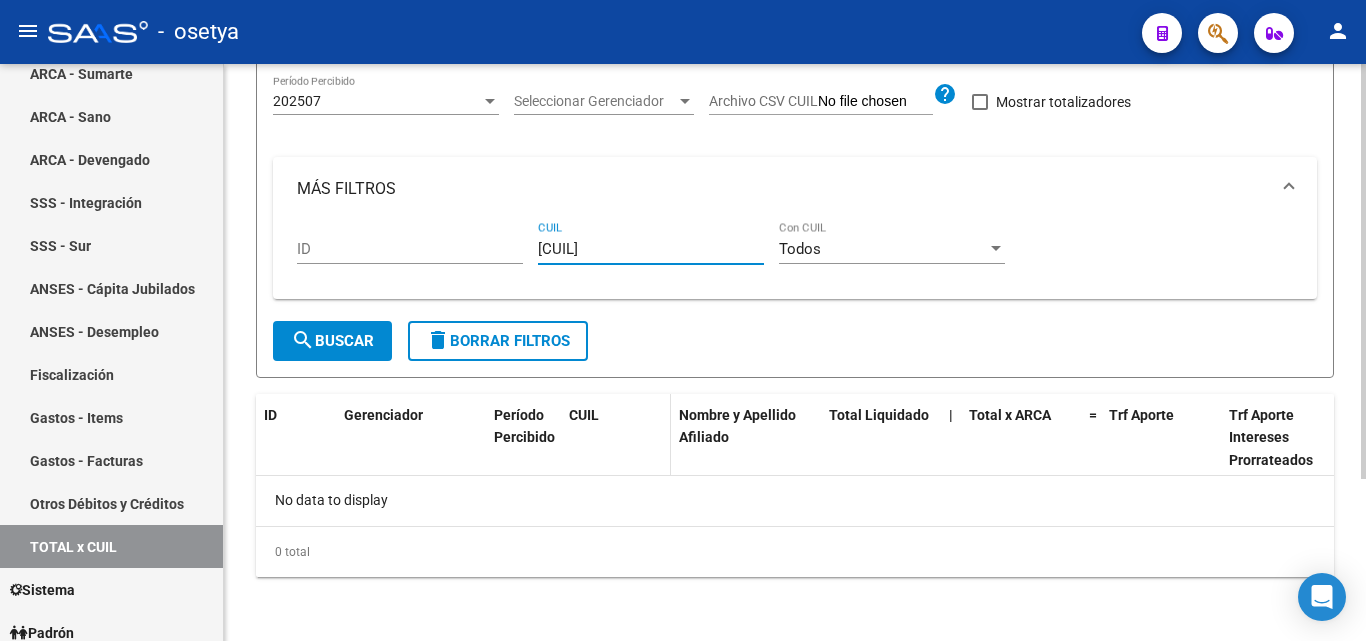scroll, scrollTop: 167, scrollLeft: 0, axis: vertical 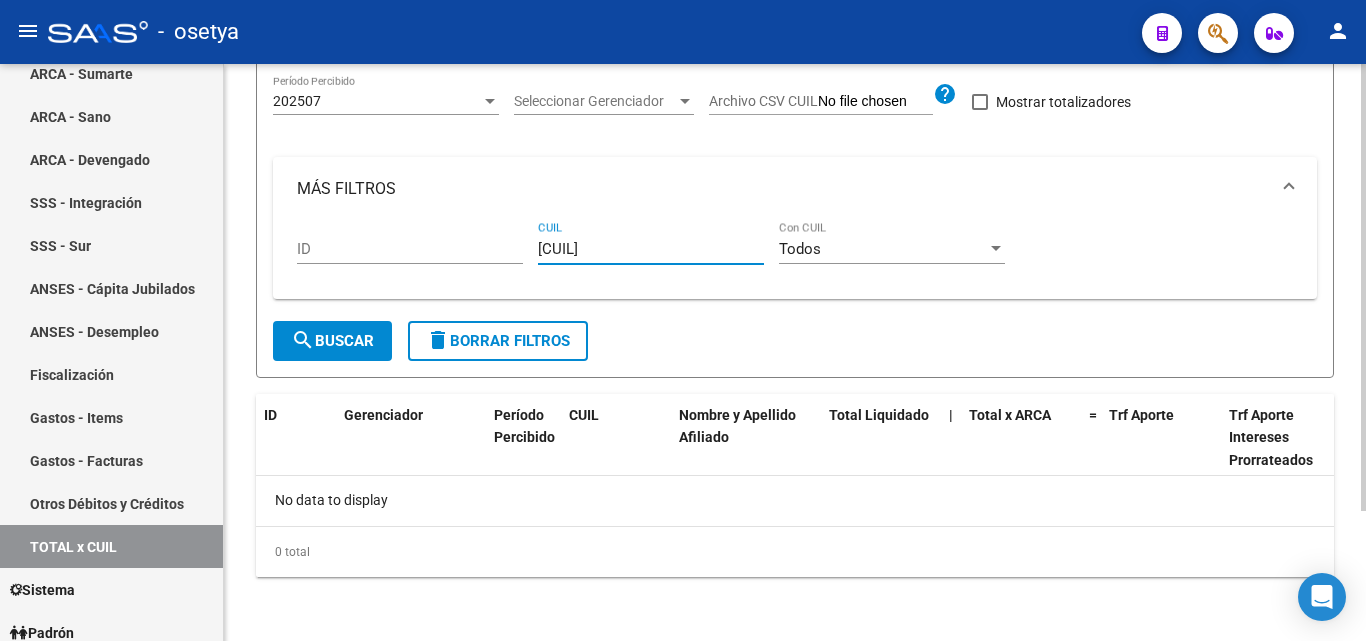 type on "[CUIL]" 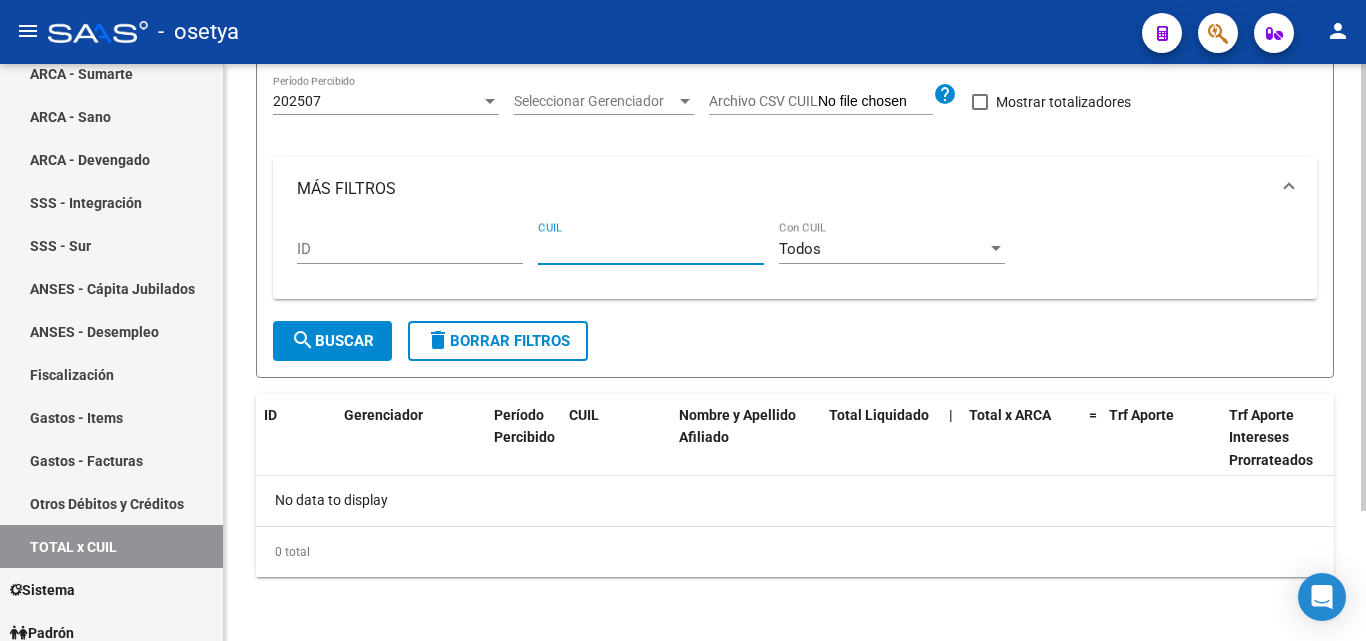 paste on "[CUIL]" 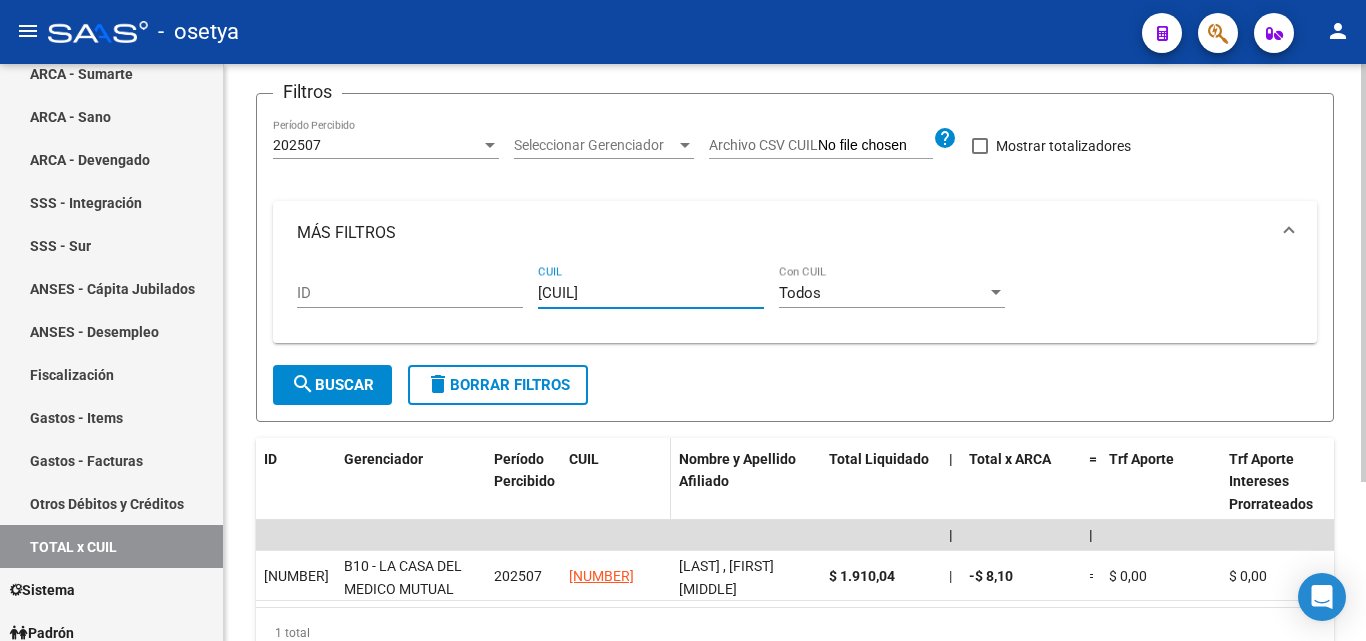 scroll, scrollTop: 220, scrollLeft: 0, axis: vertical 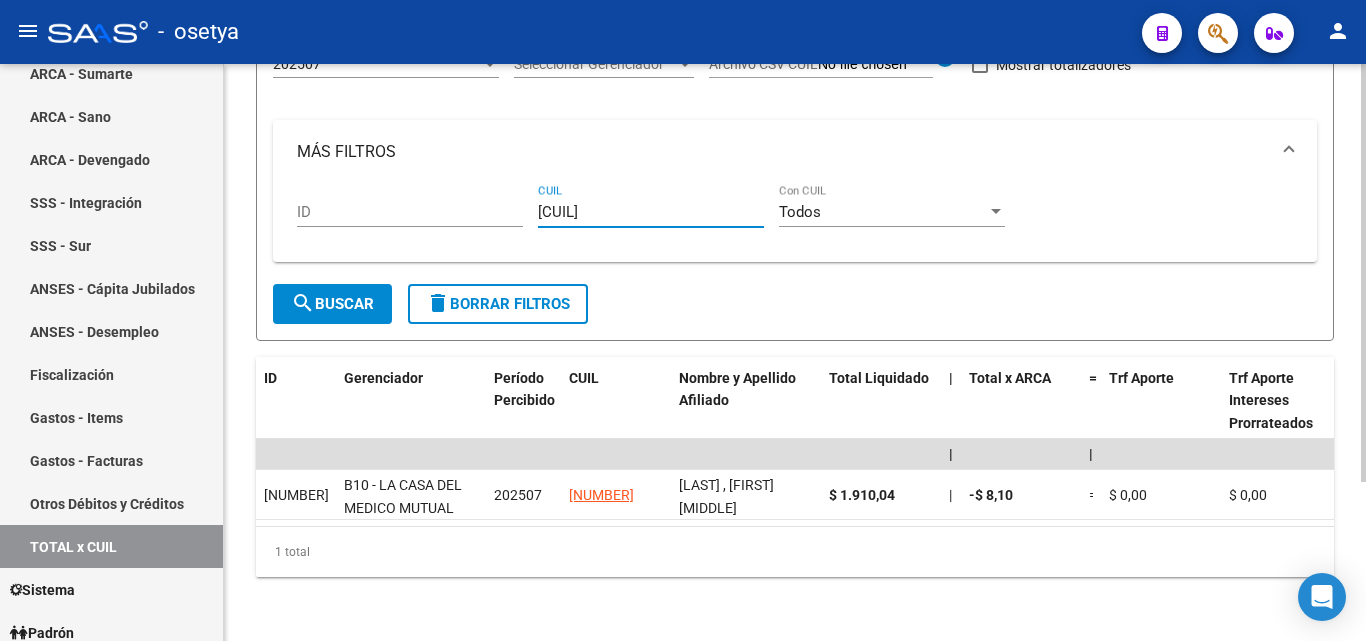 type on "[CUIL]" 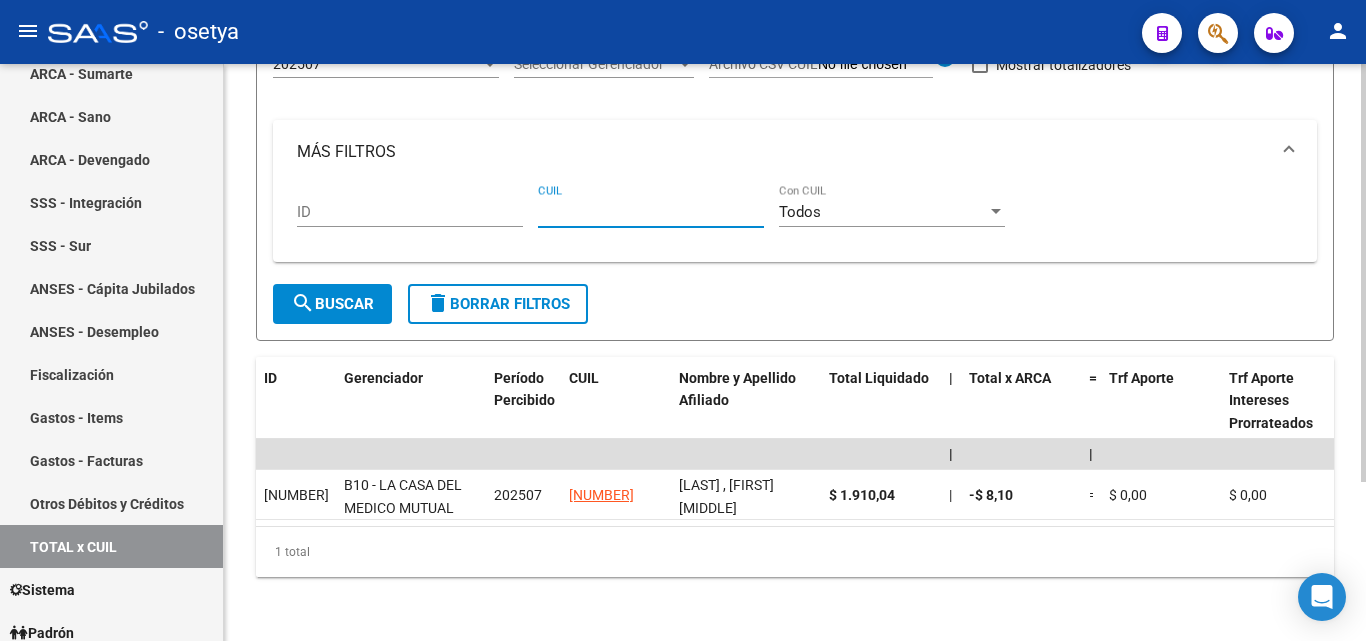 paste on "[CUIL]" 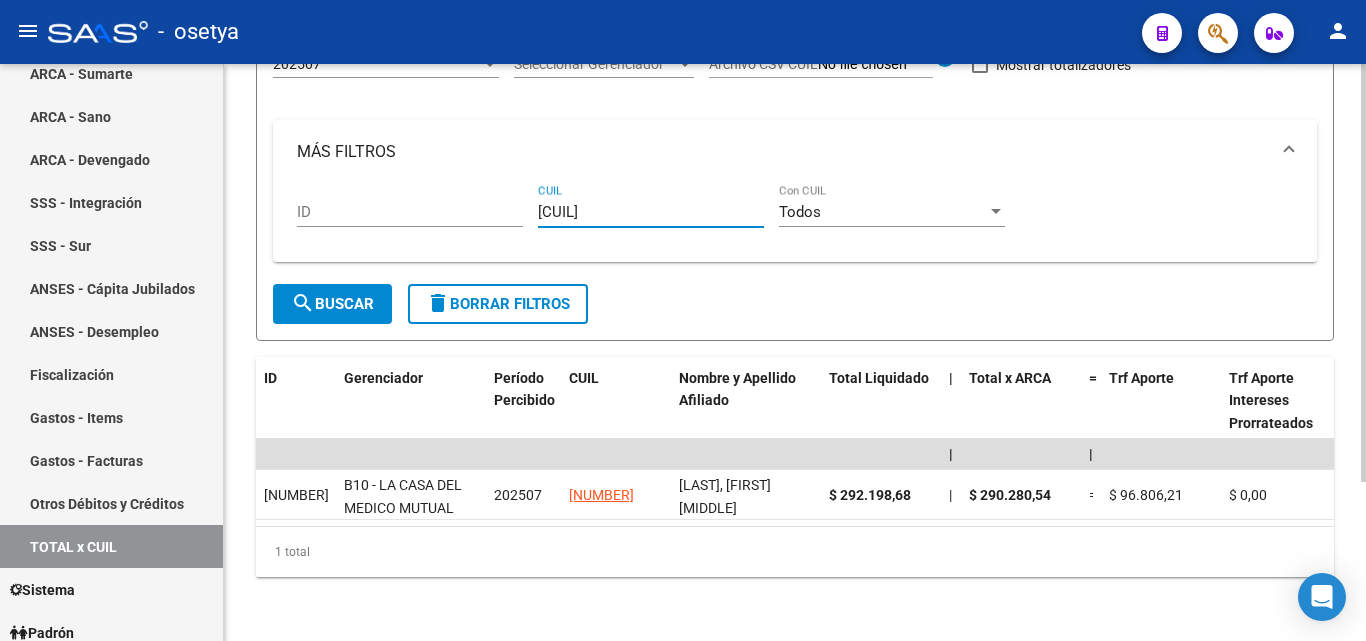 type on "[CUIL]" 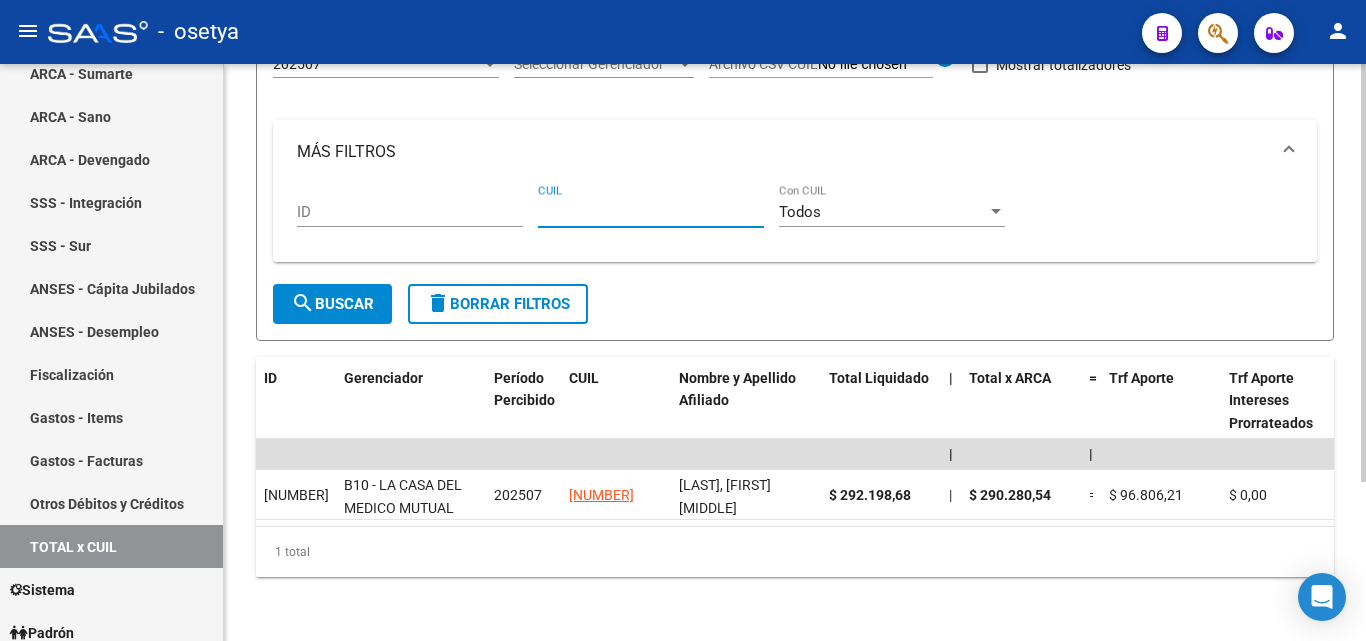 paste on "[CUIL]" 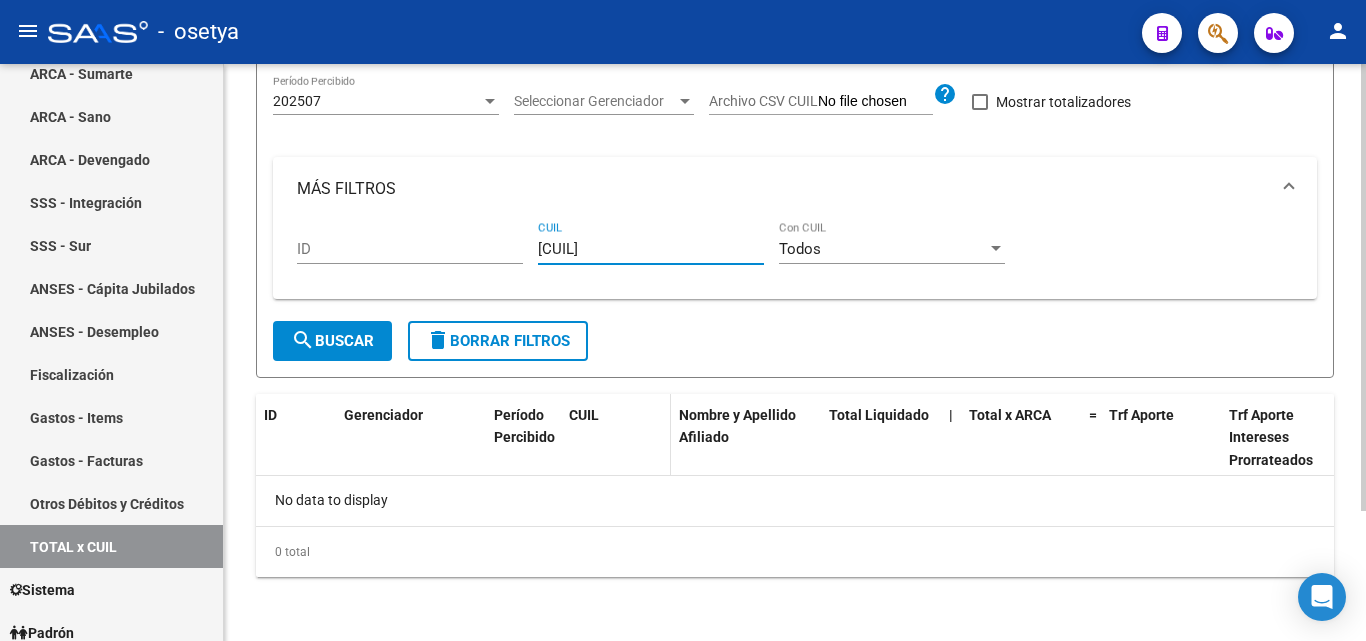 scroll, scrollTop: 167, scrollLeft: 0, axis: vertical 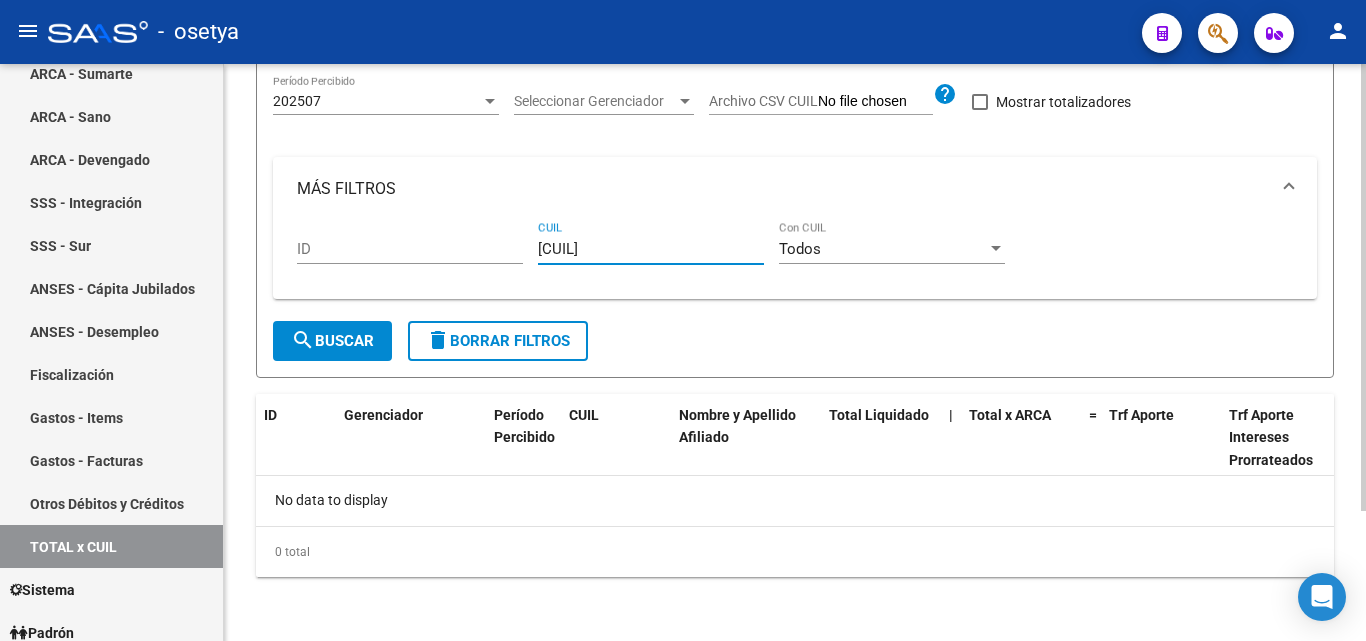 type on "[CUIL]" 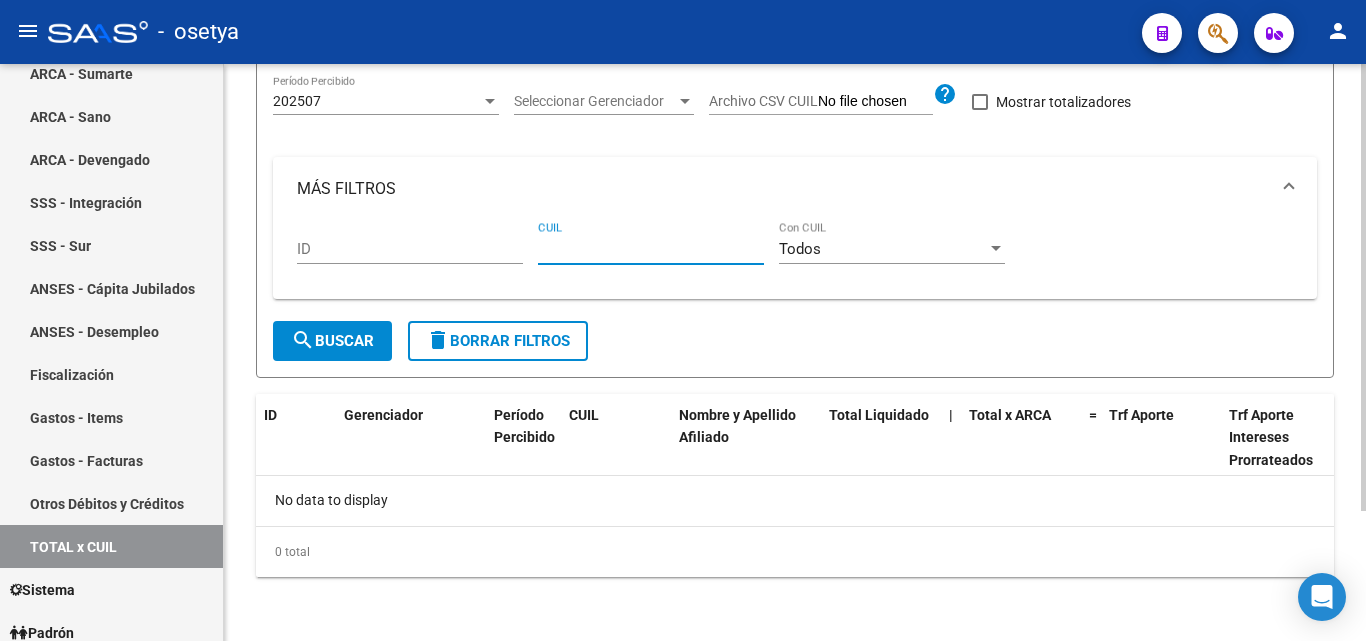 paste on "[CUIL]" 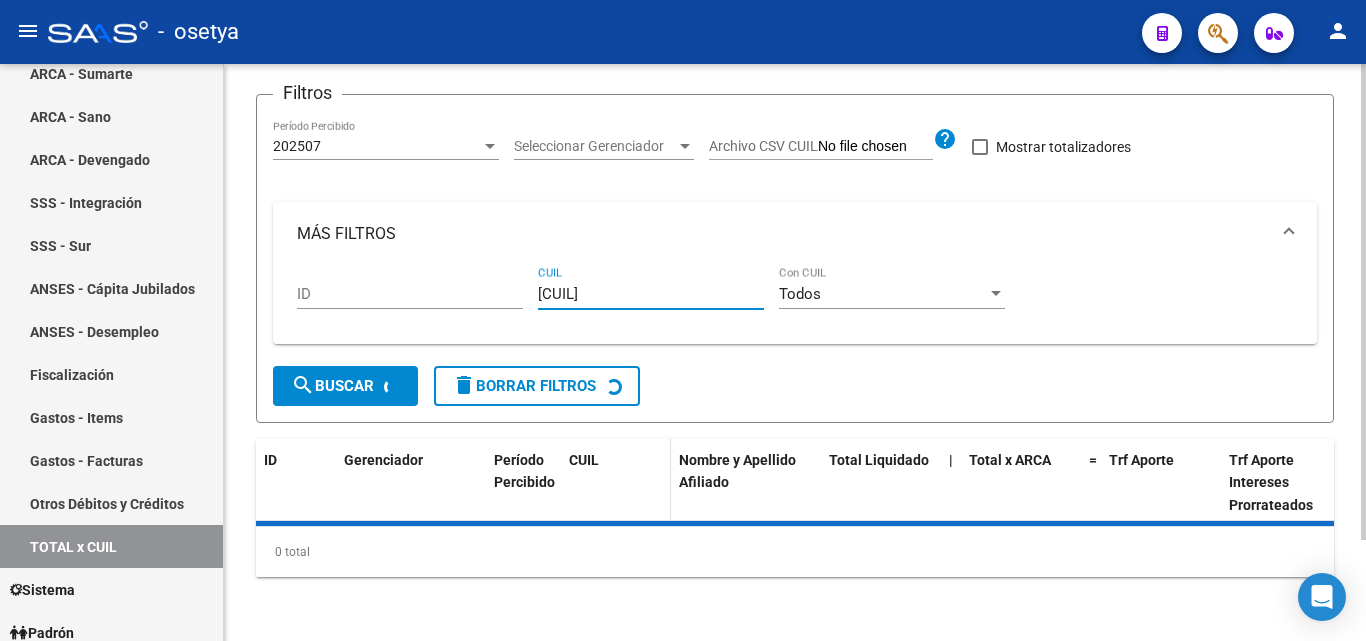scroll, scrollTop: 220, scrollLeft: 0, axis: vertical 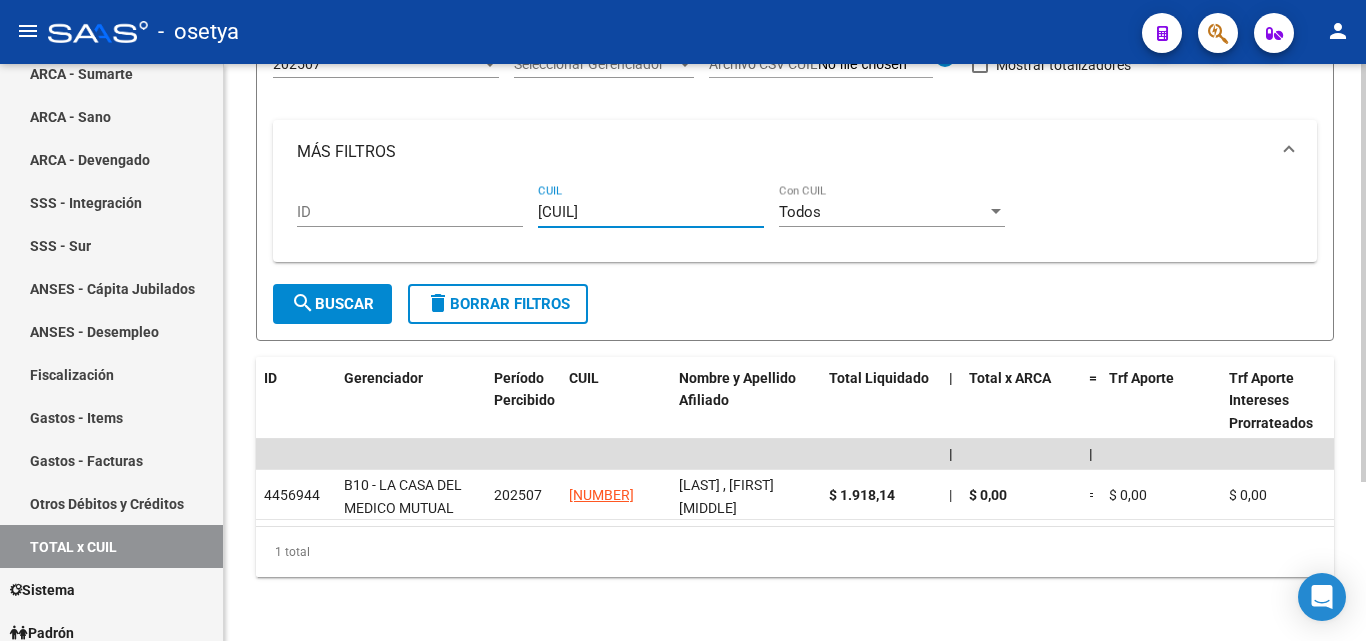 type on "[CUIL]" 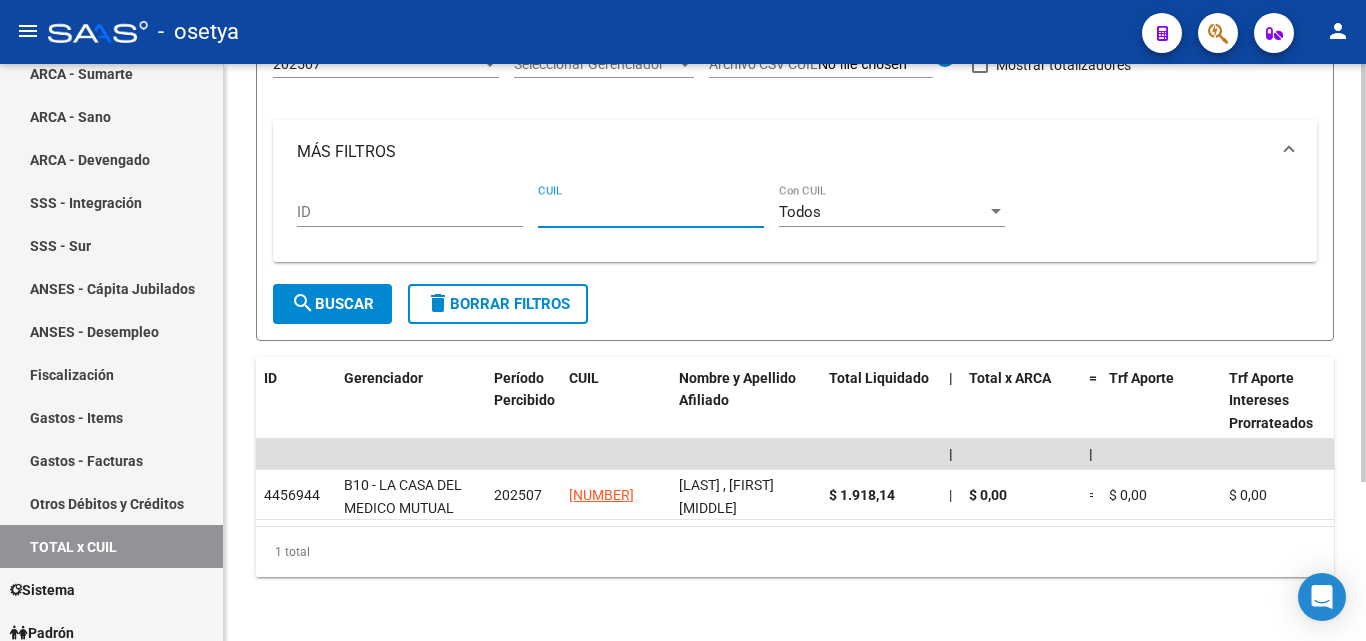 paste on "[CUIL]" 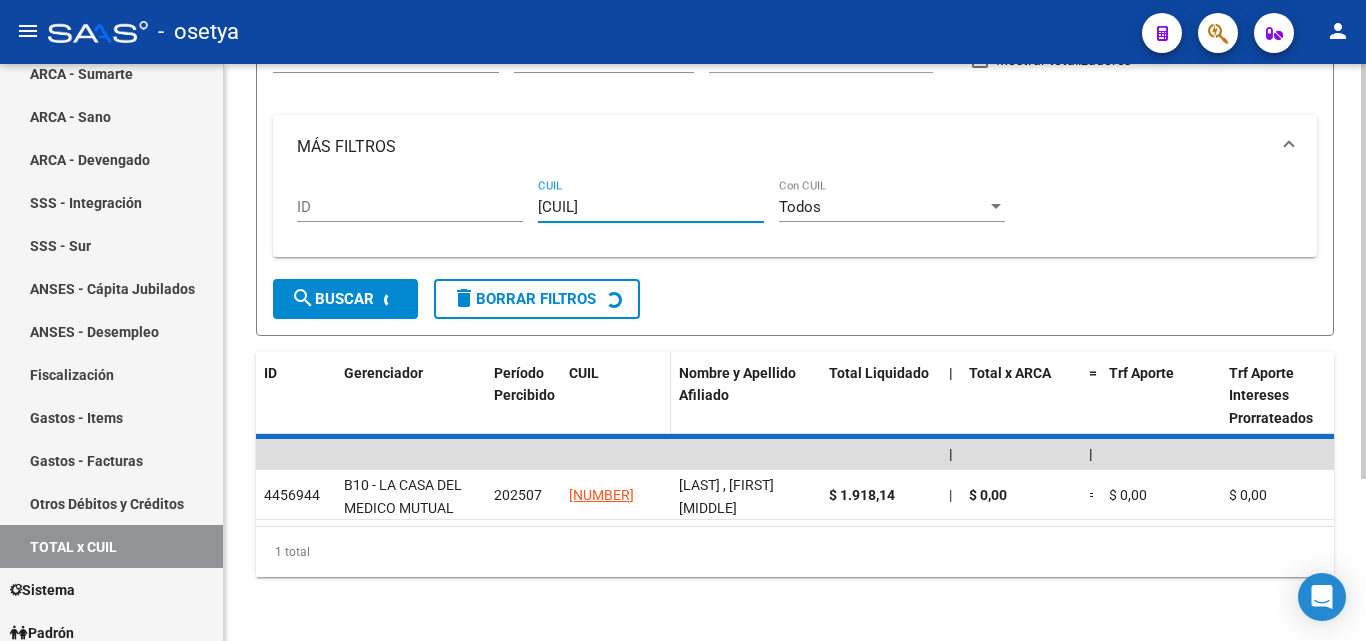 scroll, scrollTop: 167, scrollLeft: 0, axis: vertical 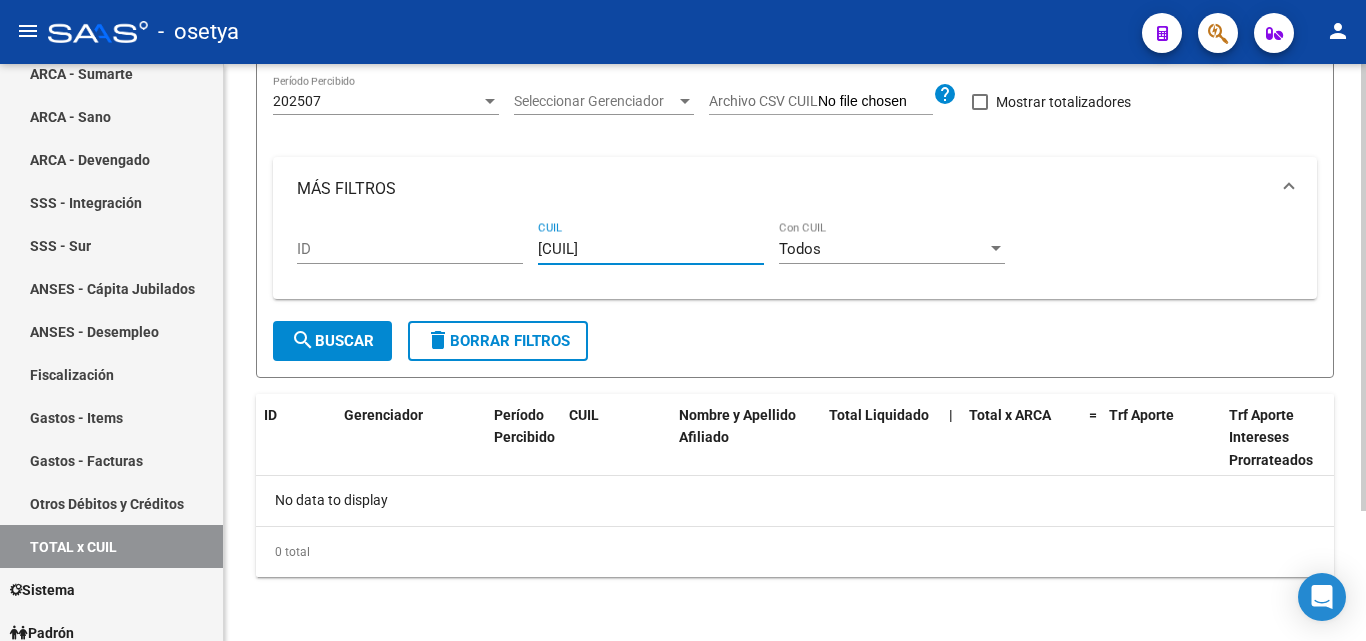 type on "[CUIL]" 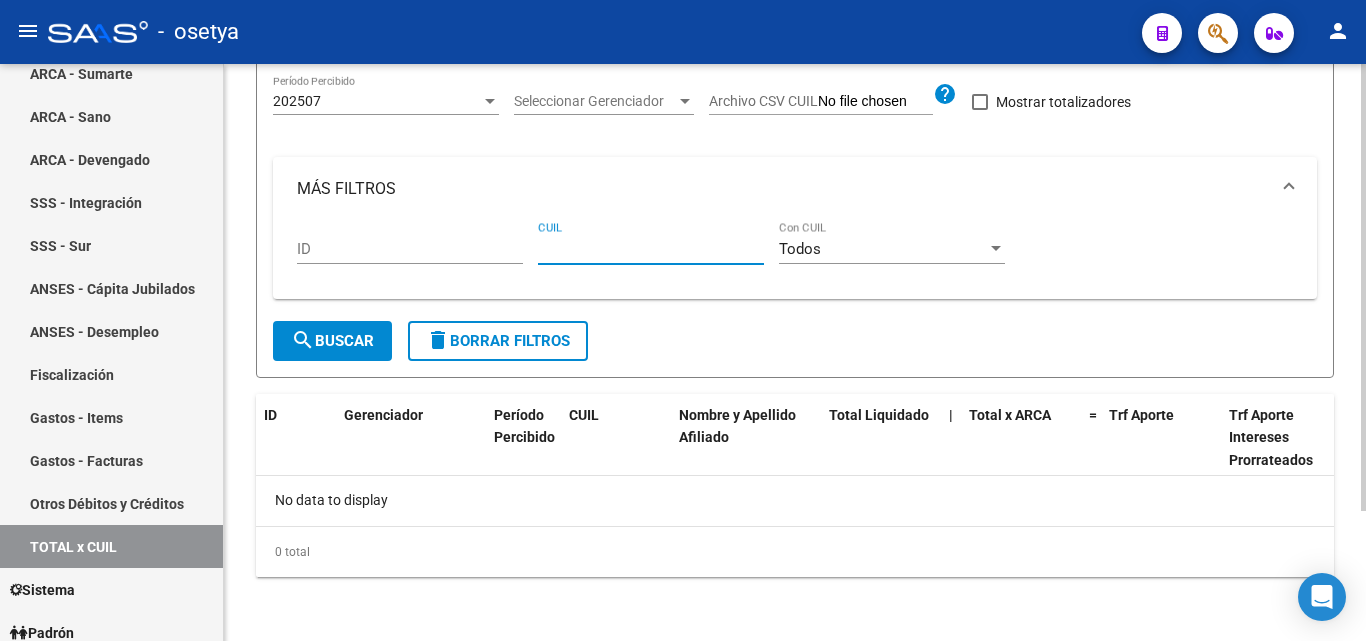 paste on "[CUIL]" 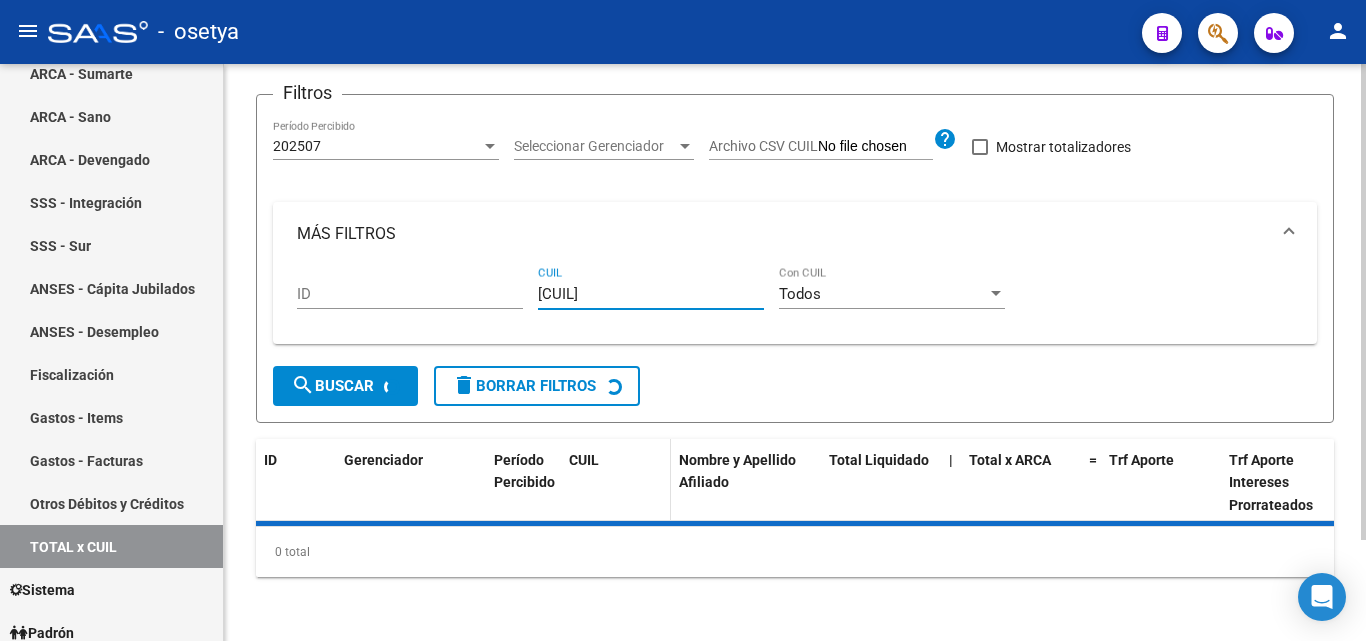 scroll, scrollTop: 220, scrollLeft: 0, axis: vertical 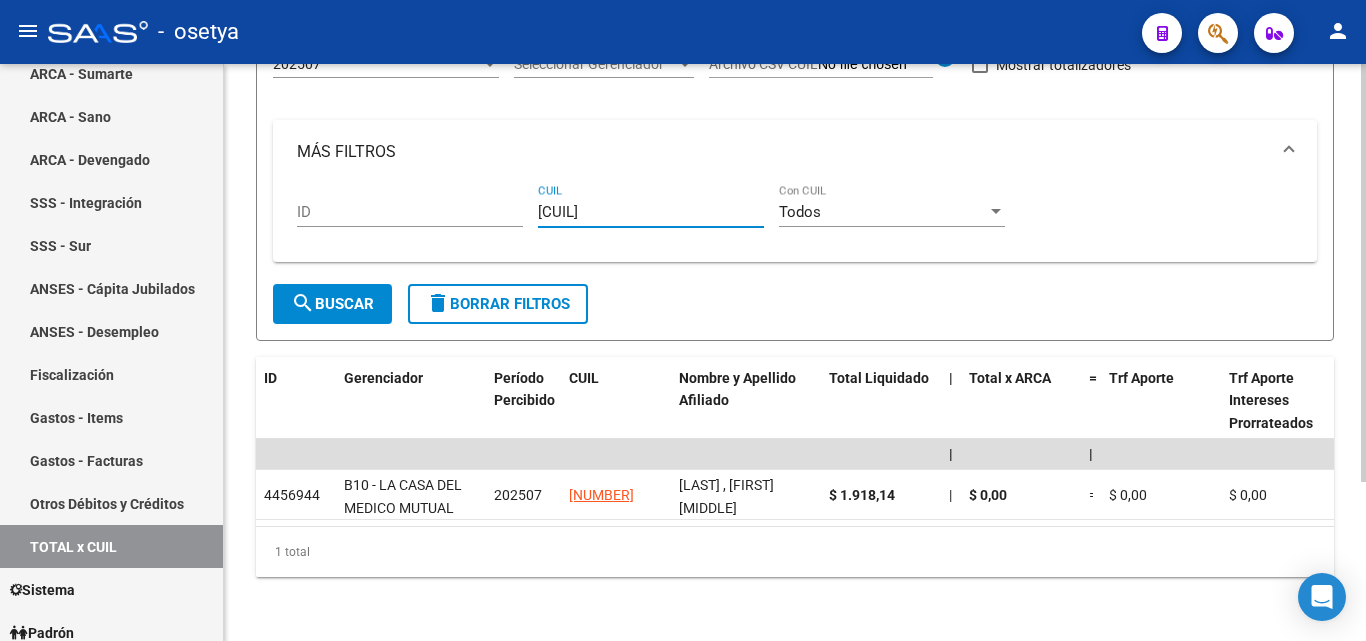 type on "[CUIL]" 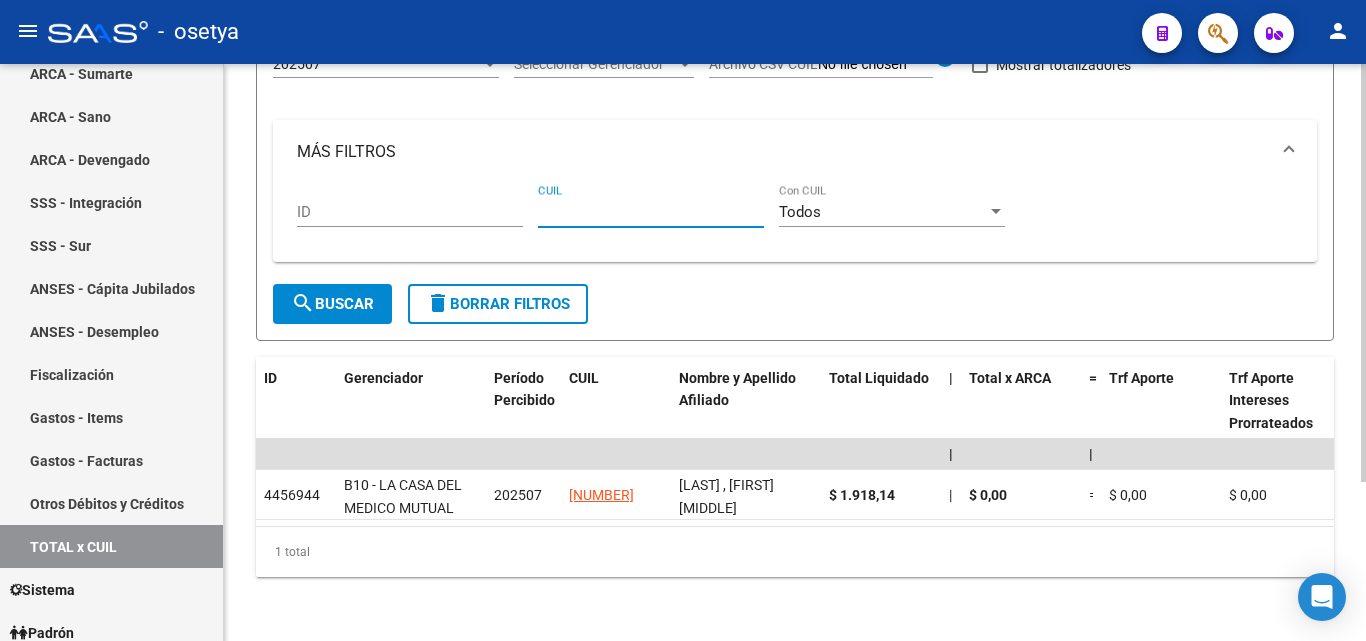 paste on "[CUIL]" 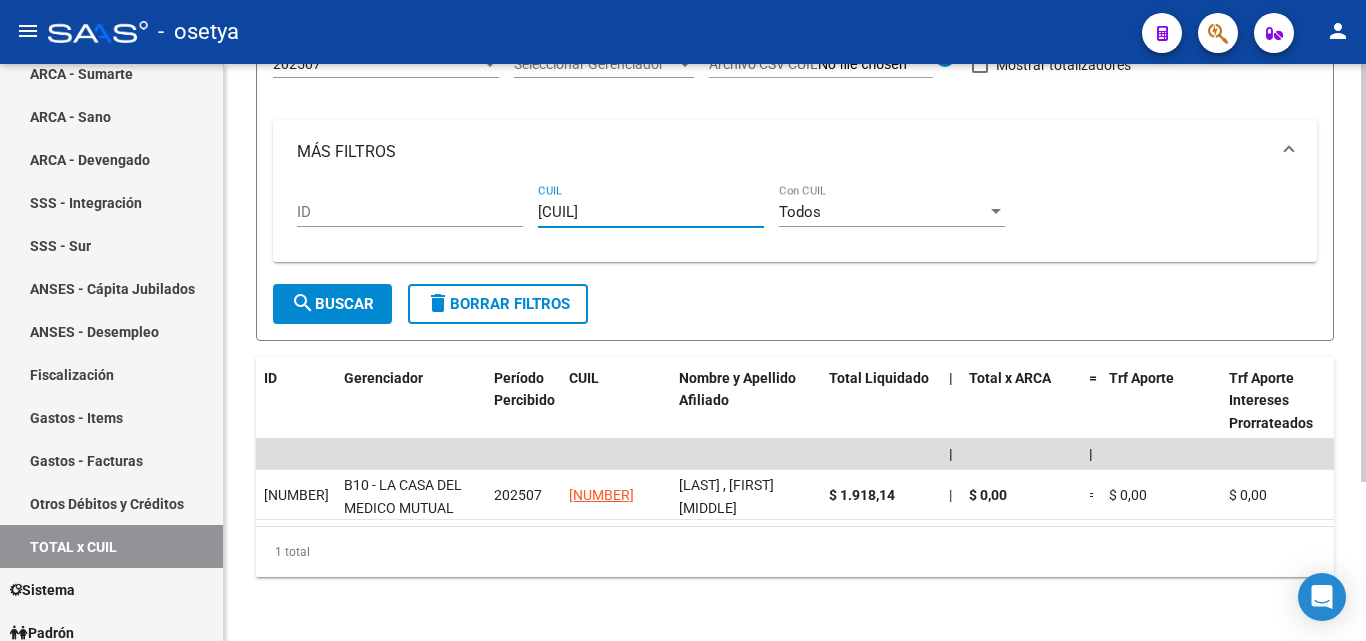 type on "[CUIL]" 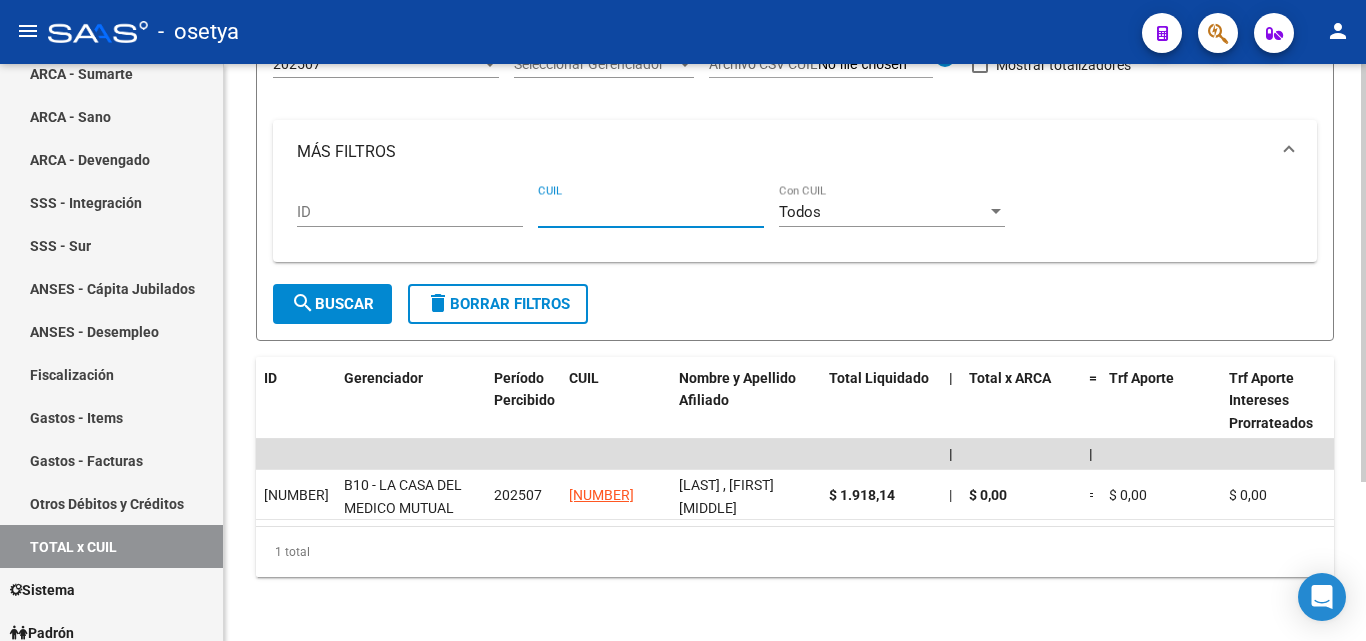 paste on "[CUIL]" 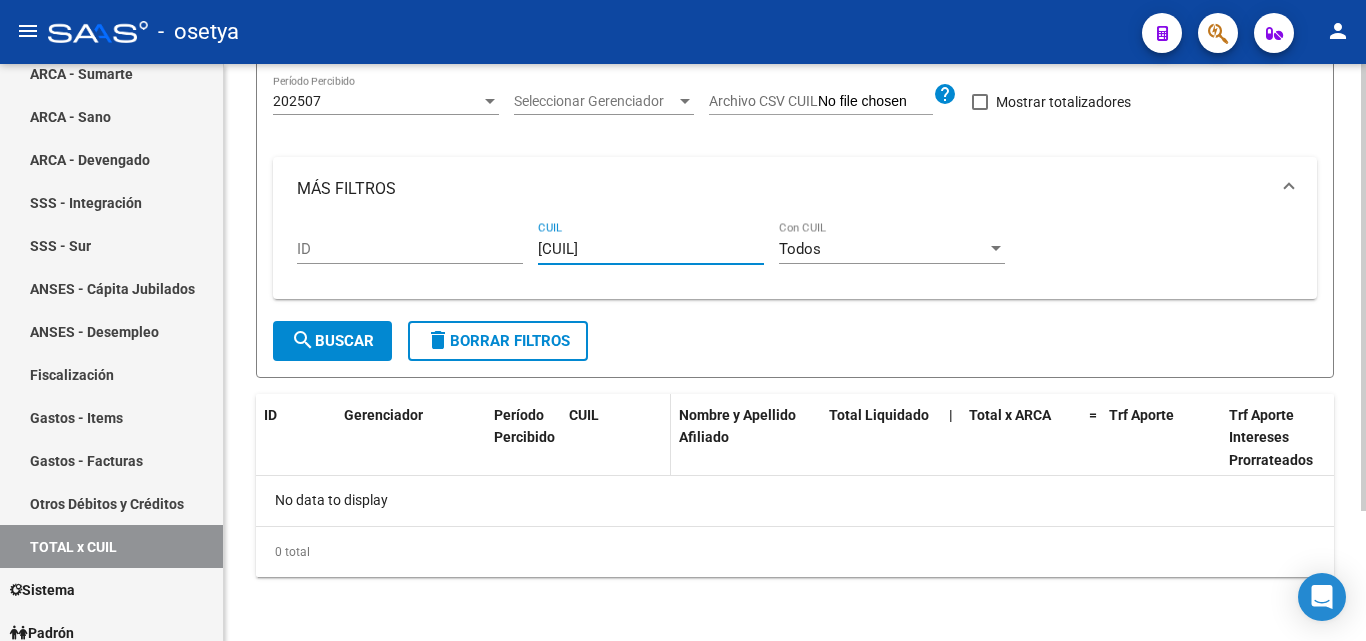 scroll, scrollTop: 167, scrollLeft: 0, axis: vertical 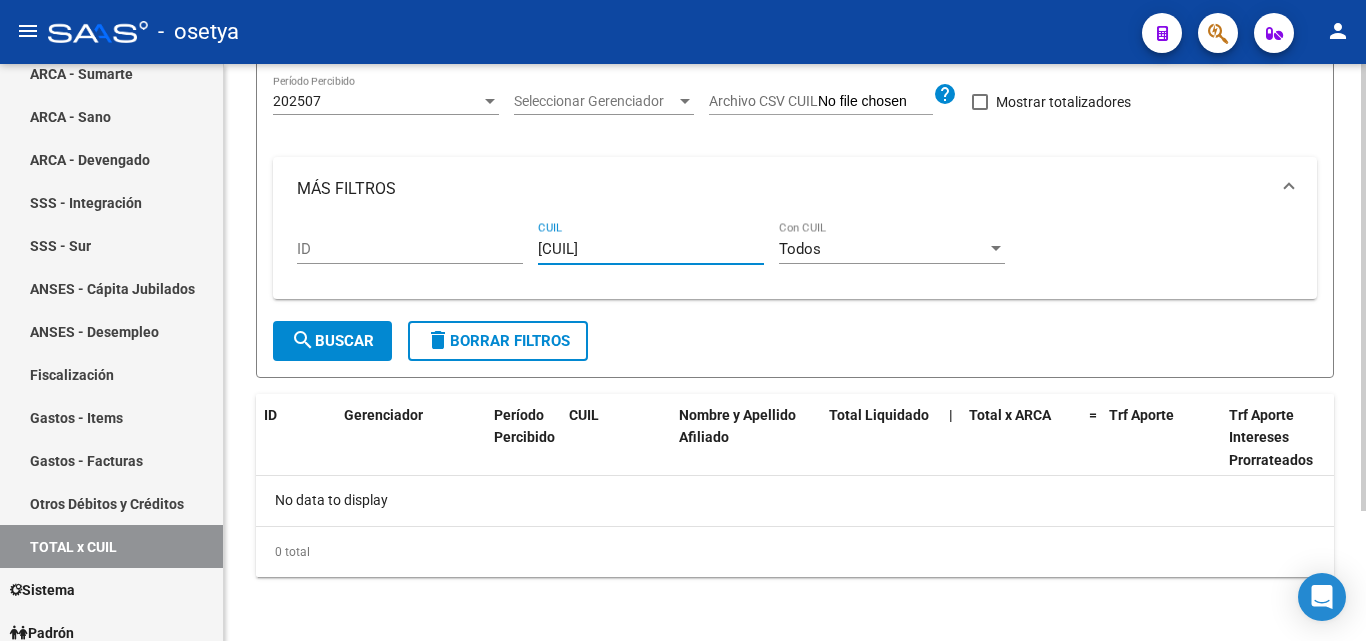 type on "[CUIL]" 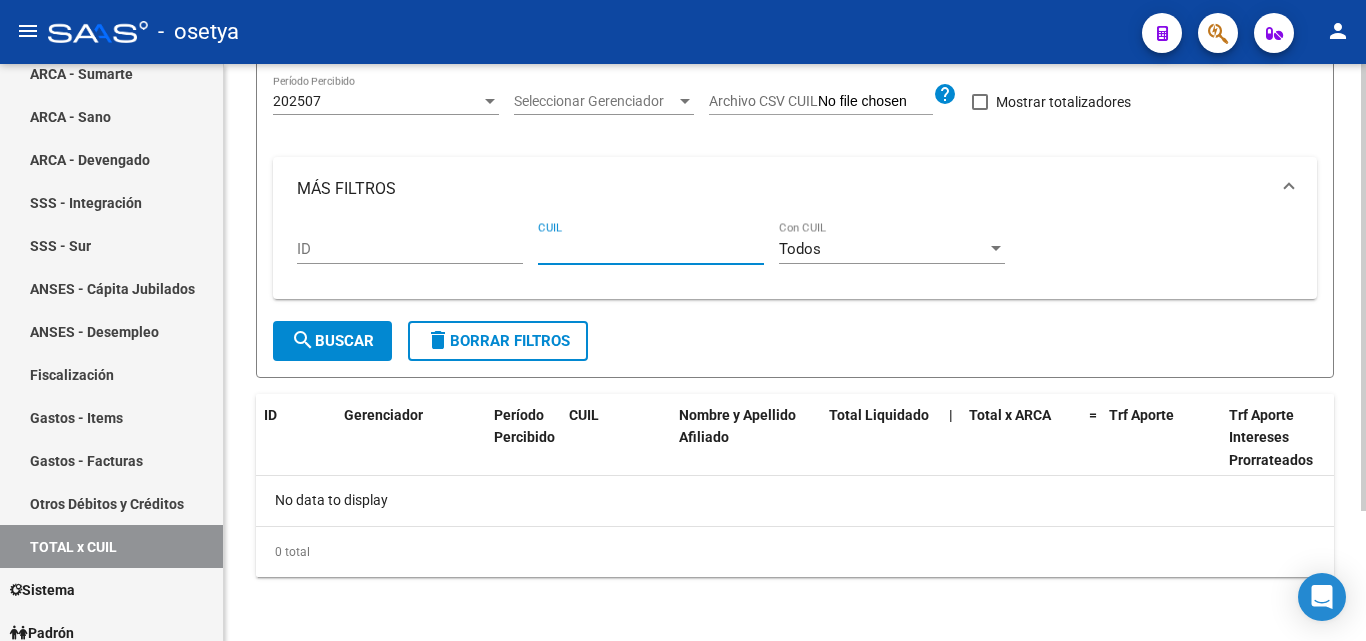 paste on "[CUIL]" 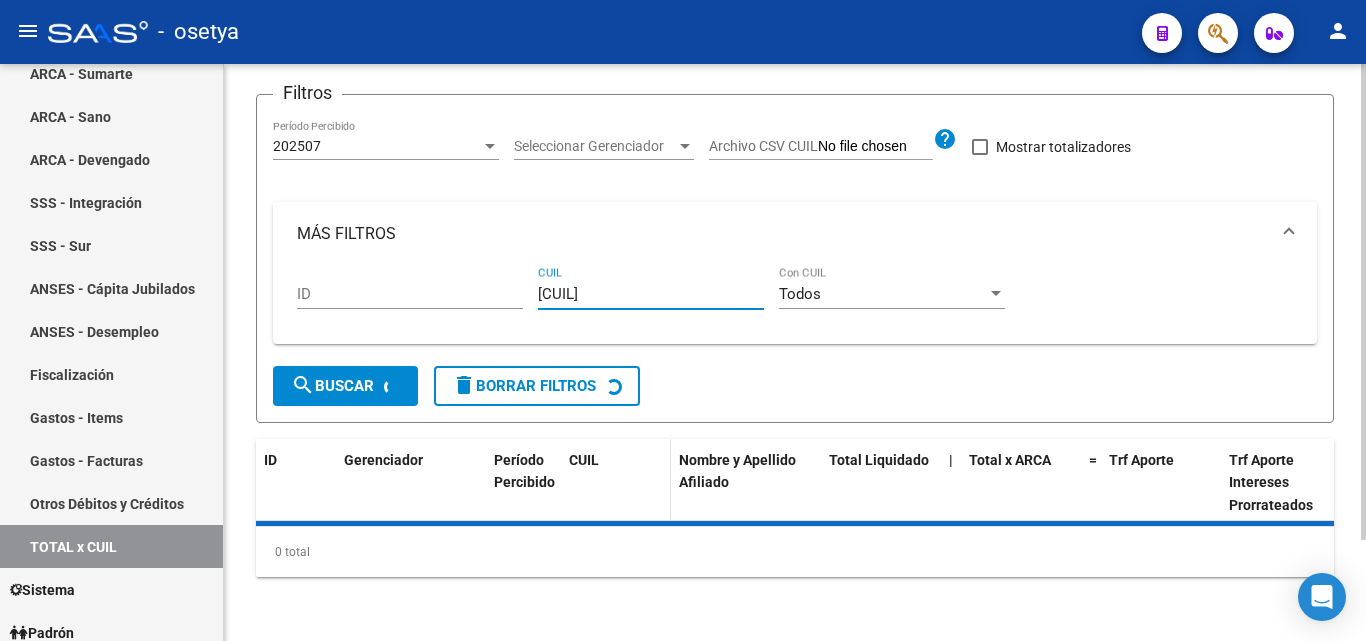 scroll, scrollTop: 220, scrollLeft: 0, axis: vertical 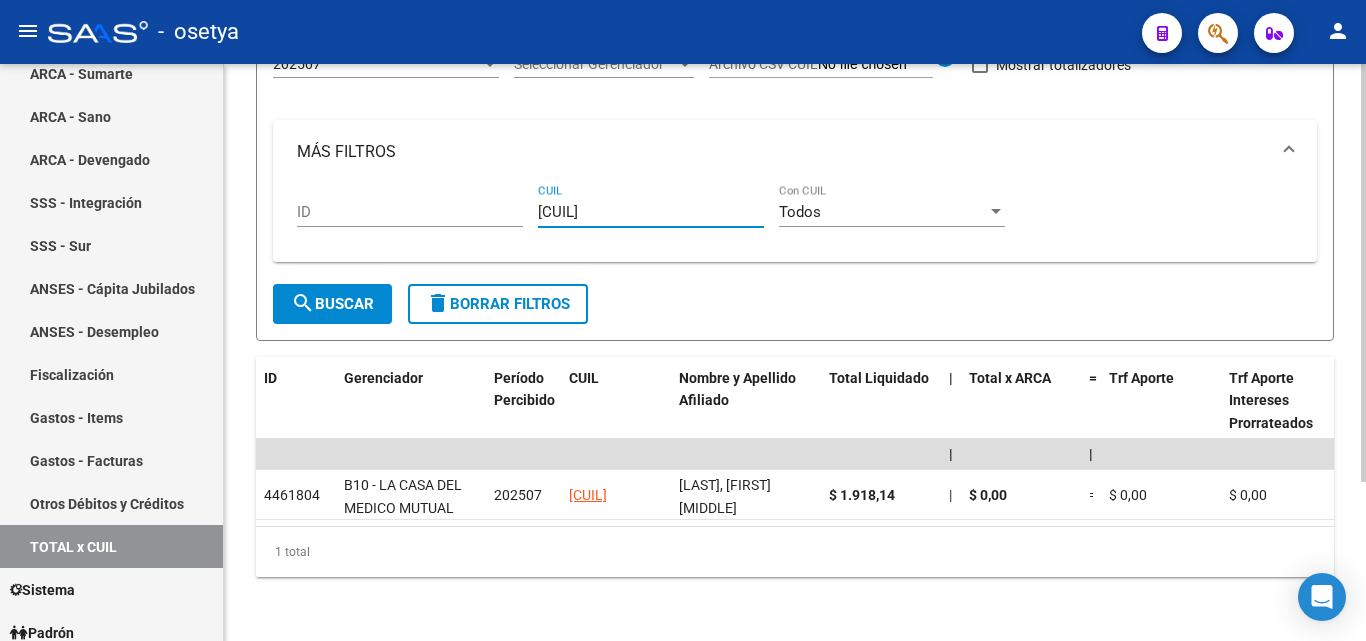 type on "[CUIL]" 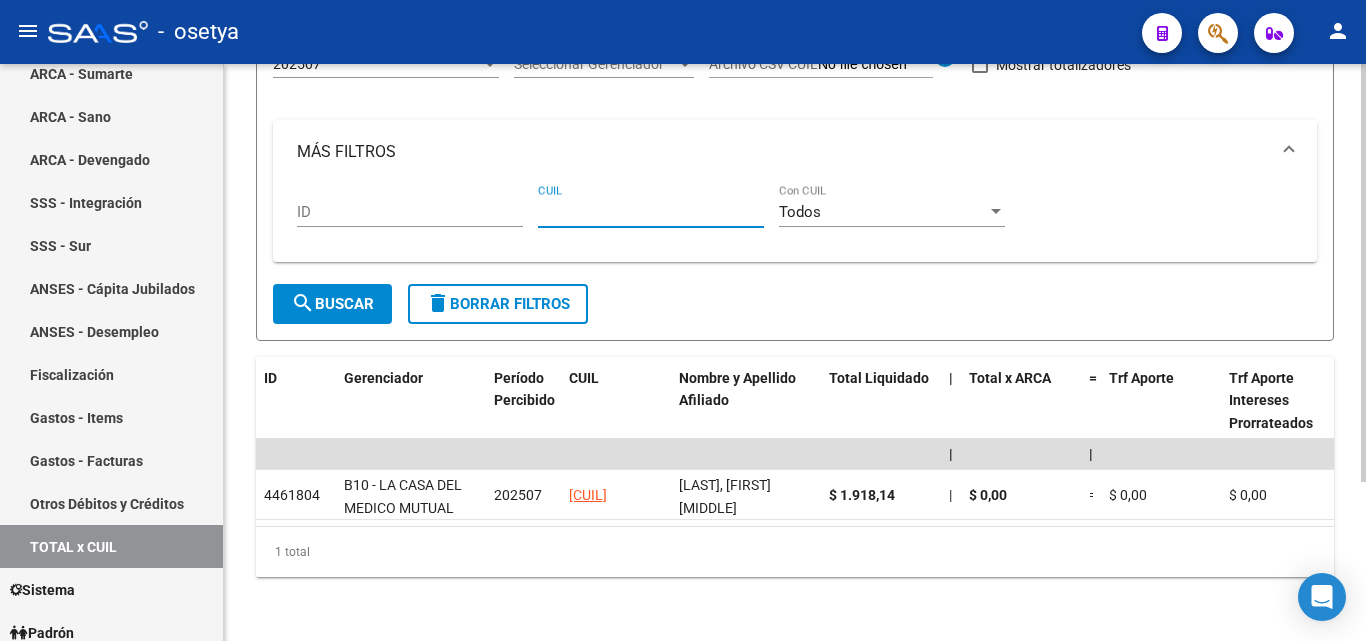 paste on "[CUIL]" 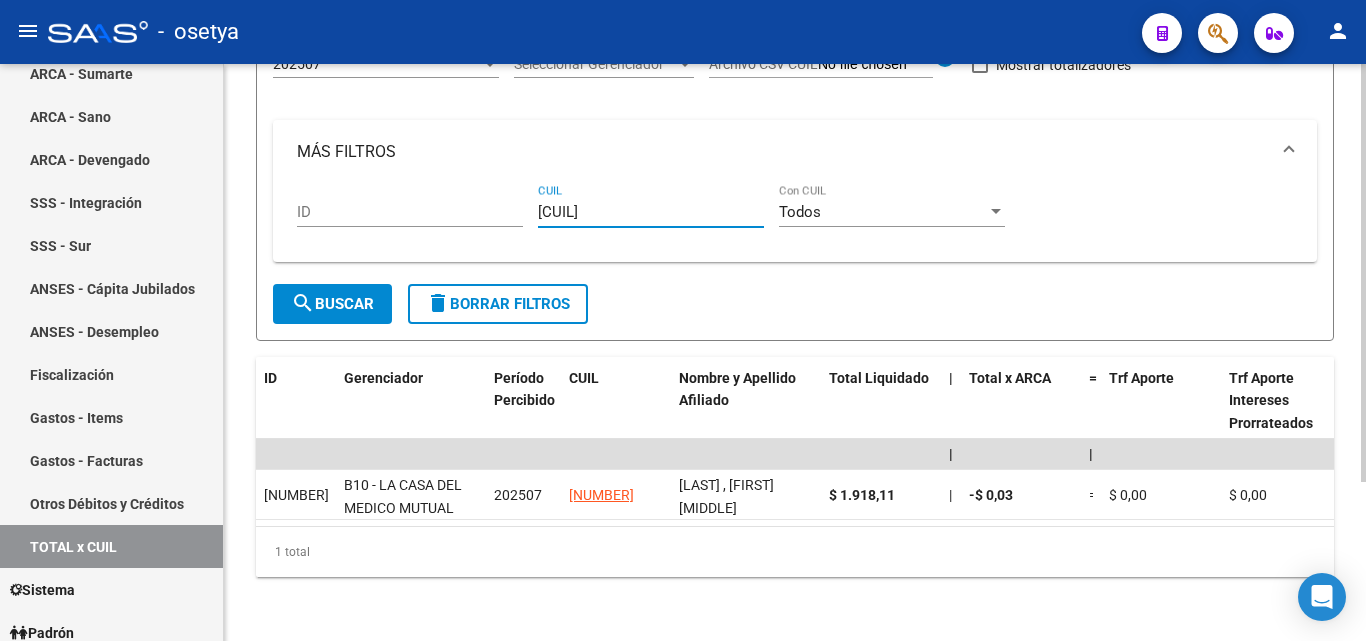 type on "[CUIL]" 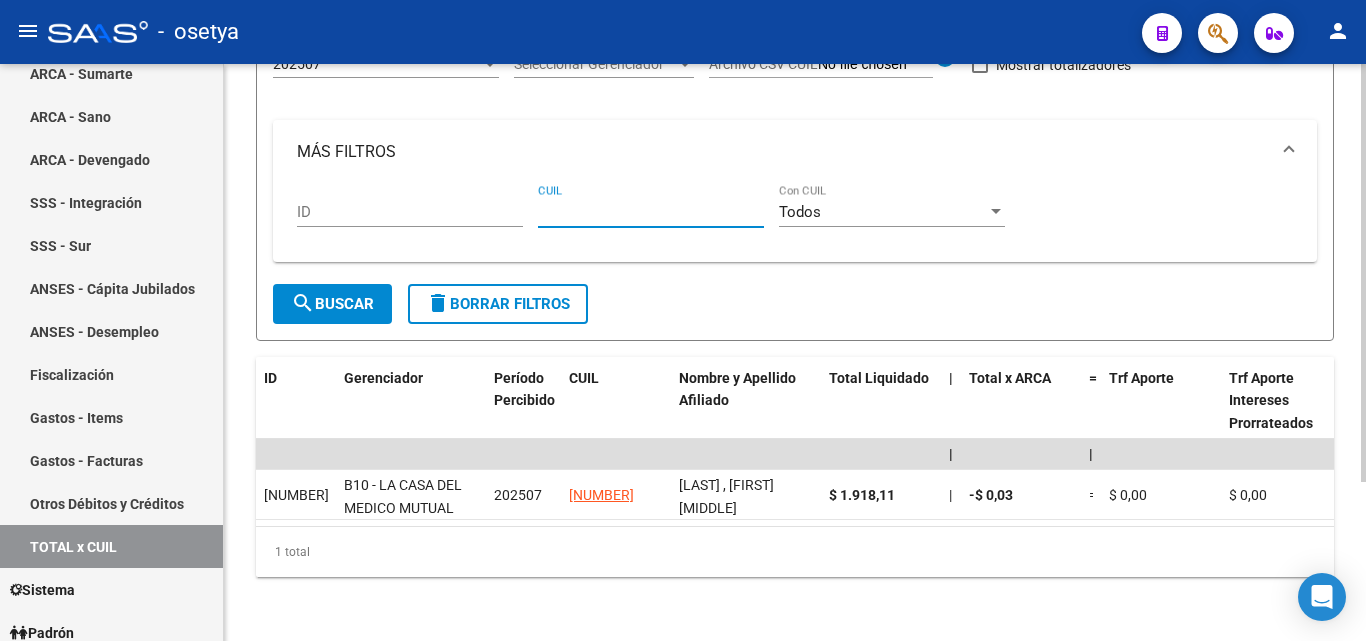 paste on "[CUIL]" 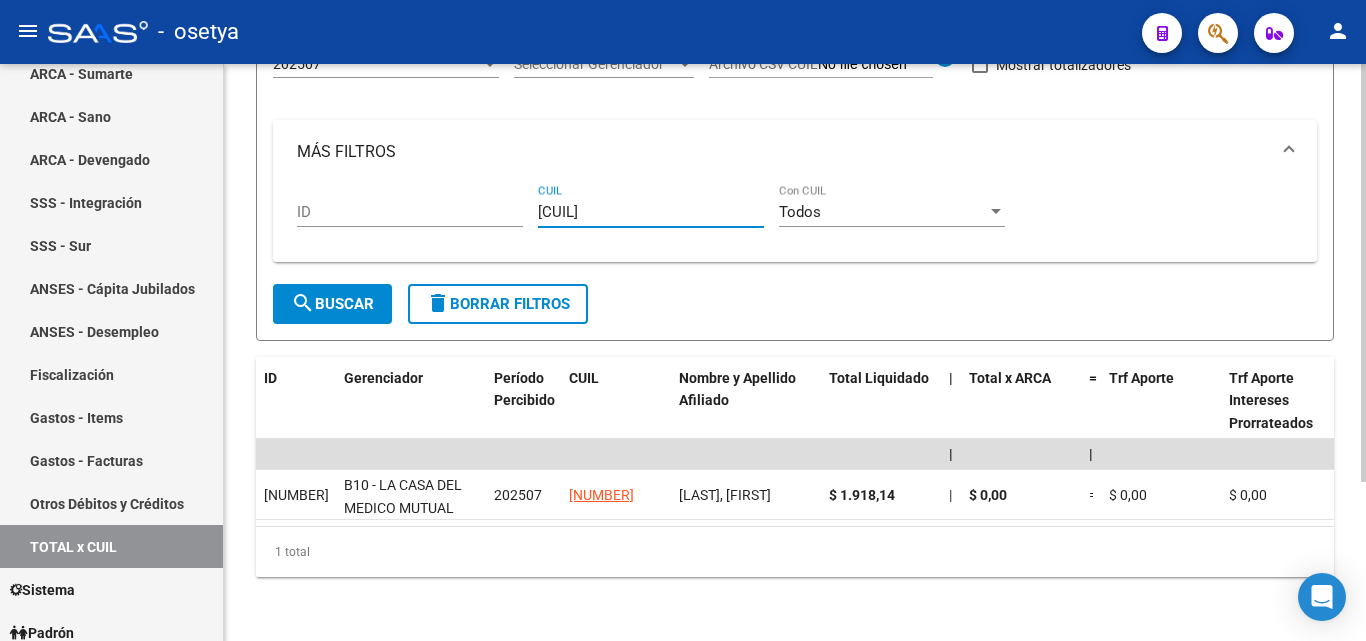 type on "[CUIL]" 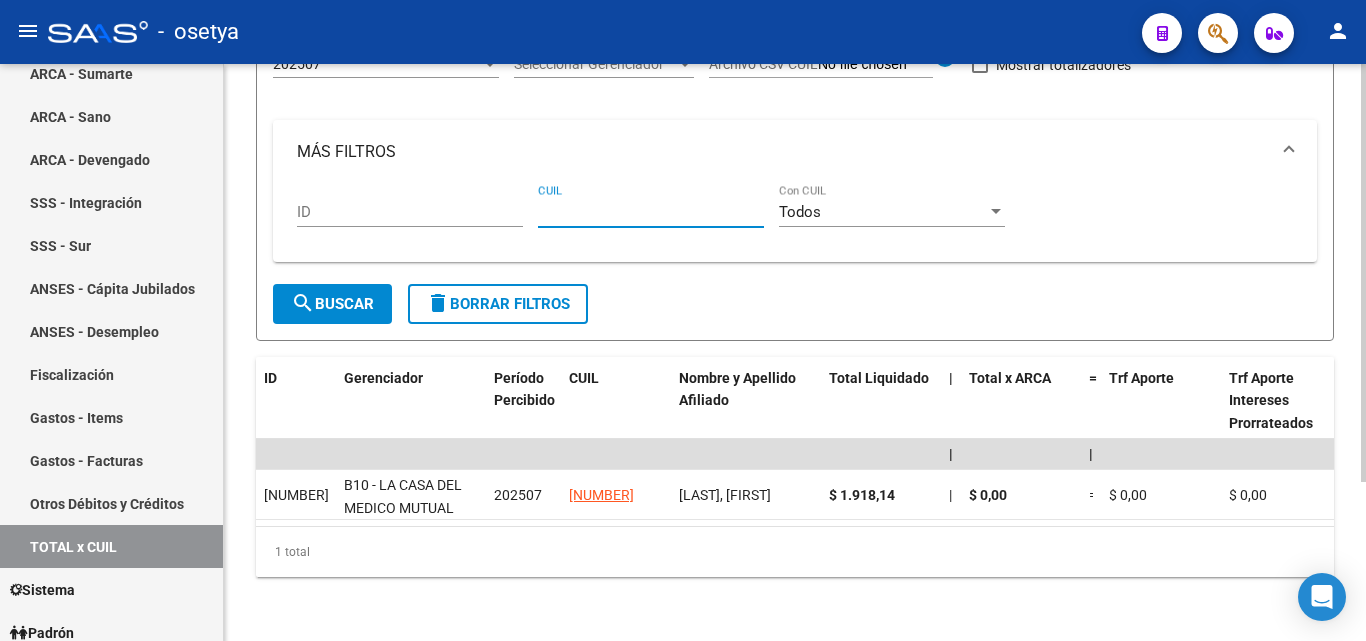 paste on "[CUIL]" 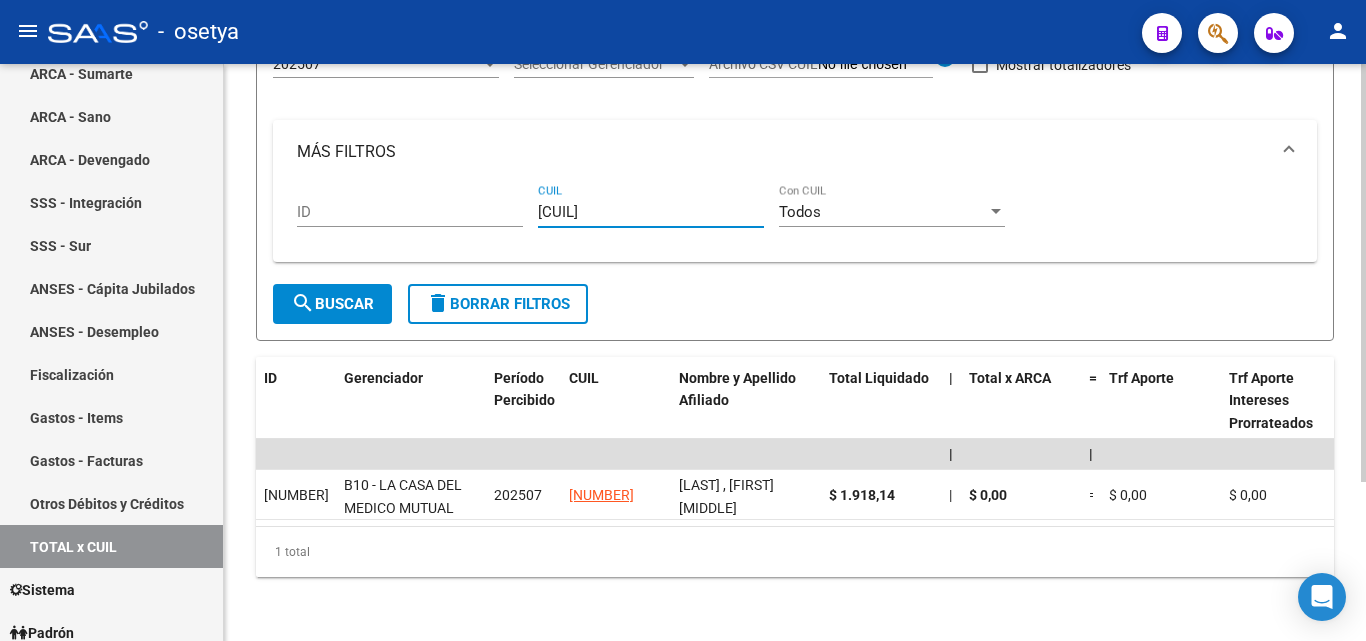 type on "[CUIL]" 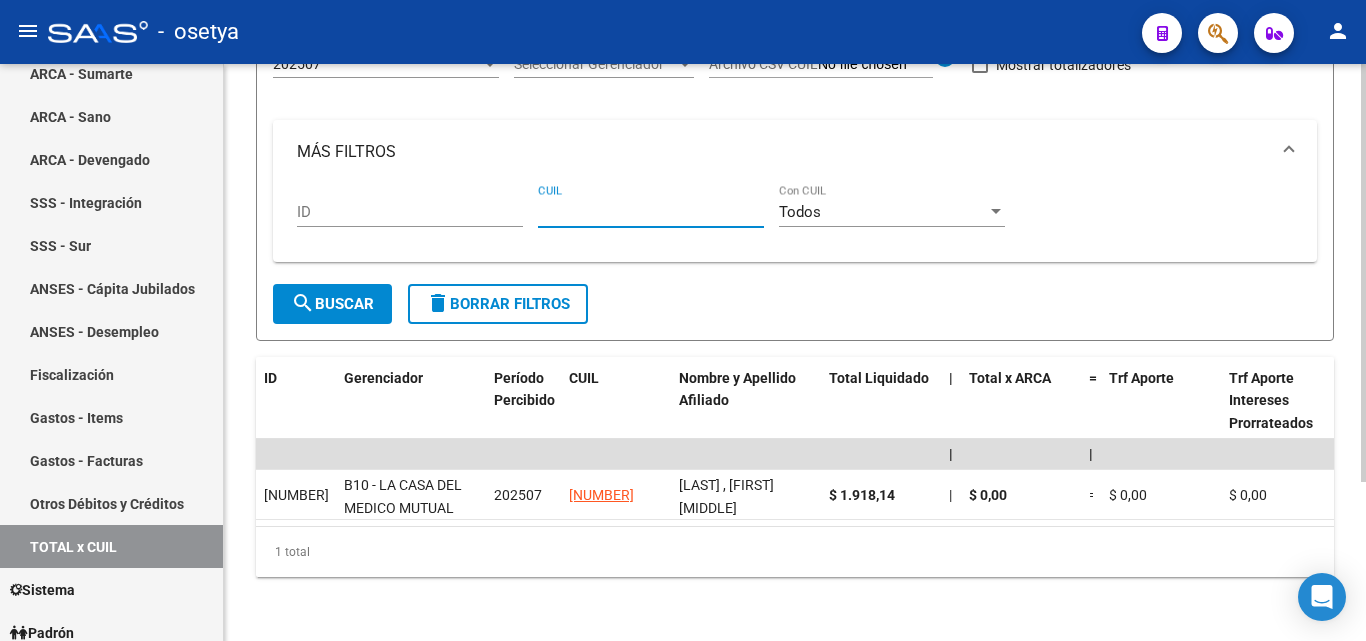 paste on "[CUIL]" 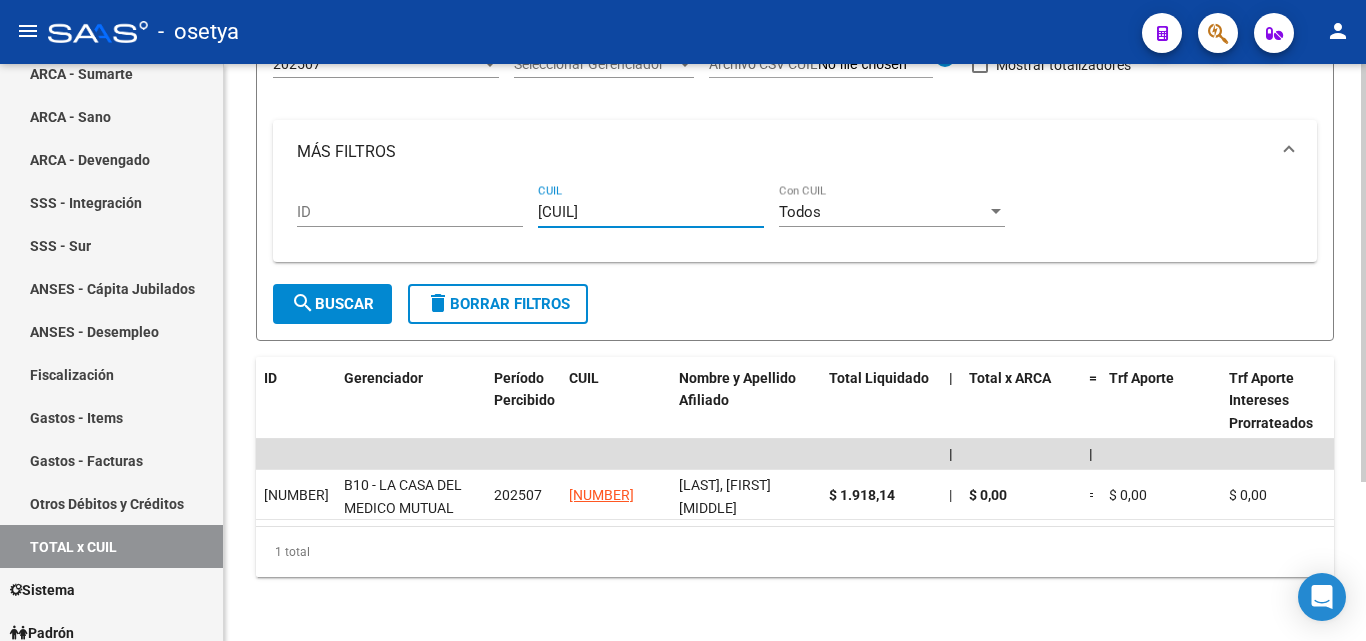 type on "[CUIL]" 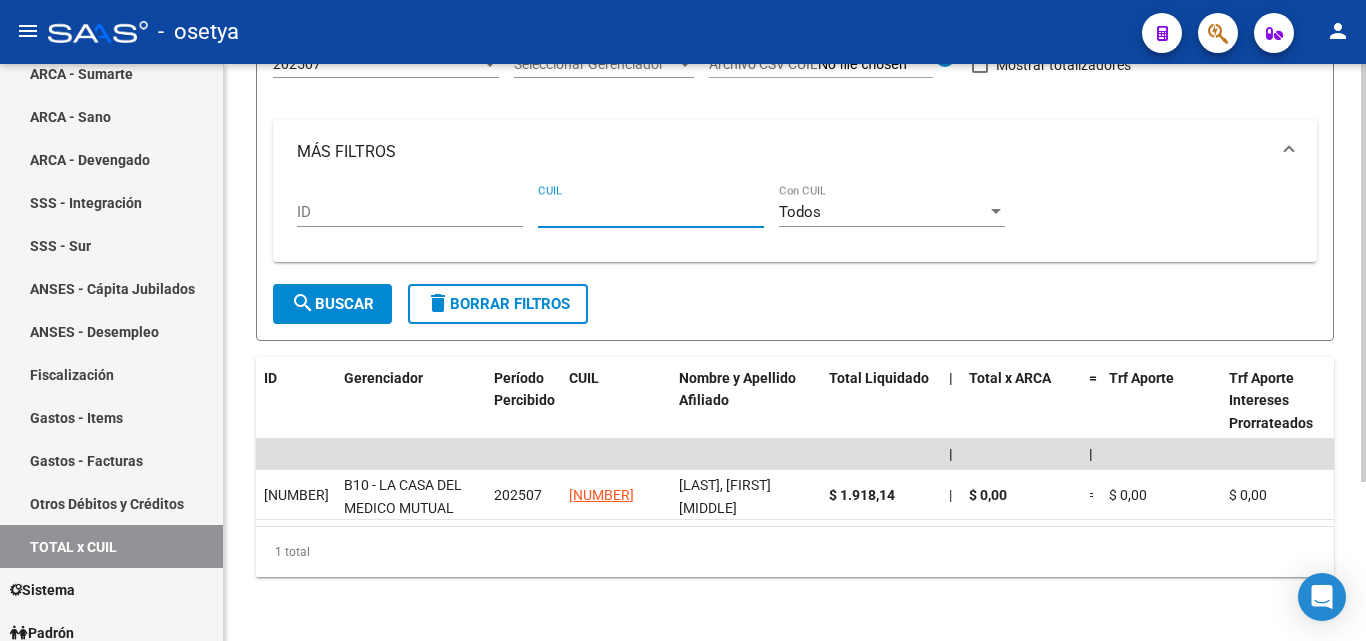 paste on "[CUIL]" 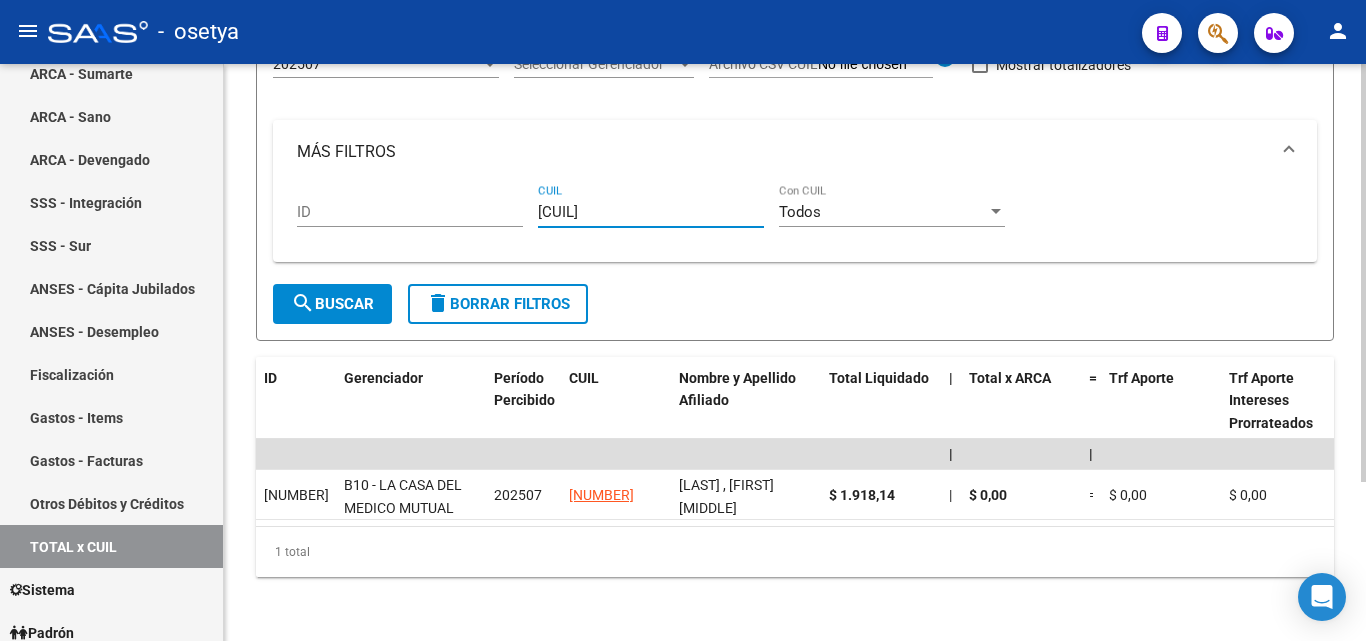 type on "[CUIL]" 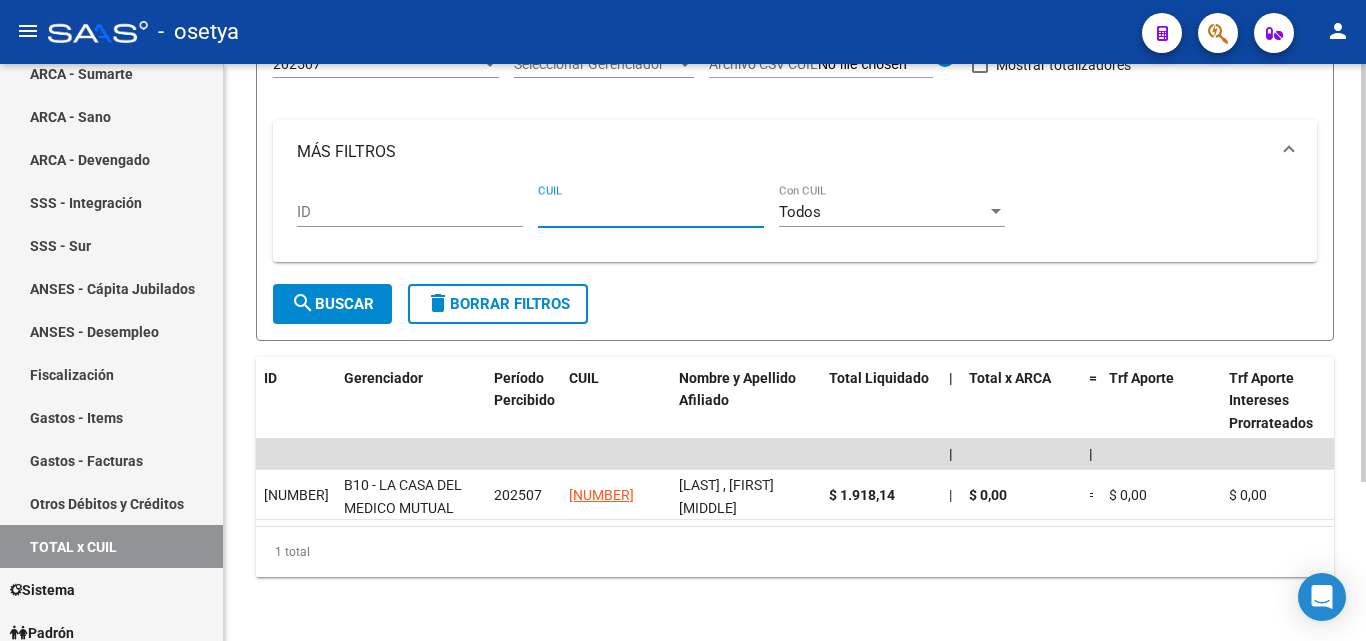 paste on "[CUIL]" 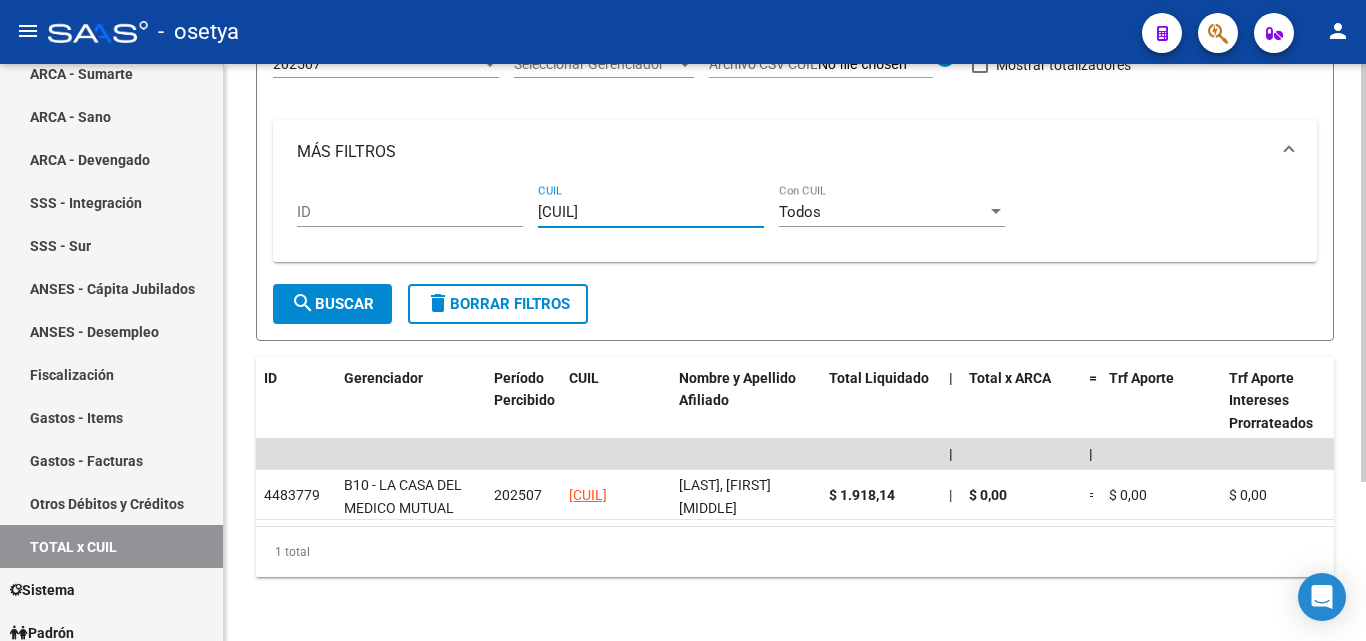 type on "[CUIL]" 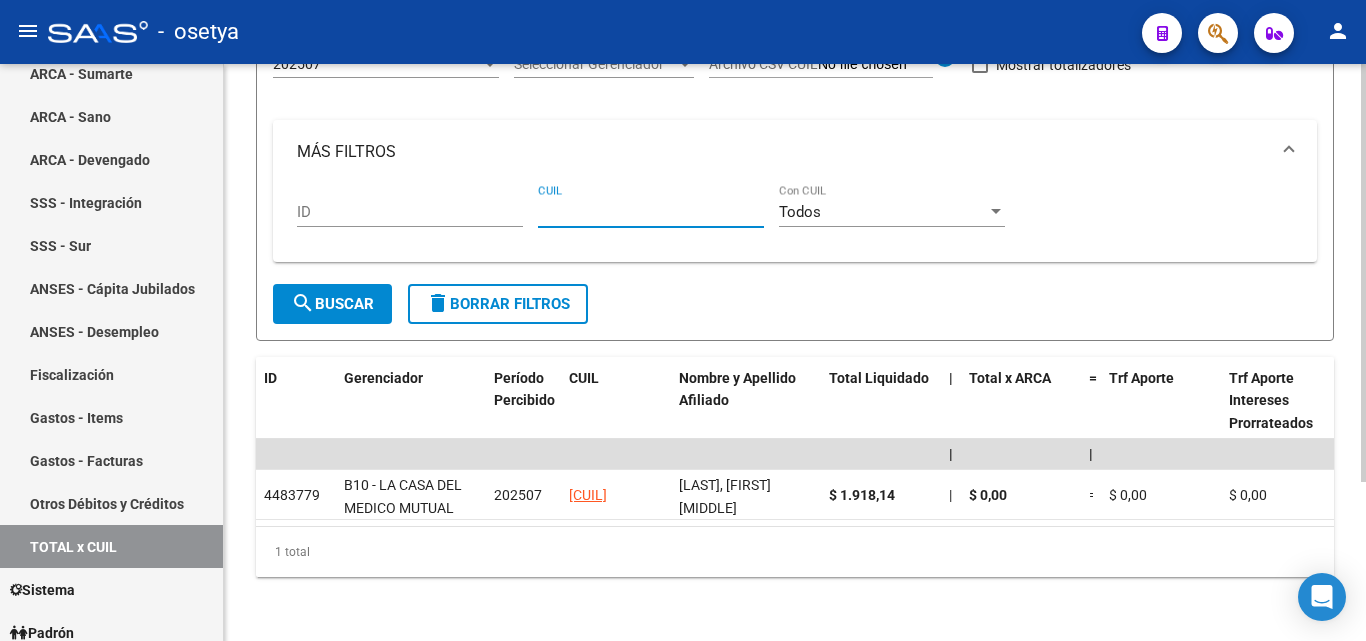 paste on "[CUIL]" 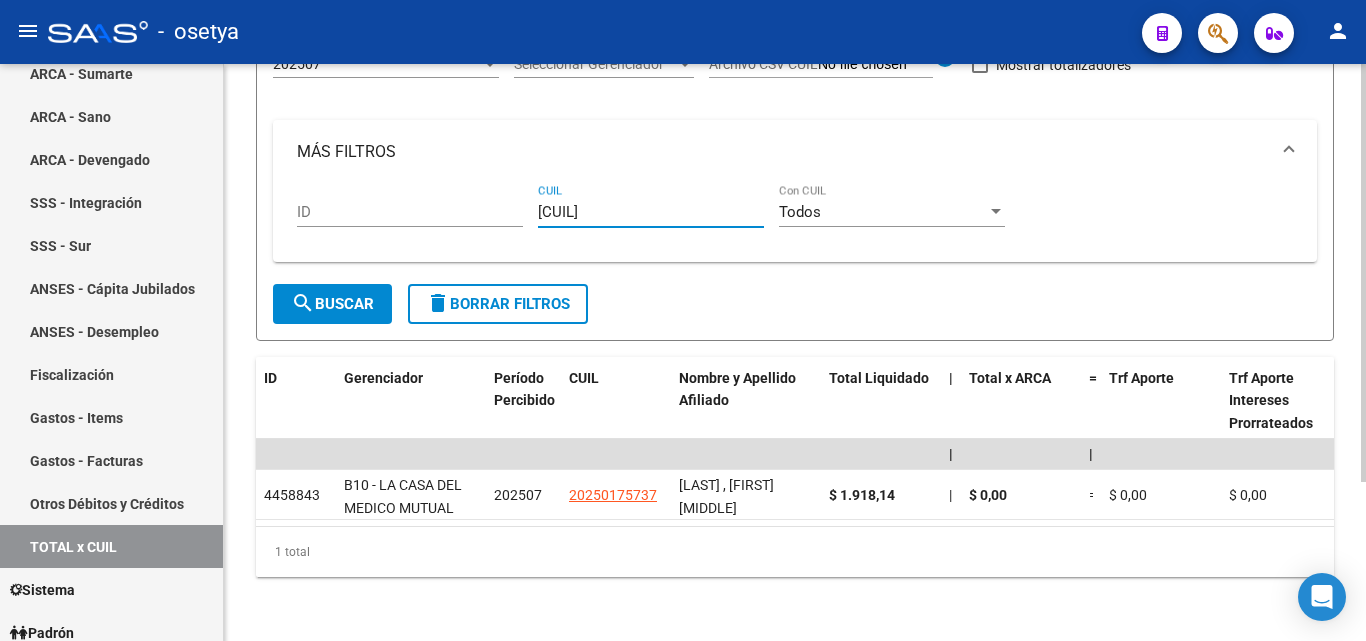 type on "[CUIL]" 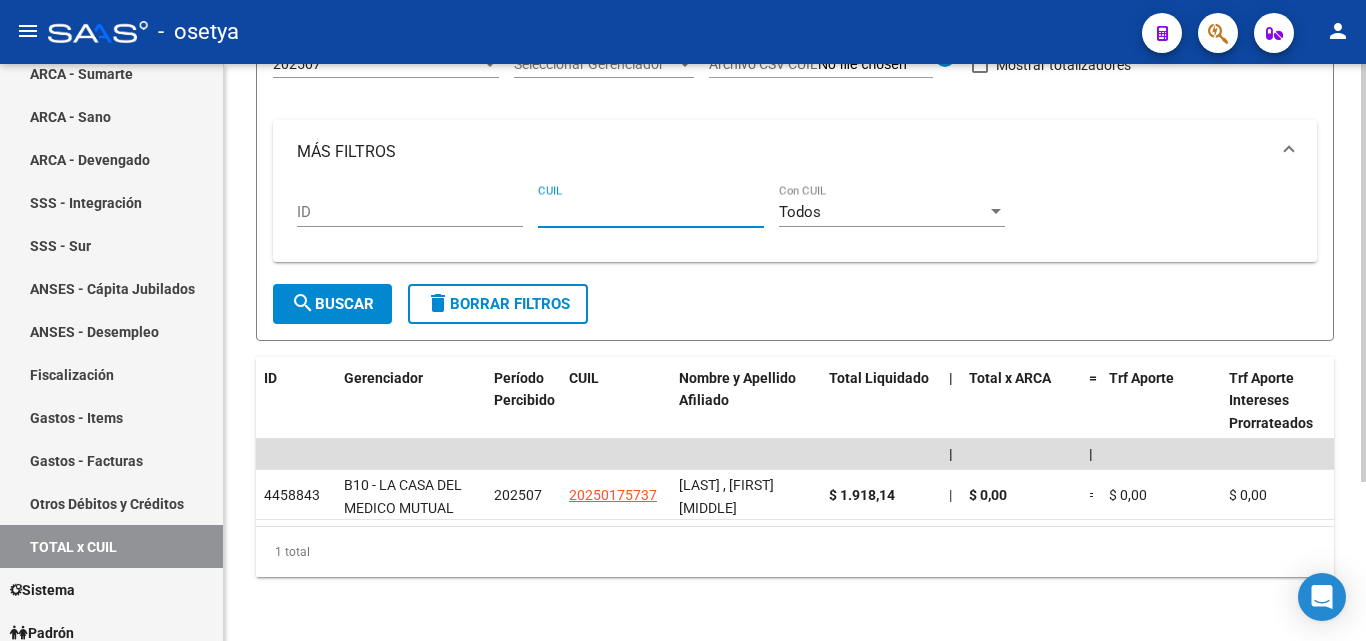 paste on "[CUIL]" 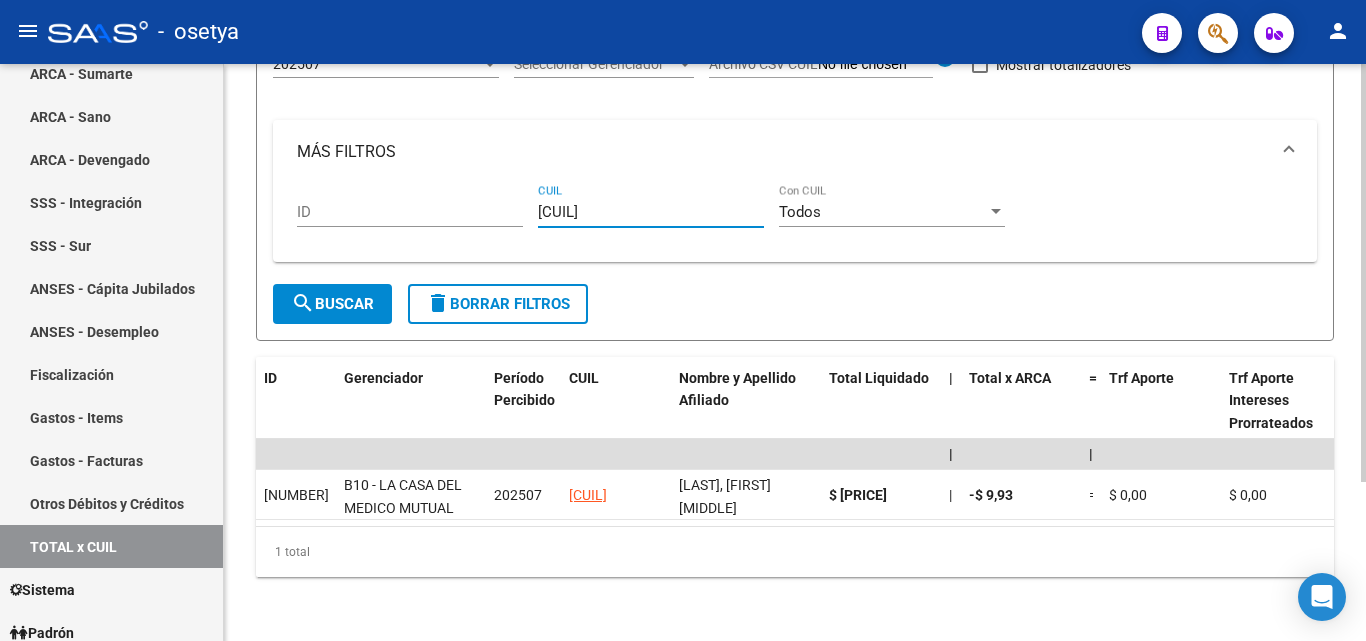 type on "[CUIL]" 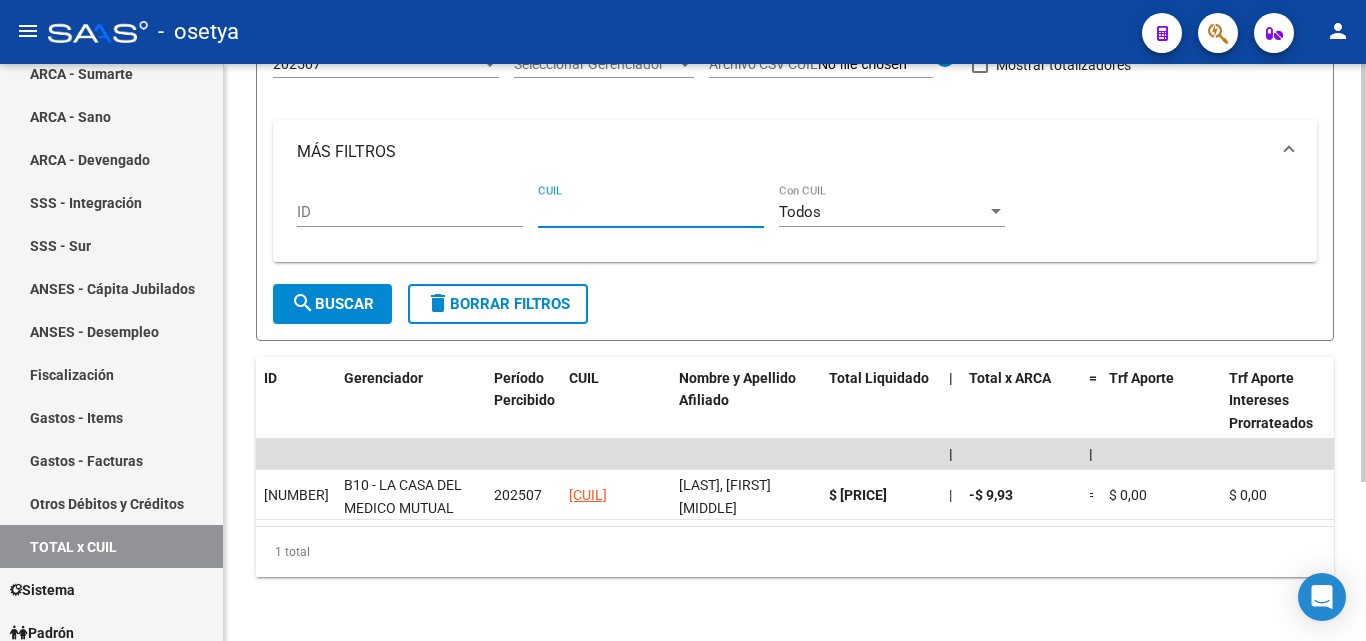 paste on "[CUIL]" 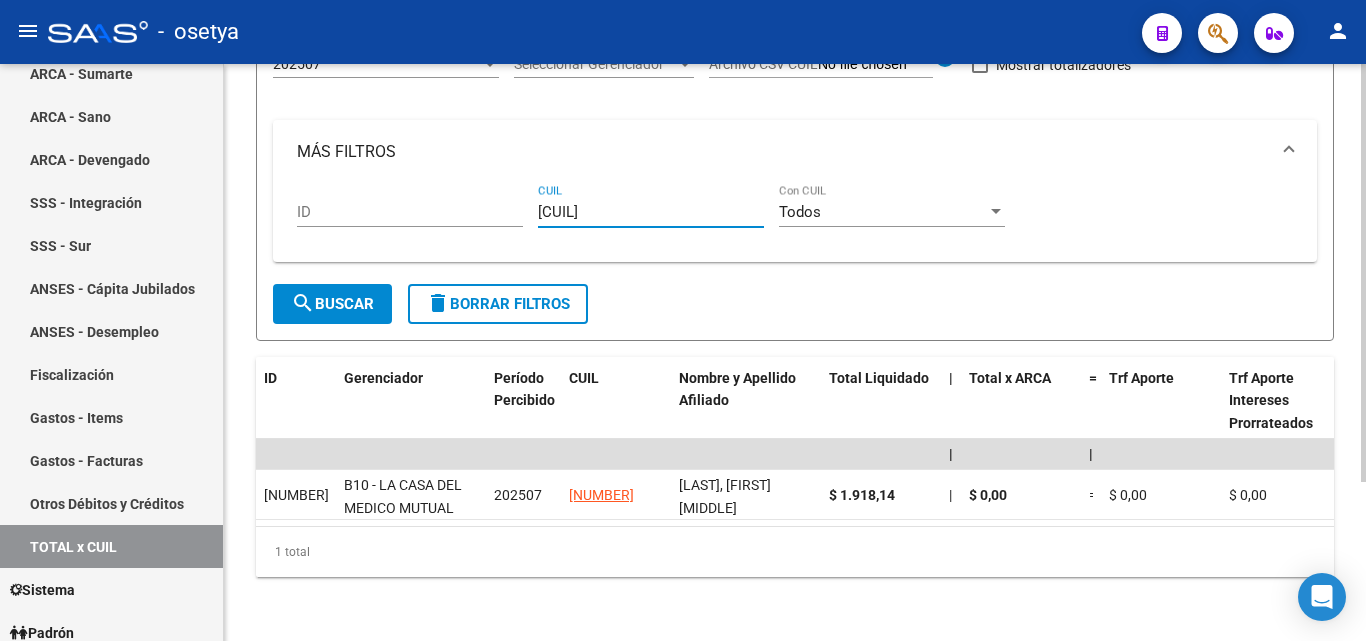 type on "[CUIL]" 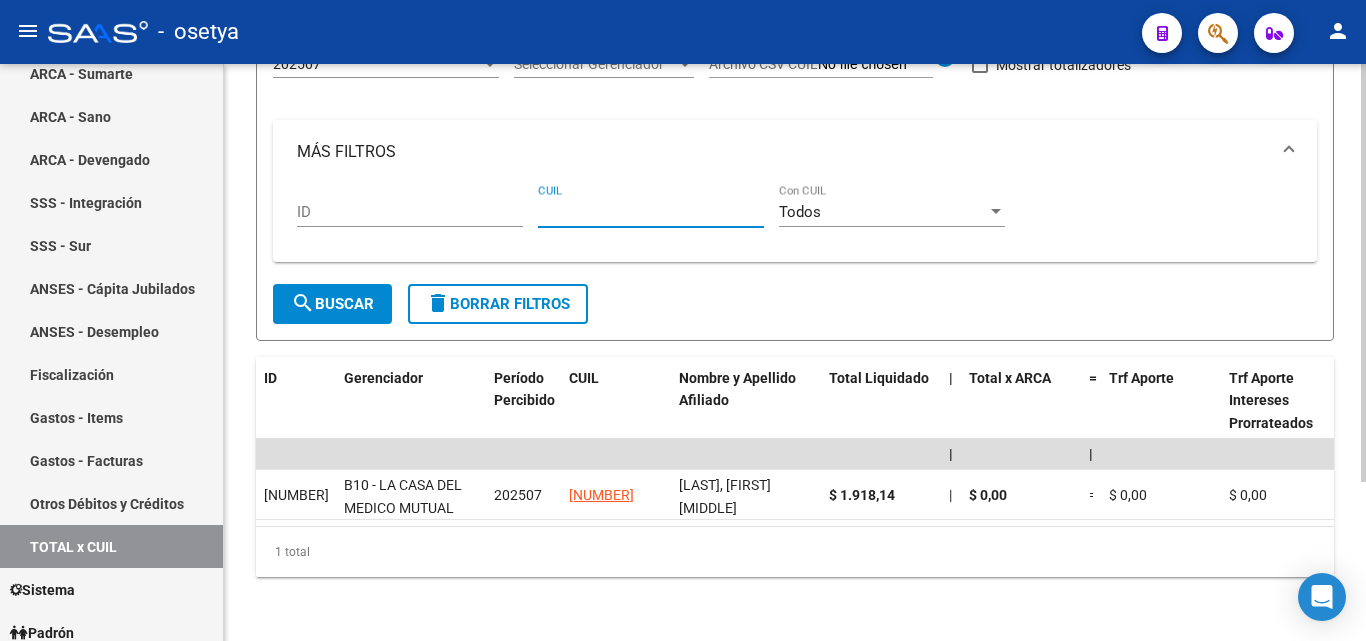 paste on "[CUIL]" 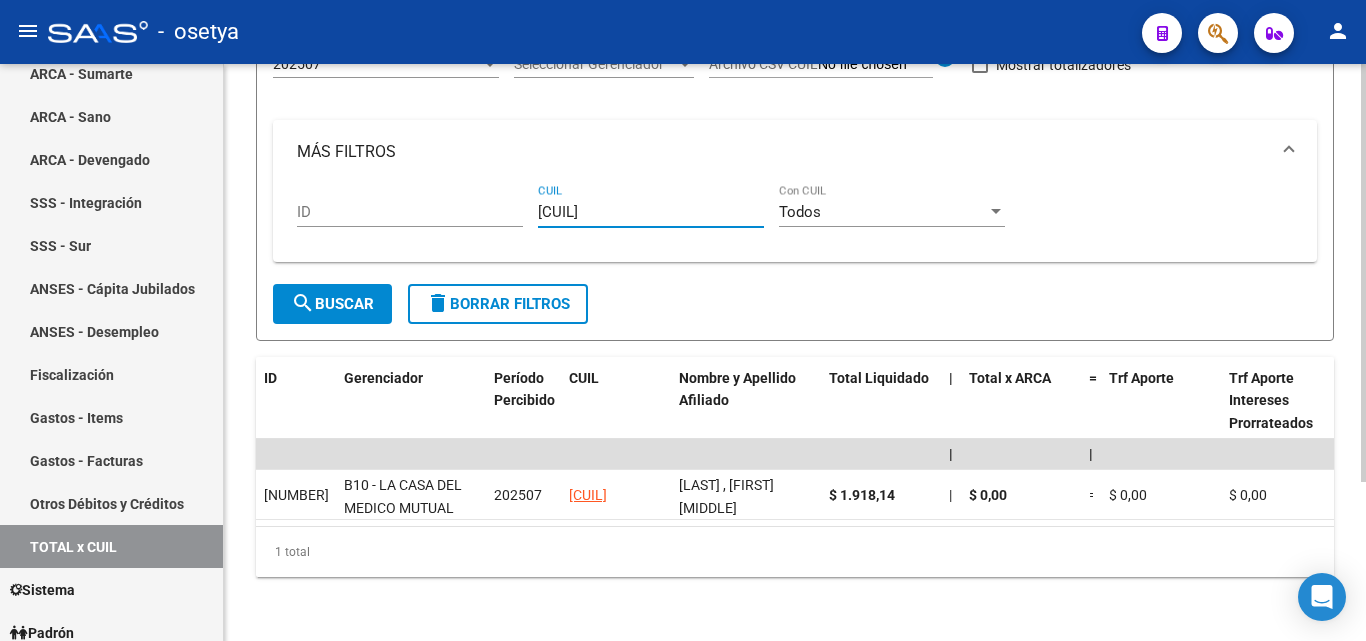 type on "[CUIL]" 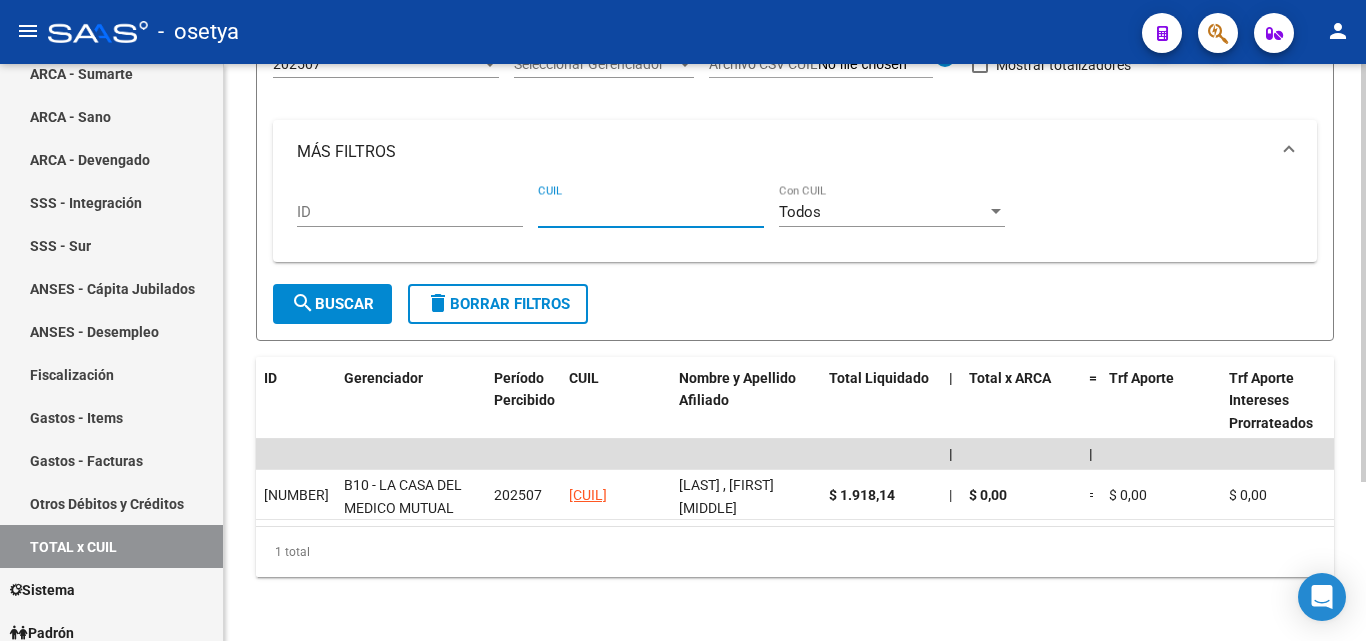 paste on "[CUIL]" 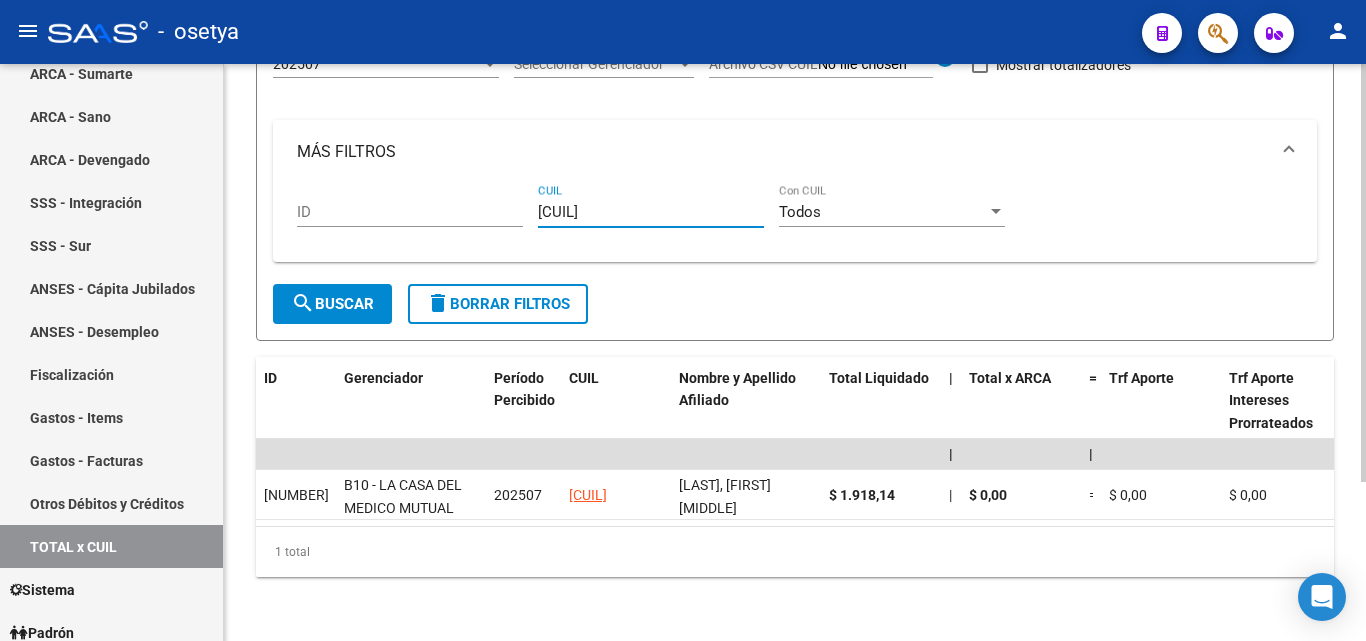 type on "[CUIL]" 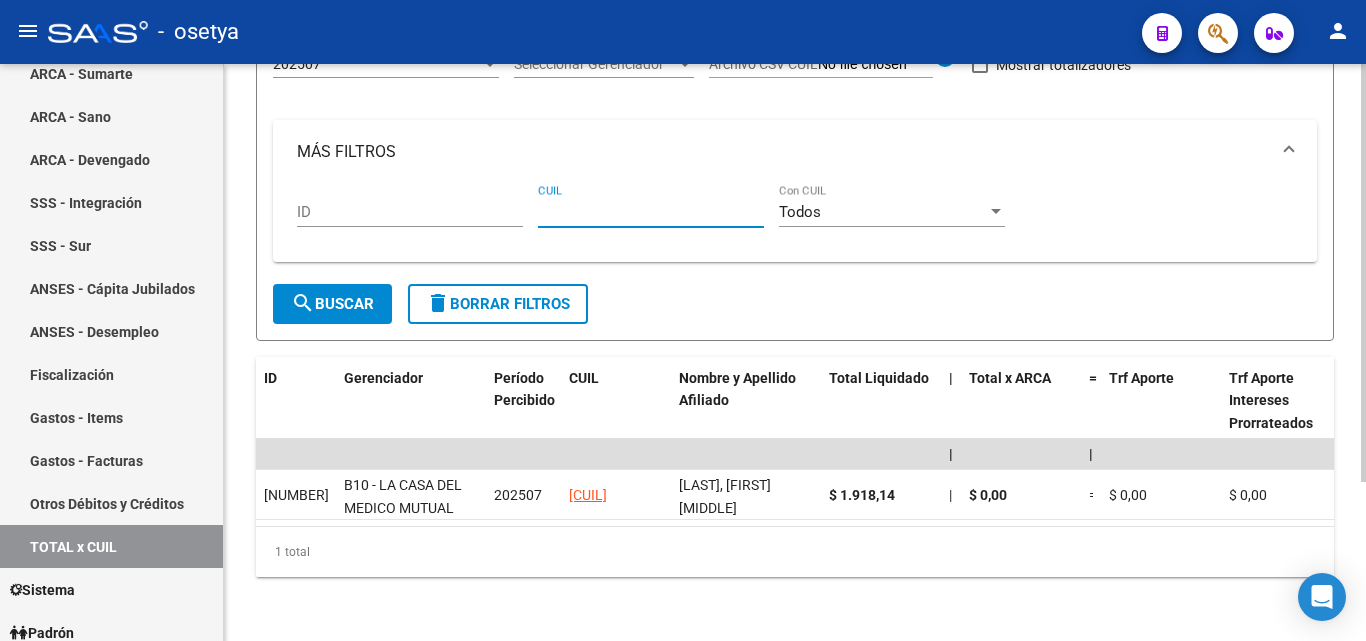 paste on "[CUIL]" 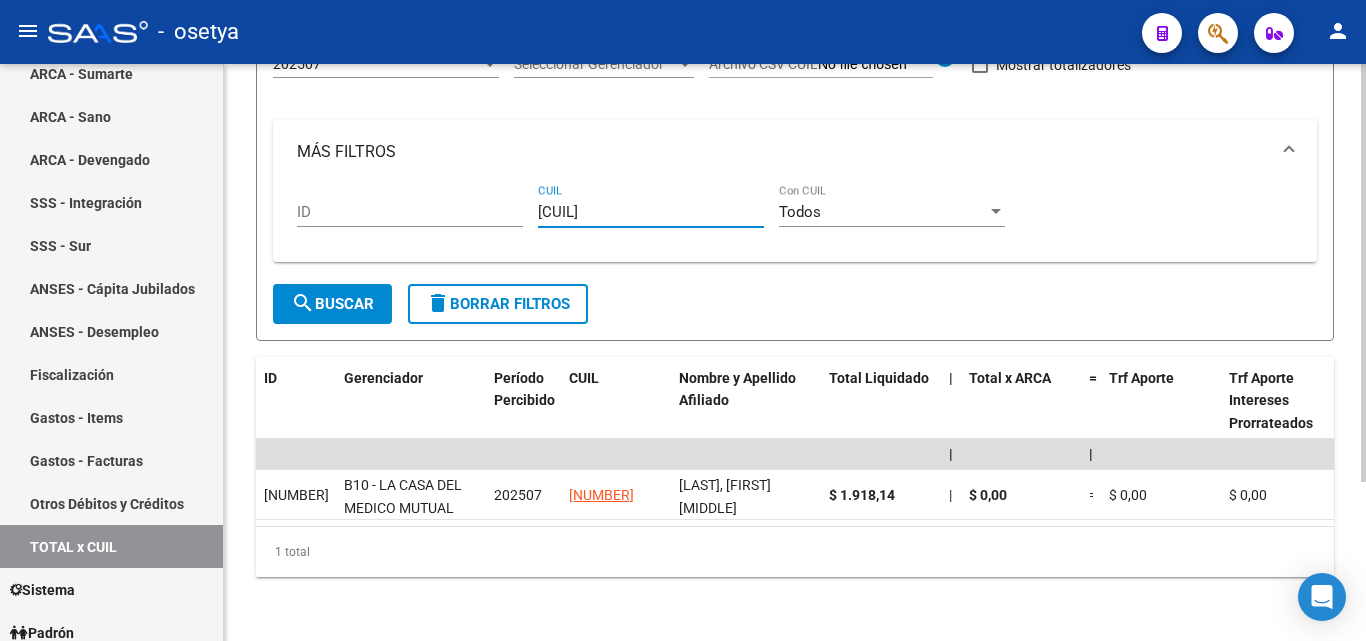 type on "[CUIL]" 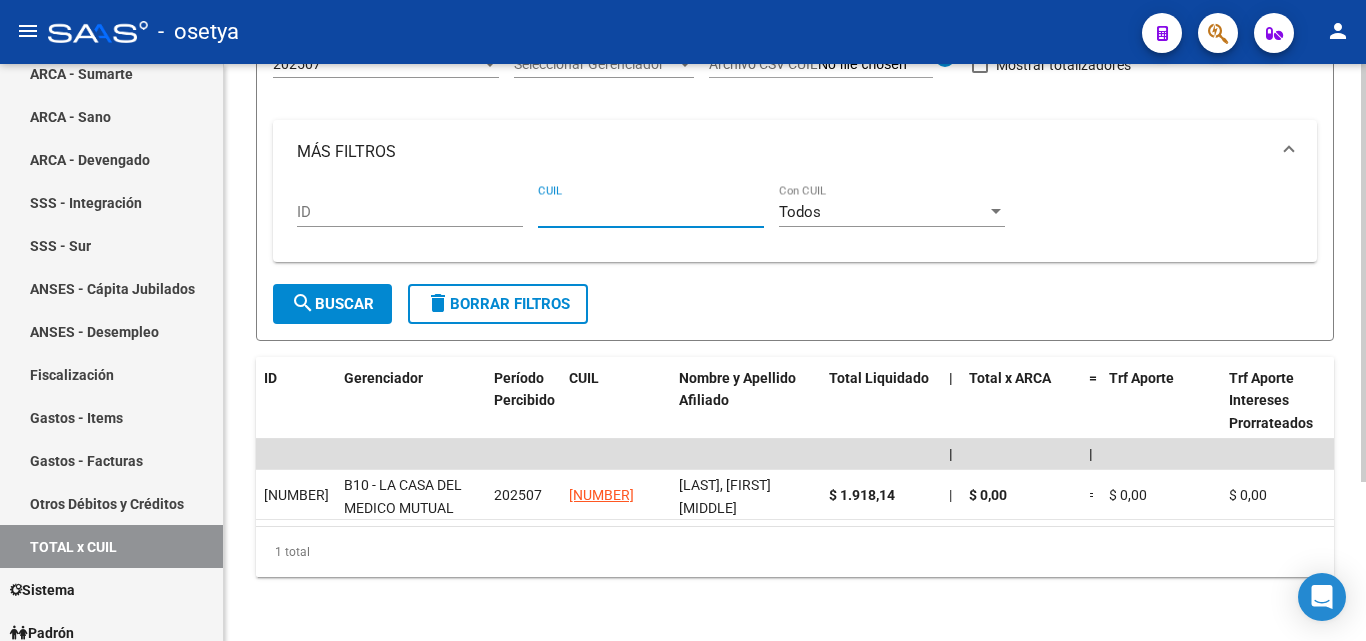 paste on "[CUIL]" 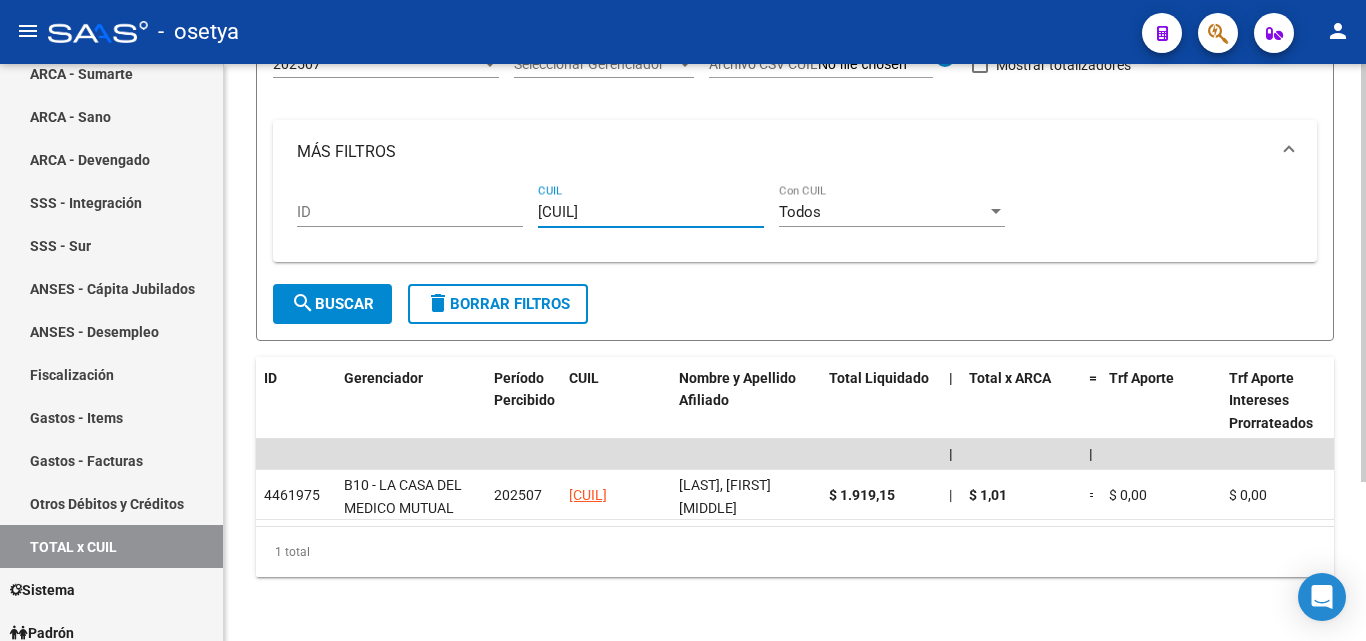 type on "[CUIL]" 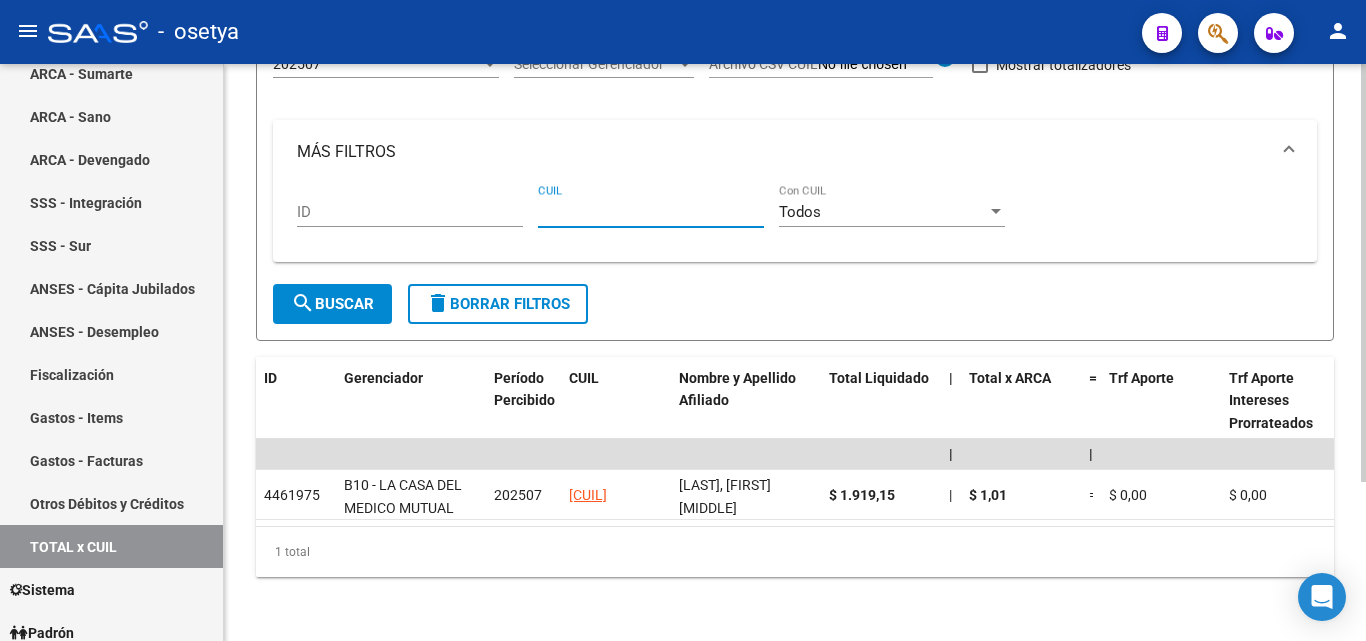paste on "[CUIL]" 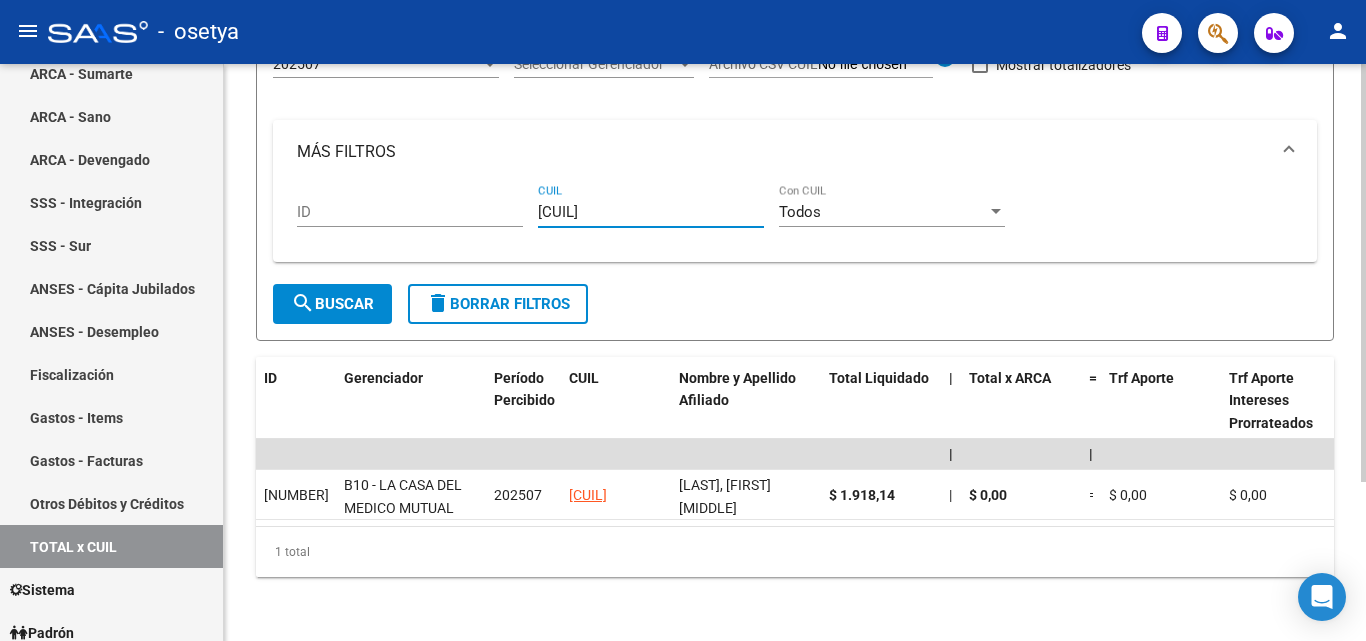 type on "[CUIL]" 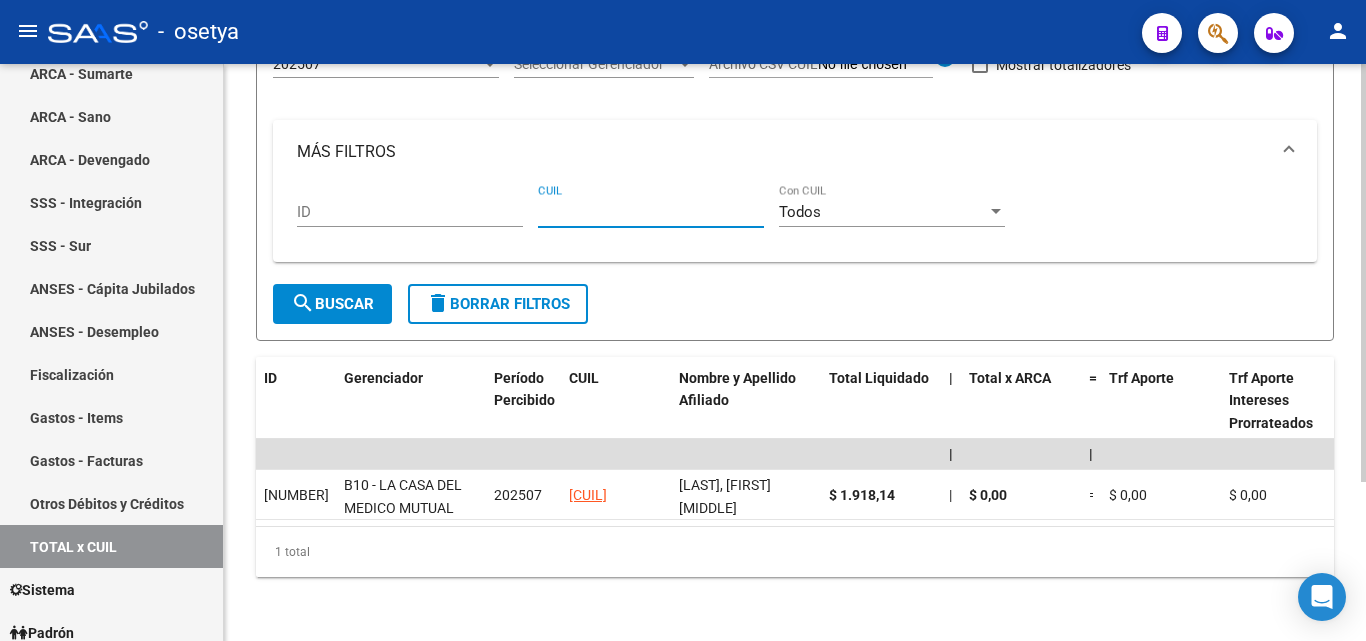 paste on "[CUIL]" 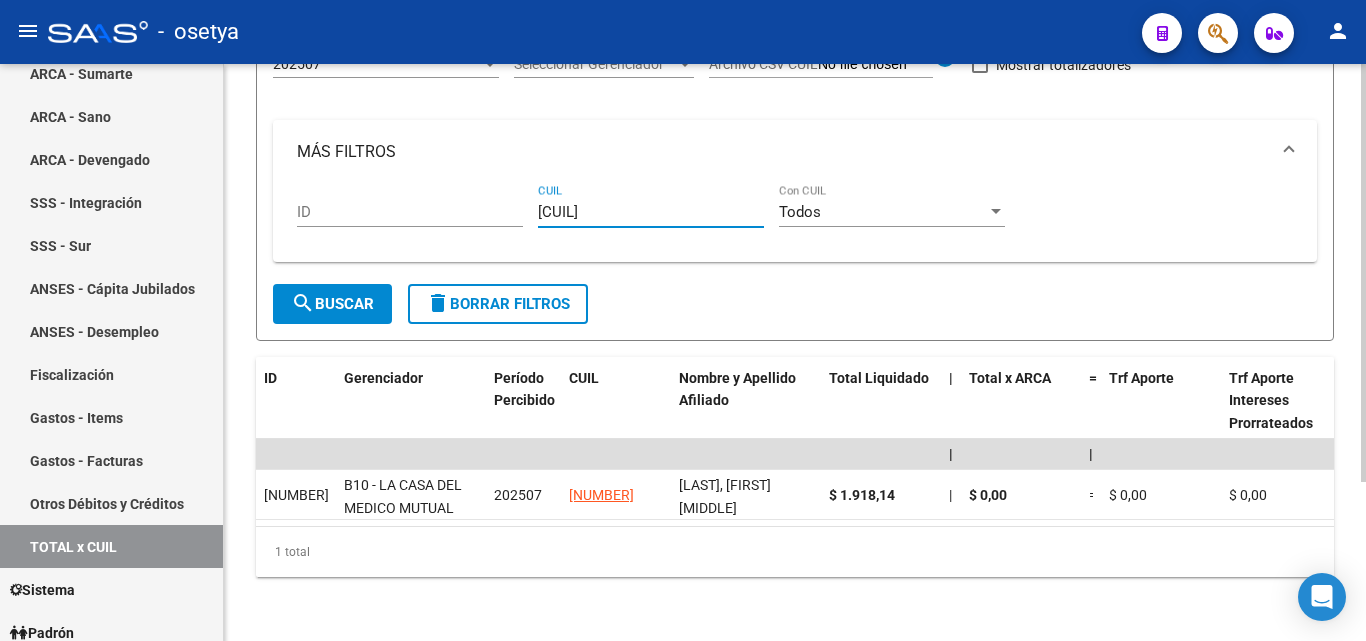 type on "[CUIL]" 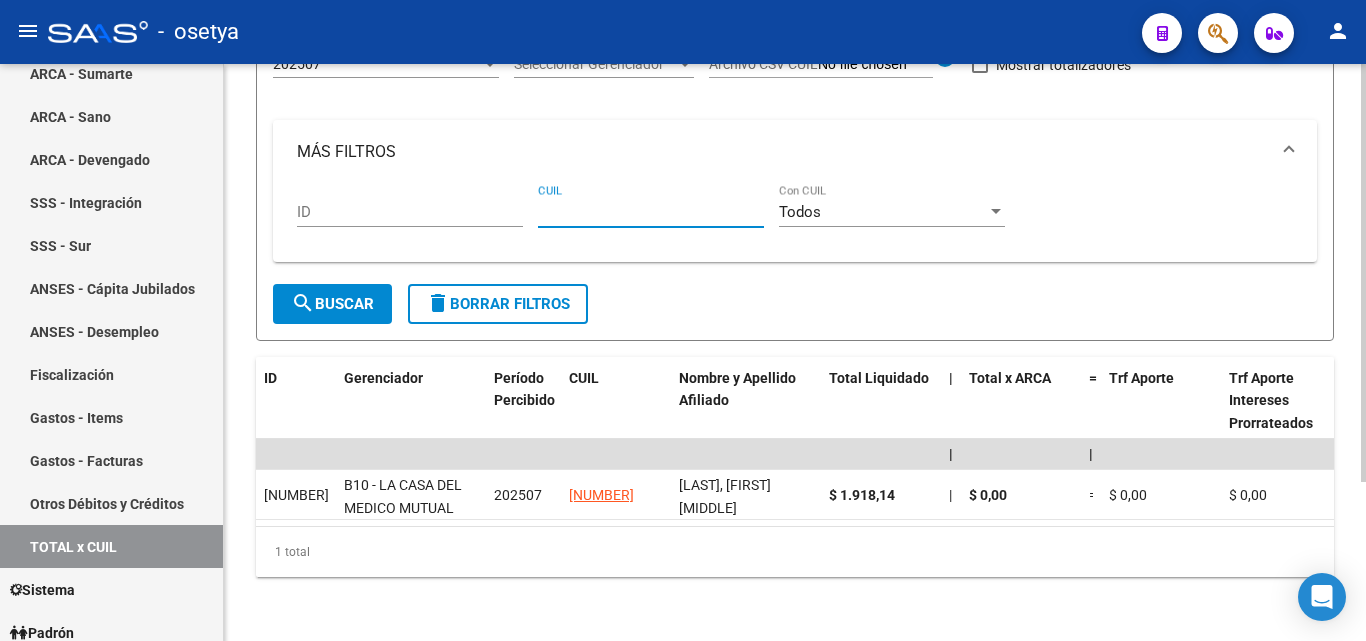 paste on "[CUIL]" 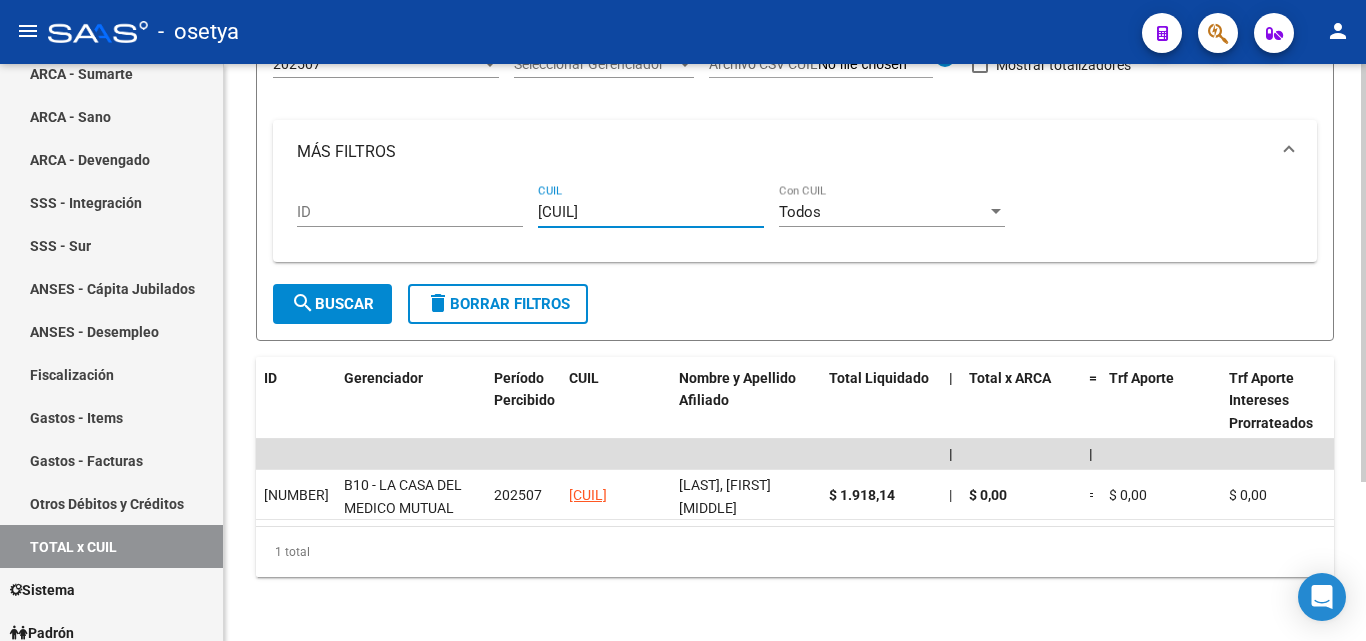 type on "[CUIL]" 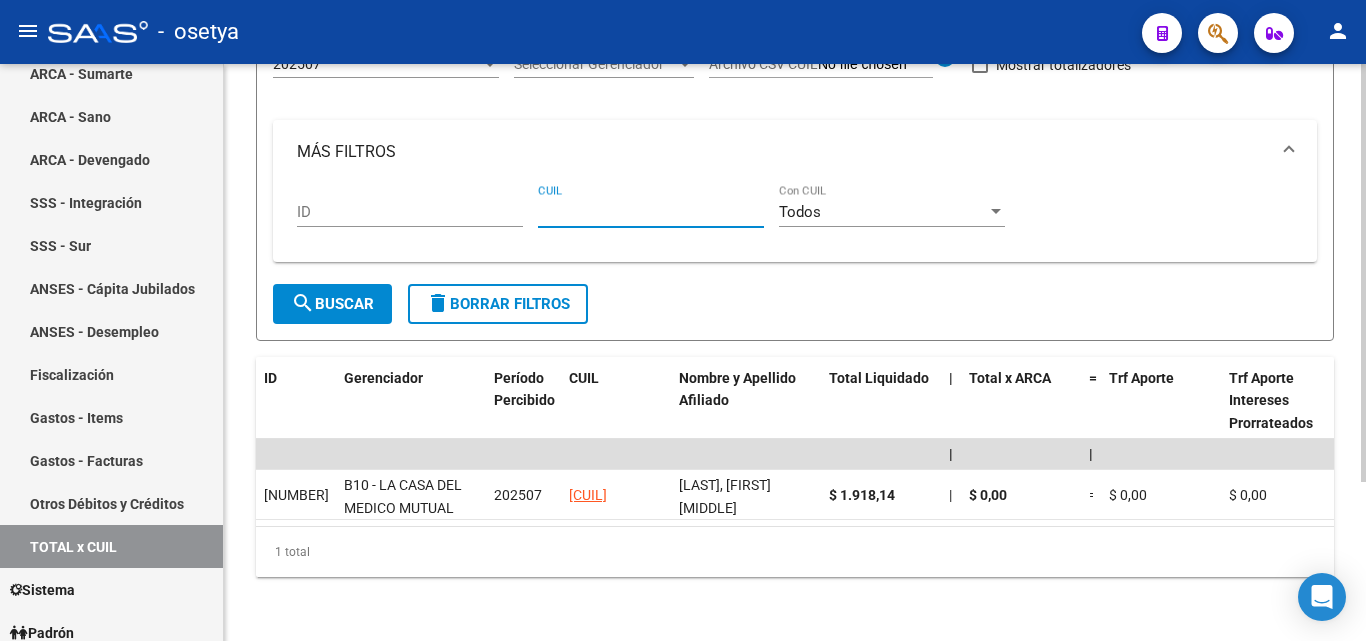 paste 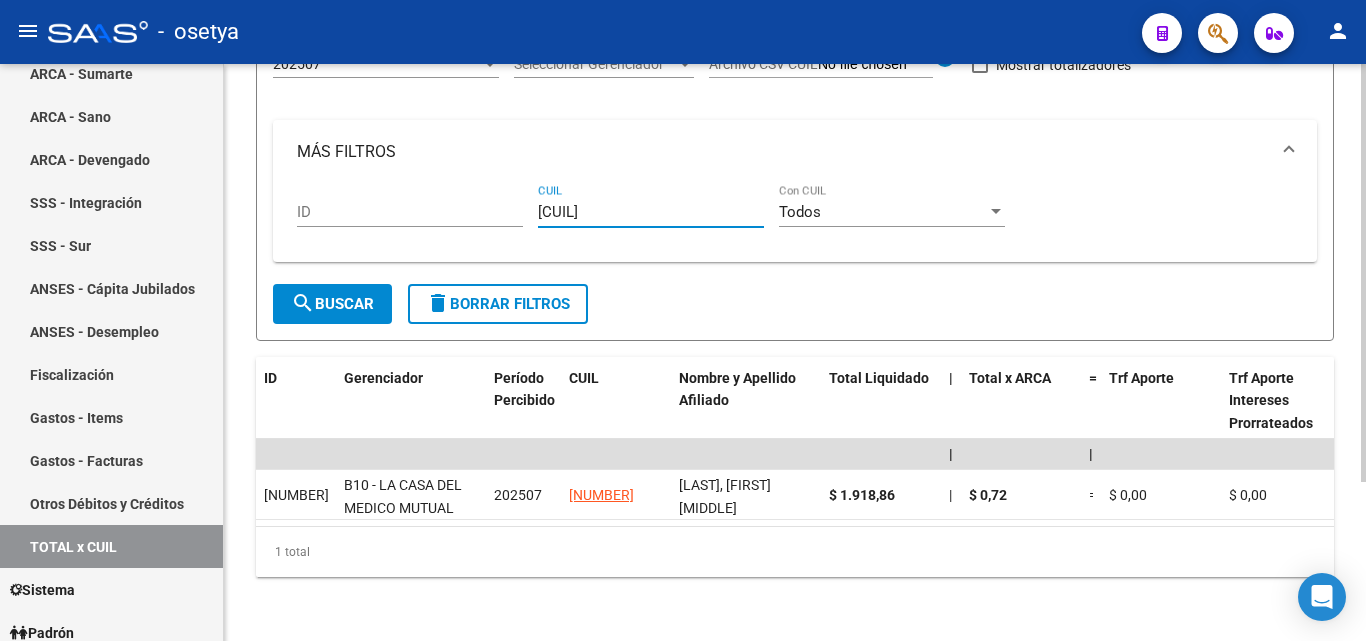 type on "[CUIL]" 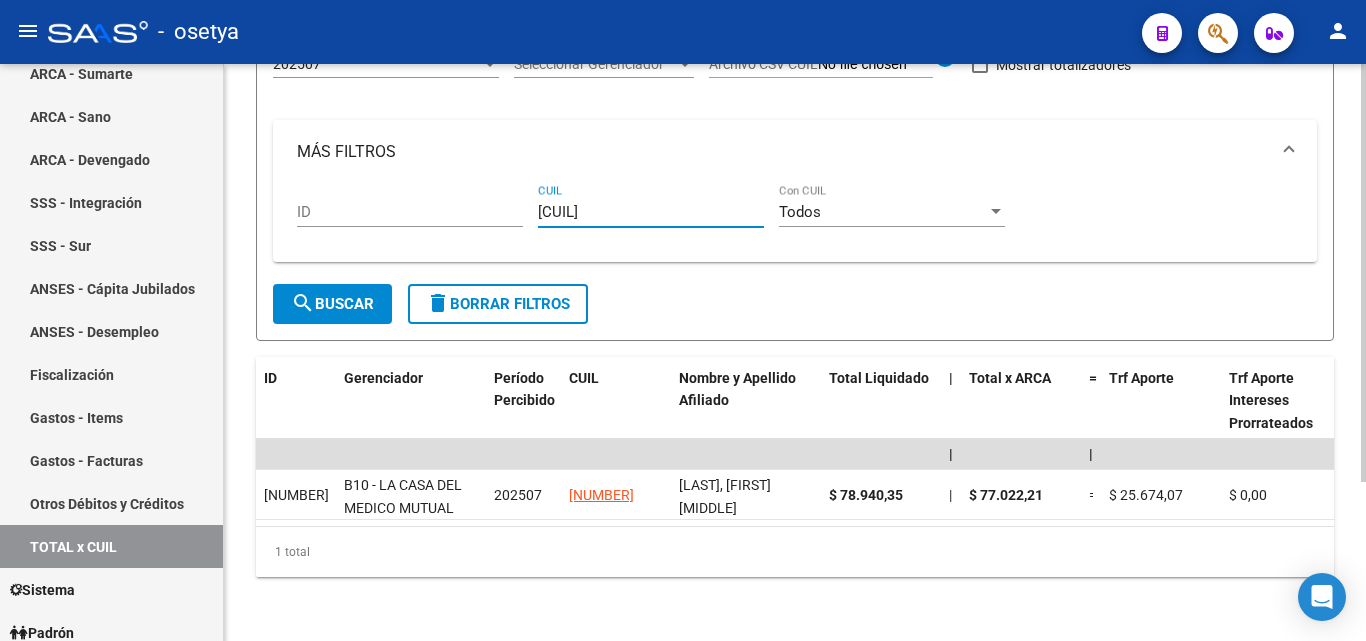 type on "[CUIL]" 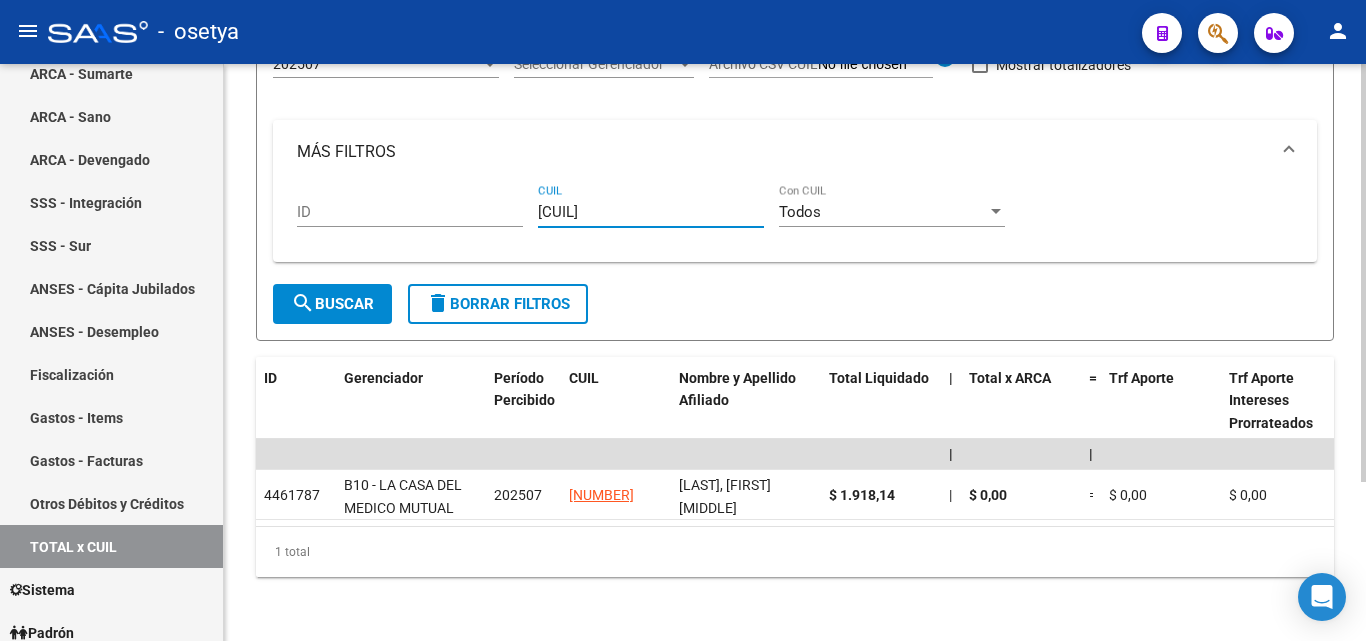 type on "[CUIL]" 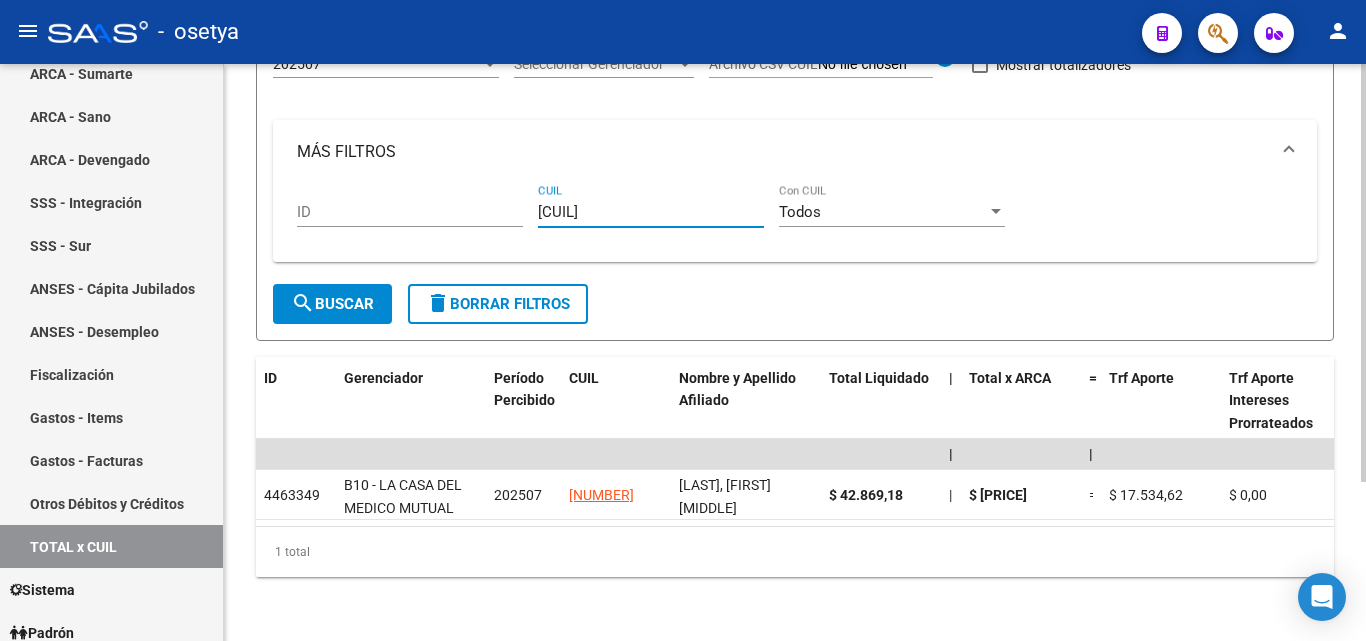 type on "[CUIL]" 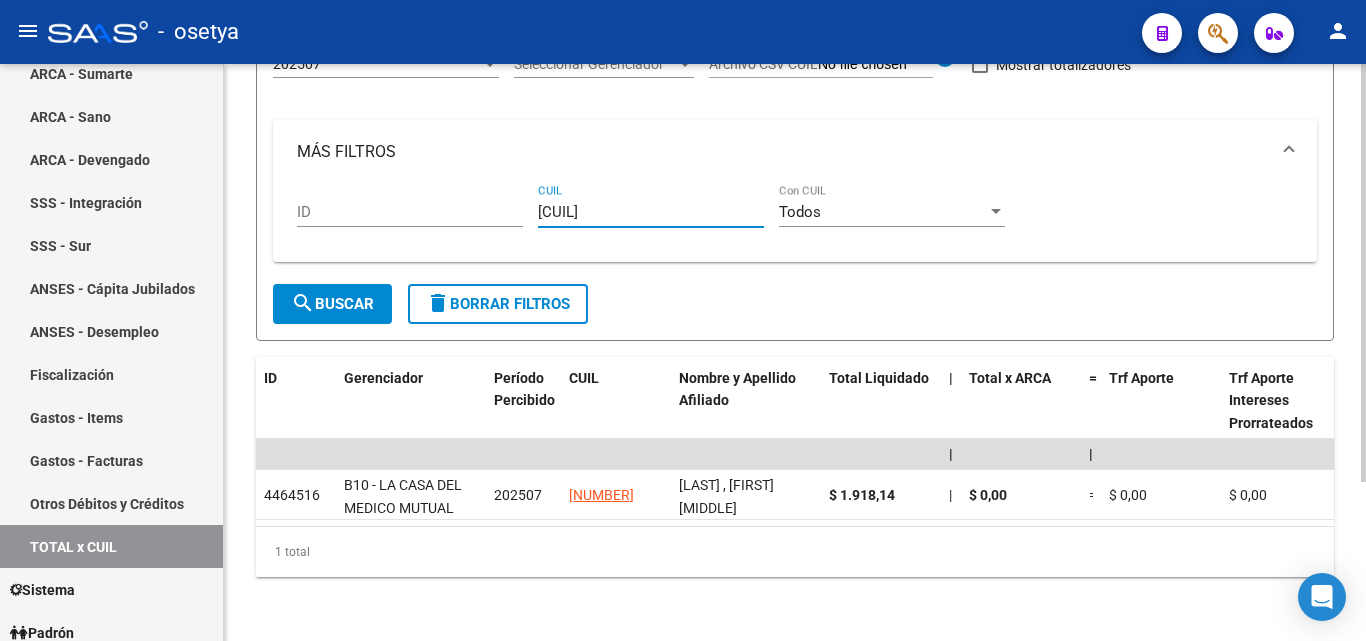 type on "[CUIL]" 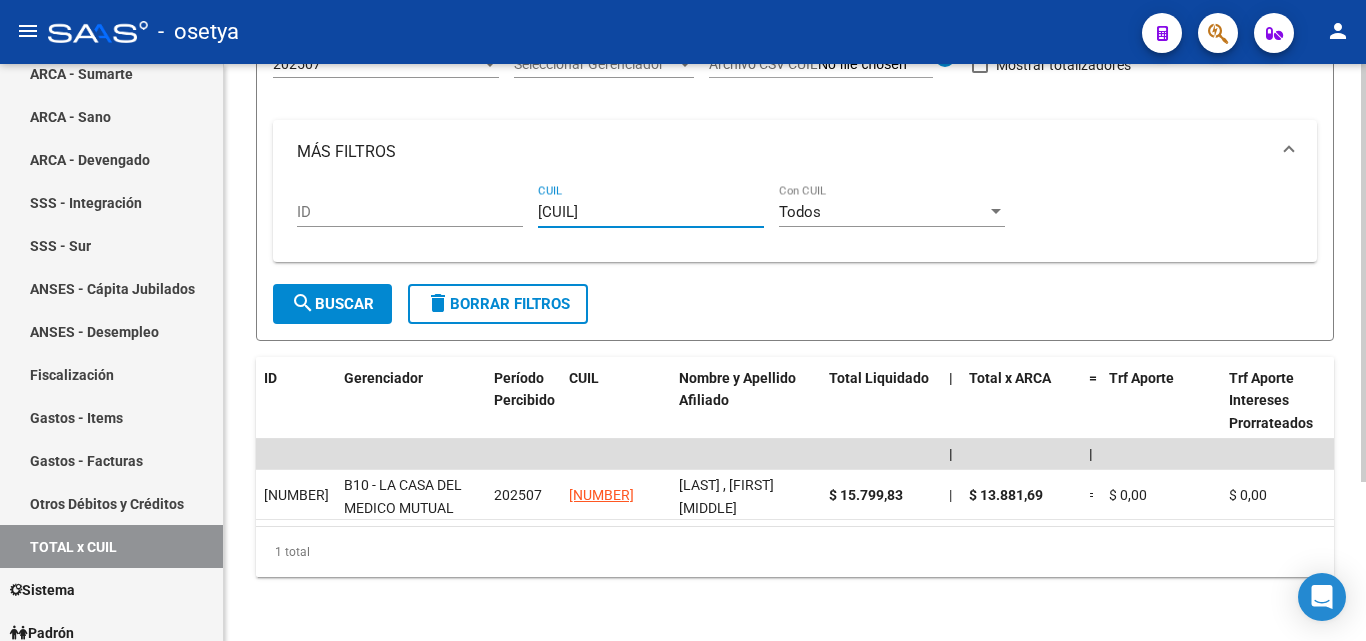 type on "[CUIL]" 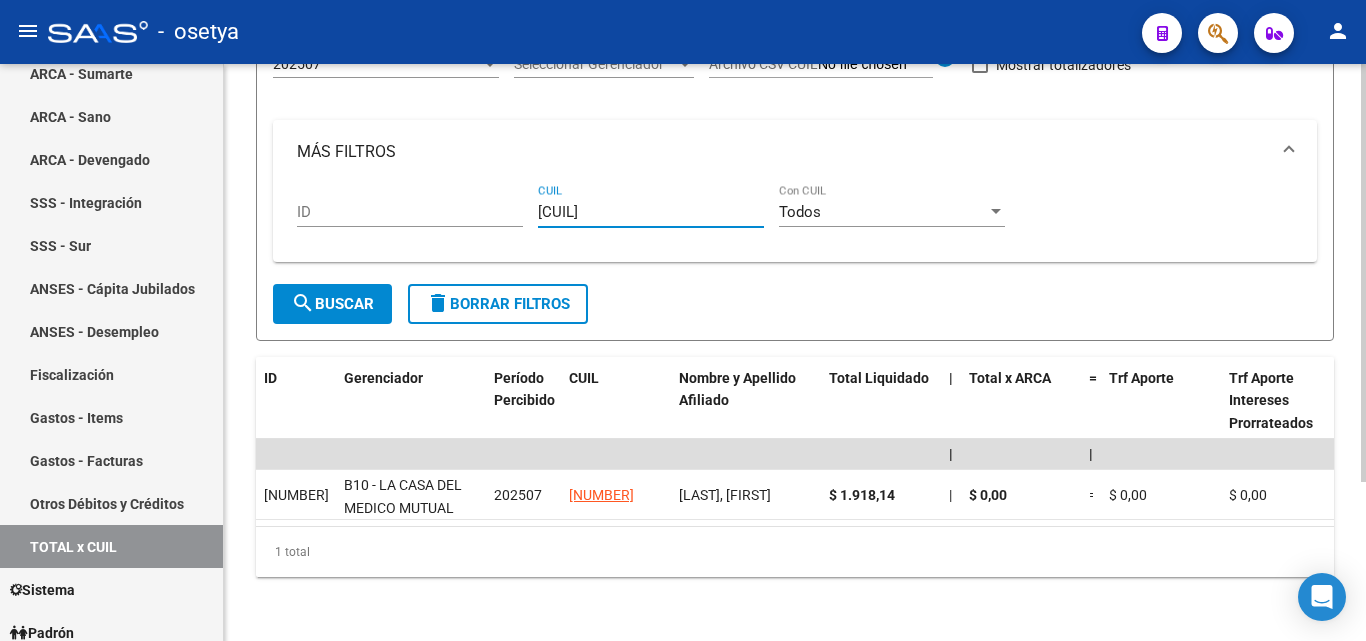type on "[CUIL]" 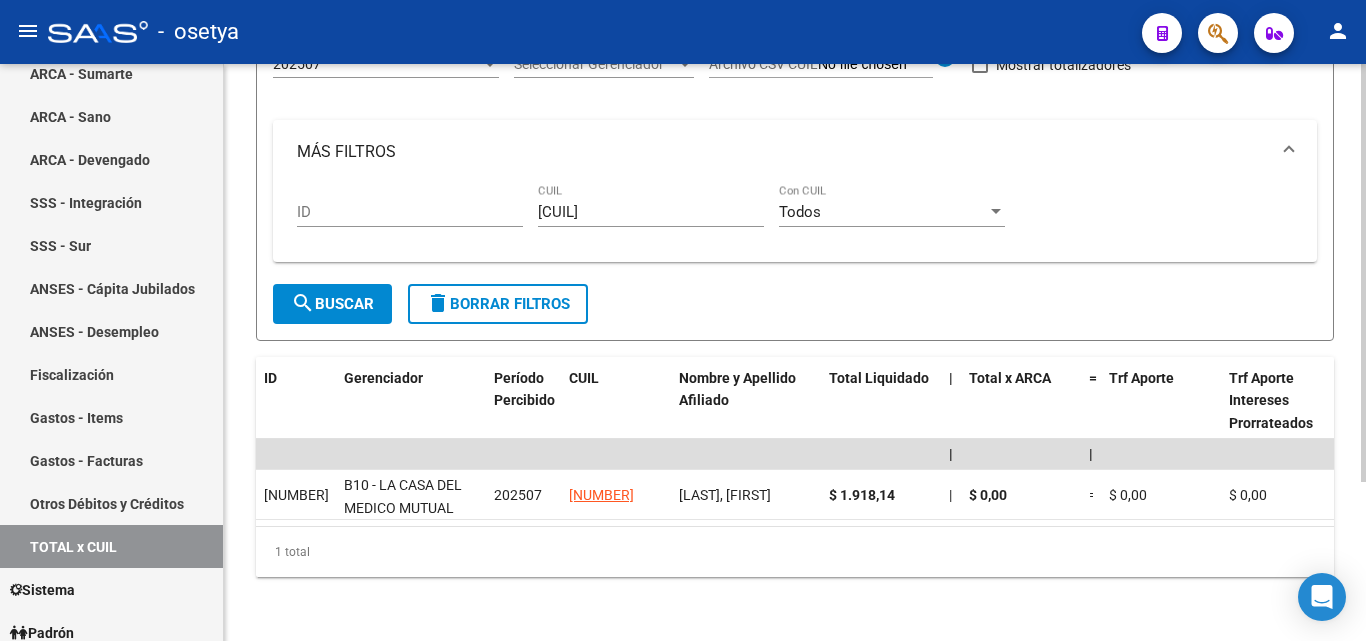 drag, startPoint x: 654, startPoint y: 184, endPoint x: 562, endPoint y: 202, distance: 93.74433 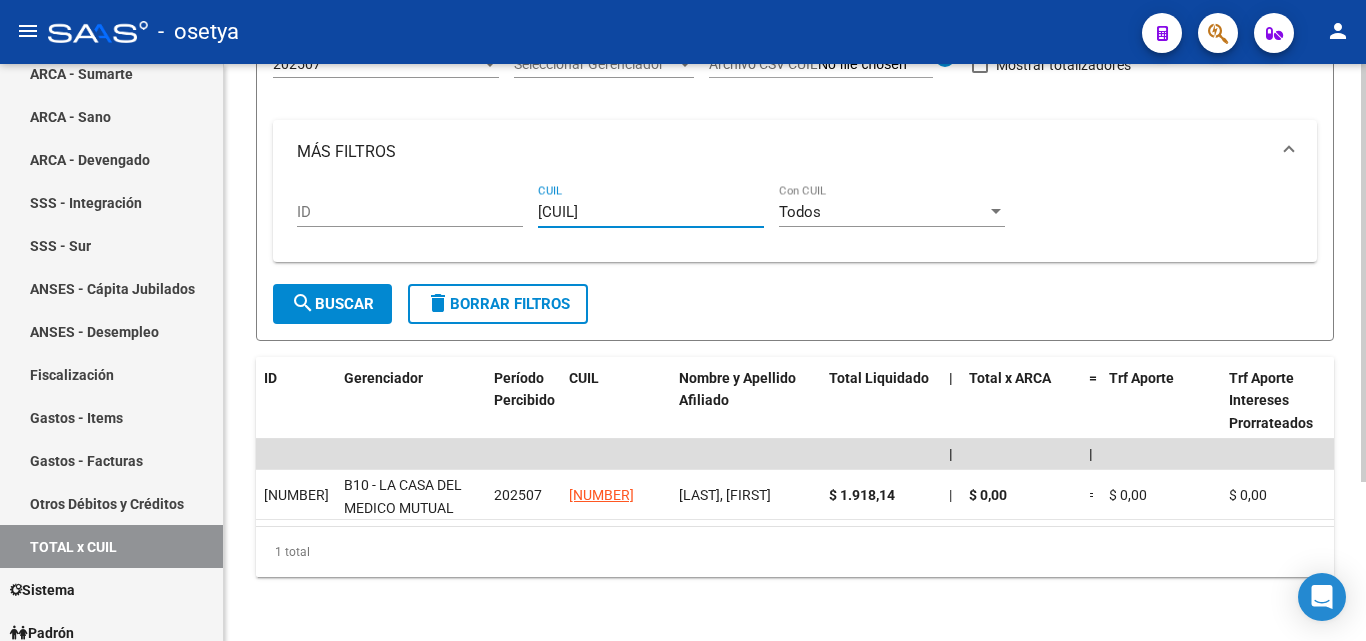 drag, startPoint x: 646, startPoint y: 202, endPoint x: 529, endPoint y: 202, distance: 117 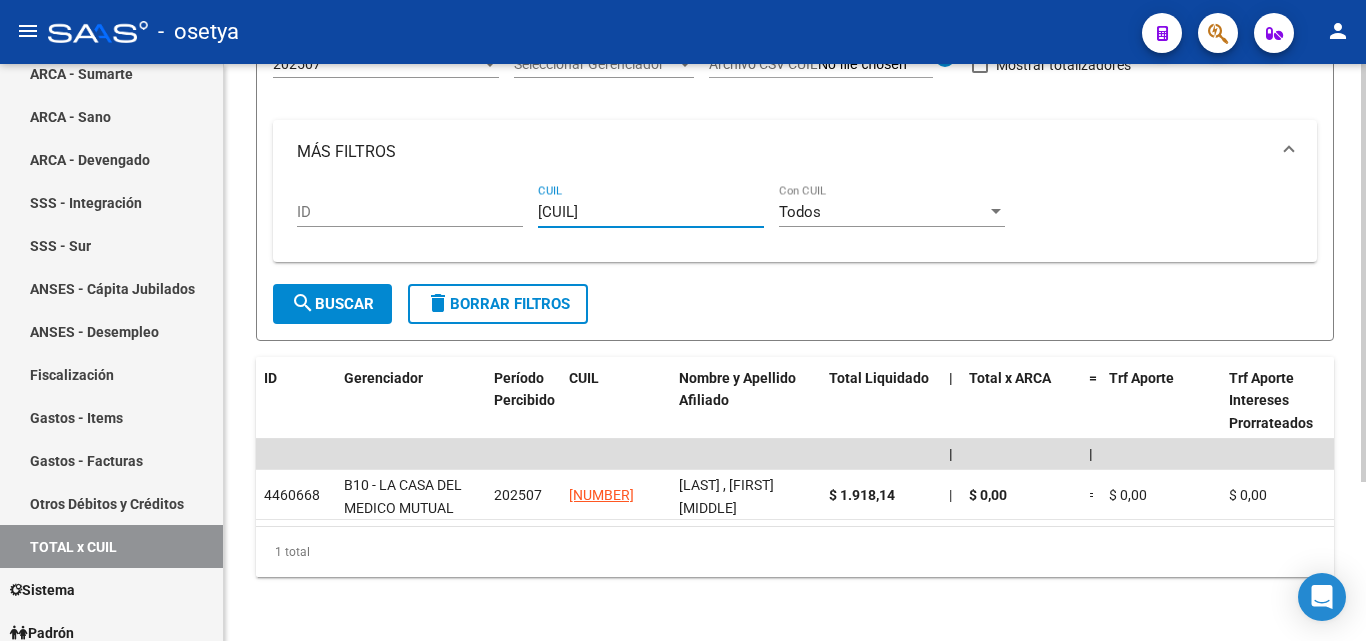 type on "[CUIL]" 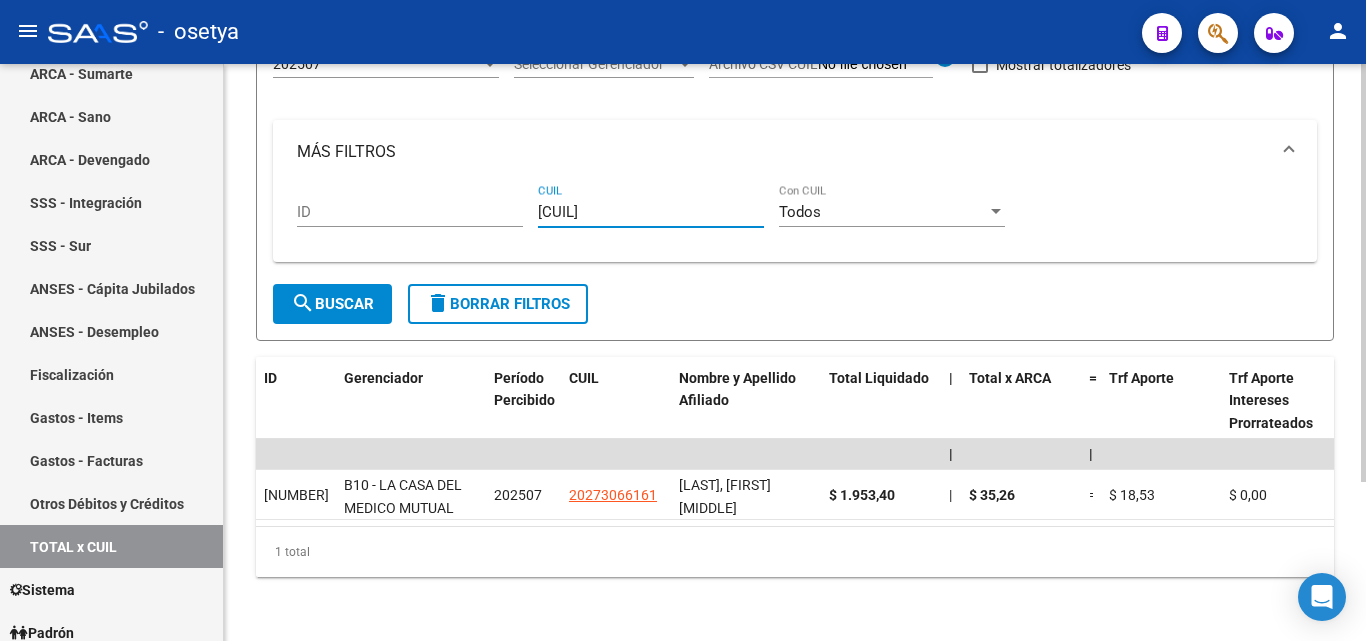 type on "[CUIL]" 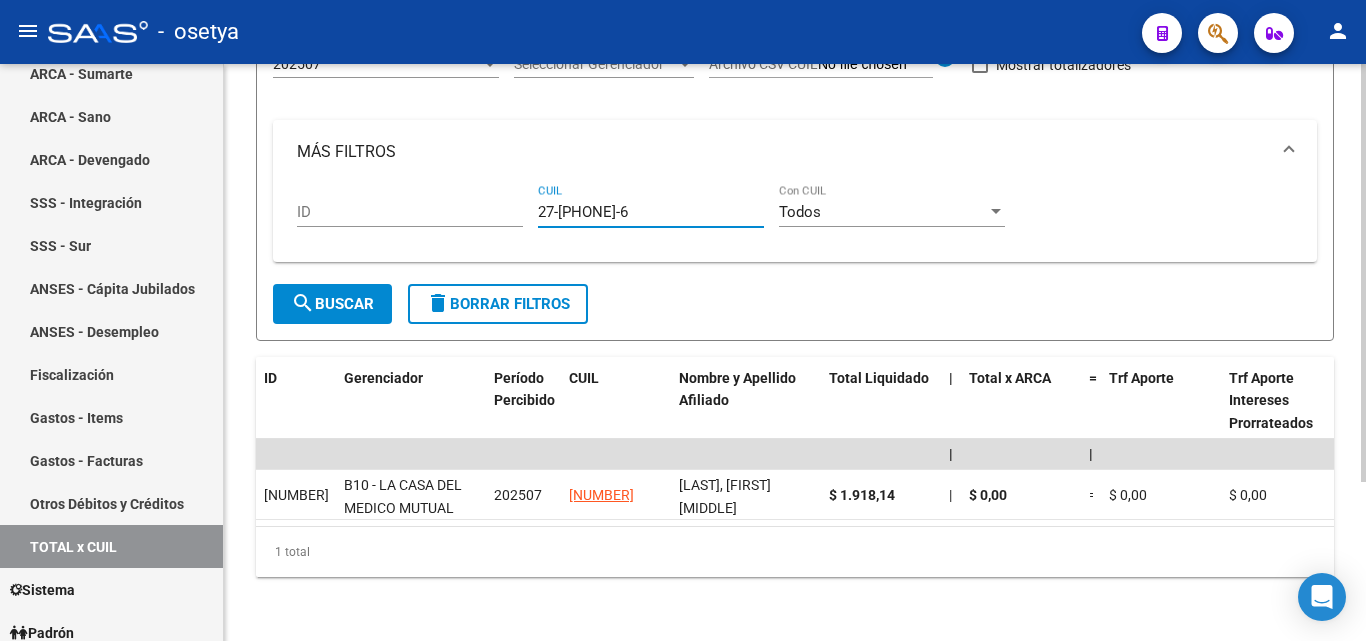 type on "27-[PHONE]-6" 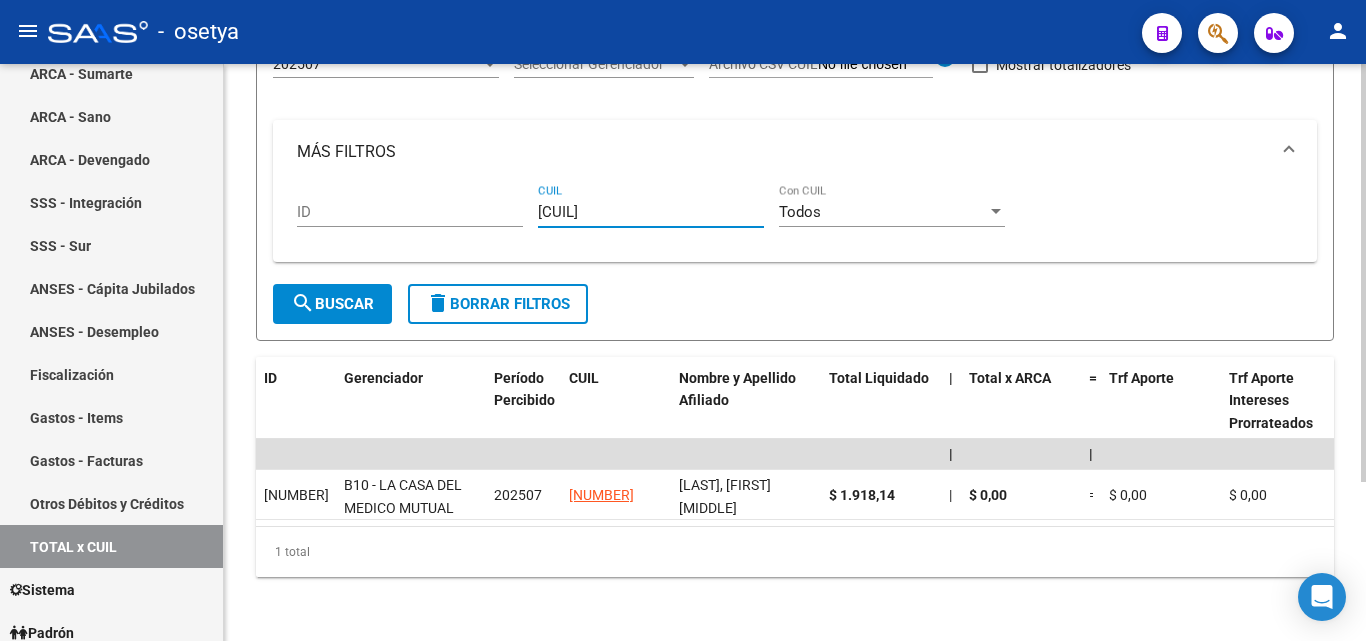 type on "[CUIL]" 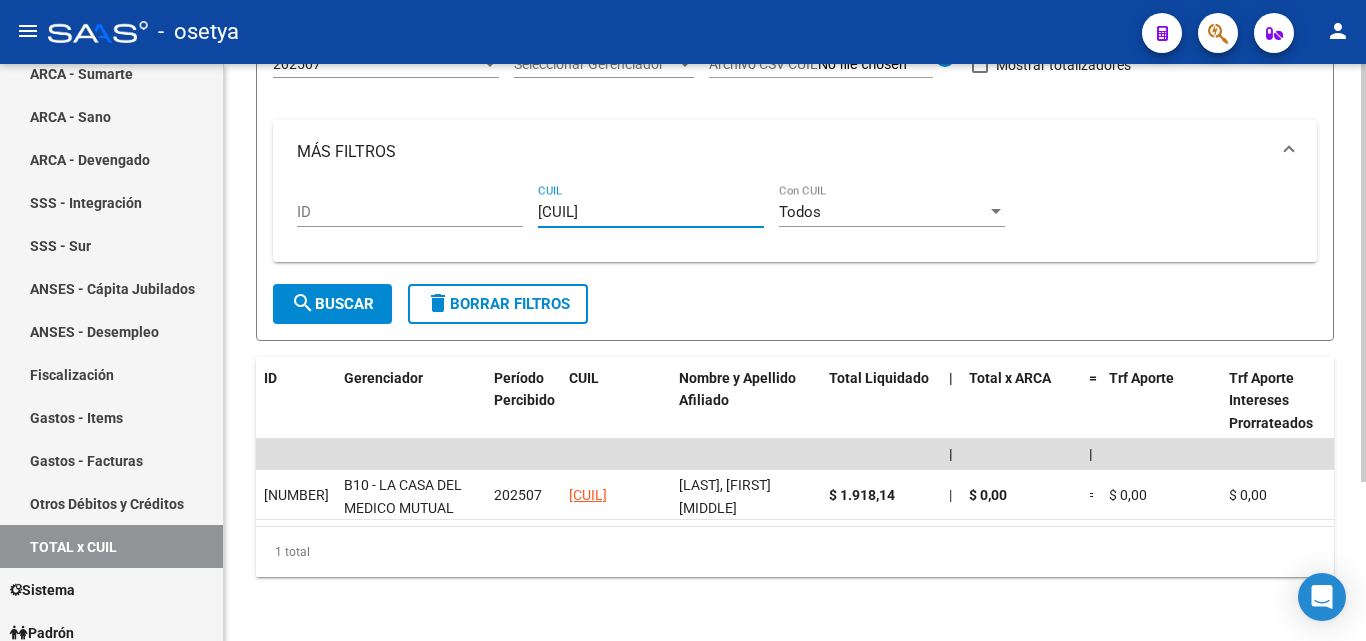 type on "[CUIL]" 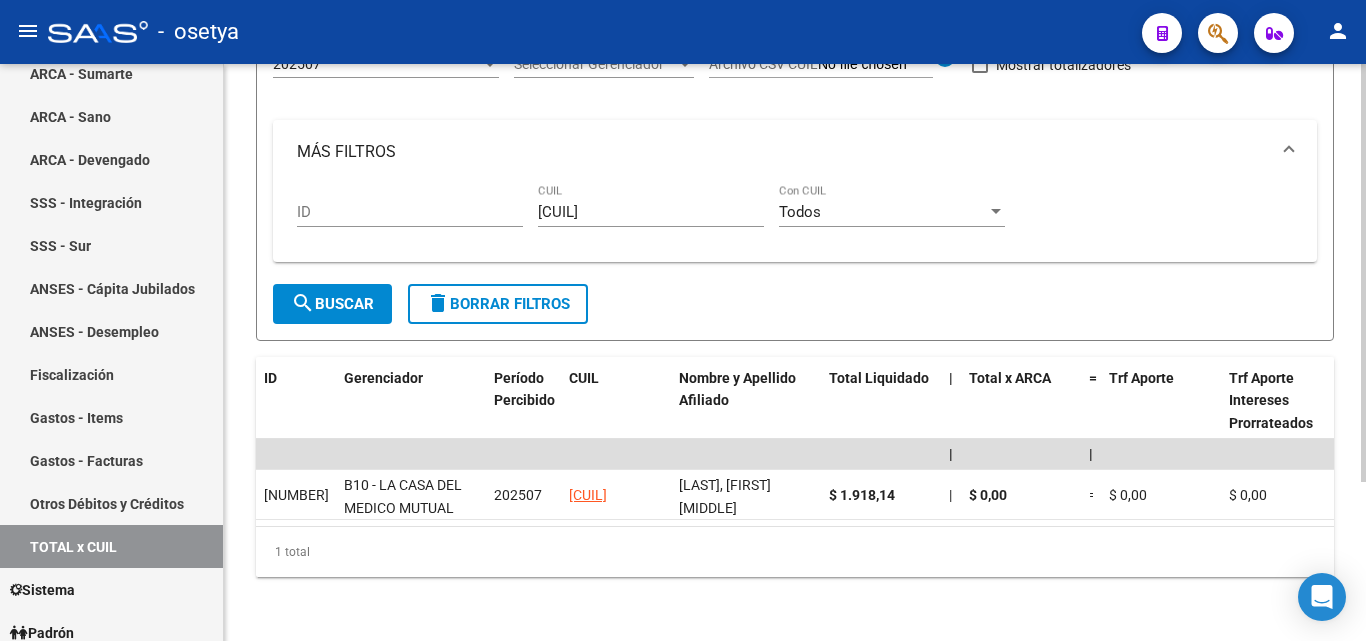 drag, startPoint x: 646, startPoint y: 208, endPoint x: 530, endPoint y: 214, distance: 116.15507 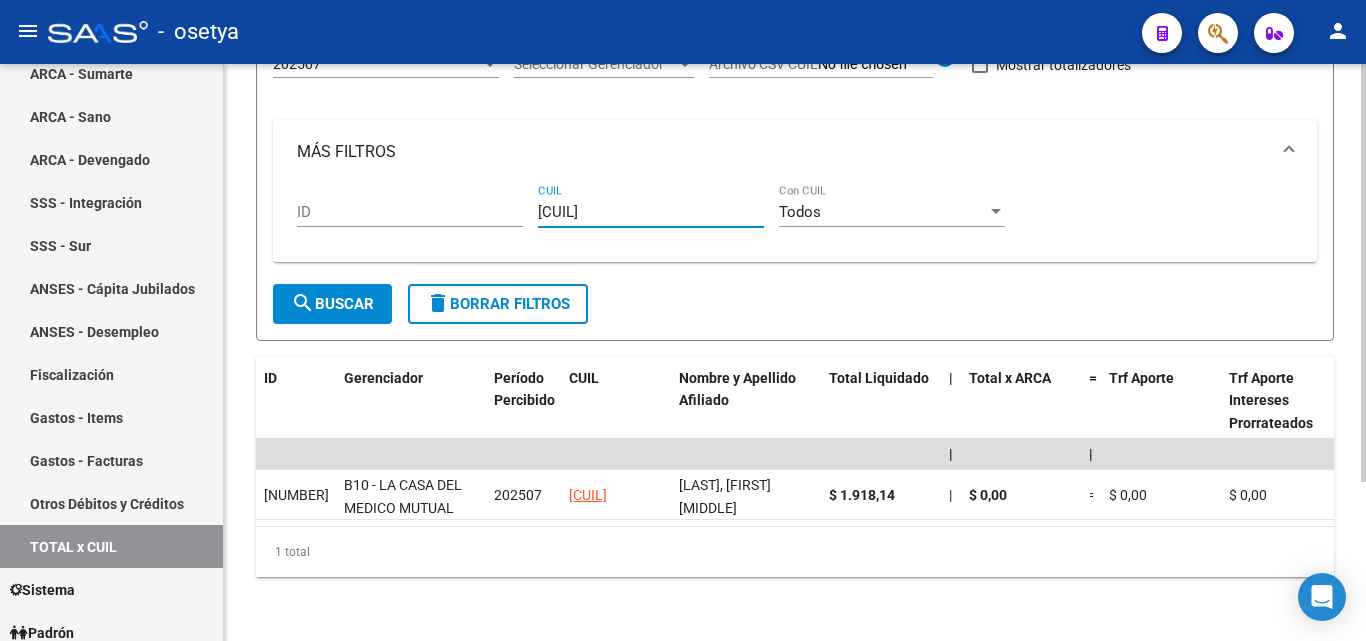 drag, startPoint x: 678, startPoint y: 194, endPoint x: 517, endPoint y: 198, distance: 161.04968 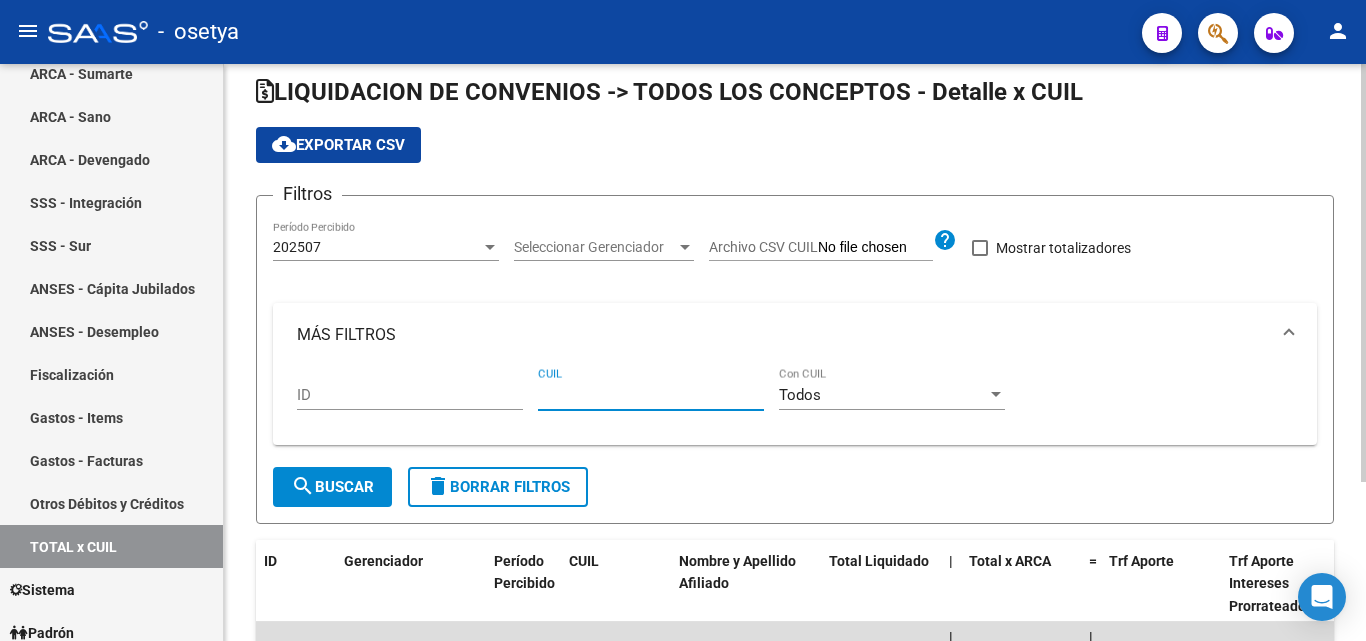 scroll, scrollTop: 120, scrollLeft: 0, axis: vertical 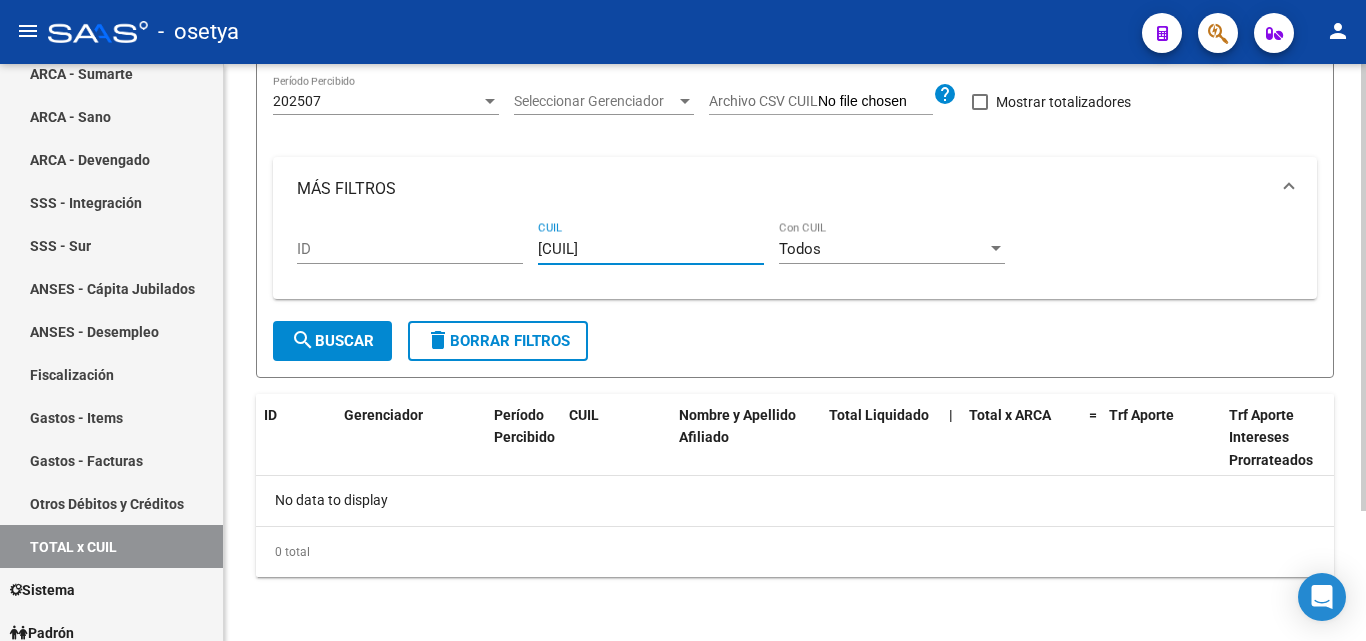 type on "[CUIL]" 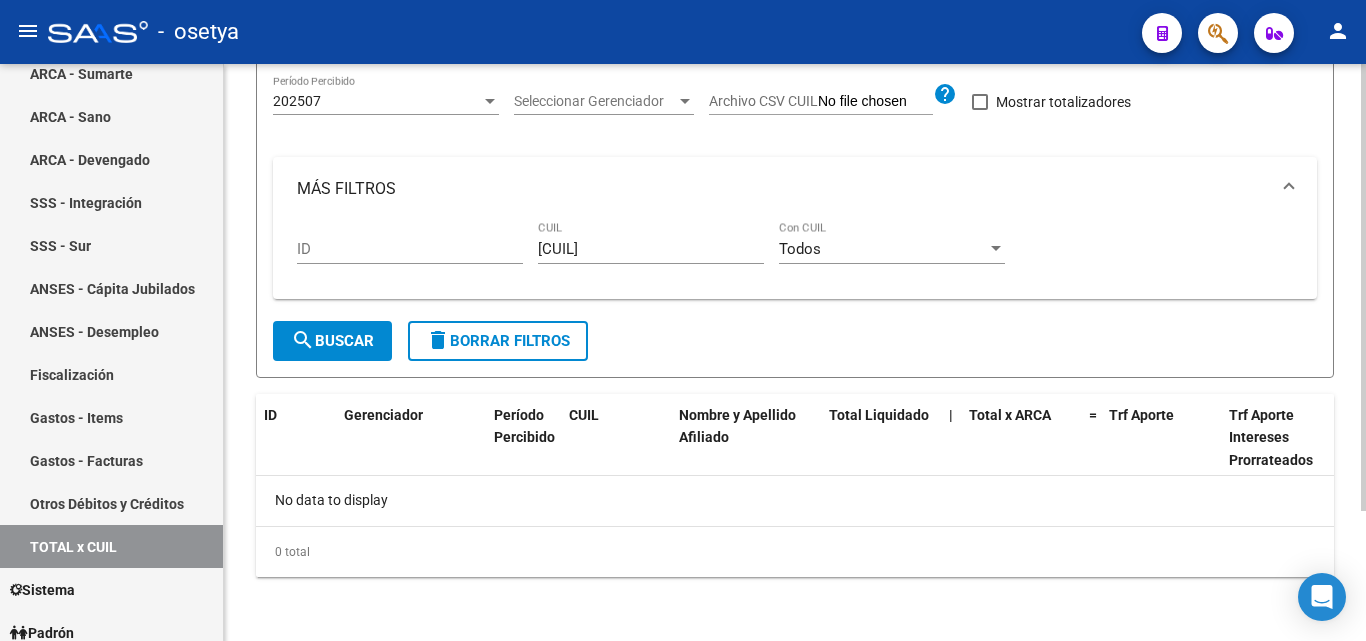 drag, startPoint x: 655, startPoint y: 237, endPoint x: 539, endPoint y: 251, distance: 116.841774 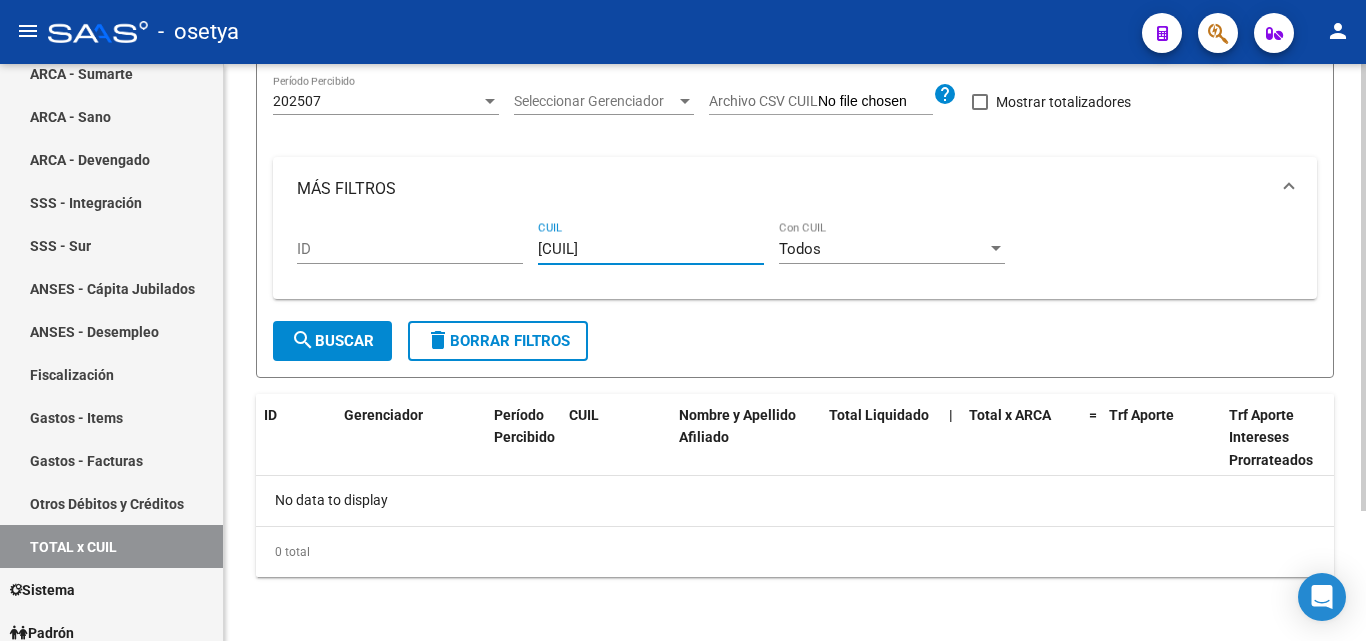 drag, startPoint x: 637, startPoint y: 247, endPoint x: 528, endPoint y: 253, distance: 109.165016 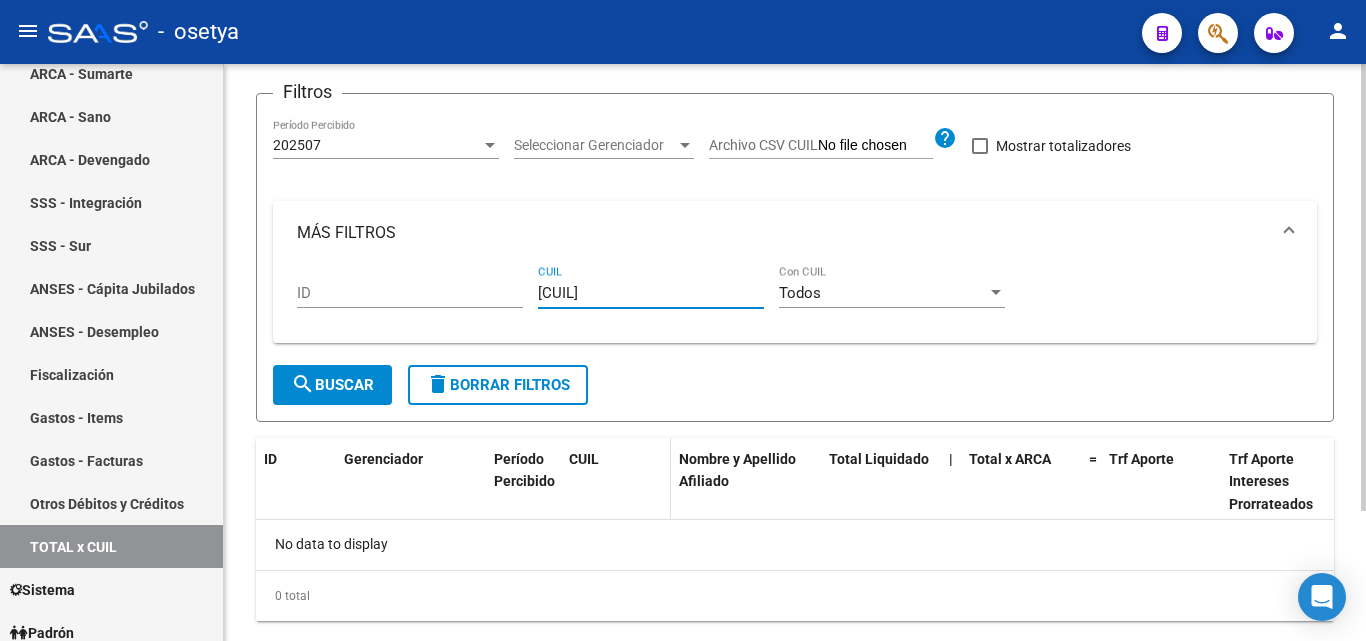 scroll, scrollTop: 167, scrollLeft: 0, axis: vertical 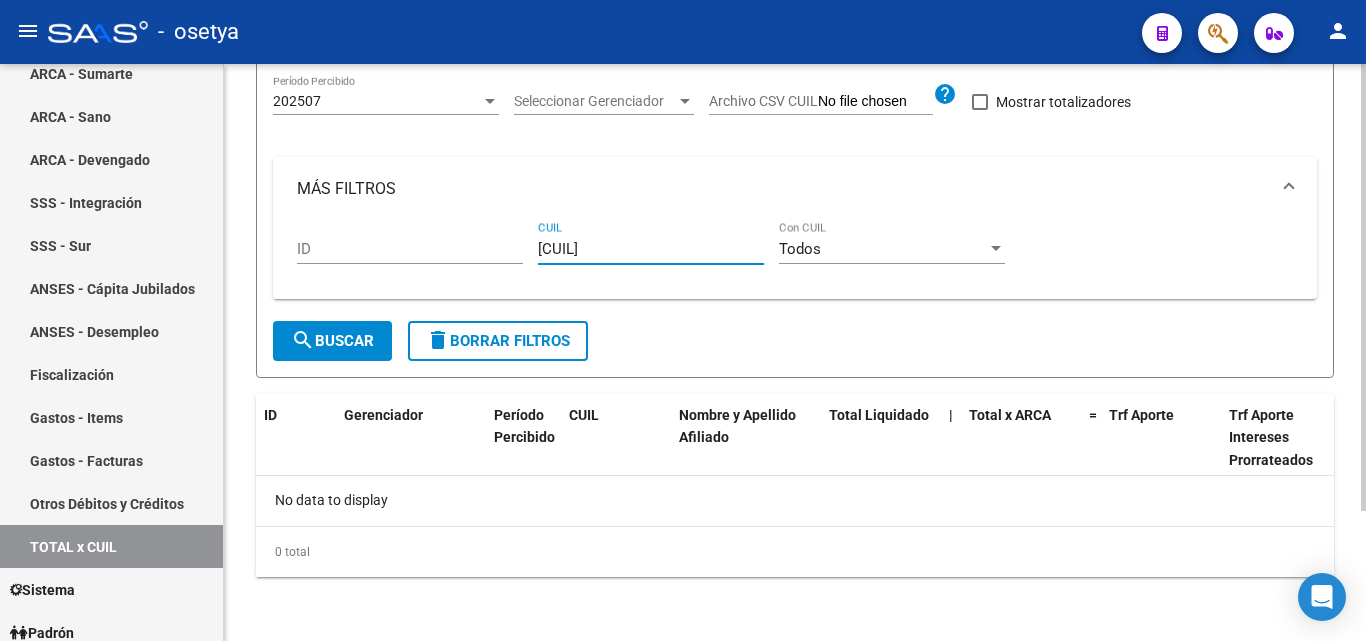 type on "[CUIL]" 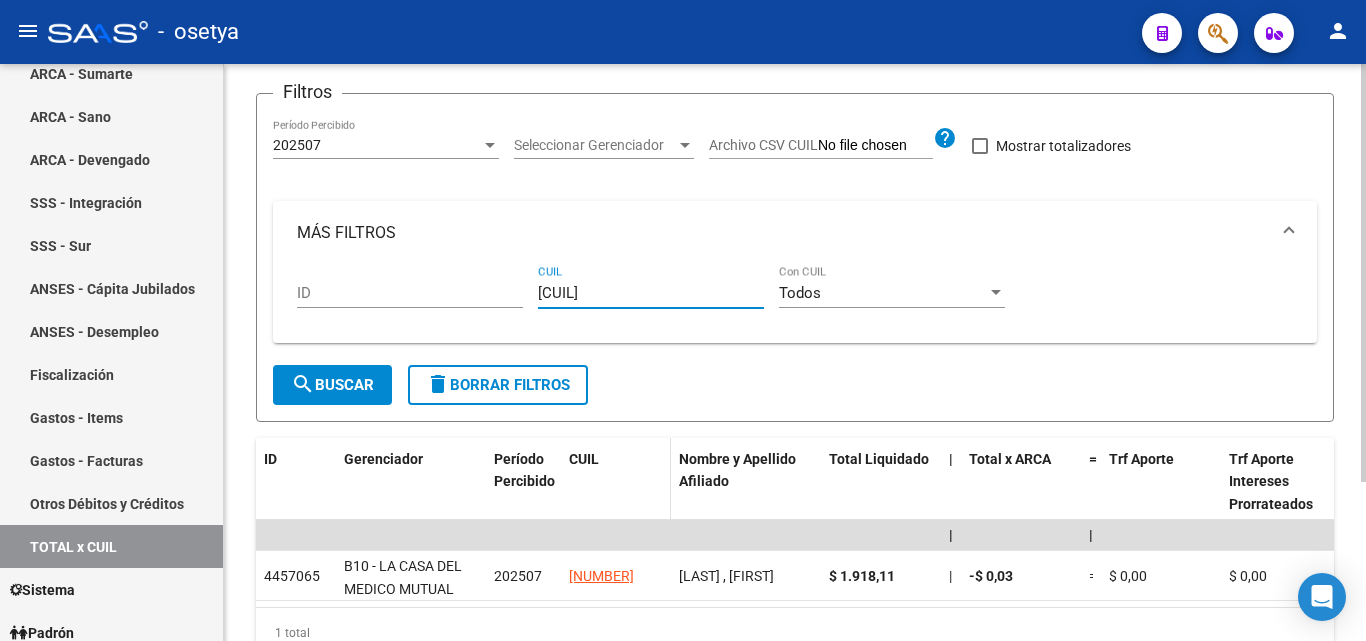 scroll, scrollTop: 167, scrollLeft: 0, axis: vertical 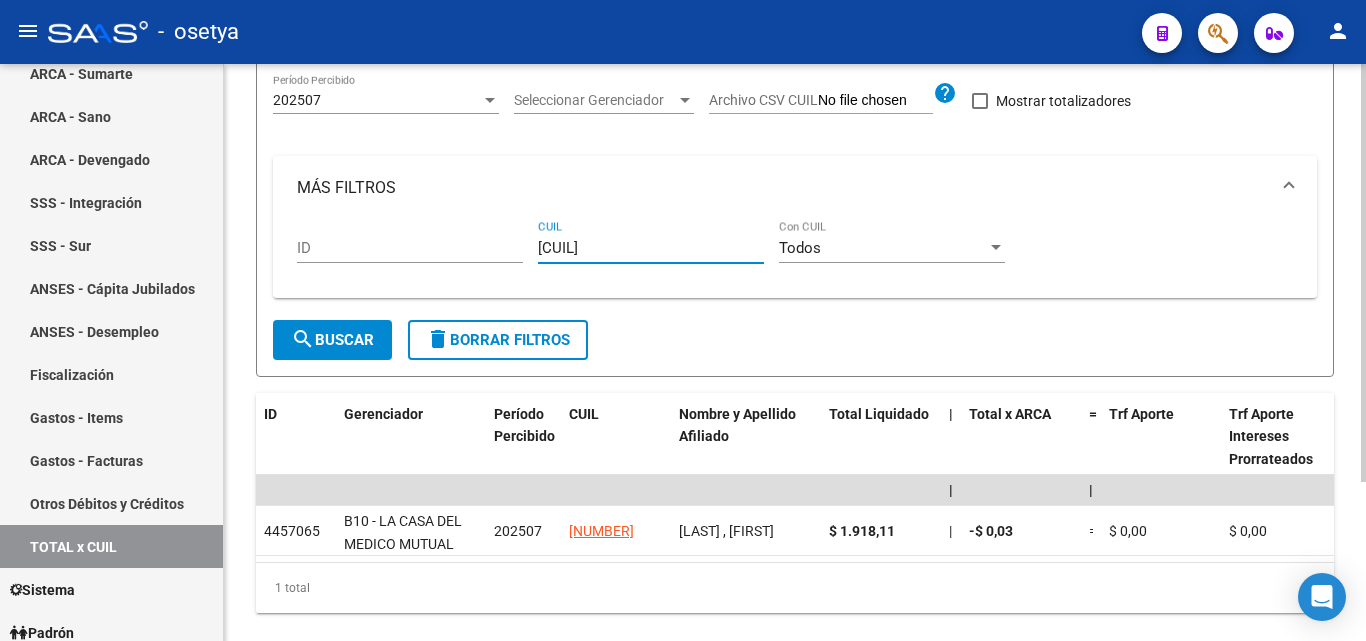 type on "[CUIL]" 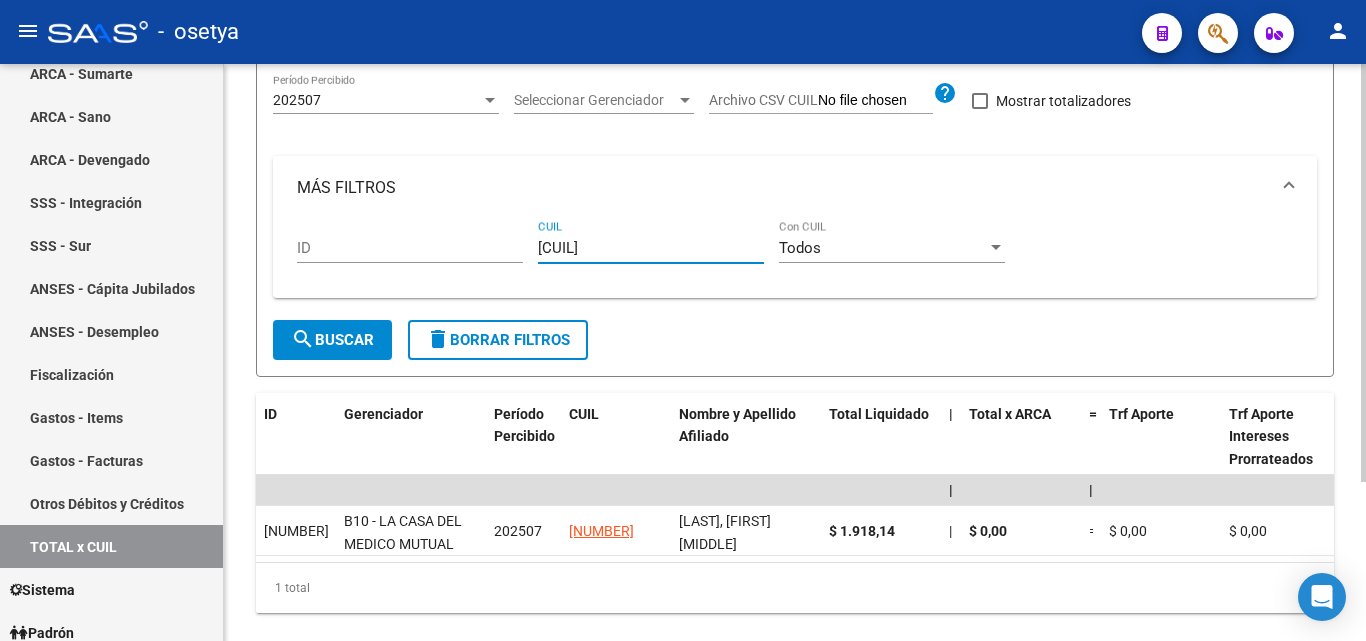 type on "[CUIL]" 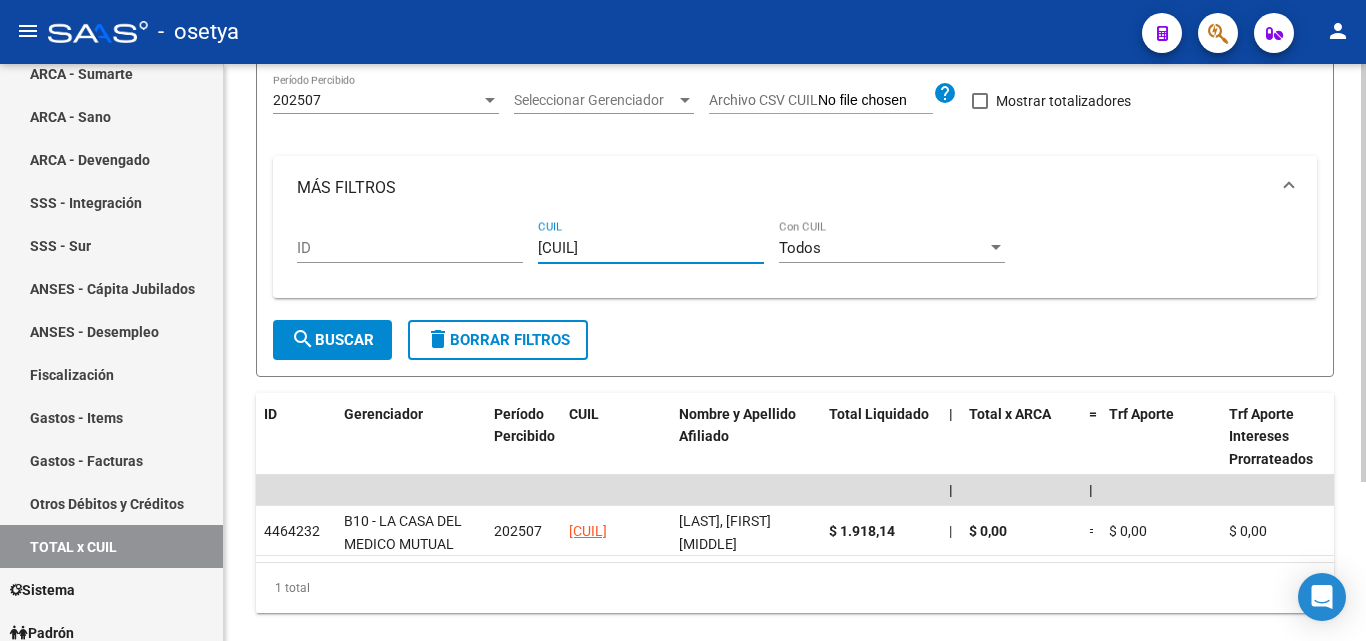type on "[CUIL]" 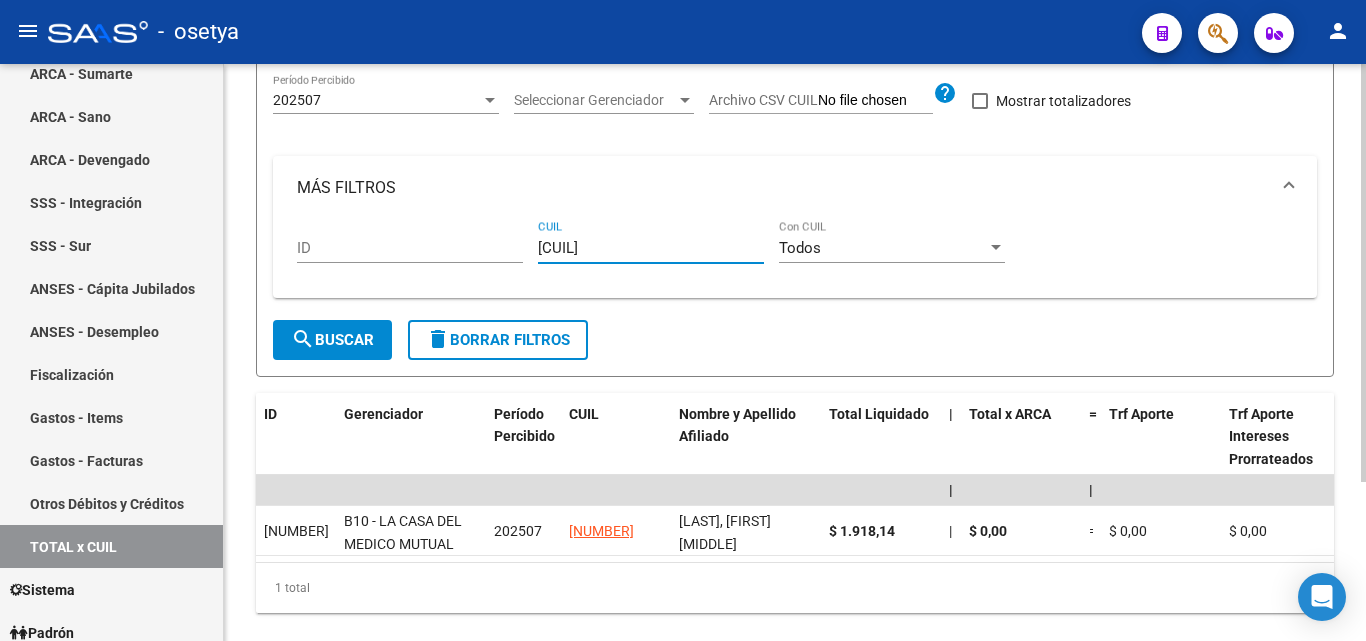type on "[CUIL]" 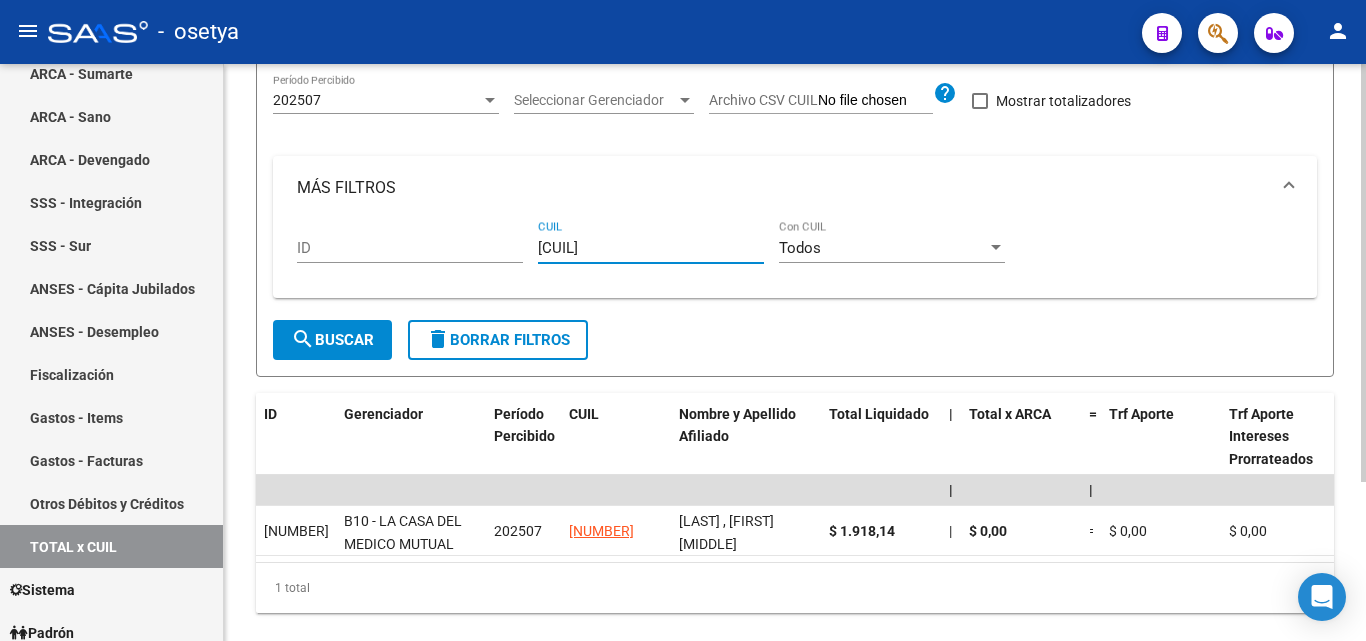 type on "[CUIL]" 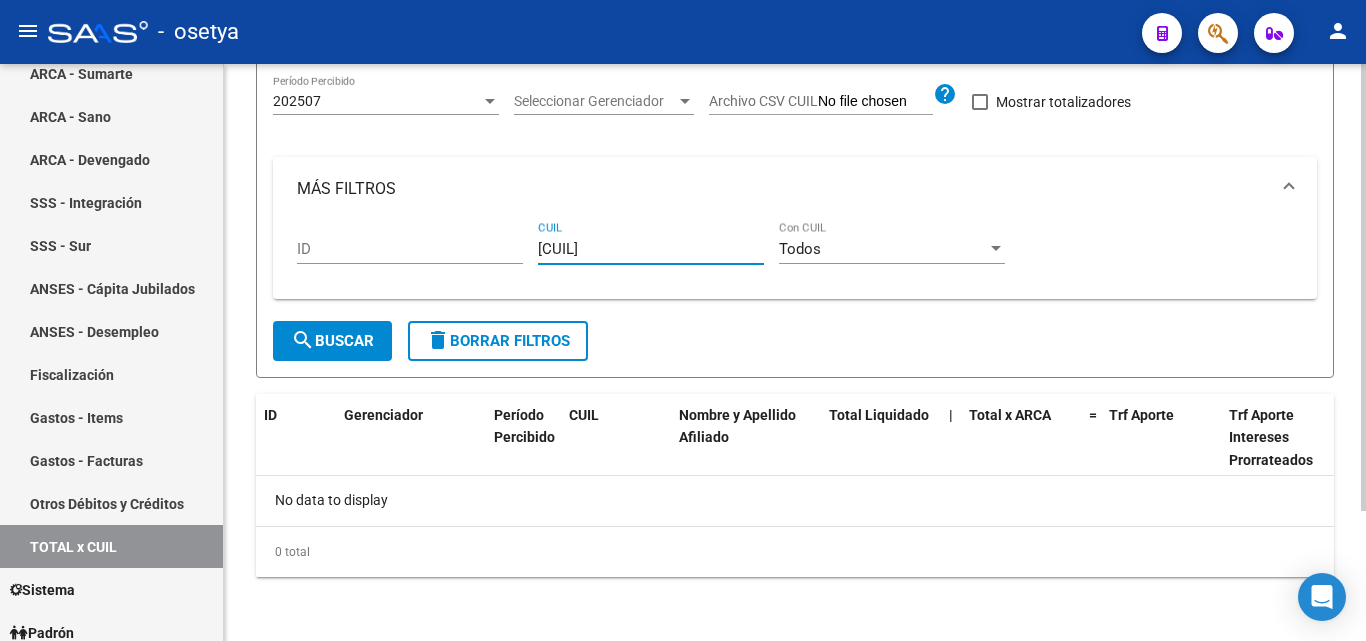 type on "[CUIL]" 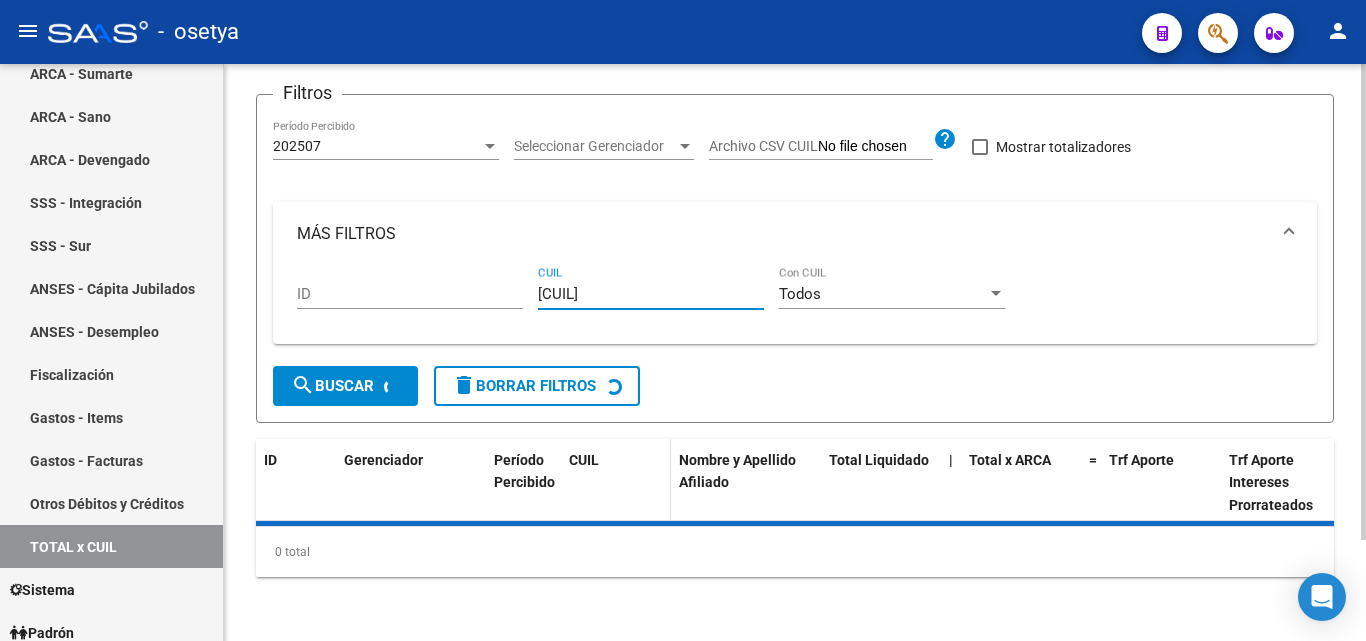 scroll, scrollTop: 167, scrollLeft: 0, axis: vertical 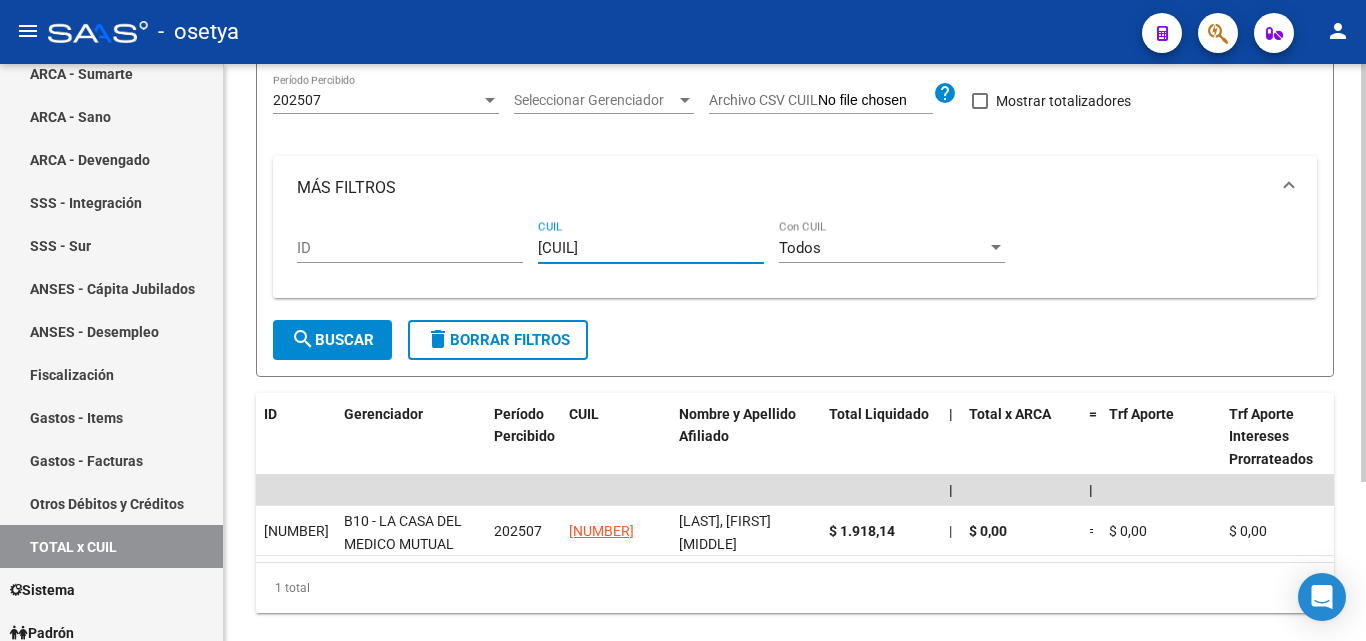type on "[CUIL]" 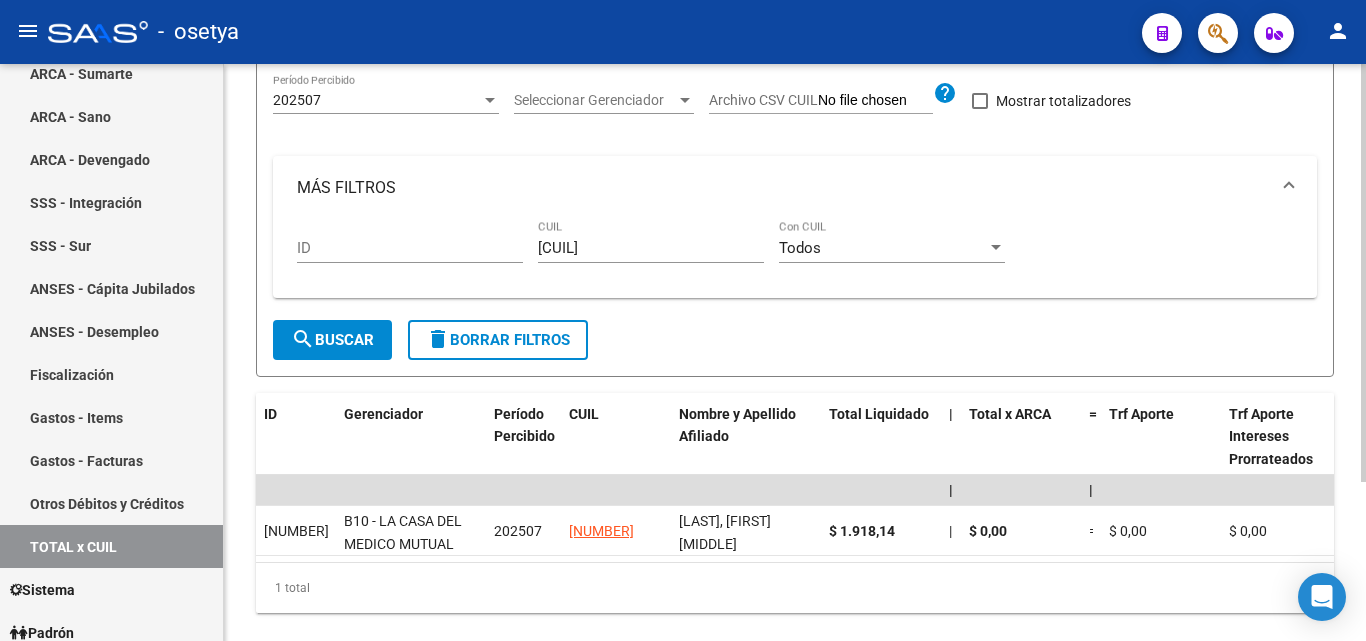 click on "[CUIL] CUIL" at bounding box center (651, 241) 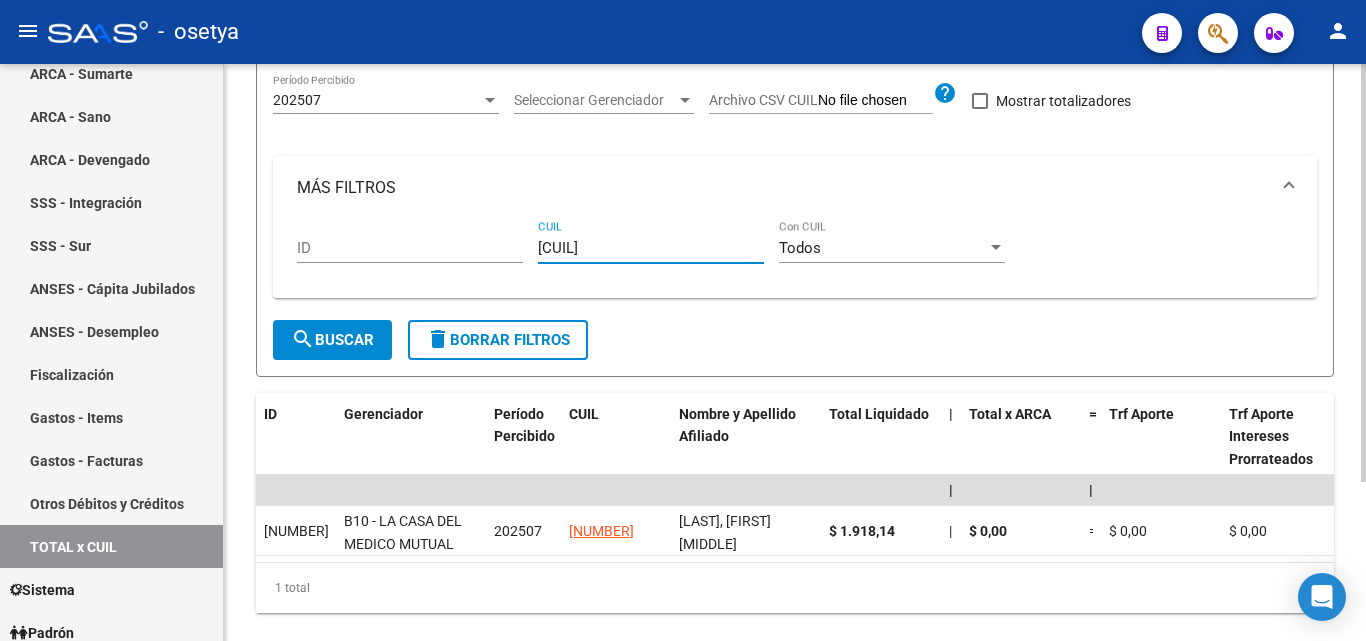 drag, startPoint x: 650, startPoint y: 251, endPoint x: 560, endPoint y: 251, distance: 90 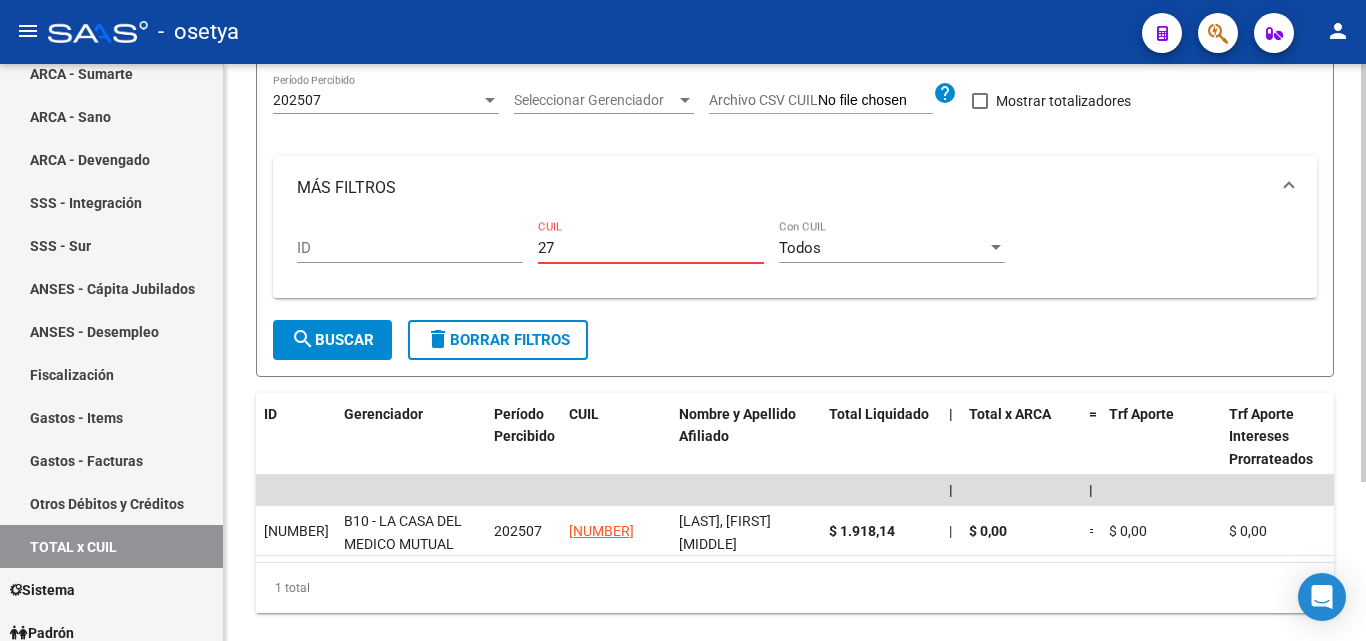 type on "2" 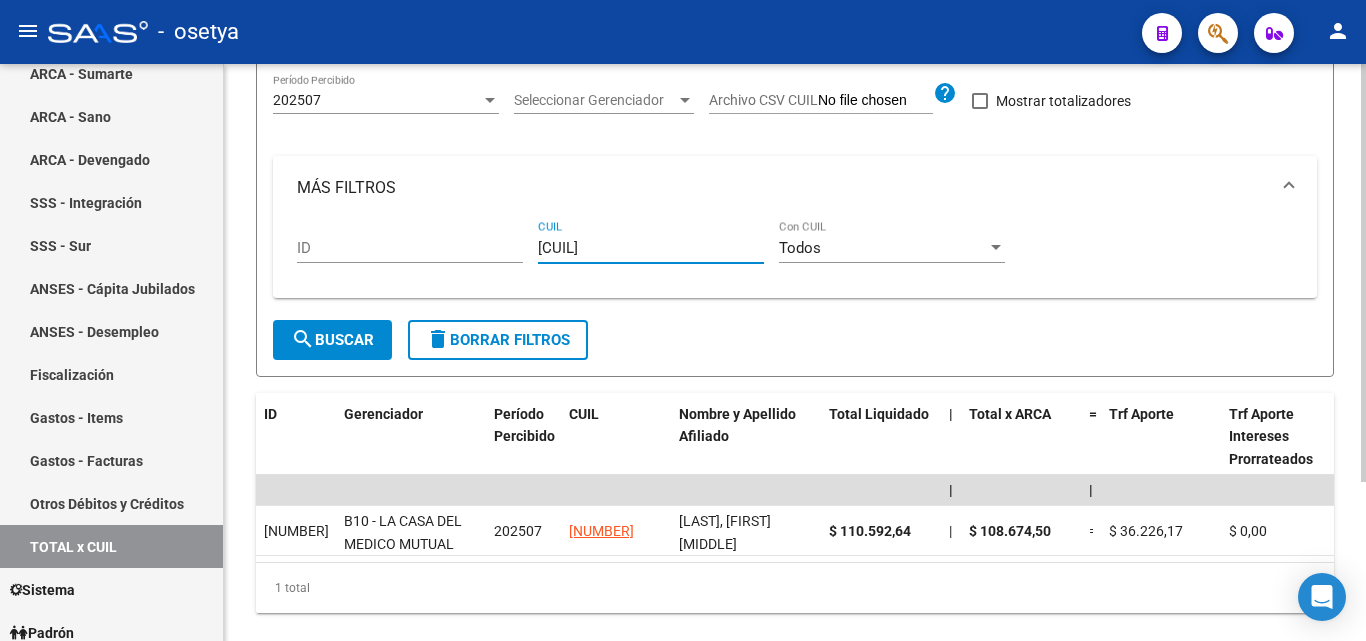 type on "[CUIL]" 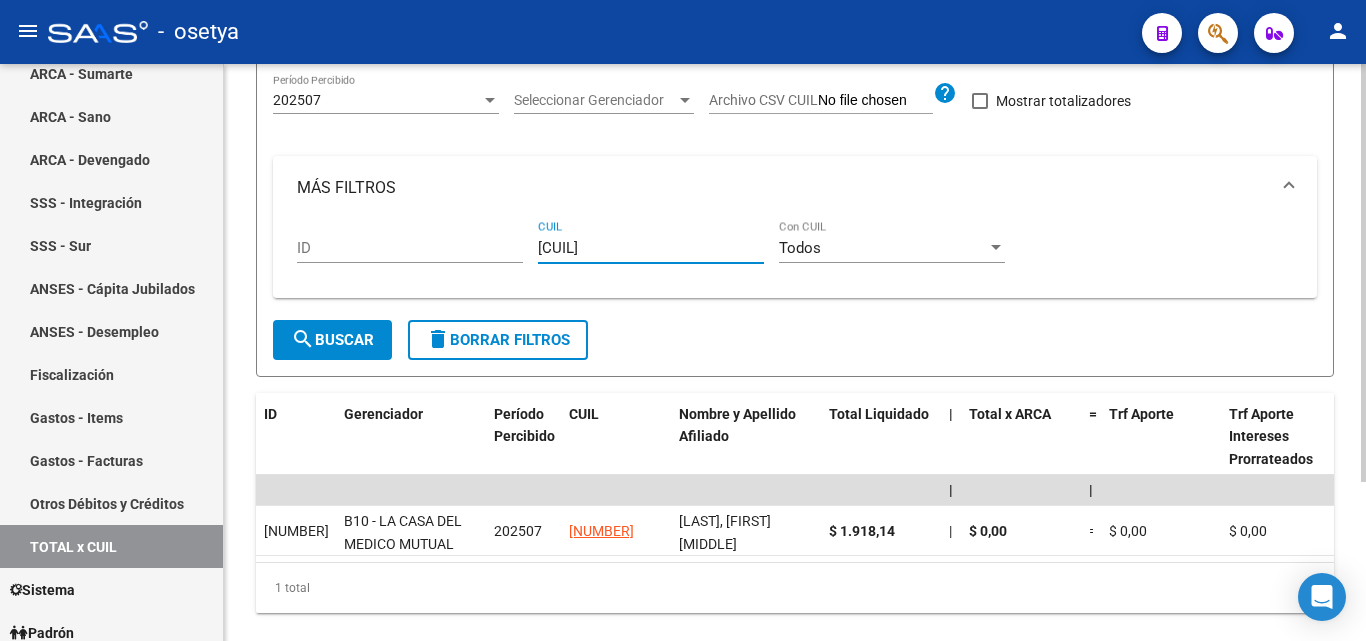 type on "[CUIL]" 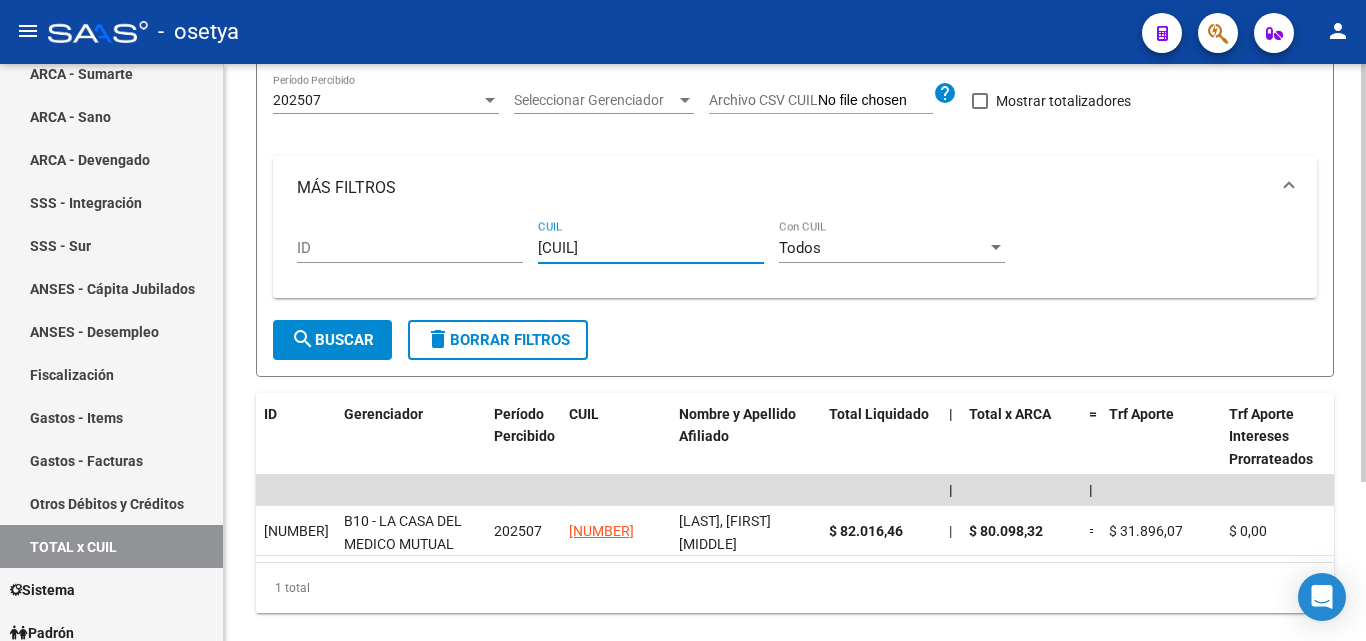 type on "[CUIL]" 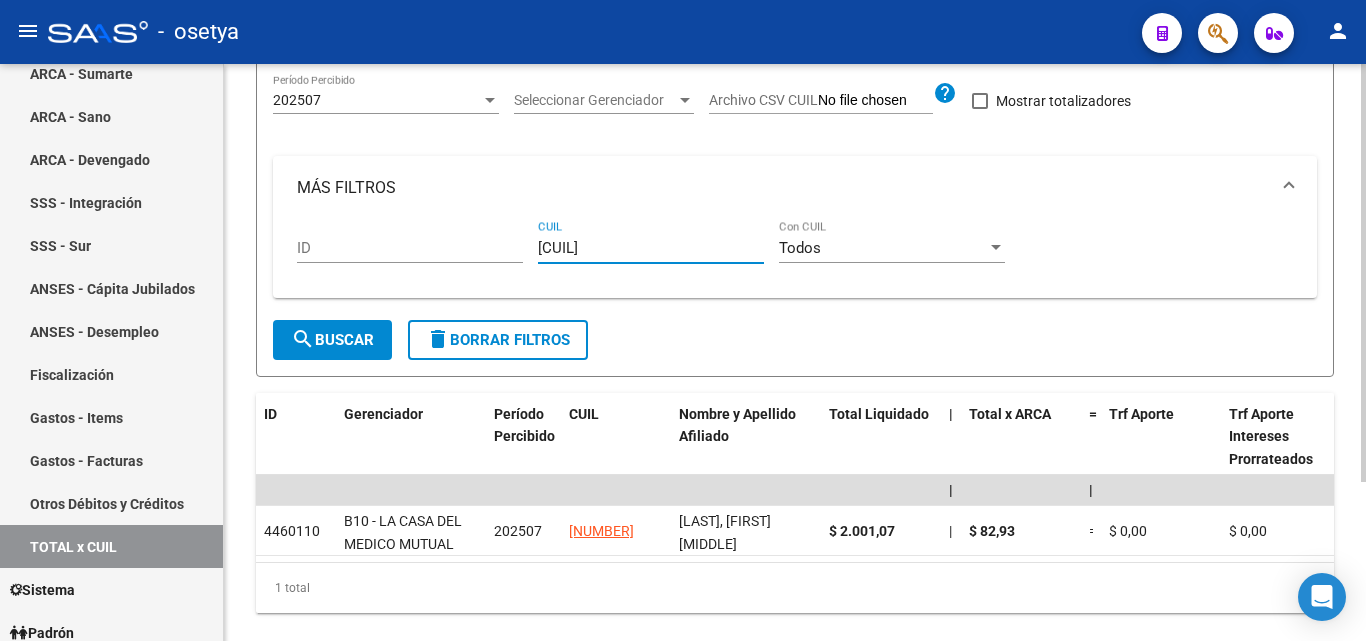 type on "[CUIL]" 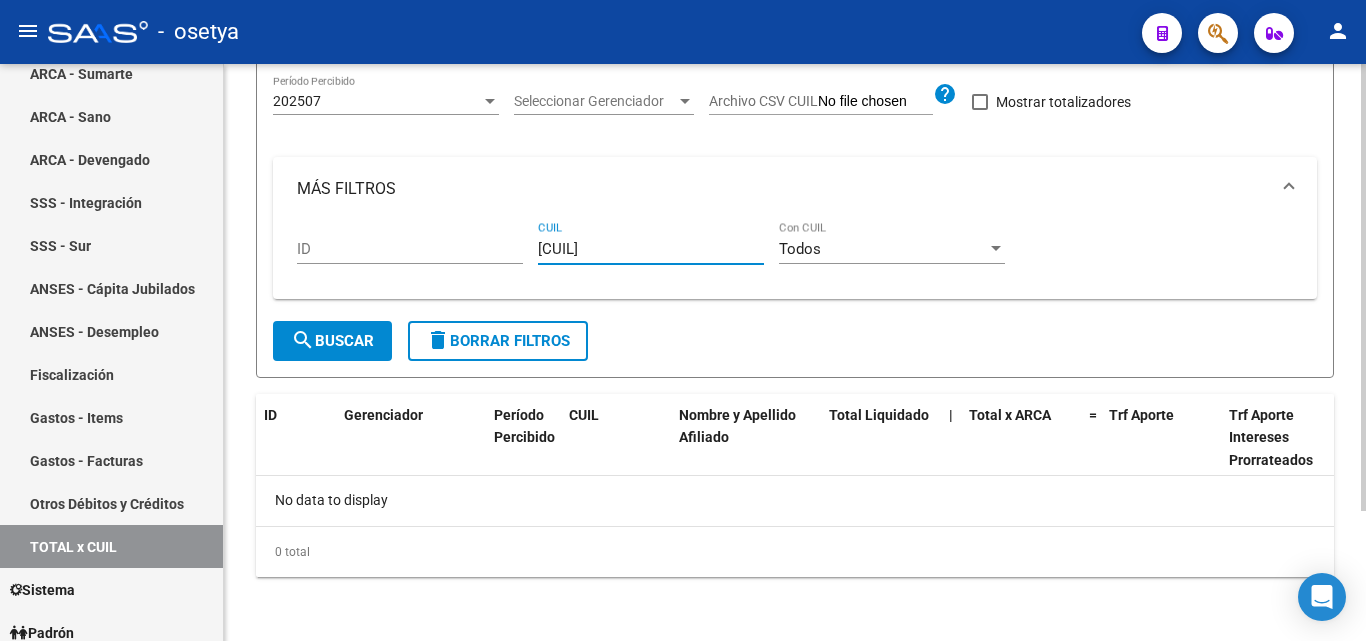 type on "[CUIL]" 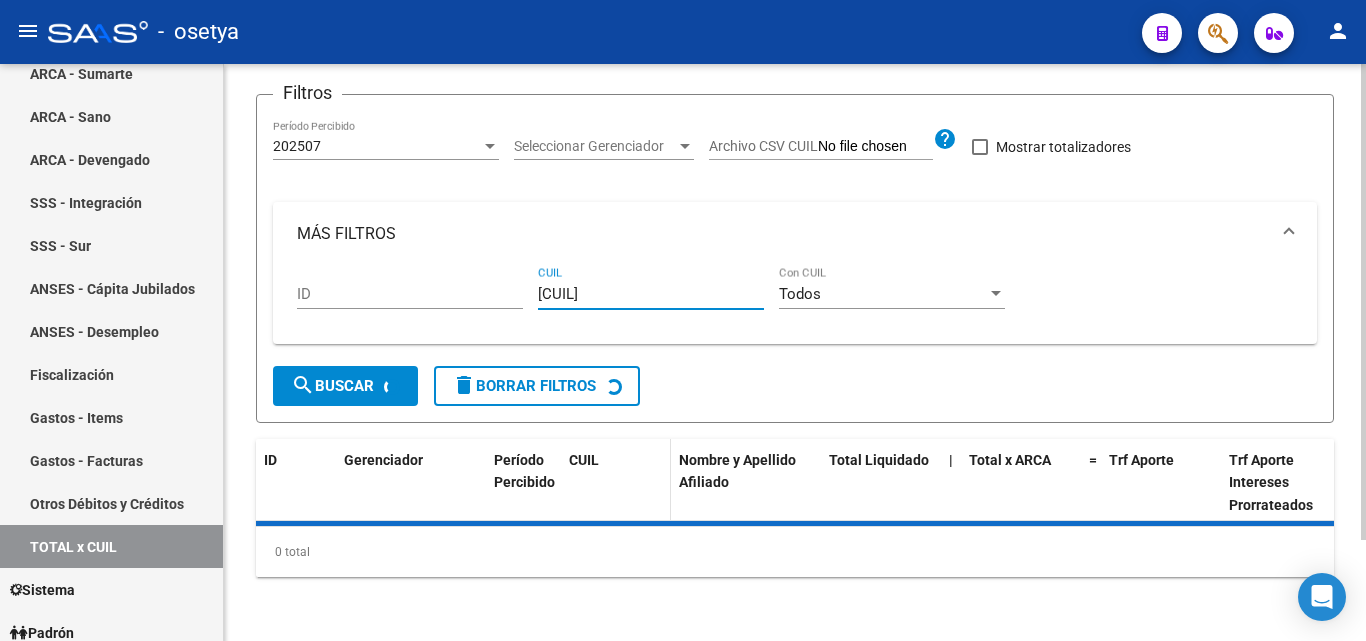 scroll, scrollTop: 167, scrollLeft: 0, axis: vertical 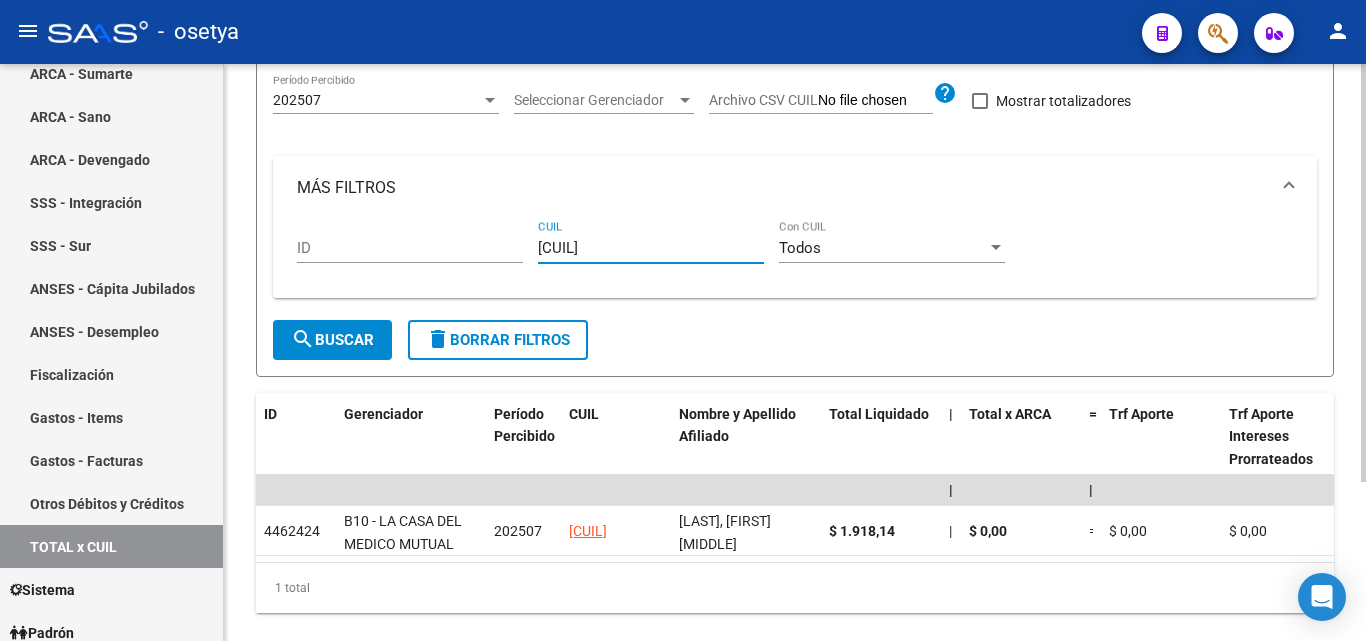 type on "[CUIL]" 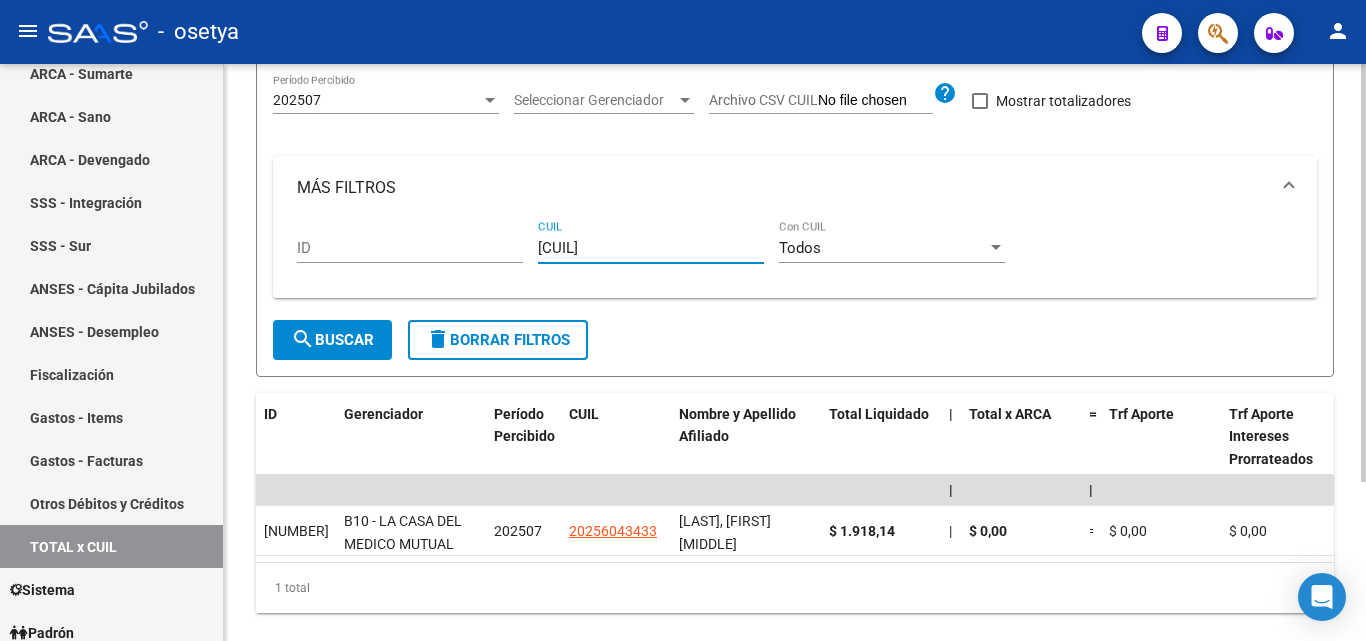 type on "[CUIL]" 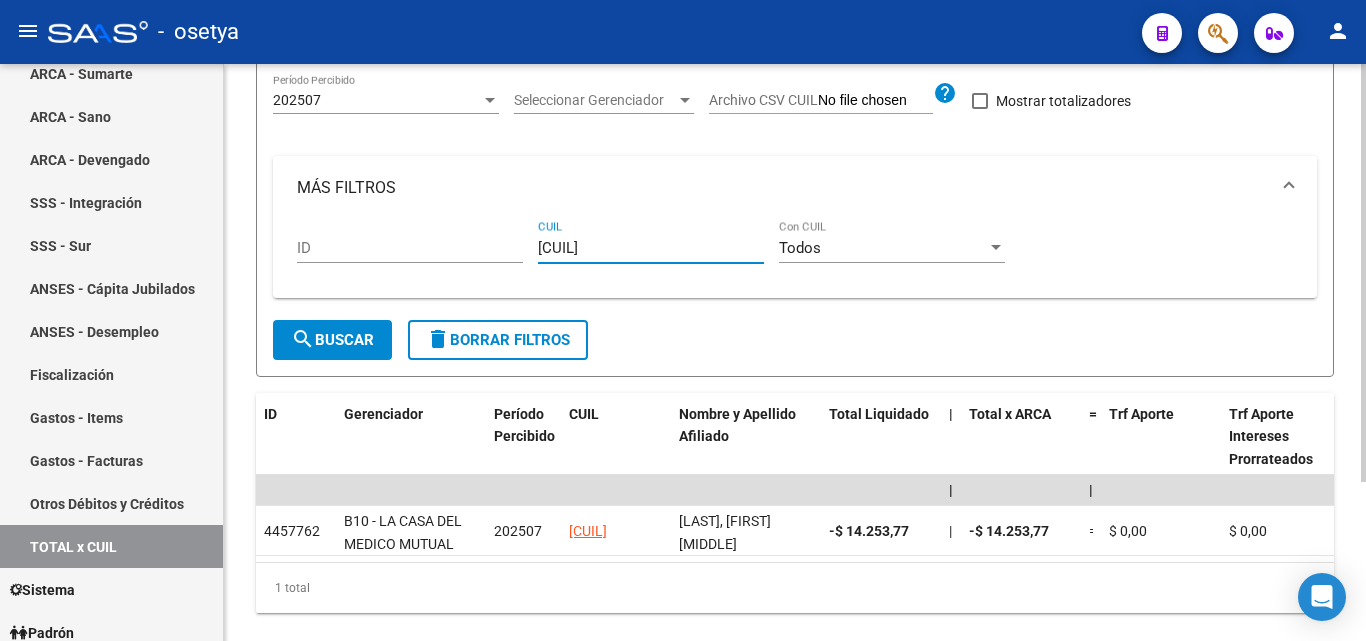 type on "[CUIL]" 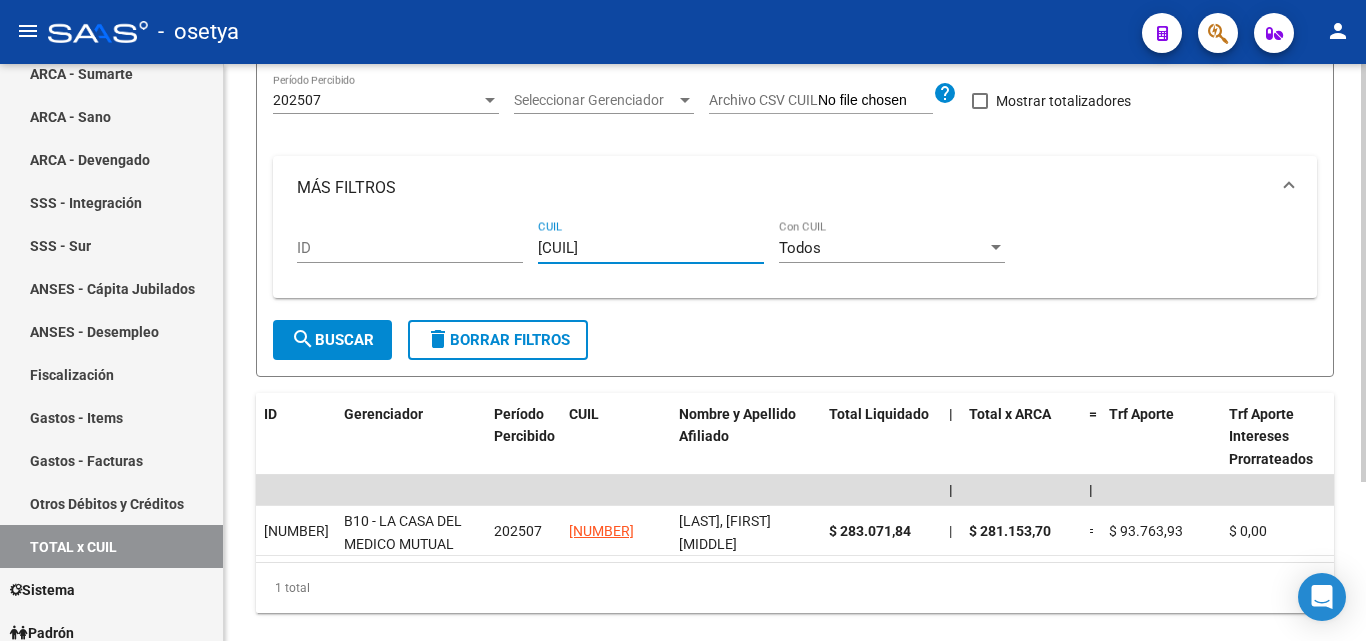 type on "[CUIL]" 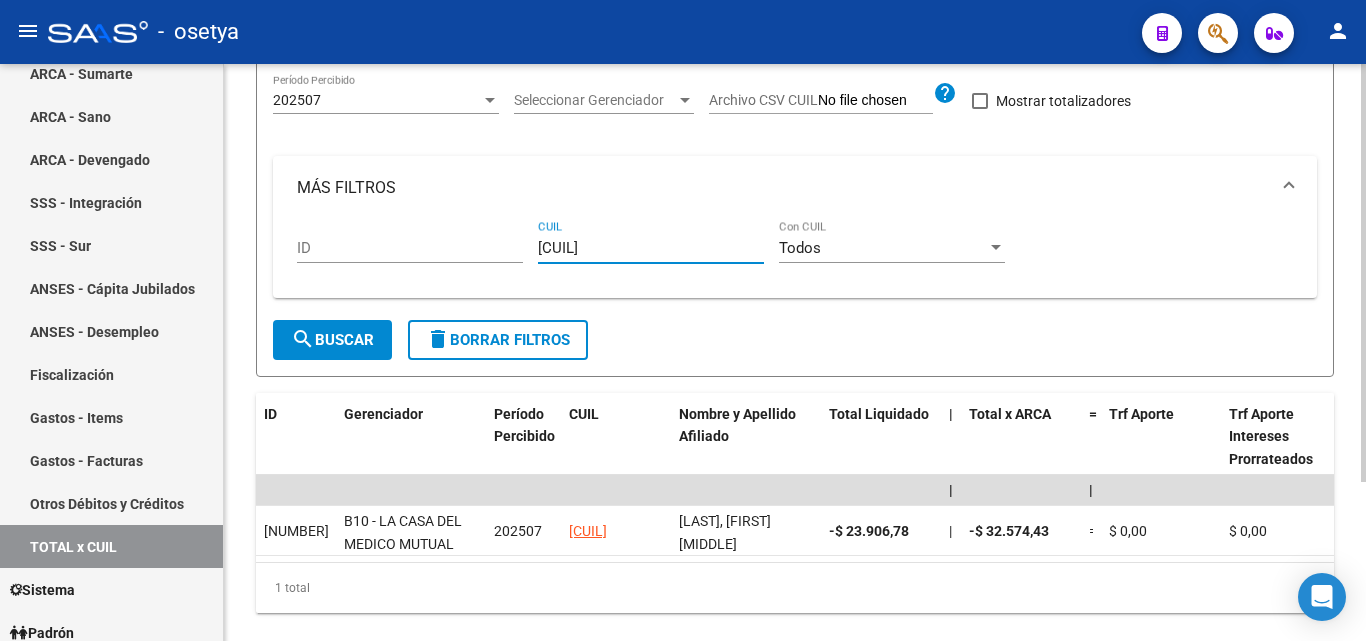 type on "[CUIL]" 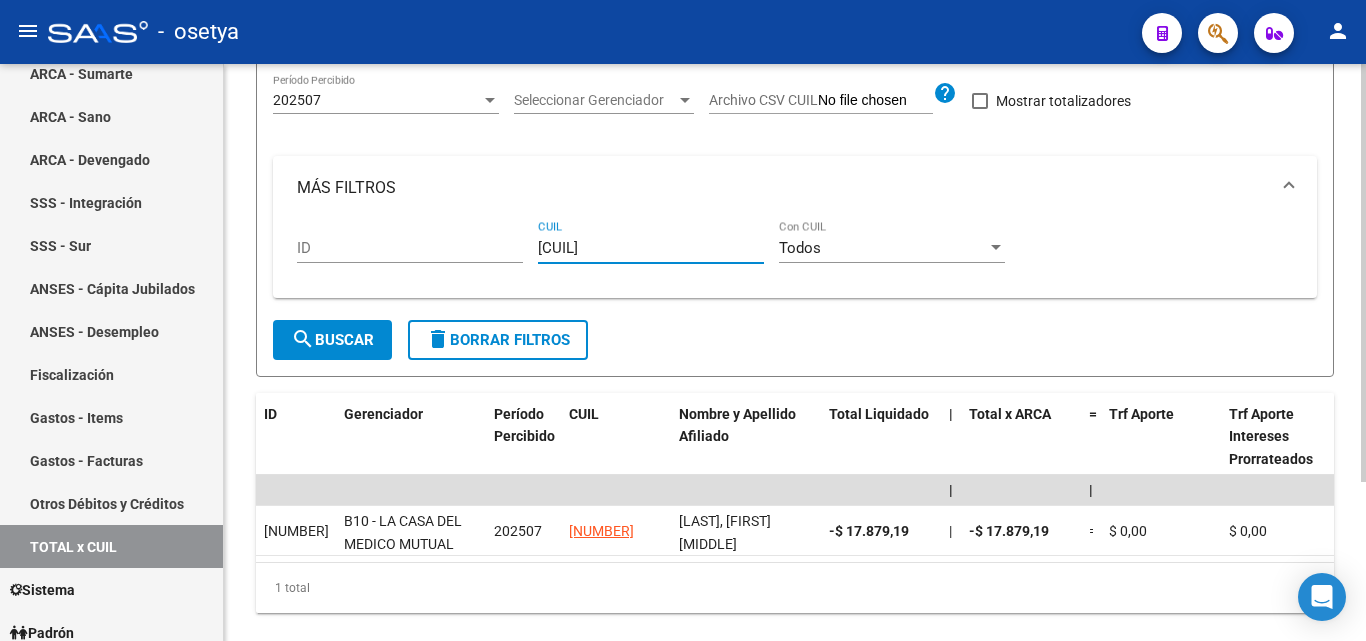 type on "[CUIL]" 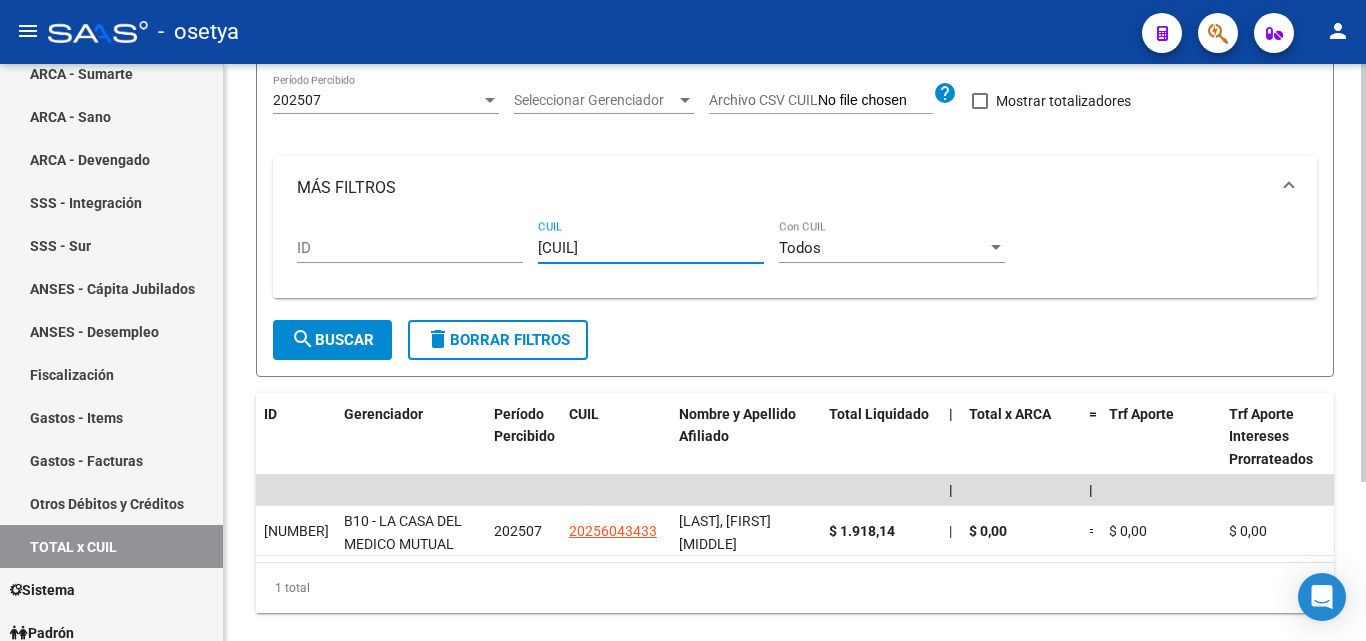 type on "[CUIL]" 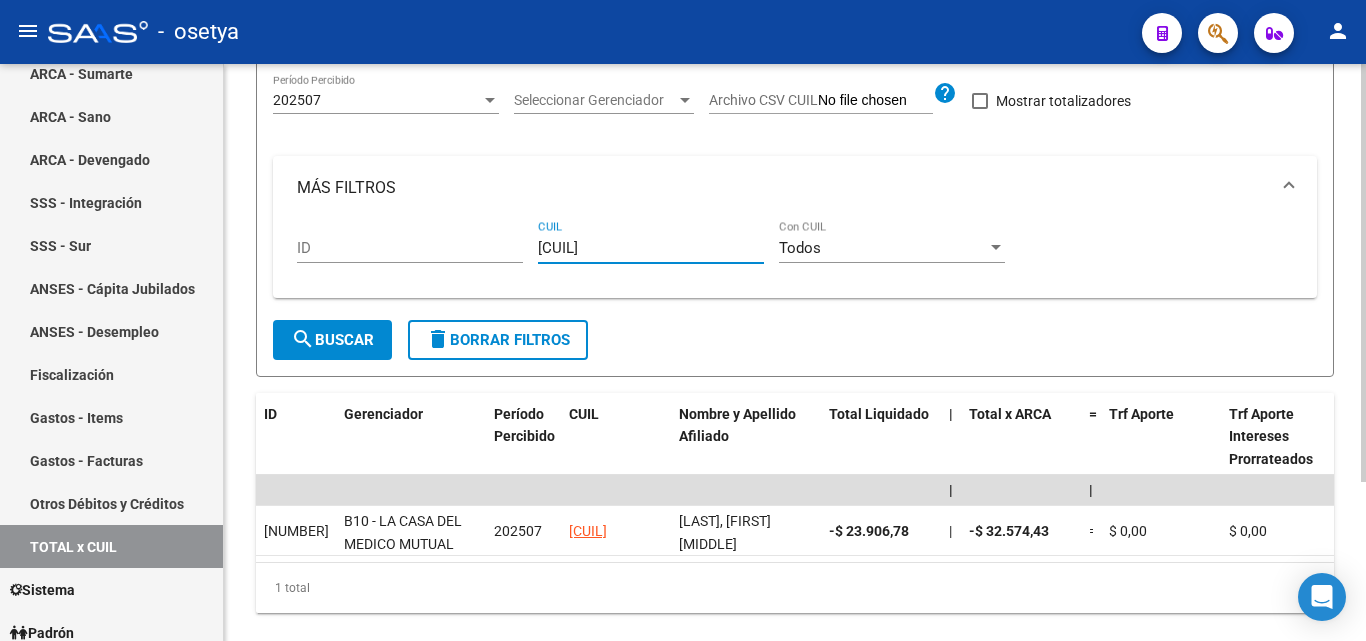 type on "[CUIL]" 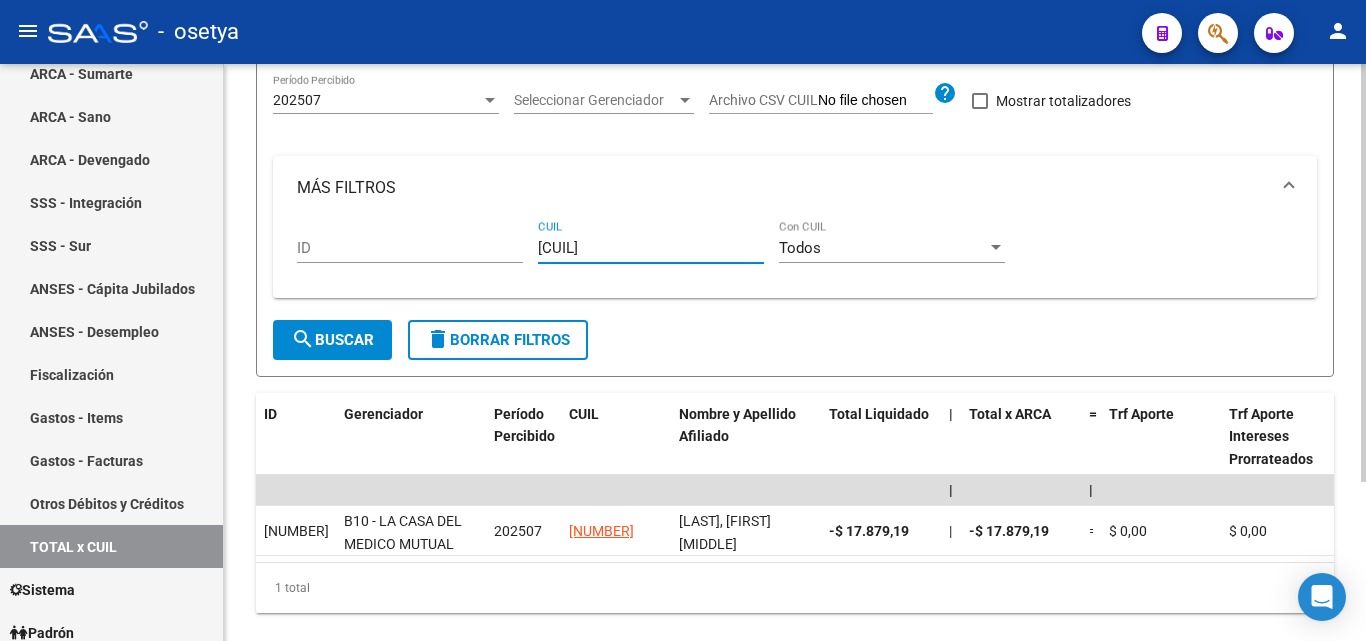 type on "[CUIL]" 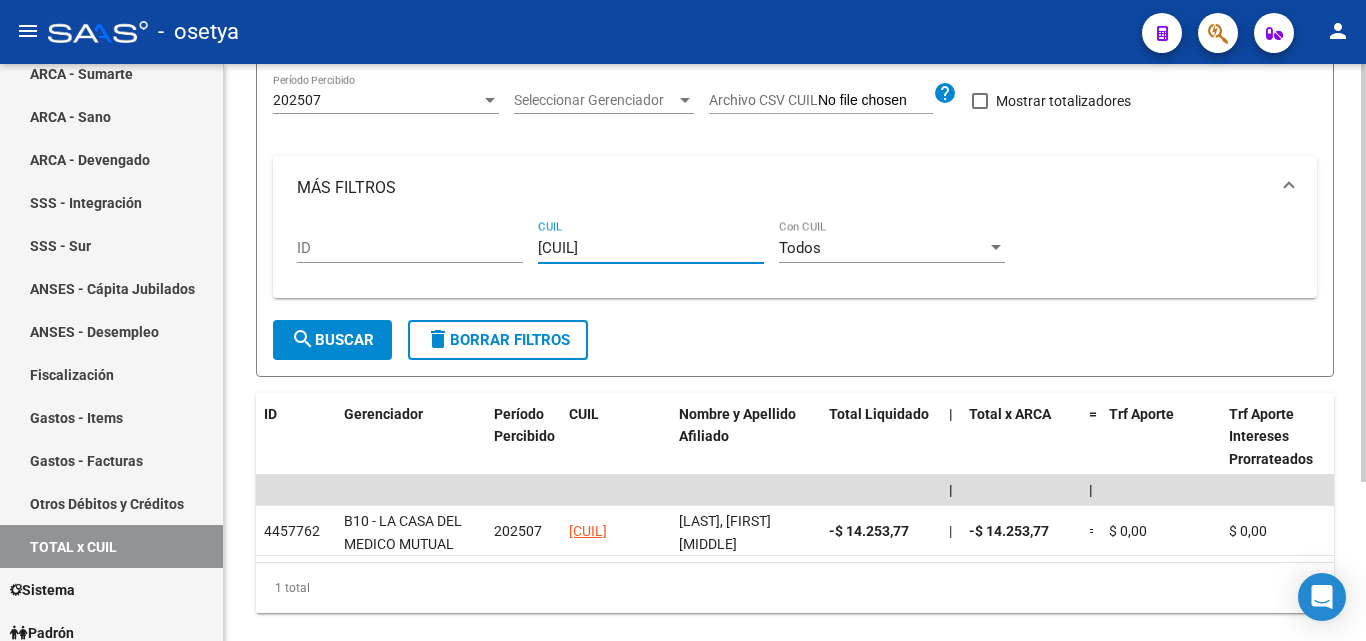 type on "[CUIL]" 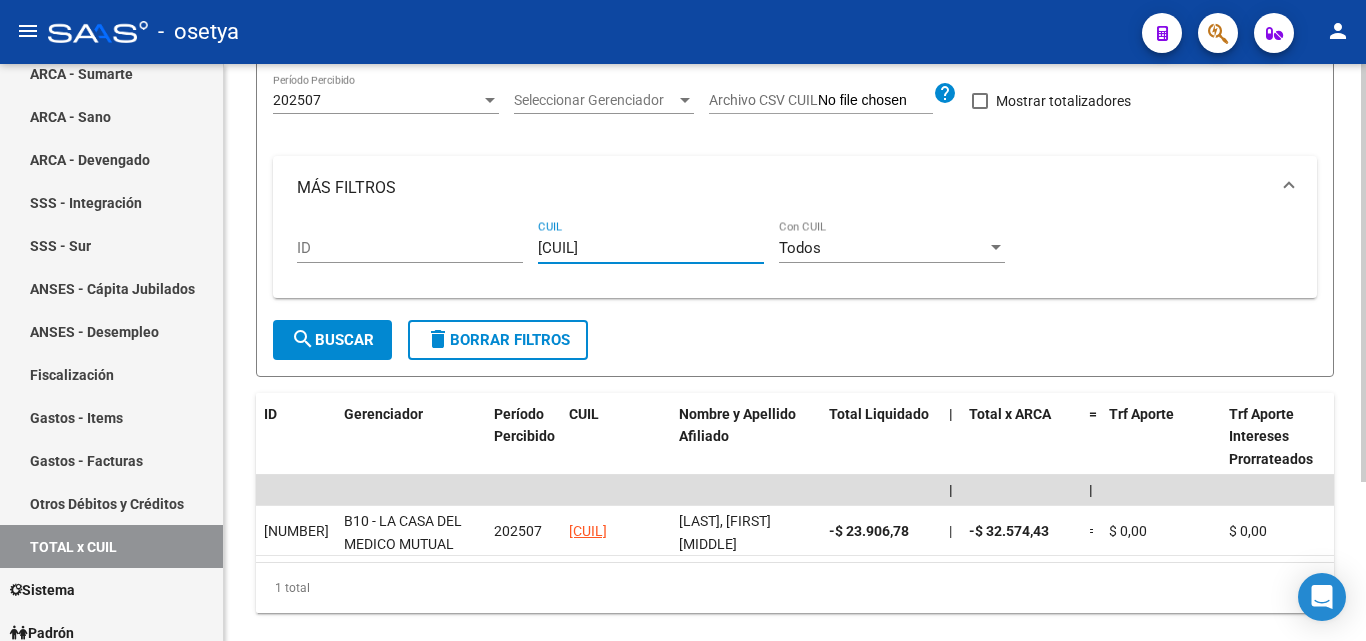 type on "[CUIL]" 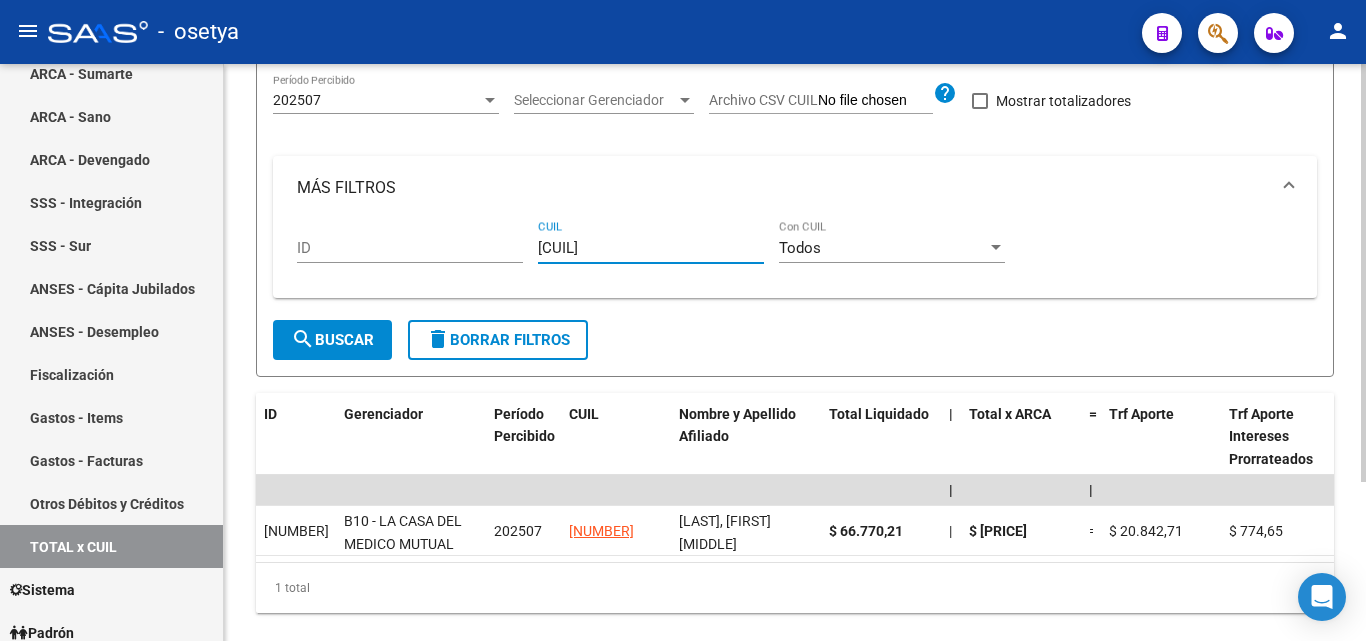 type on "[CUIL]" 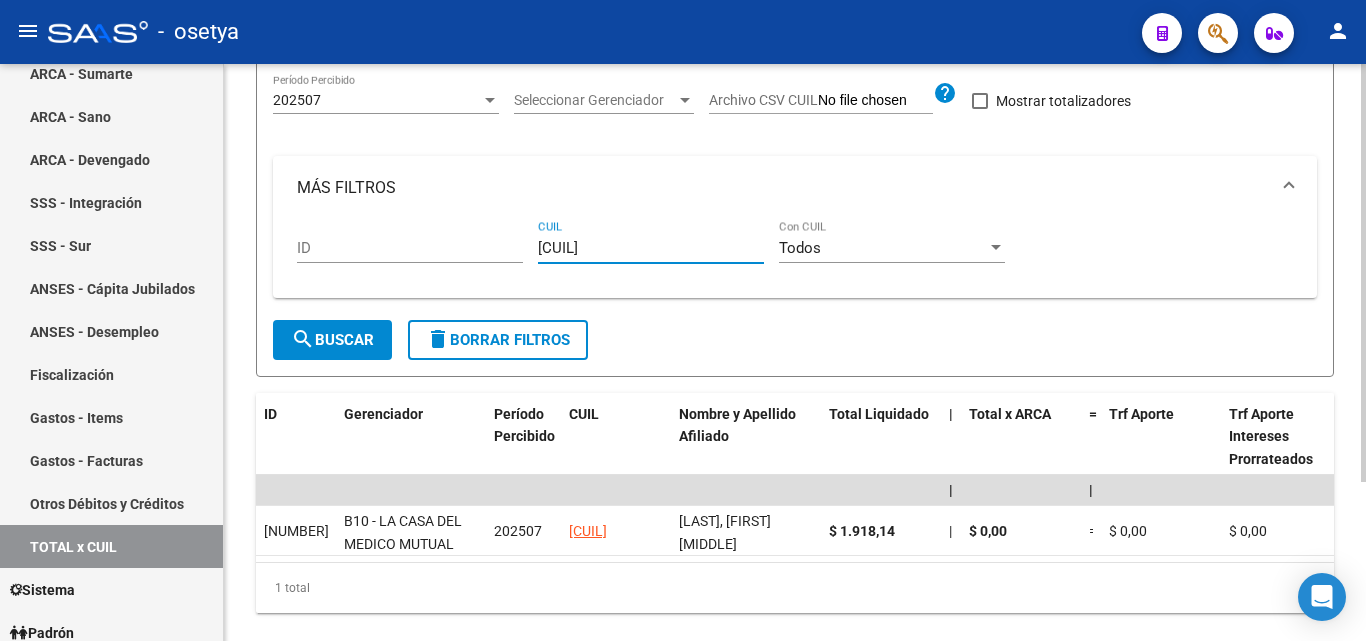 type on "[CUIL]" 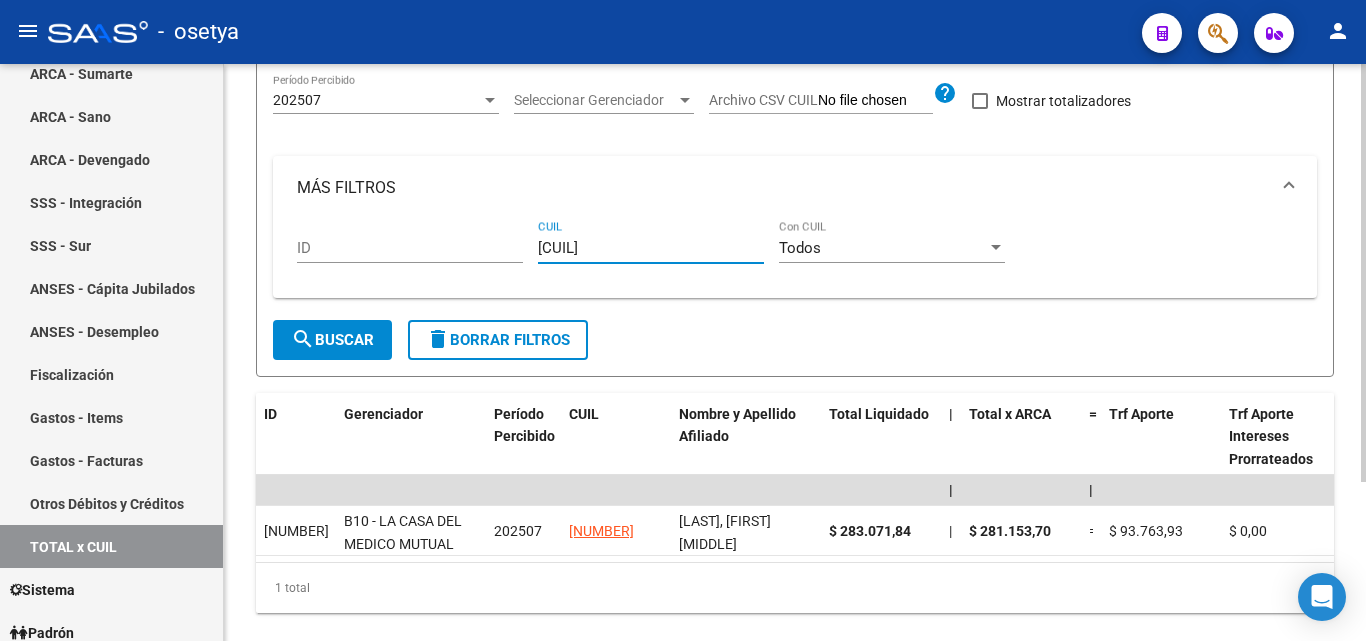 type on "[CUIL]" 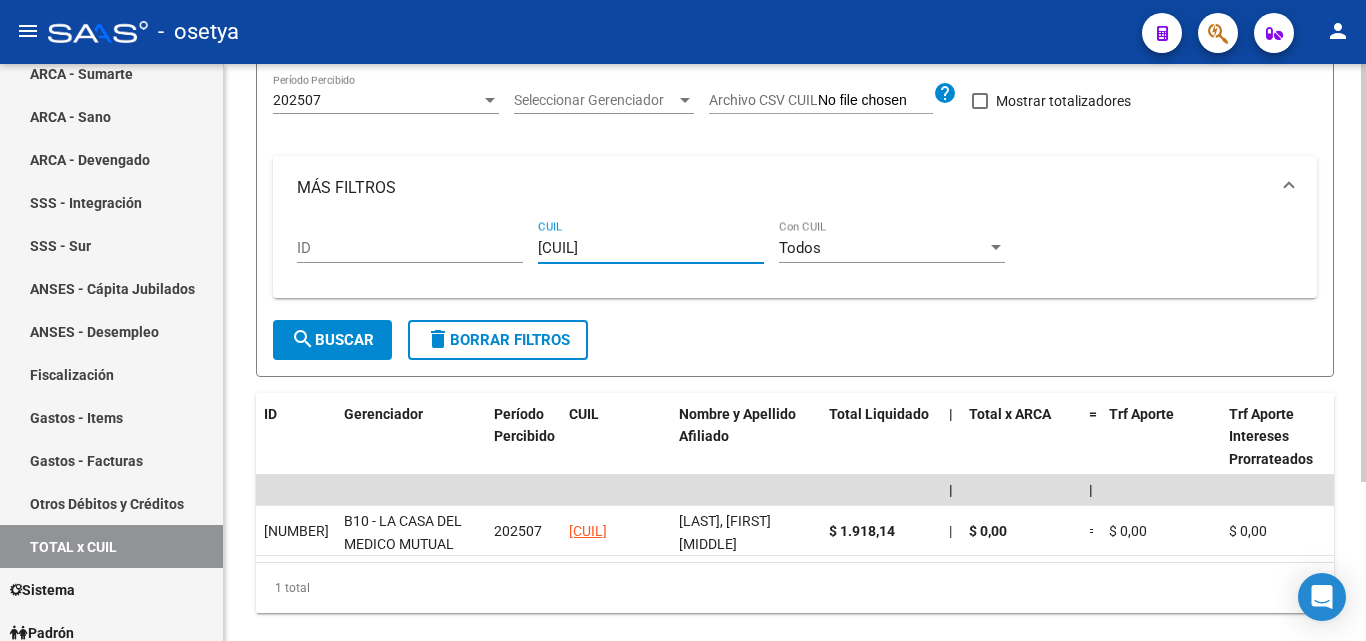 type on "[CUIL]" 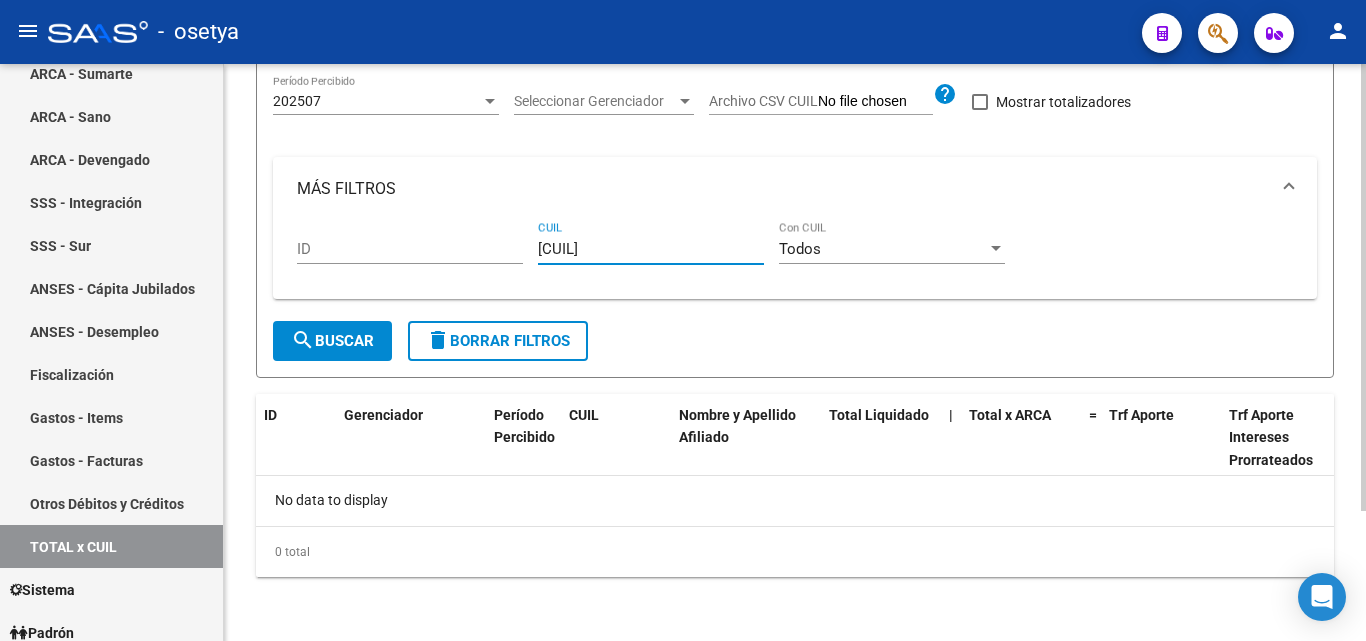 type on "[CUIL]" 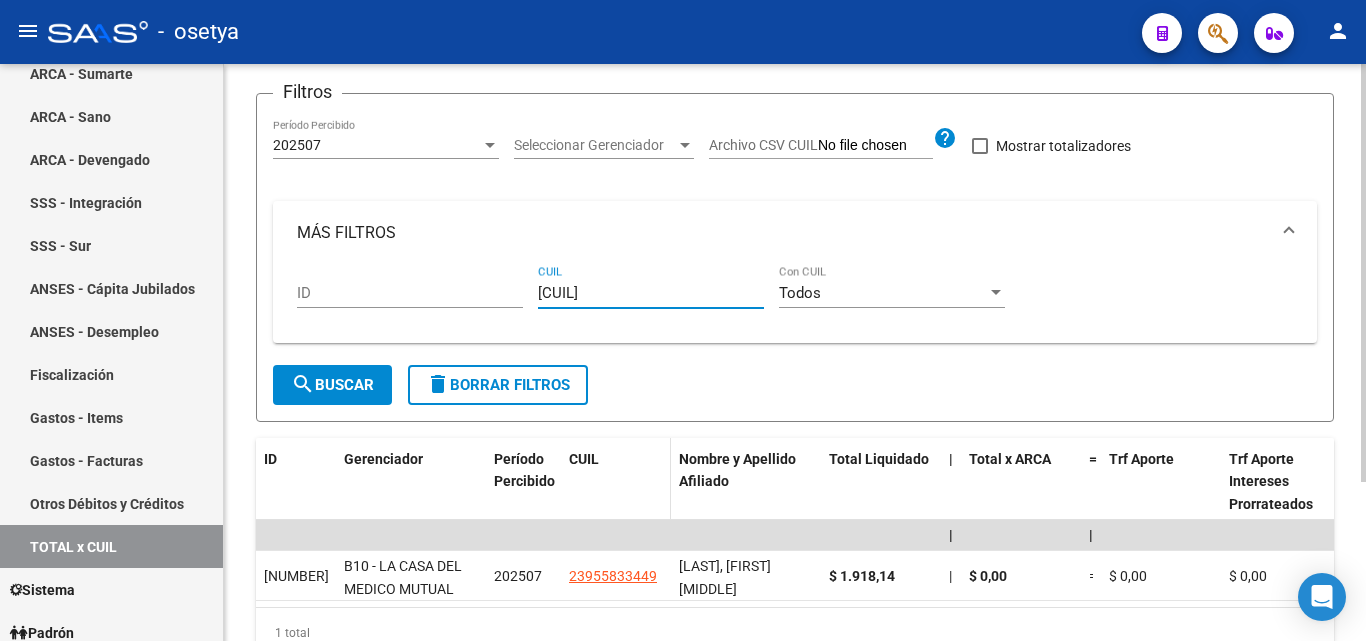 scroll, scrollTop: 167, scrollLeft: 0, axis: vertical 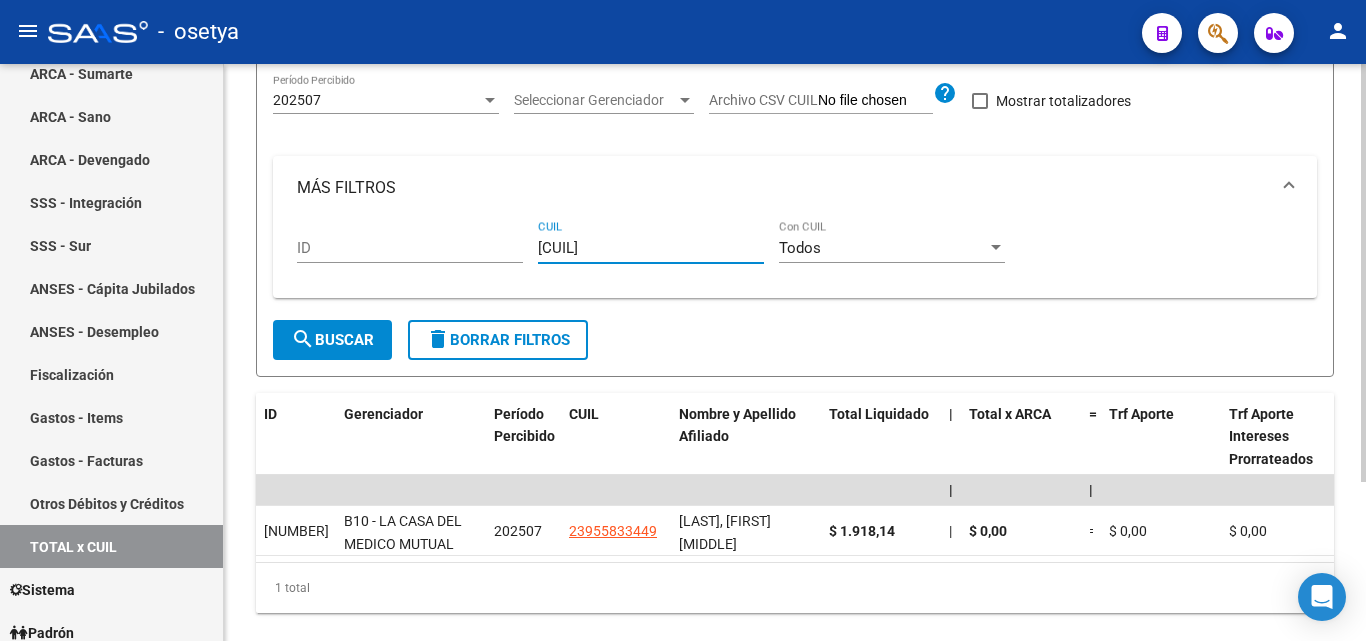 type on "[CUIL]" 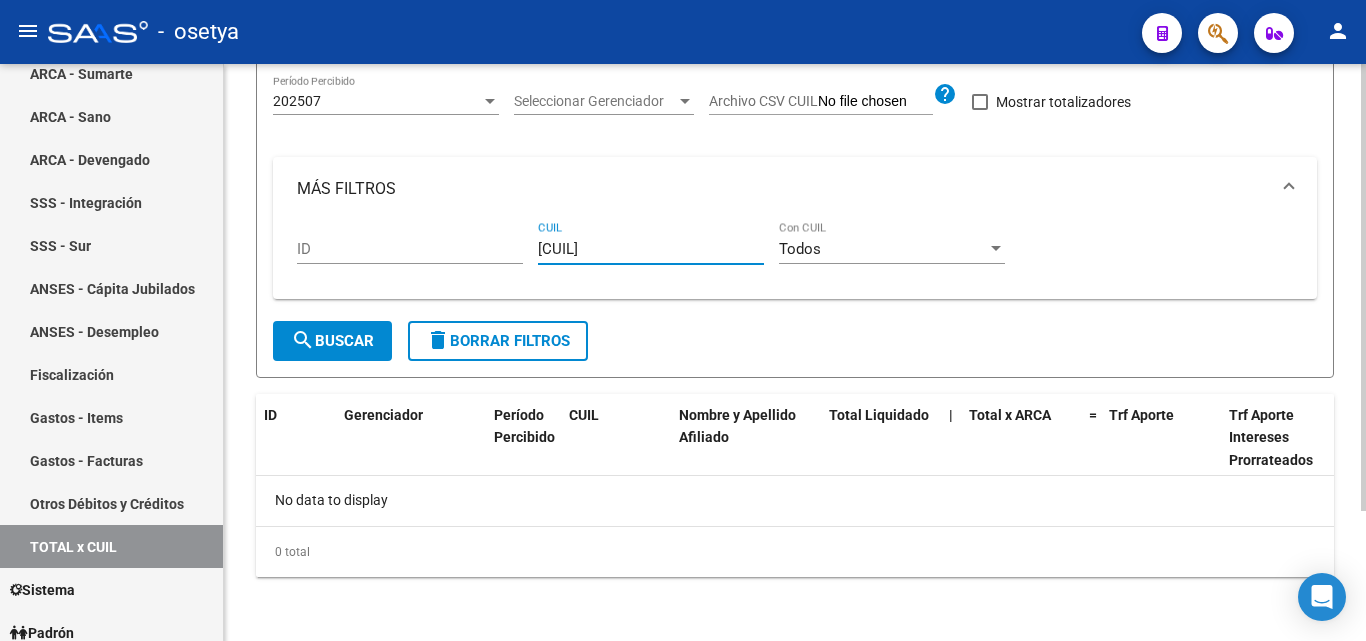 type on "[CUIL]" 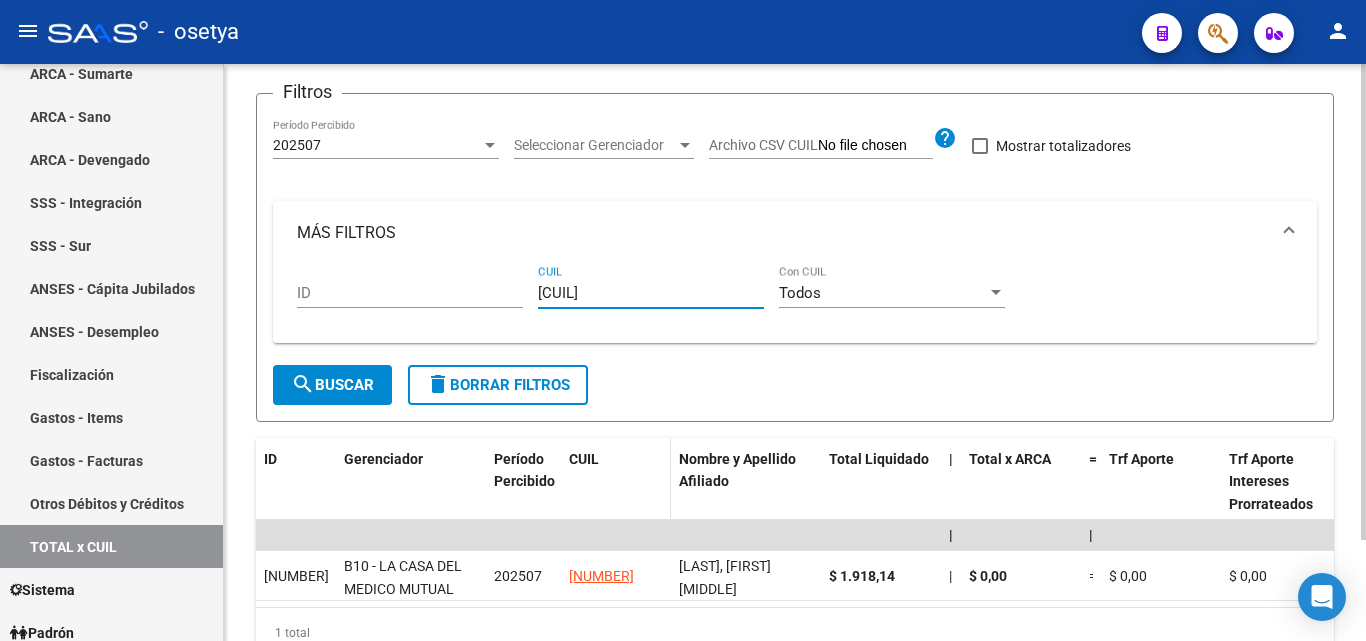 scroll, scrollTop: 167, scrollLeft: 0, axis: vertical 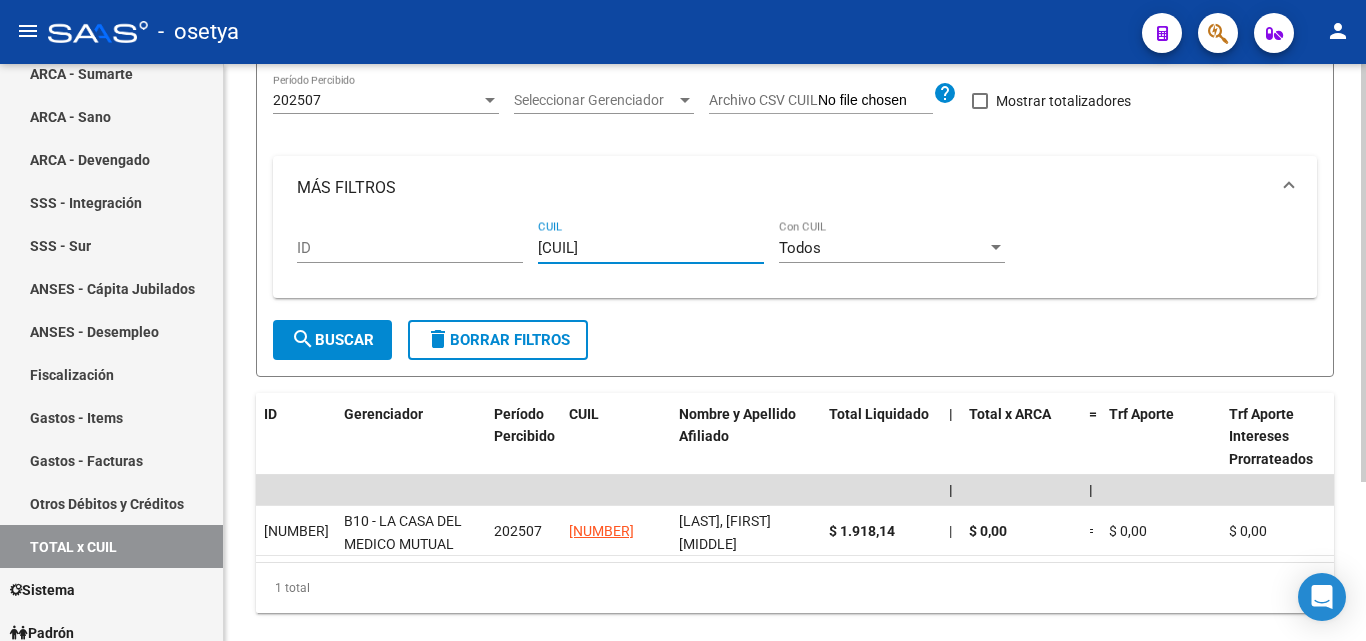 type on "[CUIL]" 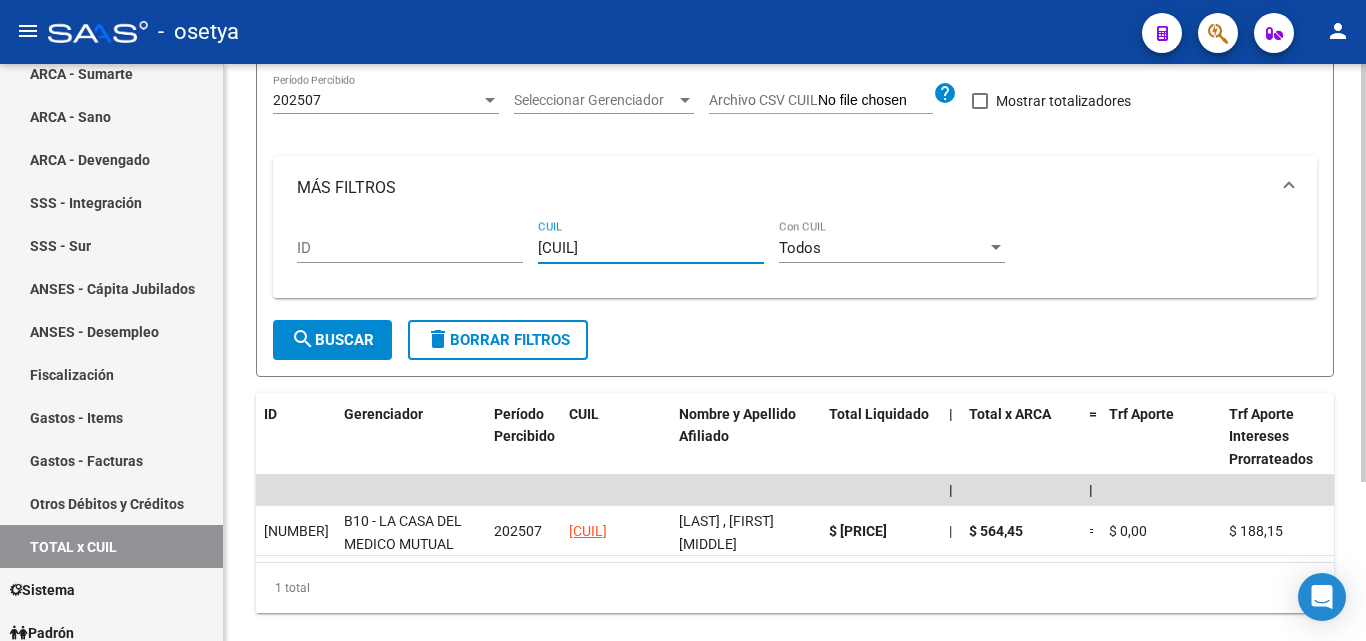 type on "[CUIL]" 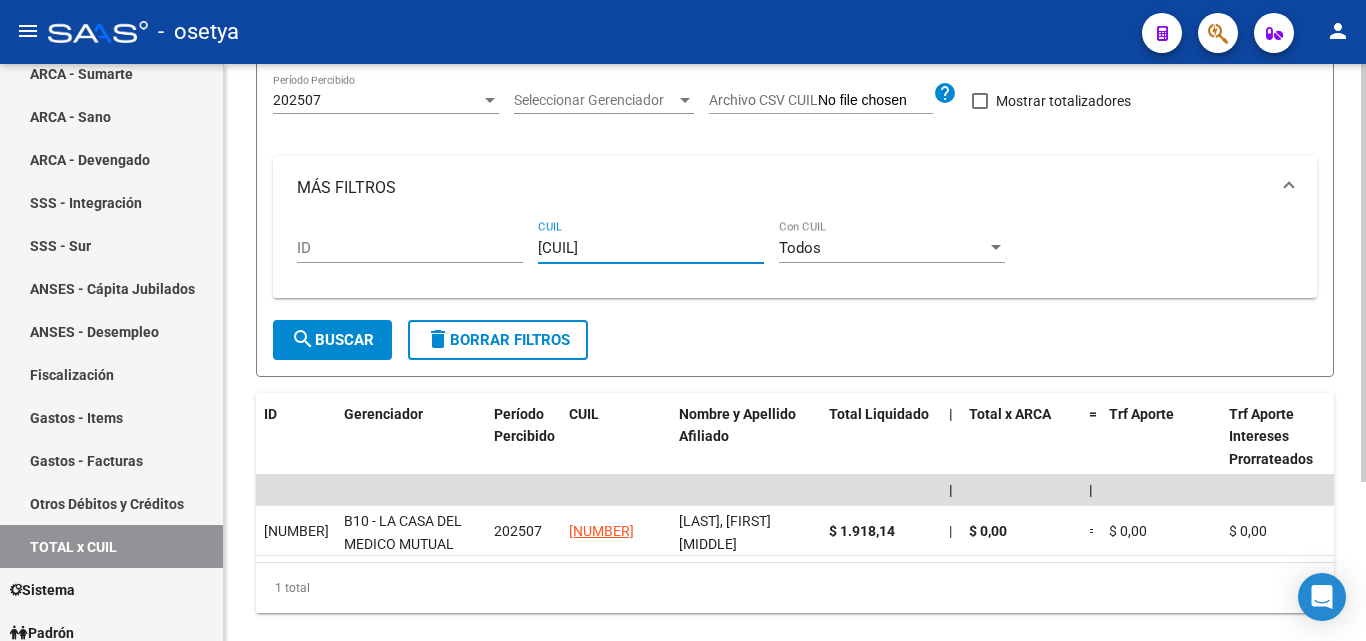 type on "[CUIL]" 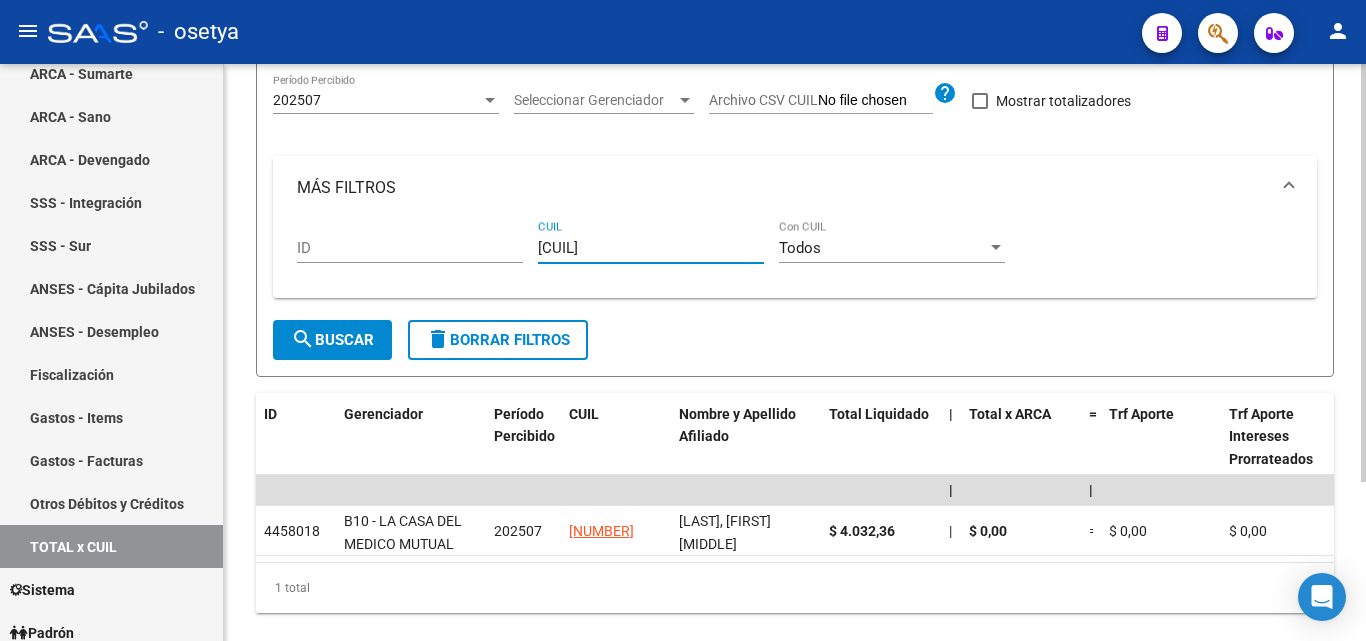 type on "[CUIL]" 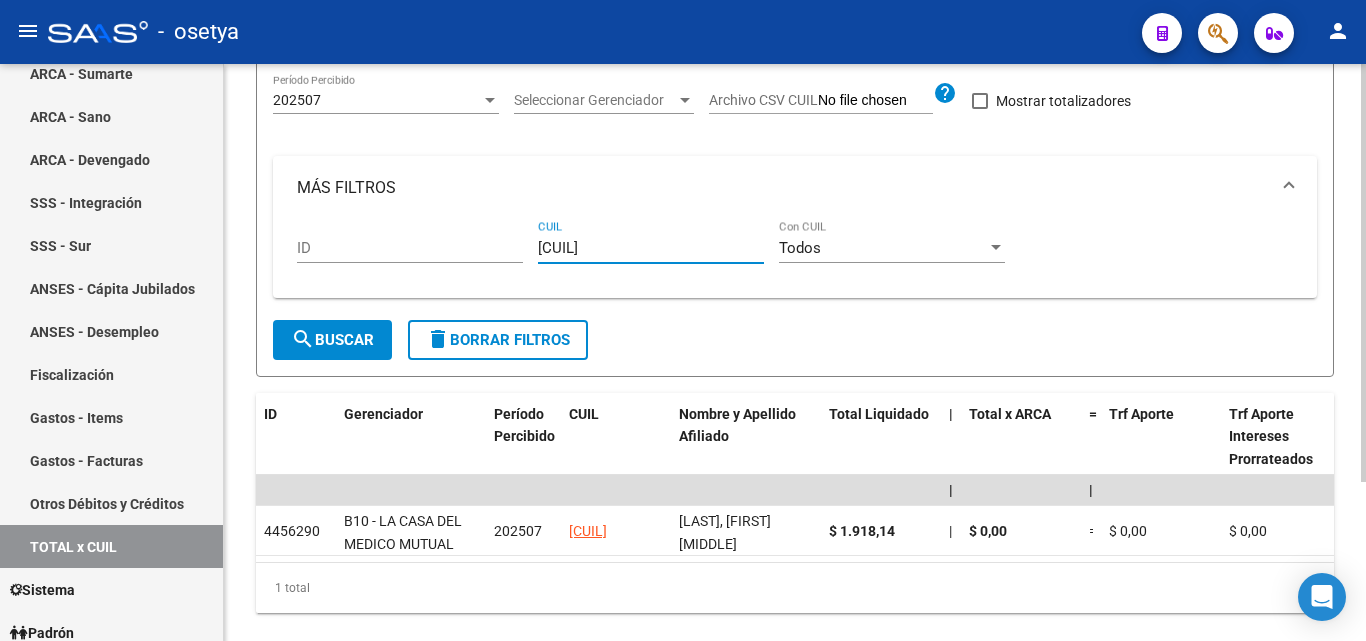 type on "[CUIL]" 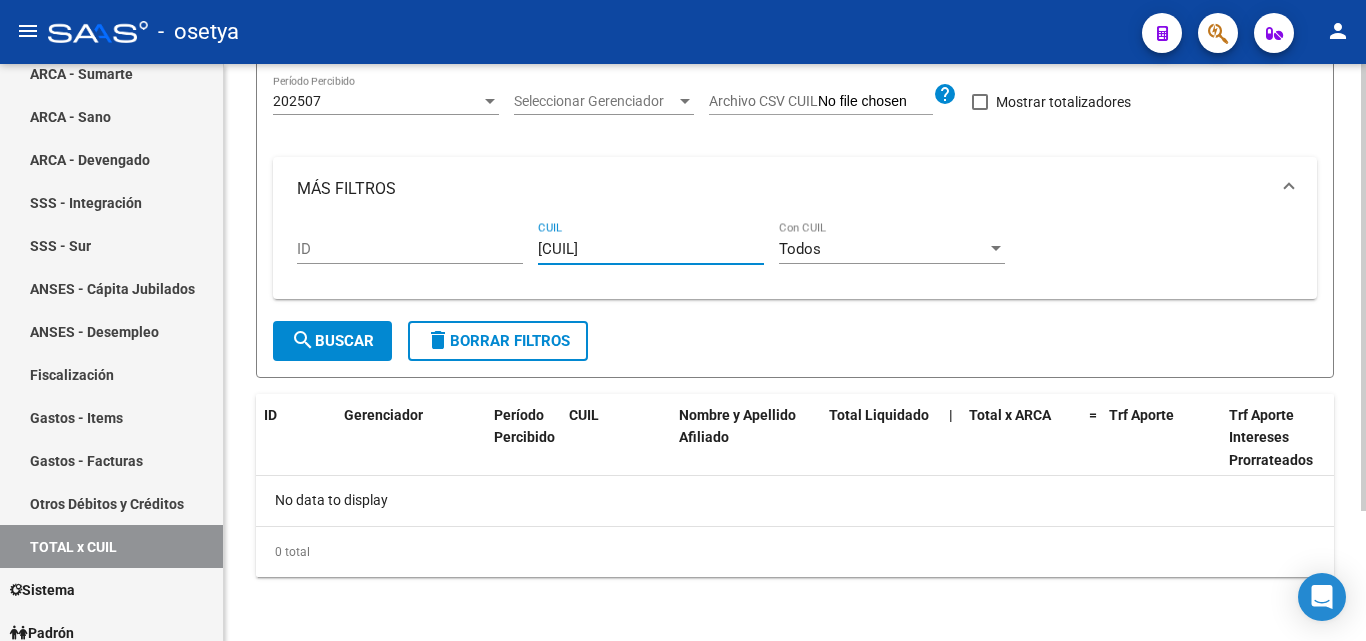 type on "[CUIL]" 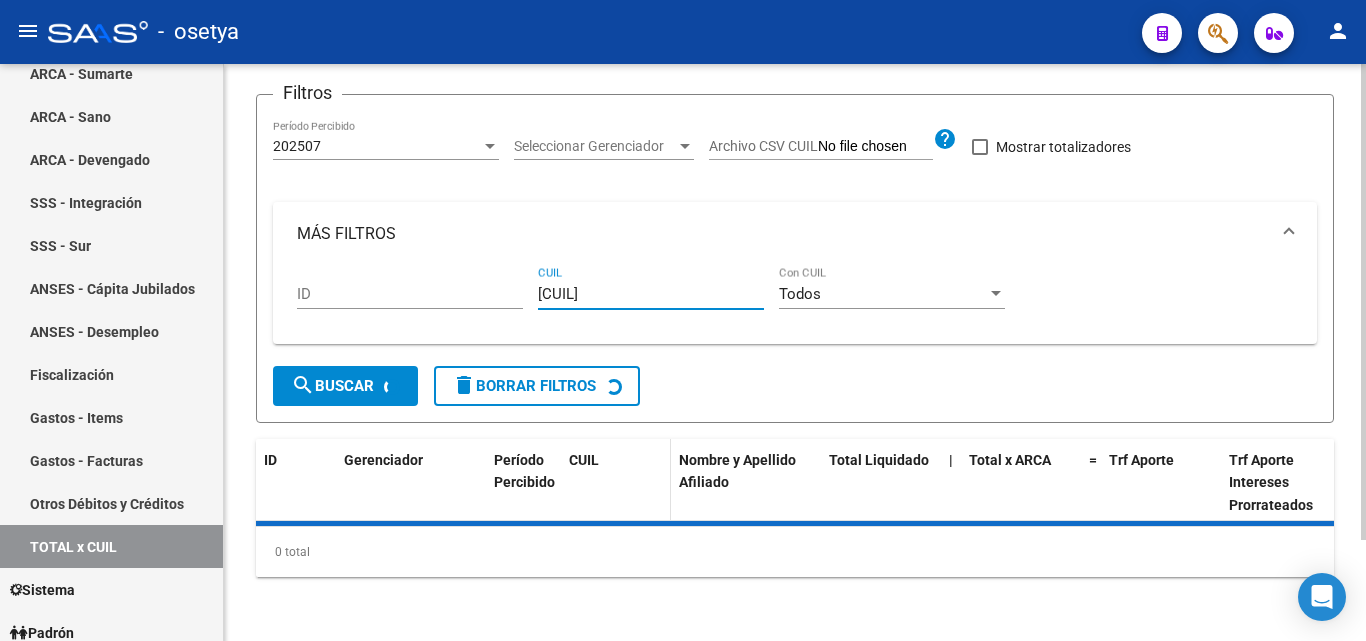scroll, scrollTop: 167, scrollLeft: 0, axis: vertical 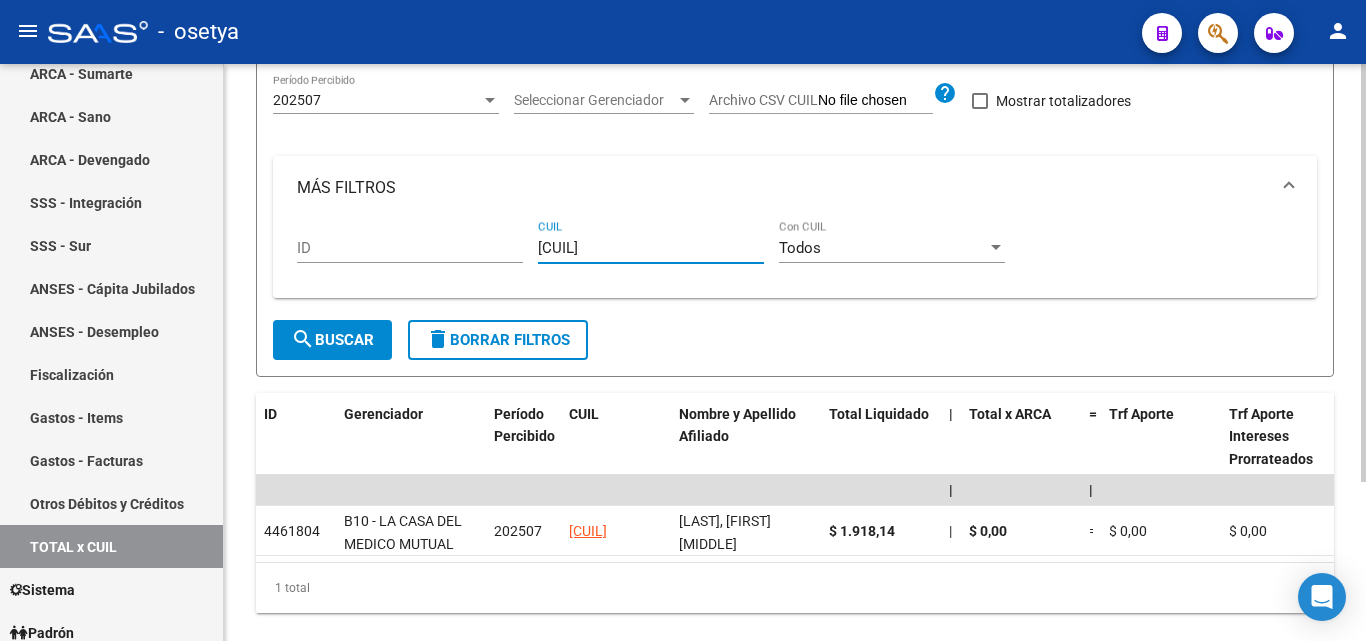 type on "[CUIL]" 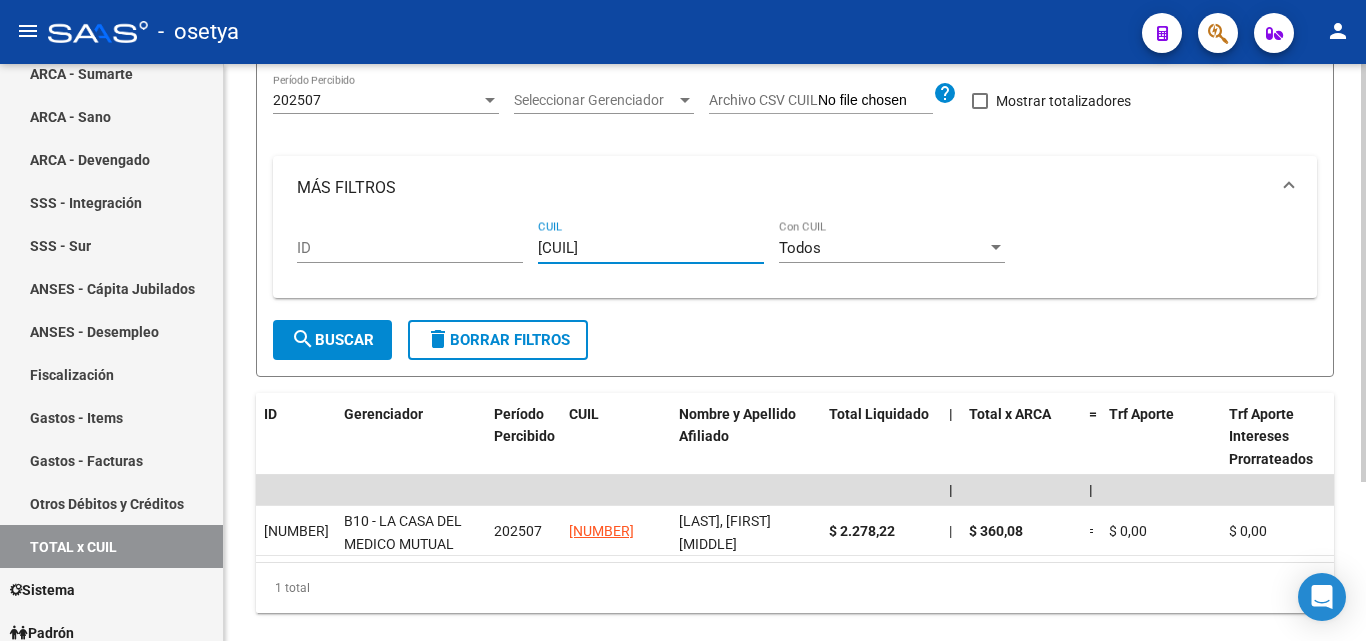 type on "[CUIL]" 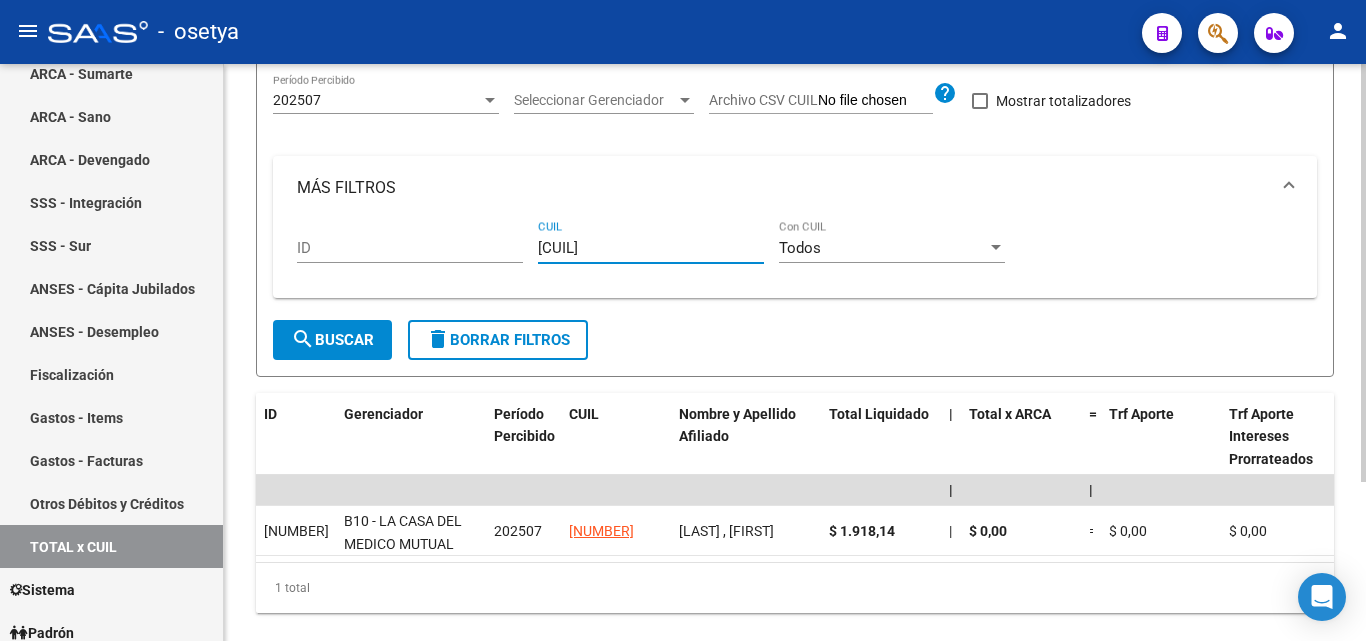 type on "[CUIL]" 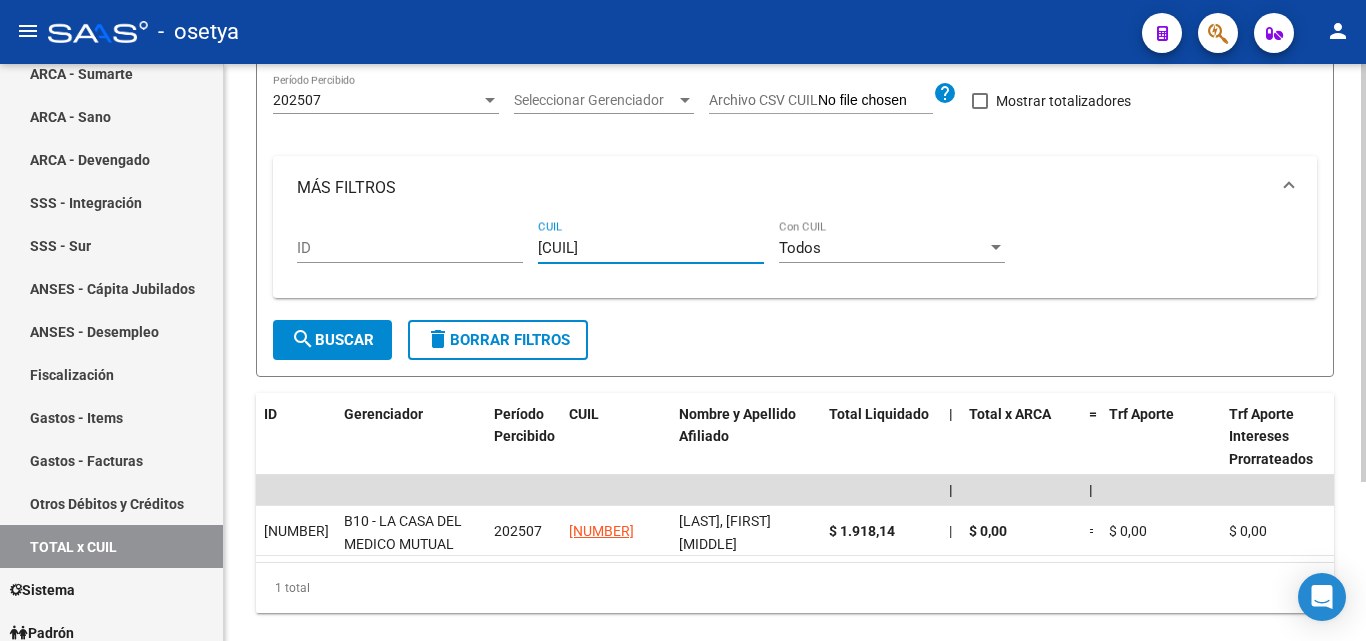 type on "[CUIL]" 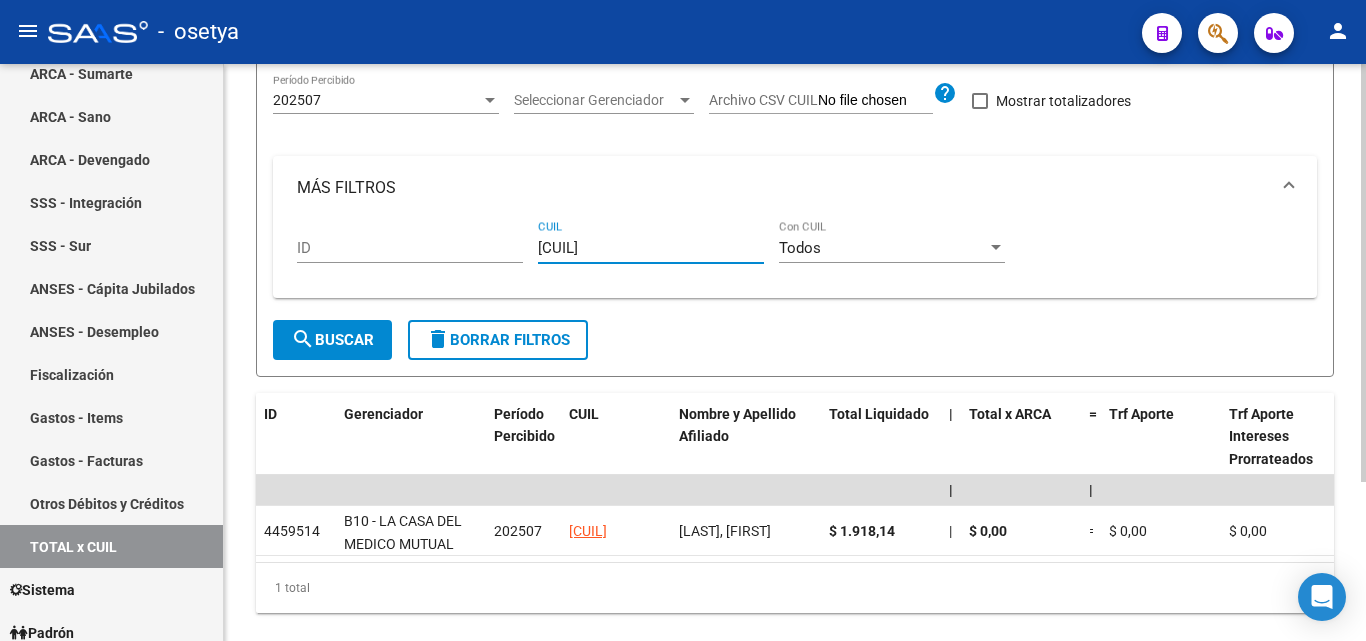 type on "[CUIL]" 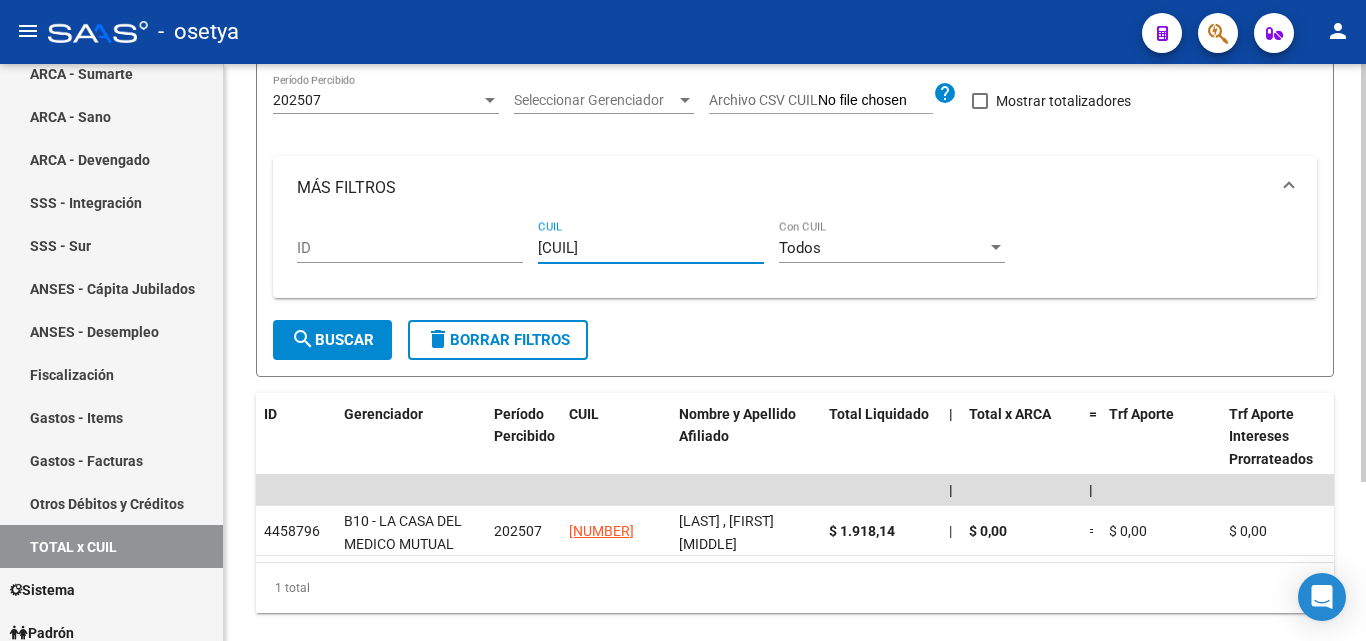 type on "[CUIL]" 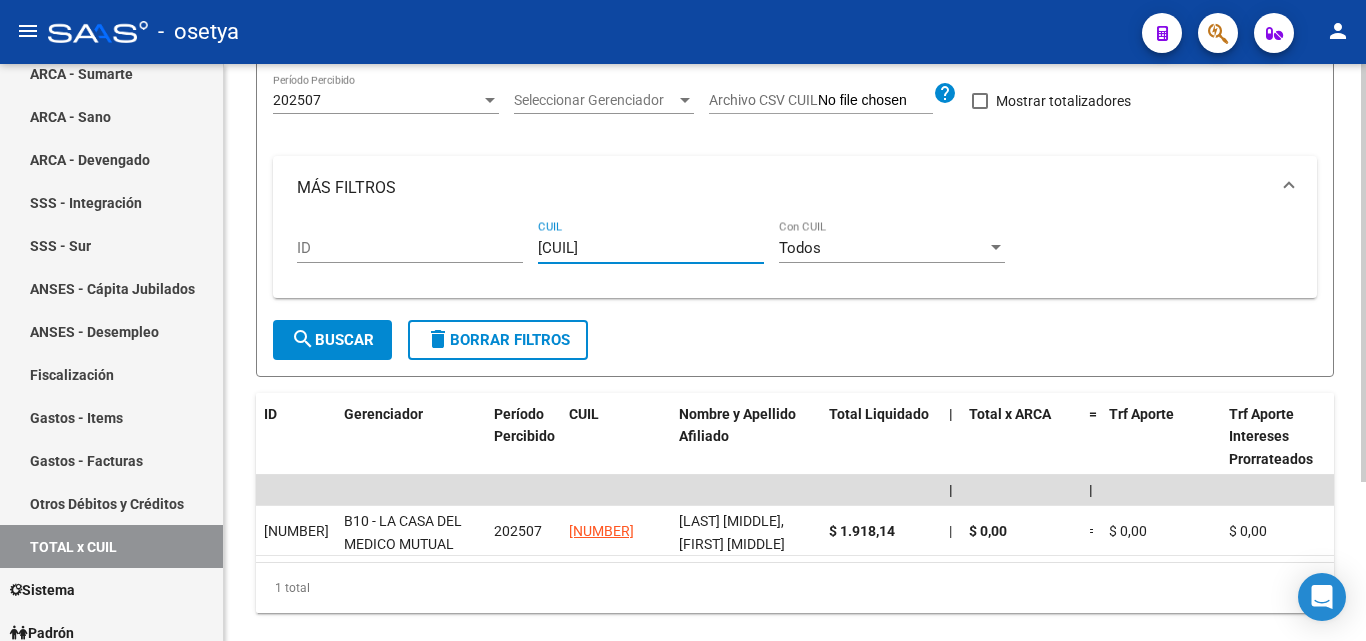 type on "[CUIL]" 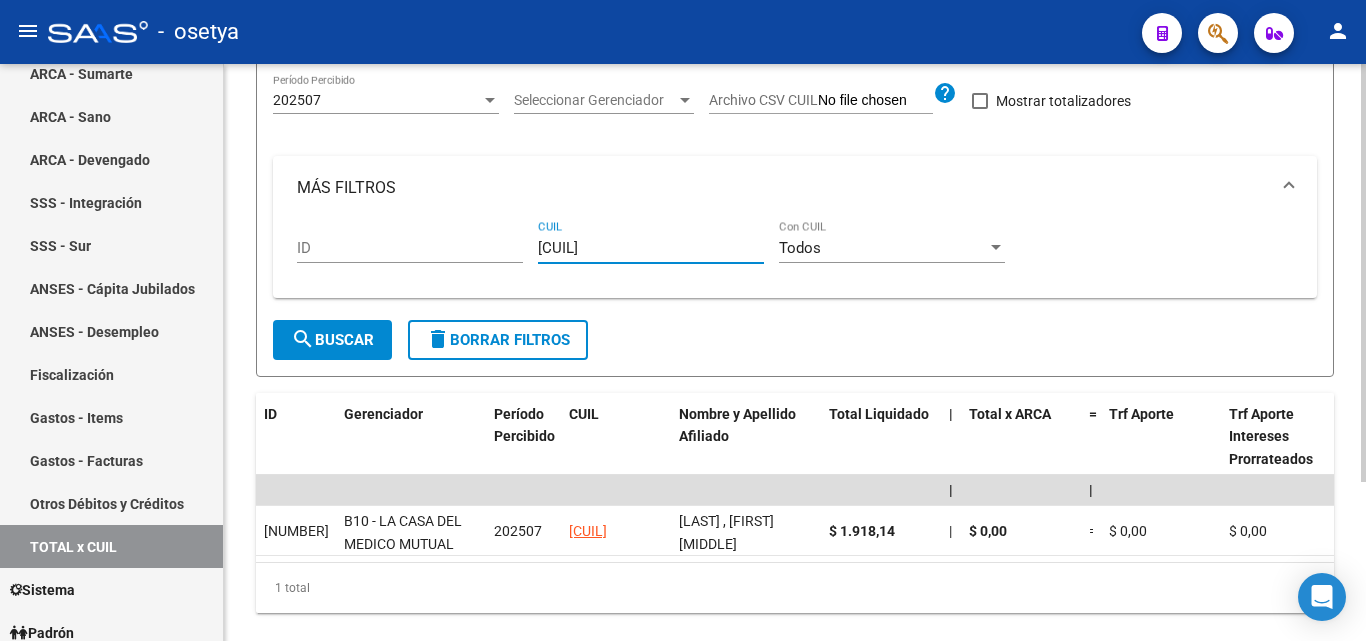type on "[CUIL]" 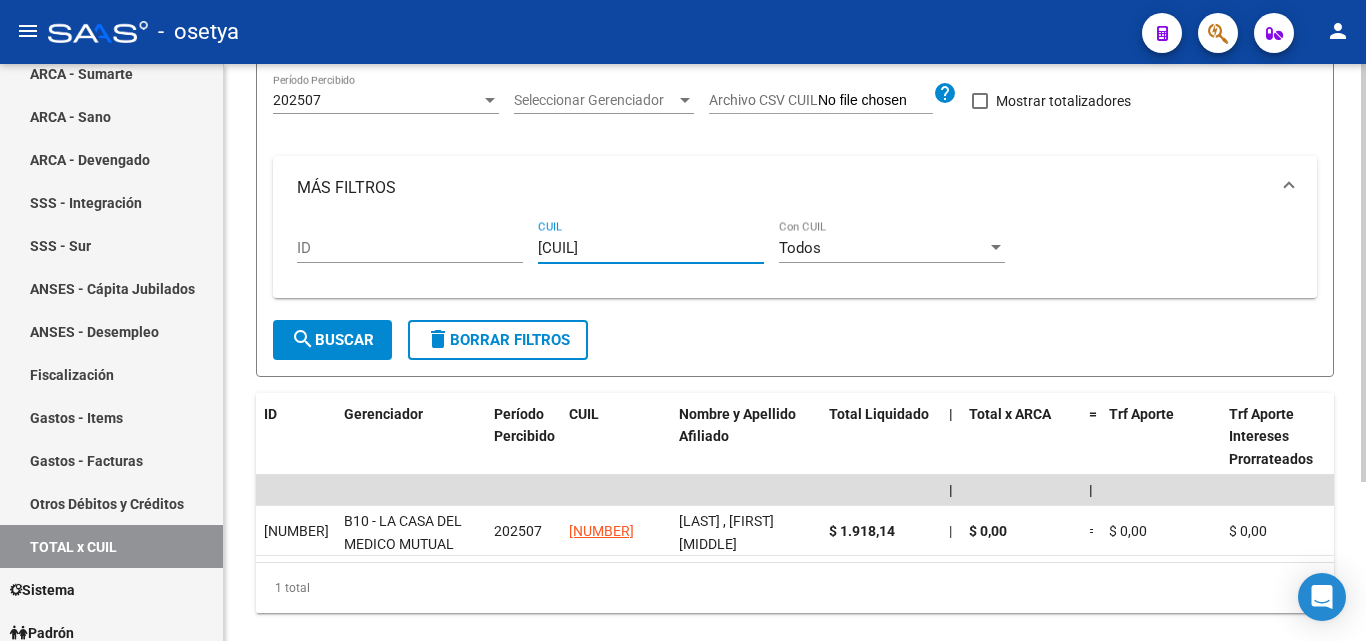 type on "[CUIL]" 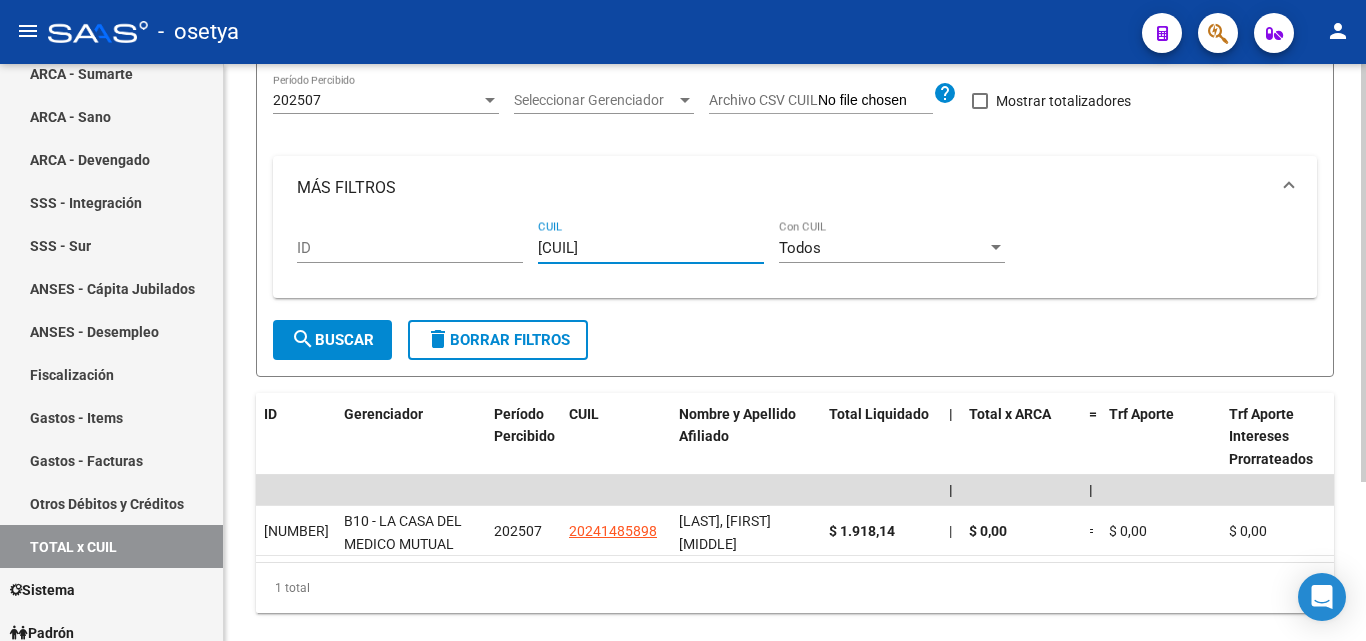 type on "[CUIL]" 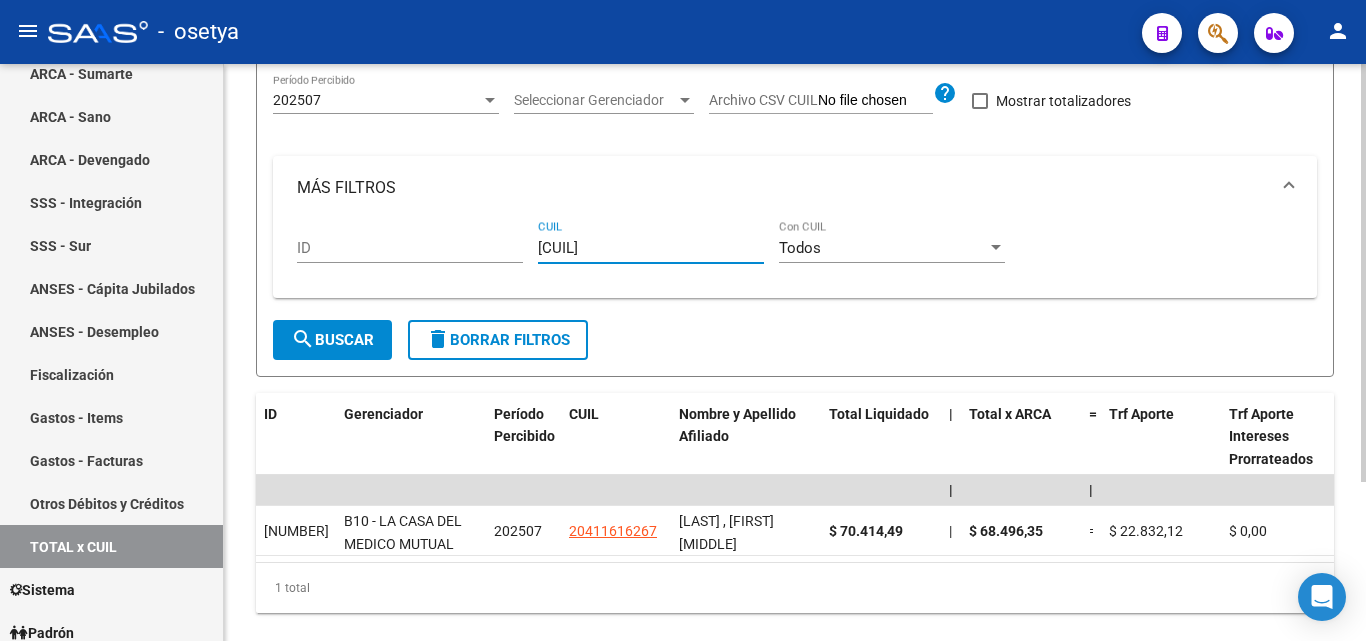type on "[CUIL]" 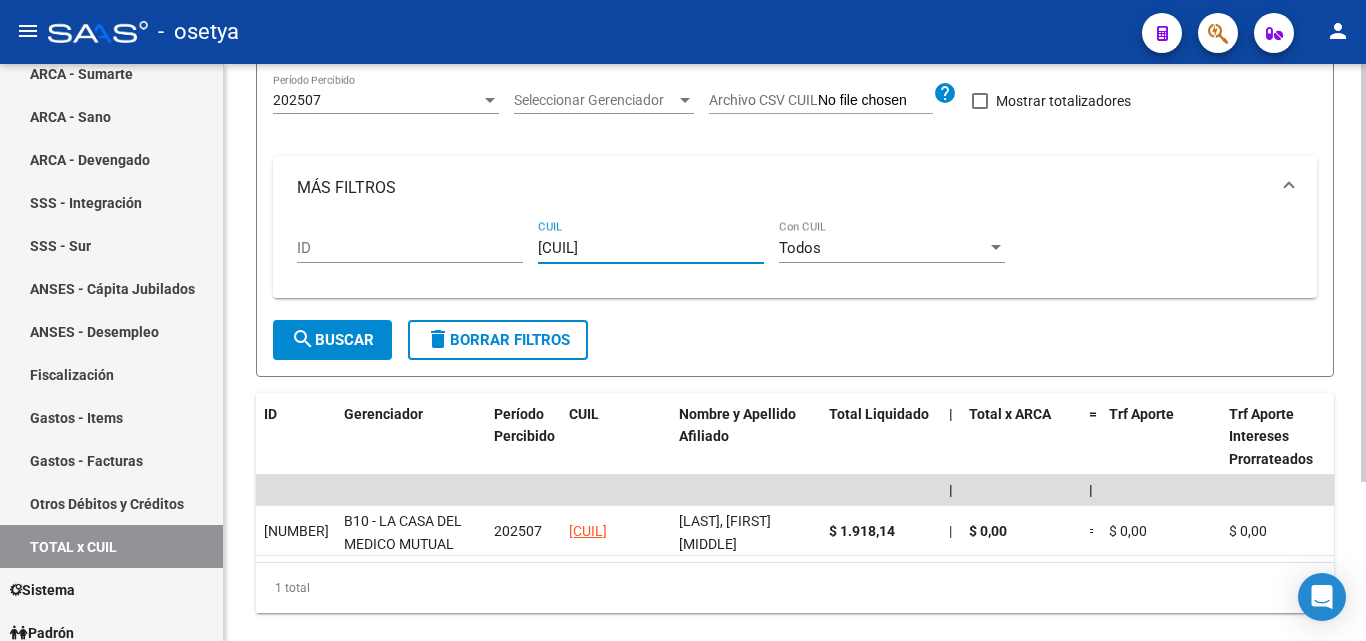 type on "[CUIL]" 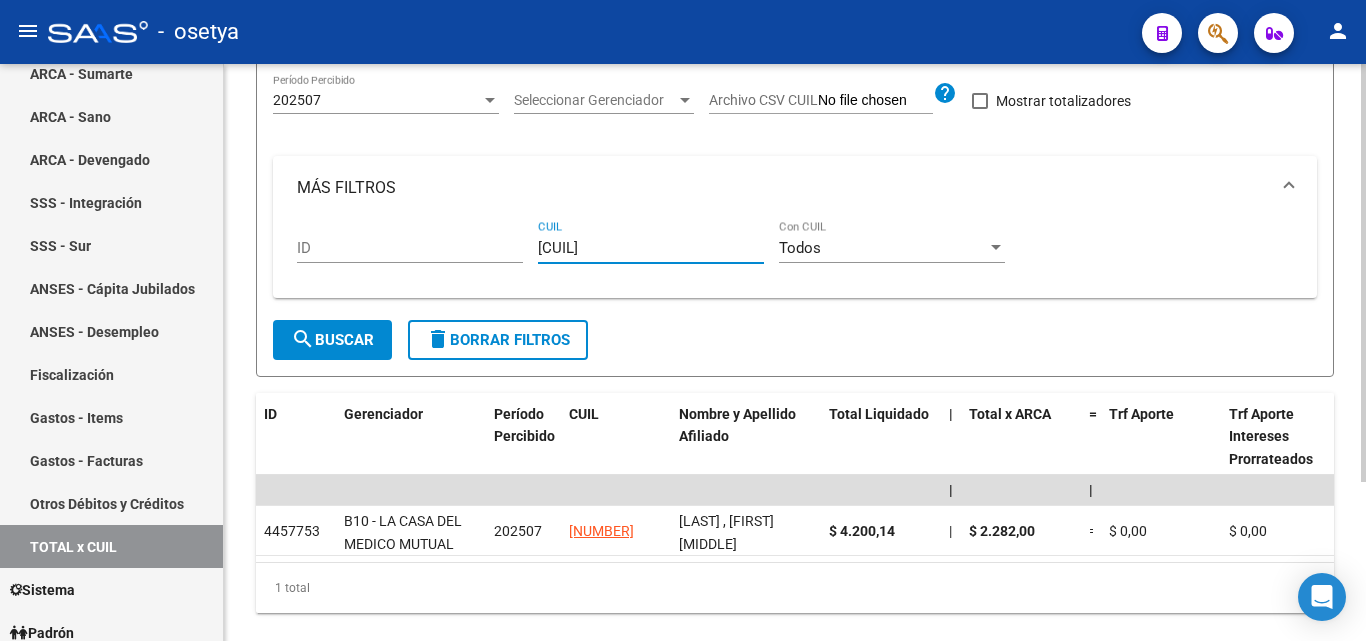 type on "[CUIL]" 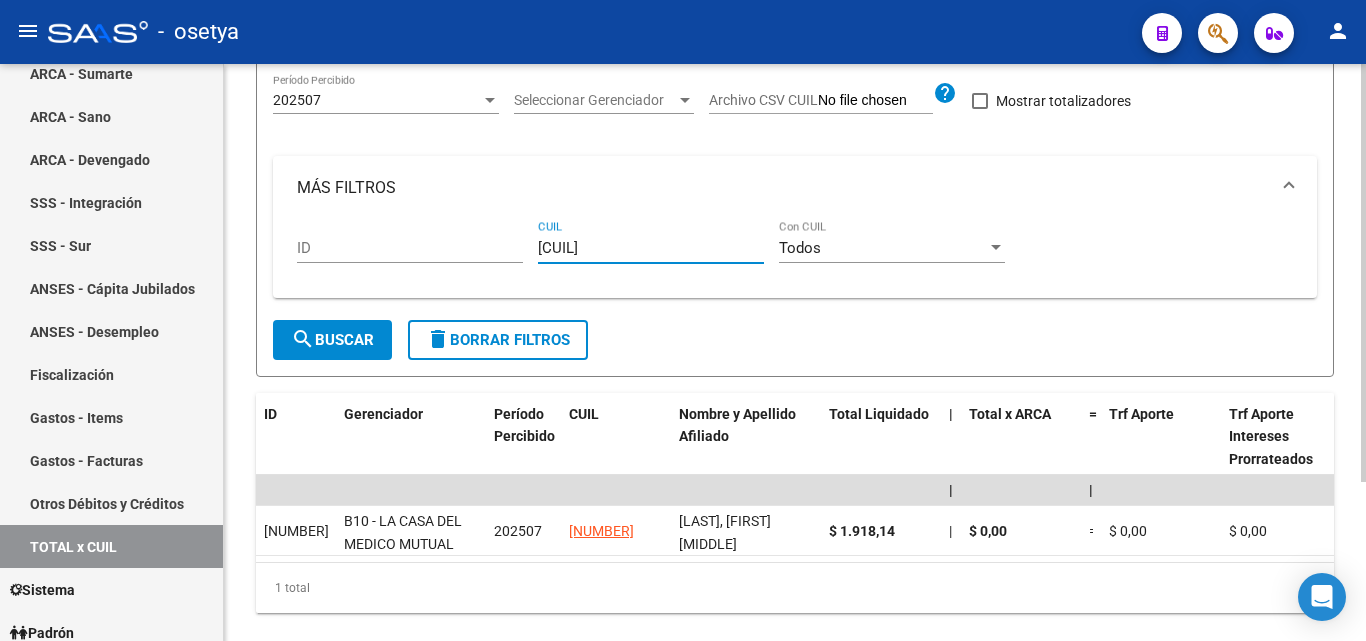 type on "[CUIL]" 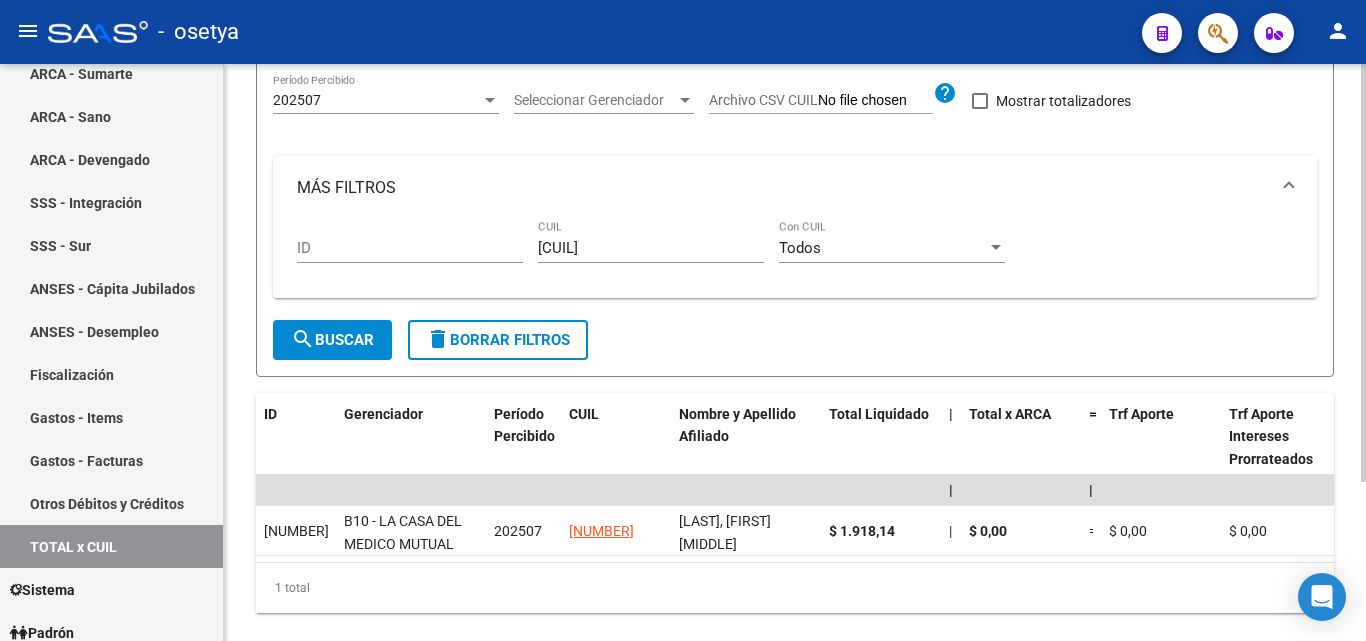 drag, startPoint x: 649, startPoint y: 260, endPoint x: 562, endPoint y: 259, distance: 87.005745 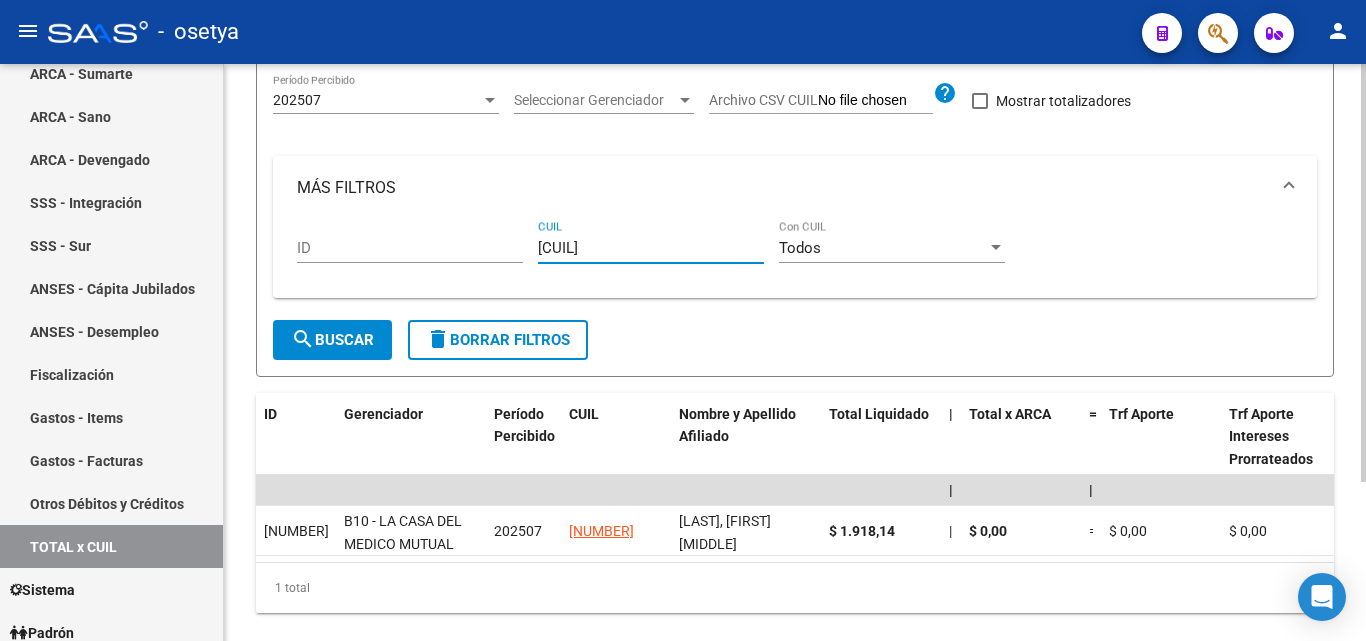 drag, startPoint x: 623, startPoint y: 244, endPoint x: 529, endPoint y: 245, distance: 94.00532 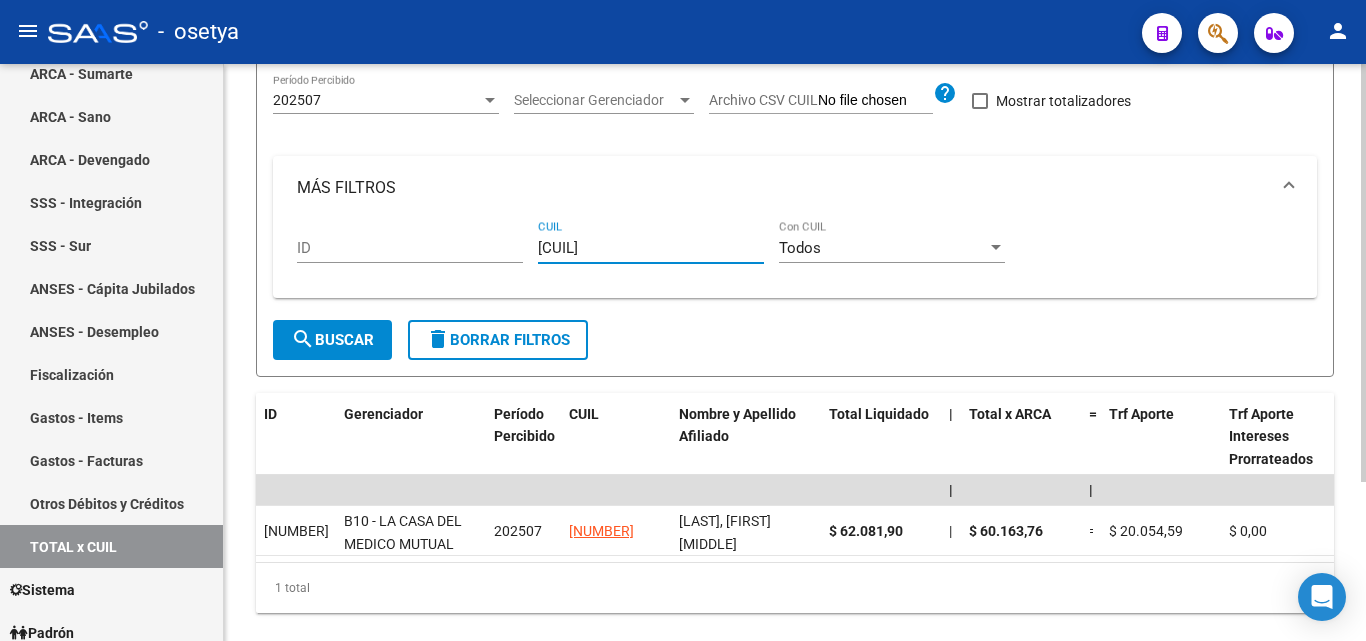 type on "[CUIL]" 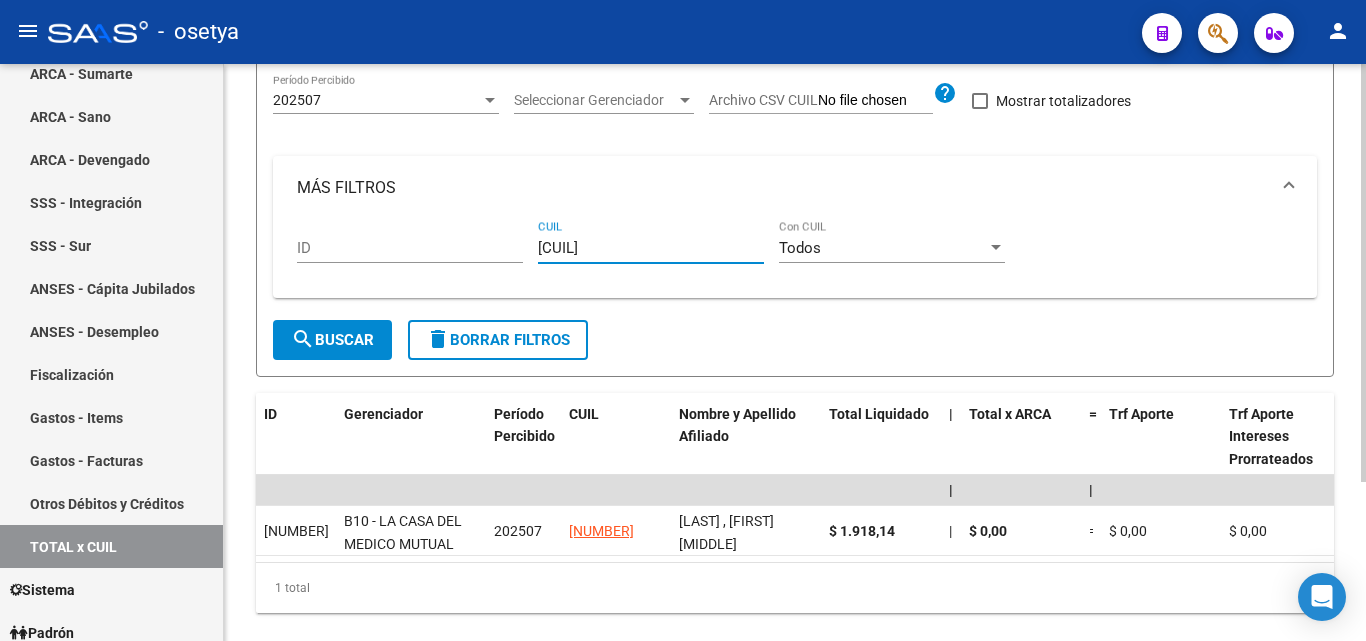 type on "[CUIL]" 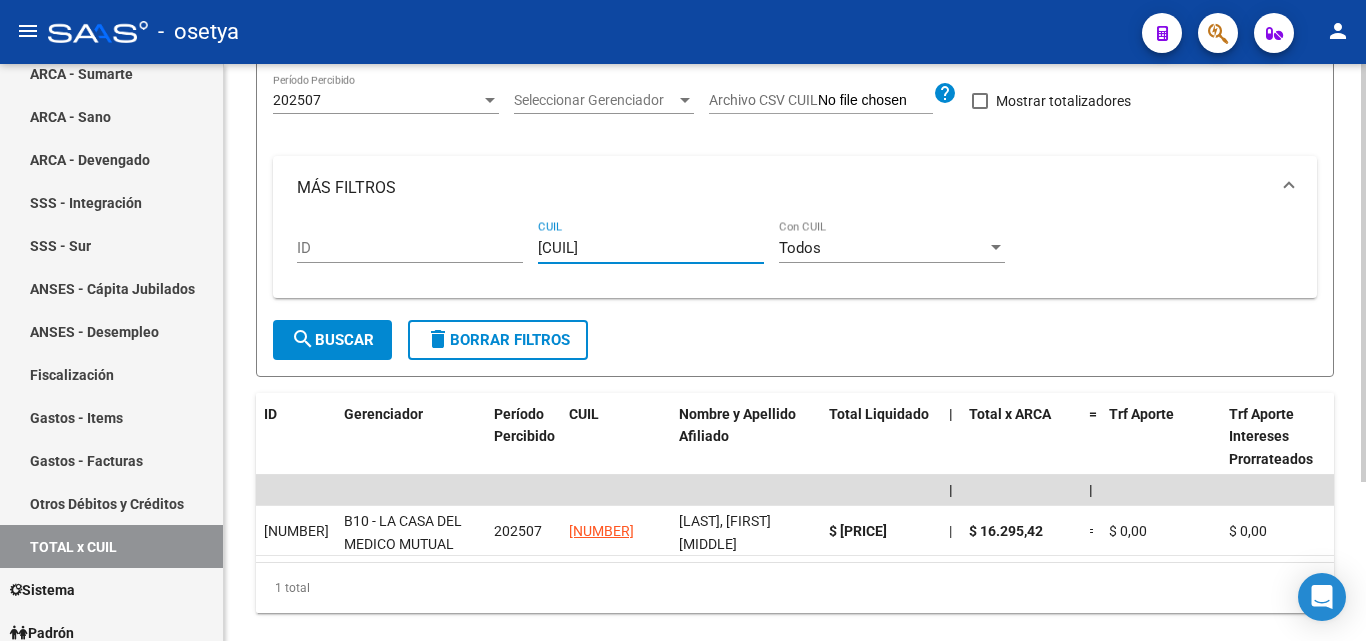 type on "[CUIL]" 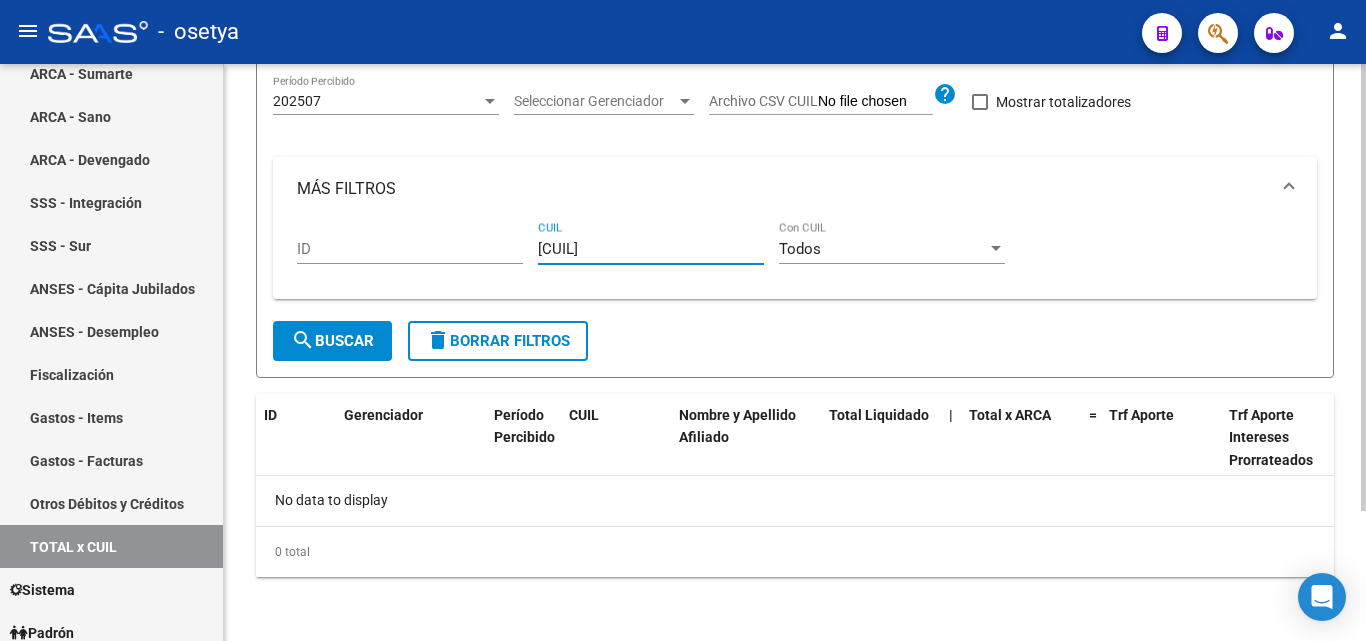 type on "[CUIL]" 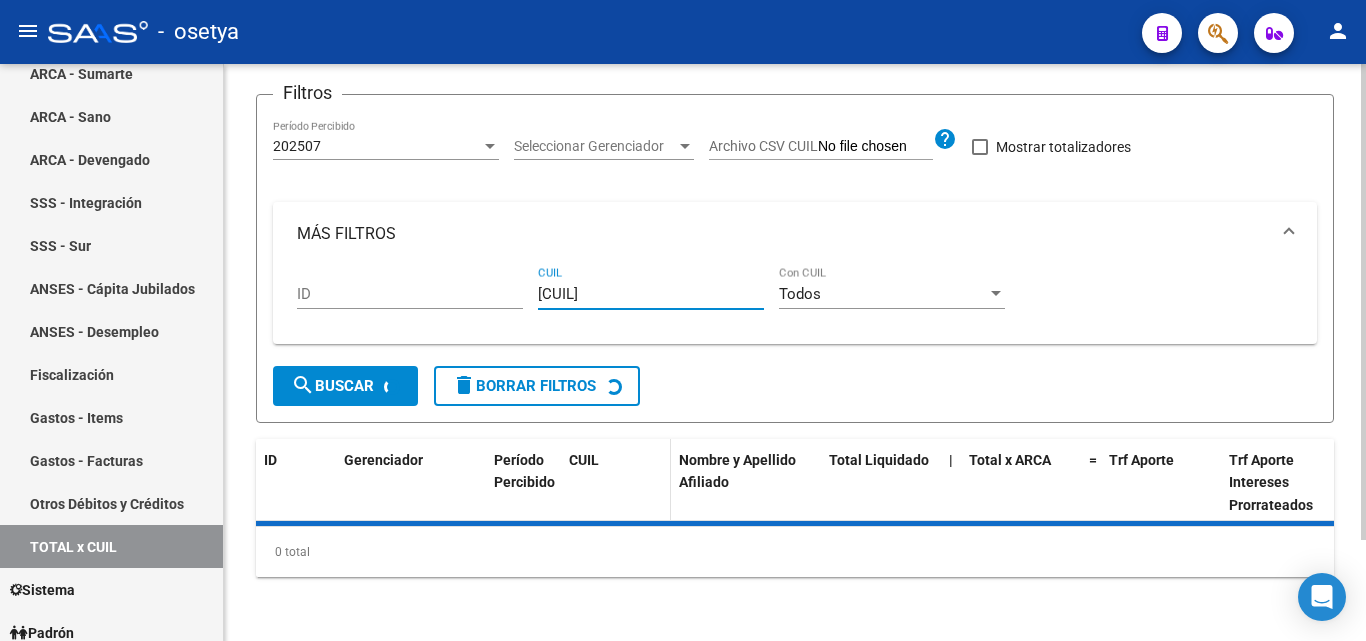 scroll, scrollTop: 167, scrollLeft: 0, axis: vertical 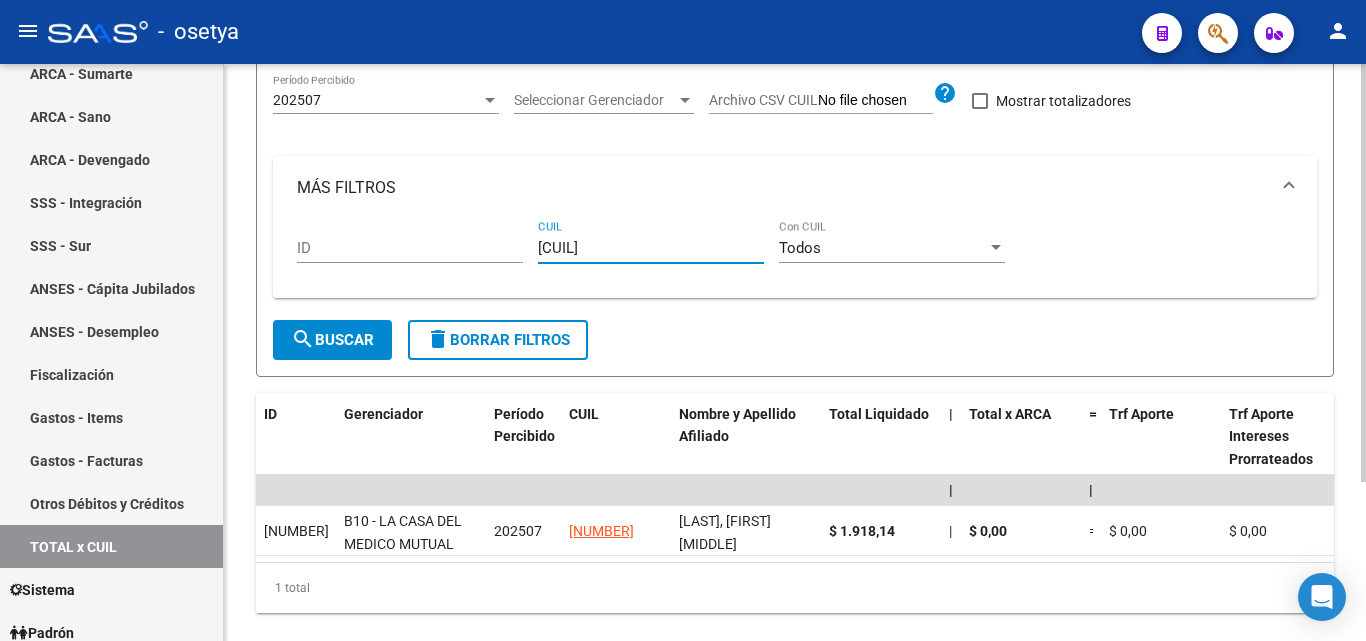 type on "[CUIL]" 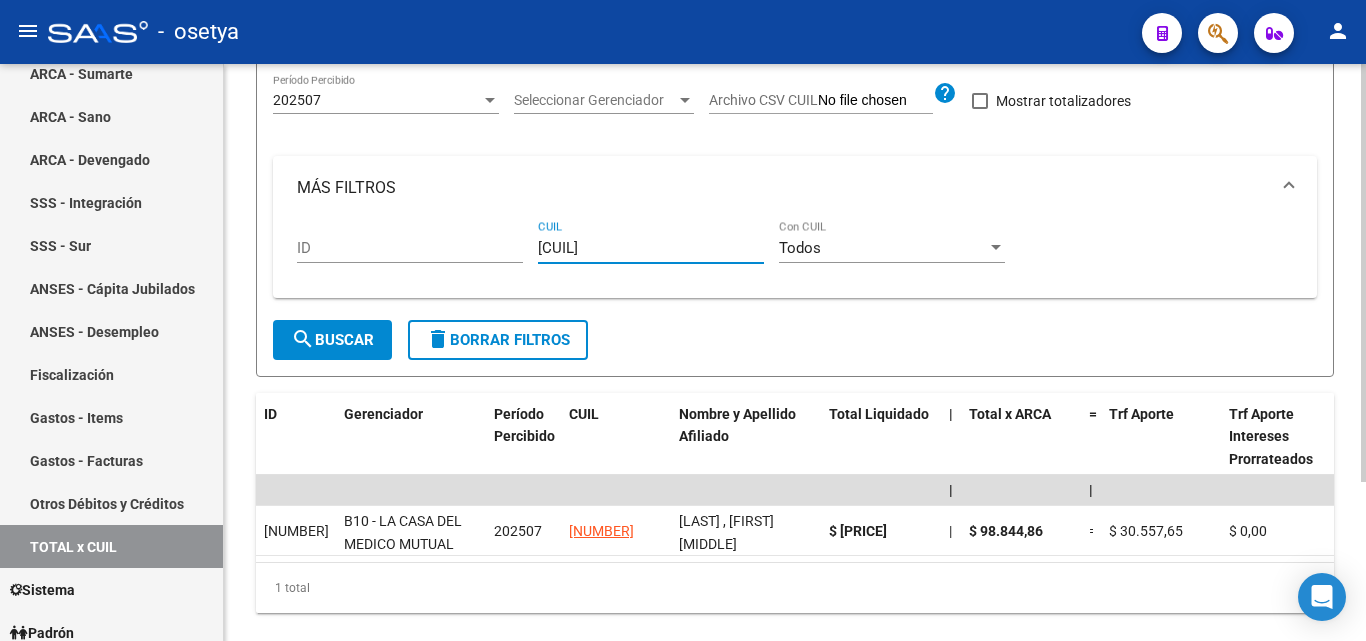 type on "[CUIL]" 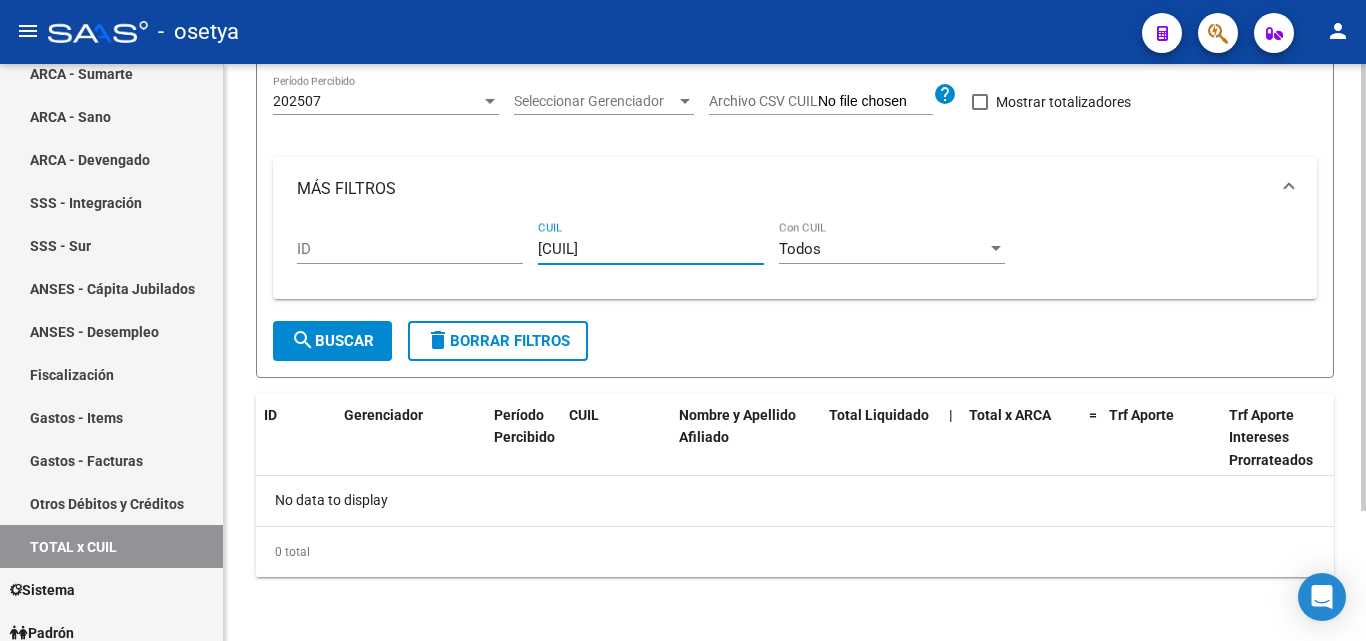 type on "[CUIL]" 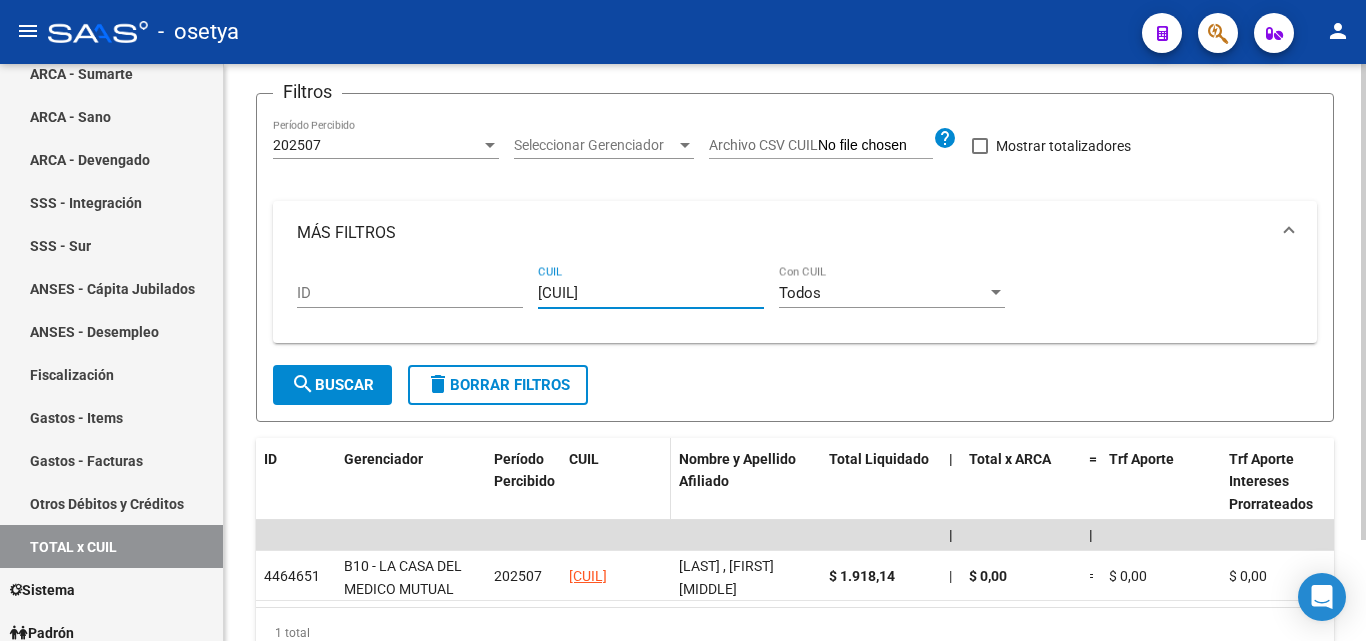 scroll, scrollTop: 167, scrollLeft: 0, axis: vertical 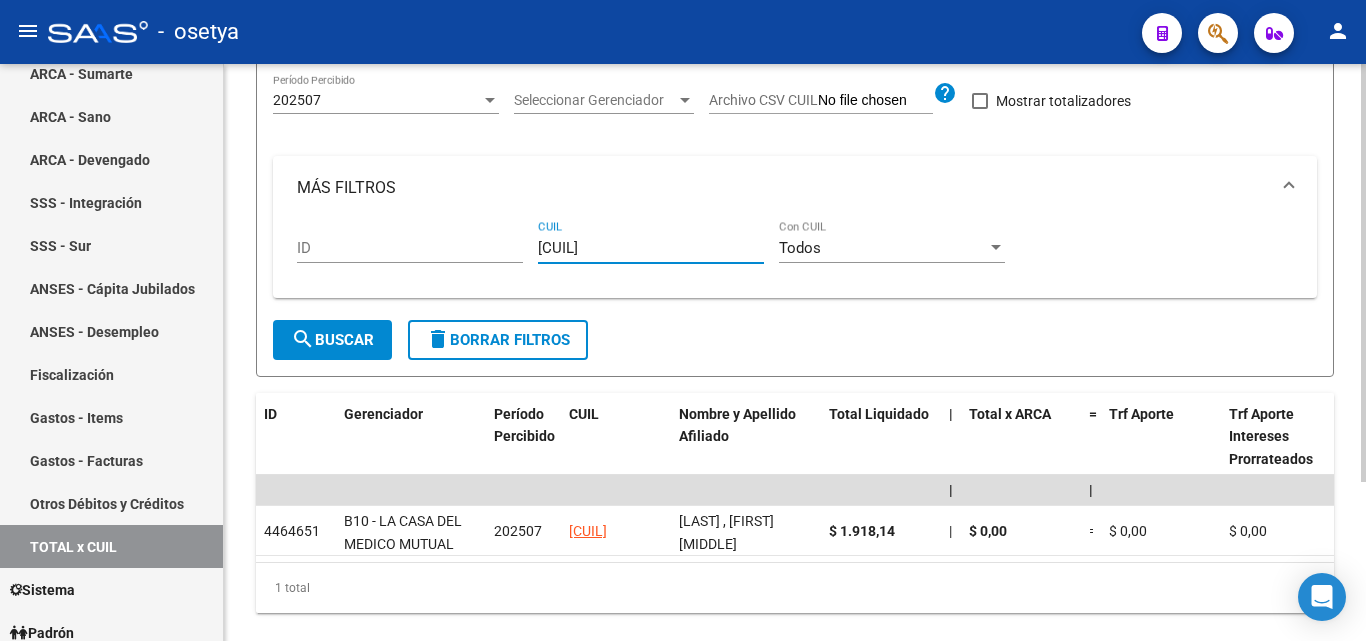 type on "[CUIL]" 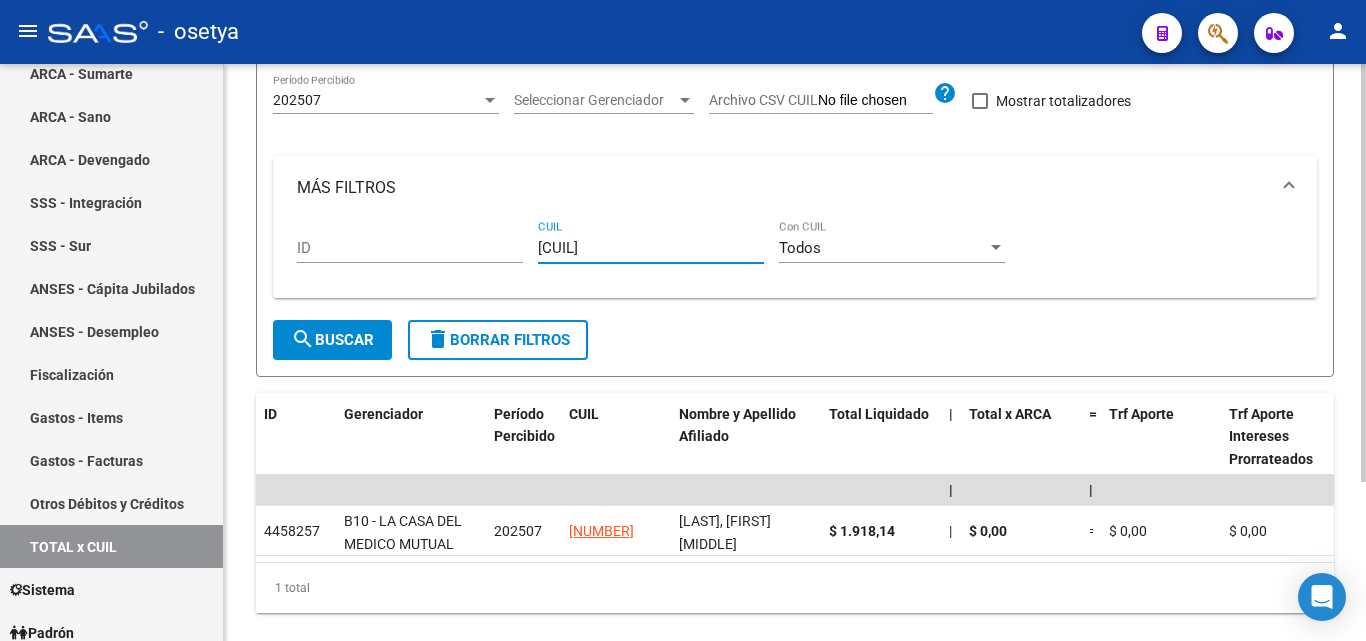 type on "[CUIL]" 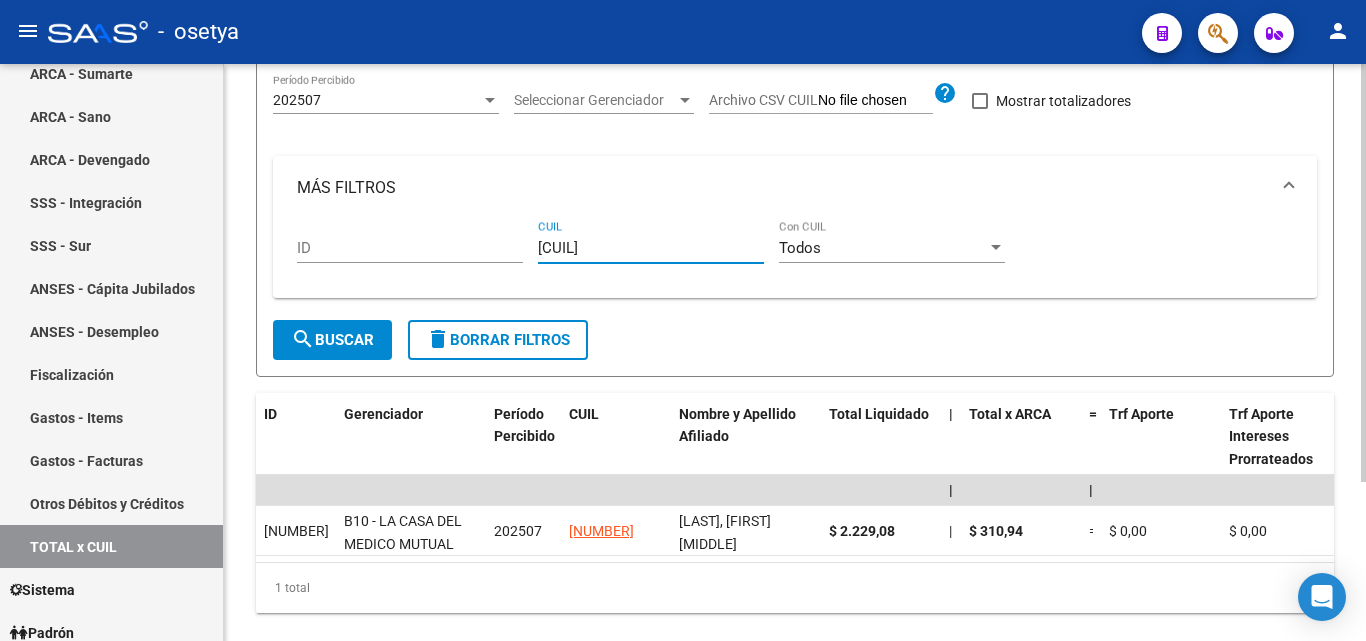 type on "[CUIL]" 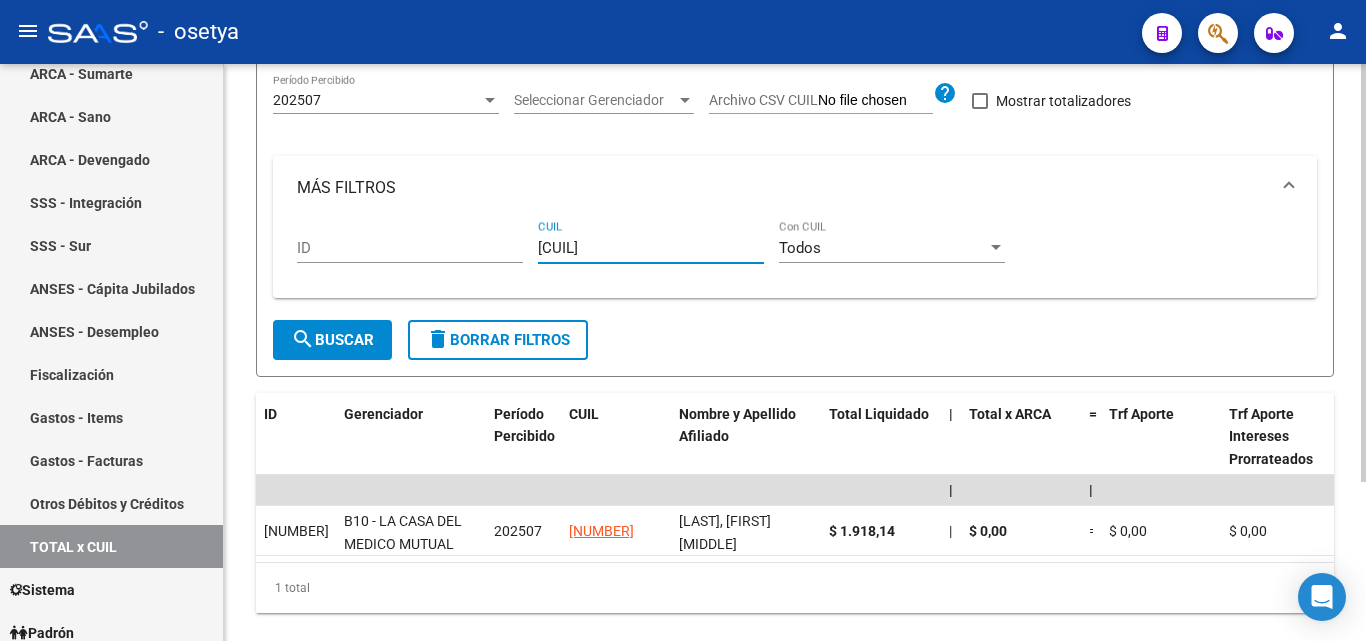 type on "[CUIL]" 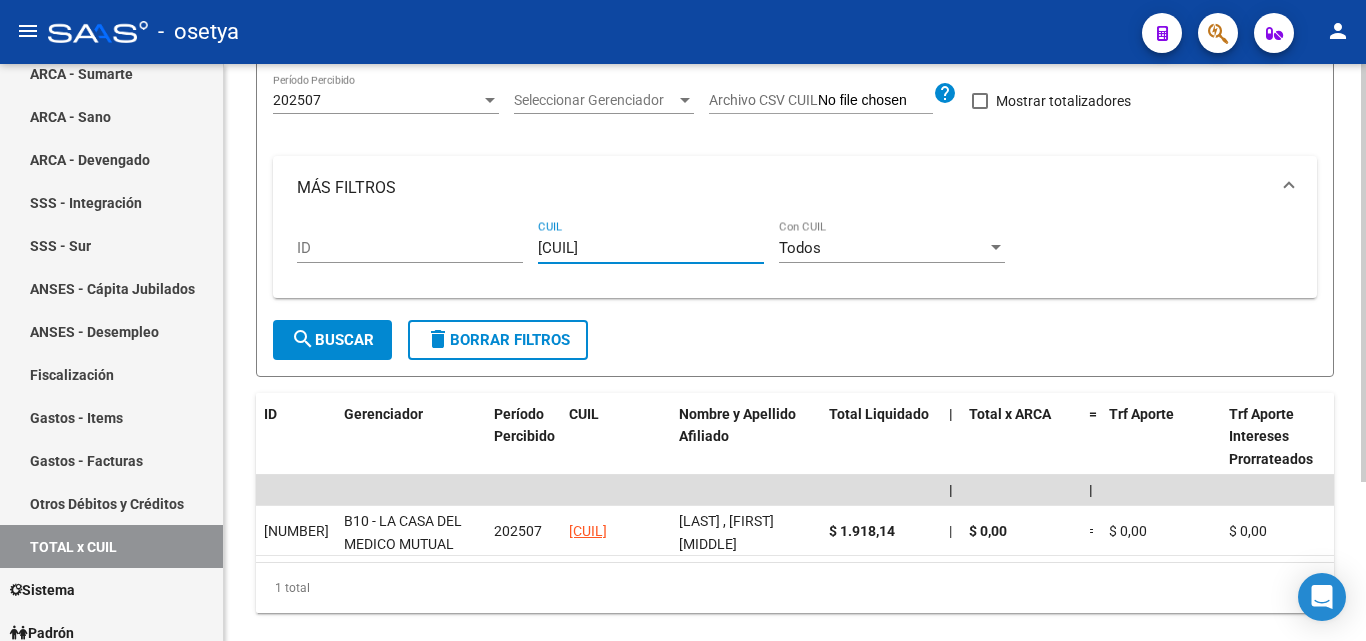 type on "[CUIL]" 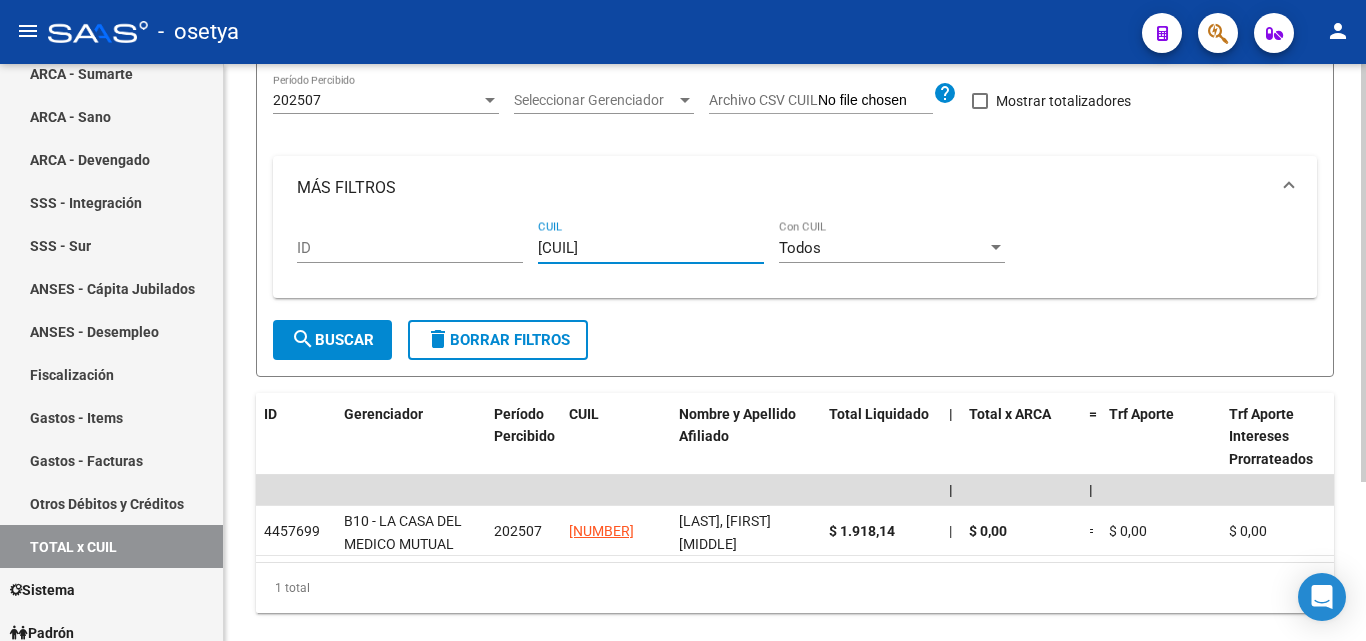 type on "[CUIL]" 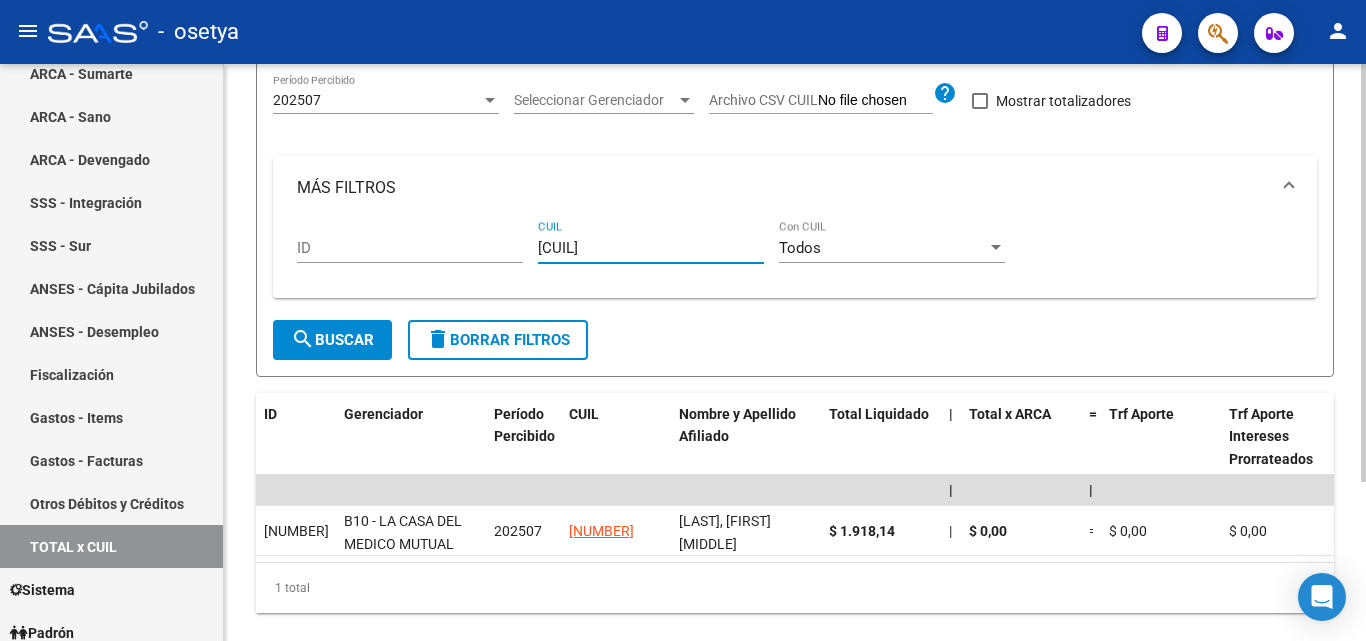 type on "[CUIL]" 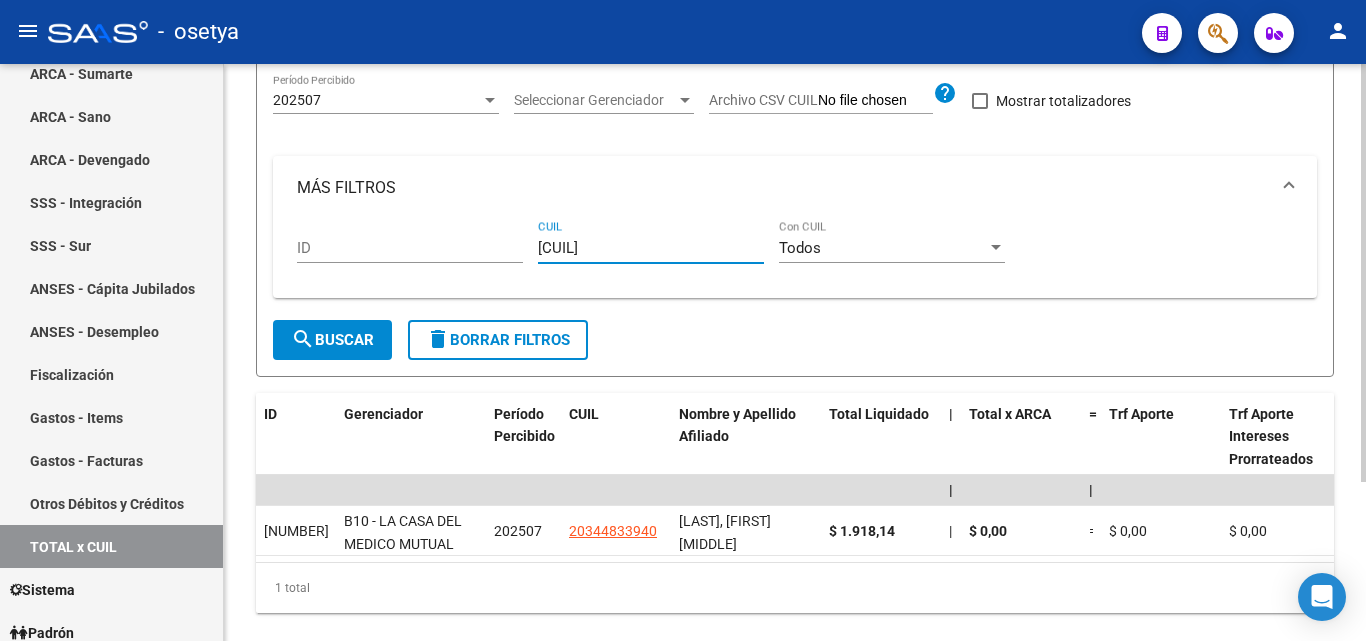 type on "[CUIL]" 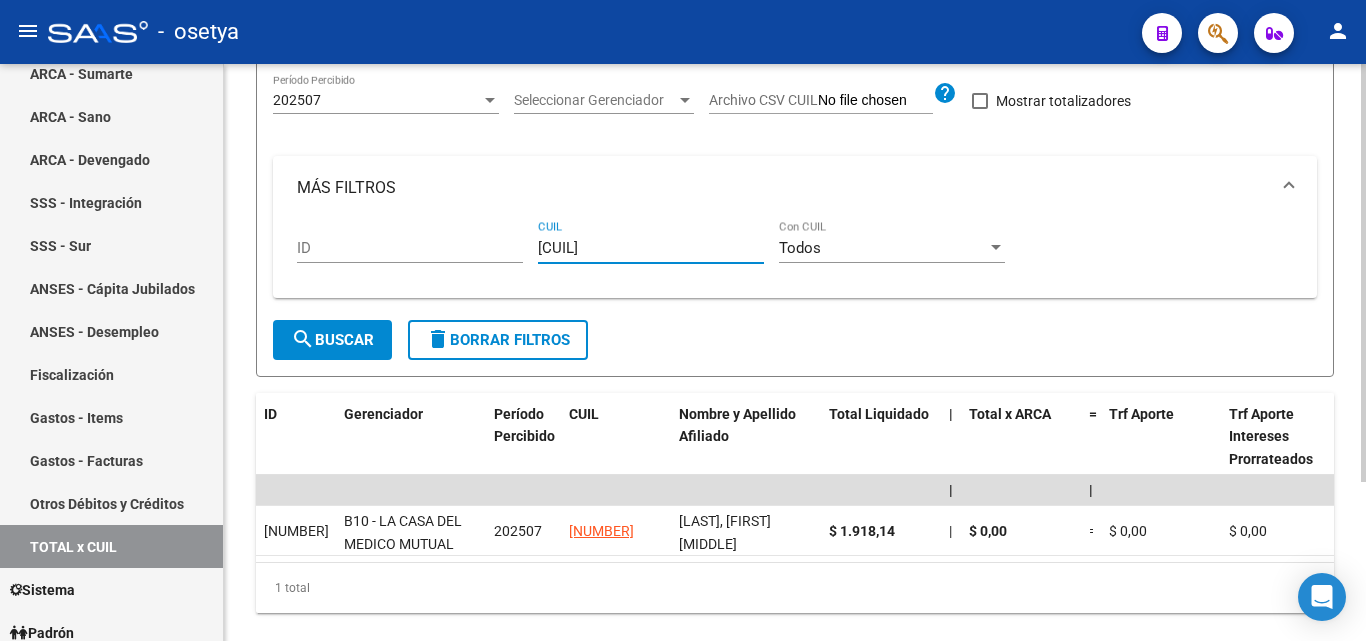 type on "[CUIL]" 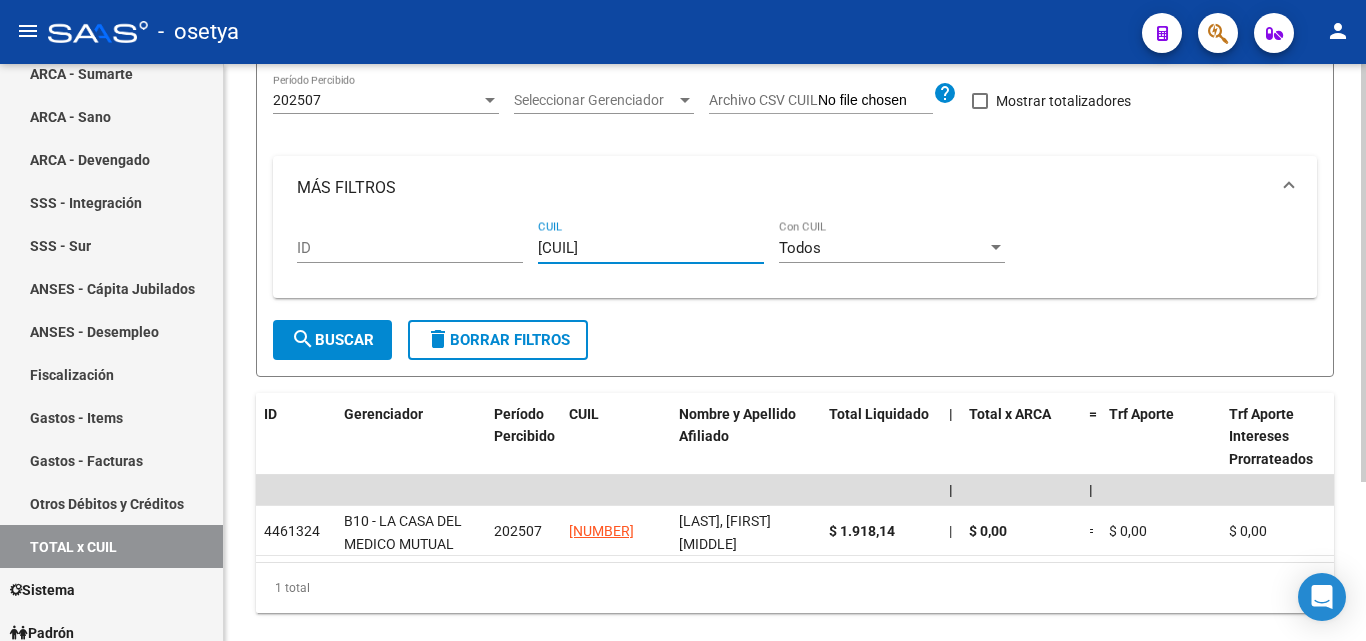 type on "[CUIL]" 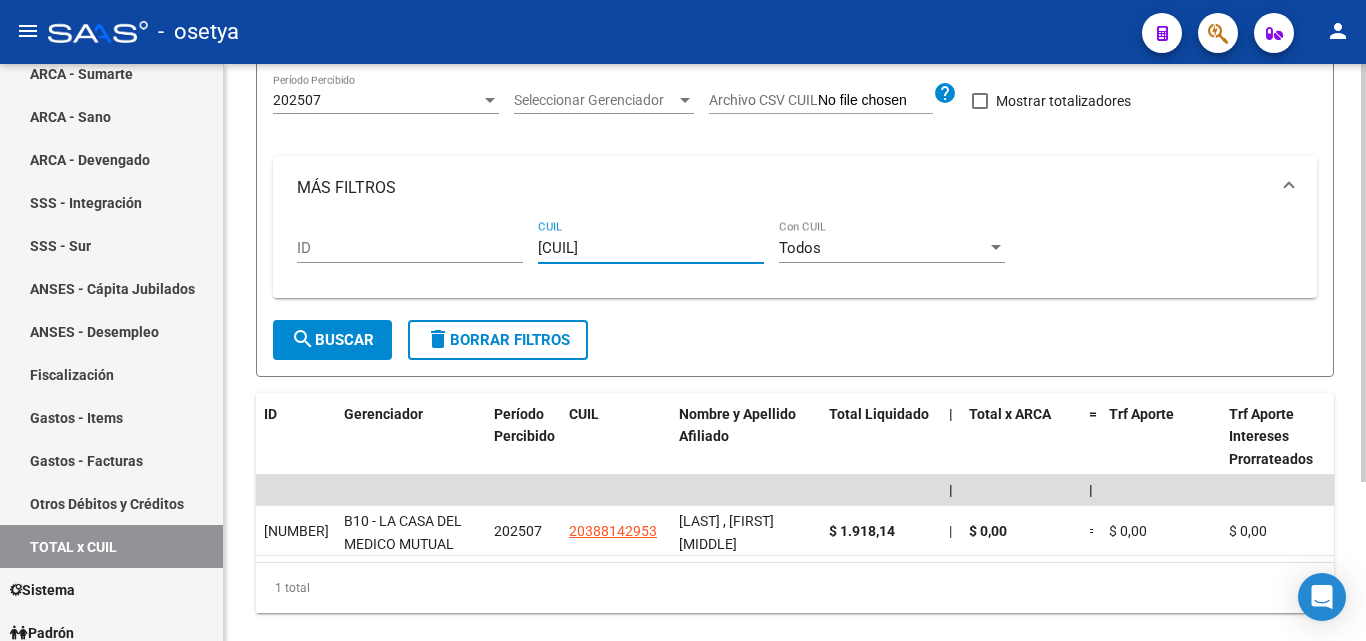 type on "[CUIL]" 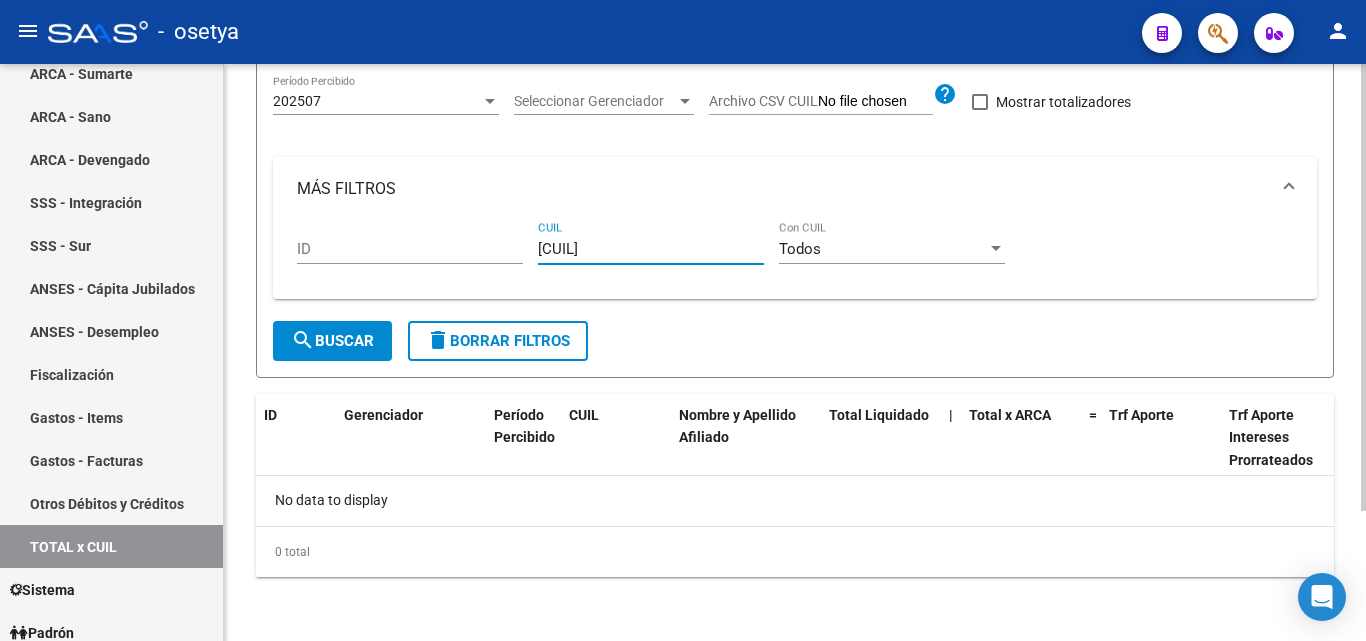 type on "[CUIL]" 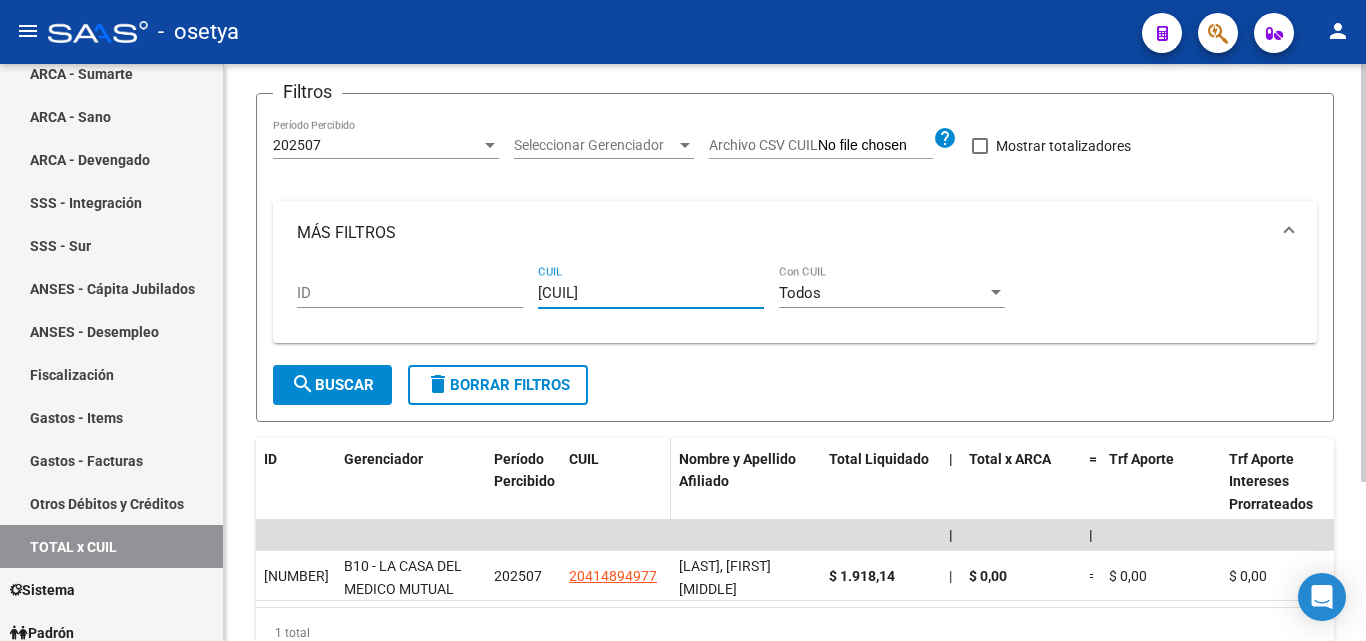 scroll, scrollTop: 167, scrollLeft: 0, axis: vertical 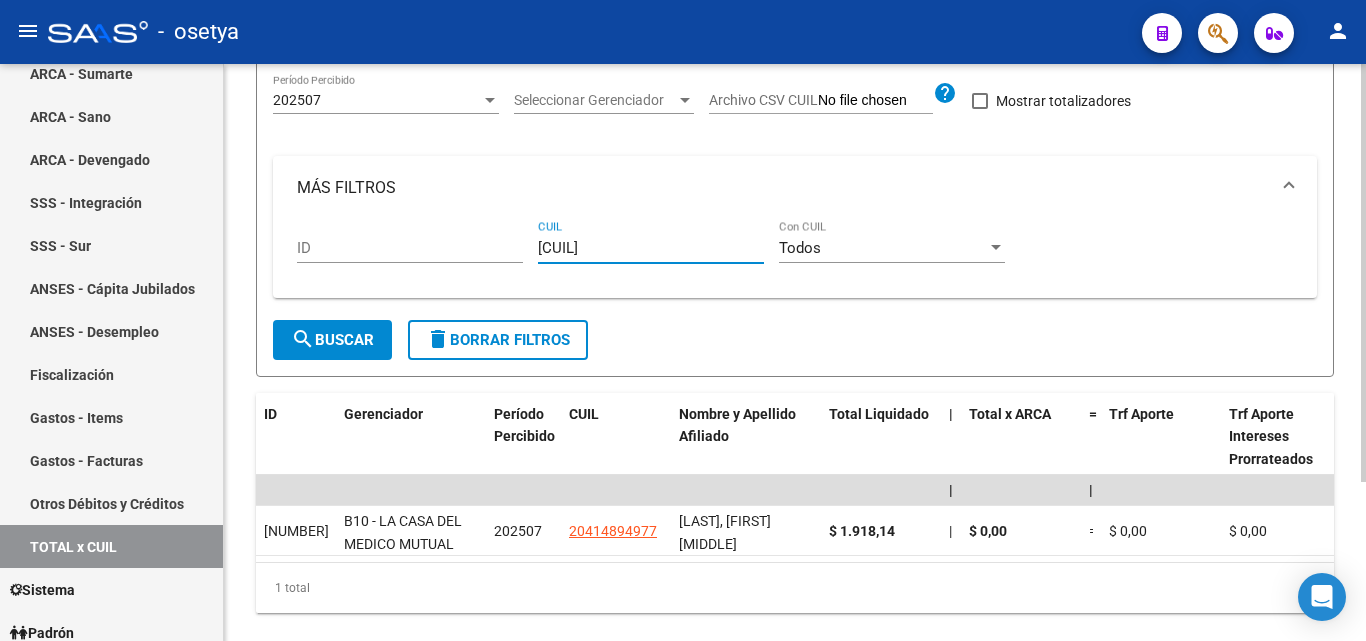 type on "[CUIL]" 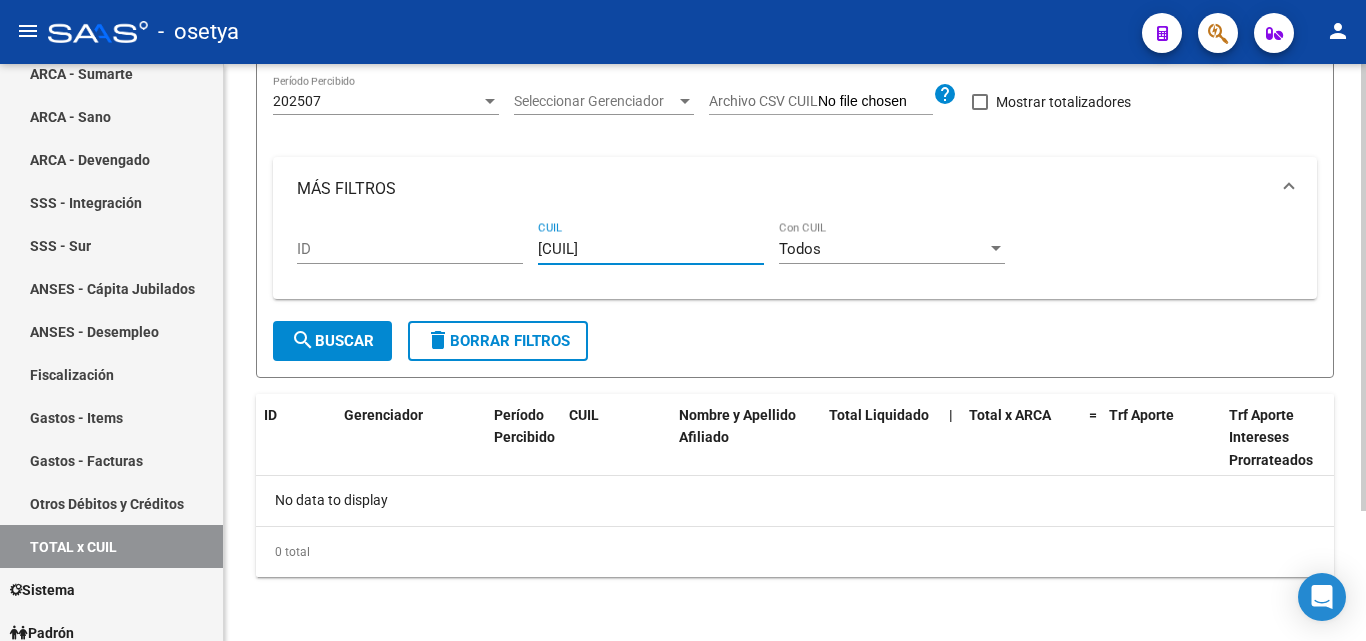 type on "[CUIL]" 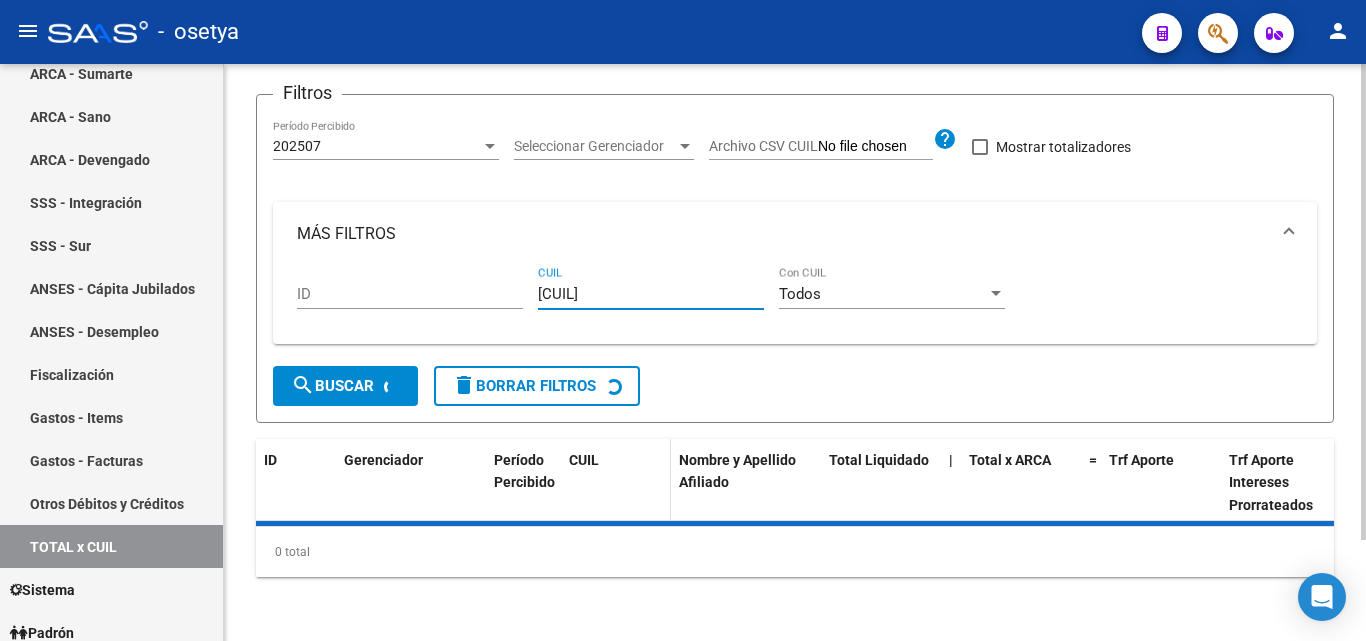 scroll, scrollTop: 167, scrollLeft: 0, axis: vertical 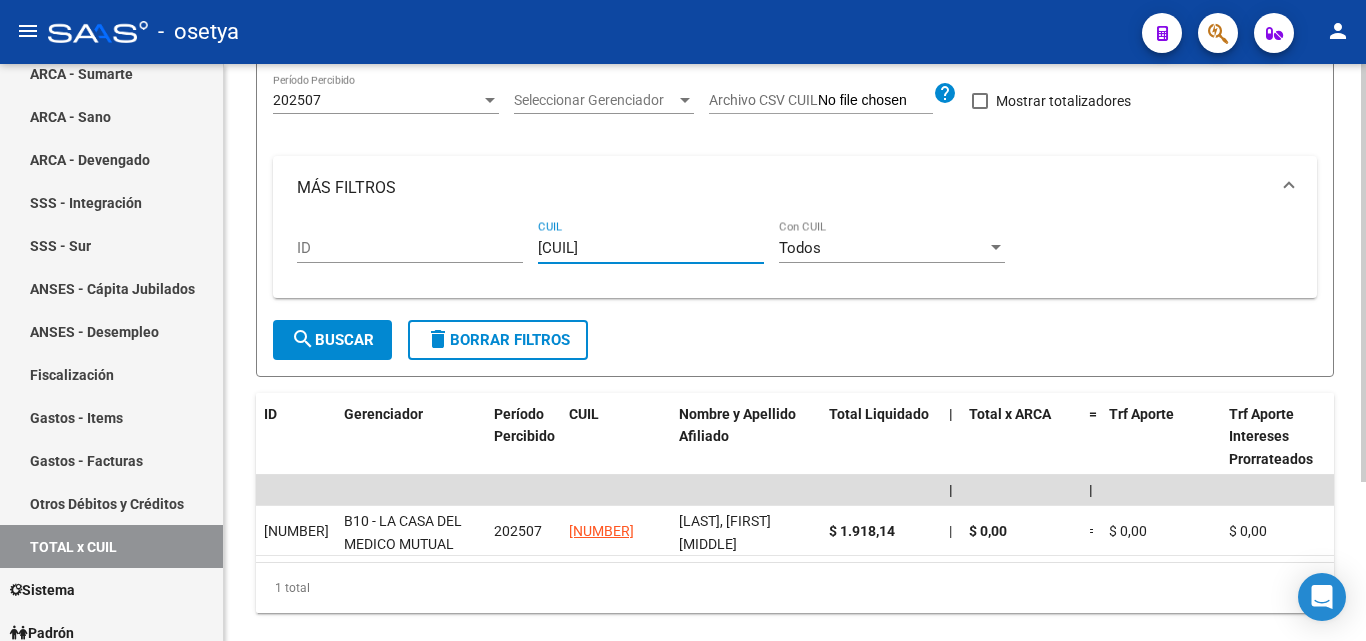 type on "[CUIL]" 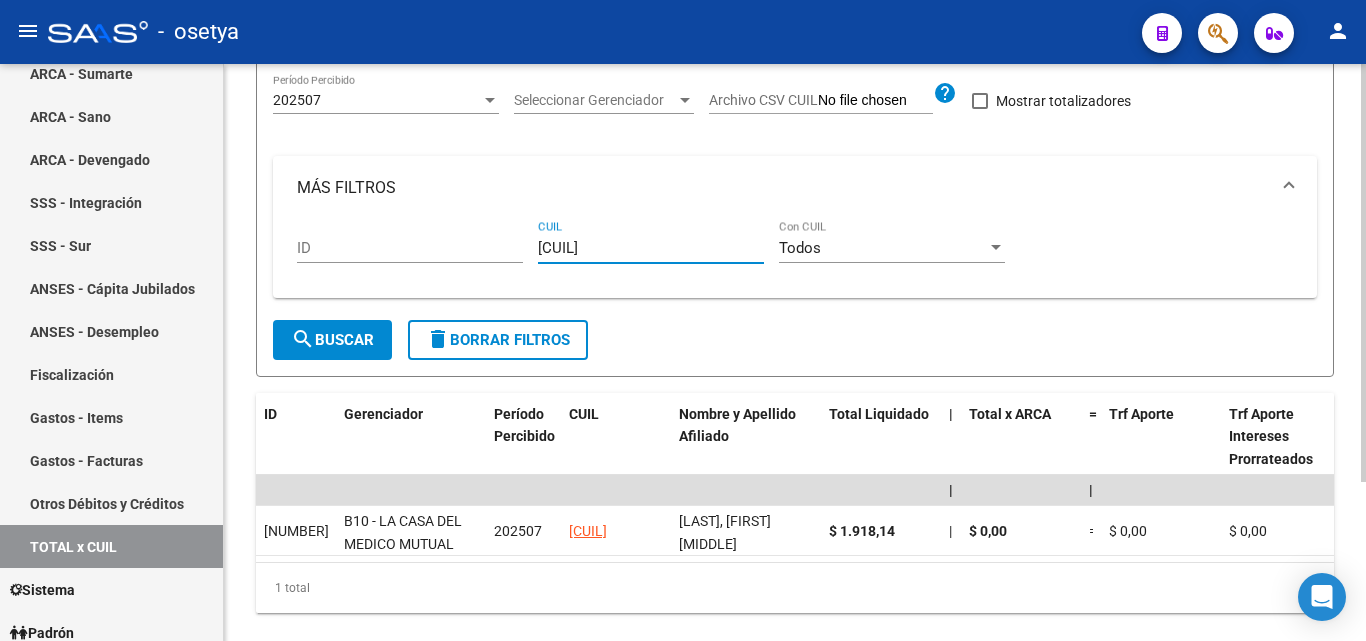 type on "[CUIL]" 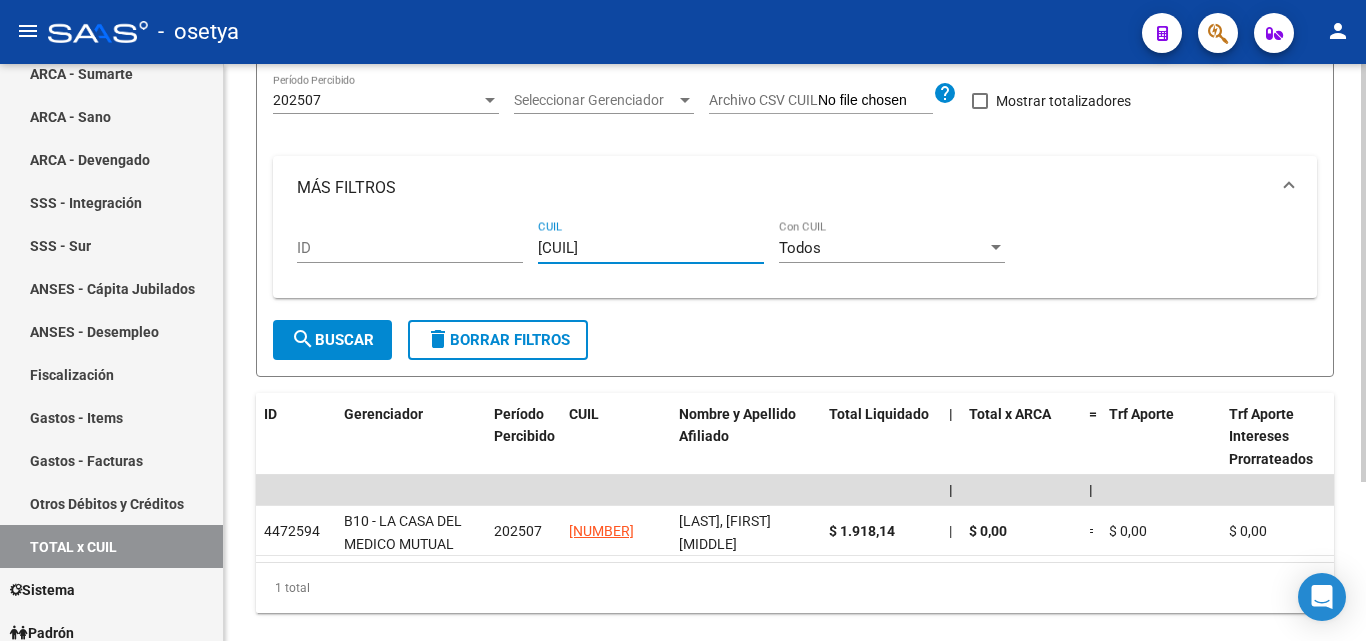 type on "[CUIL]" 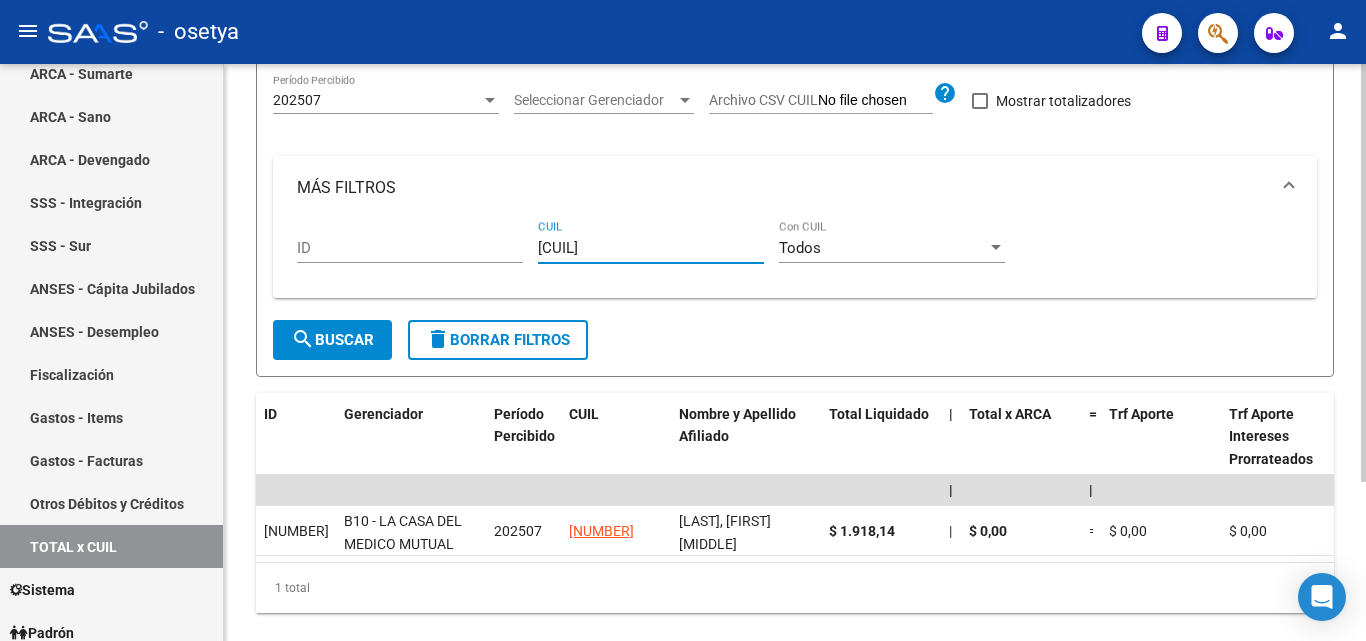 type on "[CUIL]" 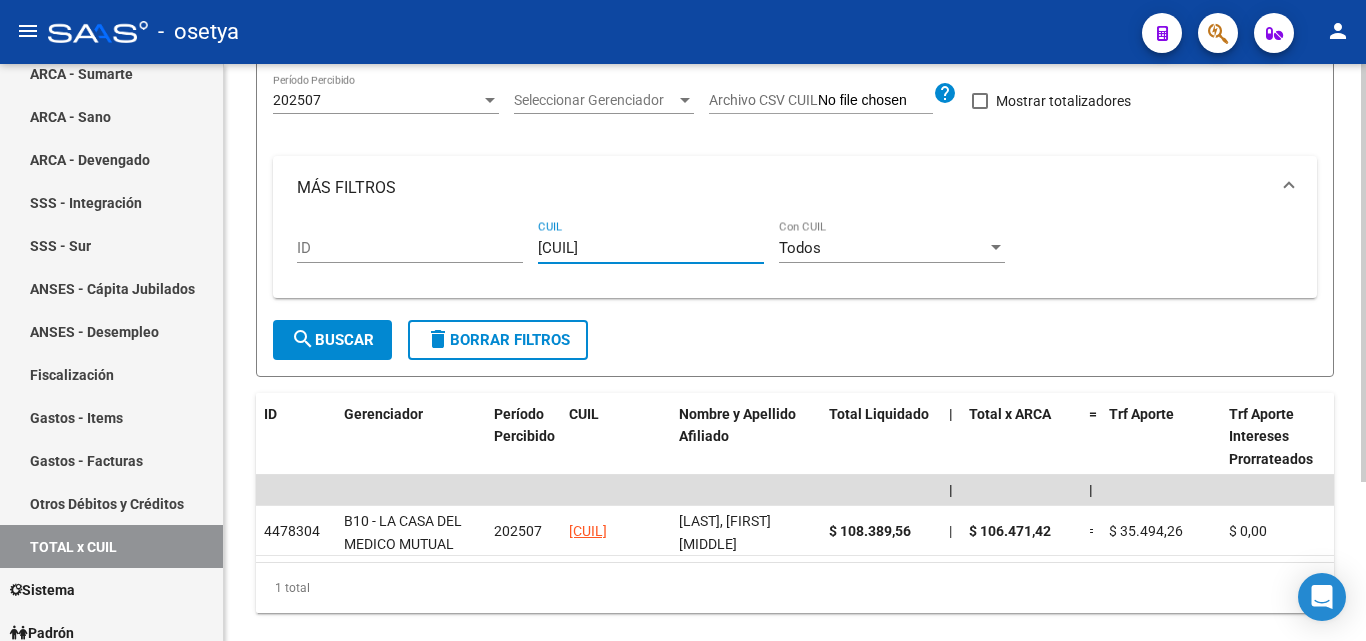 type on "[CUIL]" 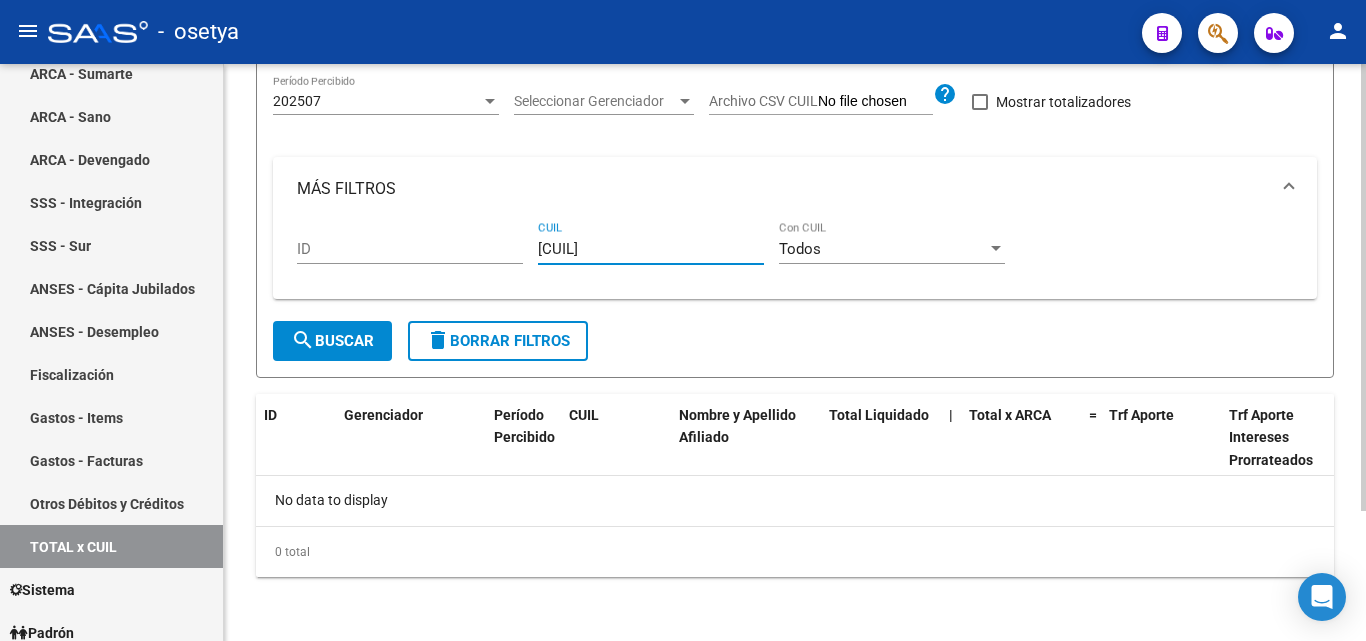 type on "[CUIL]" 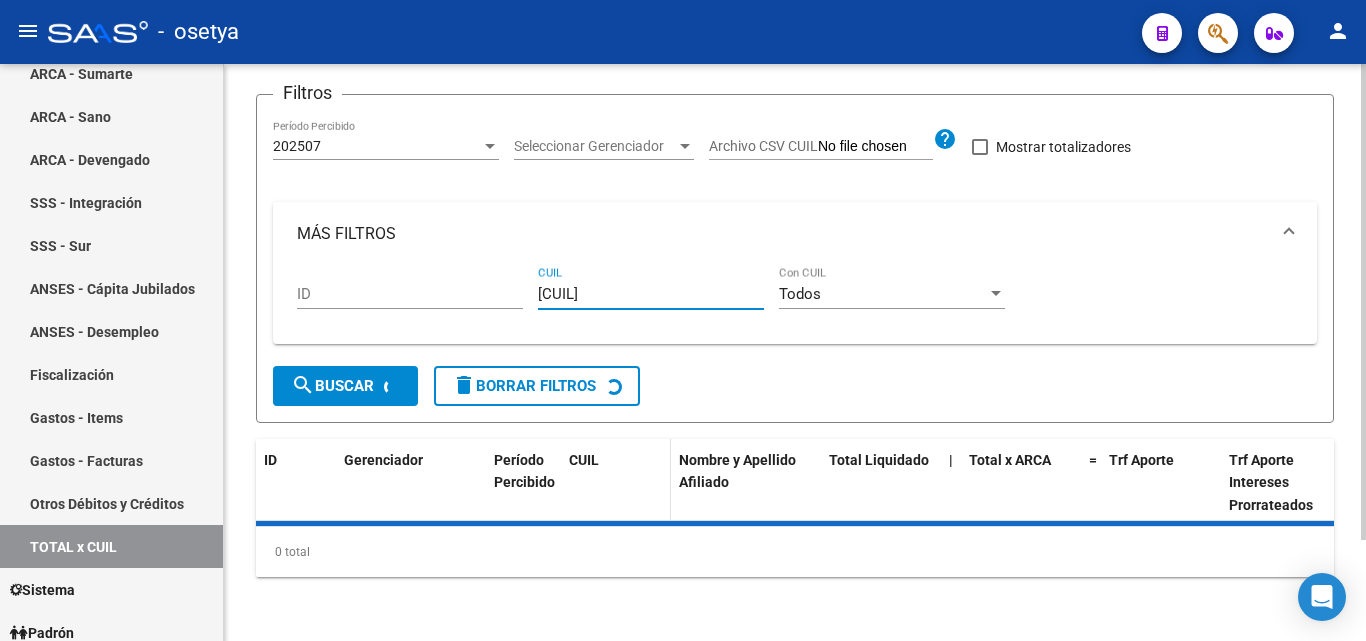 scroll, scrollTop: 167, scrollLeft: 0, axis: vertical 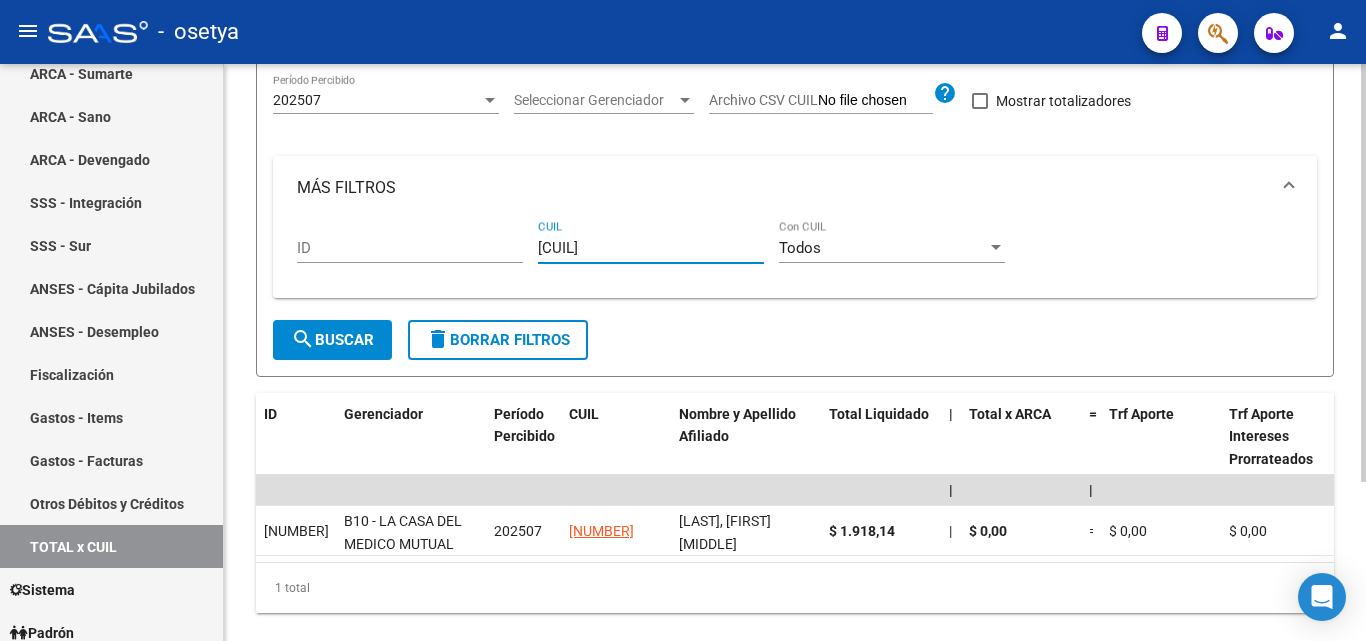 type on "[CUIL]" 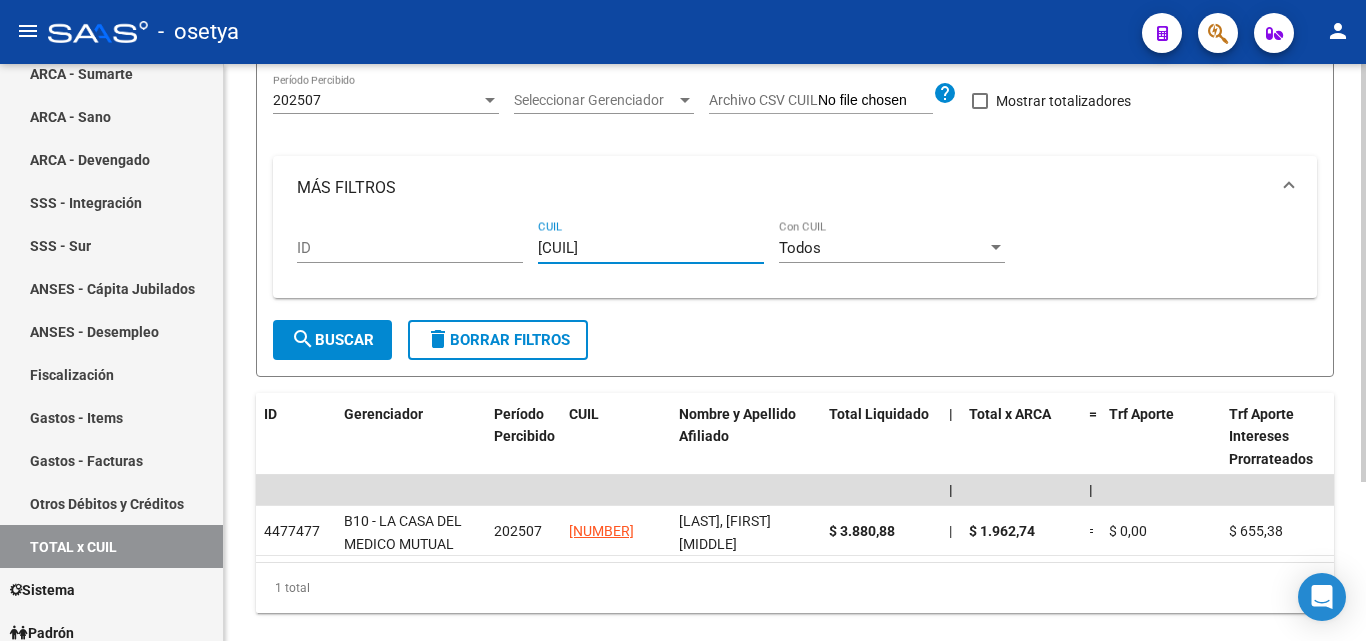 type 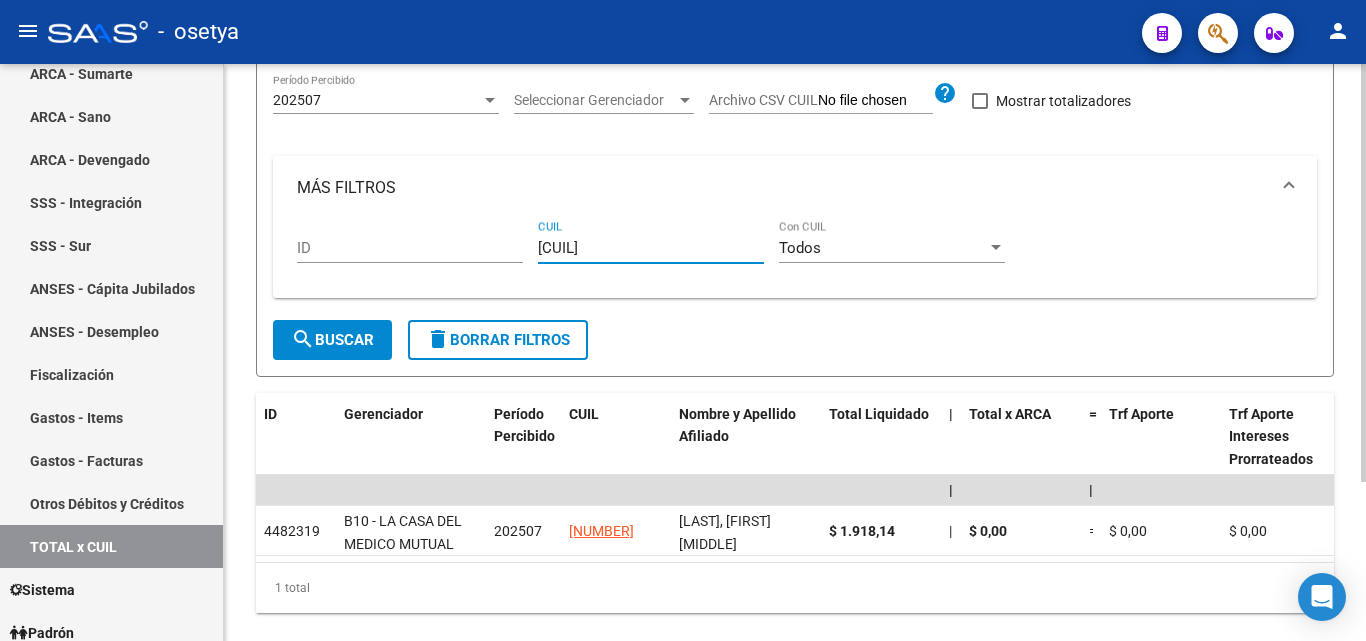 drag, startPoint x: 644, startPoint y: 247, endPoint x: 472, endPoint y: 250, distance: 172.02615 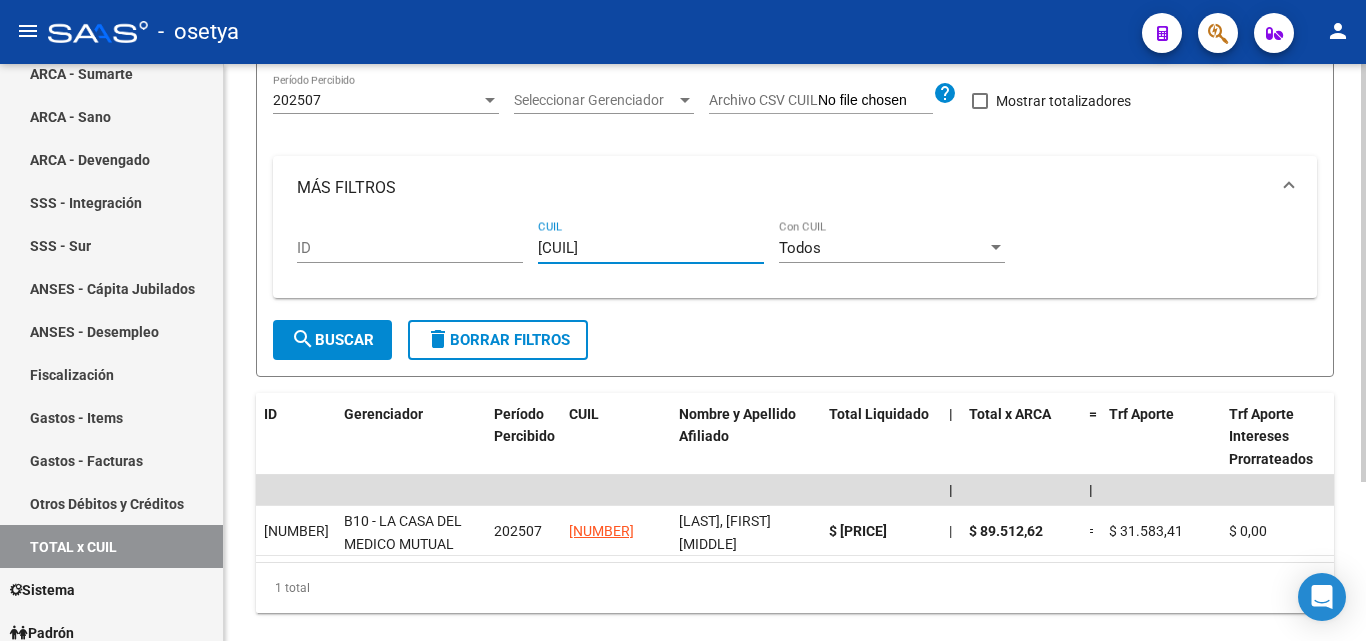 drag, startPoint x: 638, startPoint y: 246, endPoint x: 526, endPoint y: 253, distance: 112.21854 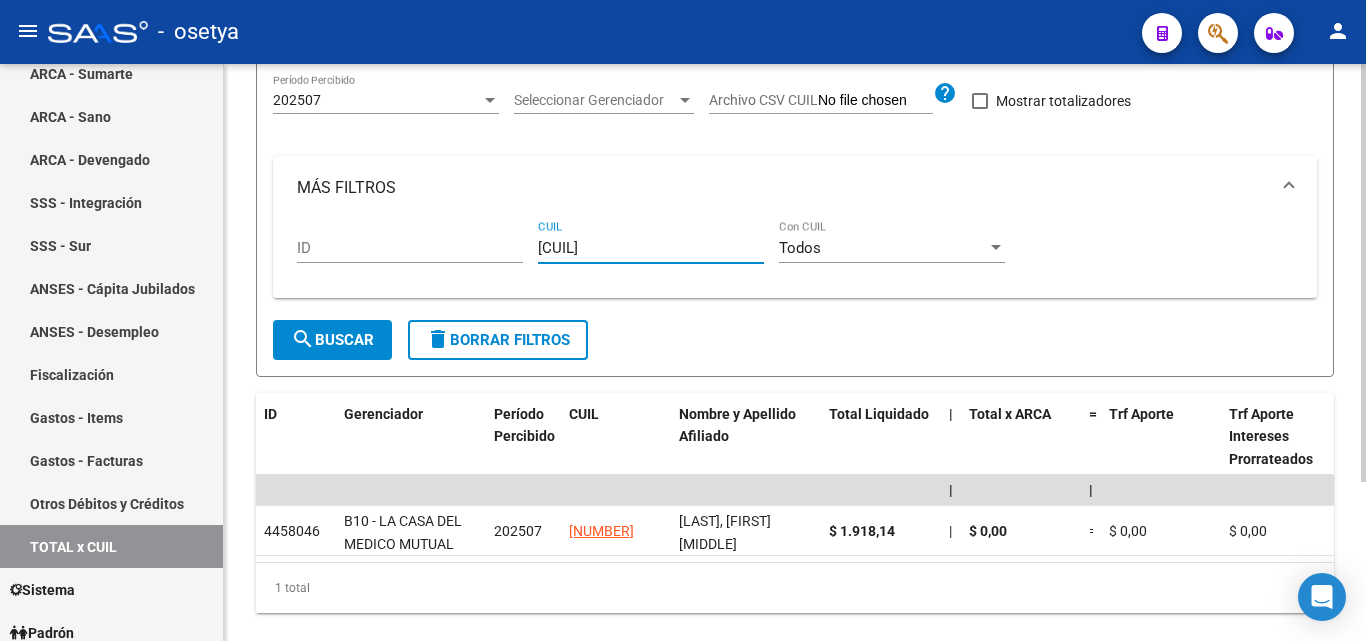 drag, startPoint x: 640, startPoint y: 248, endPoint x: 488, endPoint y: 254, distance: 152.11838 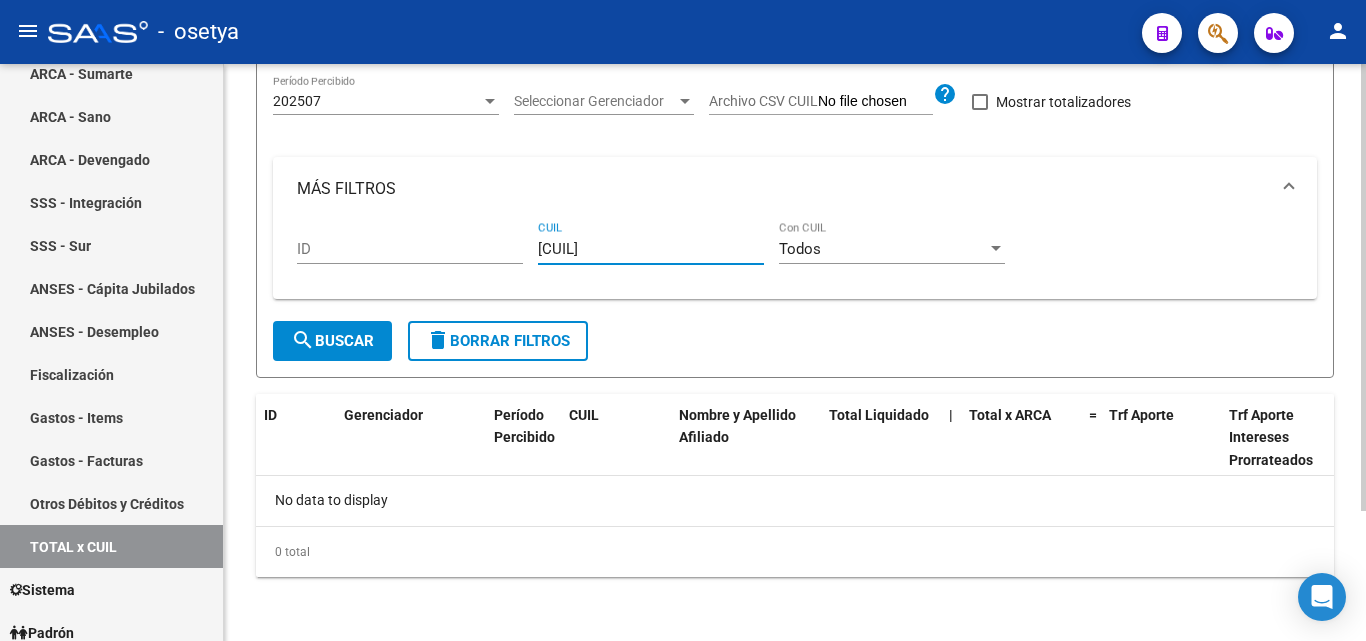 drag, startPoint x: 638, startPoint y: 256, endPoint x: 528, endPoint y: 260, distance: 110.0727 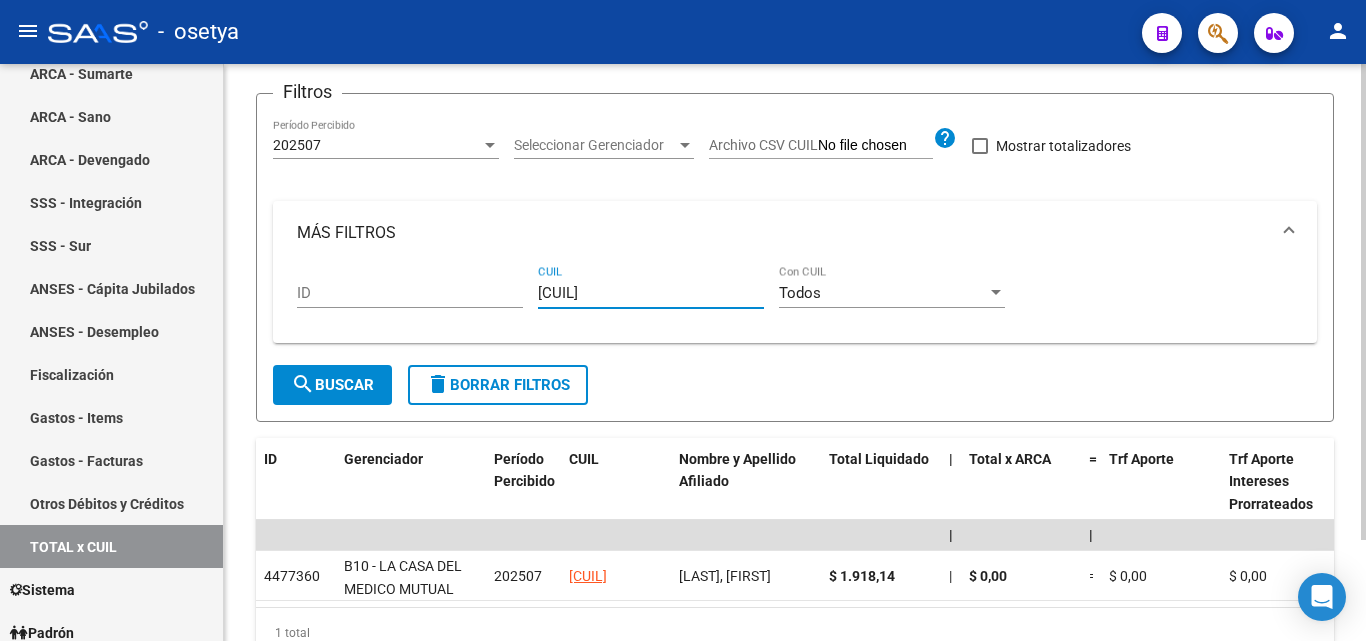 scroll, scrollTop: 167, scrollLeft: 0, axis: vertical 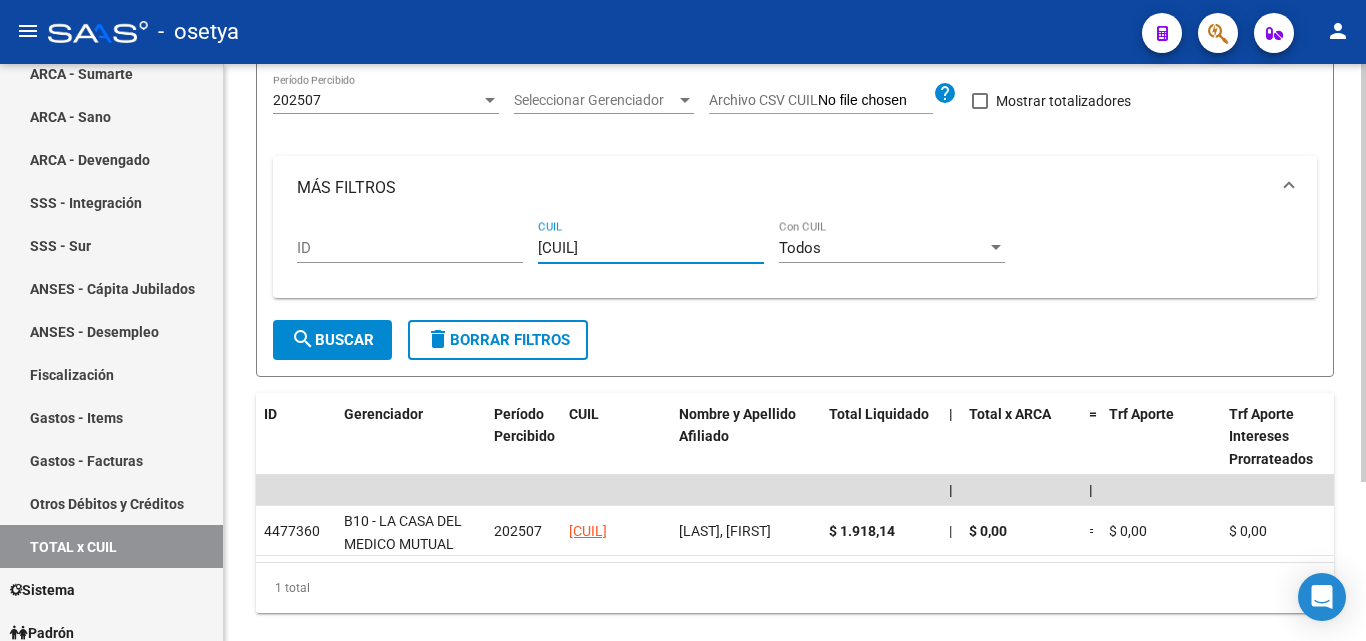 drag, startPoint x: 658, startPoint y: 248, endPoint x: 494, endPoint y: 248, distance: 164 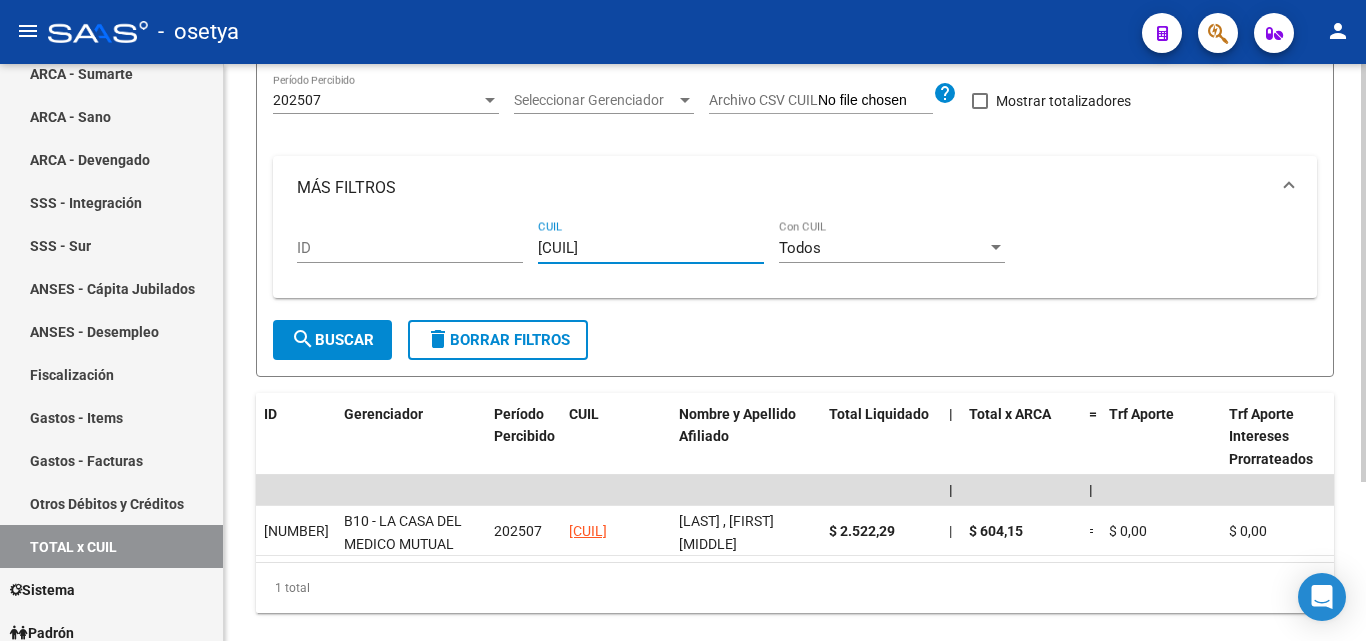 drag, startPoint x: 652, startPoint y: 250, endPoint x: 512, endPoint y: 232, distance: 141.1524 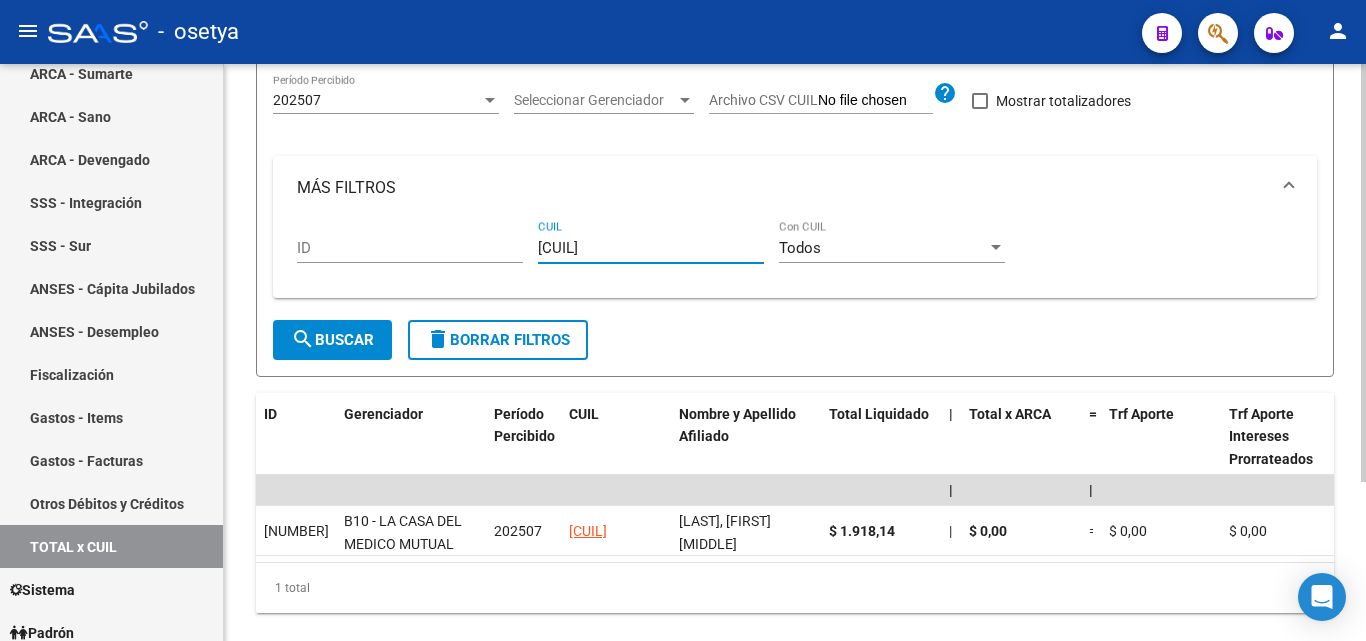 drag, startPoint x: 663, startPoint y: 243, endPoint x: 505, endPoint y: 243, distance: 158 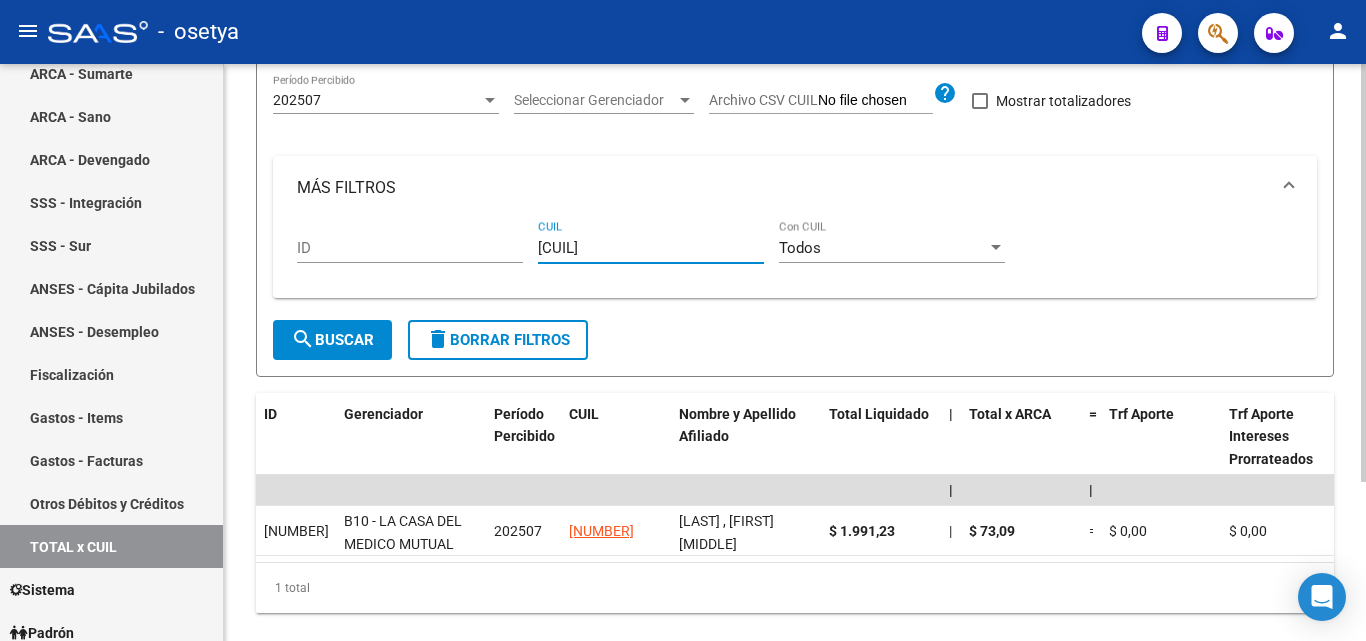drag, startPoint x: 653, startPoint y: 251, endPoint x: 536, endPoint y: 260, distance: 117.34564 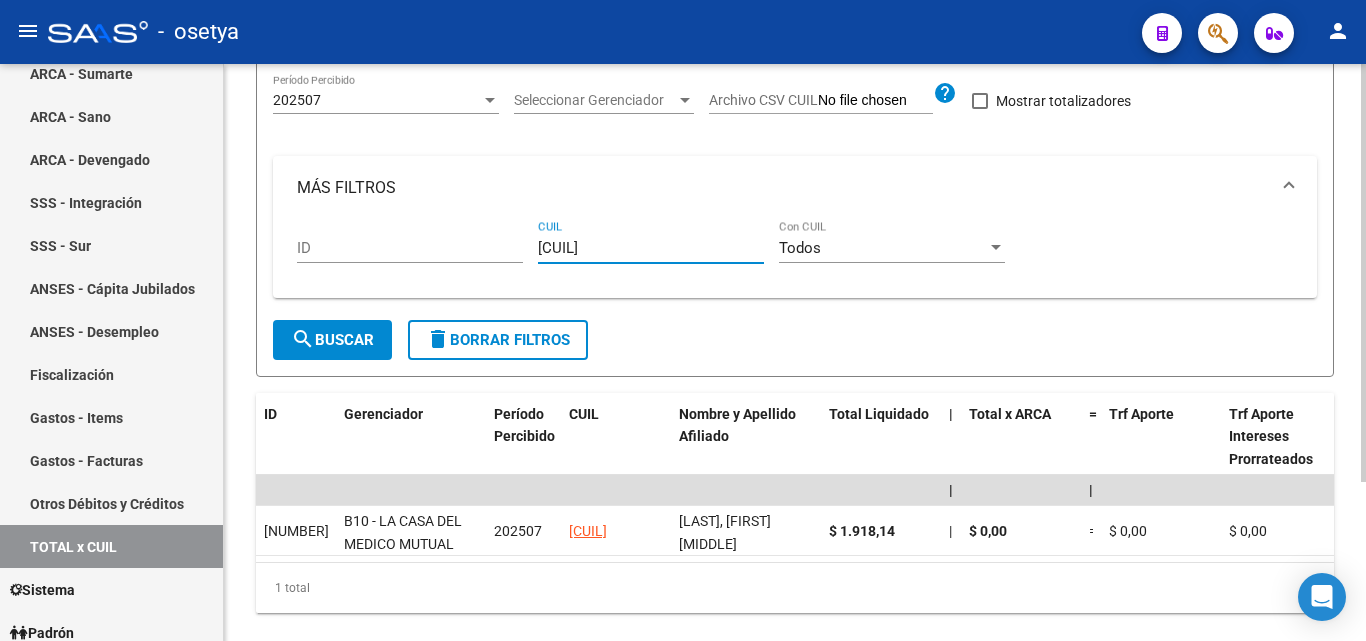 drag, startPoint x: 646, startPoint y: 244, endPoint x: 535, endPoint y: 249, distance: 111.11256 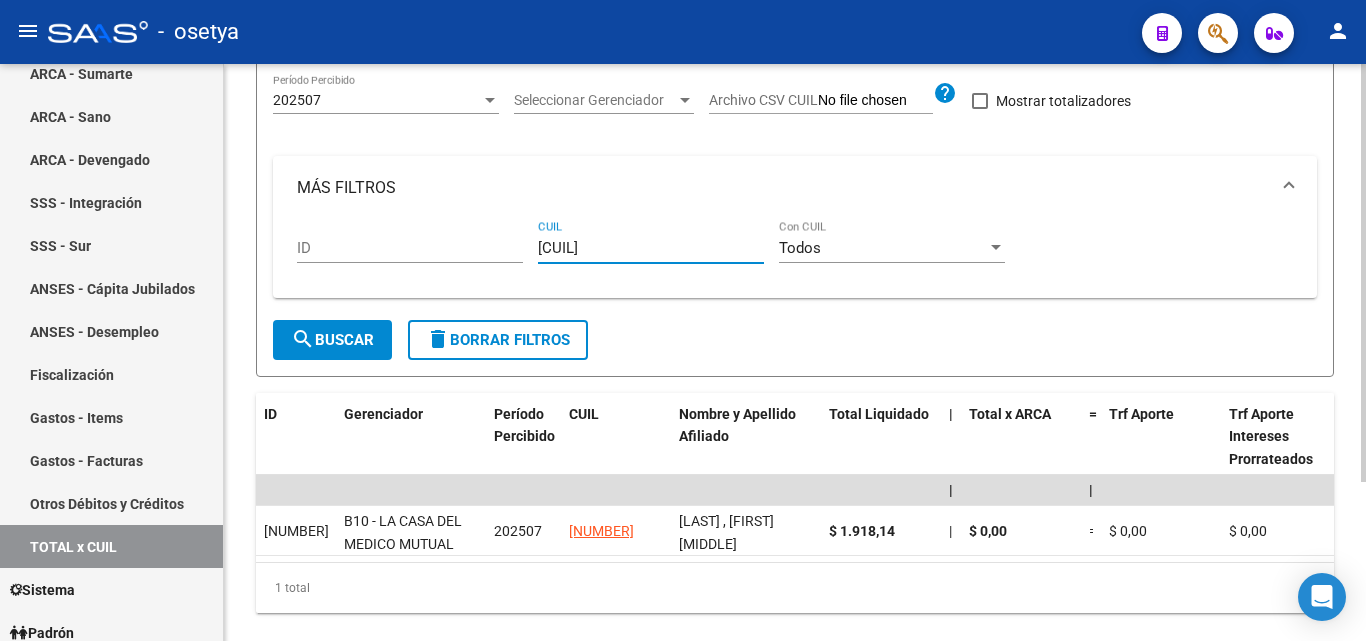 drag, startPoint x: 584, startPoint y: 255, endPoint x: 526, endPoint y: 254, distance: 58.00862 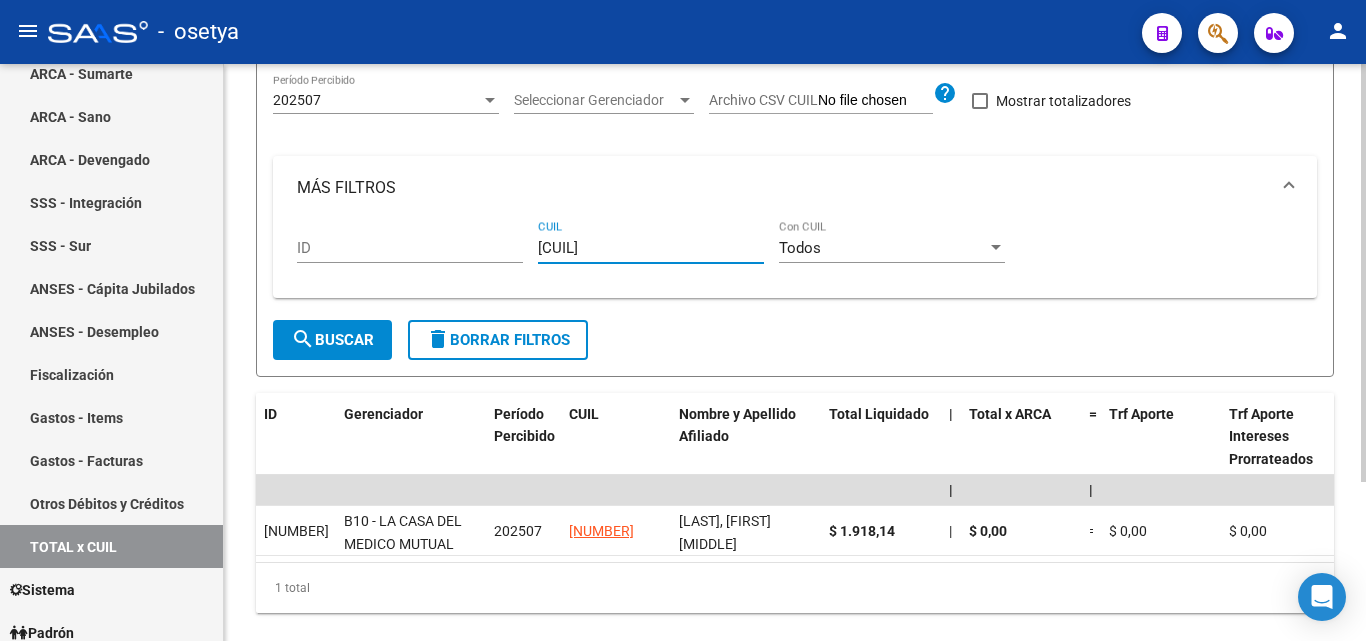 drag, startPoint x: 644, startPoint y: 249, endPoint x: 531, endPoint y: 245, distance: 113.07078 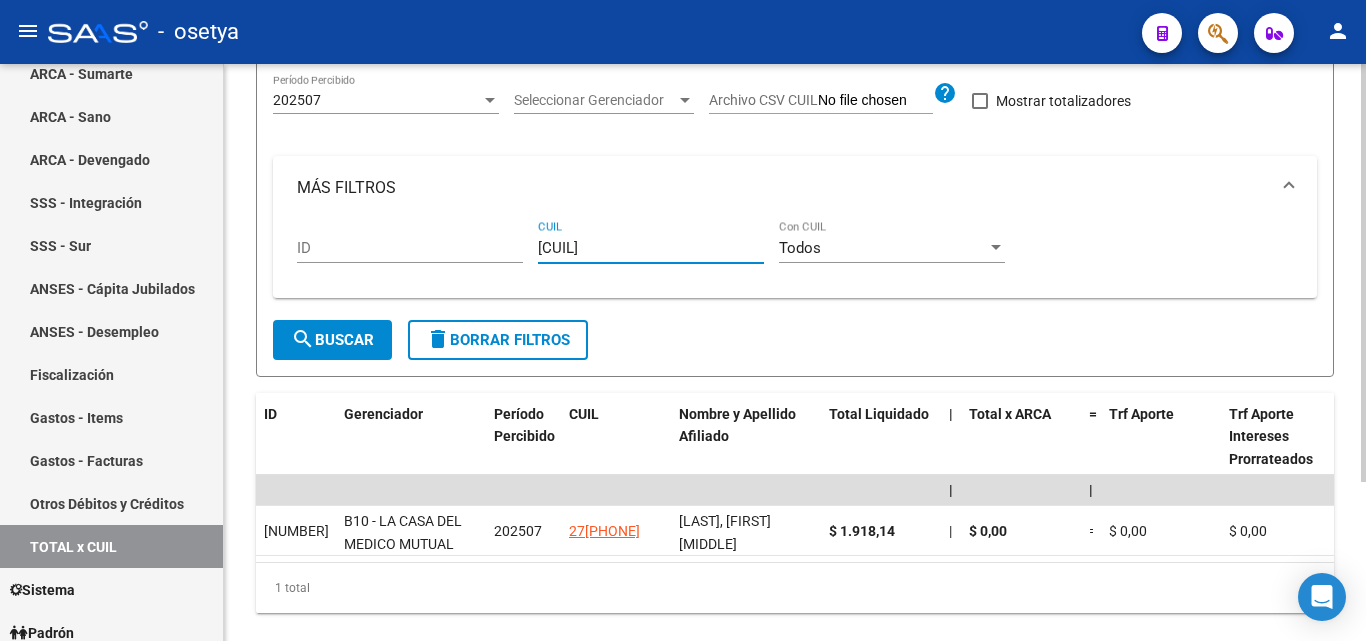 drag, startPoint x: 652, startPoint y: 248, endPoint x: 532, endPoint y: 252, distance: 120.06665 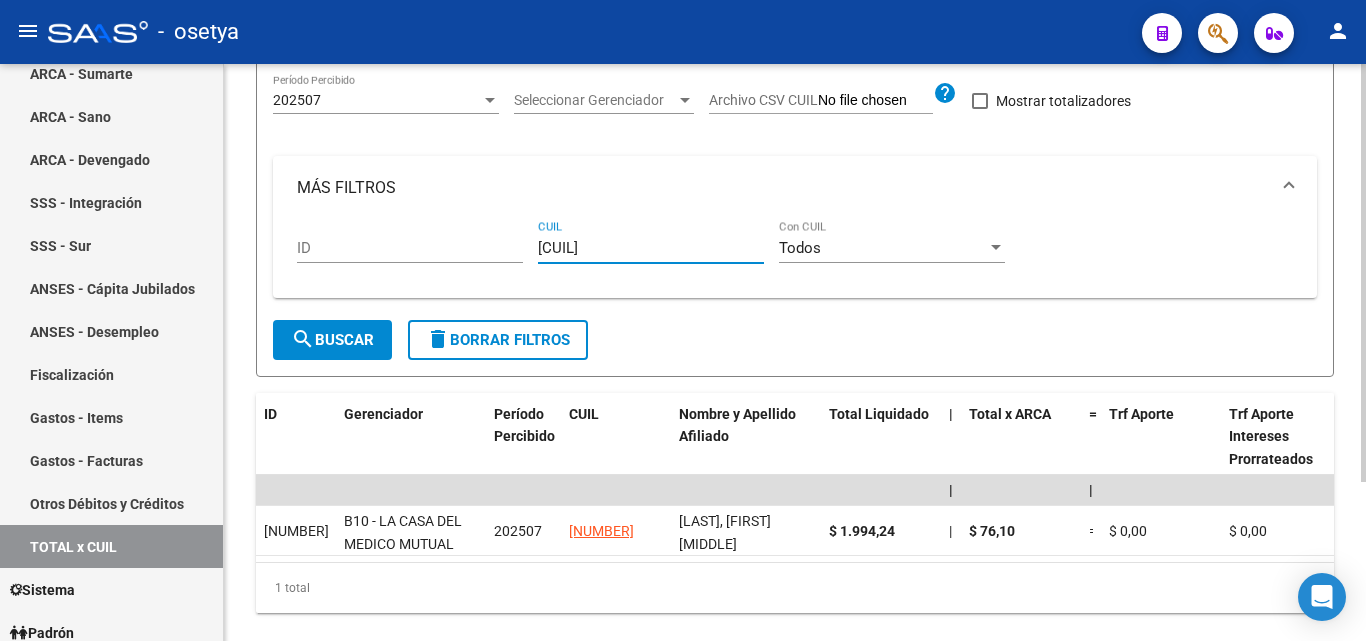 drag, startPoint x: 655, startPoint y: 245, endPoint x: 513, endPoint y: 252, distance: 142.17242 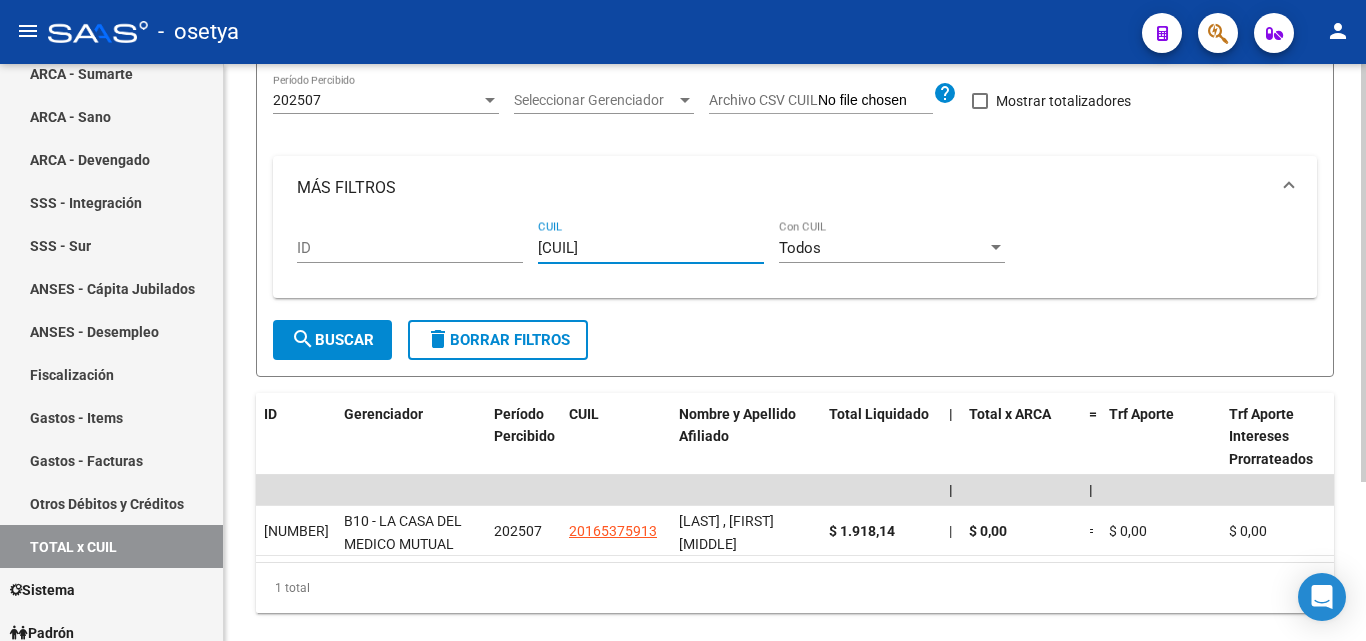 drag, startPoint x: 647, startPoint y: 255, endPoint x: 528, endPoint y: 255, distance: 119 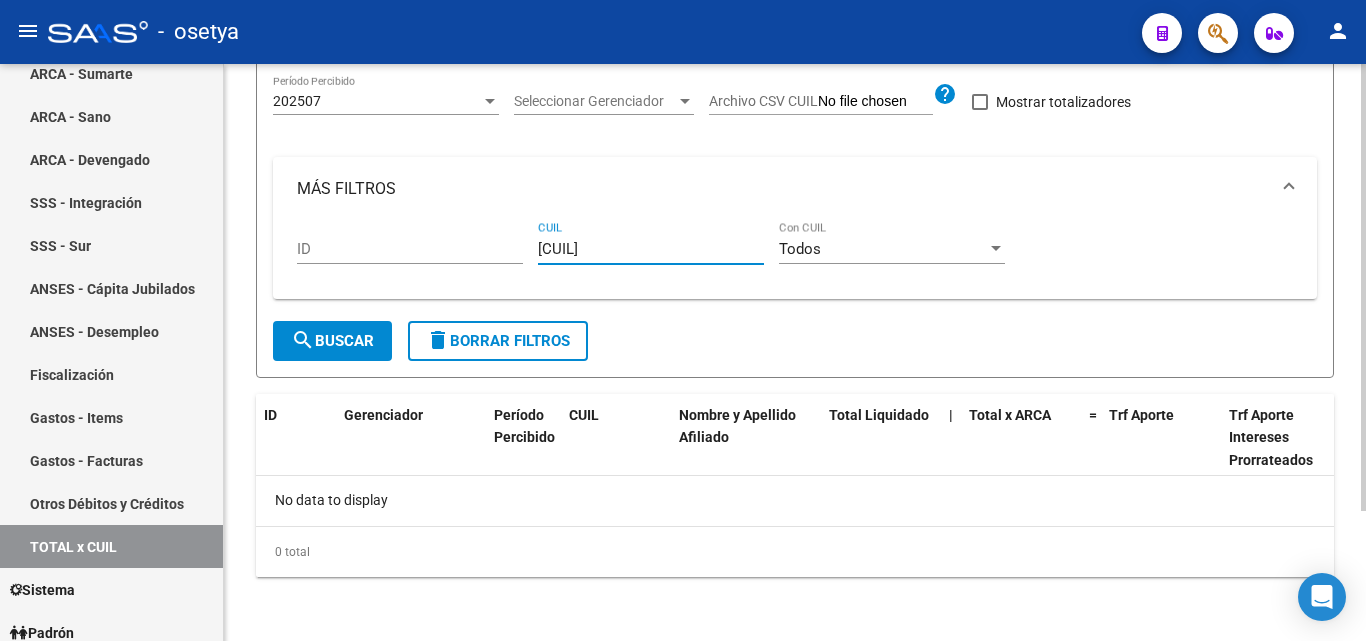 drag, startPoint x: 649, startPoint y: 256, endPoint x: 540, endPoint y: 257, distance: 109.004585 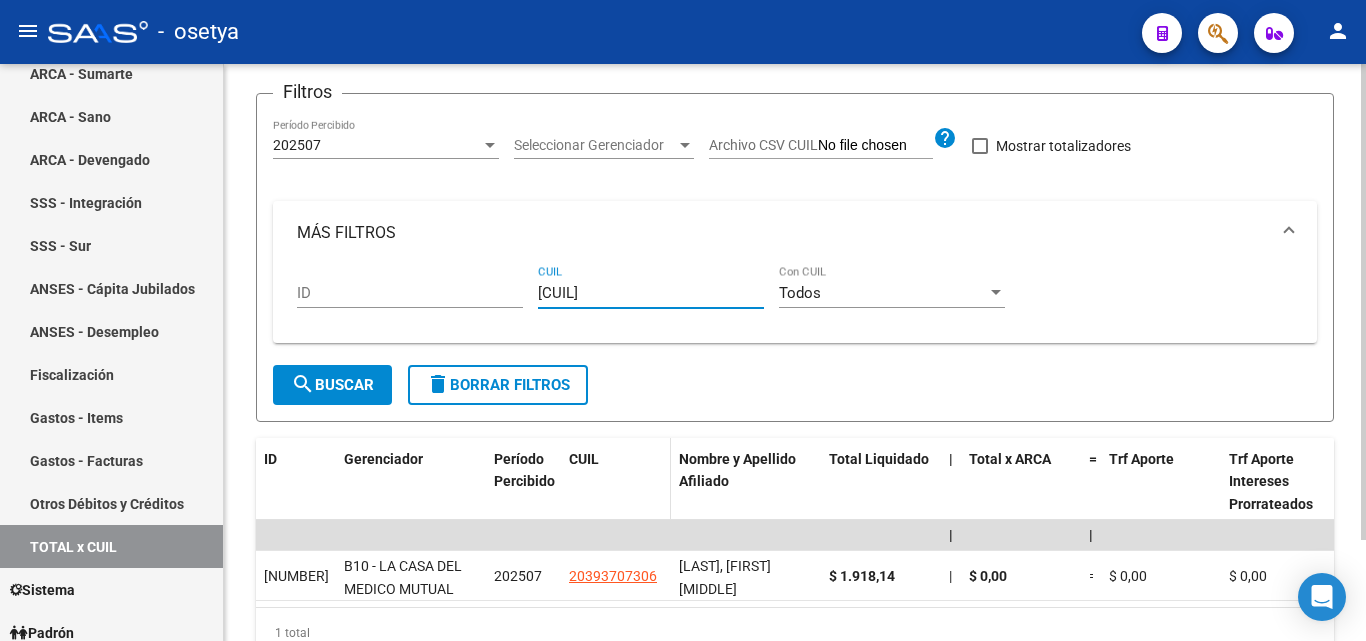 scroll, scrollTop: 167, scrollLeft: 0, axis: vertical 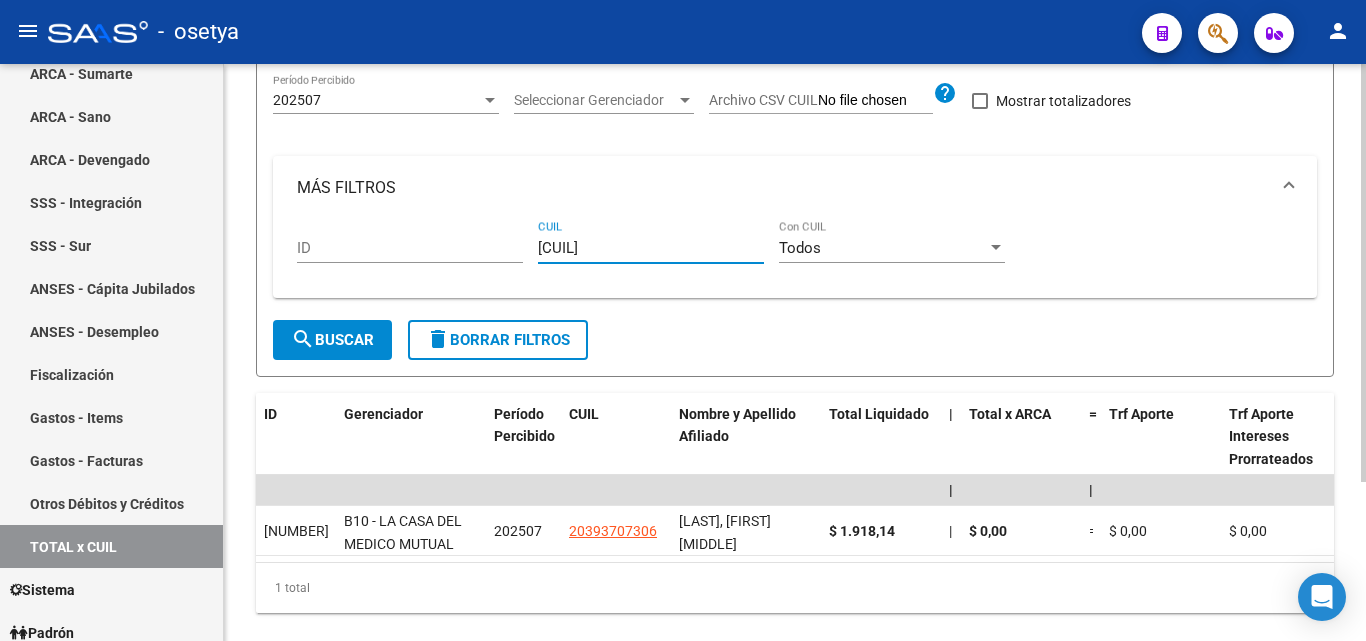 drag, startPoint x: 592, startPoint y: 252, endPoint x: 535, endPoint y: 254, distance: 57.035076 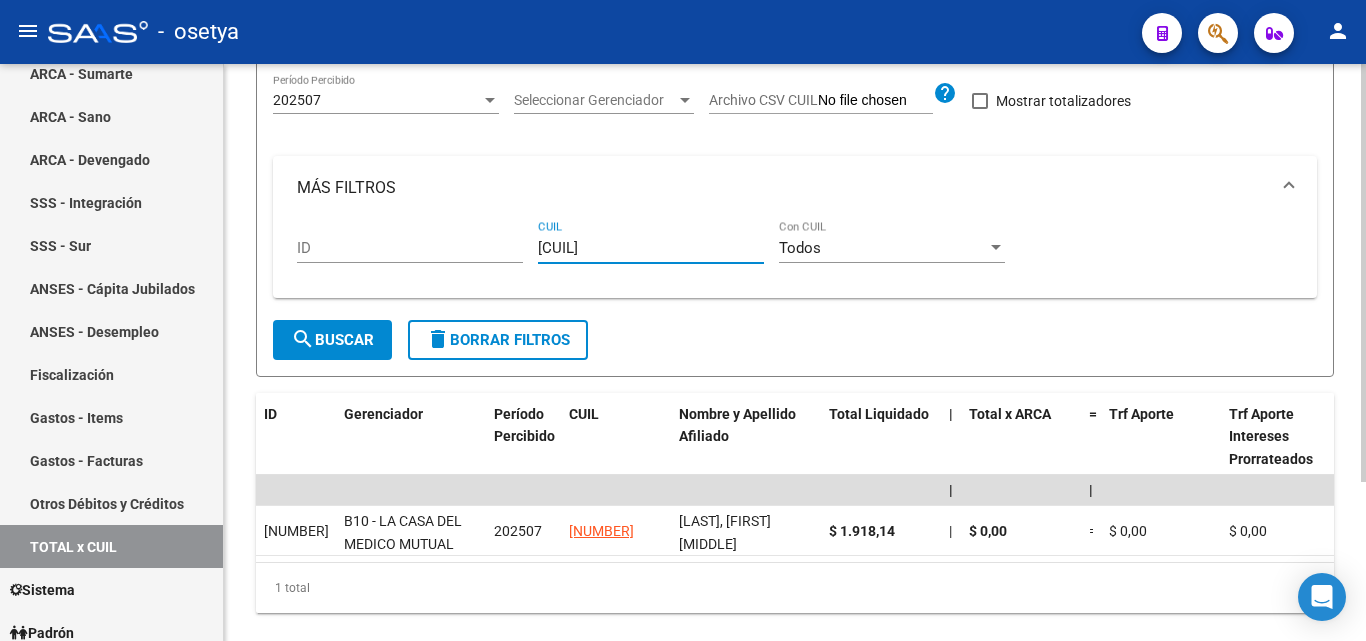 drag, startPoint x: 644, startPoint y: 248, endPoint x: 521, endPoint y: 255, distance: 123.19903 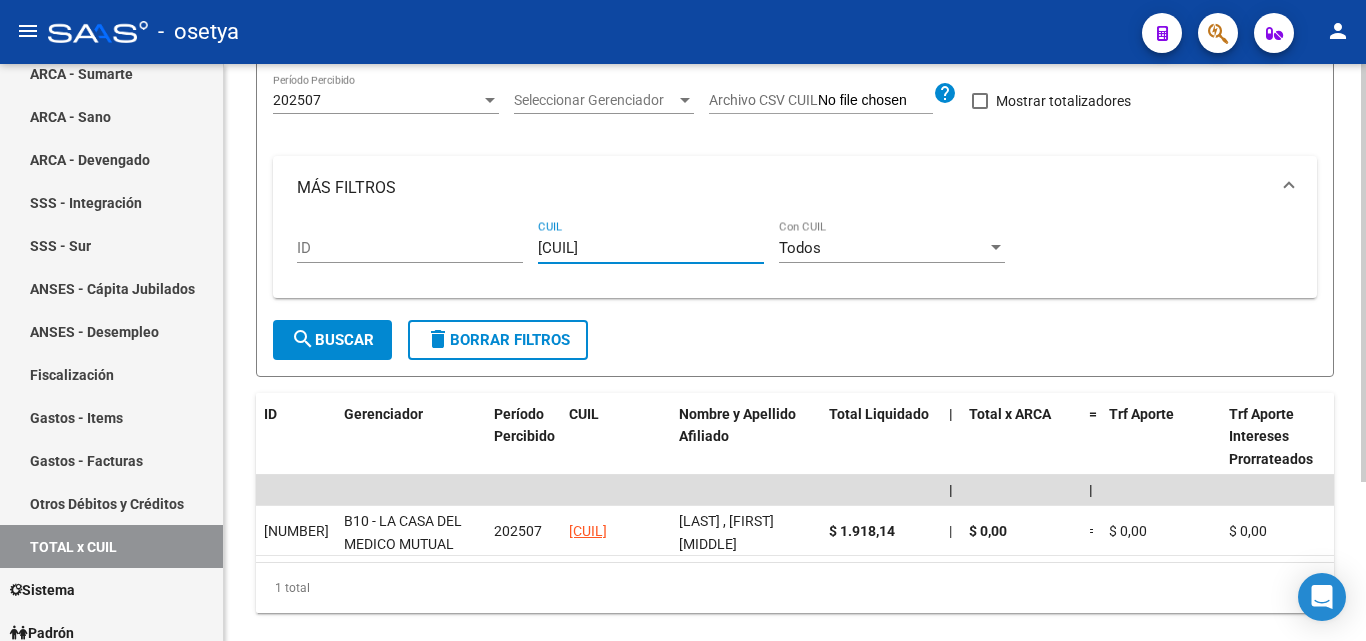 drag, startPoint x: 637, startPoint y: 256, endPoint x: 534, endPoint y: 257, distance: 103.00485 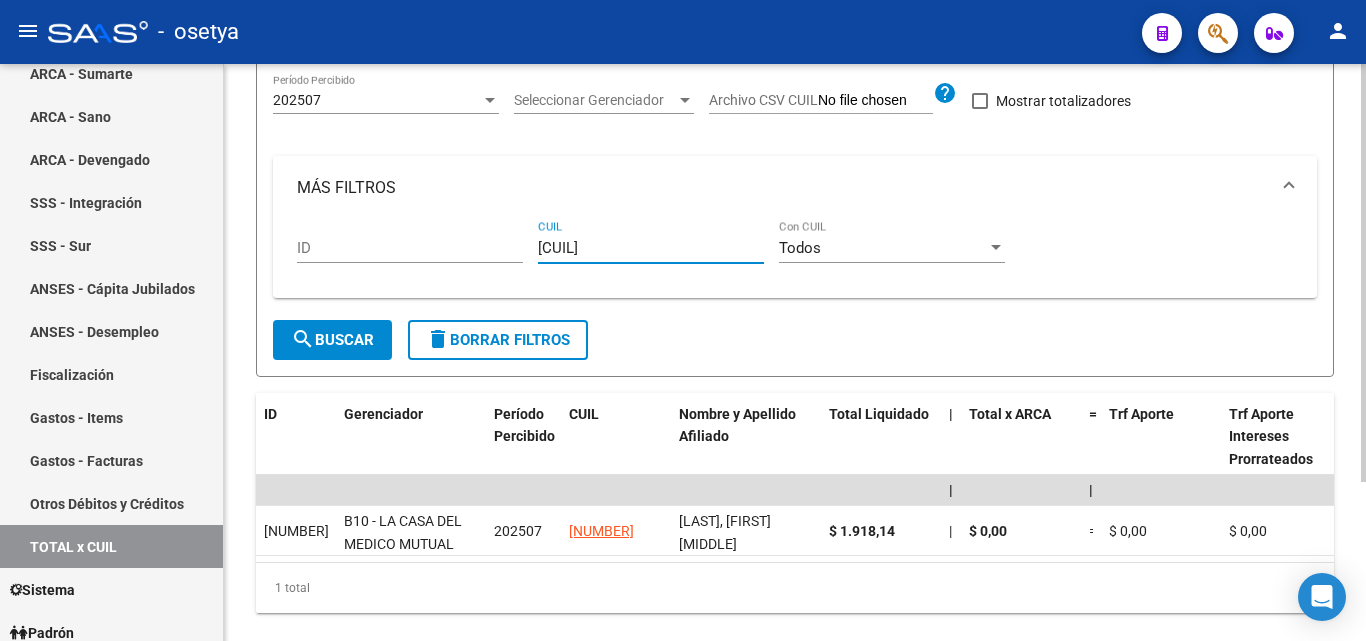 drag, startPoint x: 653, startPoint y: 247, endPoint x: 525, endPoint y: 250, distance: 128.03516 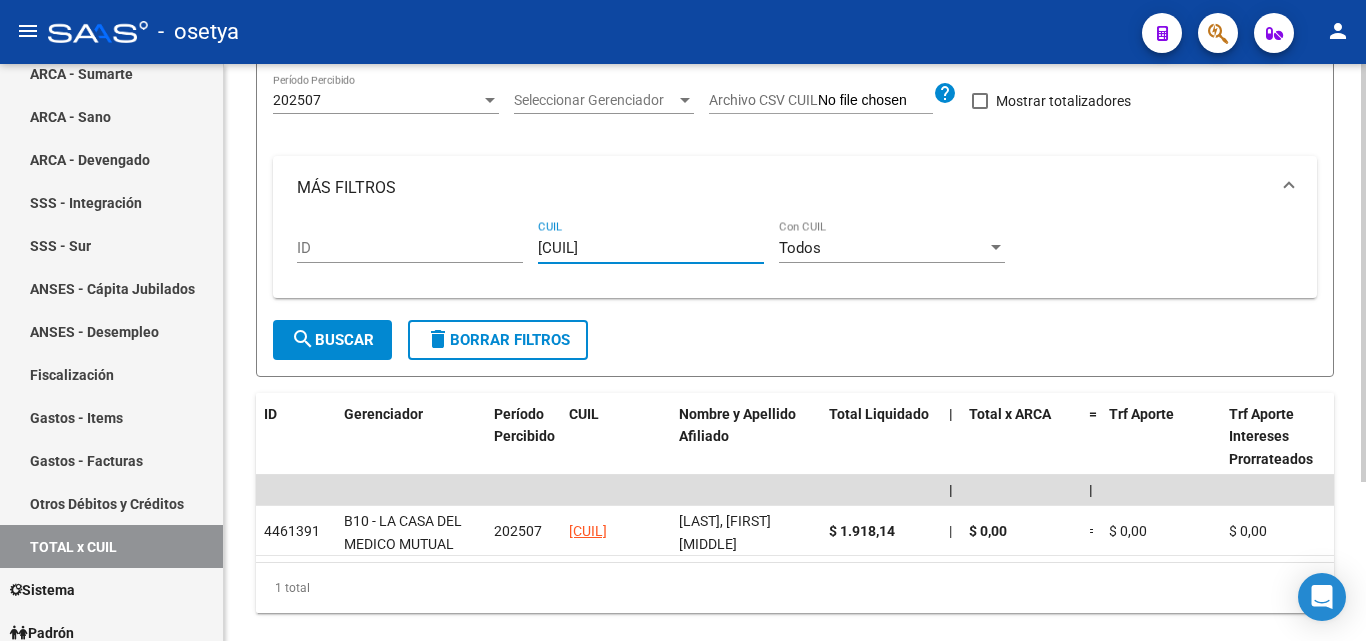 drag, startPoint x: 657, startPoint y: 245, endPoint x: 505, endPoint y: 251, distance: 152.11838 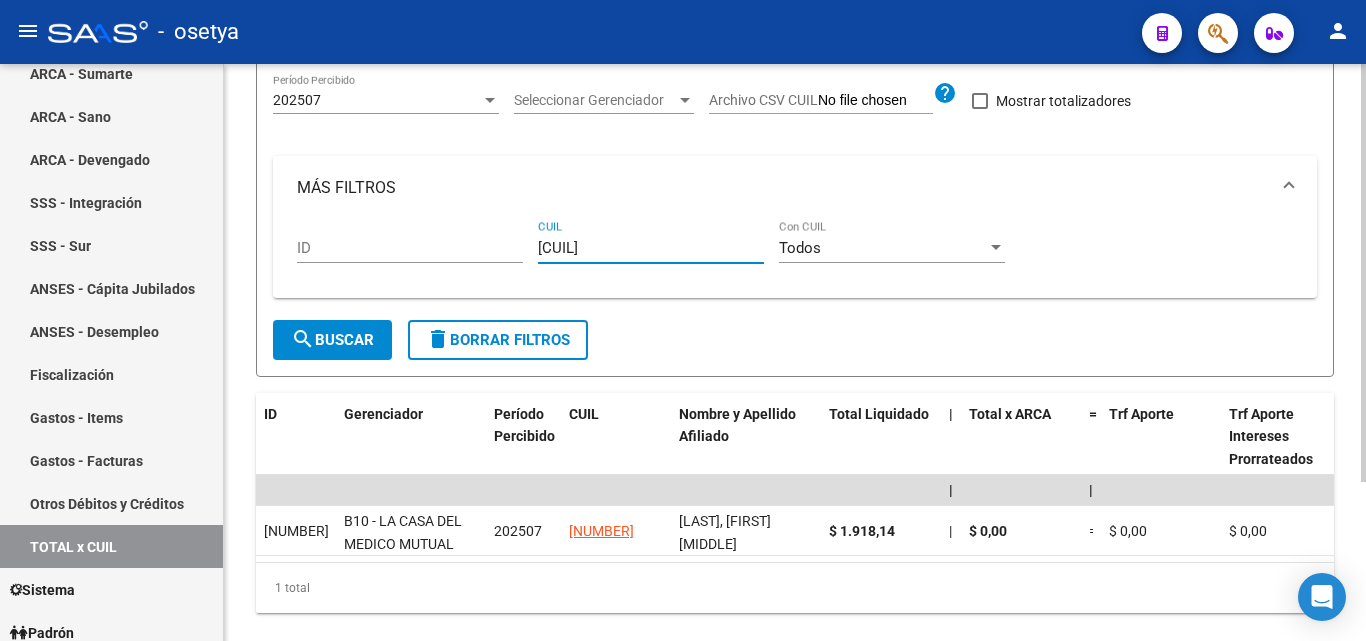 drag, startPoint x: 651, startPoint y: 243, endPoint x: 517, endPoint y: 244, distance: 134.00374 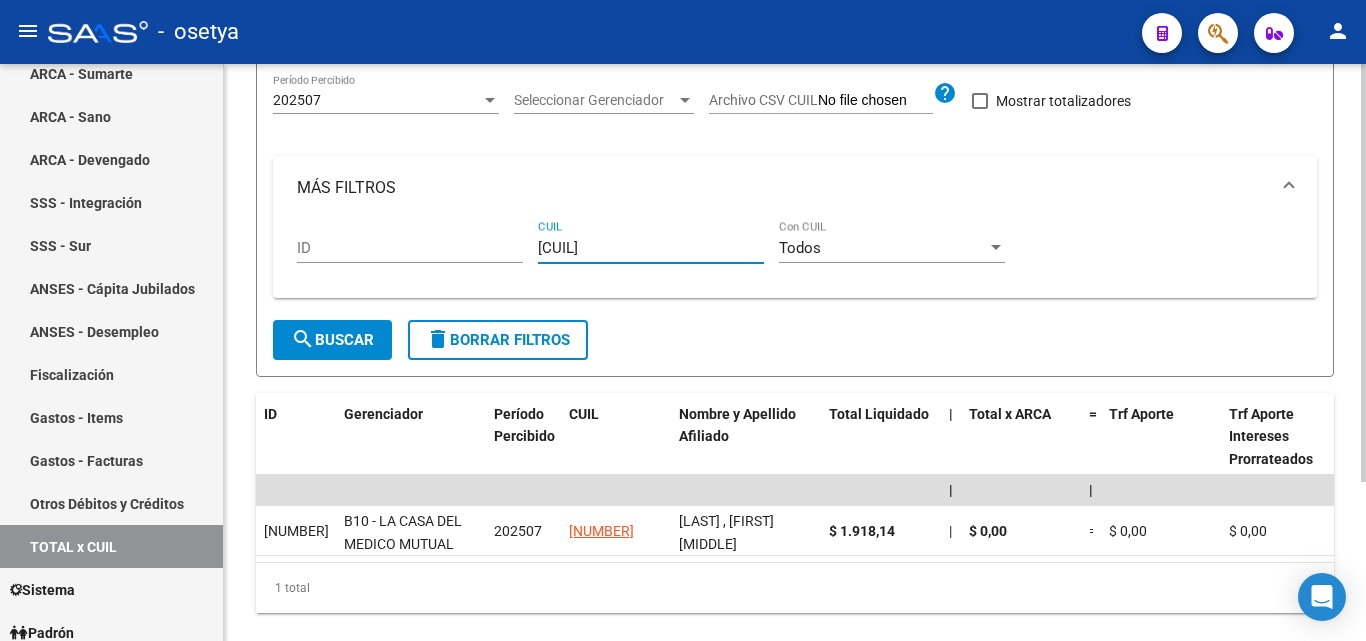 drag, startPoint x: 652, startPoint y: 250, endPoint x: 479, endPoint y: 247, distance: 173.02602 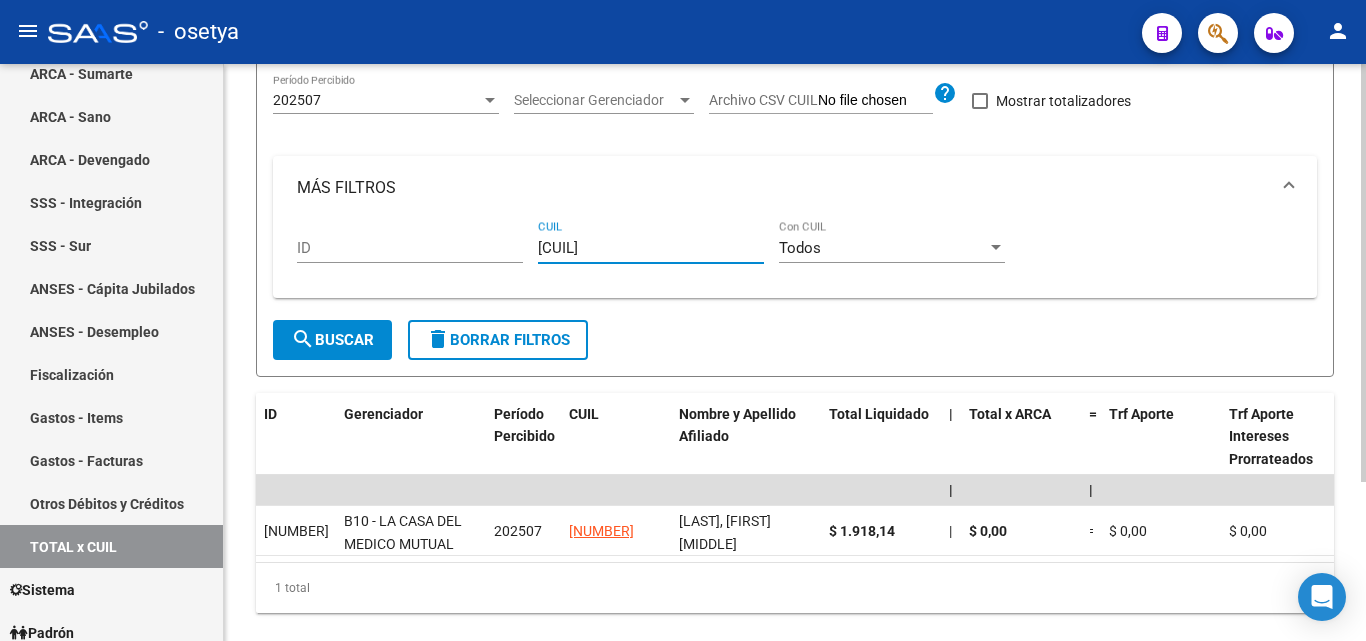 drag, startPoint x: 639, startPoint y: 247, endPoint x: 540, endPoint y: 247, distance: 99 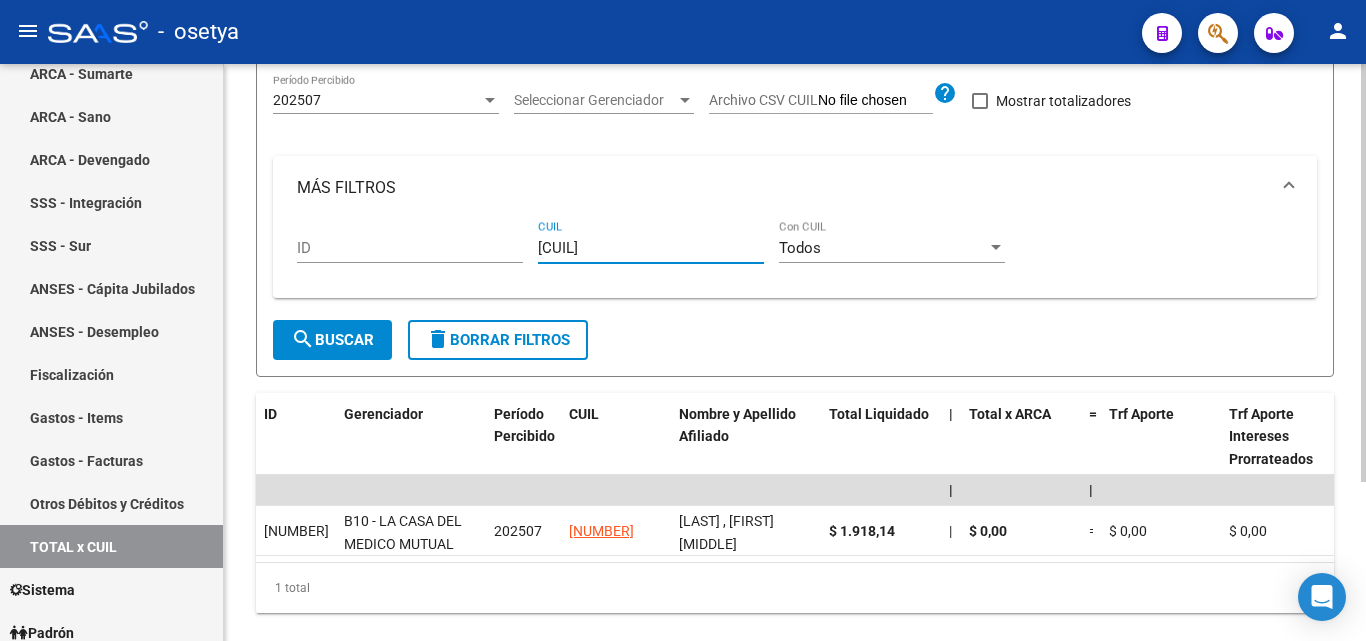 drag, startPoint x: 653, startPoint y: 251, endPoint x: 539, endPoint y: 254, distance: 114.03947 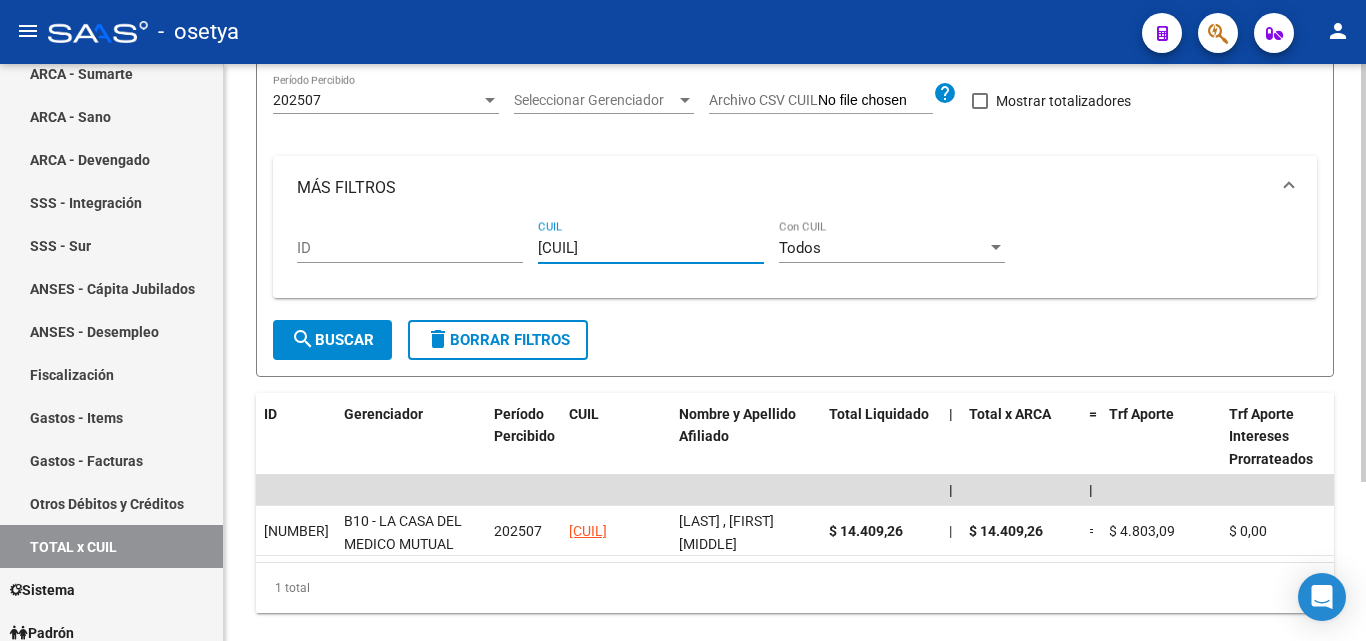 drag, startPoint x: 641, startPoint y: 249, endPoint x: 533, endPoint y: 252, distance: 108.04166 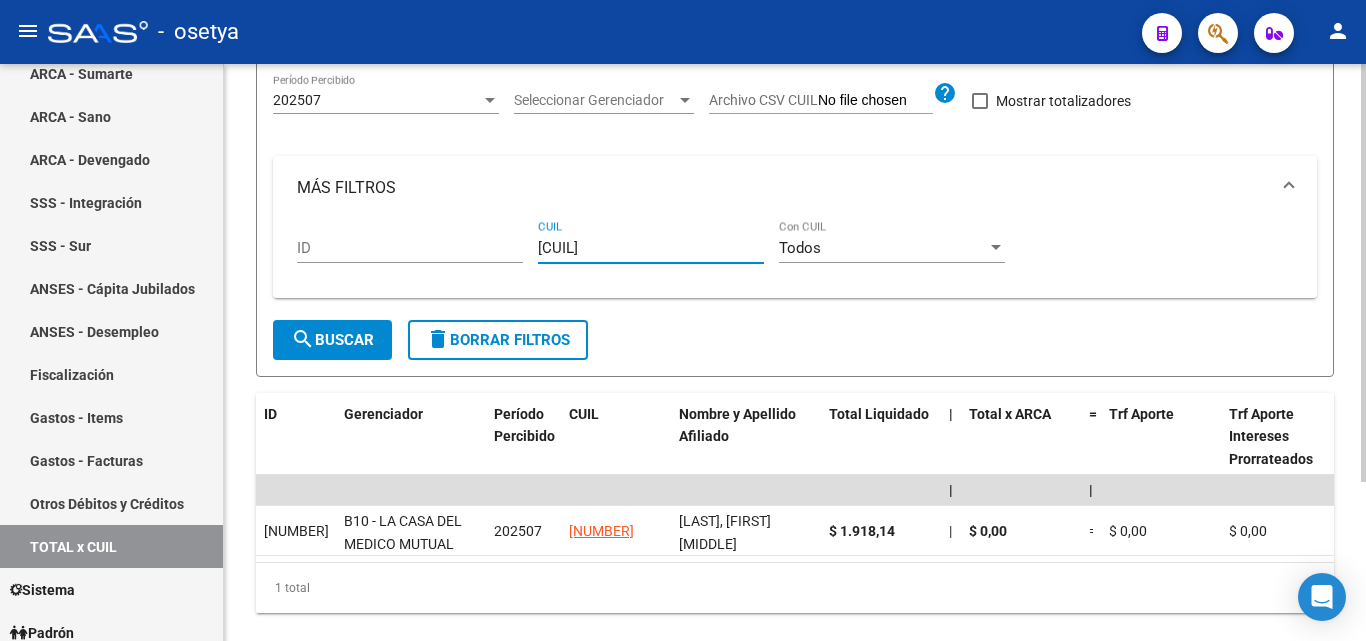 drag, startPoint x: 641, startPoint y: 250, endPoint x: 512, endPoint y: 250, distance: 129 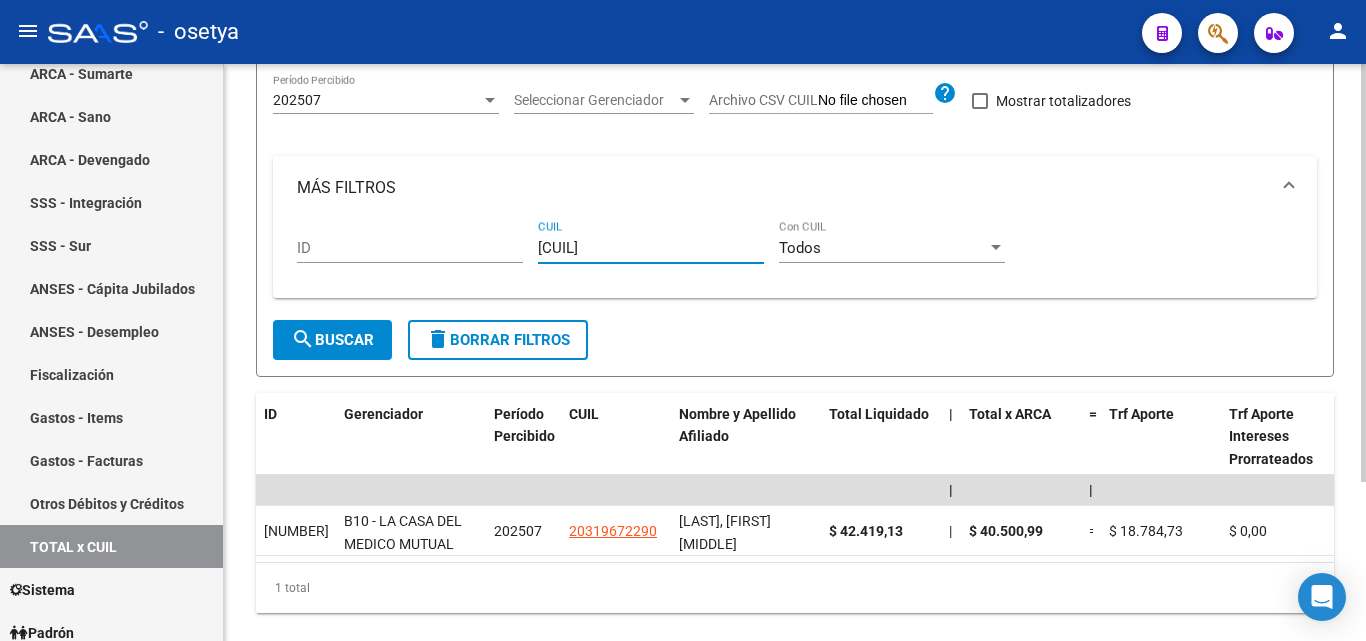 drag, startPoint x: 646, startPoint y: 242, endPoint x: 527, endPoint y: 247, distance: 119.104996 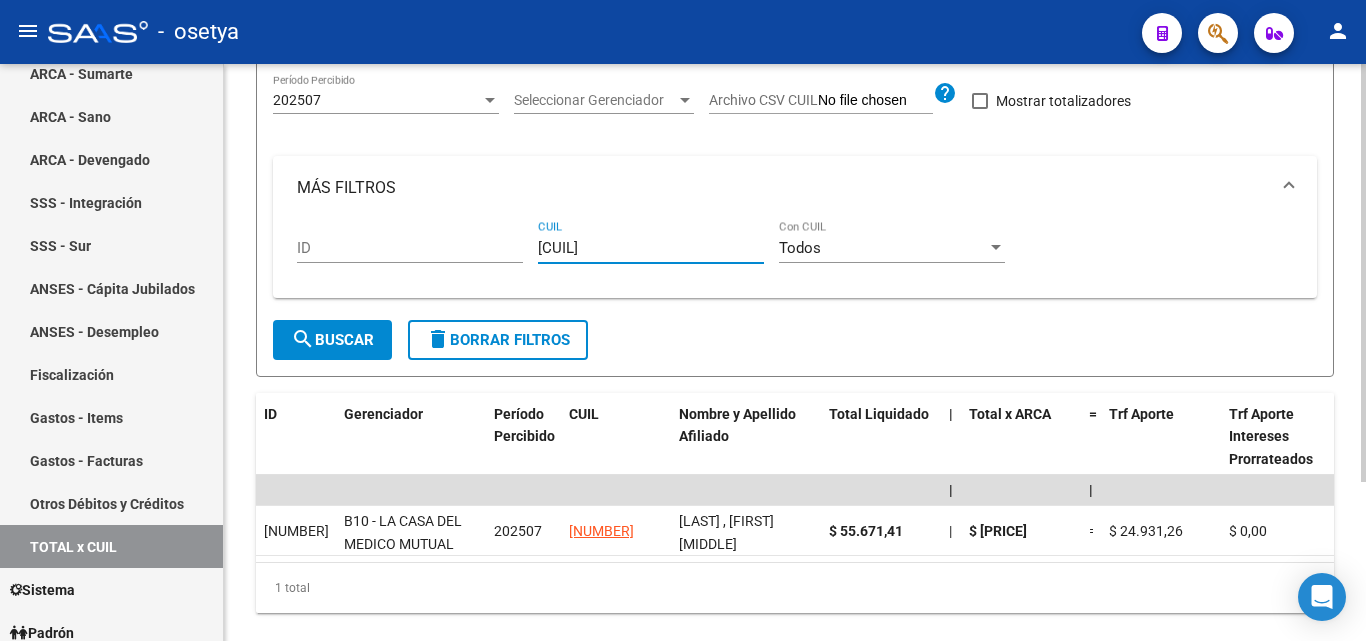 drag, startPoint x: 647, startPoint y: 254, endPoint x: 516, endPoint y: 255, distance: 131.00381 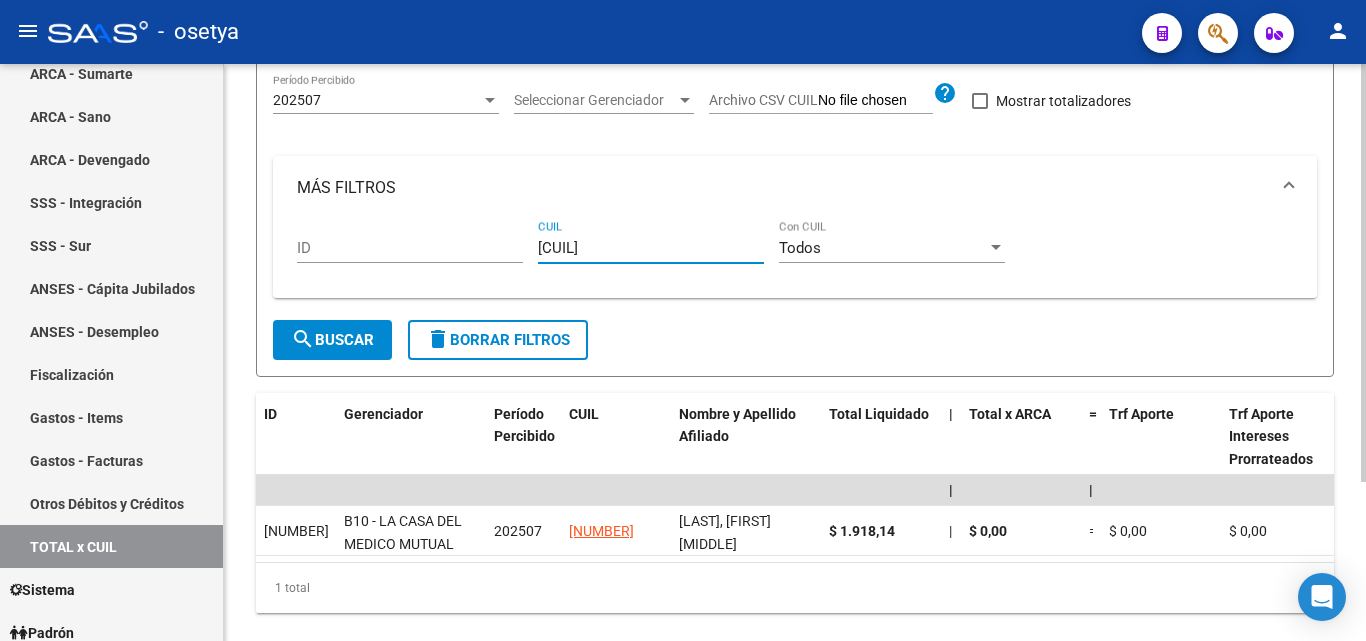 drag, startPoint x: 653, startPoint y: 250, endPoint x: 526, endPoint y: 254, distance: 127.06297 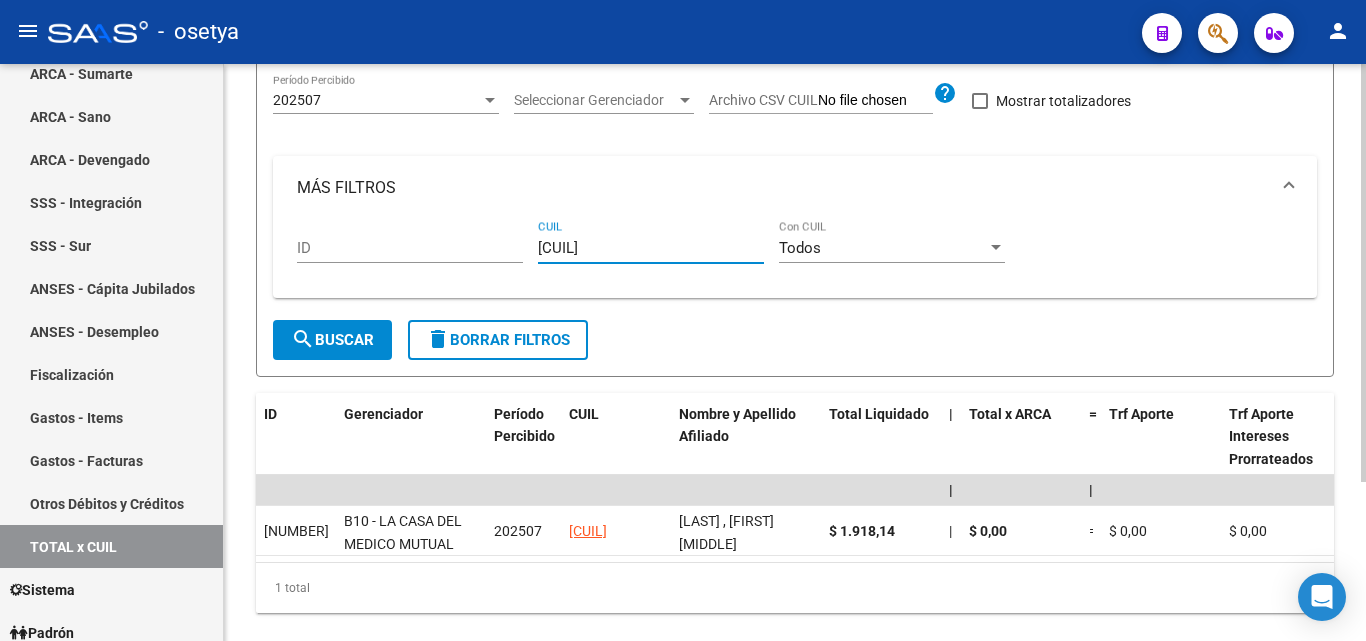 drag, startPoint x: 649, startPoint y: 249, endPoint x: 534, endPoint y: 253, distance: 115.06954 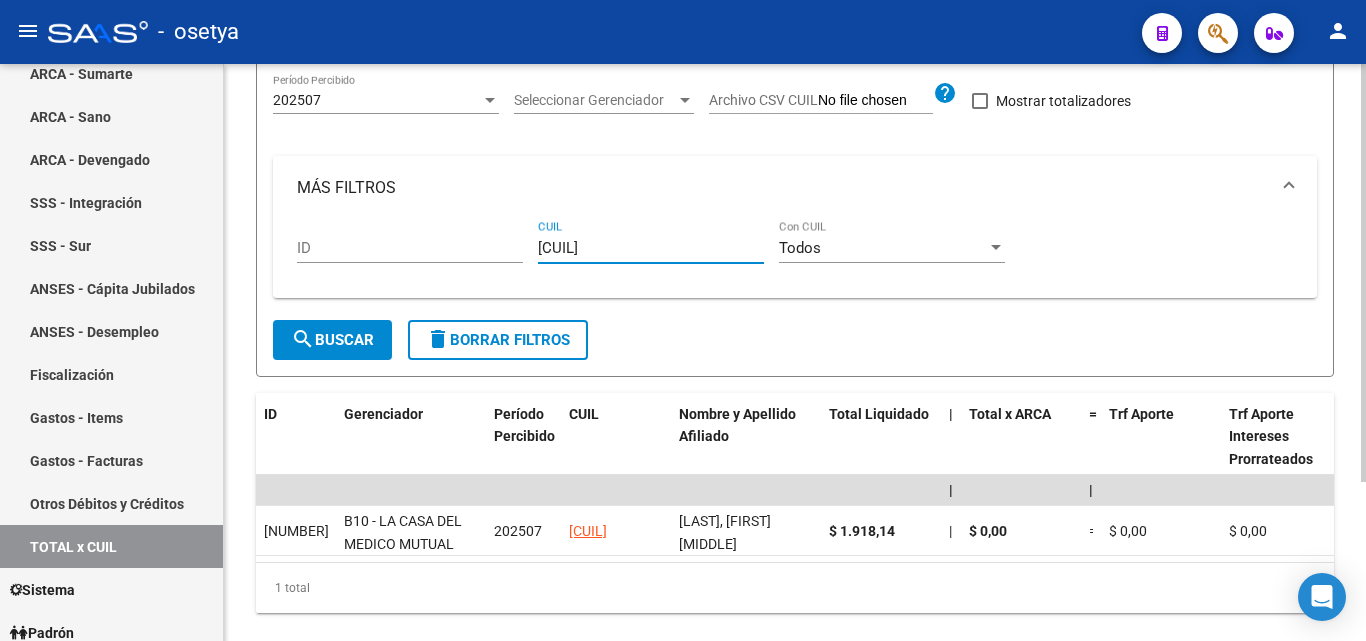 drag, startPoint x: 646, startPoint y: 247, endPoint x: 515, endPoint y: 250, distance: 131.03435 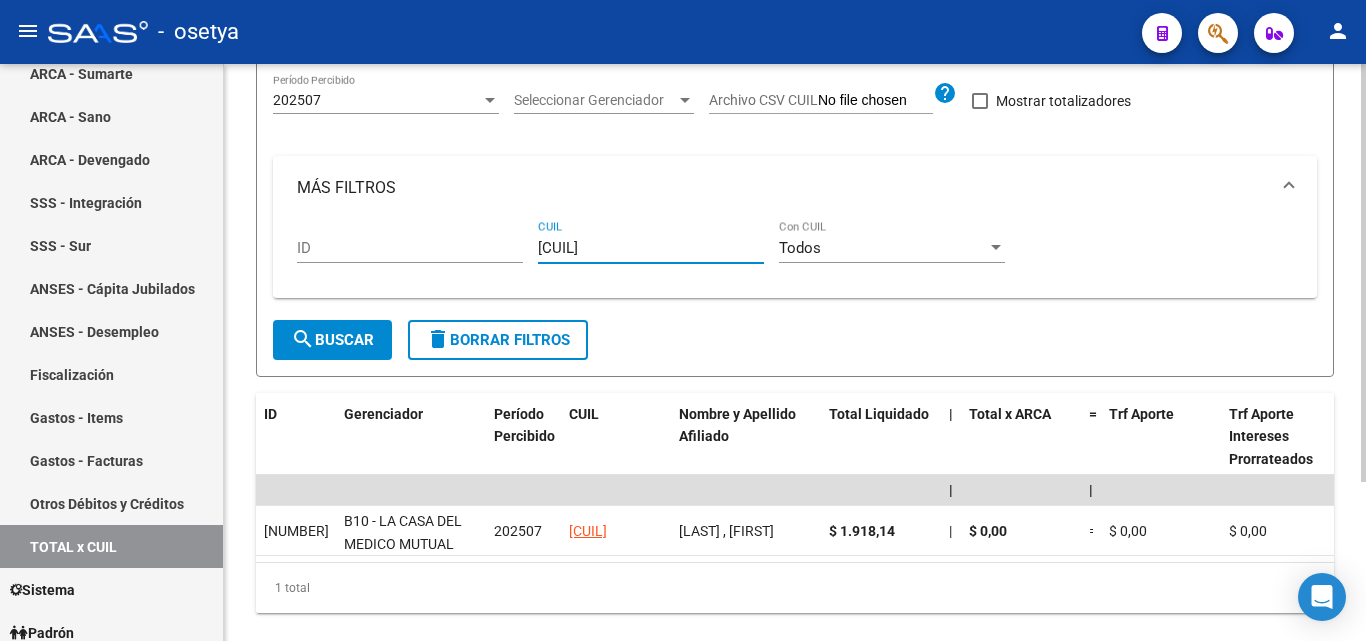 drag, startPoint x: 587, startPoint y: 252, endPoint x: 524, endPoint y: 252, distance: 63 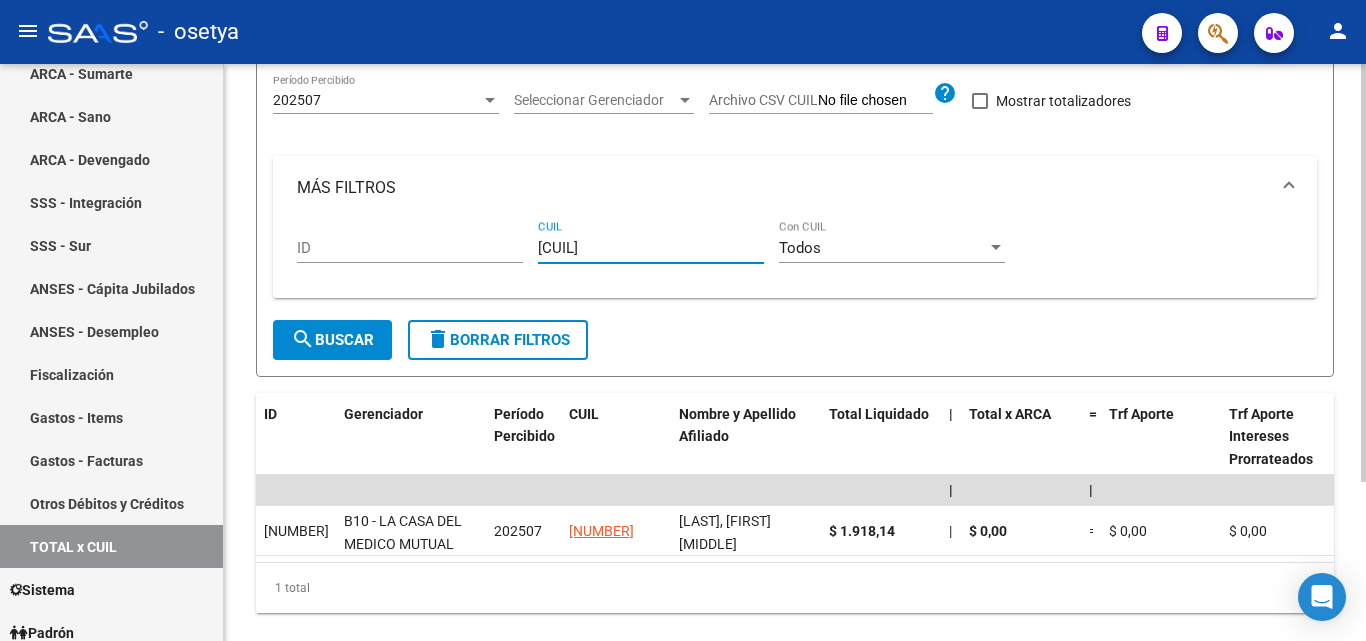 drag, startPoint x: 627, startPoint y: 256, endPoint x: 528, endPoint y: 256, distance: 99 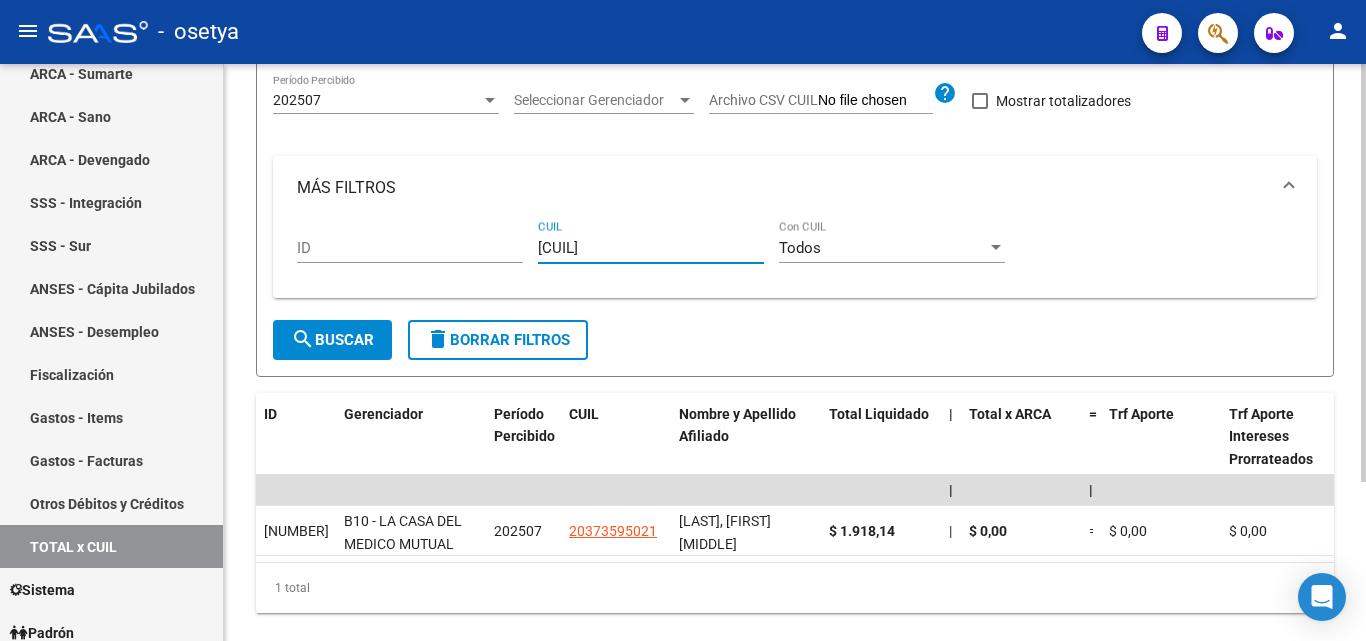 drag, startPoint x: 655, startPoint y: 257, endPoint x: 533, endPoint y: 240, distance: 123.178734 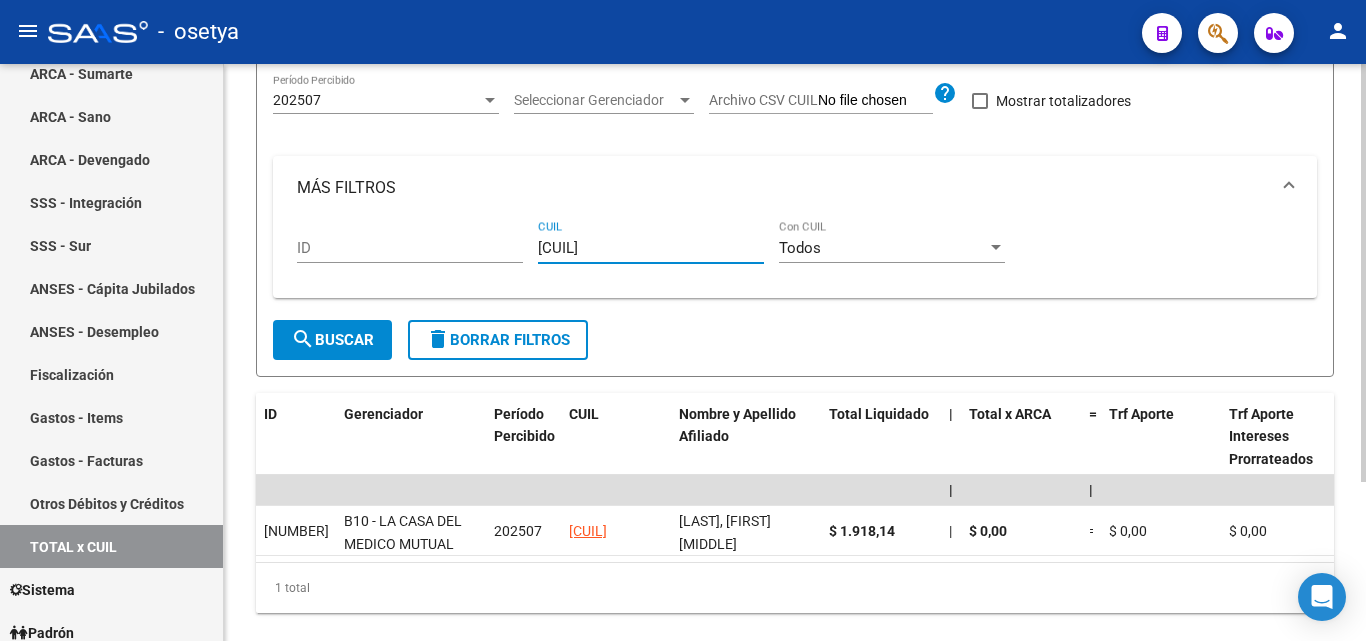 drag, startPoint x: 643, startPoint y: 248, endPoint x: 512, endPoint y: 253, distance: 131.09538 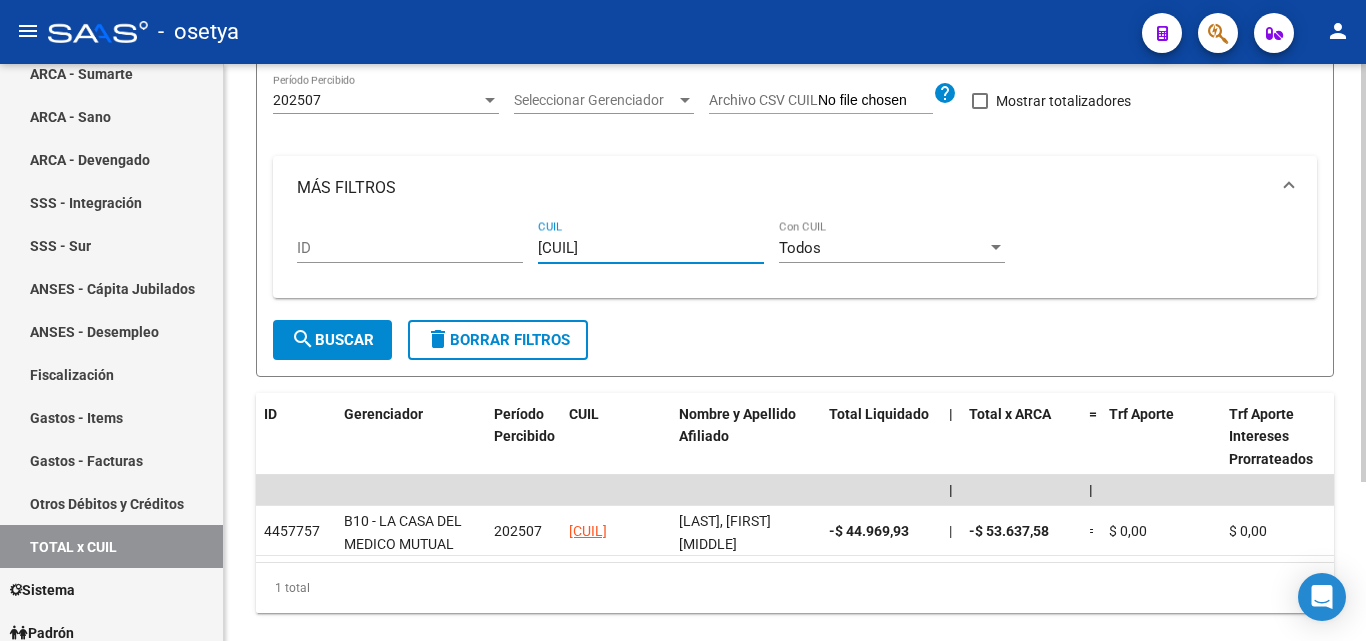 drag, startPoint x: 658, startPoint y: 246, endPoint x: 544, endPoint y: 249, distance: 114.03947 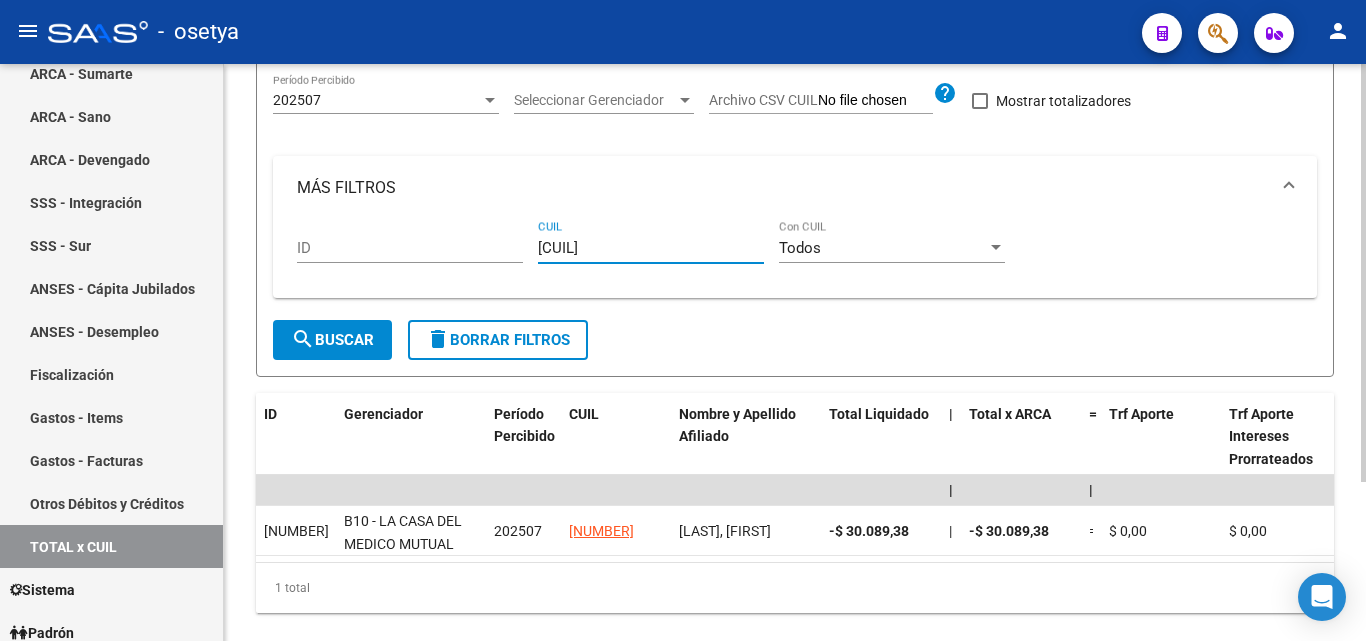 drag, startPoint x: 651, startPoint y: 251, endPoint x: 503, endPoint y: 248, distance: 148.0304 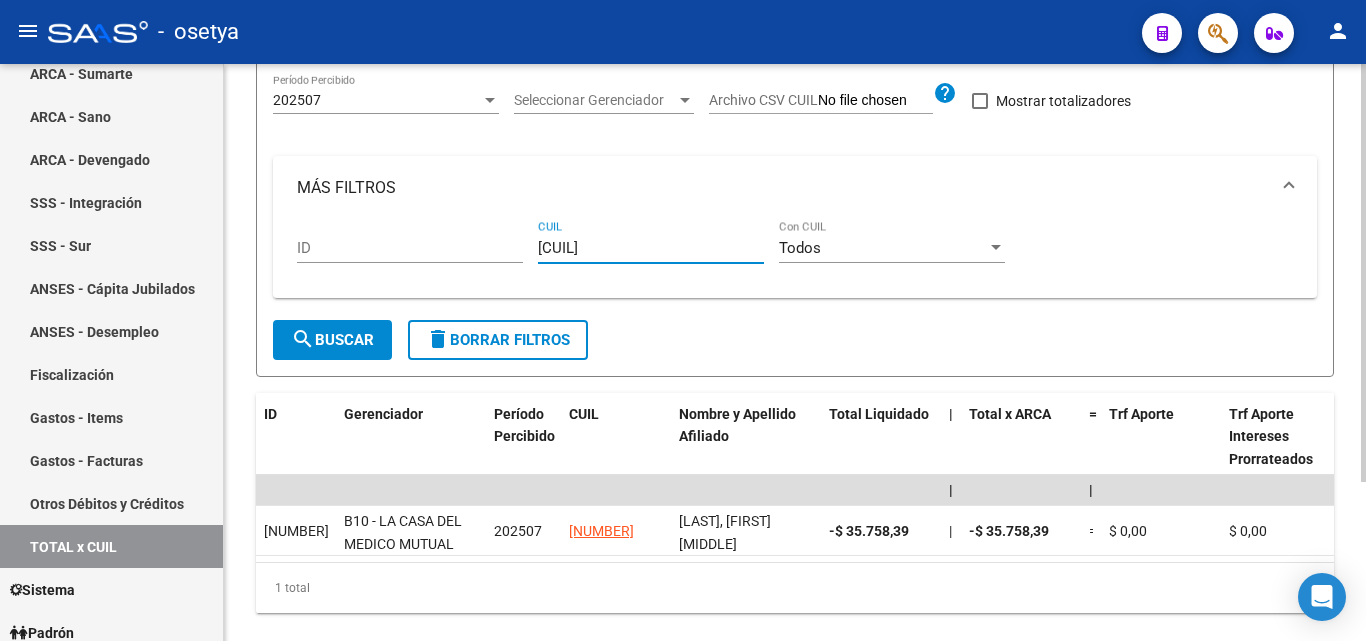 drag, startPoint x: 647, startPoint y: 253, endPoint x: 516, endPoint y: 256, distance: 131.03435 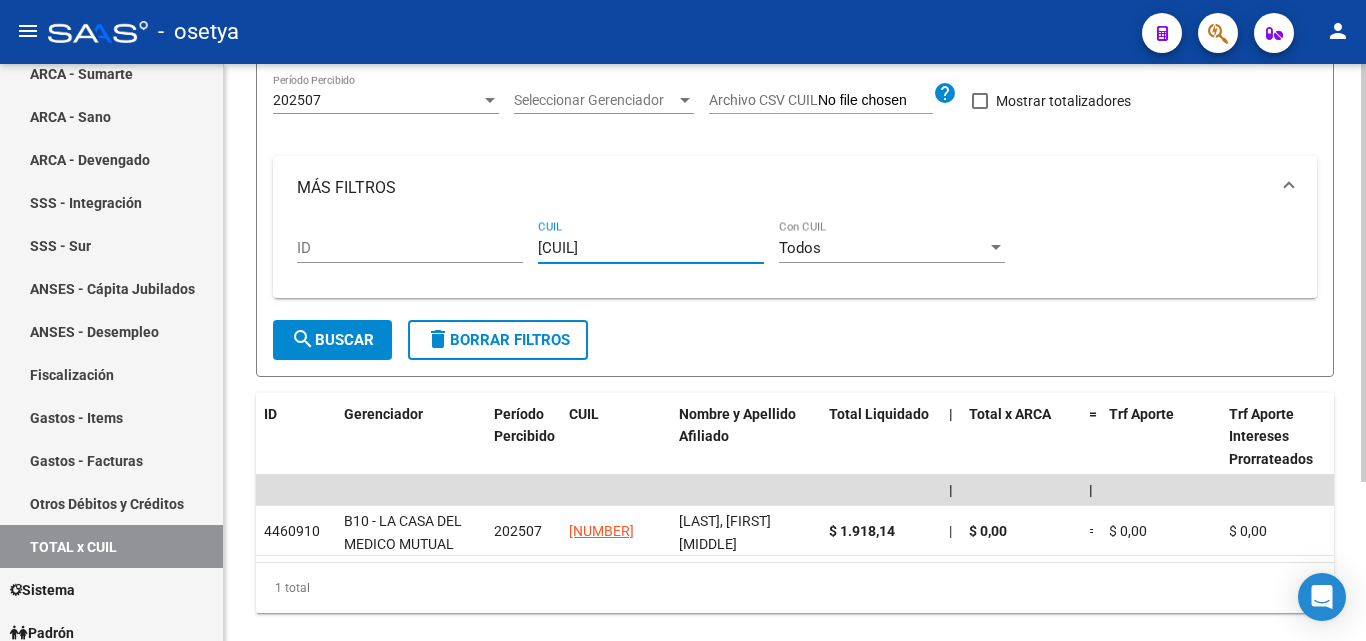 drag, startPoint x: 651, startPoint y: 250, endPoint x: 525, endPoint y: 250, distance: 126 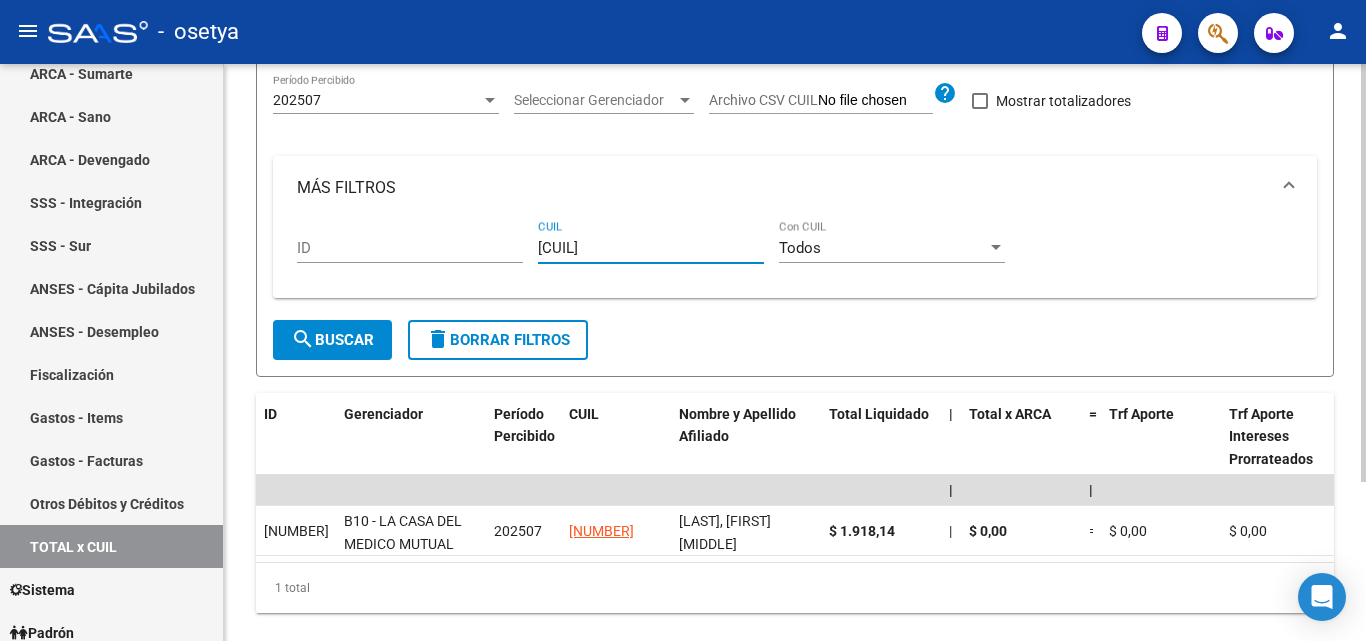 drag, startPoint x: 632, startPoint y: 251, endPoint x: 526, endPoint y: 255, distance: 106.07545 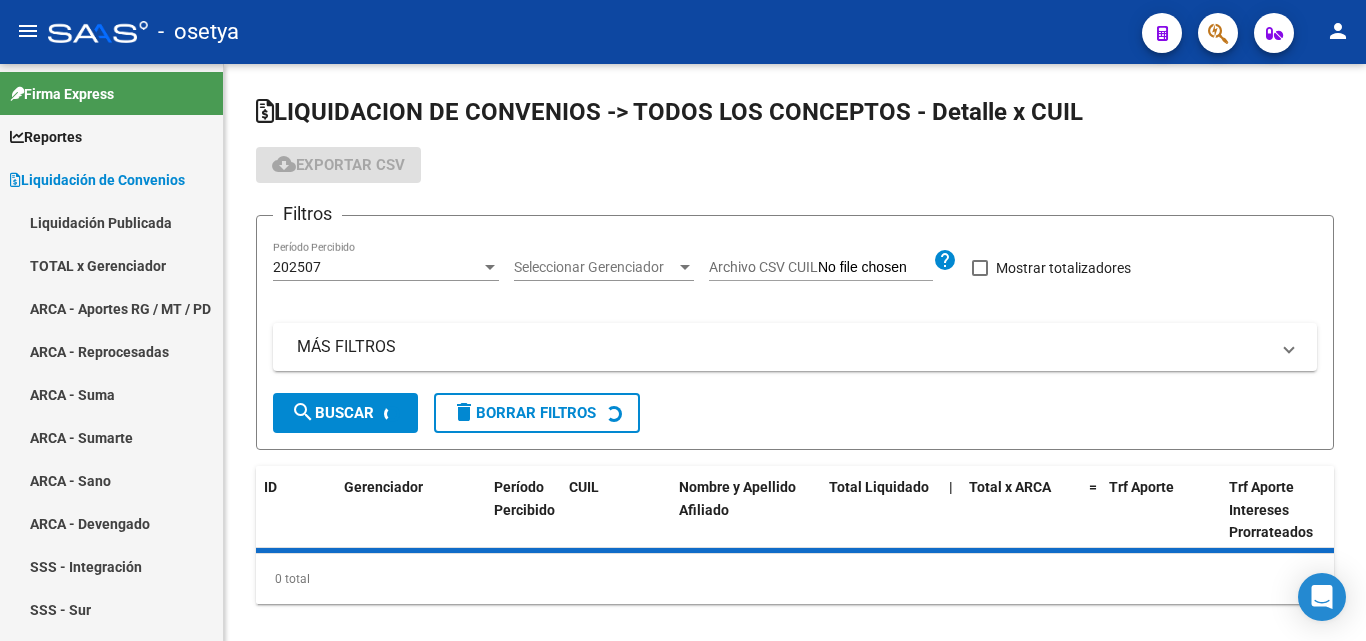scroll, scrollTop: 0, scrollLeft: 0, axis: both 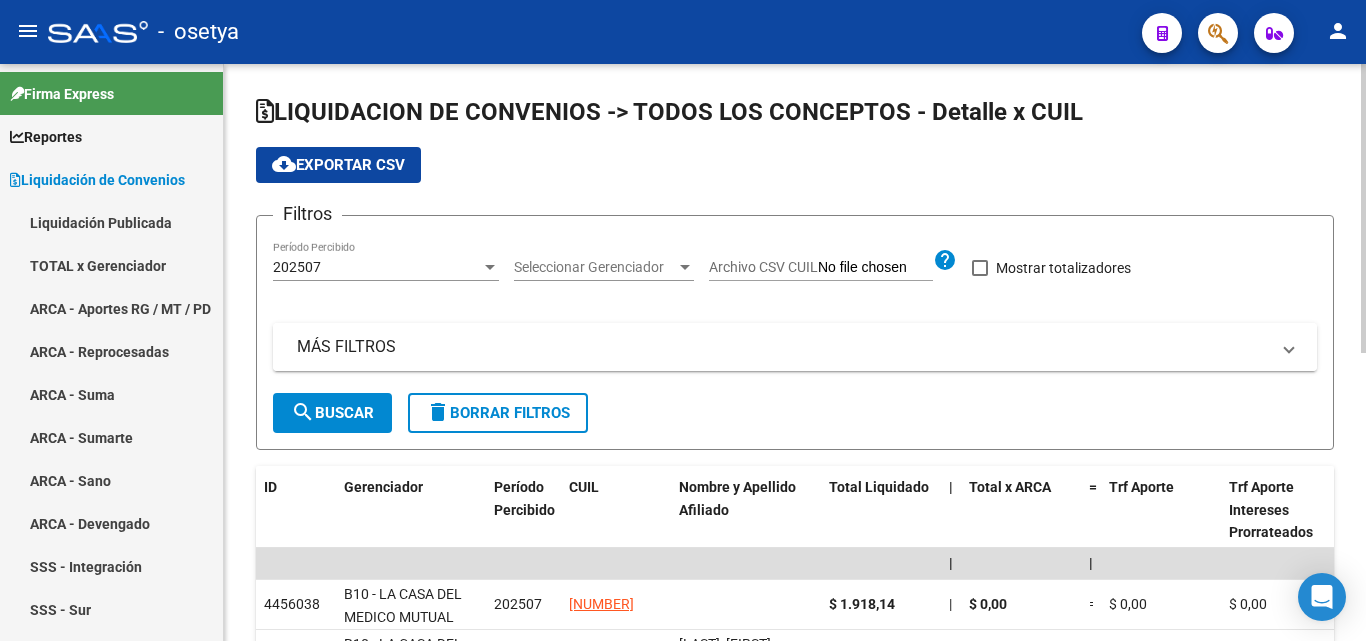 click on "MÁS FILTROS" at bounding box center (783, 347) 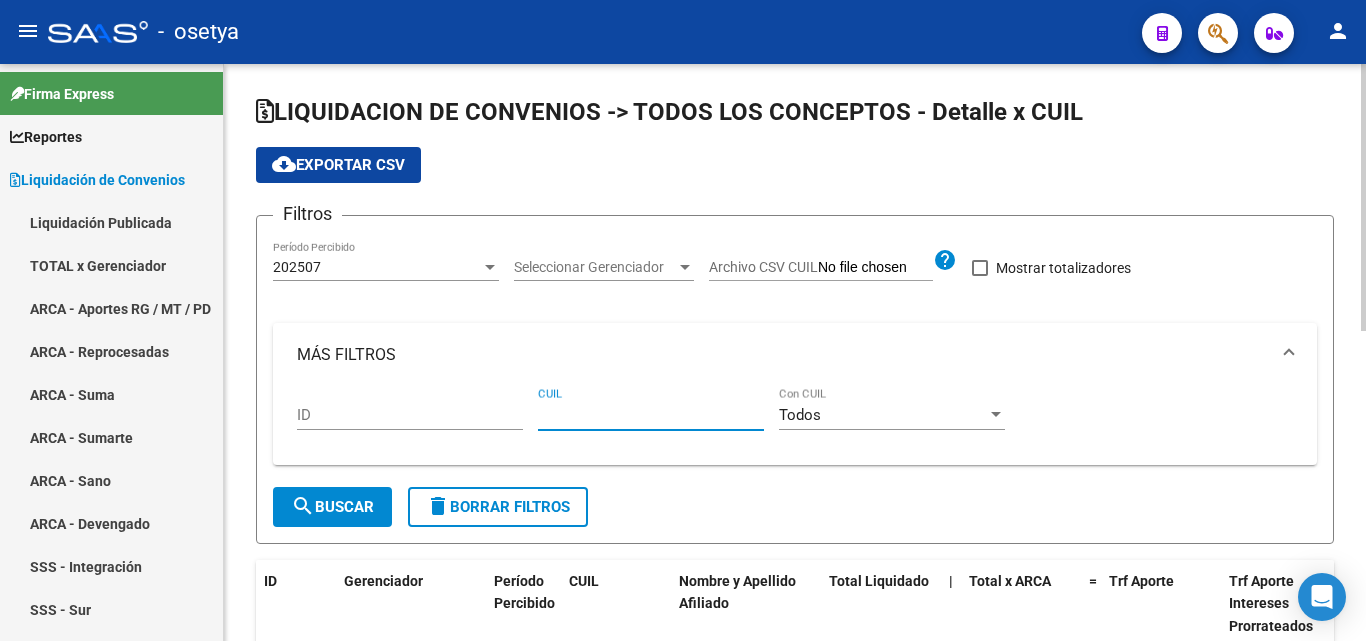 click on "CUIL" at bounding box center (651, 415) 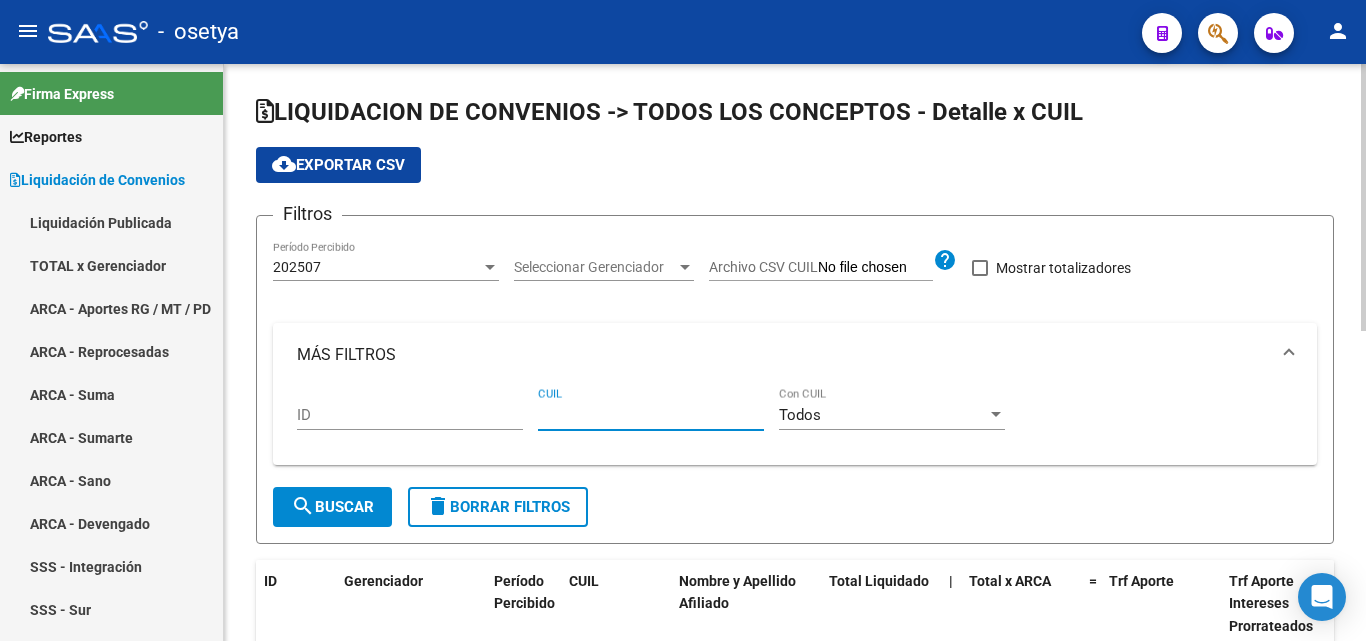 paste on "20-37831848-4" 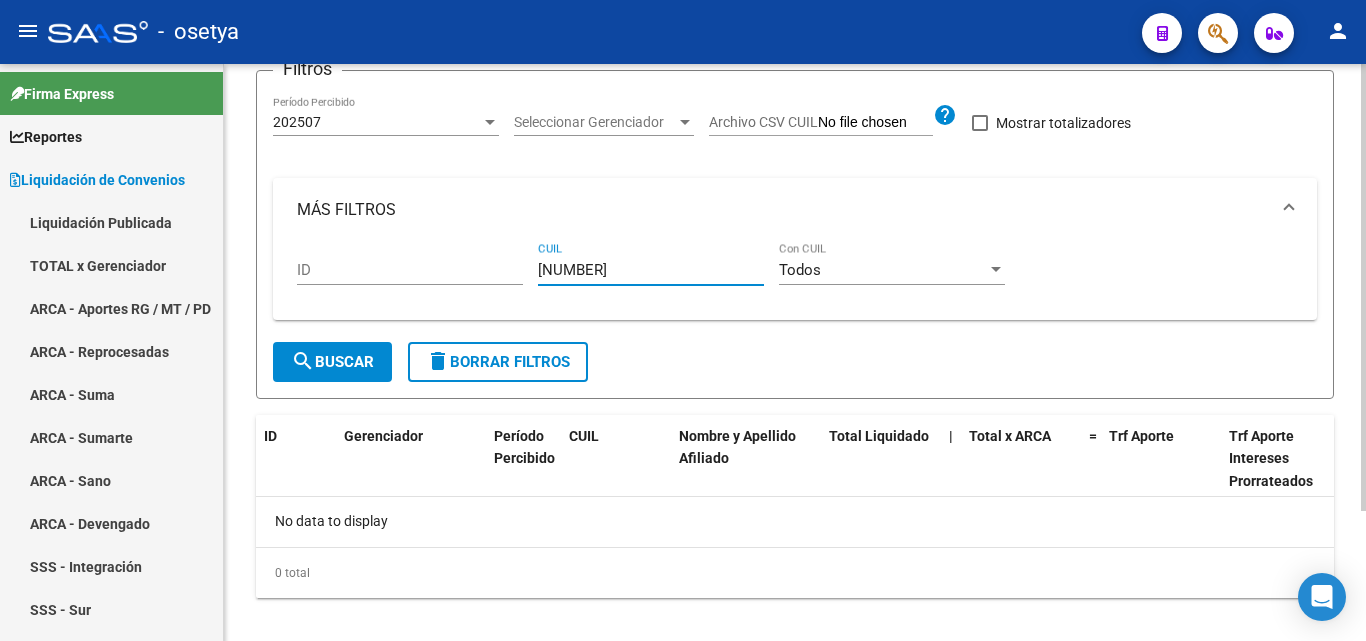scroll, scrollTop: 167, scrollLeft: 0, axis: vertical 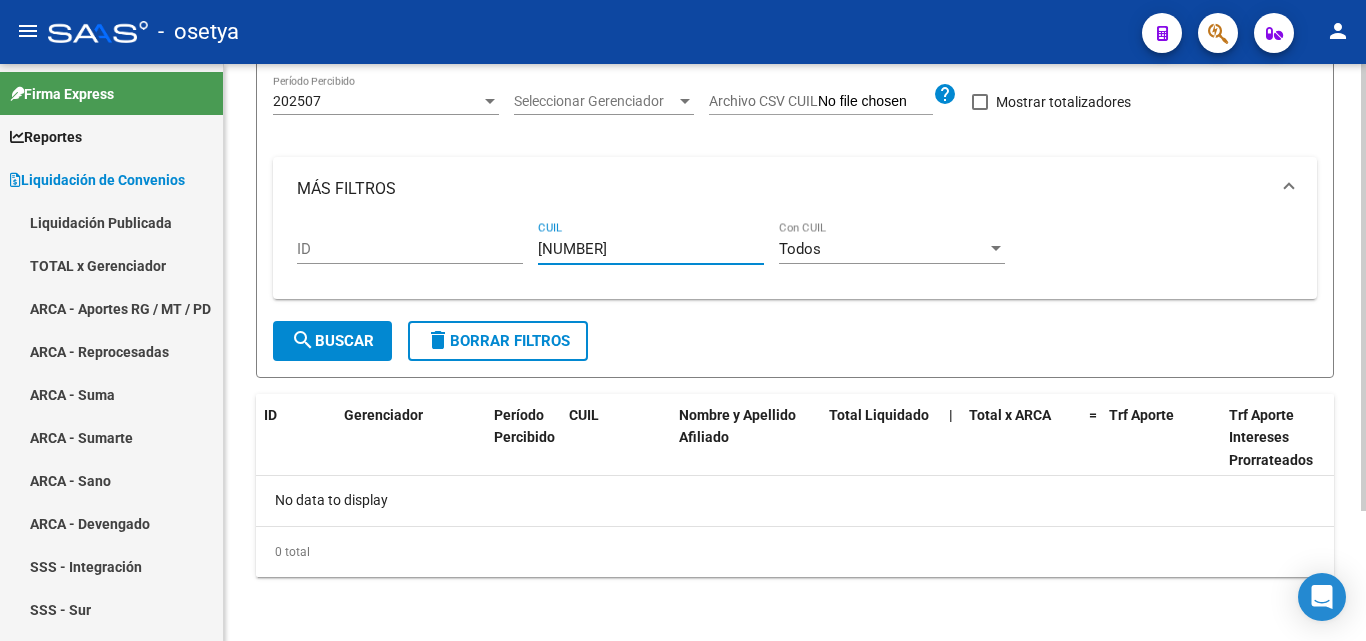 type on "20-37831848-4" 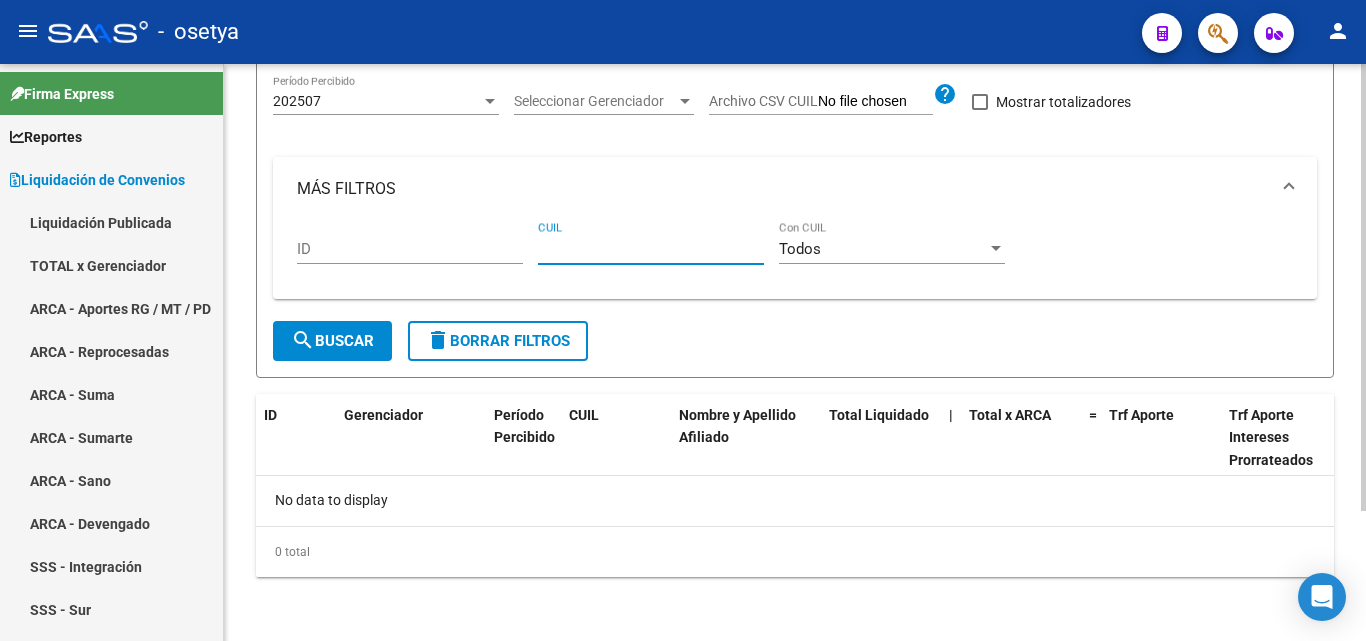 paste on "20-14356324-4" 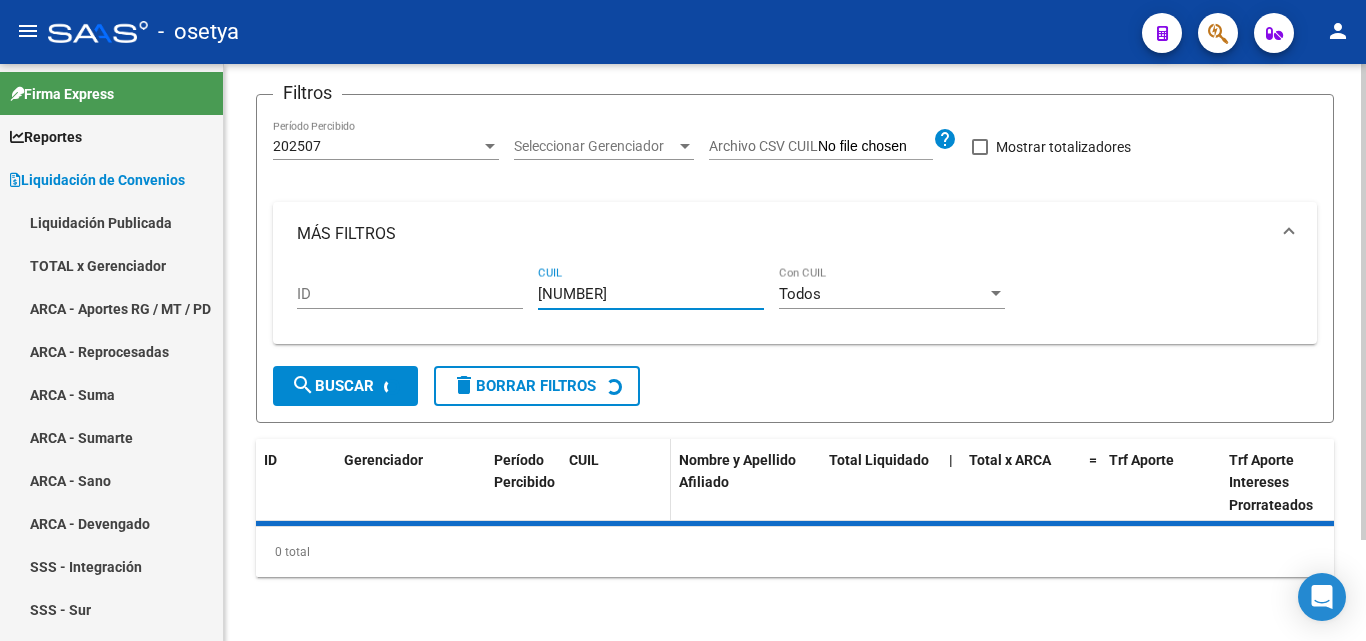 scroll, scrollTop: 167, scrollLeft: 0, axis: vertical 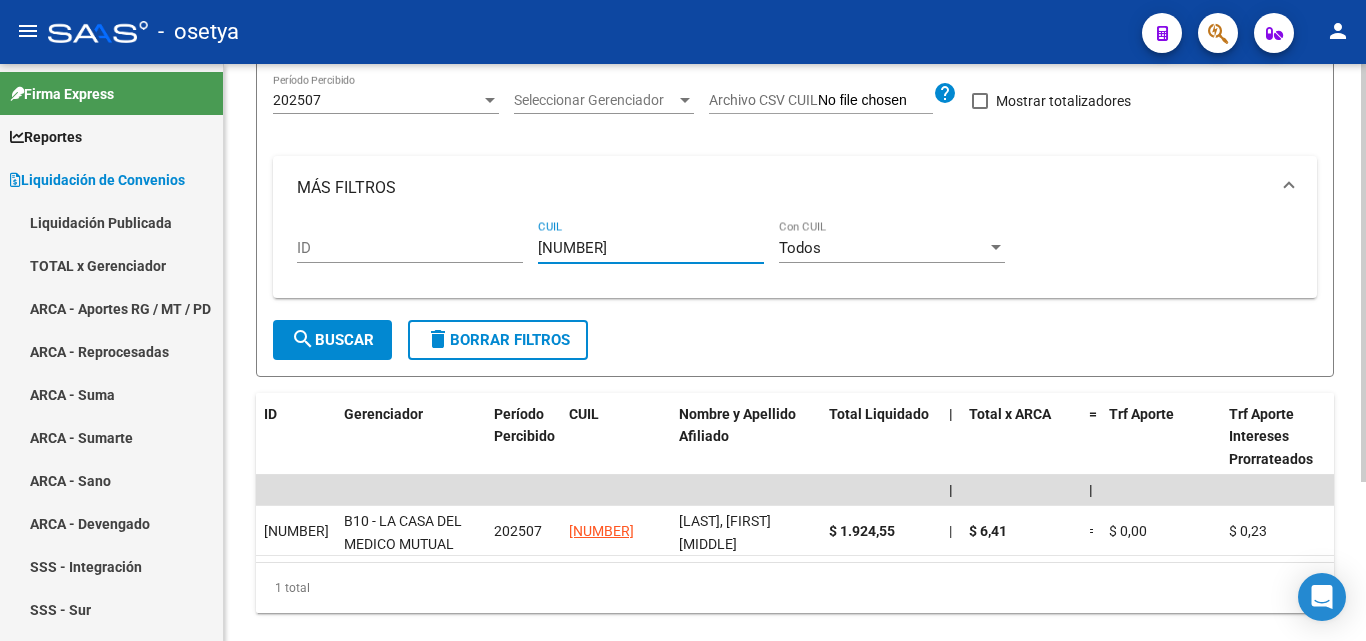 type on "20-14356324-4" 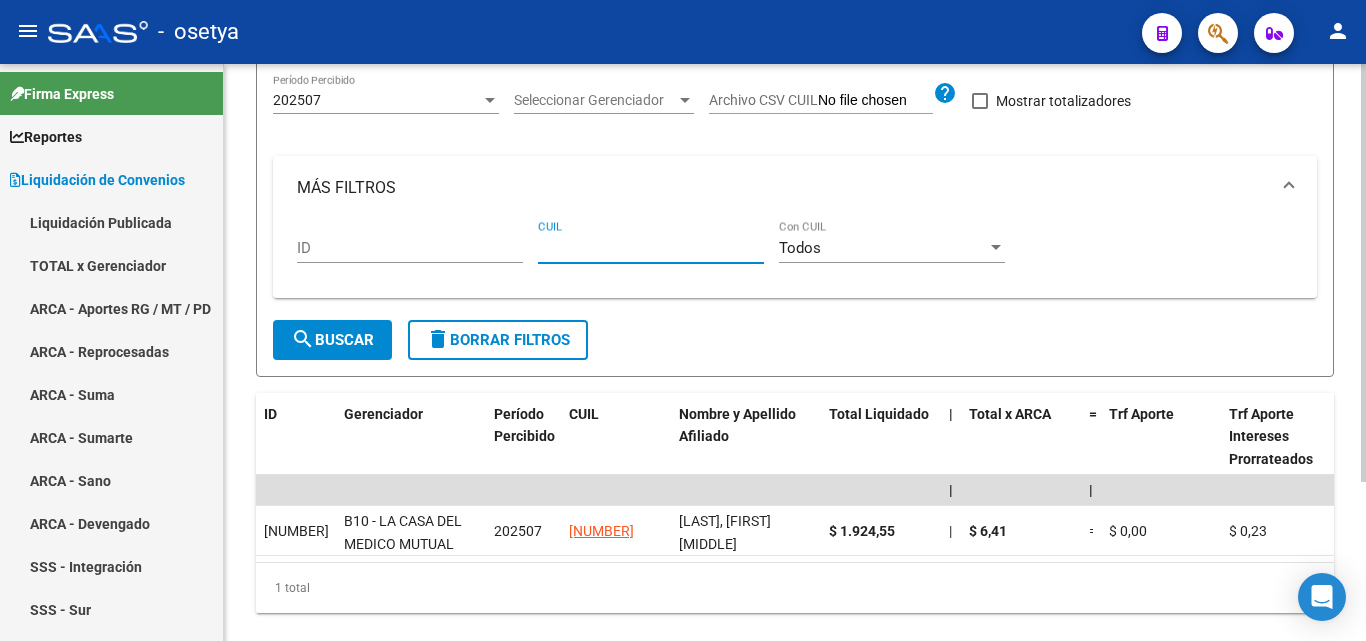 paste on "27-23914471-9" 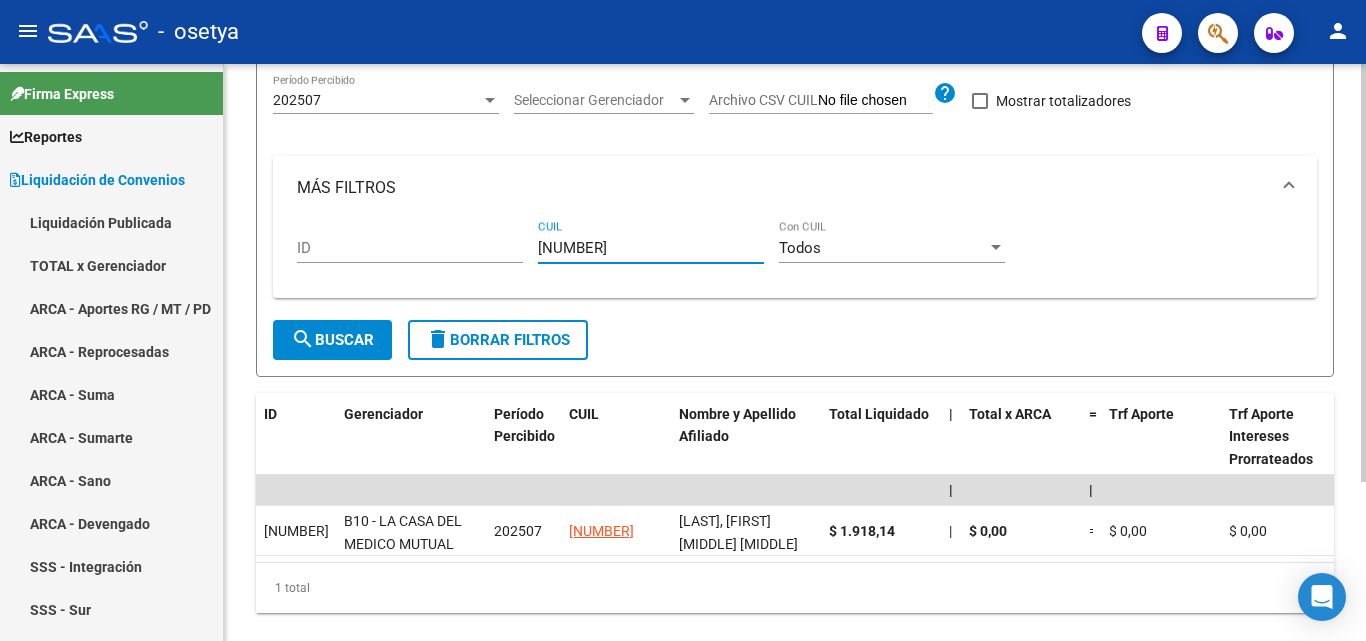 type on "27-23914471-9" 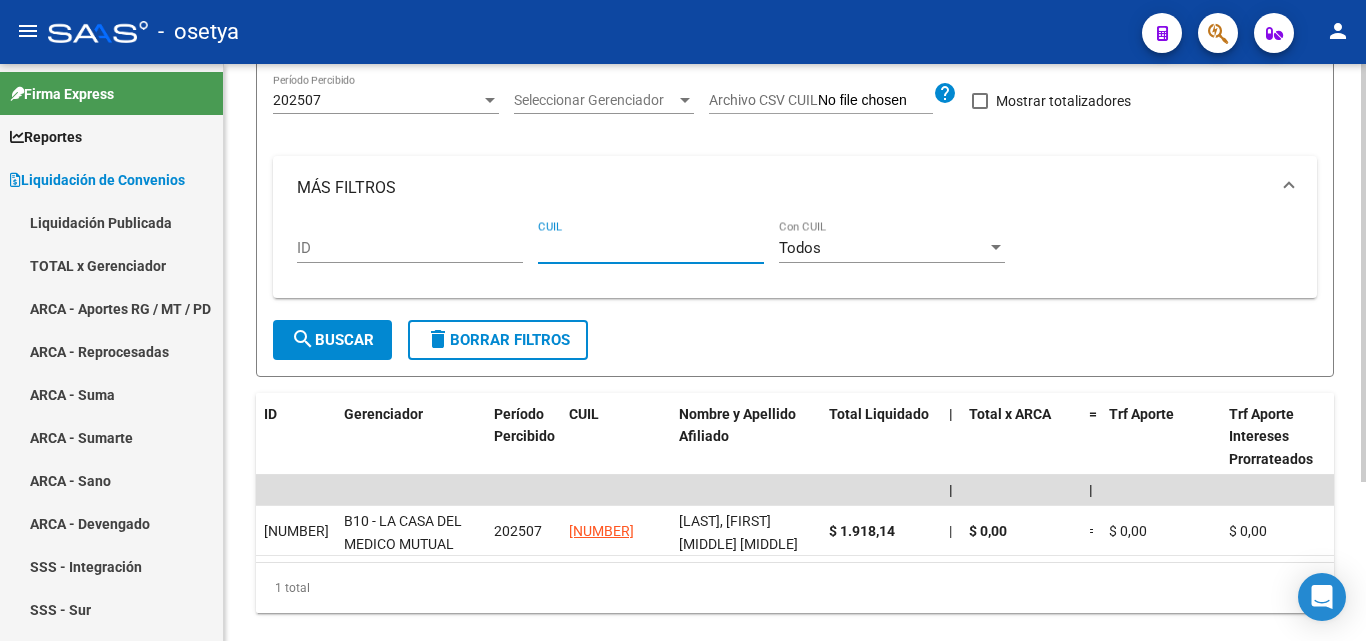 paste on "20-29070174-1" 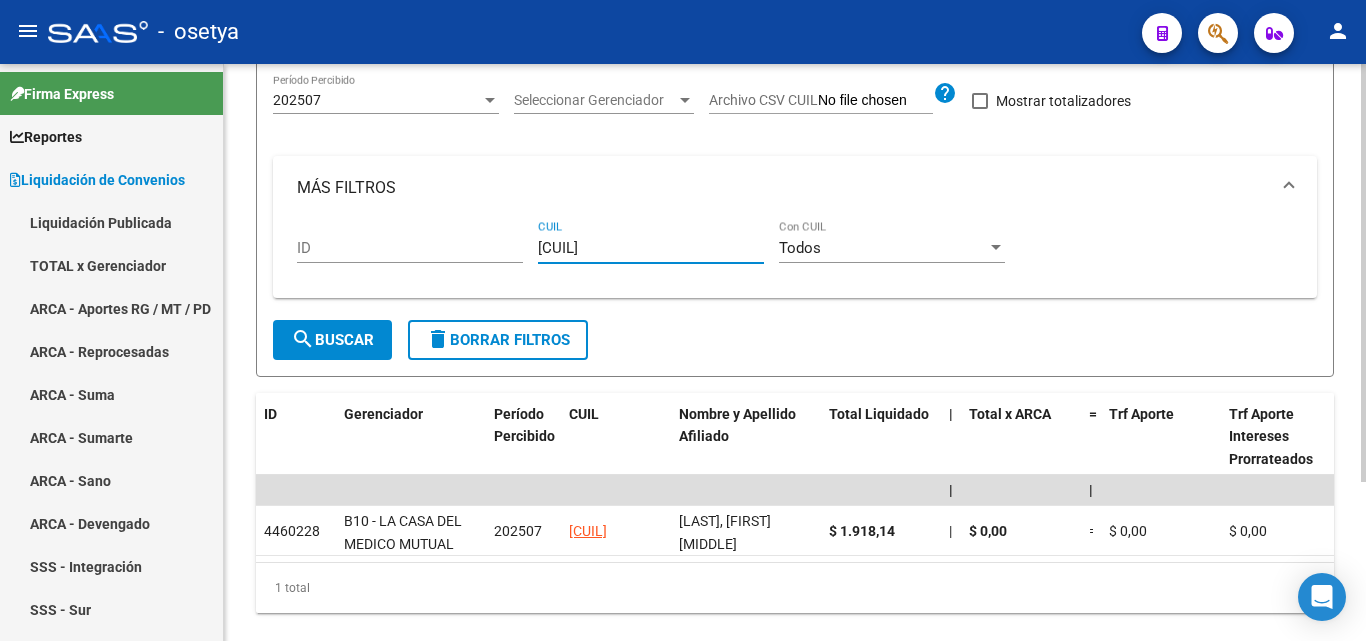 type on "20-29070174-1" 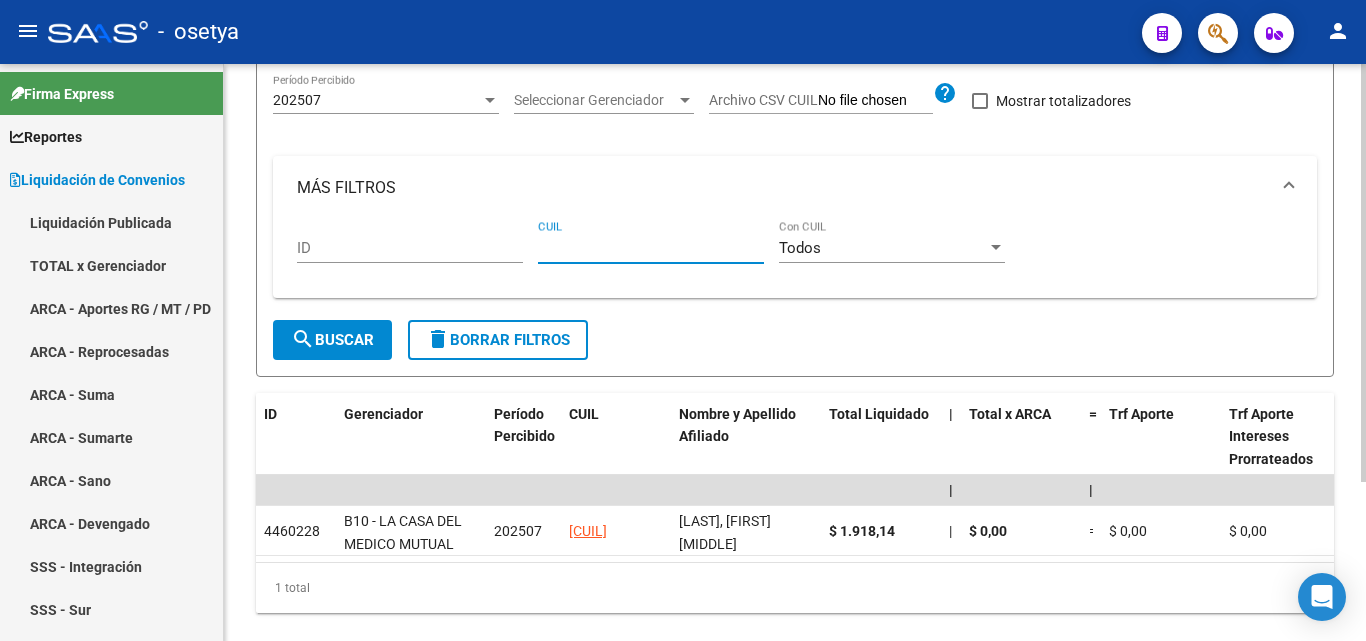 paste on "27-38899853-4" 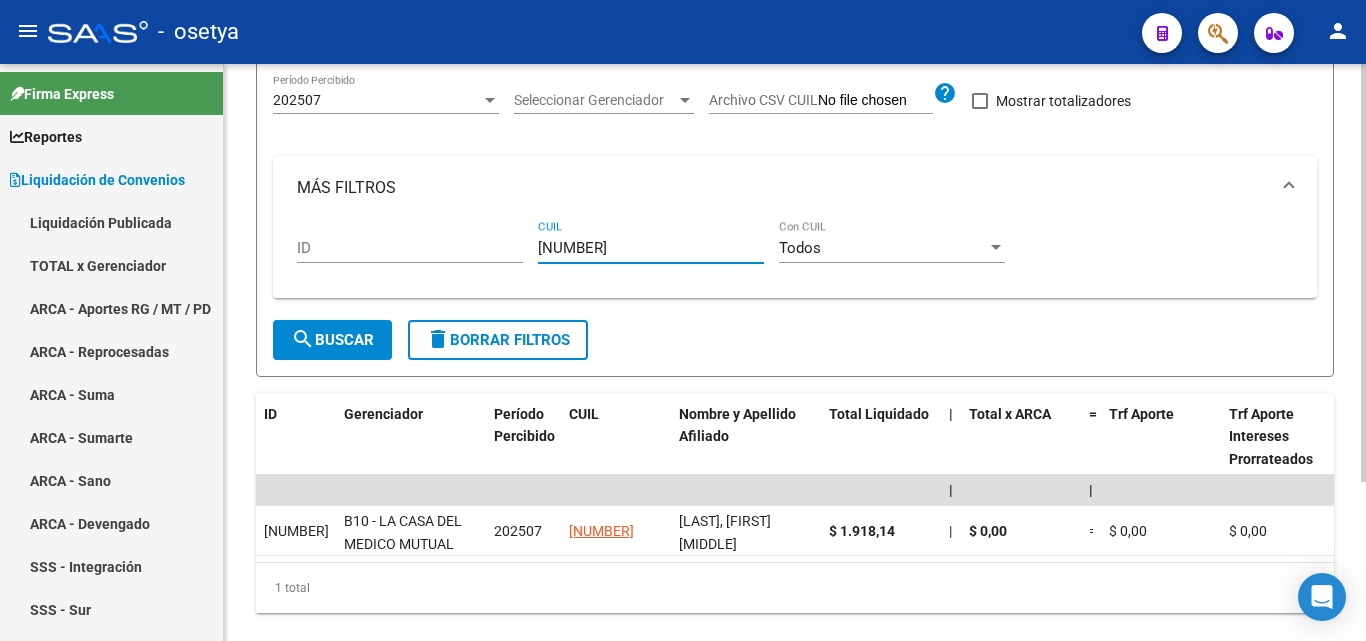 type on "27-38899853-4" 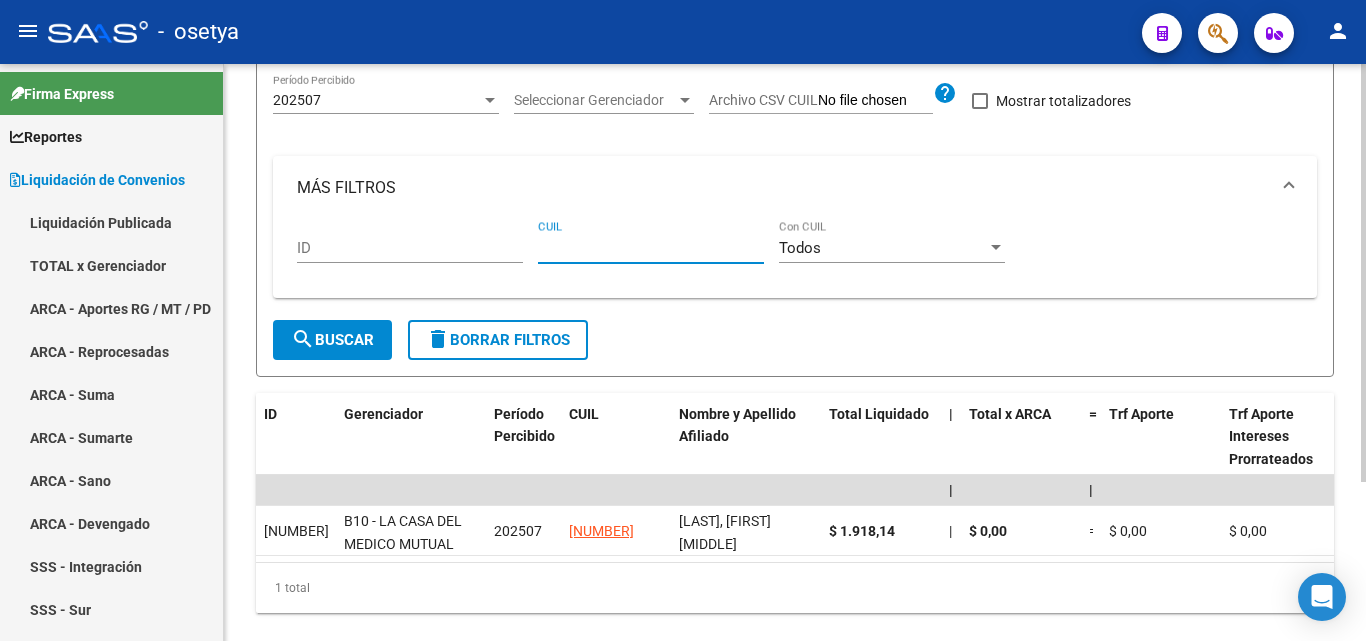 paste on "20-32920536-4" 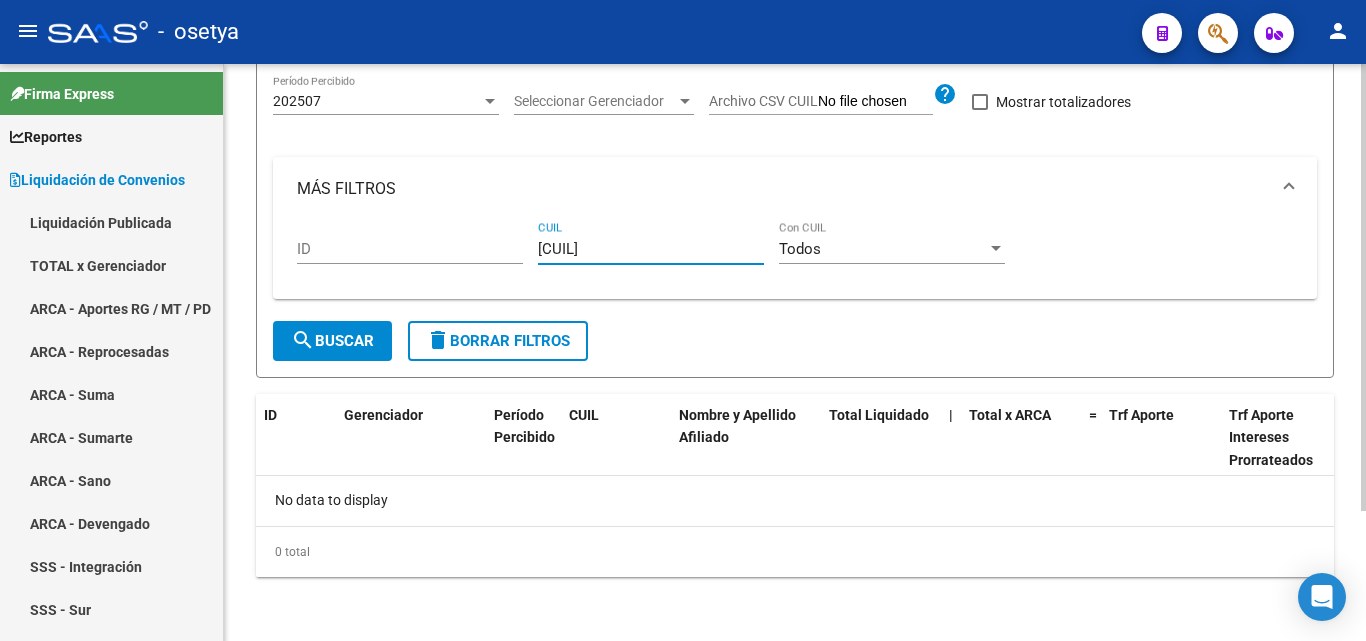 type on "20-32920536-4" 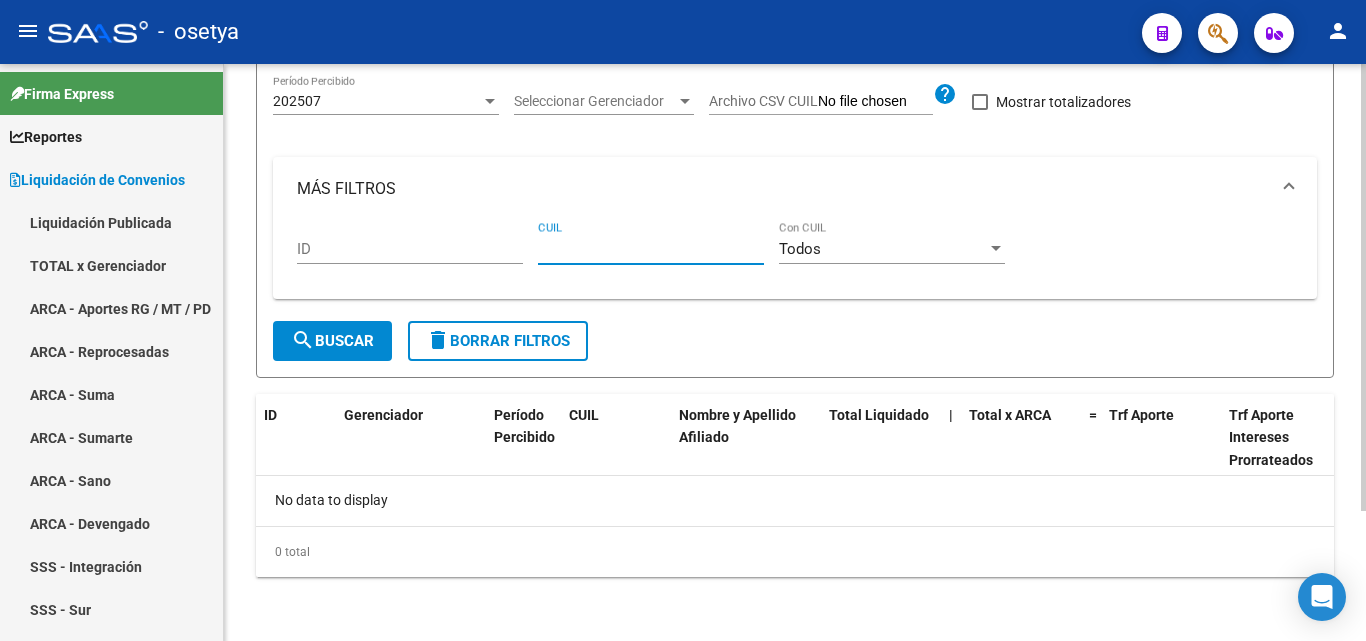 paste on "20-28933281-3" 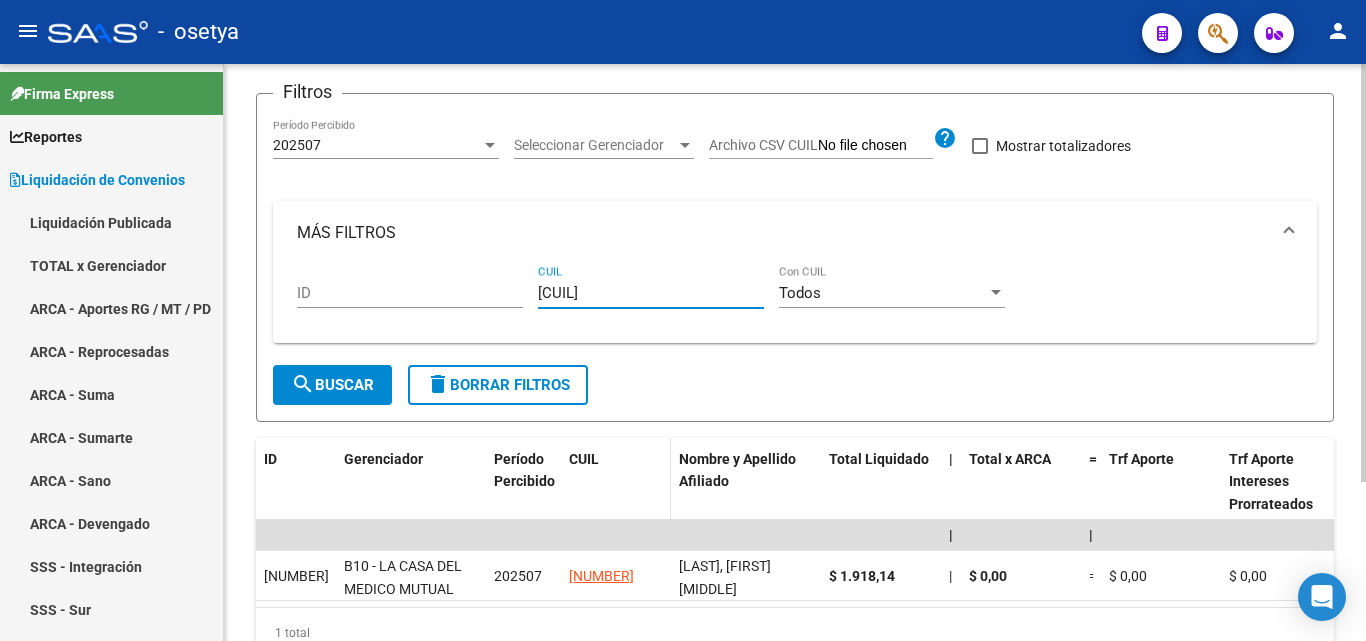 scroll, scrollTop: 167, scrollLeft: 0, axis: vertical 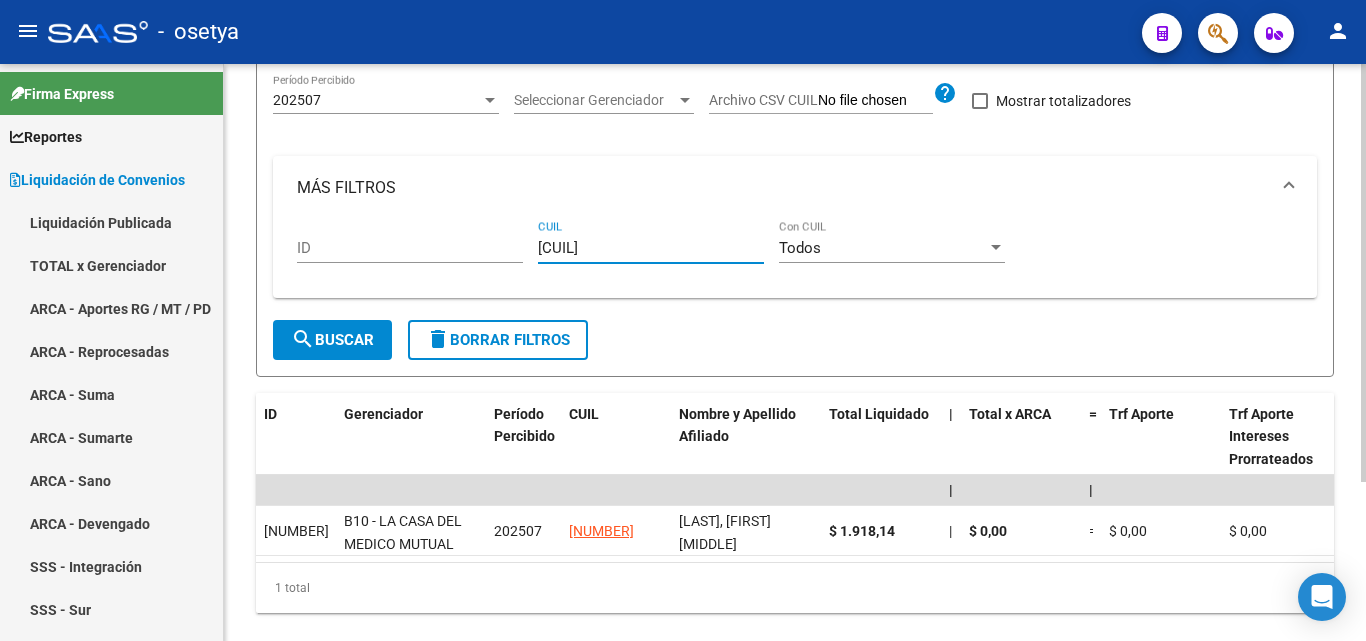 type on "20-28933281-3" 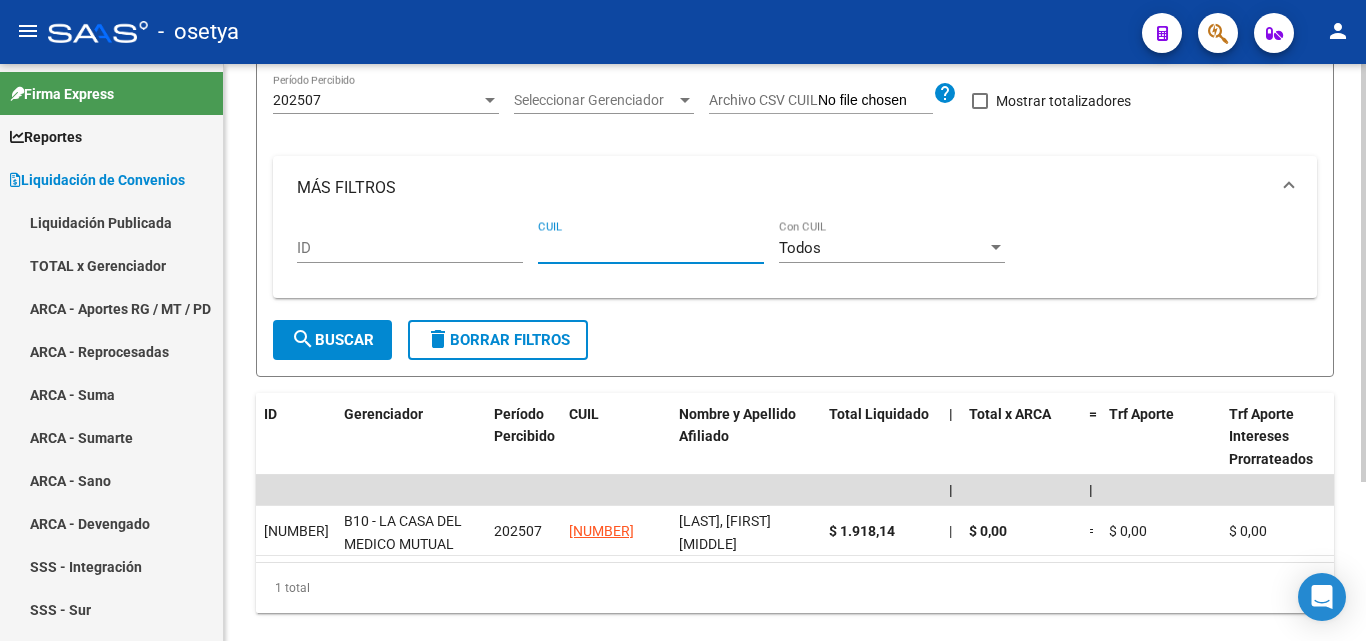 paste on "20-39817808-5" 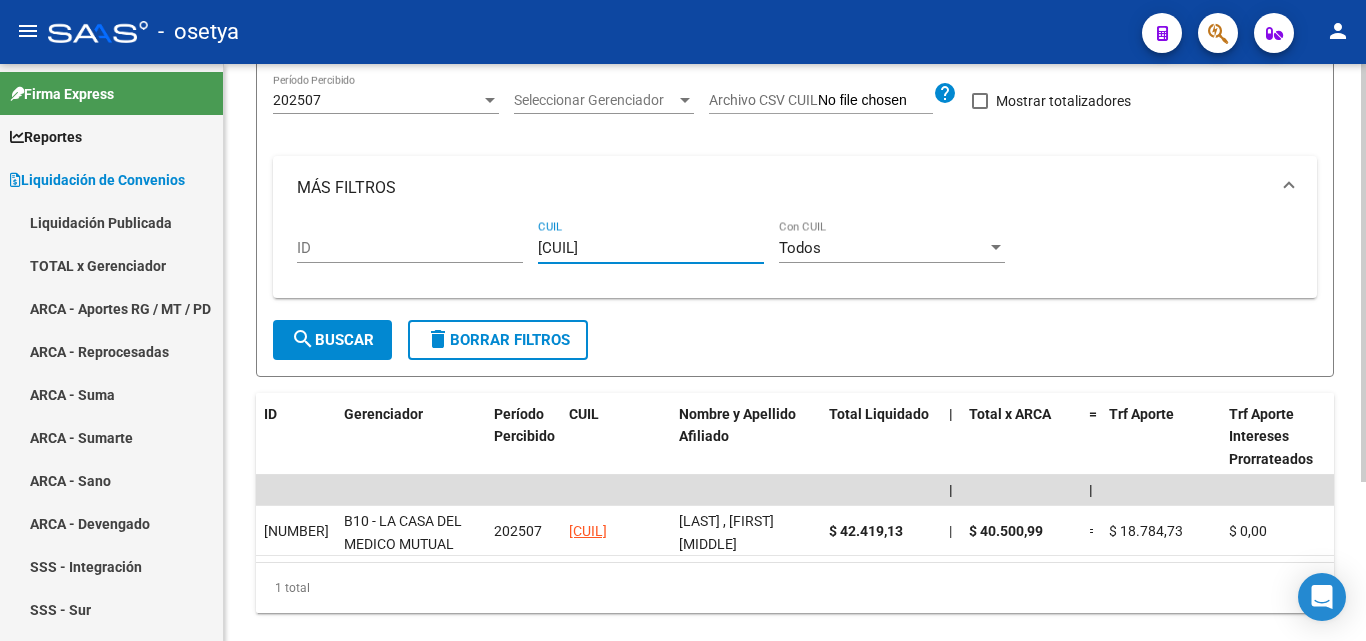 type on "20-39817808-5" 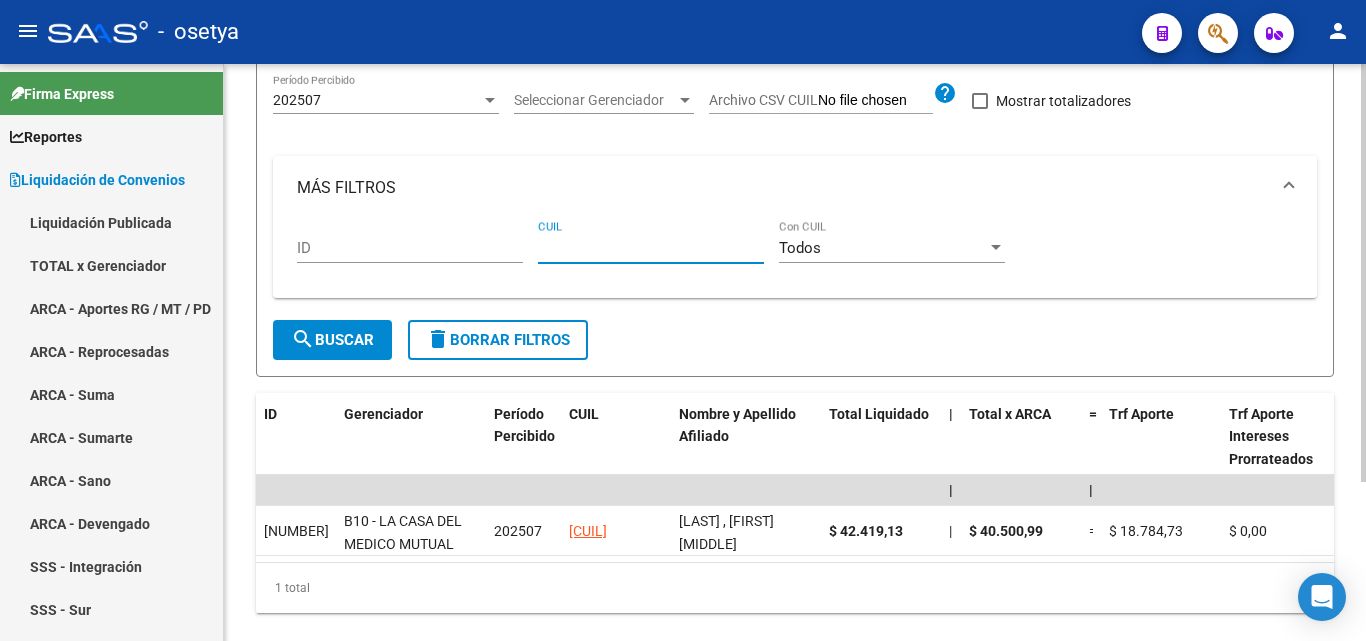 paste on "23-32029075-9" 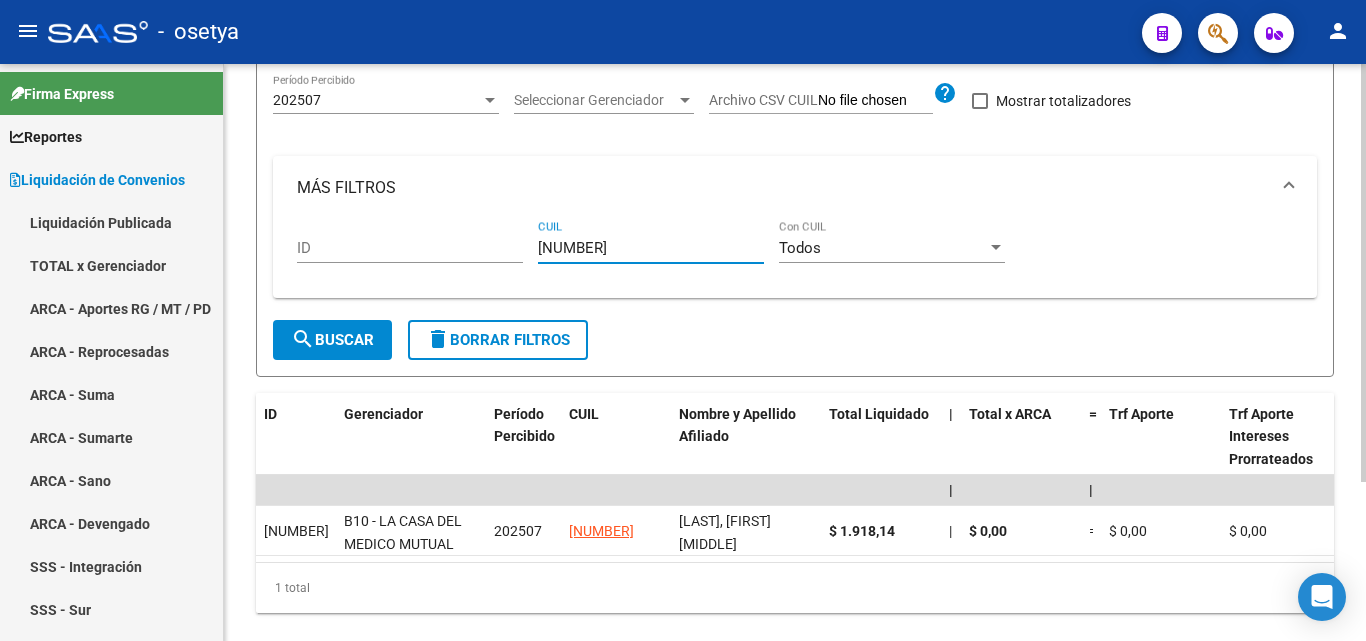 type on "23-32029075-9" 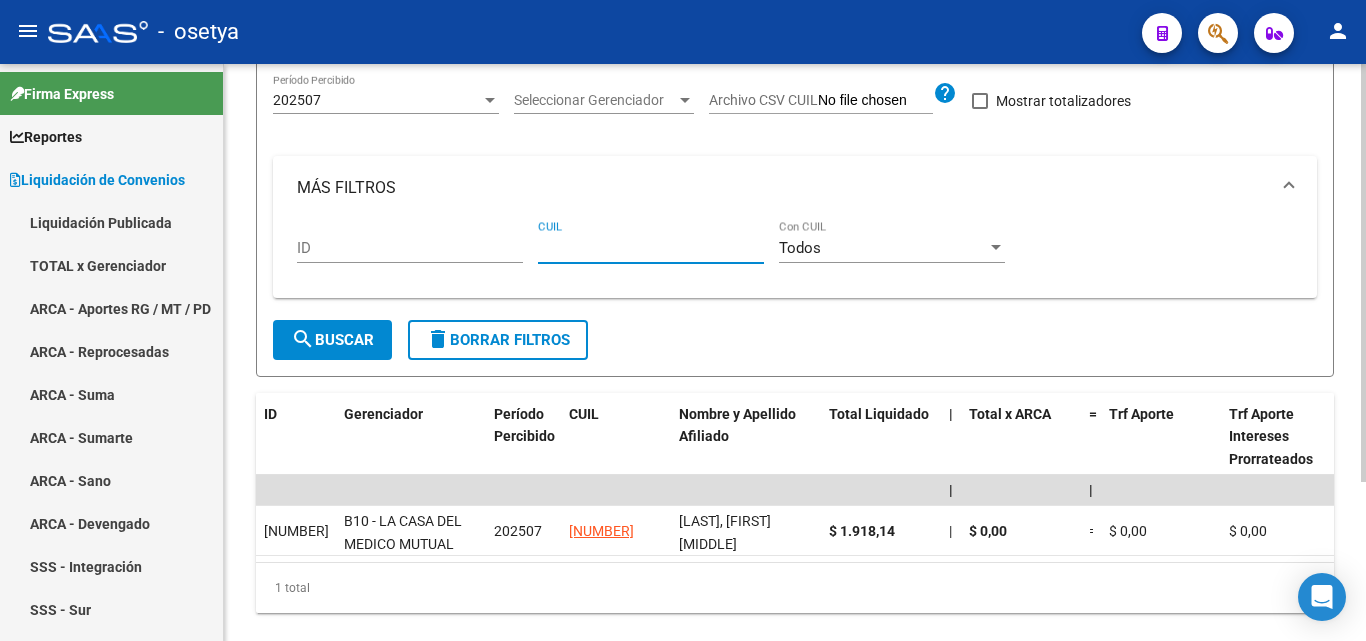 paste on "20-24552835-4" 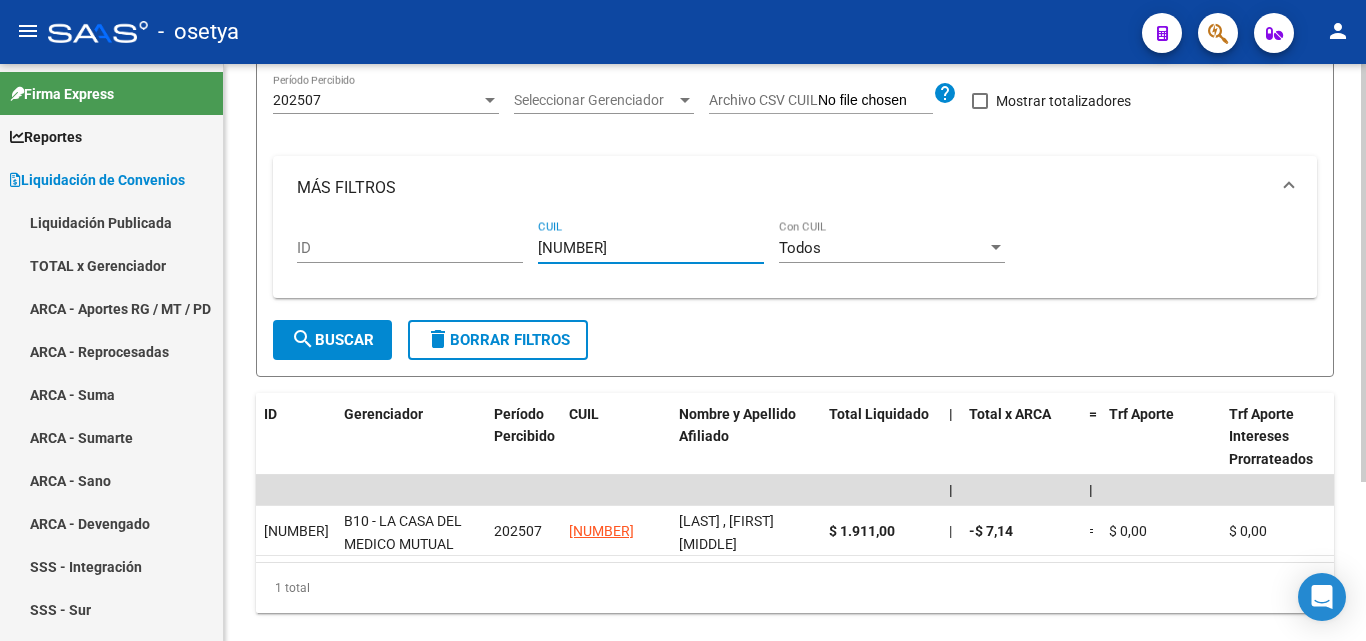 type on "20-24552835-4" 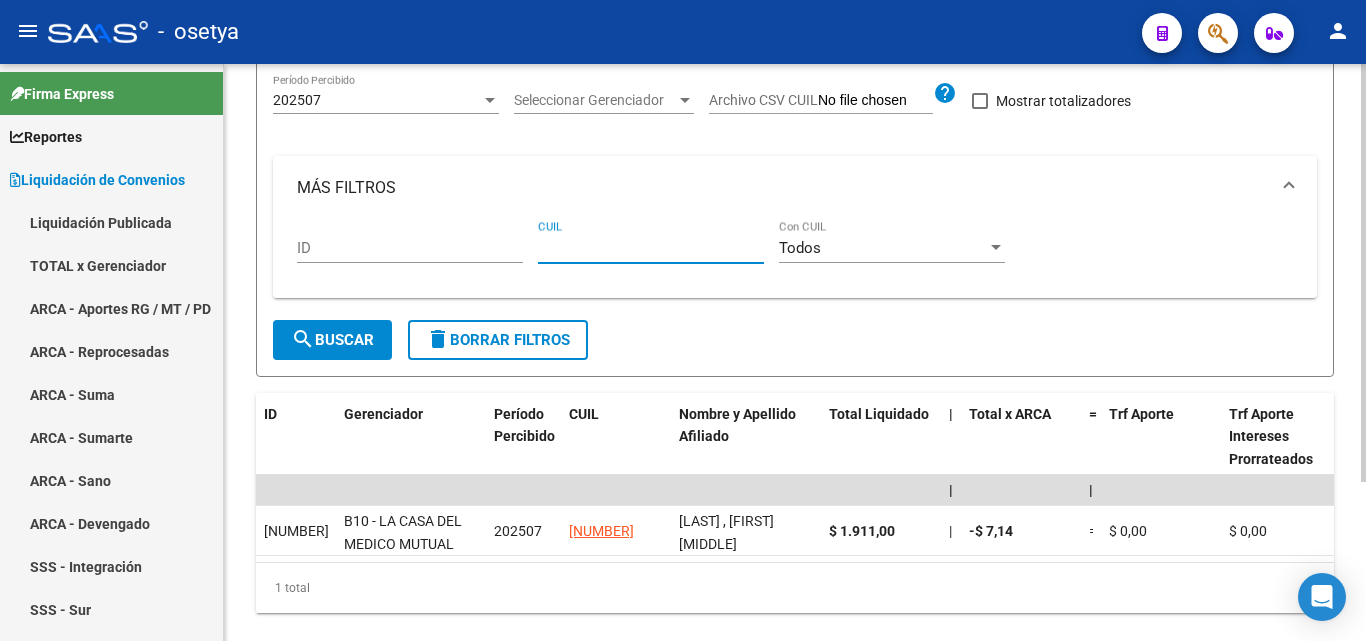 paste on "20-41946484-9" 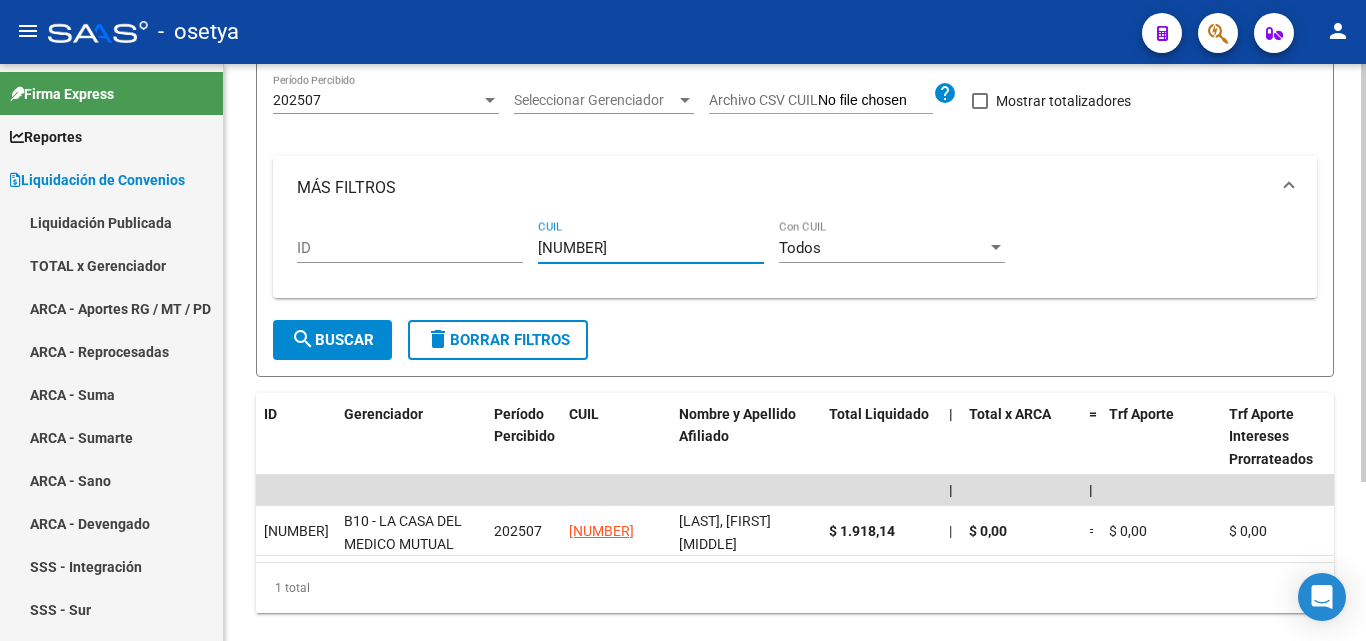 type on "20-41946484-9" 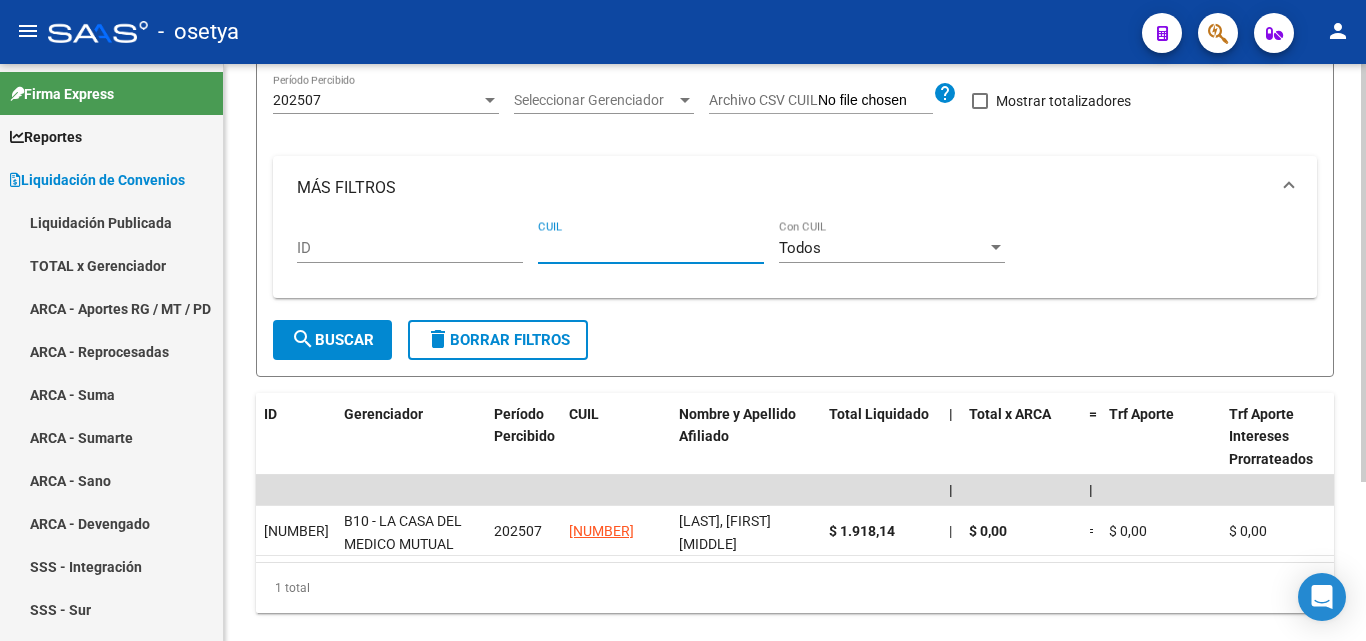 paste on "20-21776465-4" 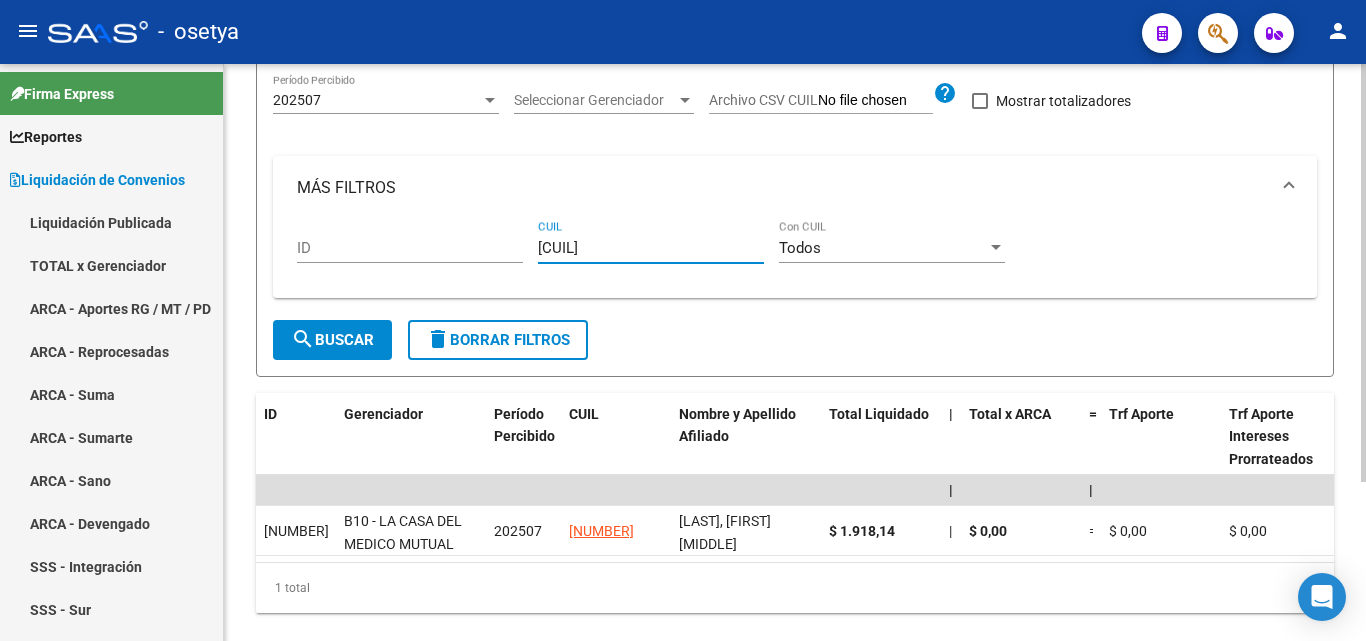 type on "20-21776465-4" 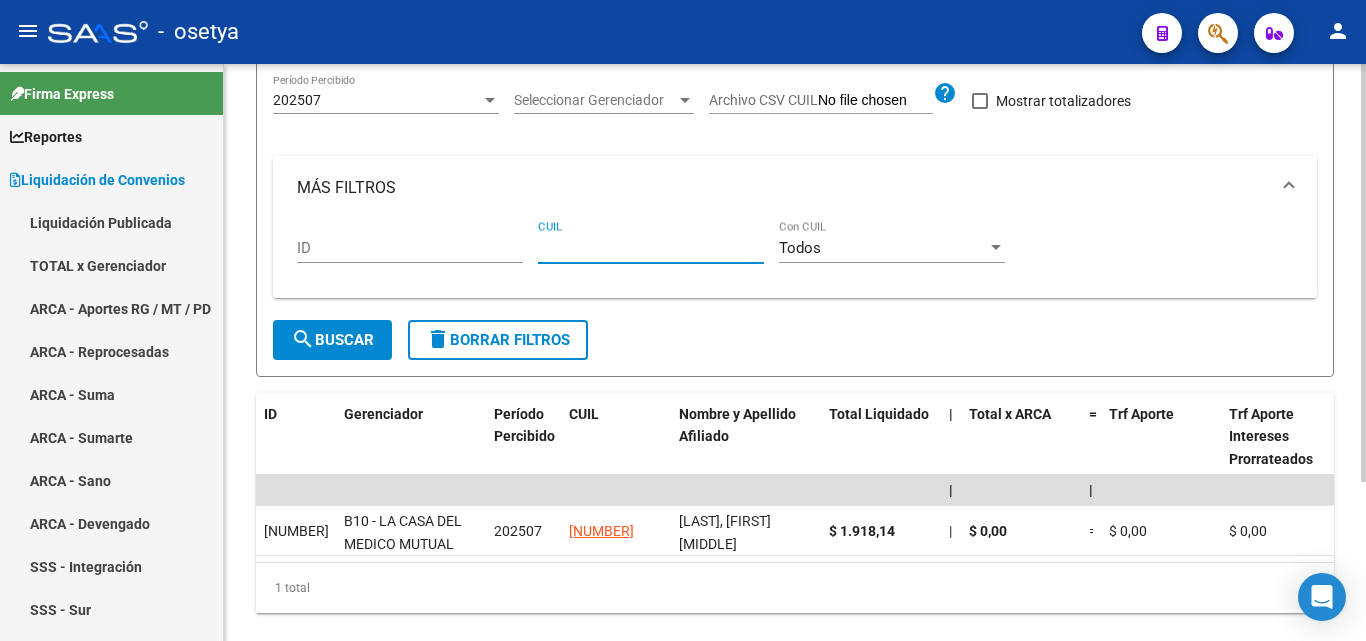 paste on "27-37714800-8" 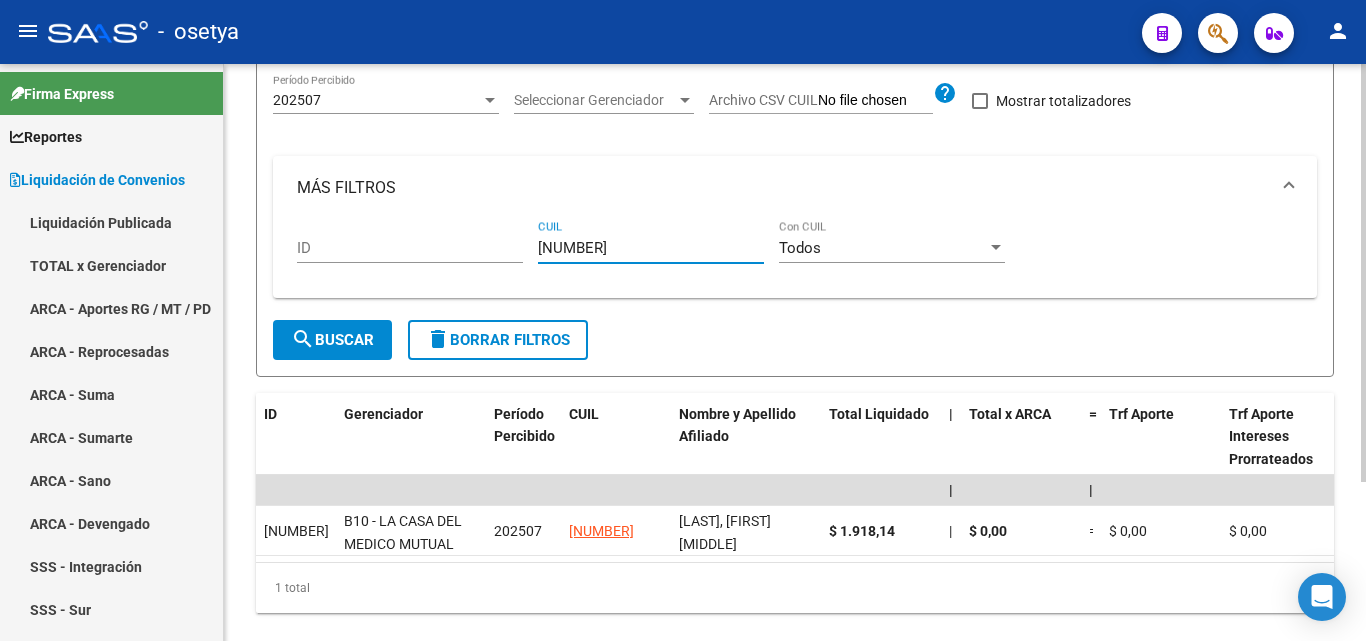 type on "27-37714800-8" 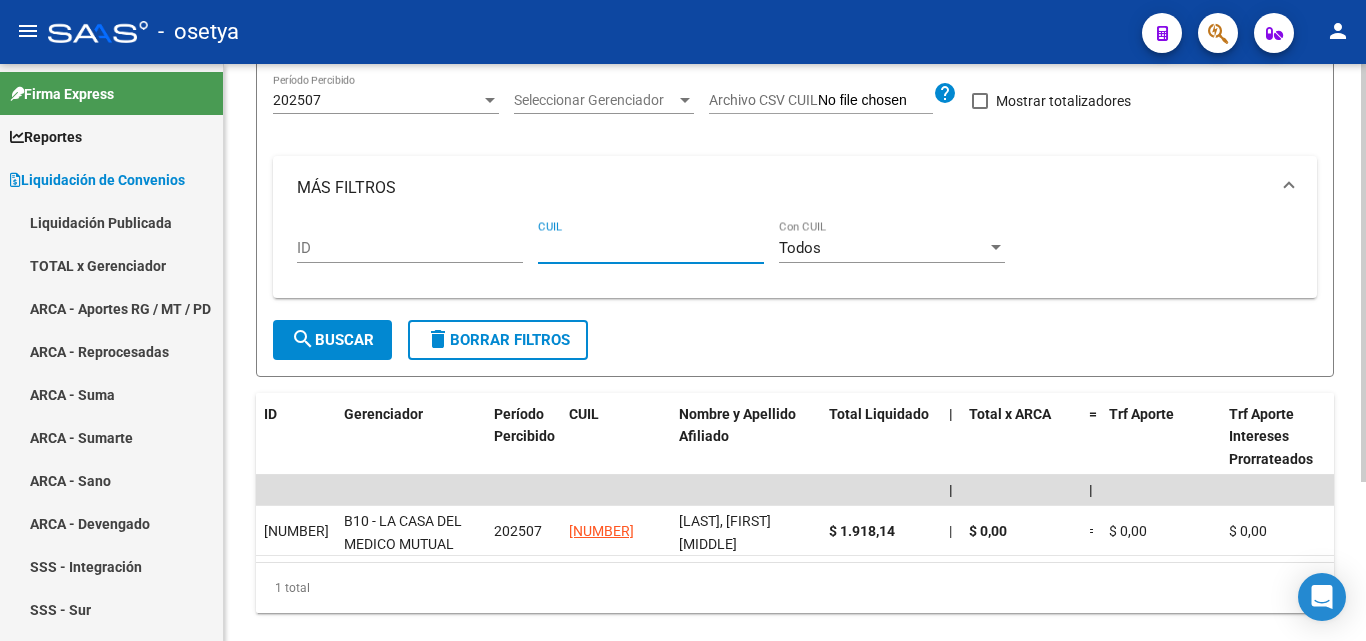 paste on "20-44918804-8" 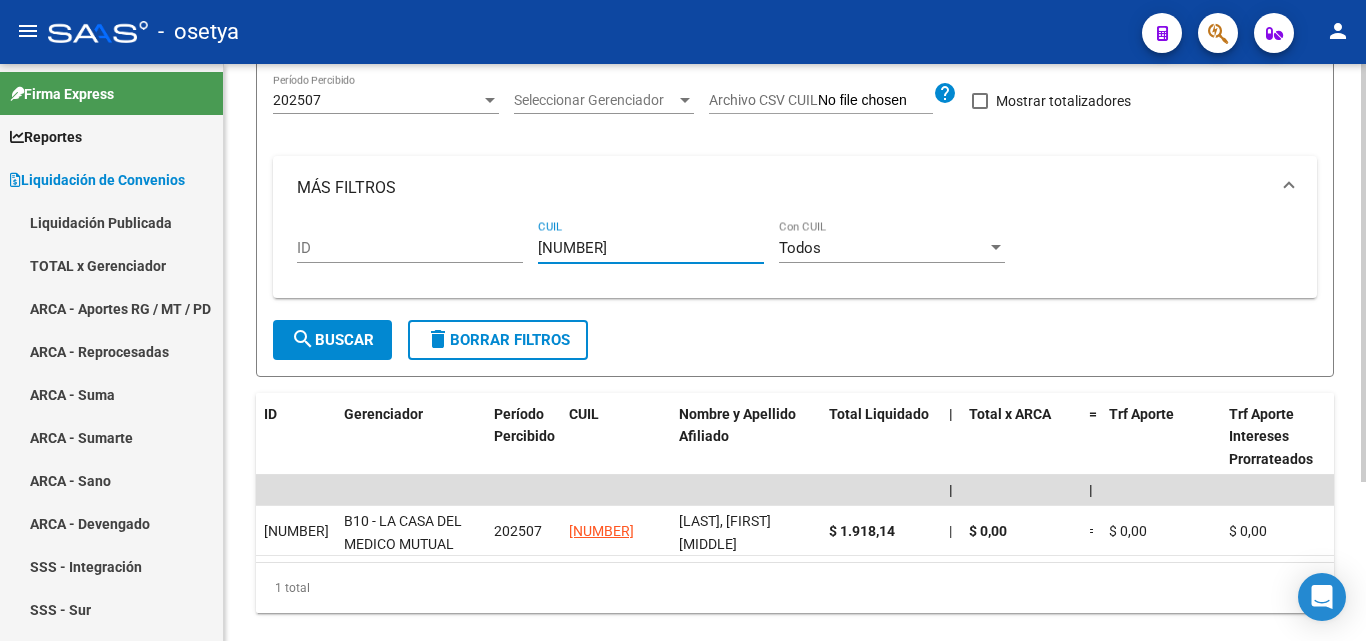 type on "20-44918804-8" 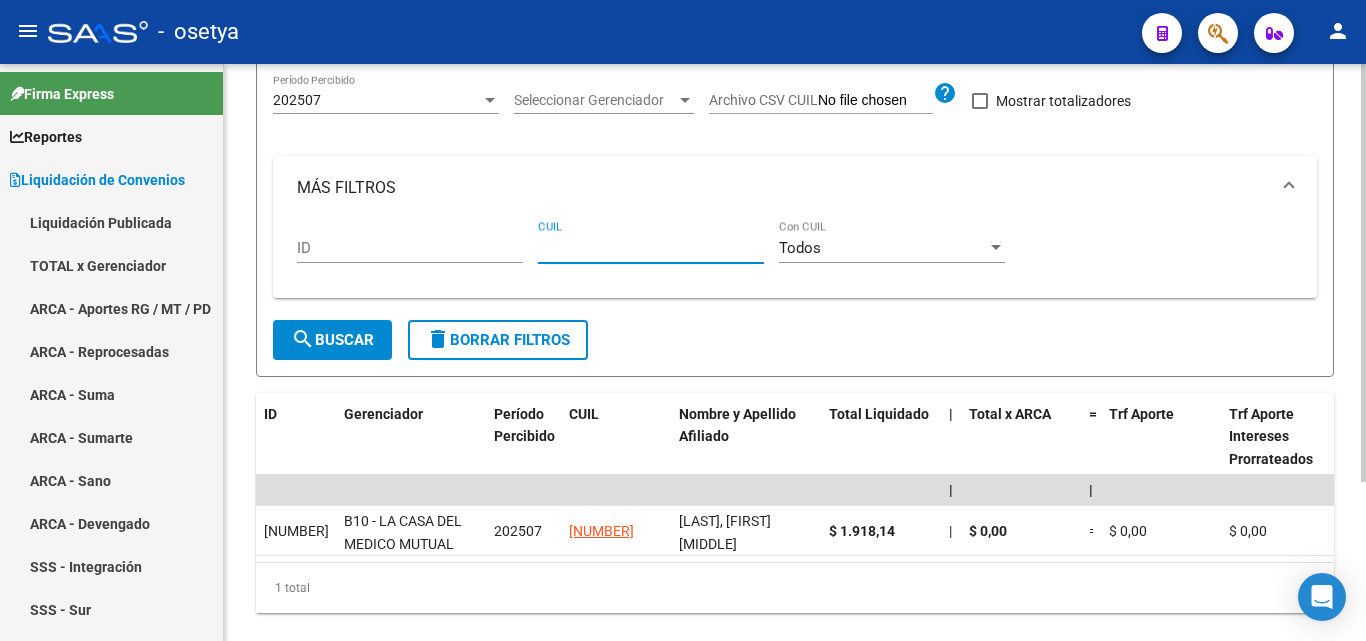 paste on "27-34503935-5" 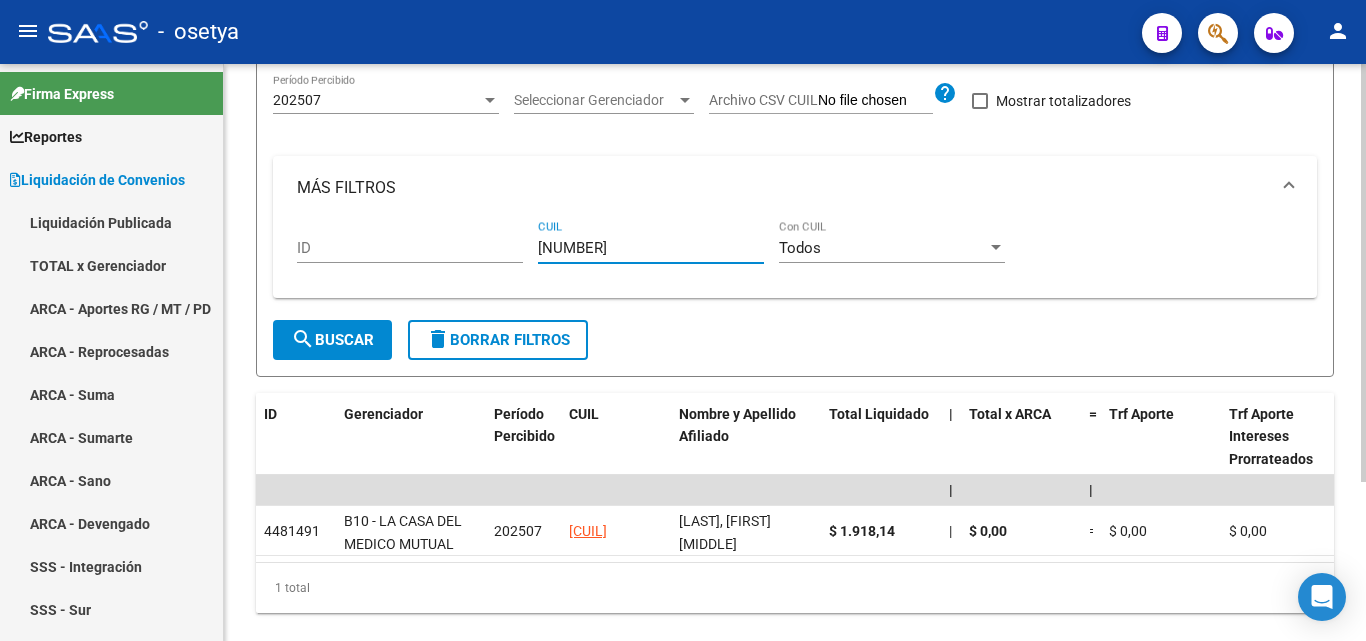 type on "27-34503935-5" 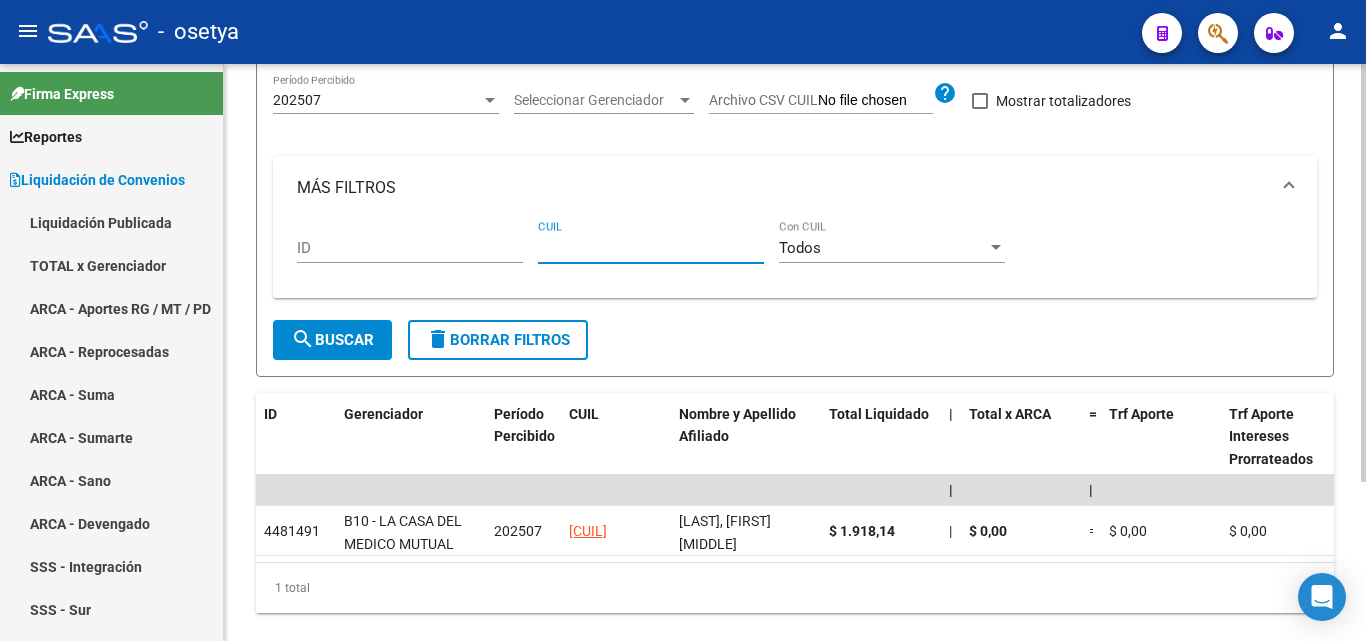 paste on "23-43958039-9" 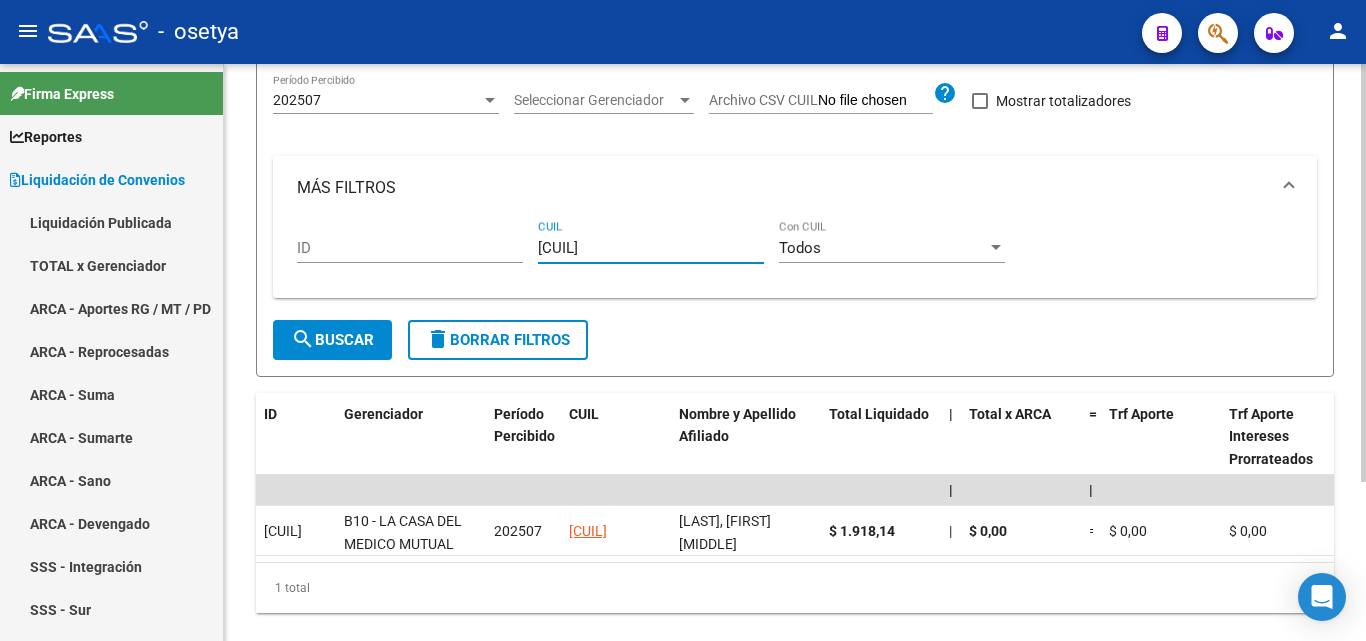 type on "23-43958039-9" 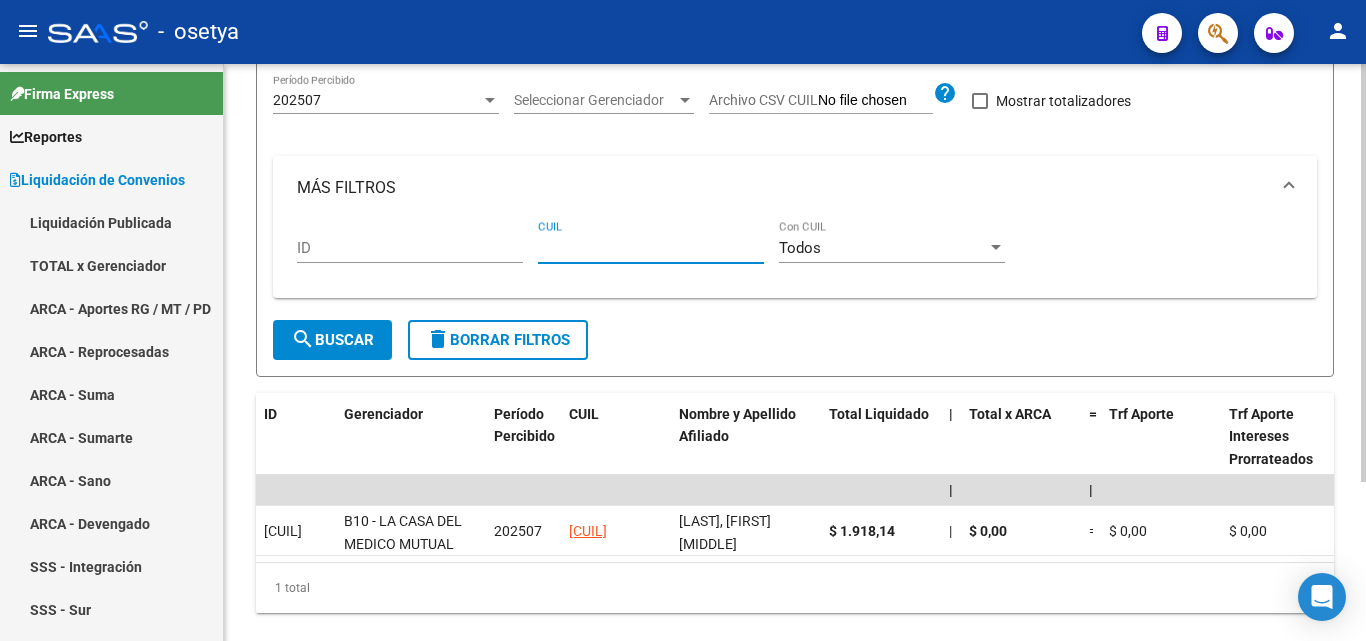 paste on "20-43842396-7" 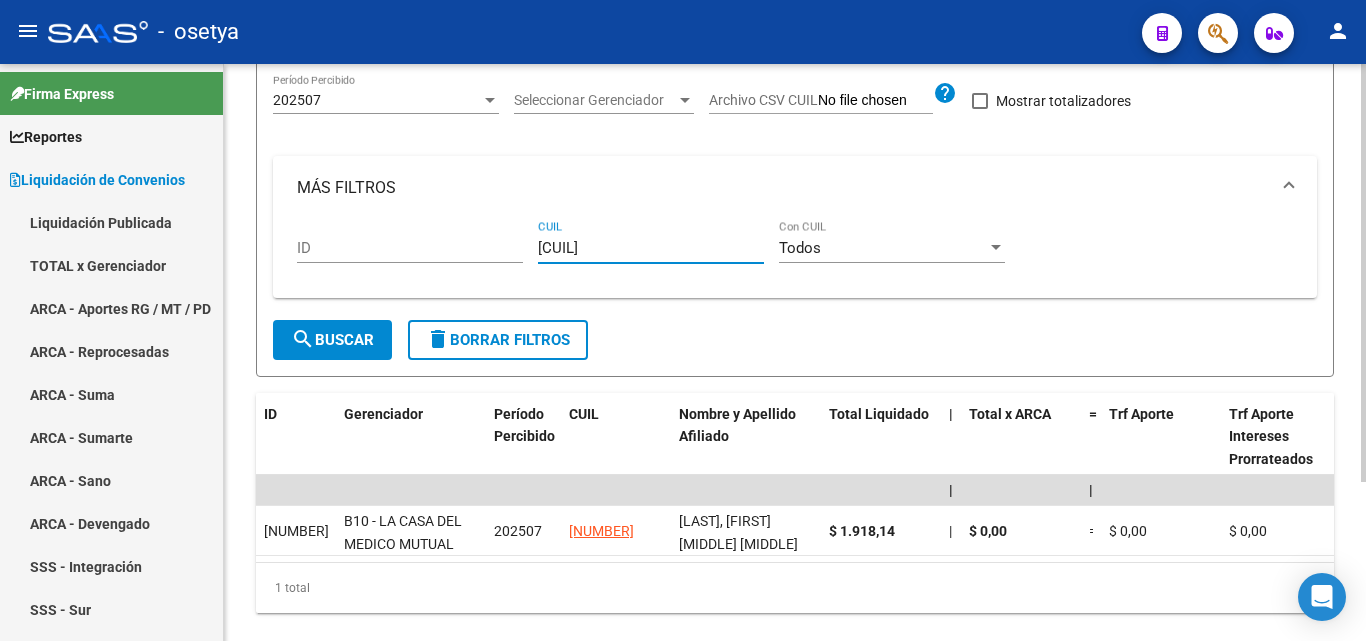 type on "20-43842396-7" 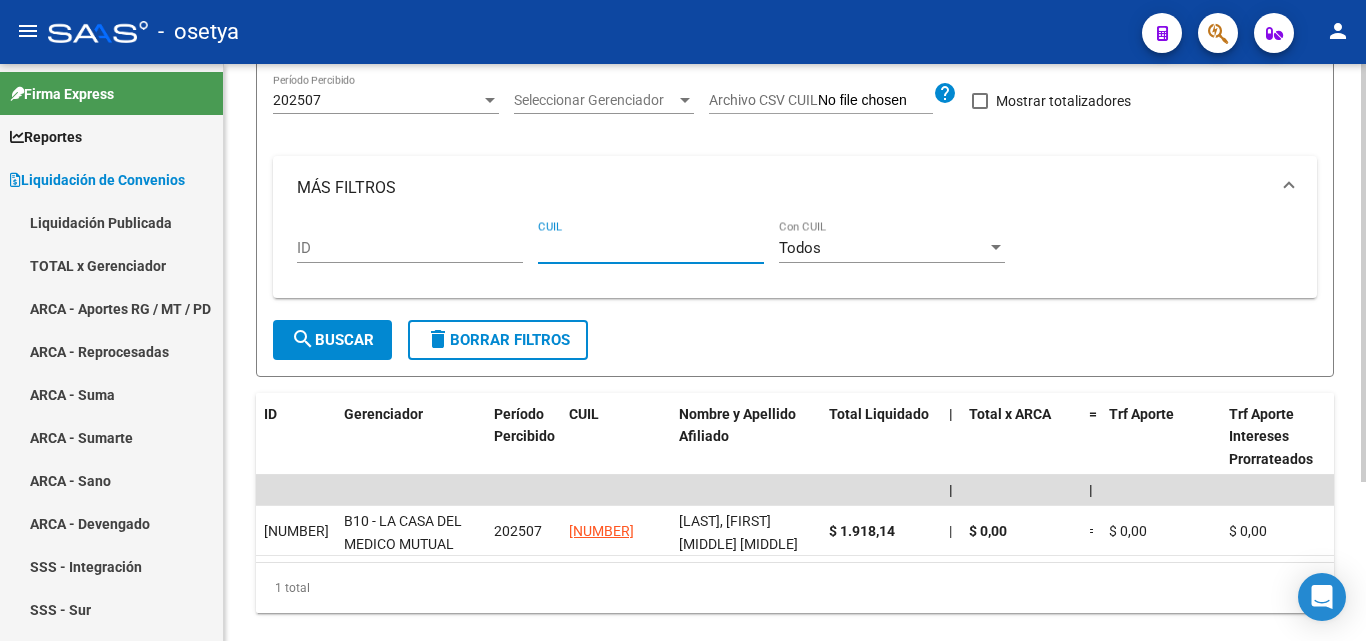 paste on "20-37573502-5" 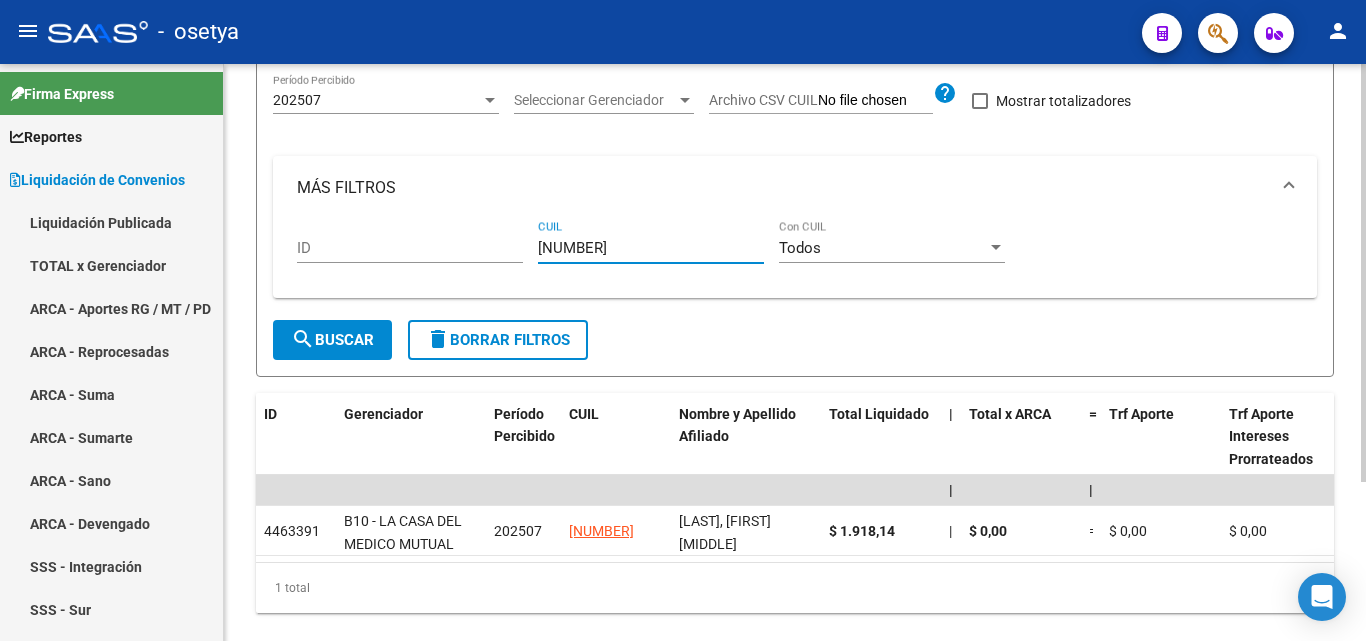 type on "20-37573502-5" 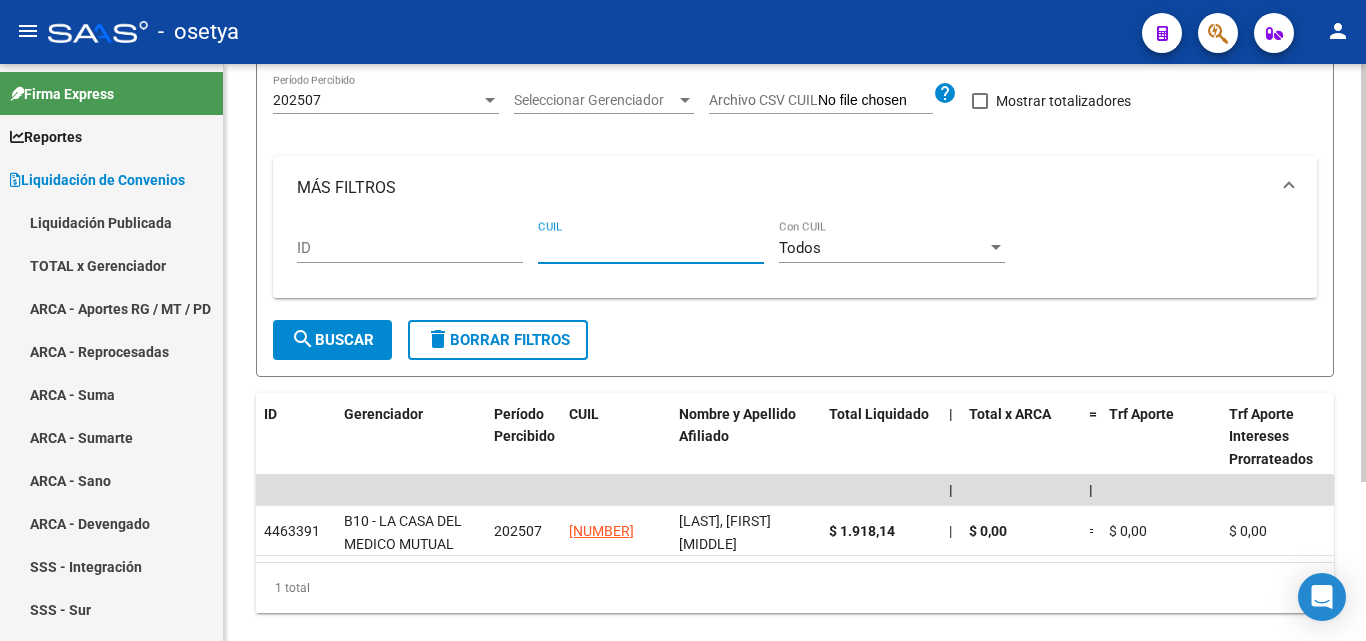paste on "20-22340305-1" 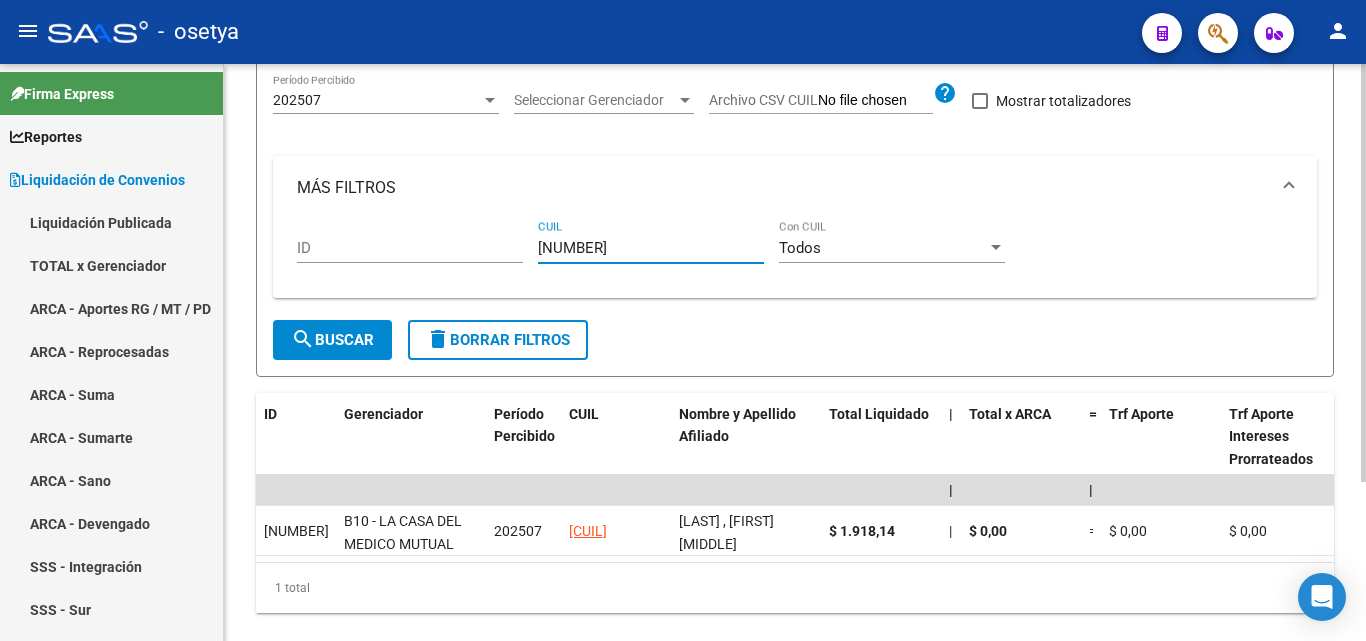 type on "20-22340305-1" 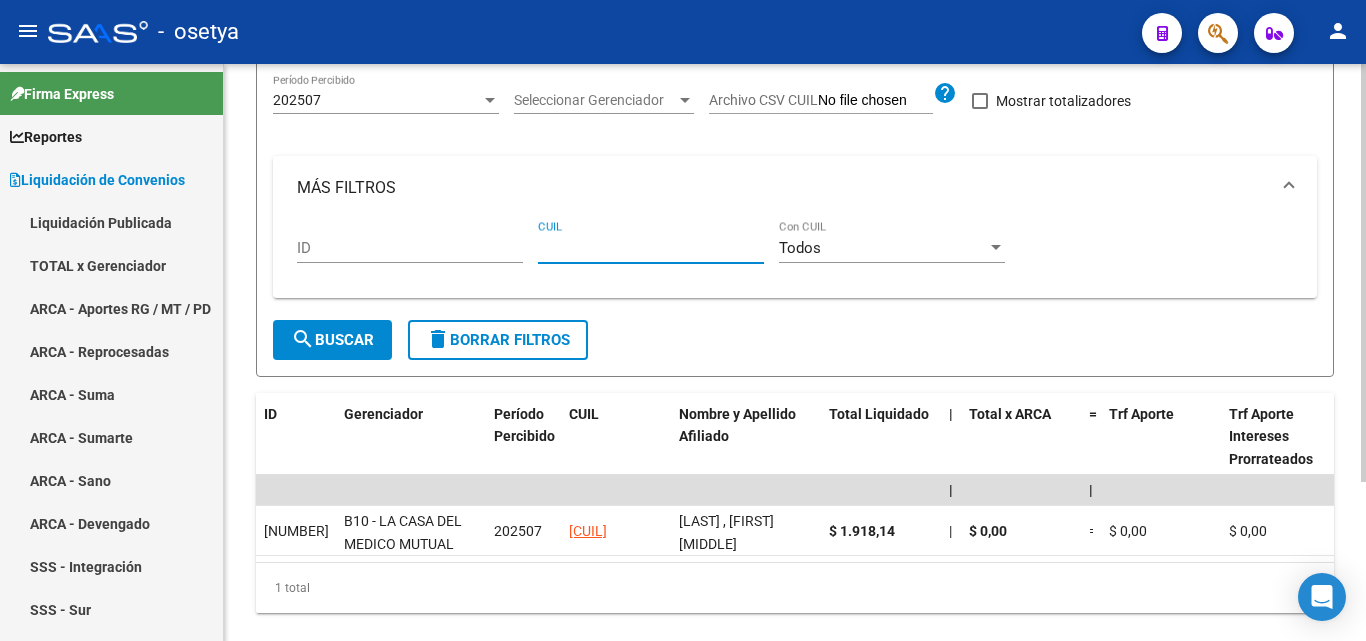 paste on "20-42598848-5" 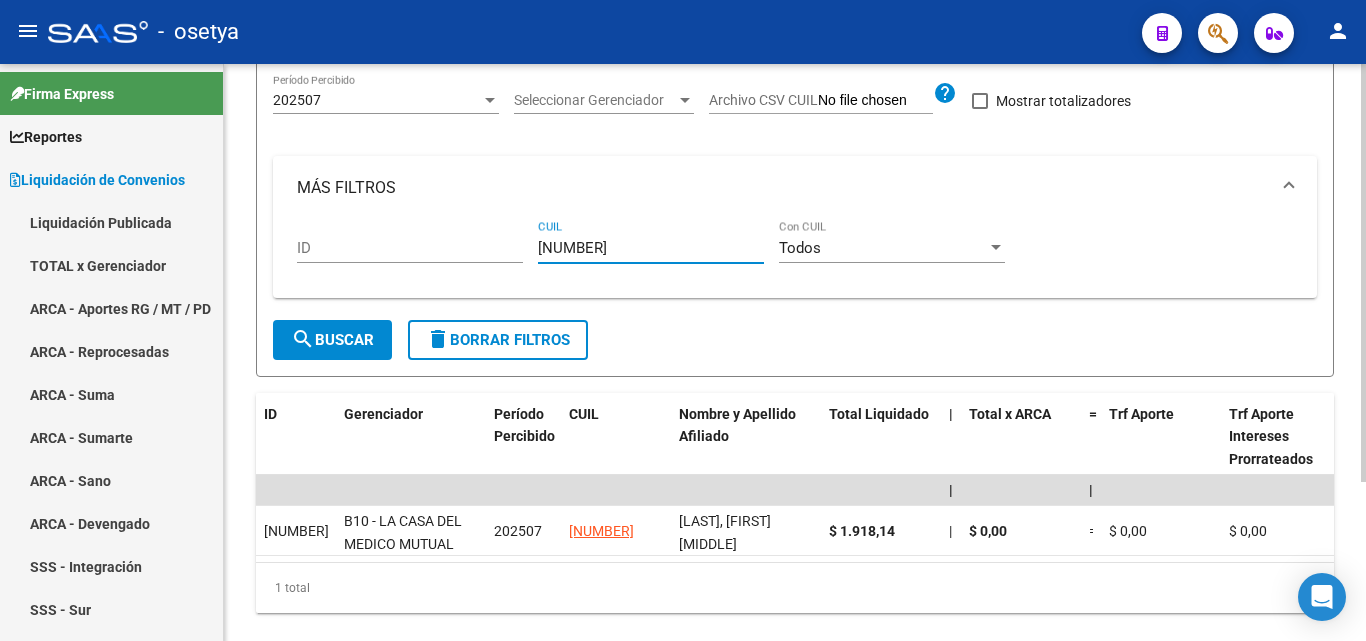 type on "20-42598848-5" 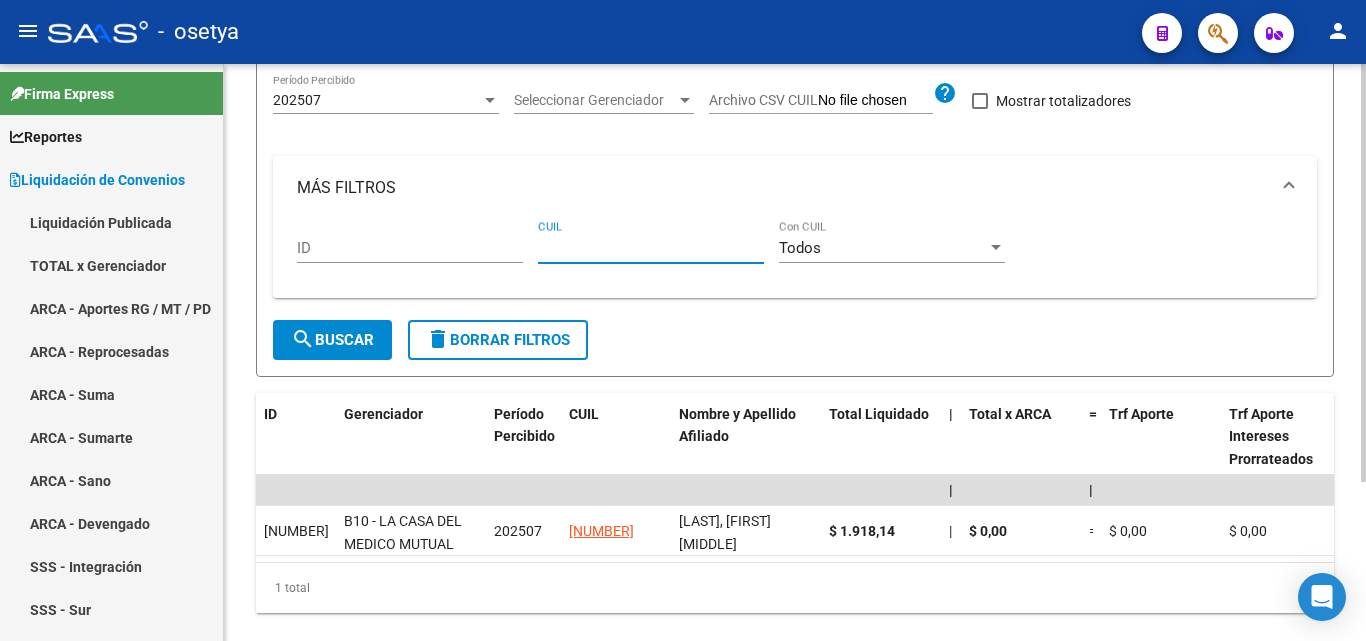 paste on "27-43426419-2" 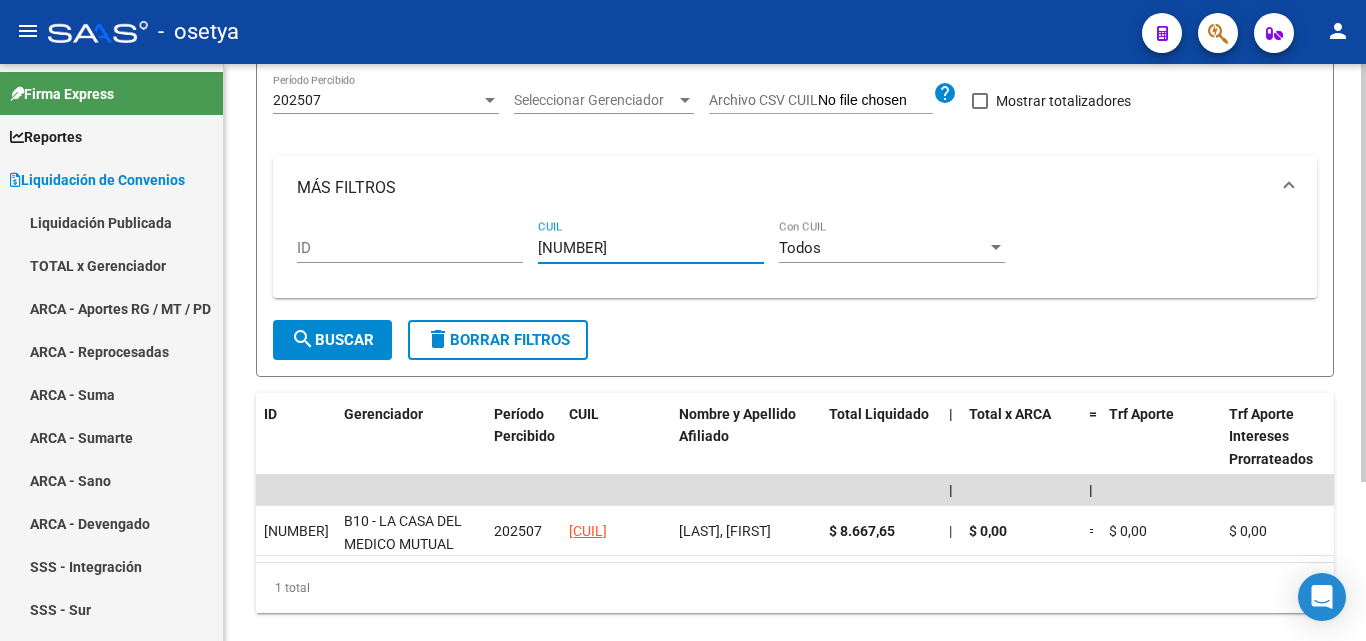 type on "27-43426419-2" 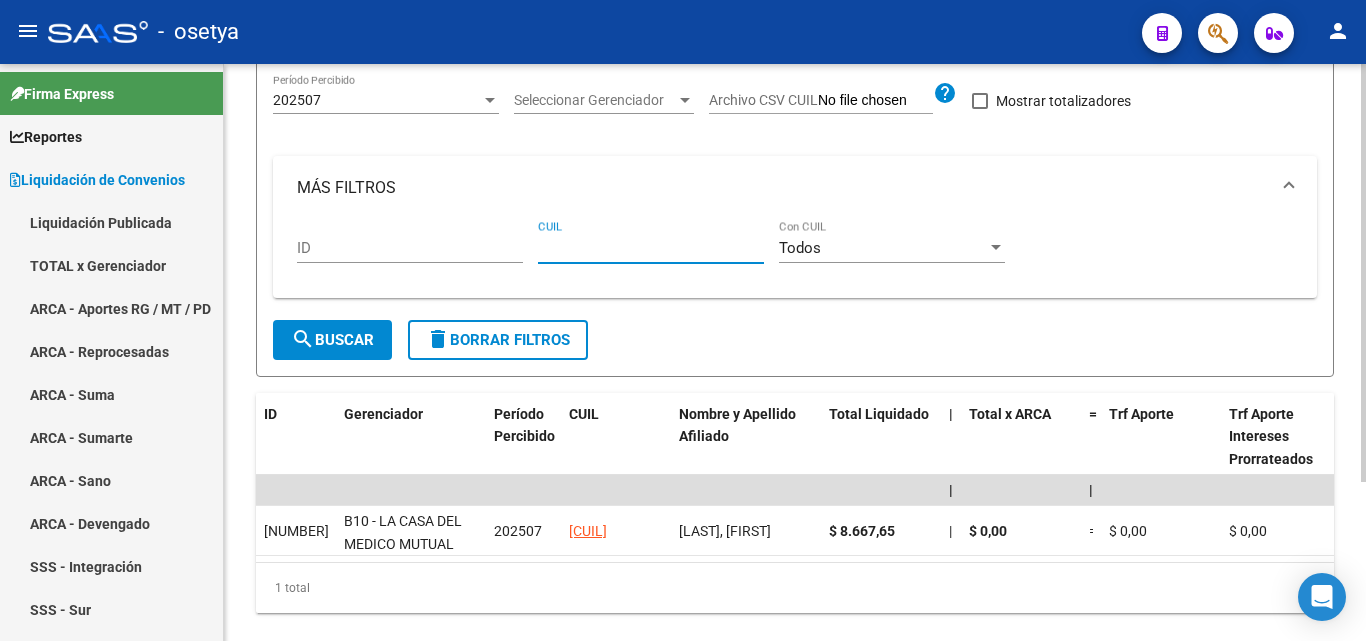 paste on "27-23755917-2" 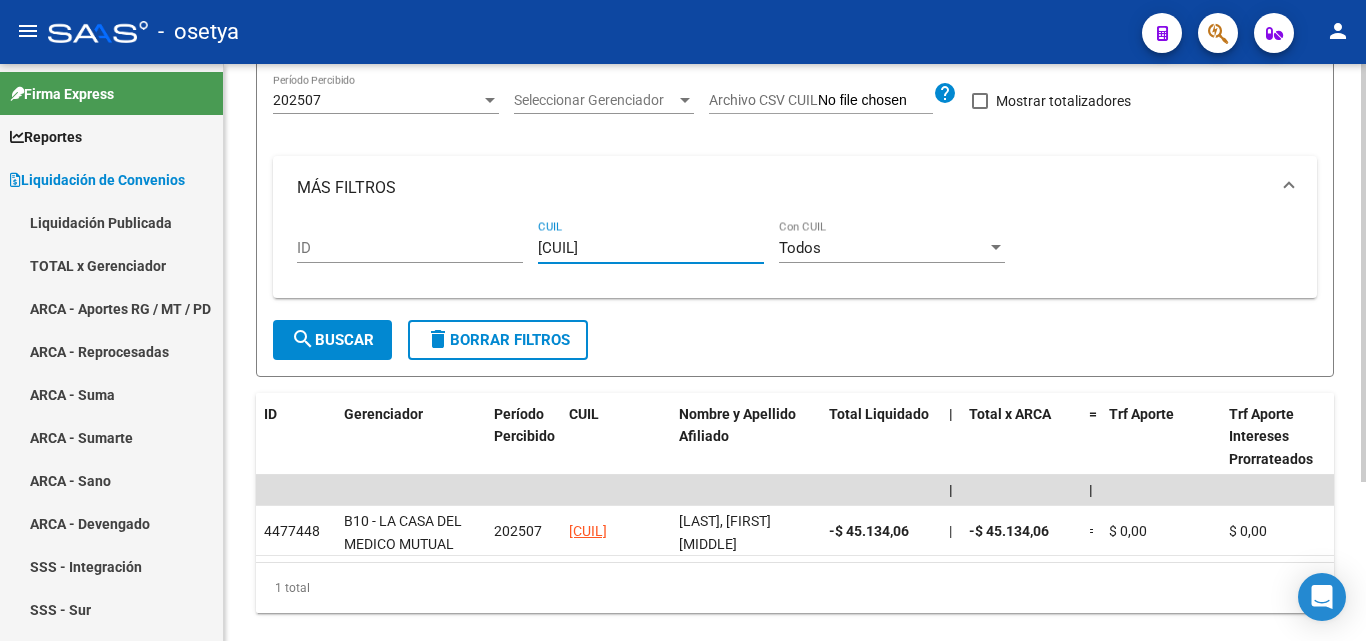 type on "27-23755917-2" 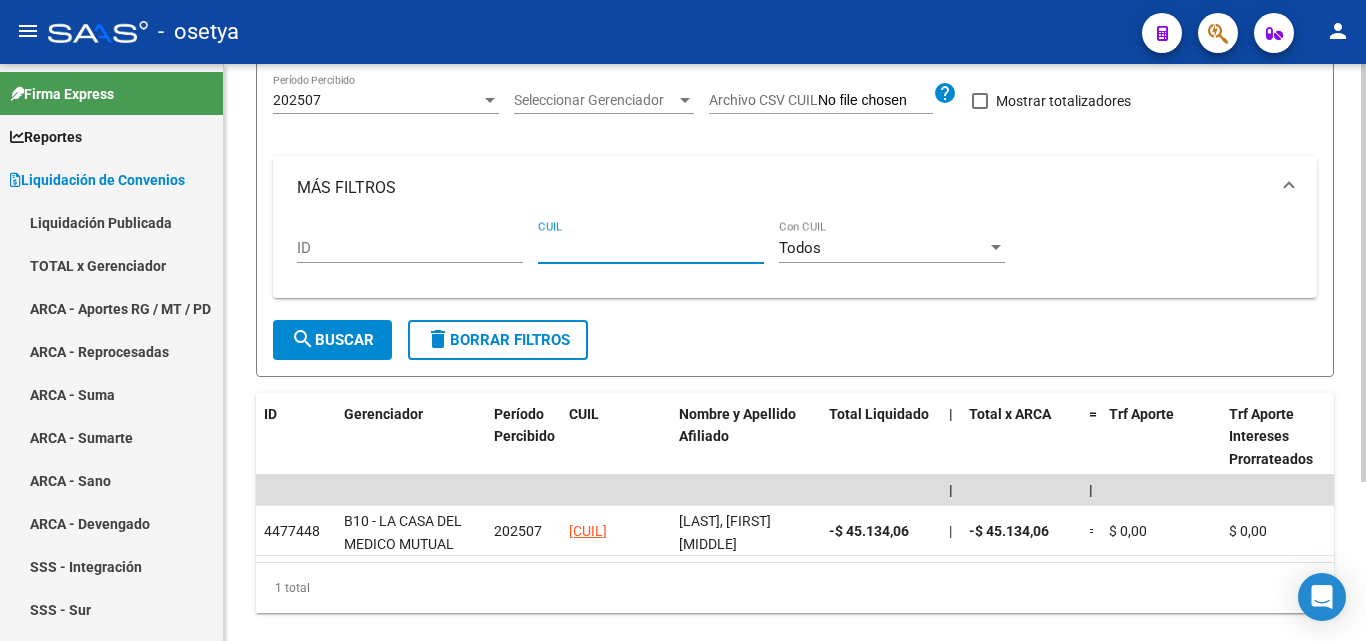 paste on "27-17337082-8" 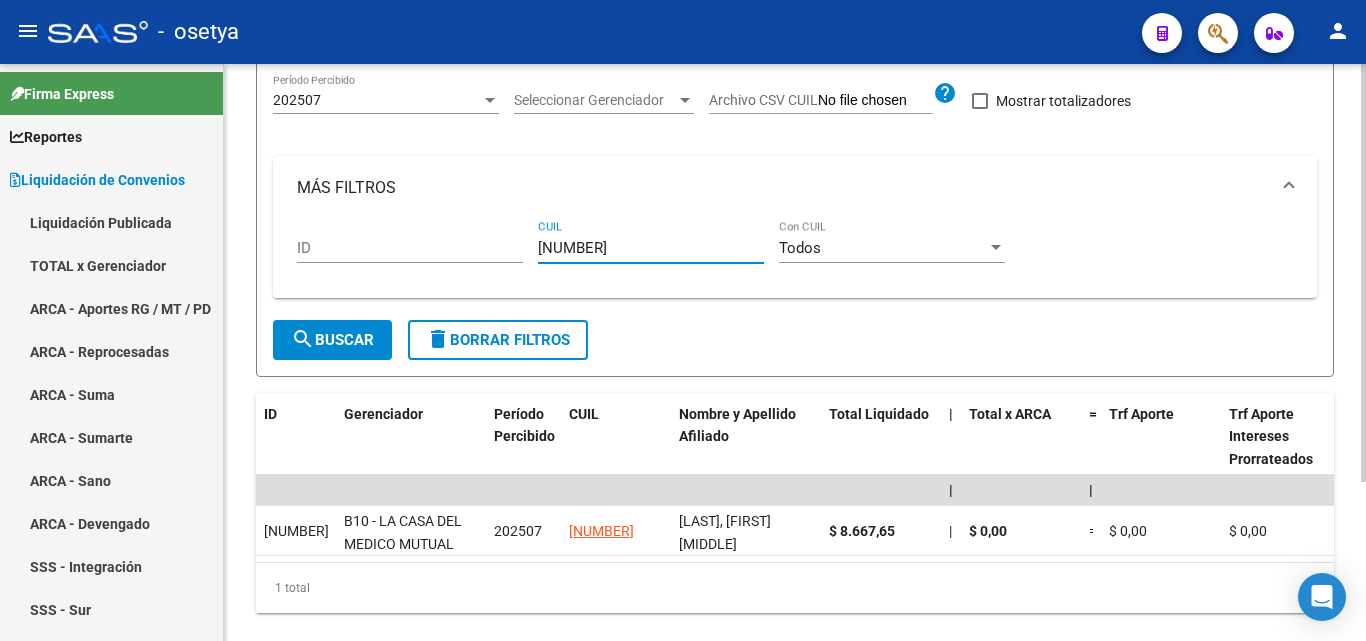 type on "27-17337082-8" 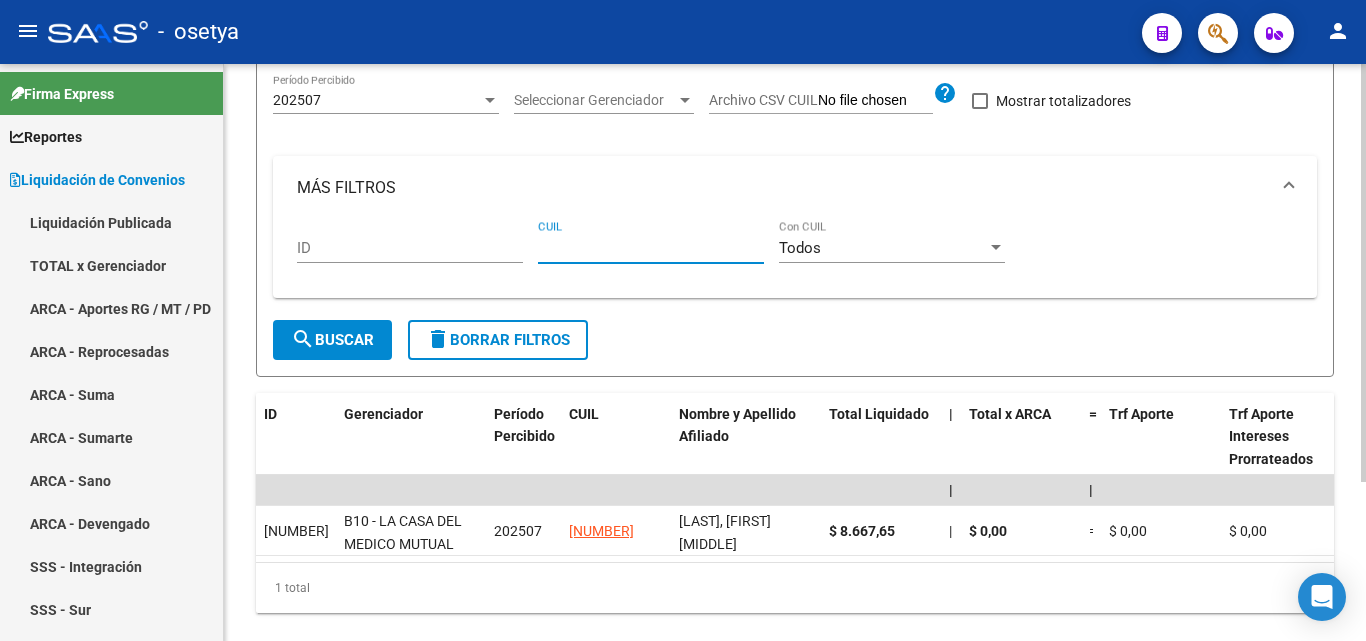 paste on "20-40362459-5" 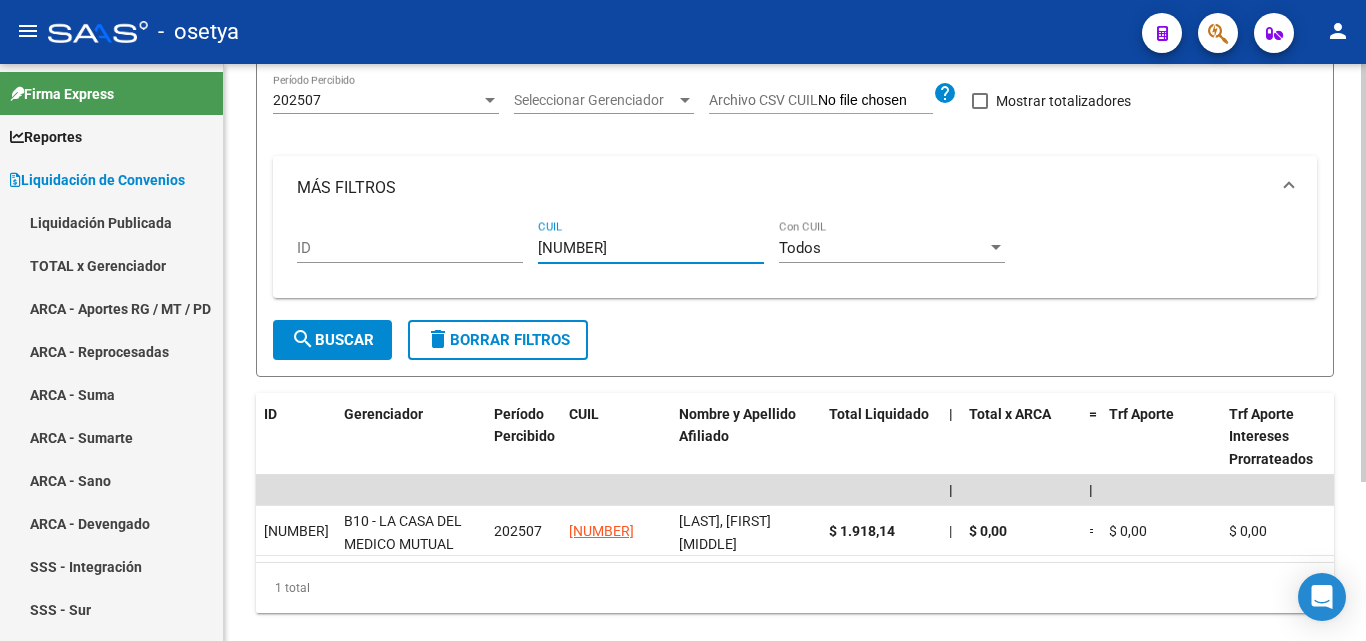 type on "20-40362459-5" 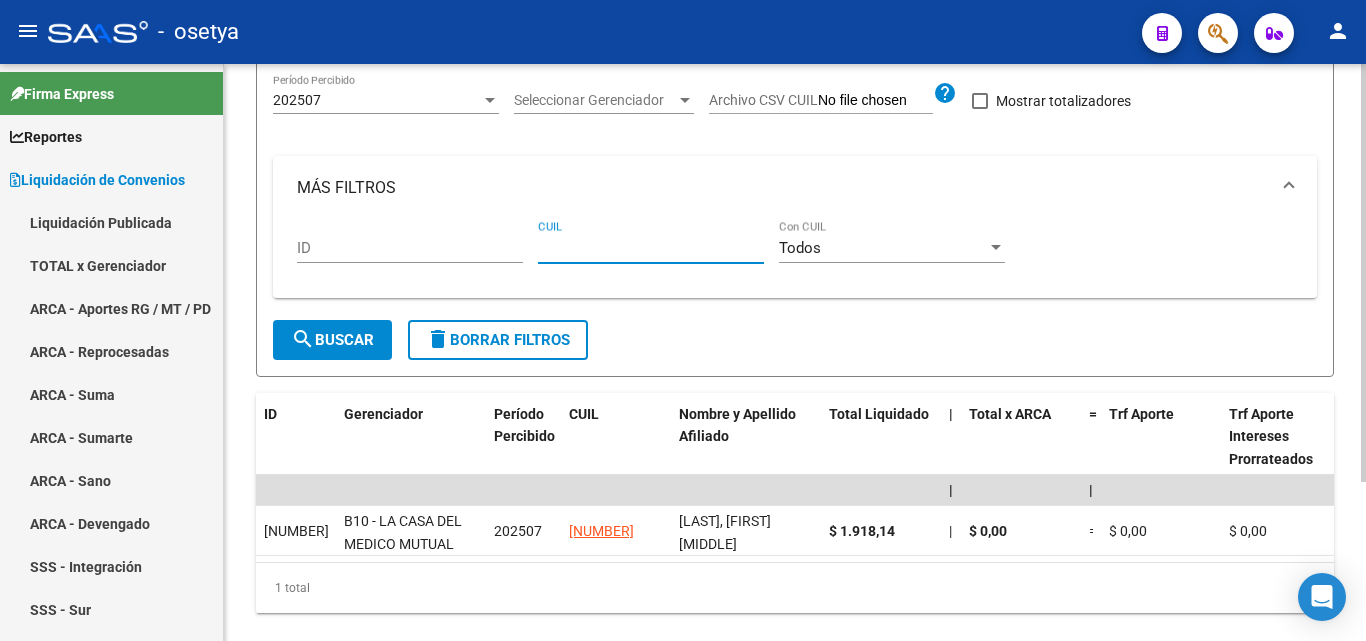 paste on "20-94884003-1" 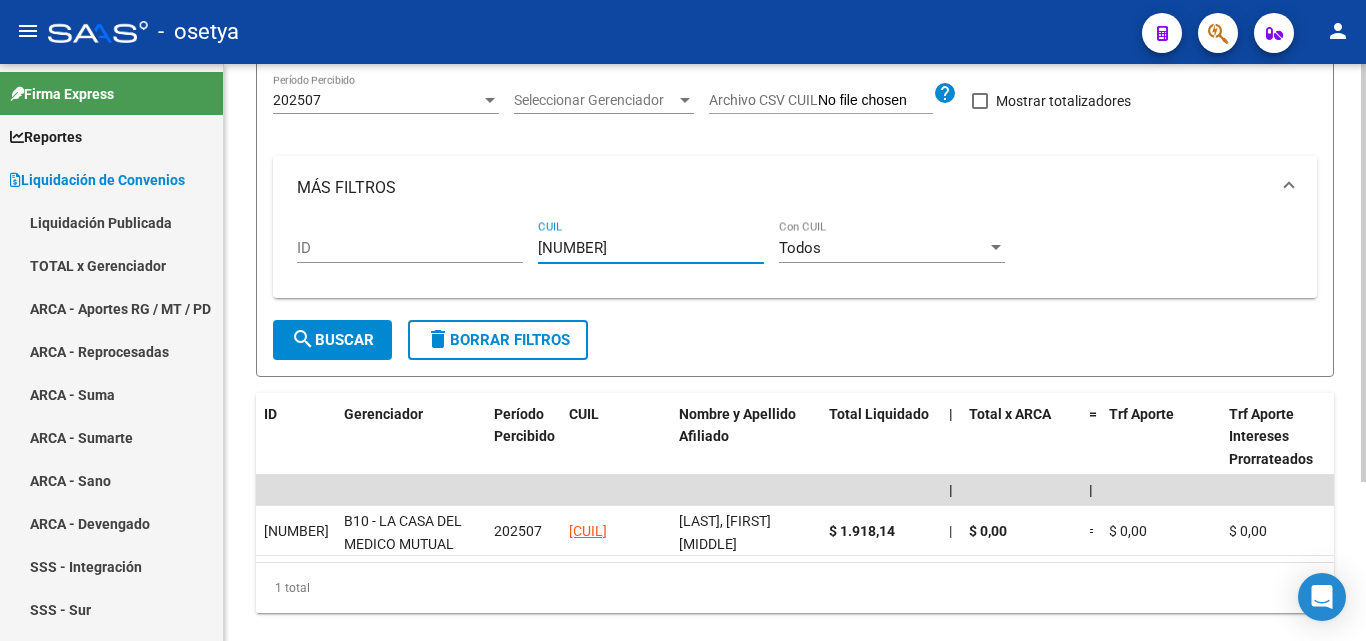 type on "20-94884003-1" 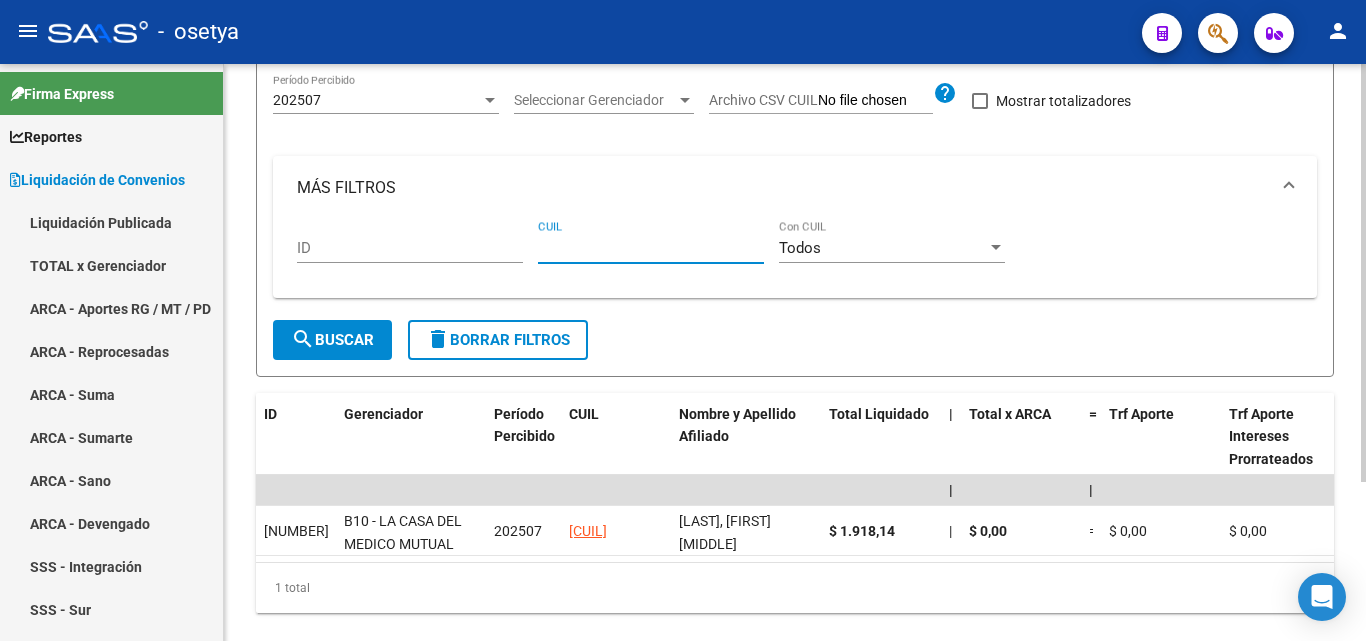 paste on "20-30324128-1" 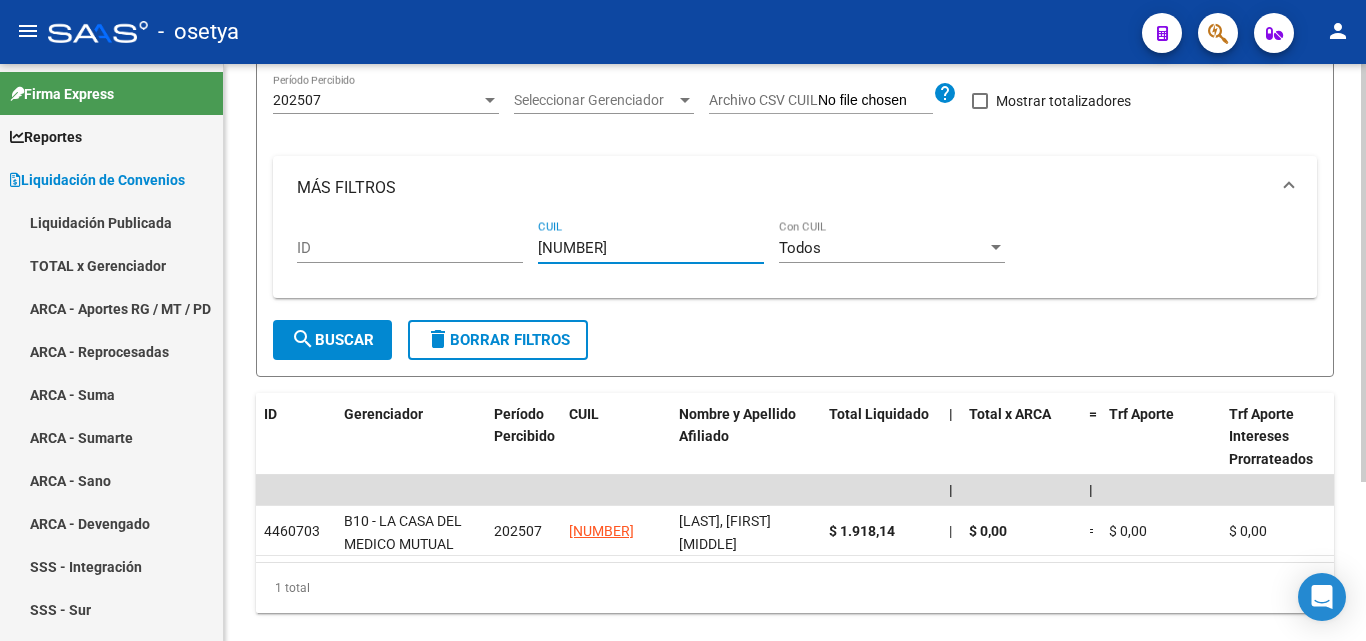 type on "20-30324128-1" 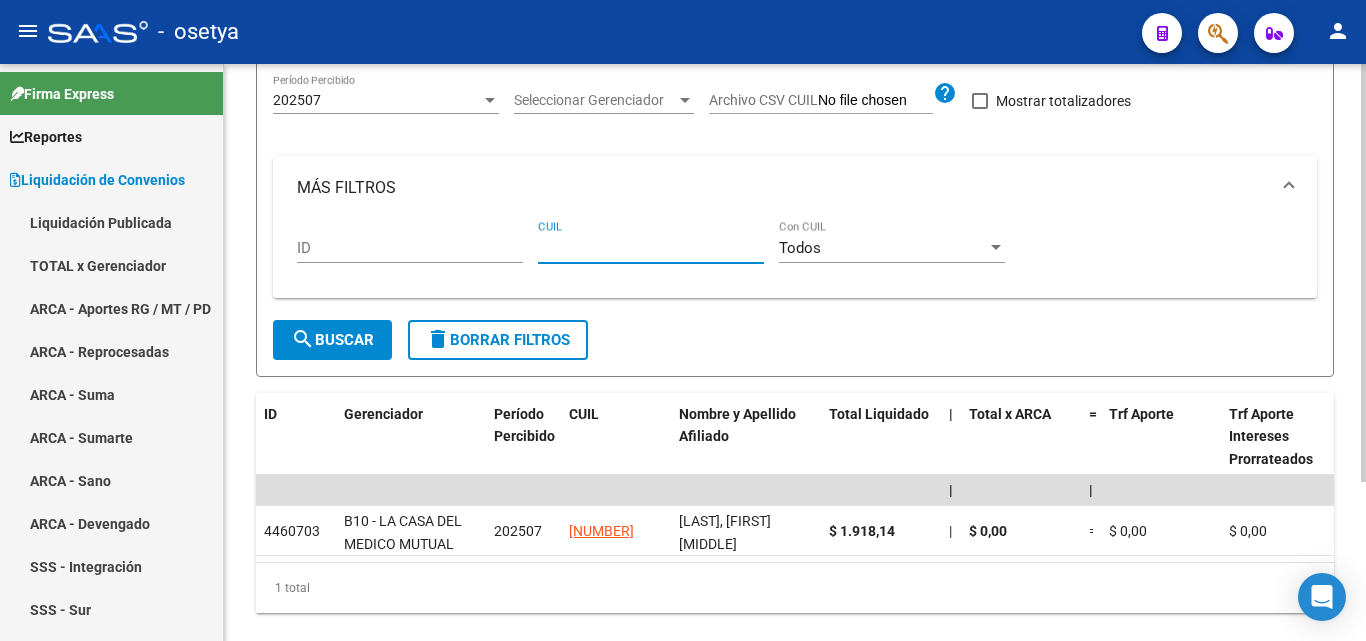 paste on "20-30488301-5" 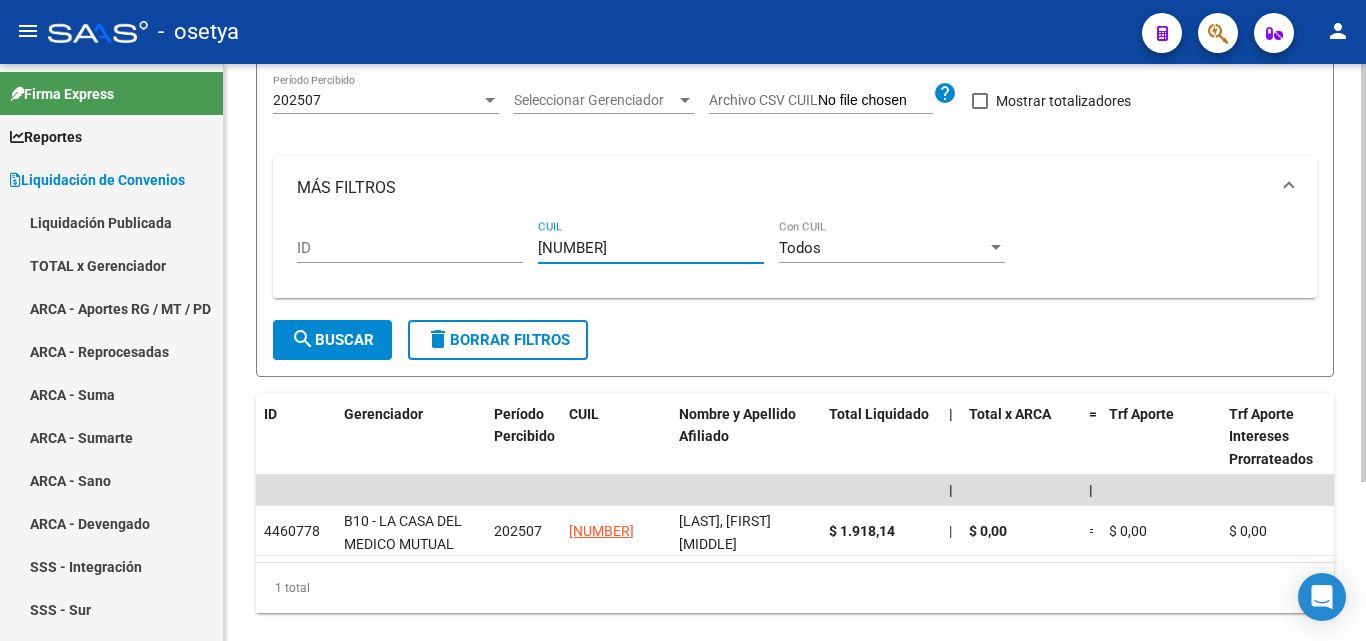 type on "20-30488301-5" 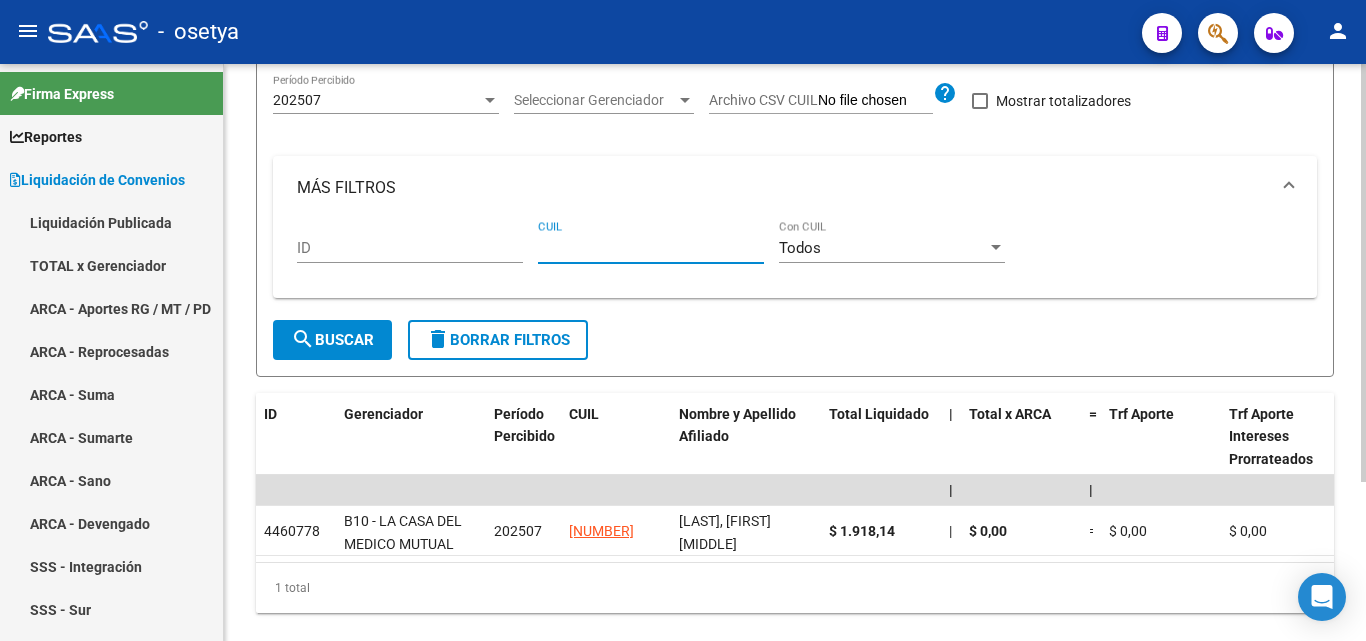 paste on "27-37450211-0" 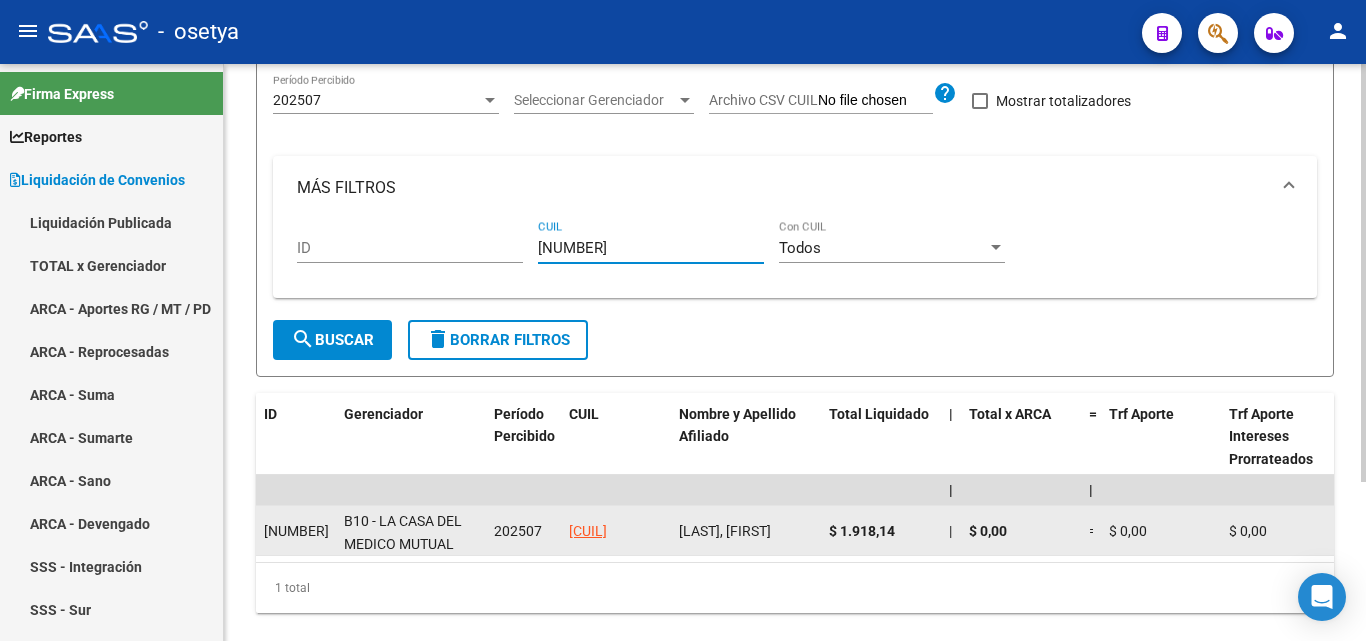 scroll, scrollTop: 220, scrollLeft: 0, axis: vertical 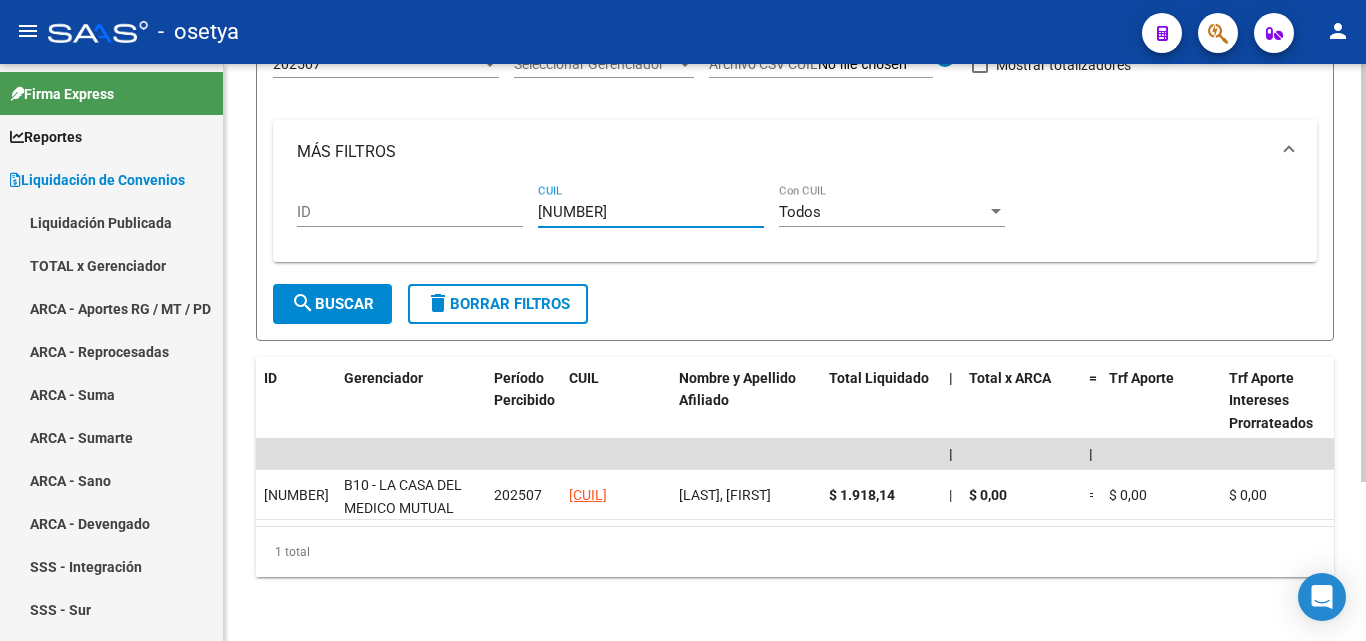 type on "27-37450211-0" 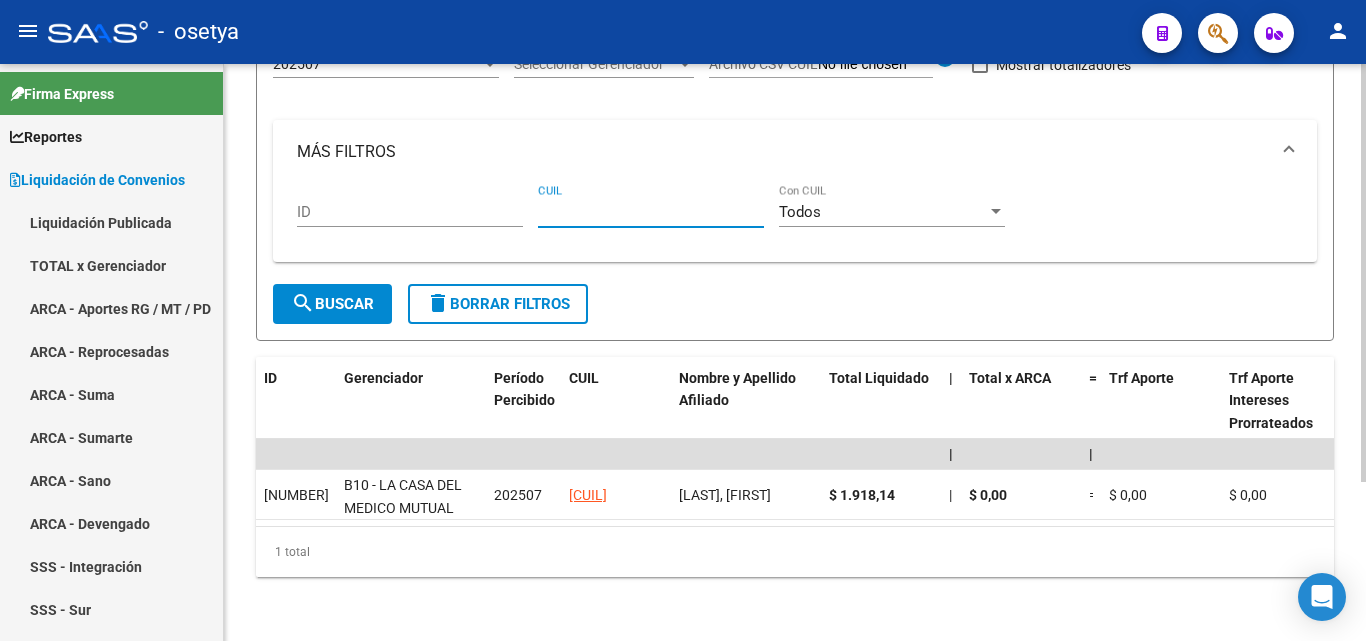paste on "20-30488364-3" 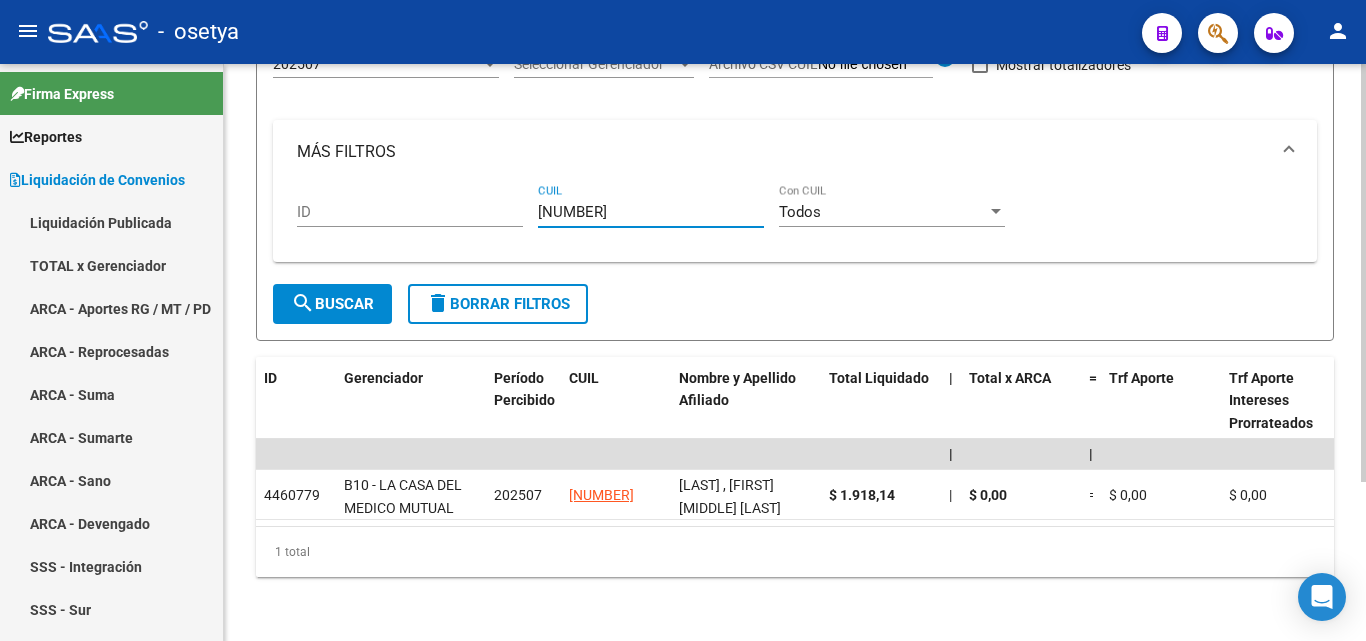 type on "20-30488364-3" 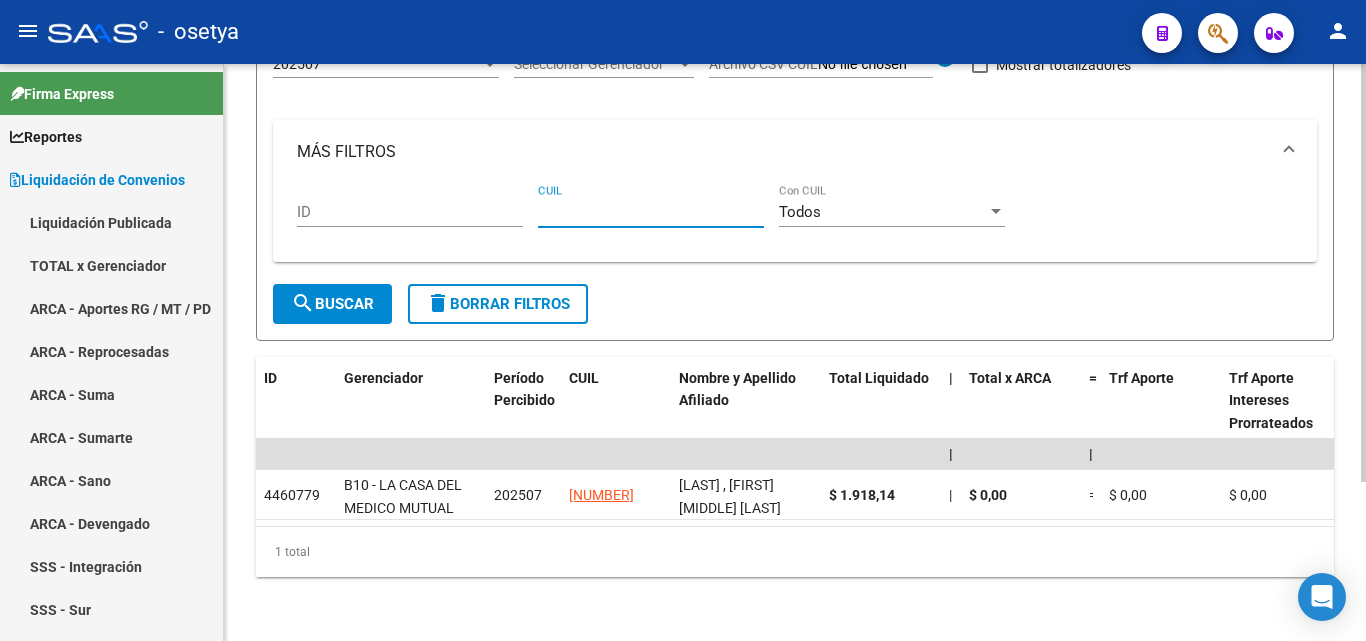 paste on "20-37818256-6" 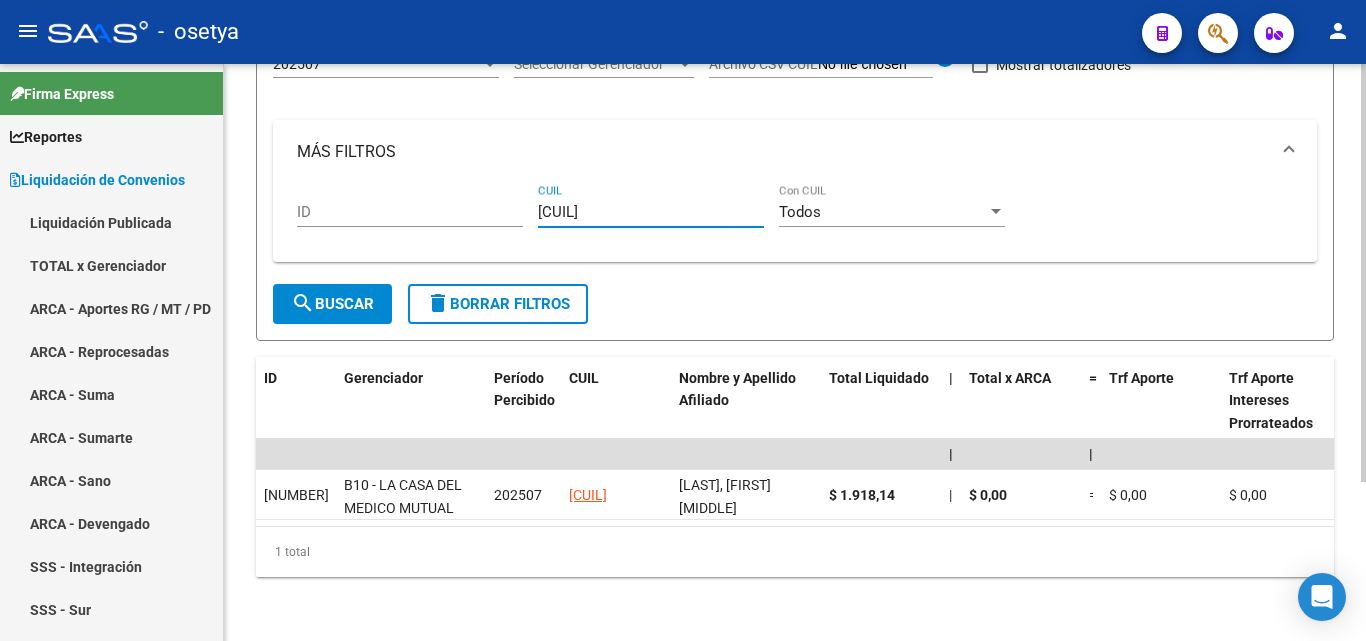 type on "20-37818256-6" 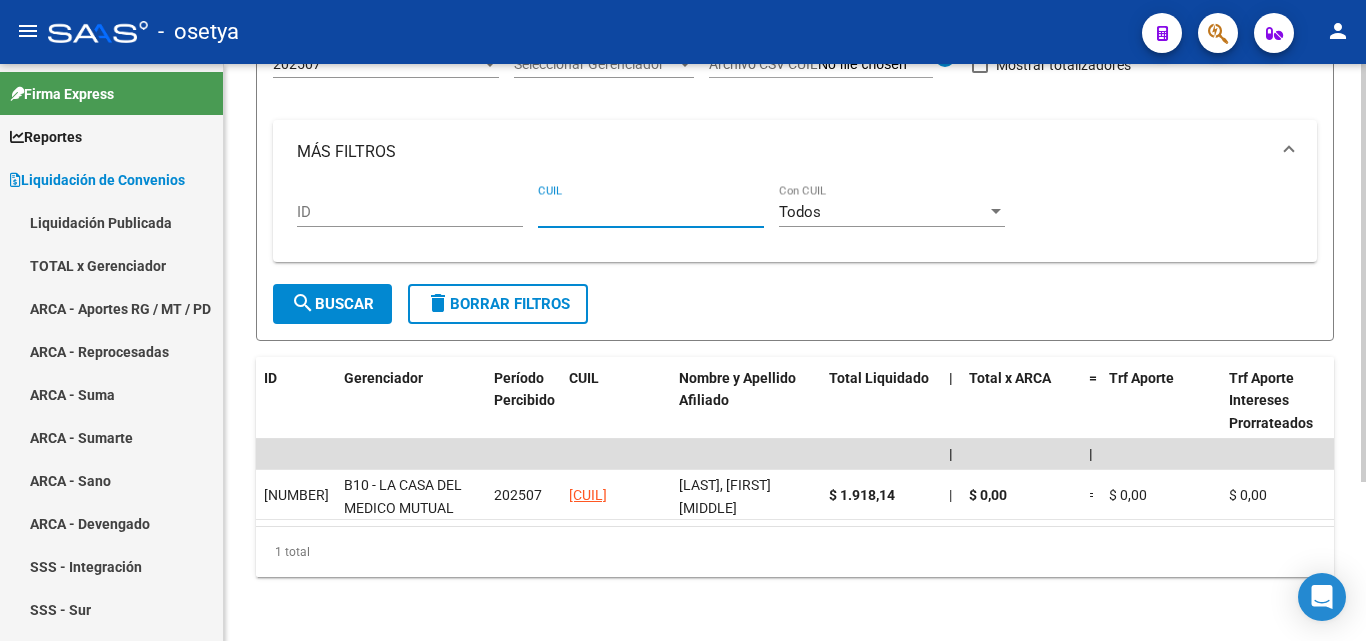 paste on "23-27690284-9" 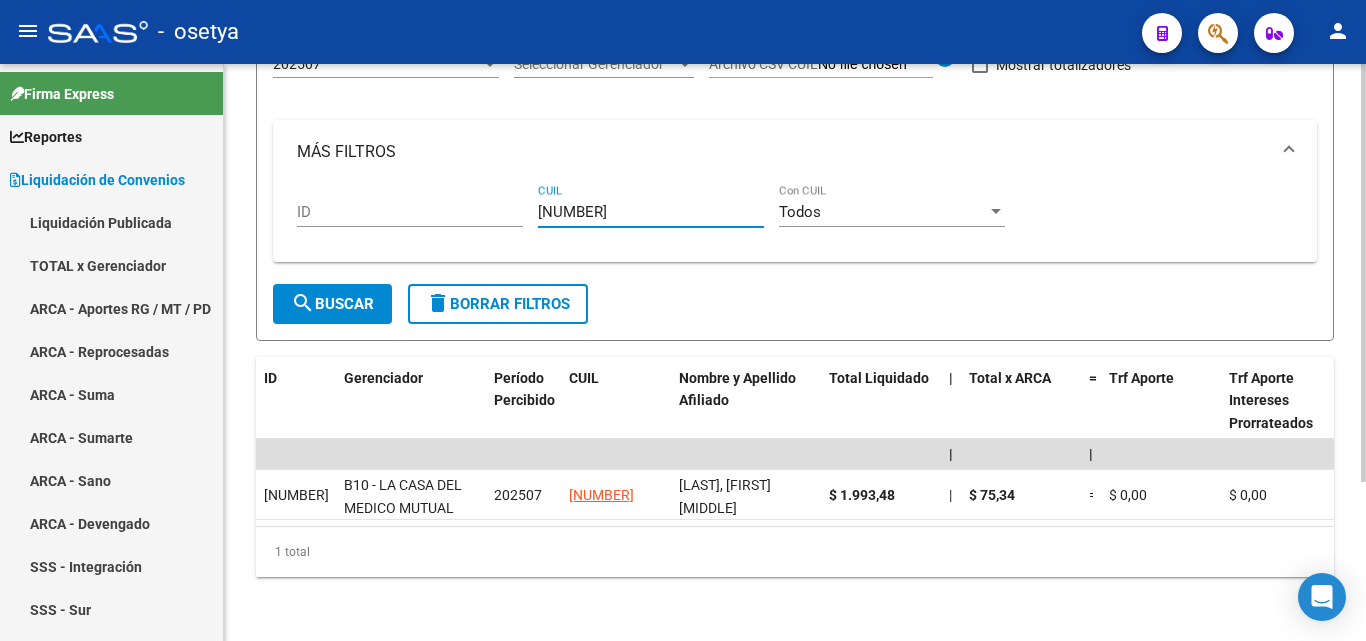 type on "23-27690284-9" 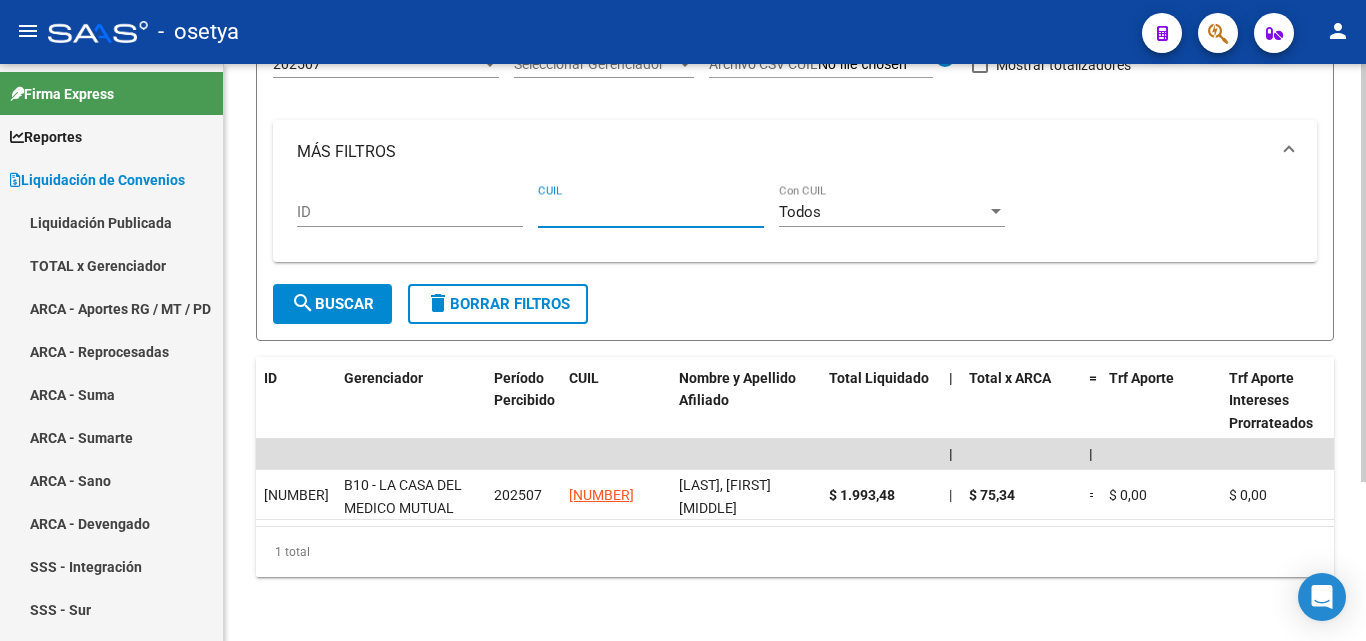paste on "23-37573536-9" 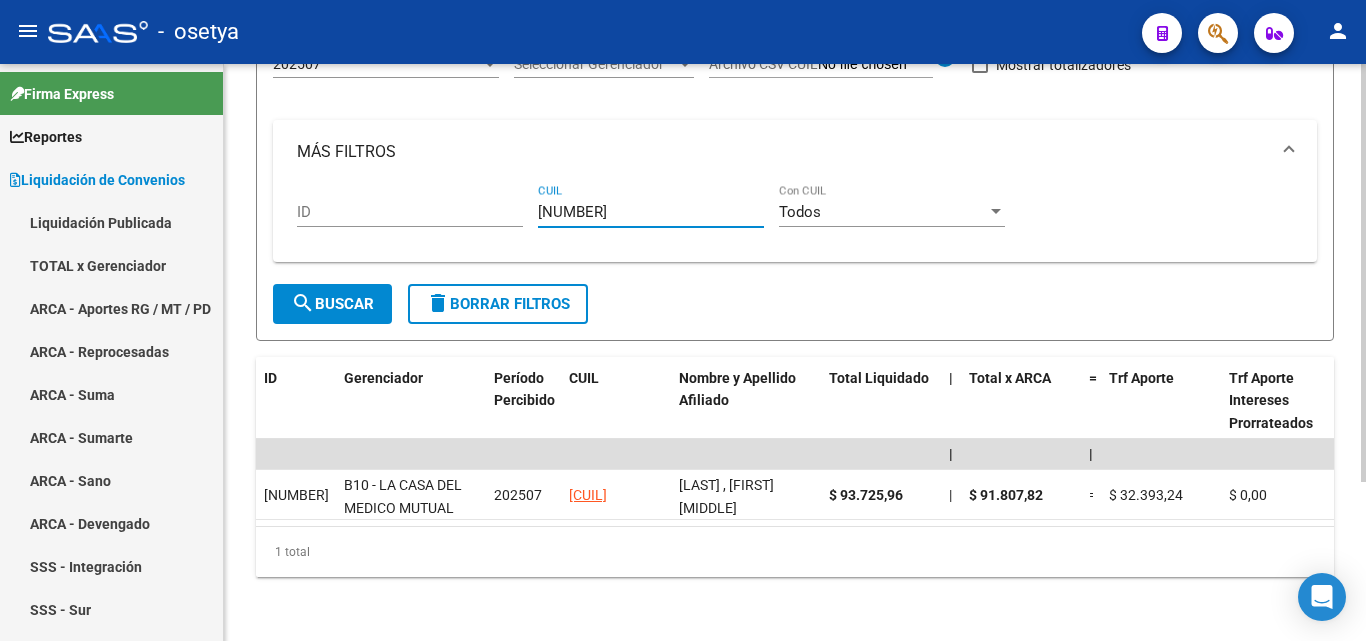 type on "23-37573536-9" 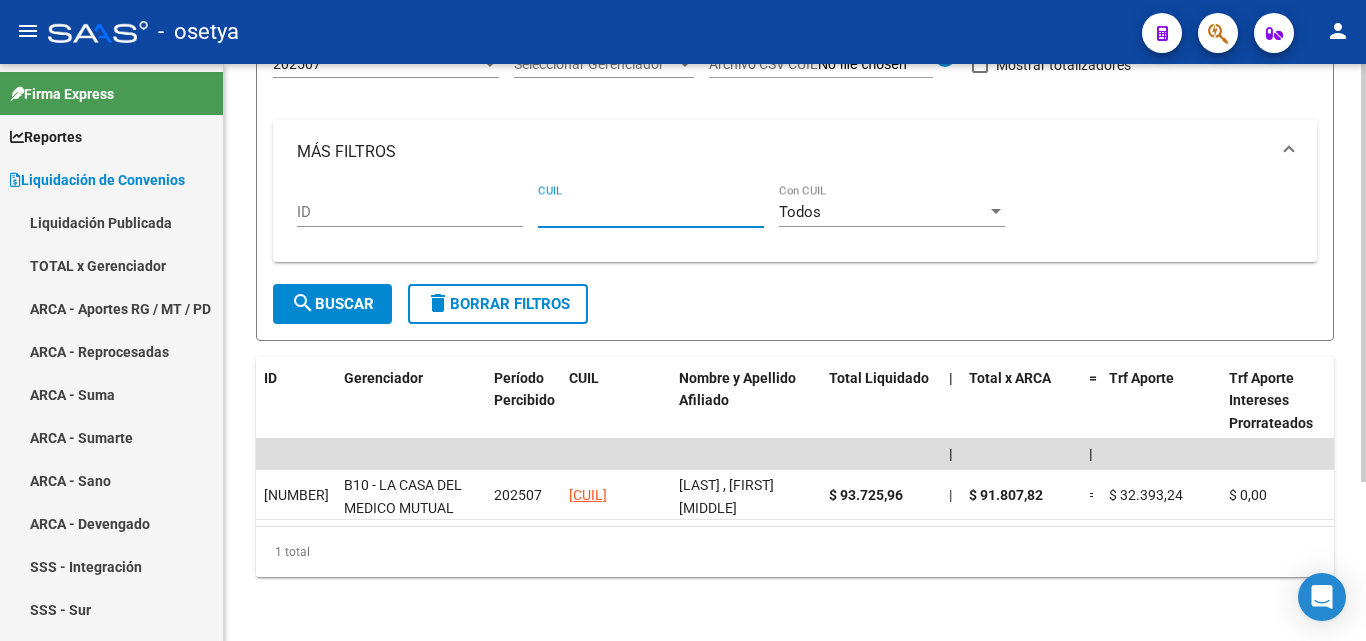 paste on "27-28146191-0" 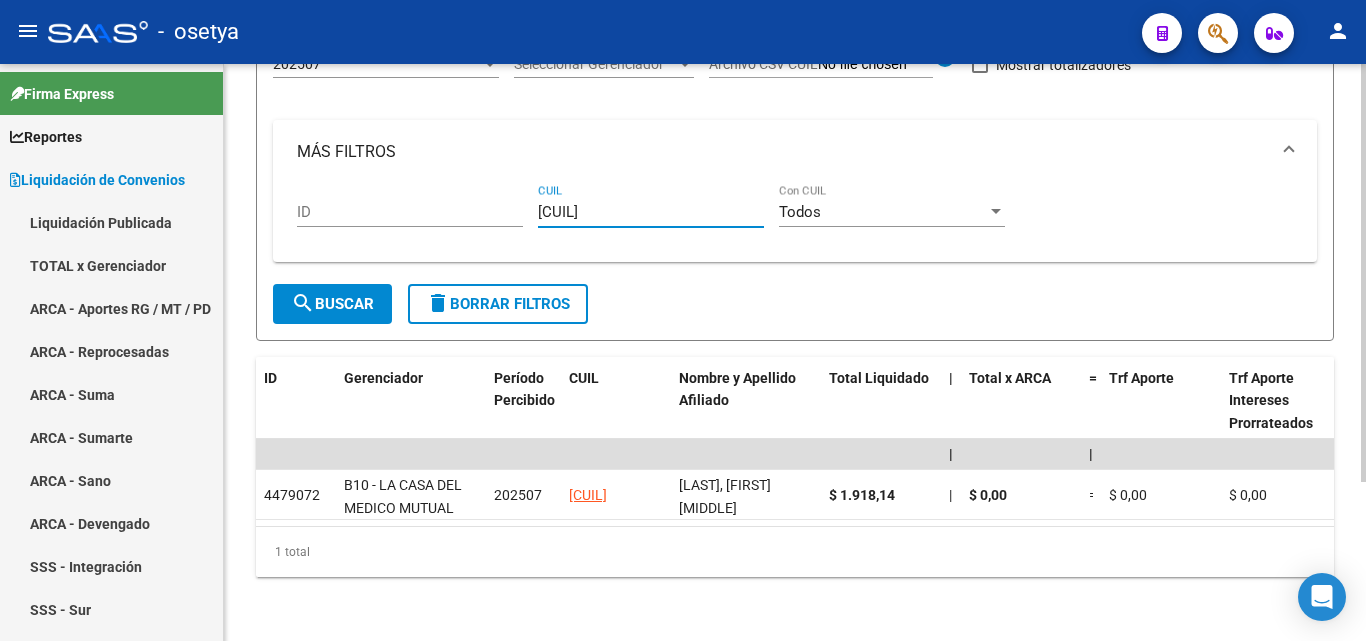 type on "27-28146191-0" 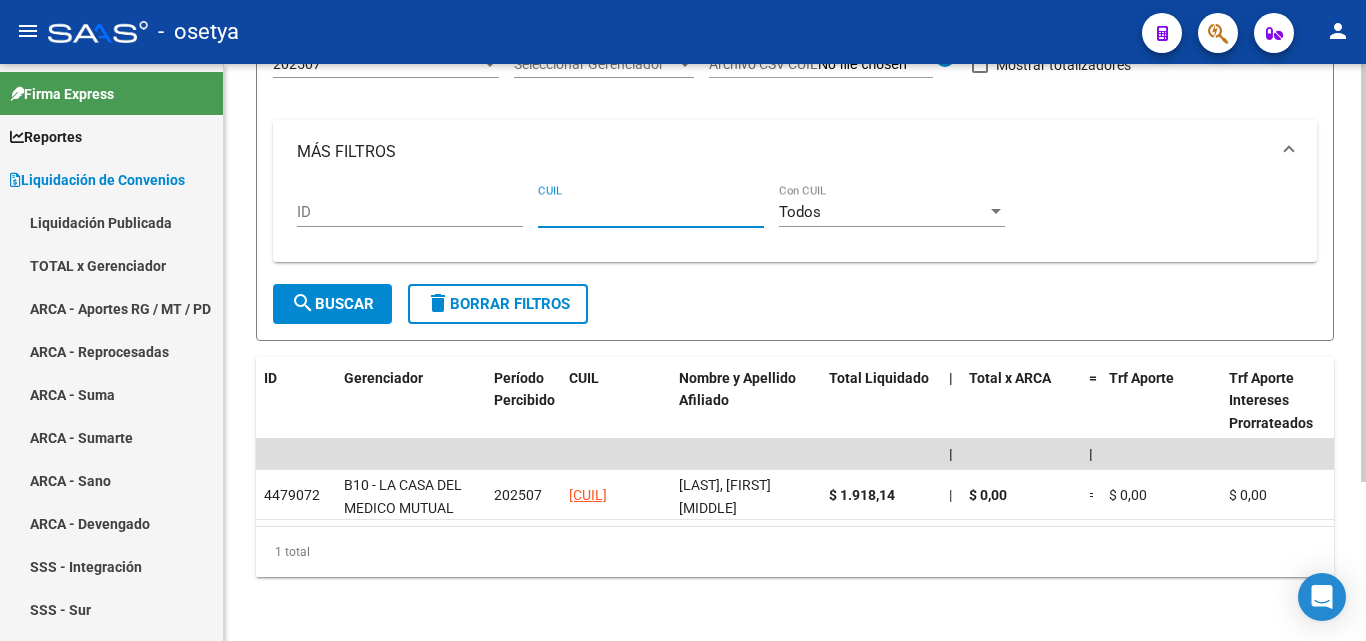 paste on "20-25079997-8" 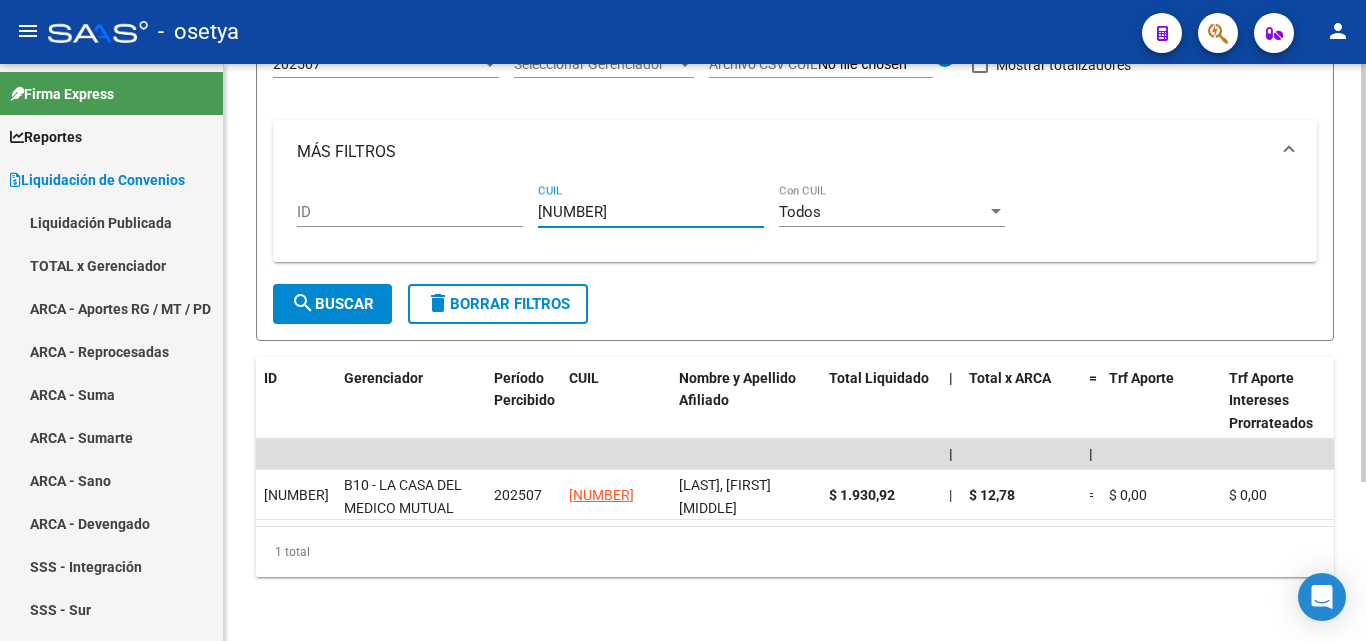 type on "20-25079997-8" 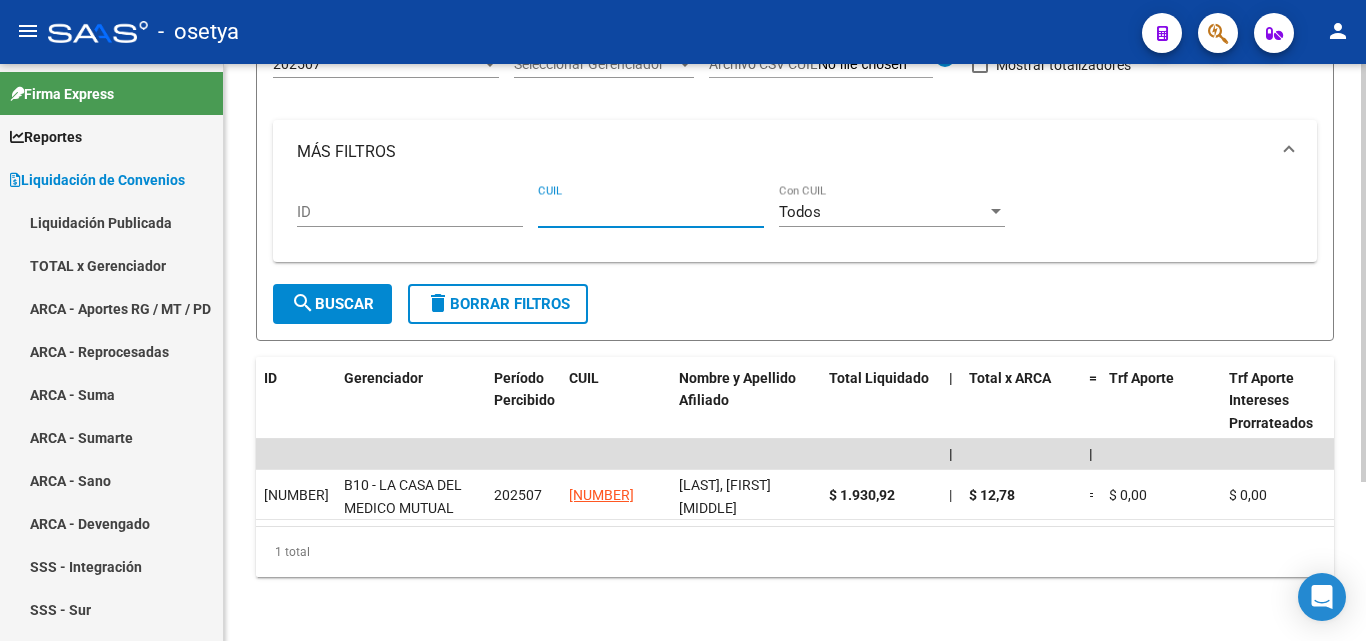 paste on "20-18113208-7" 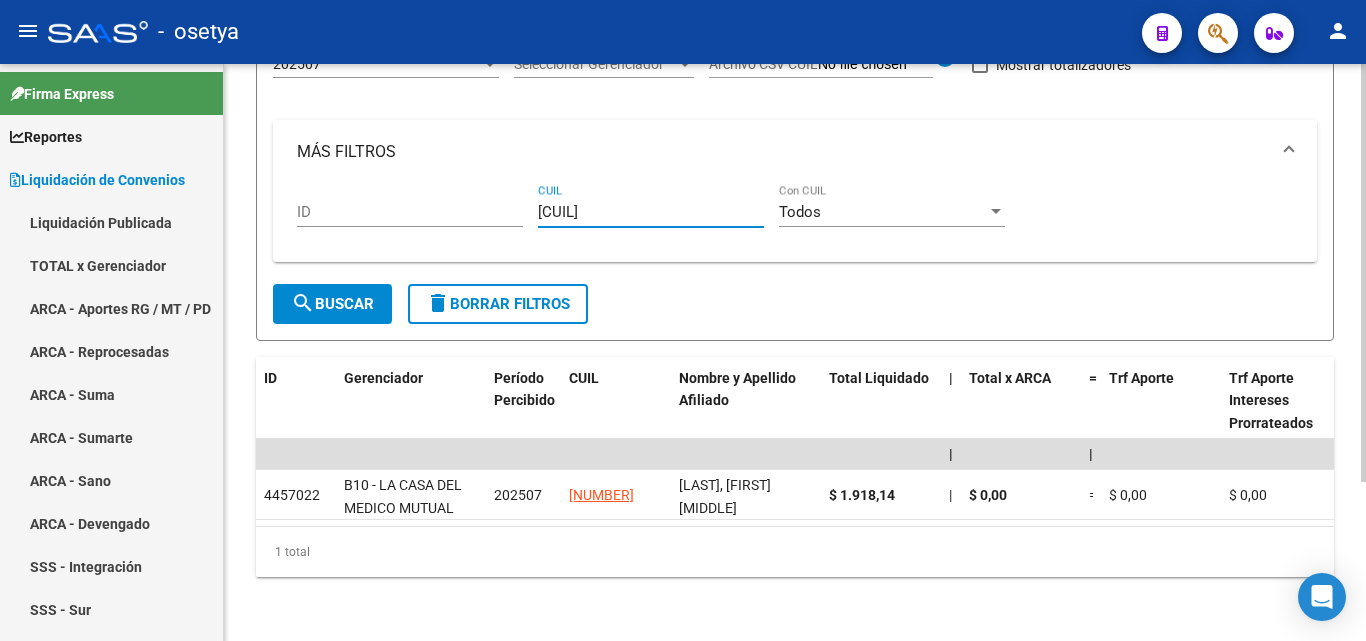type on "20-18113208-7" 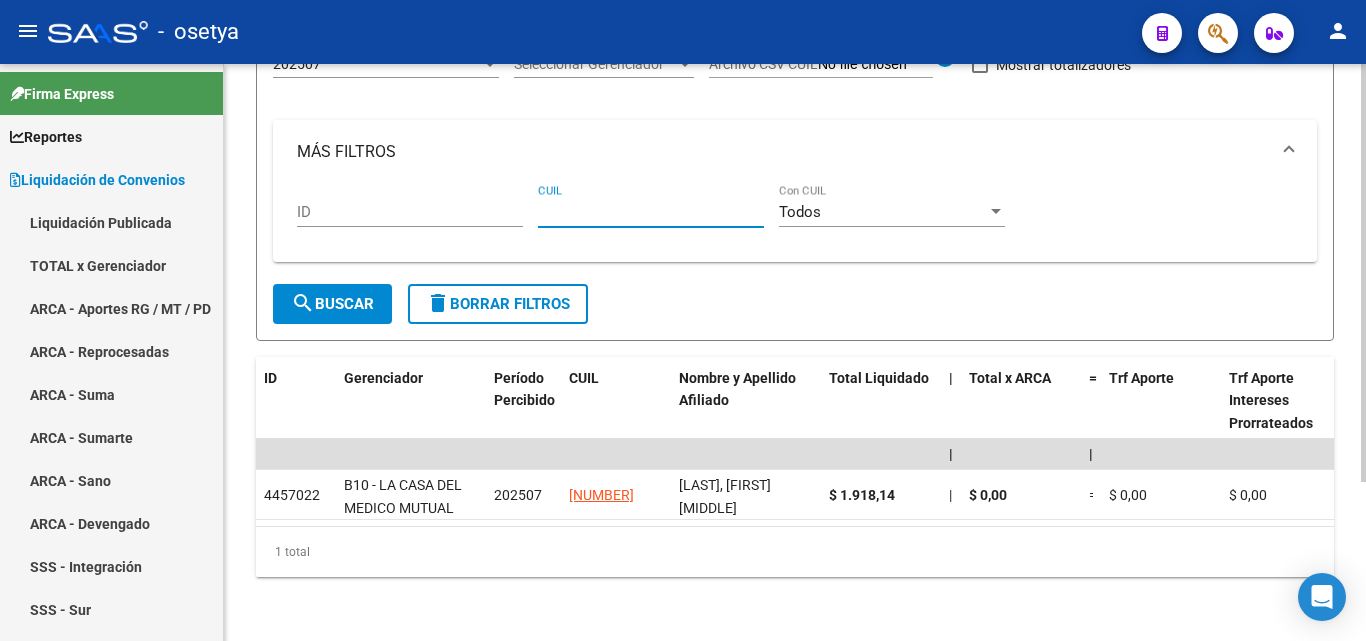 paste on "20-28389699-5" 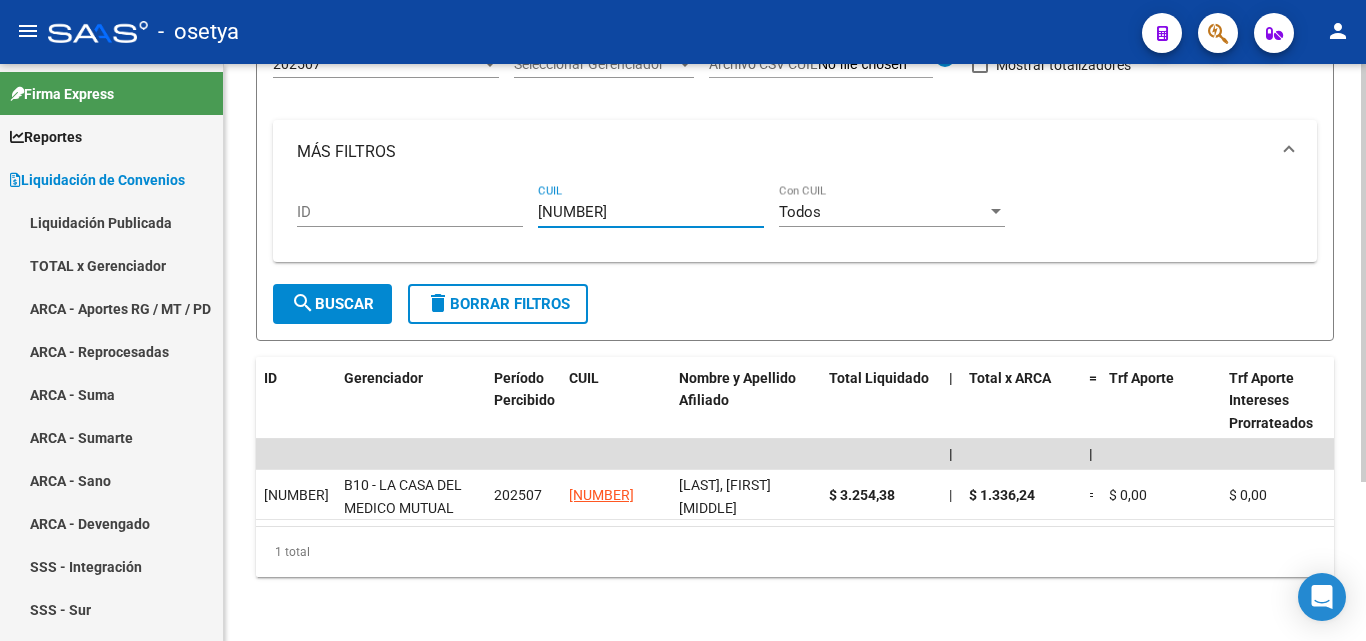 type on "20-28389699-5" 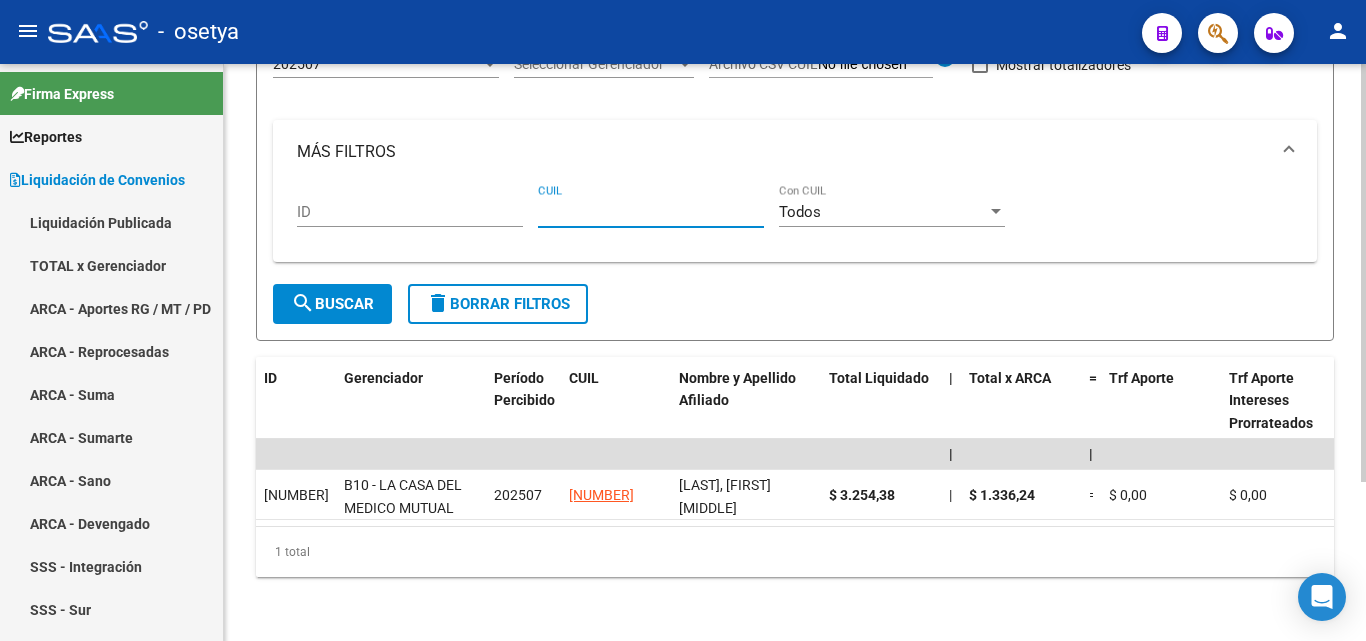 paste on "20-30687082-4" 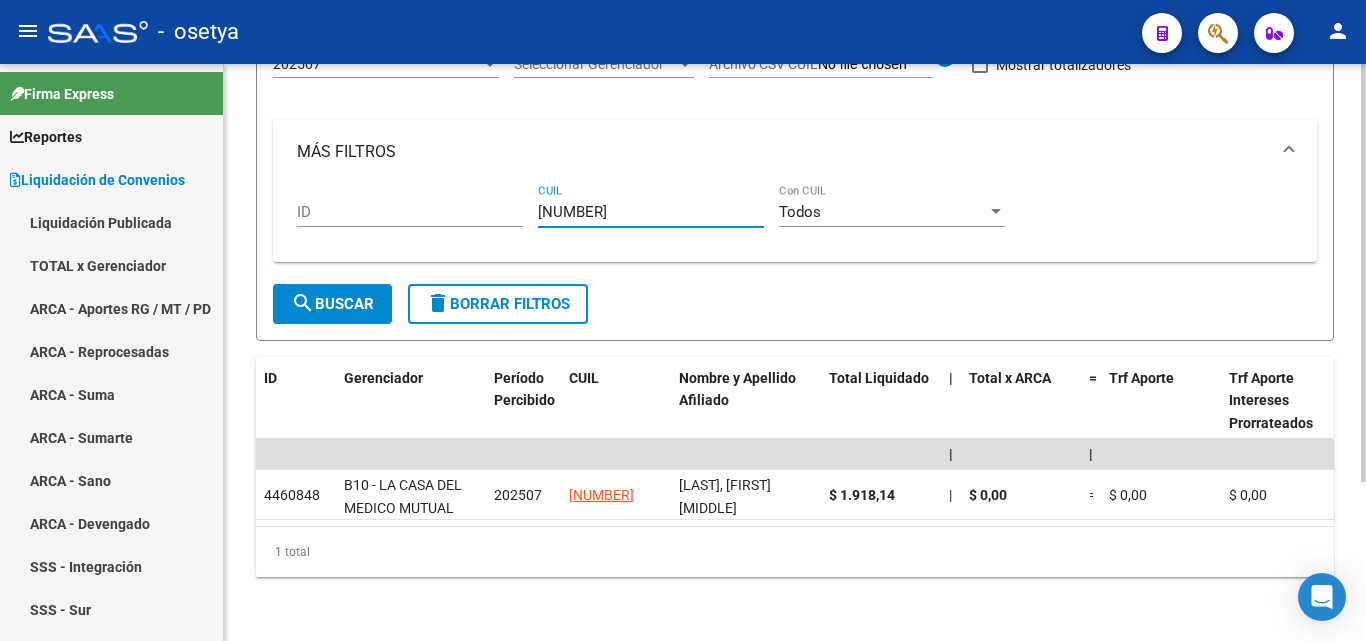type on "20-30687082-4" 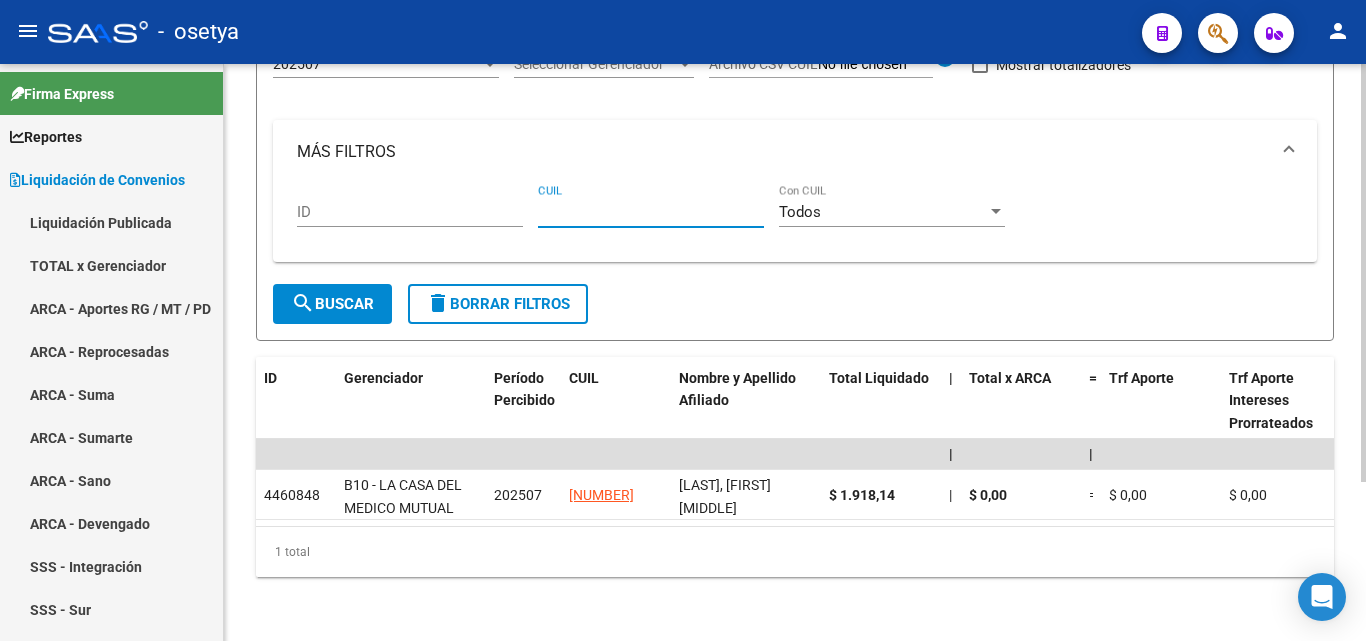 paste on "20-31313142-5" 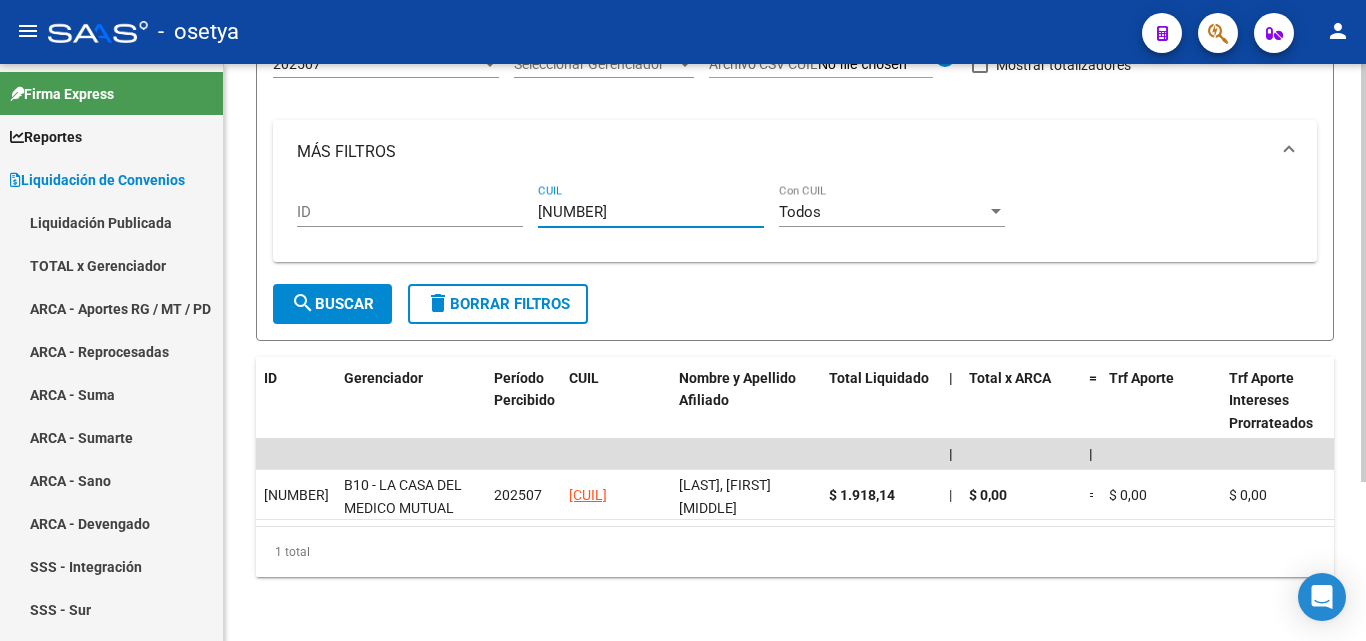 type on "20-31313142-5" 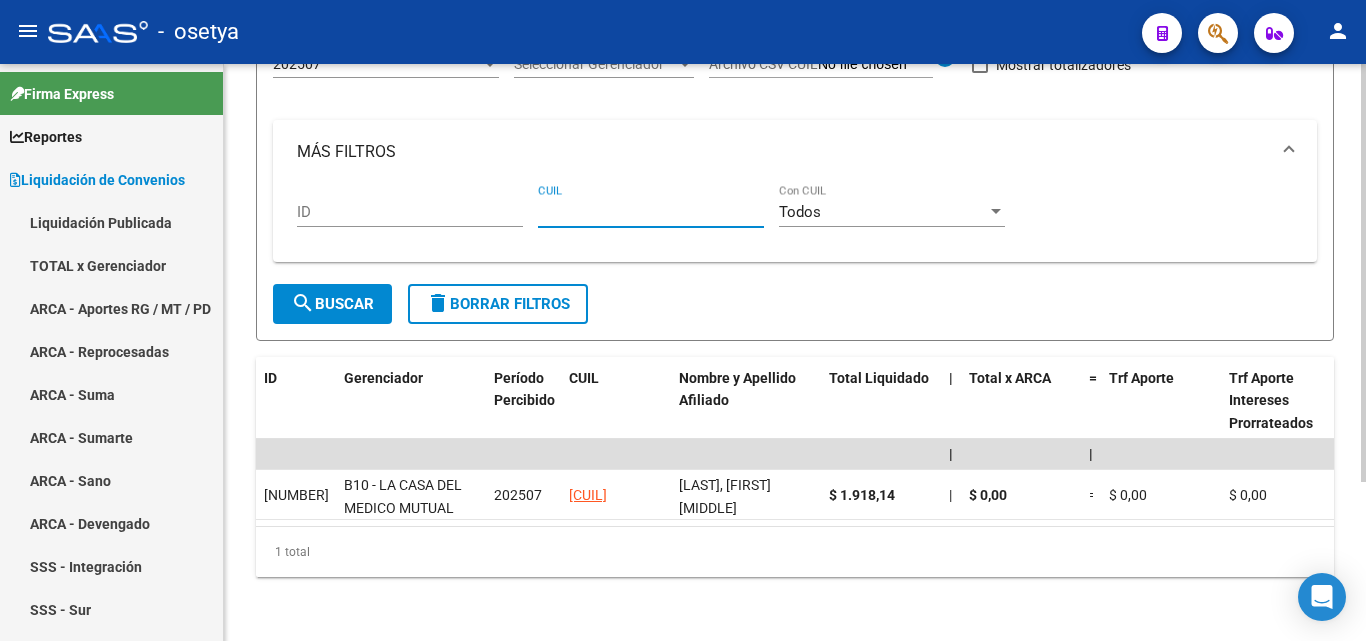 paste on "20-27134411-3" 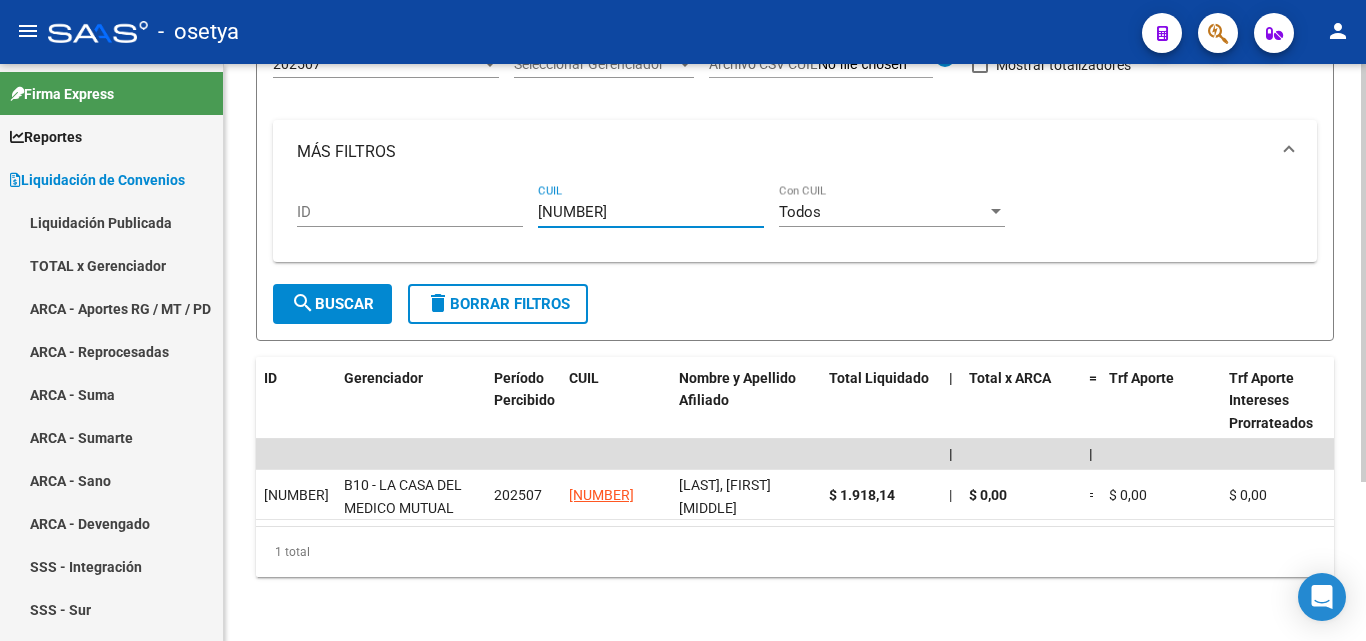 type on "20-27134411-3" 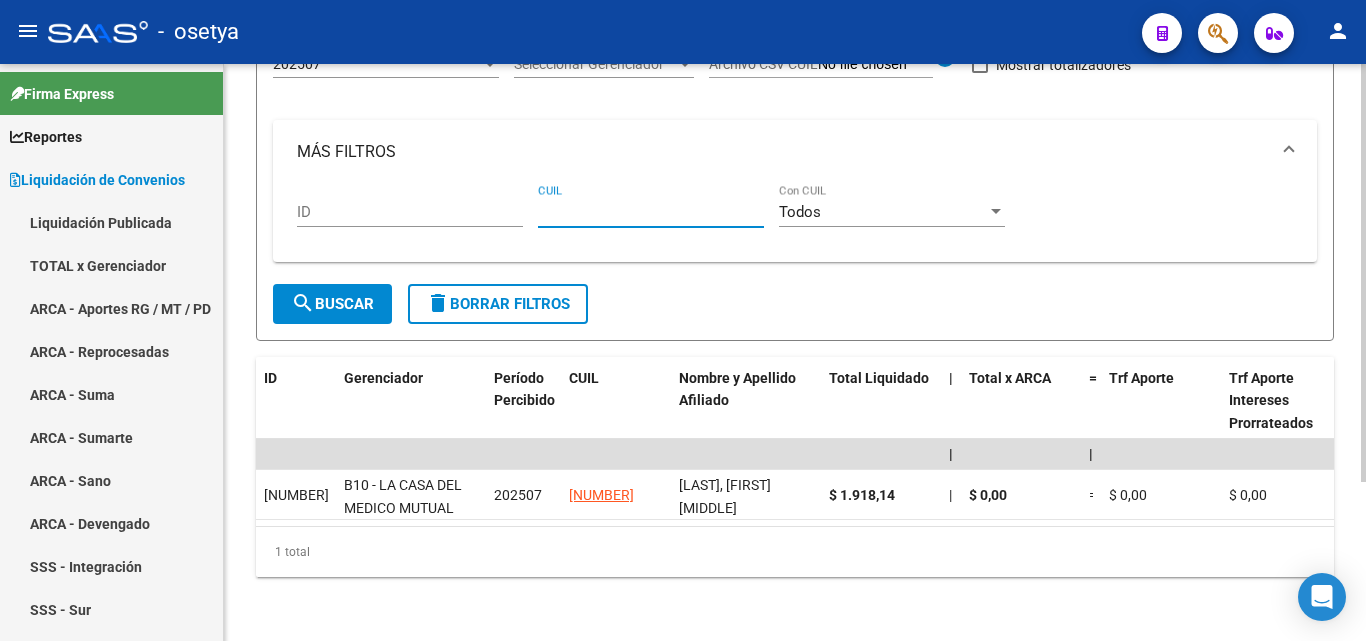 paste on "20-32818423-1" 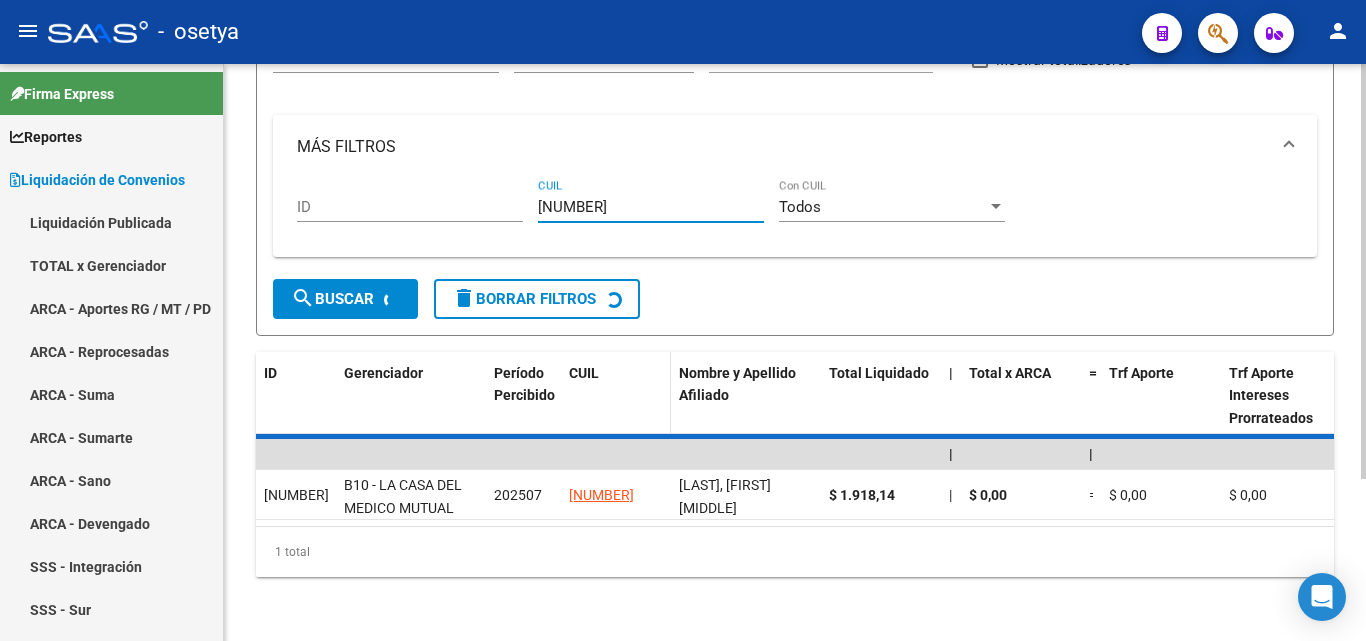 scroll, scrollTop: 167, scrollLeft: 0, axis: vertical 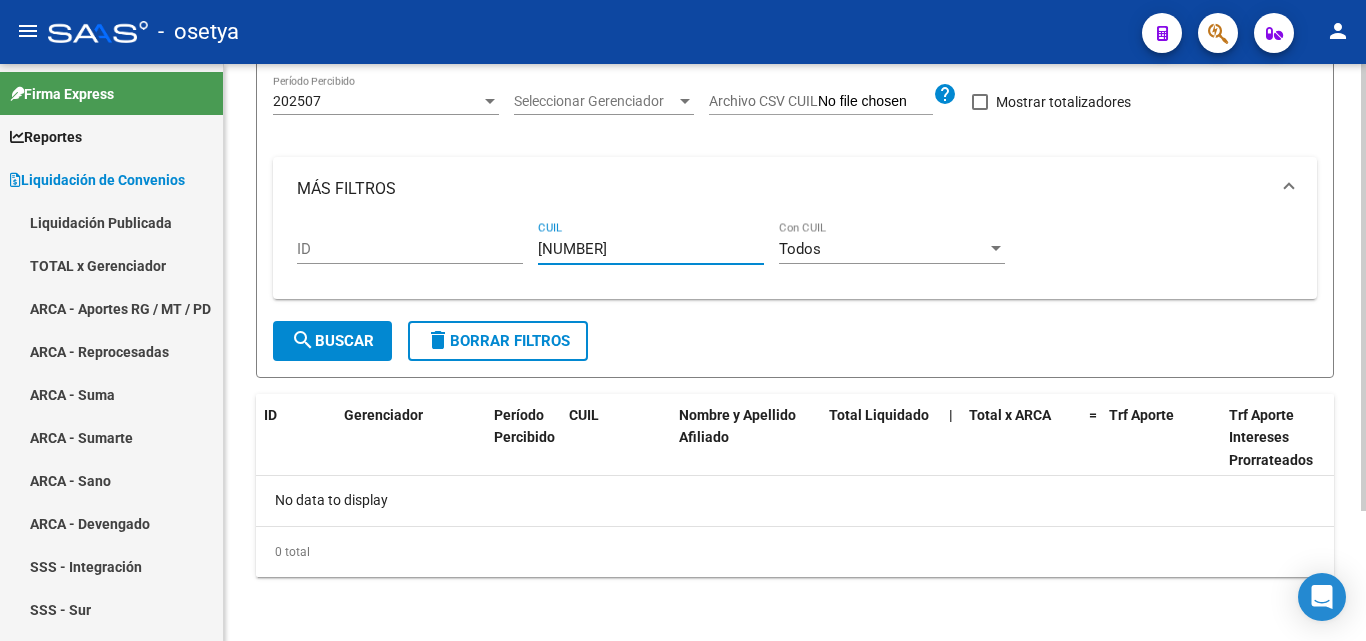 type on "20-32818423-1" 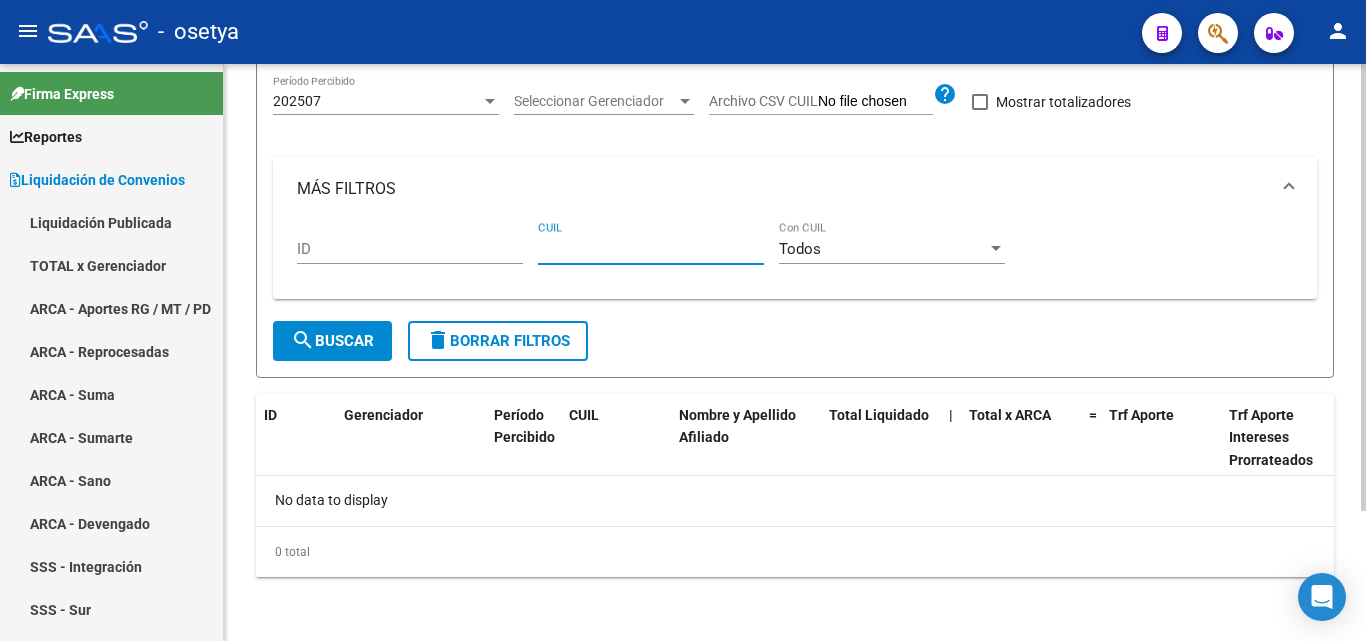paste on "20-30998194-5" 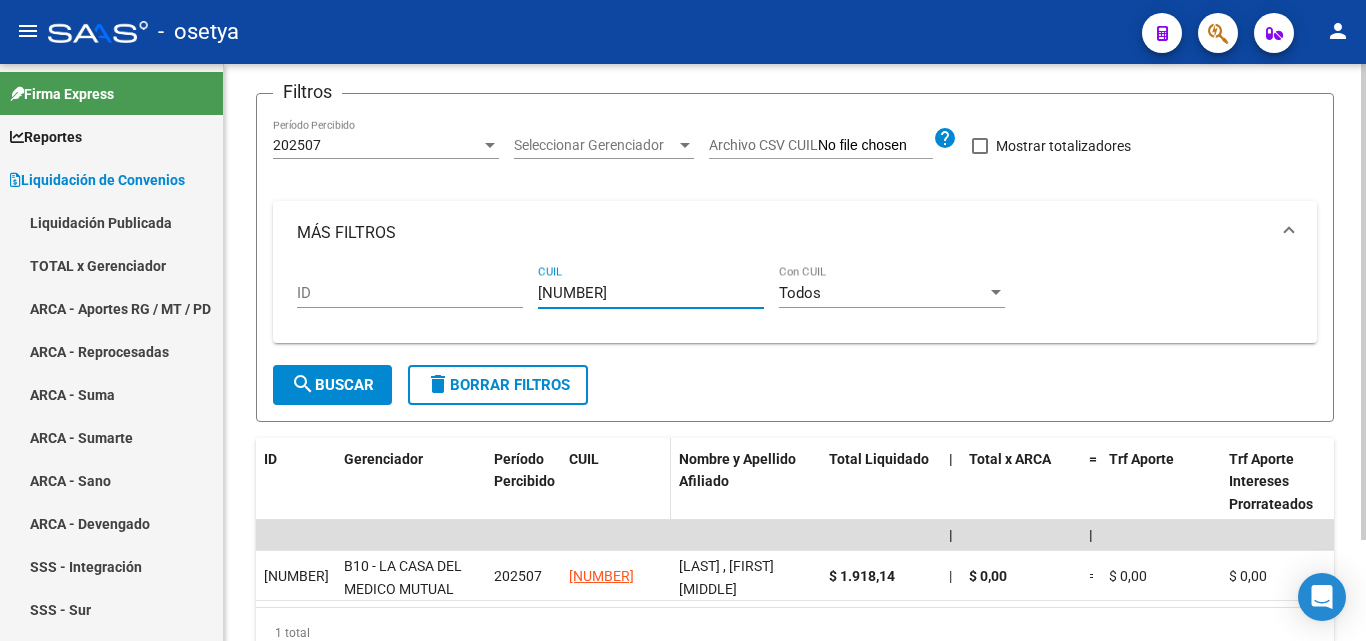 scroll, scrollTop: 220, scrollLeft: 0, axis: vertical 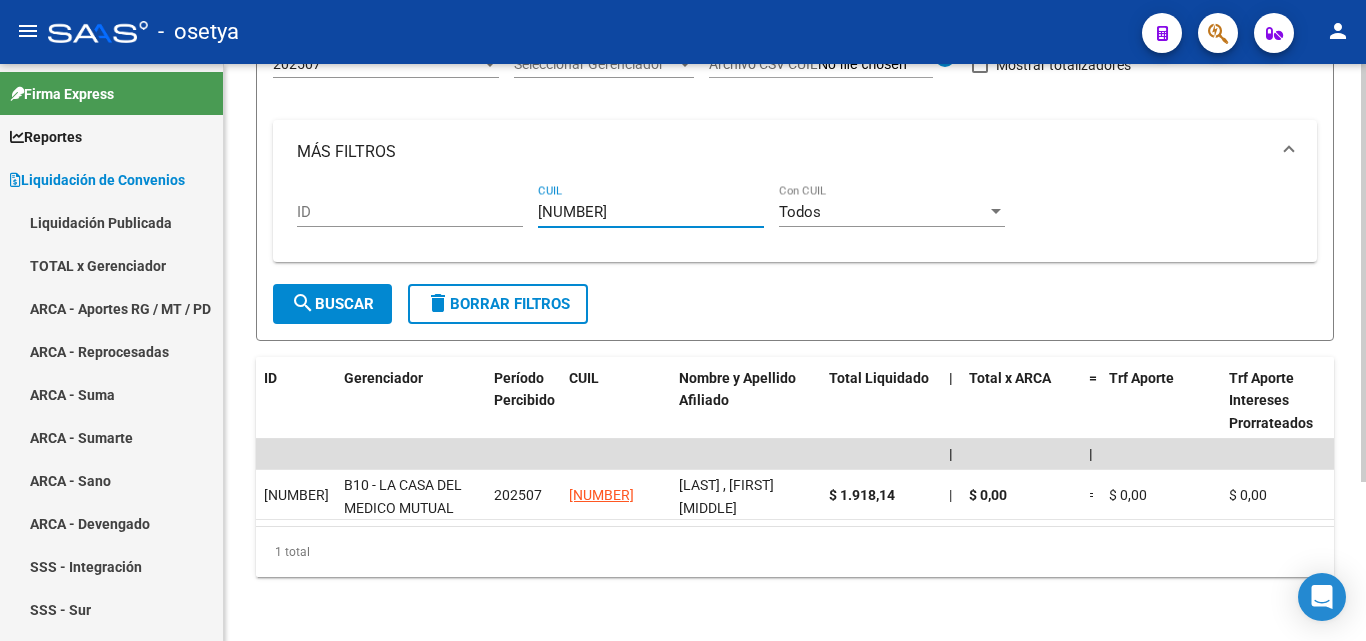 type on "20-30998194-5" 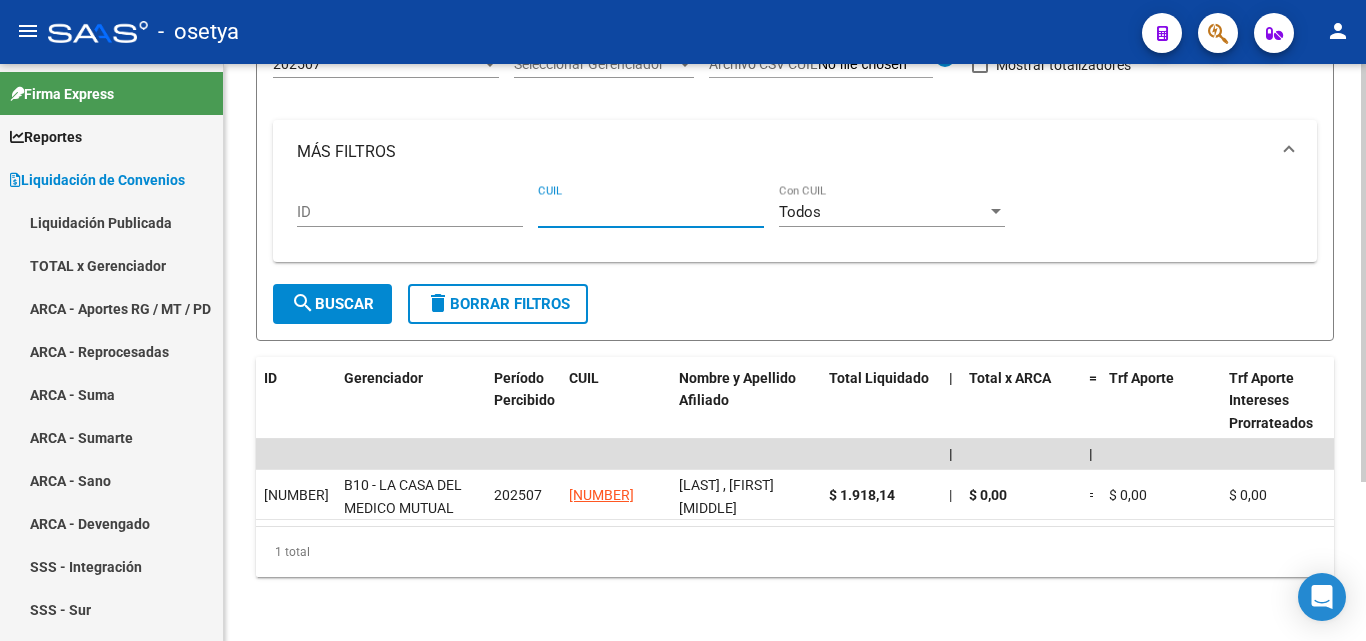 paste on "20-21541732-9" 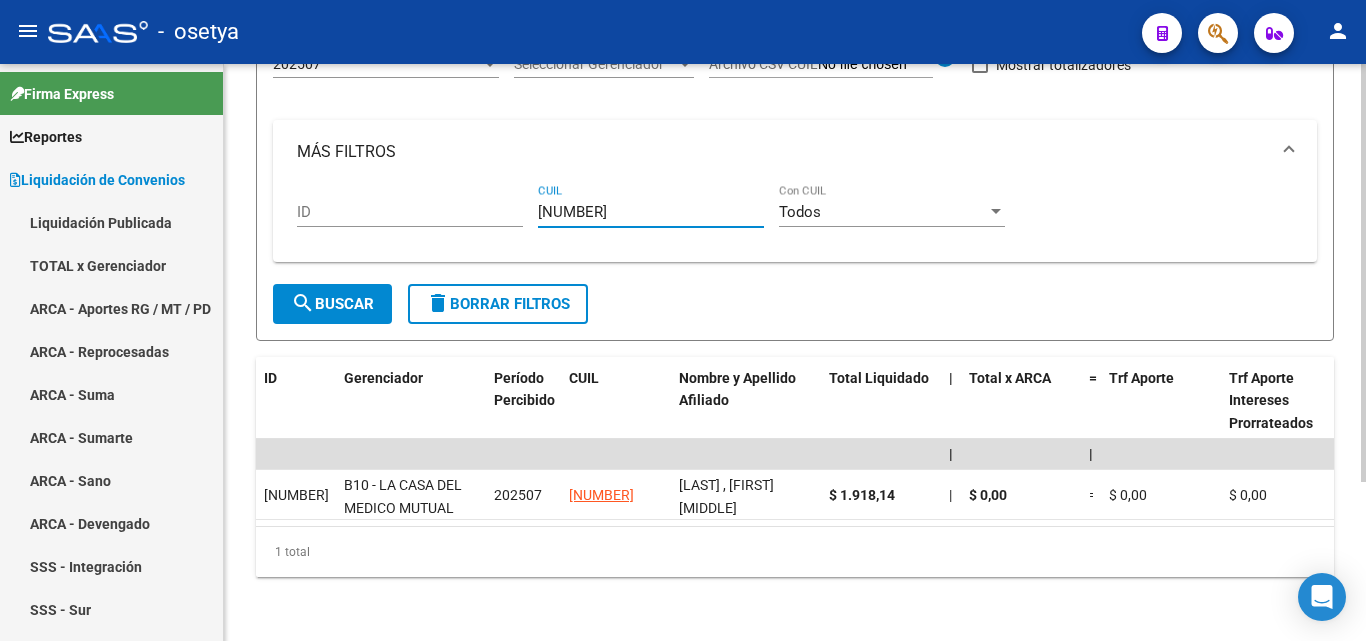type on "20-21541732-9" 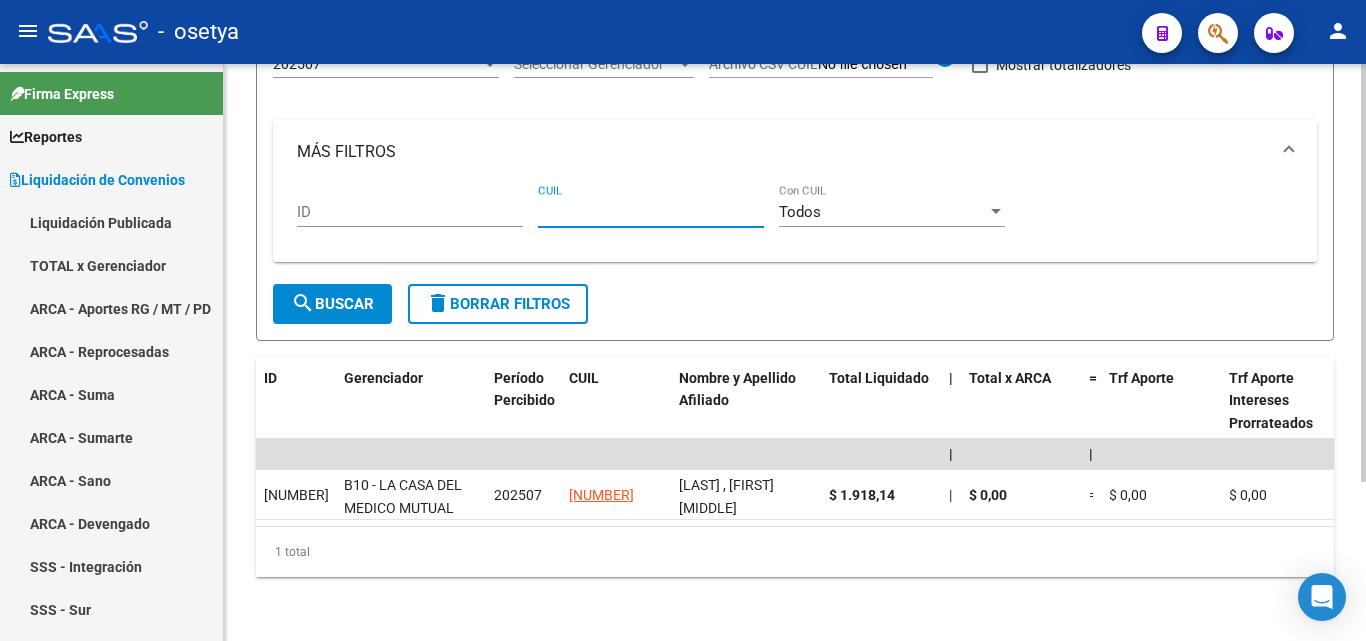 paste on "20-38134413-5" 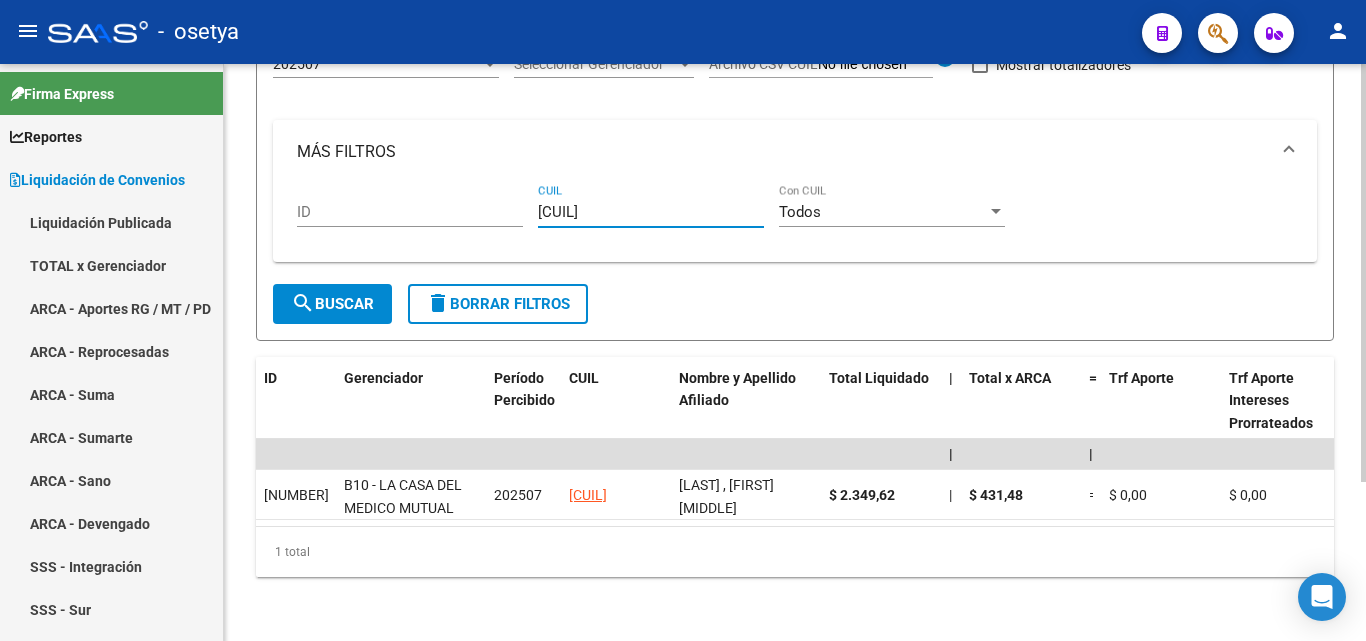 type on "20-38134413-5" 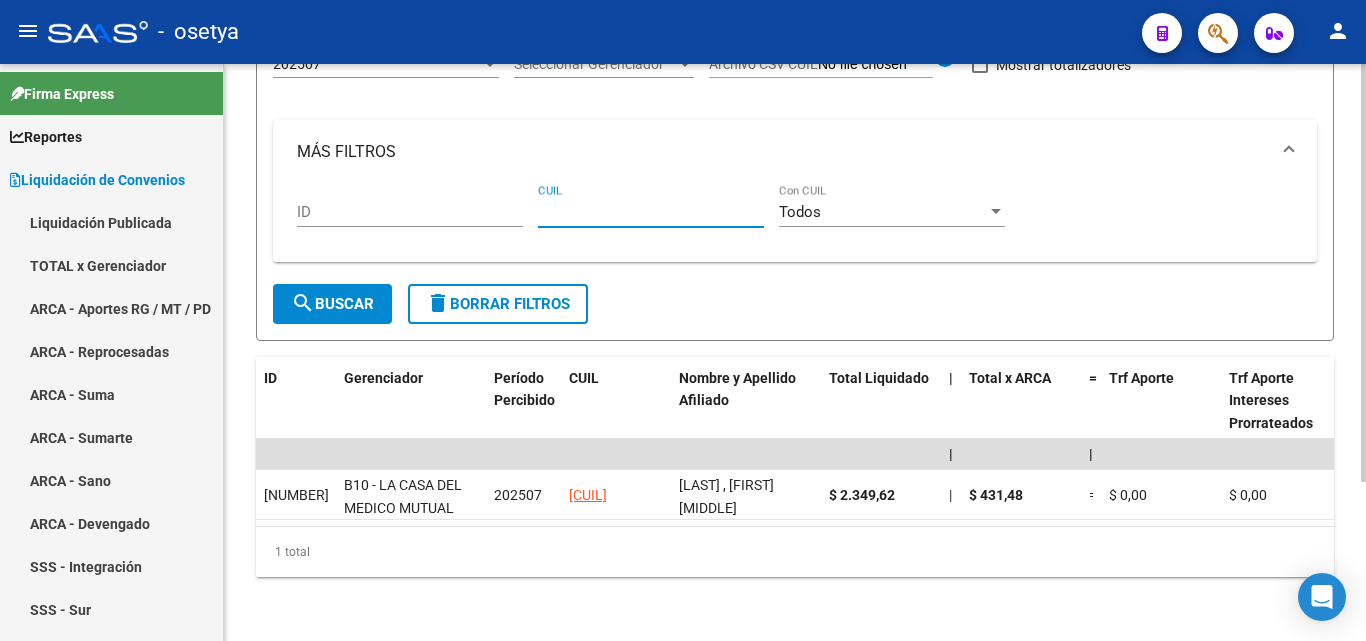 paste on "27-16064484-8" 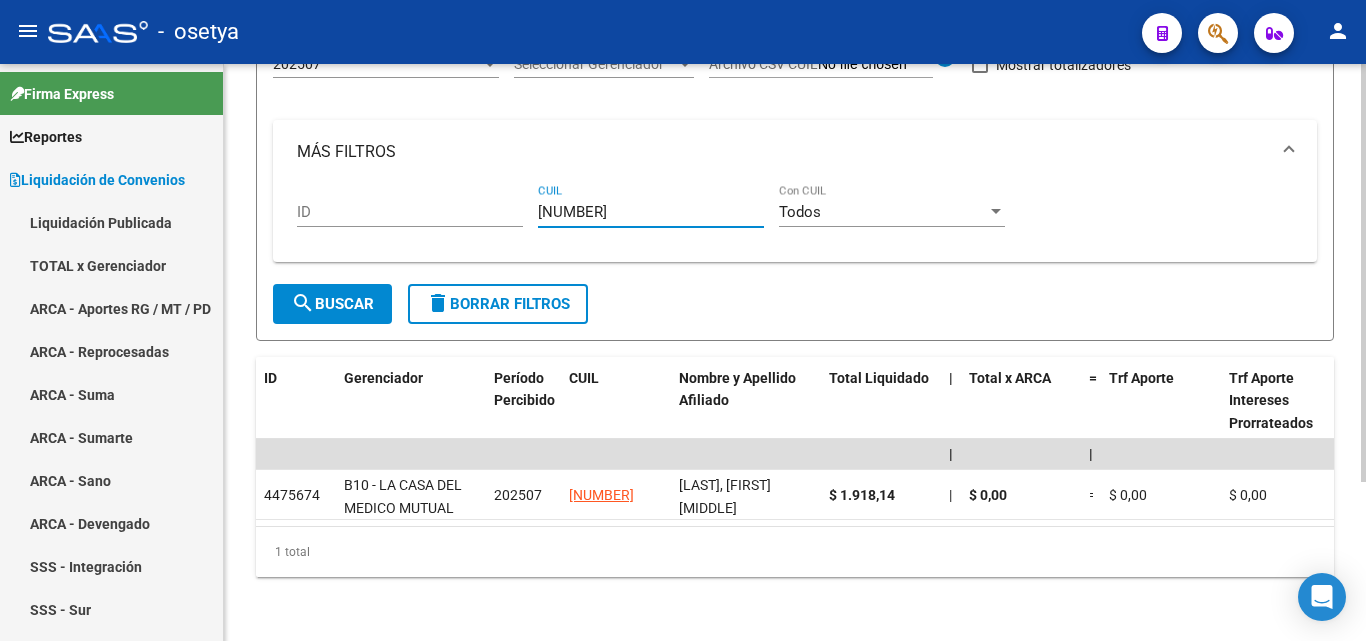 type on "27-16064484-8" 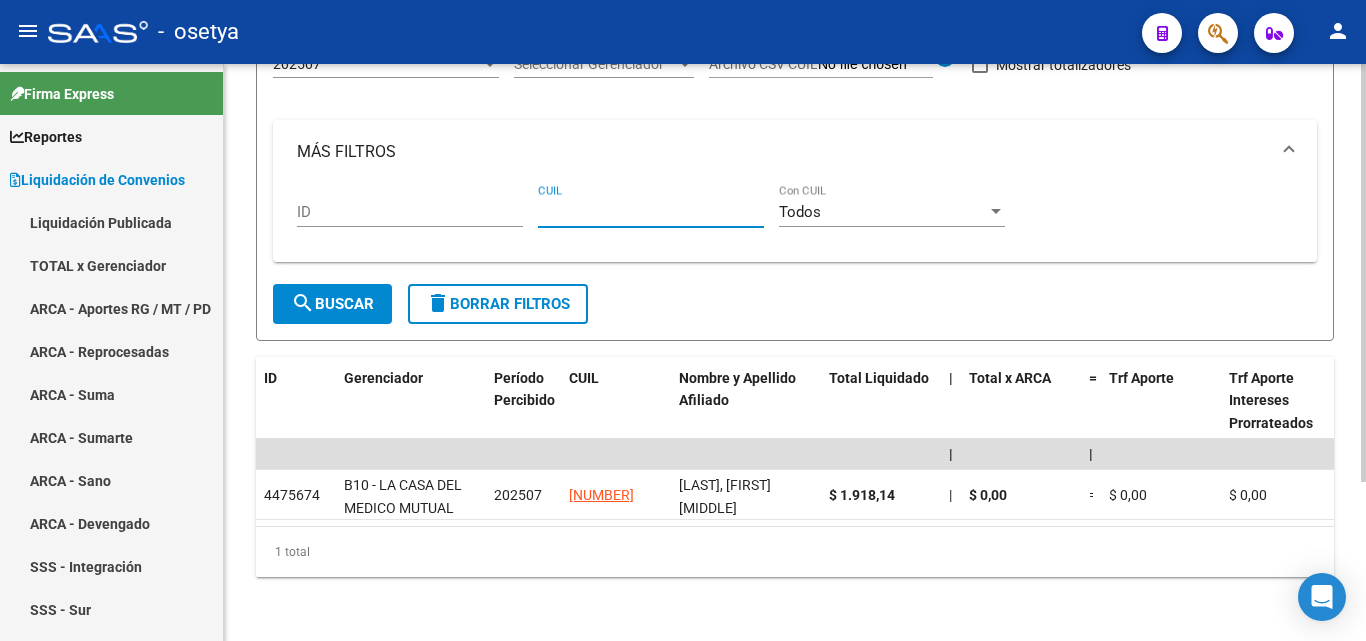 paste on "20-31695918-1" 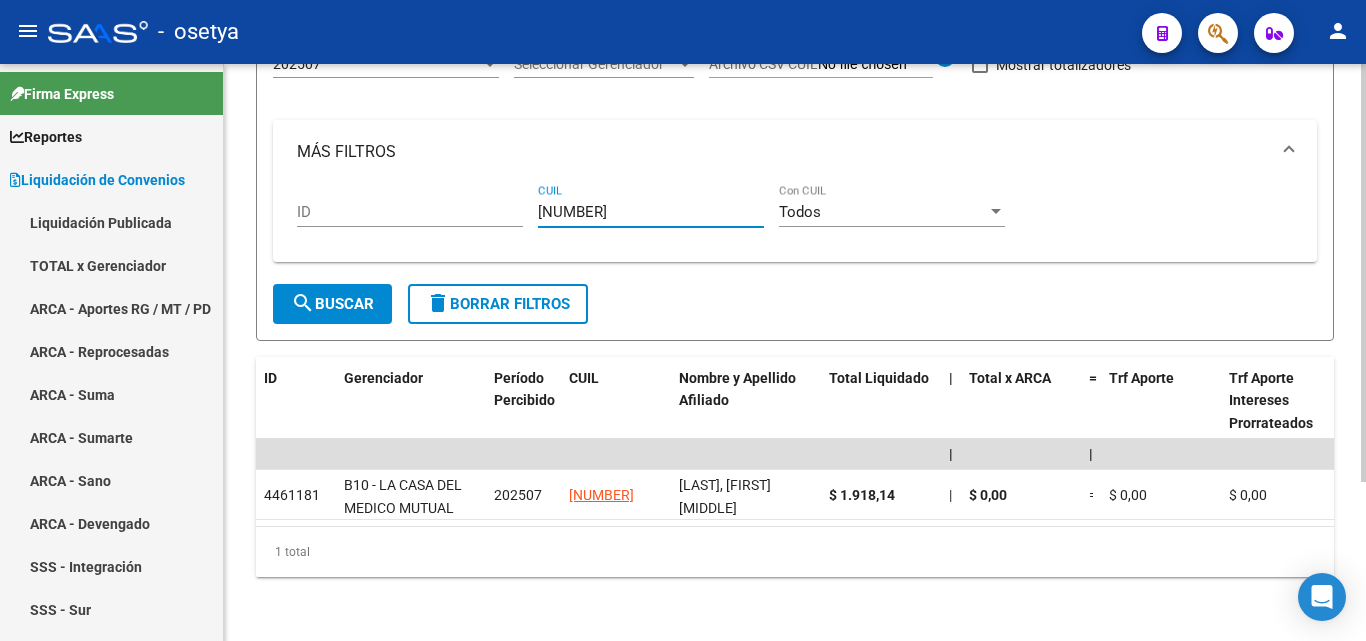 type on "20-31695918-1" 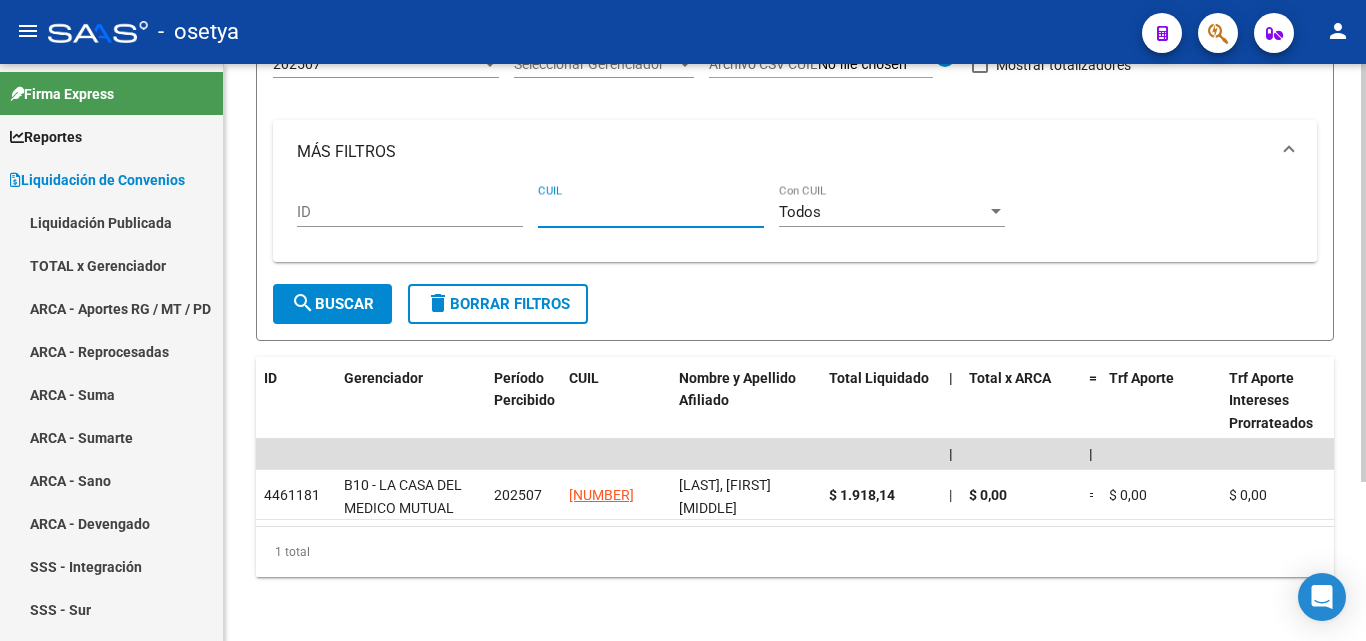 paste on "27-22897851-0" 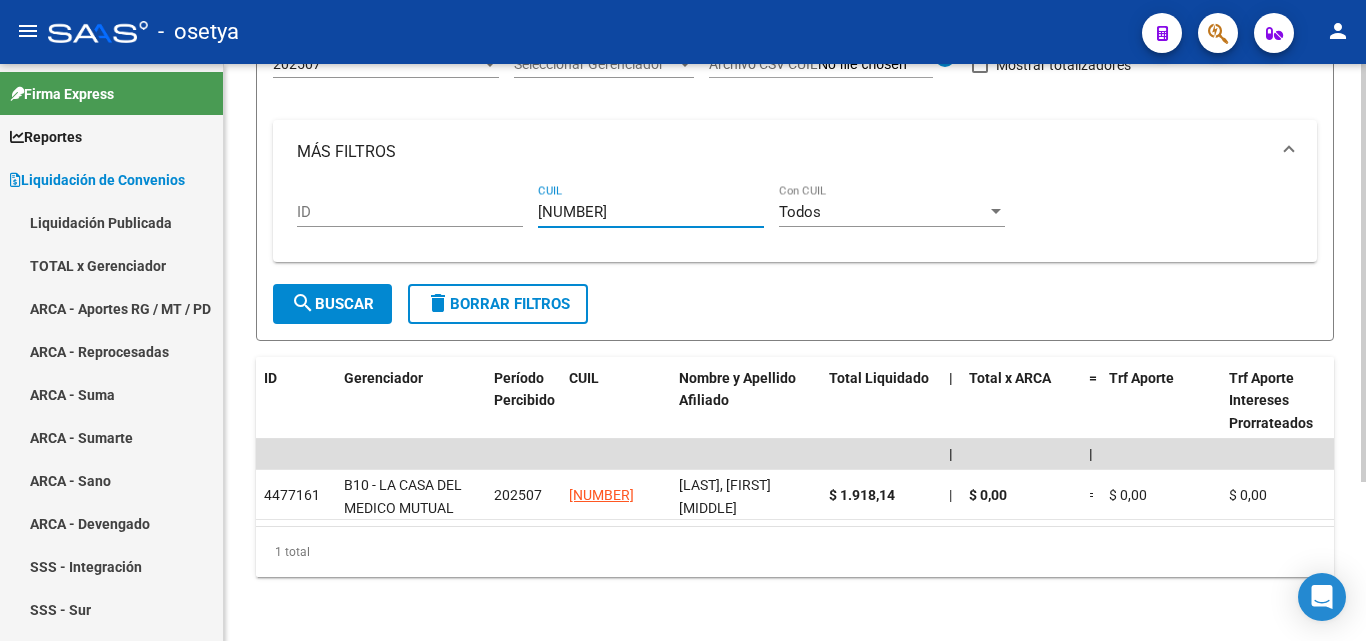 type on "27-22897851-0" 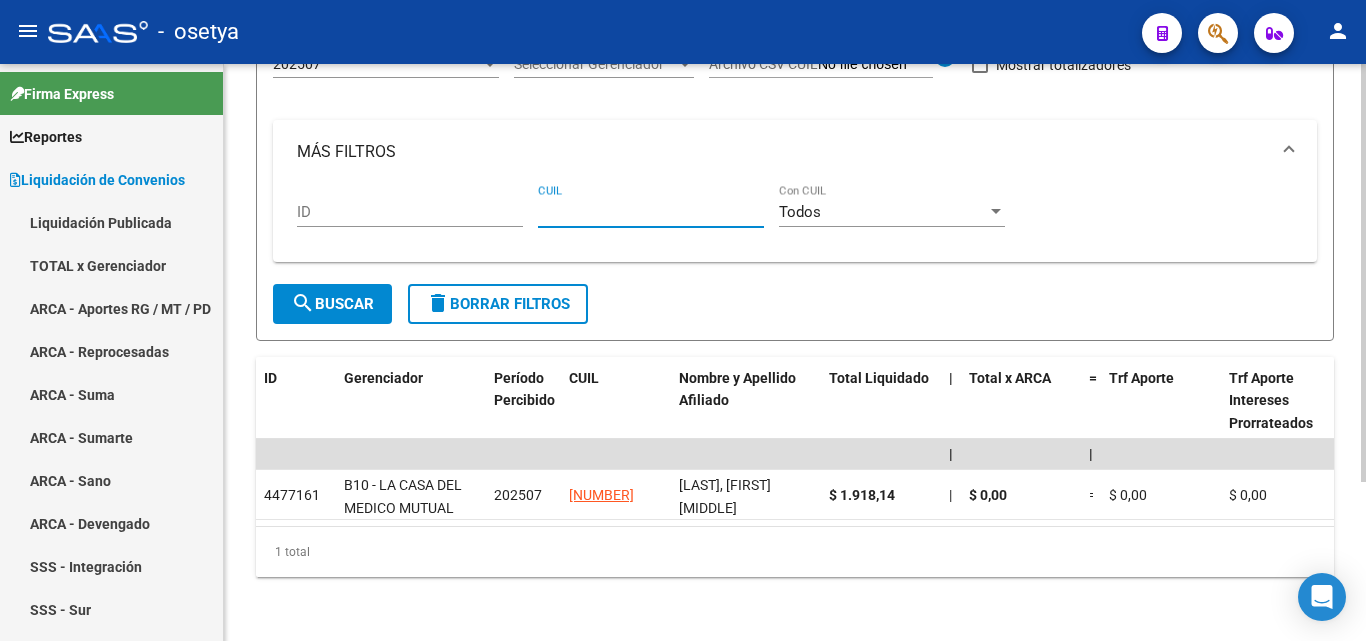 paste on "27-39119509-4" 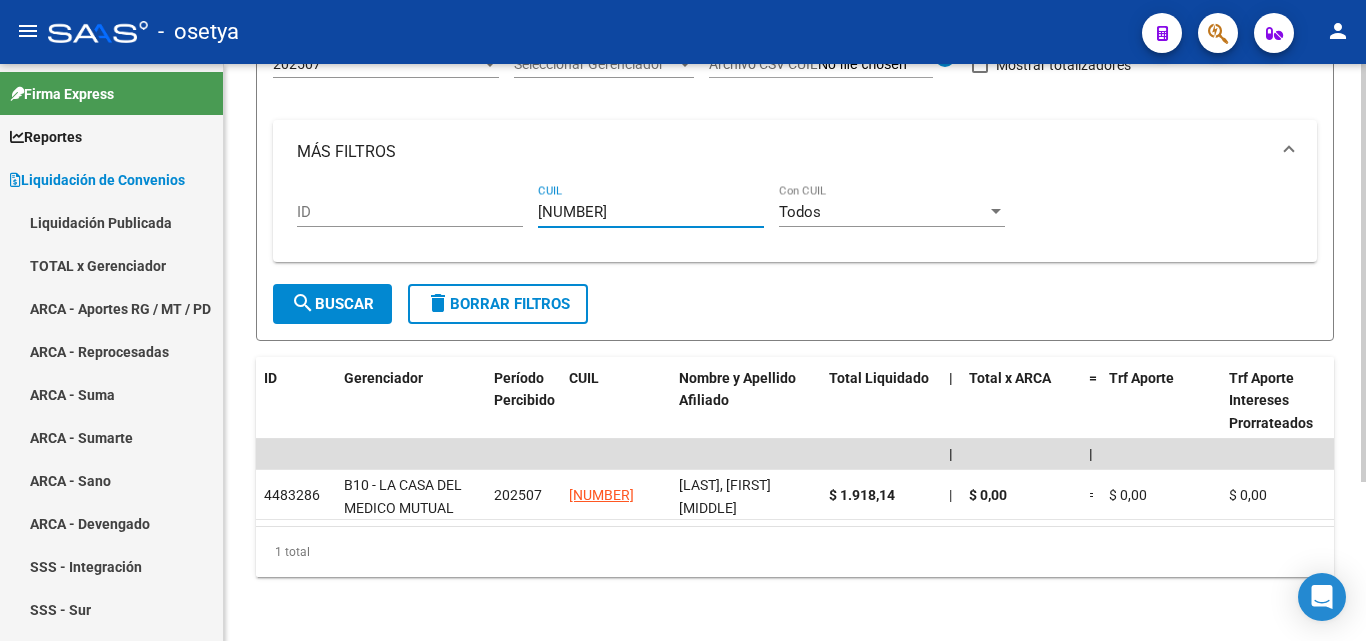 type on "27-39119509-4" 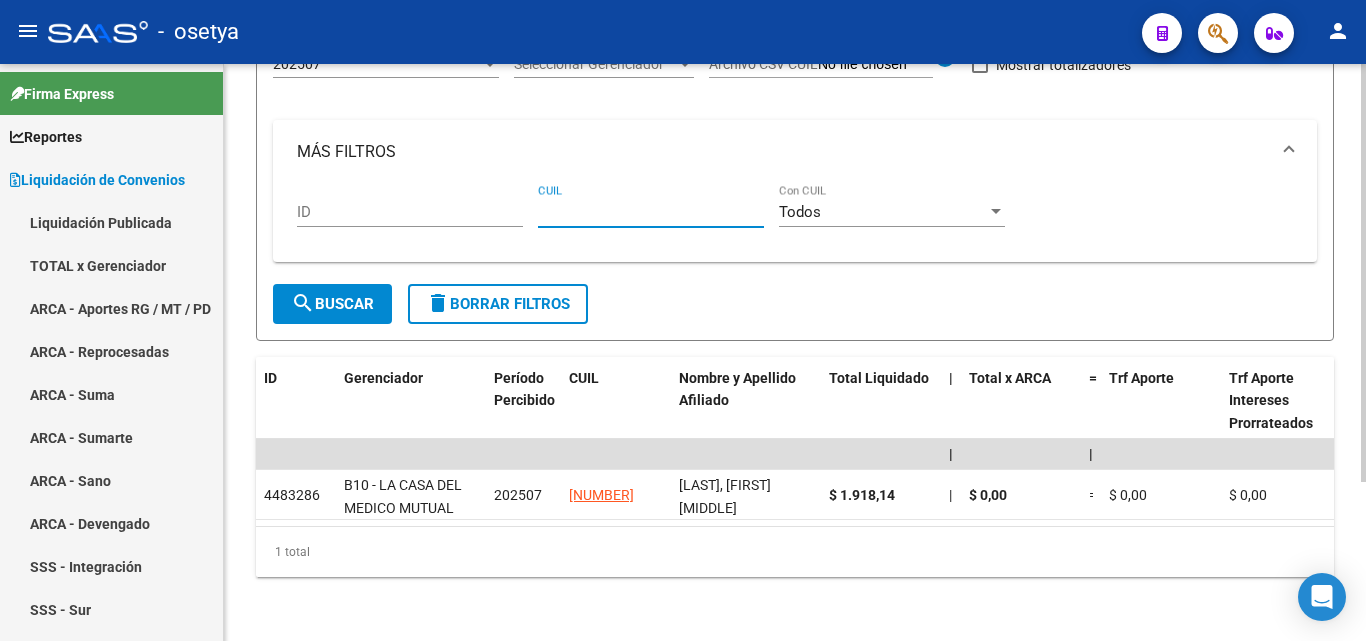 paste on "27-28470048-7" 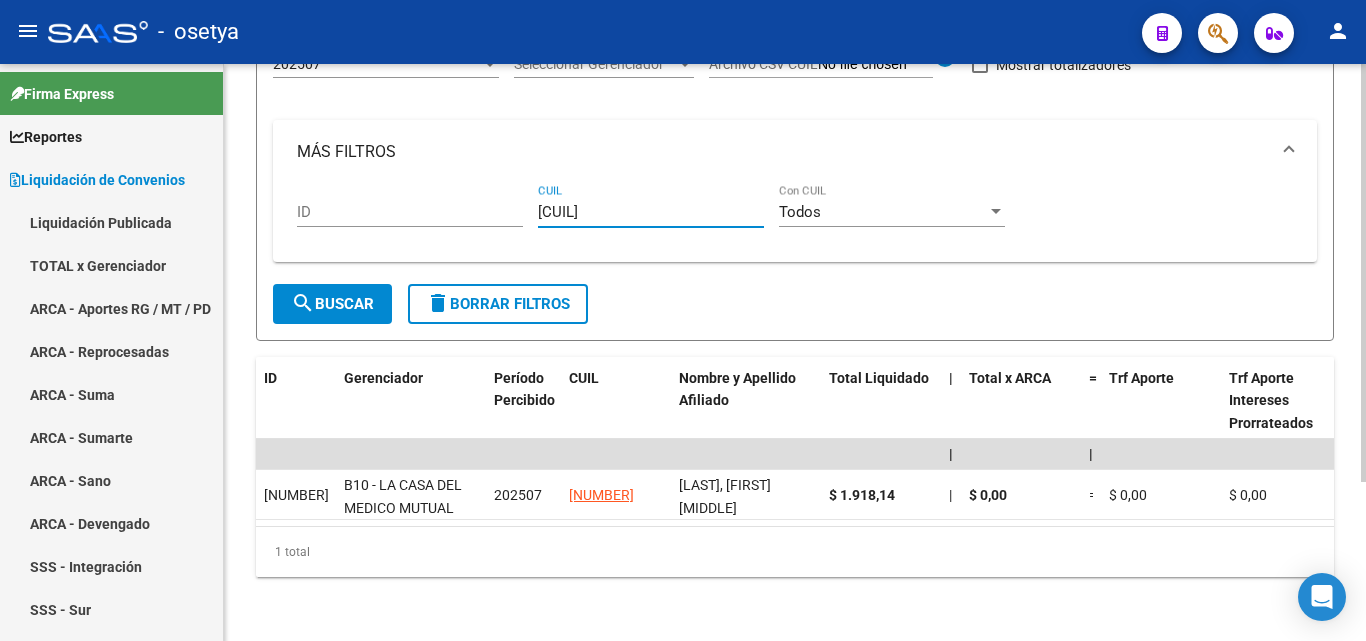 type on "27-28470048-7" 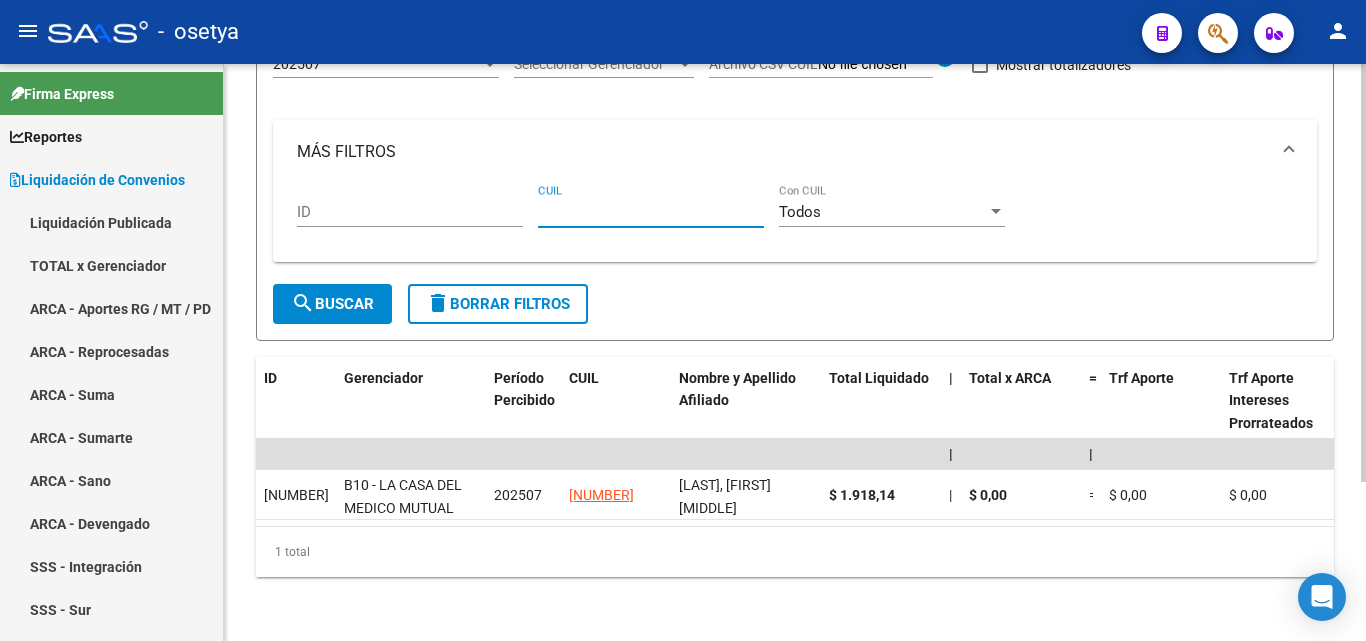 paste on "27-37937248-7" 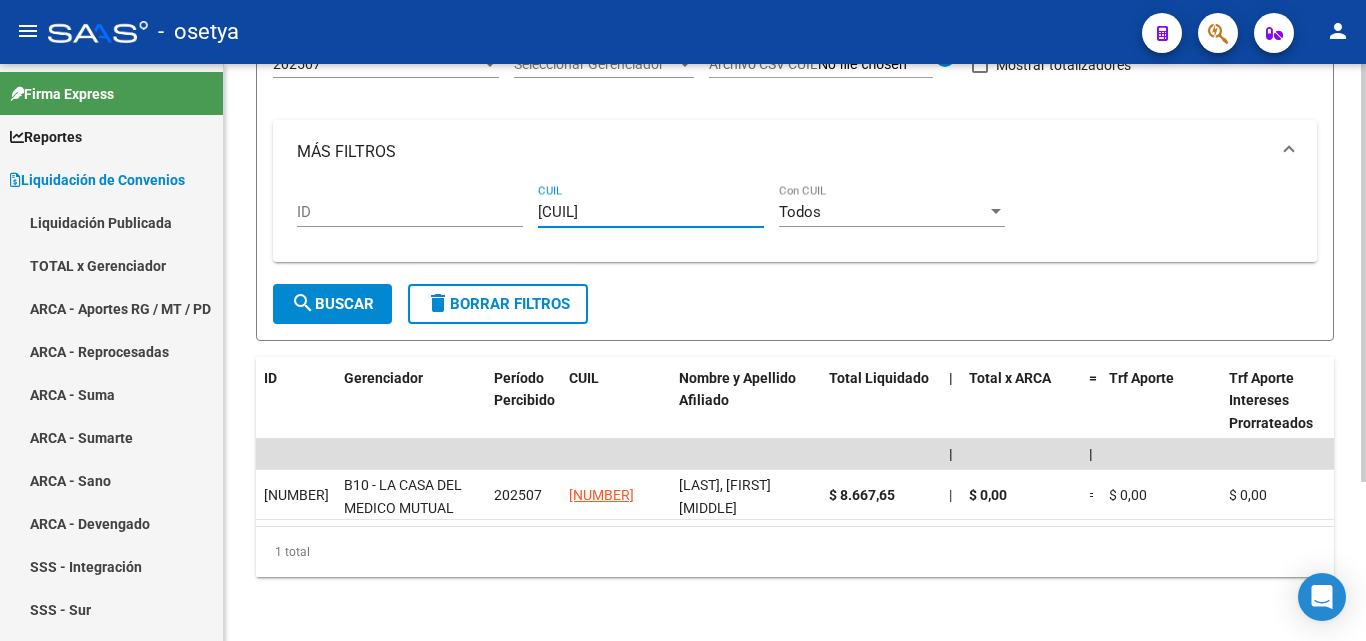 type on "27-37937248-7" 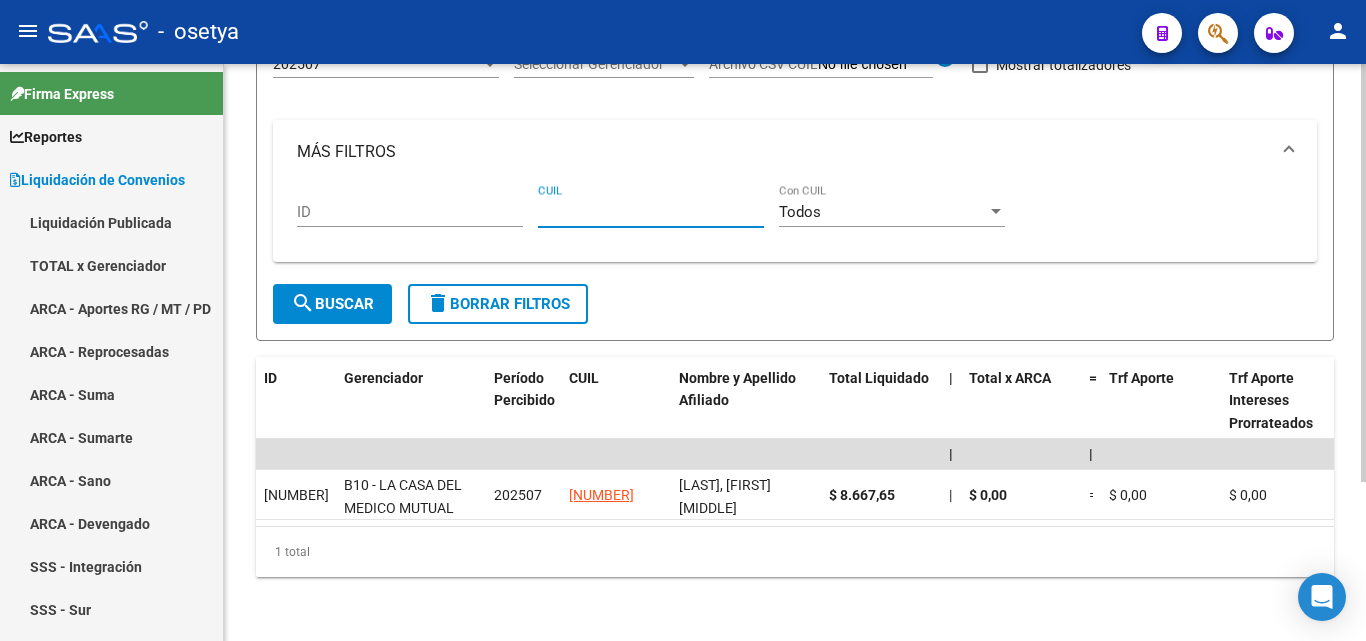 paste on "27-17510308-8" 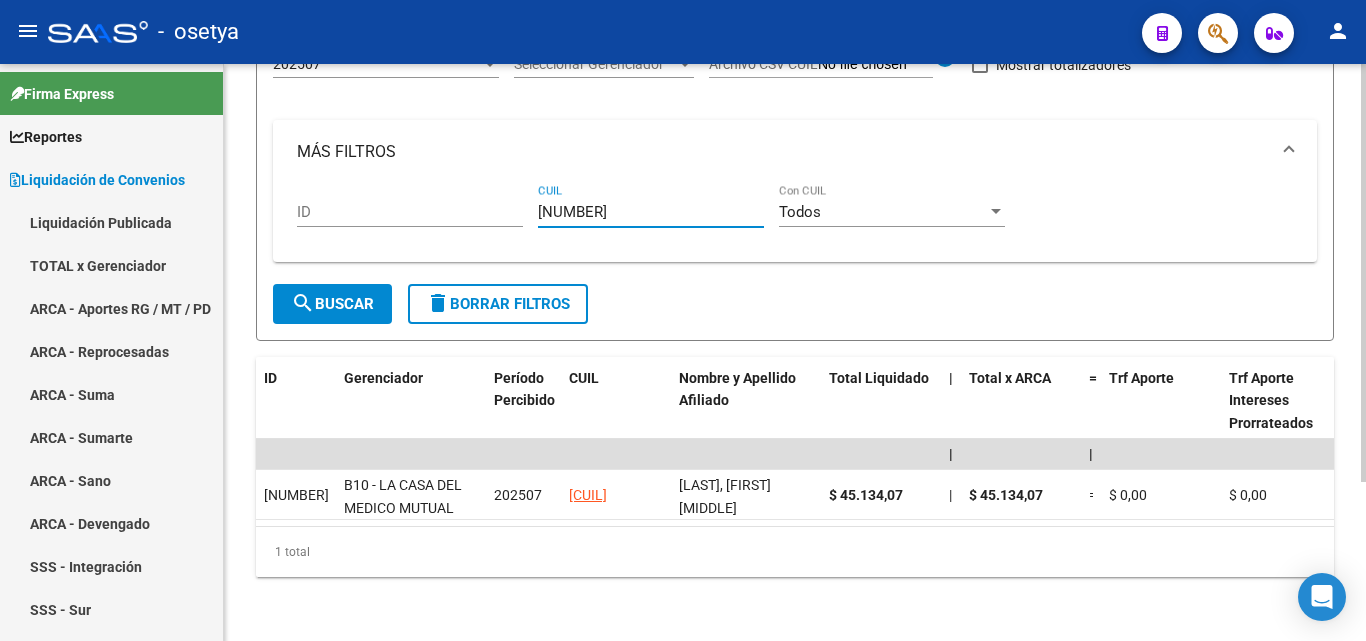 type on "27-17510308-8" 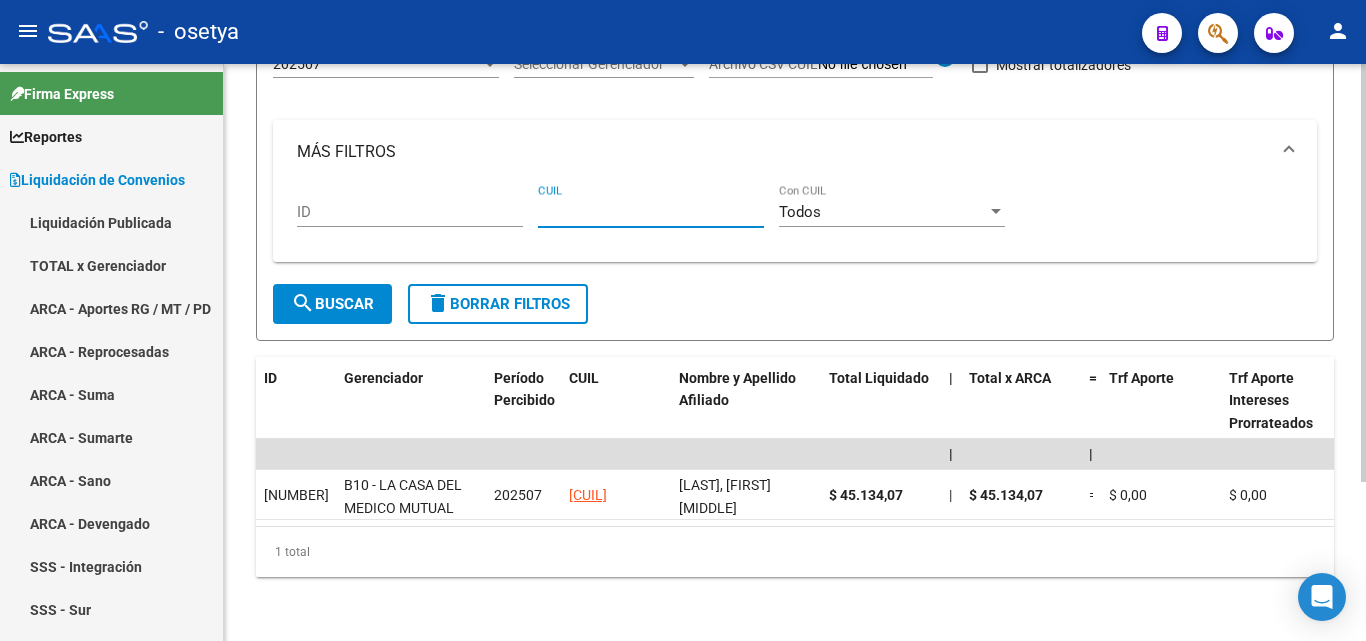 paste on "20-24114710-0" 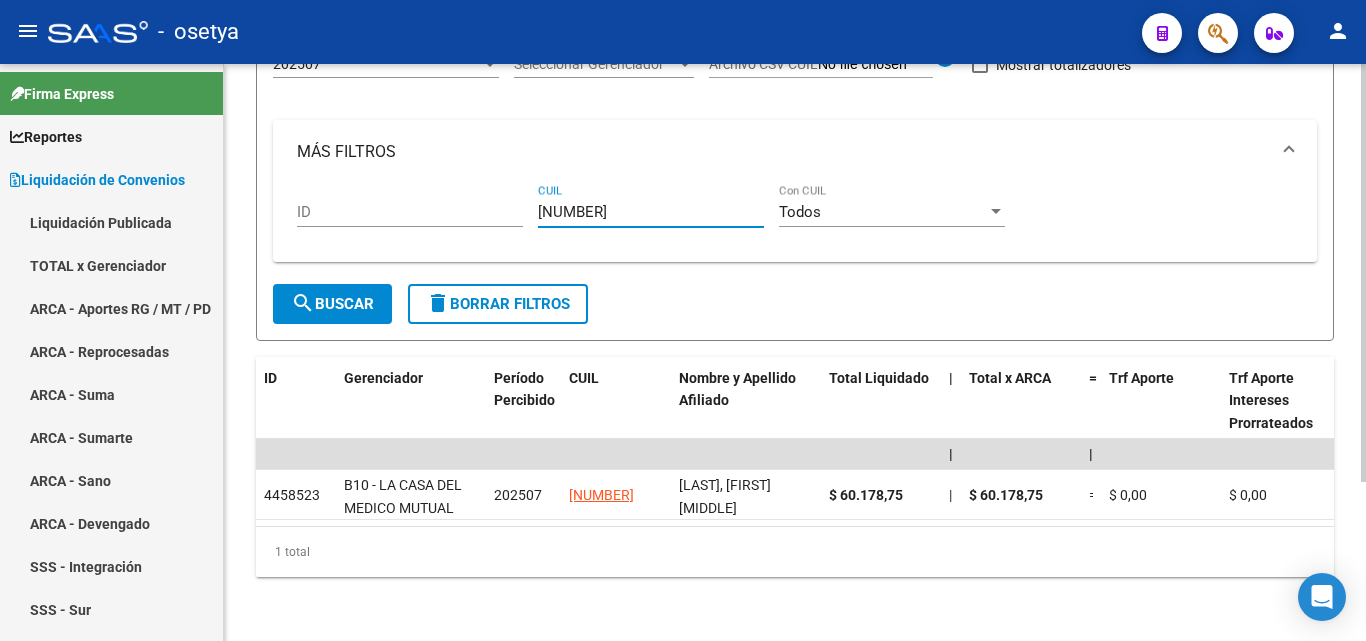 type on "20-24114710-0" 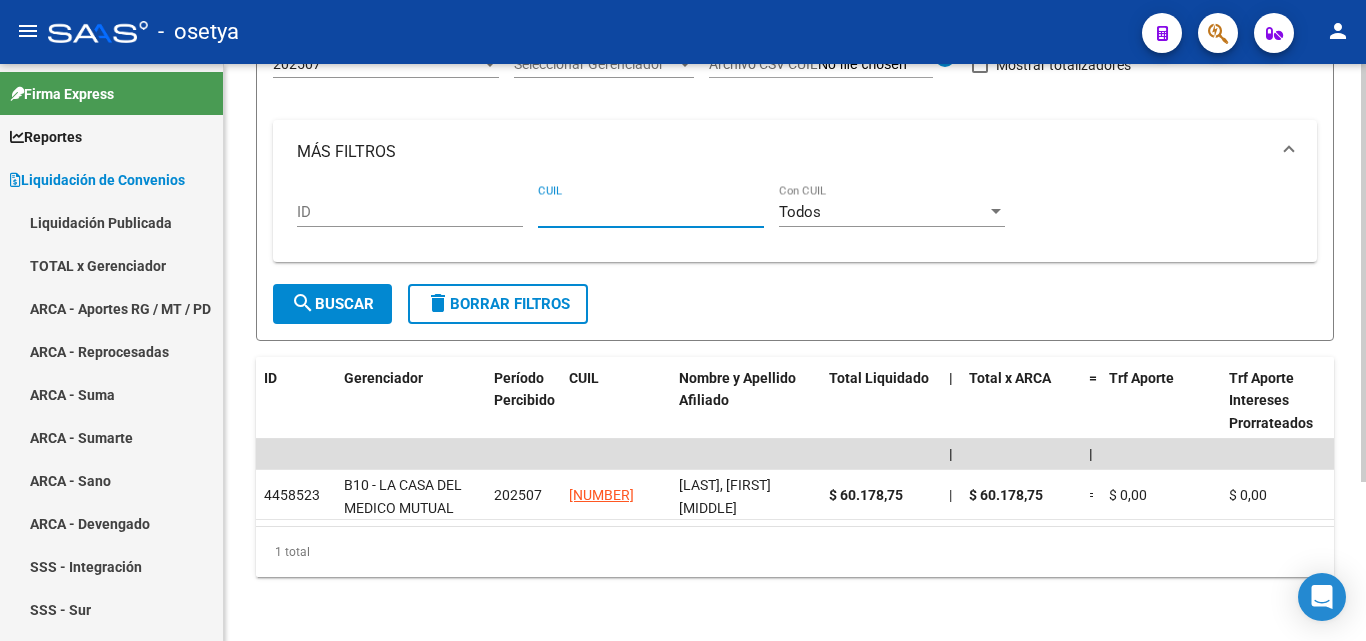 paste on "20-34523274-6" 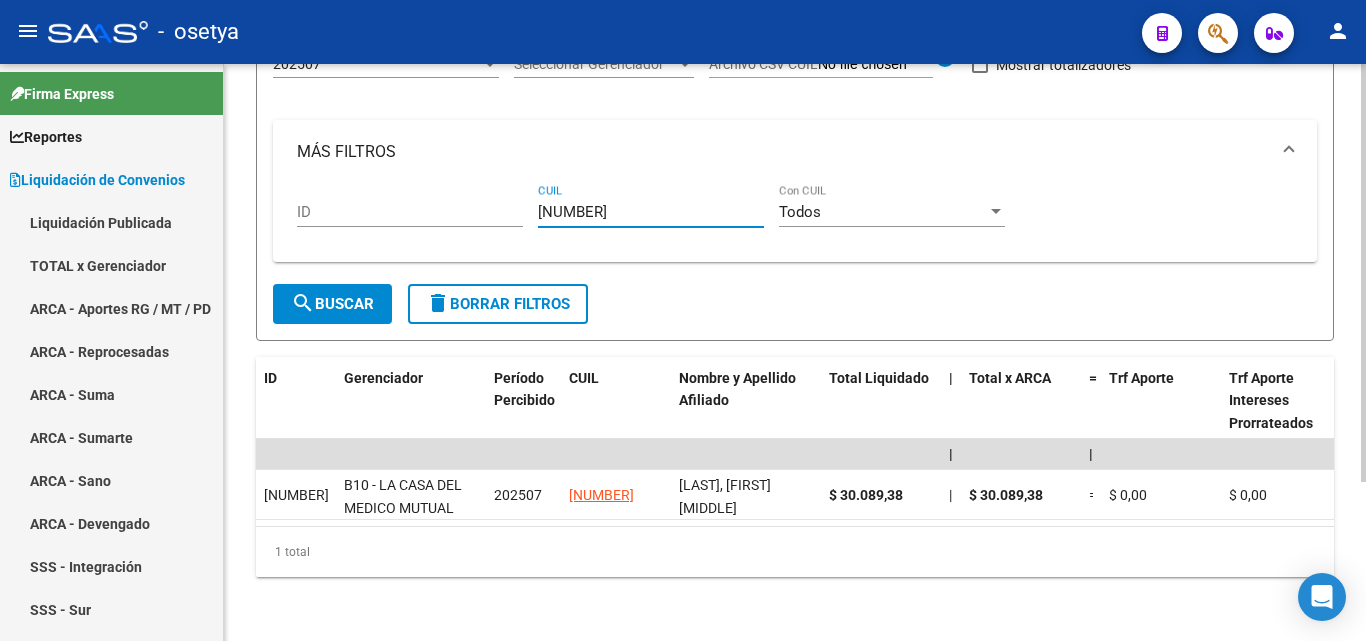 type on "20-34523274-6" 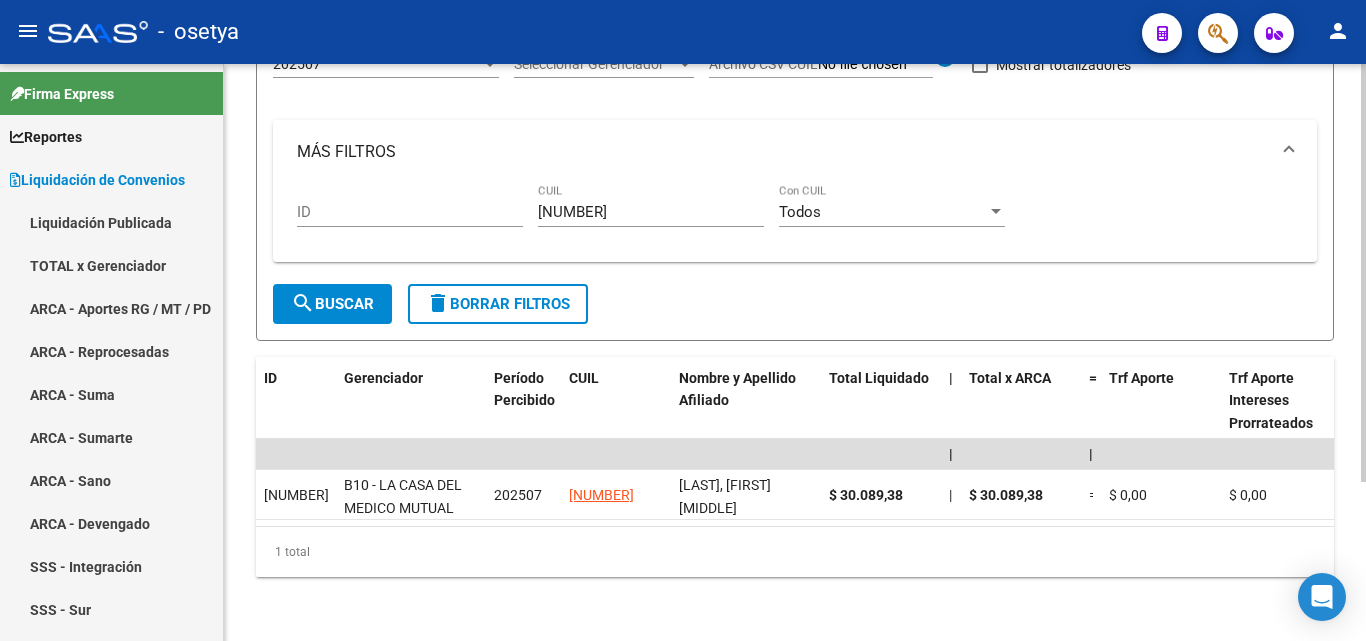 drag, startPoint x: 652, startPoint y: 184, endPoint x: 553, endPoint y: 190, distance: 99.18165 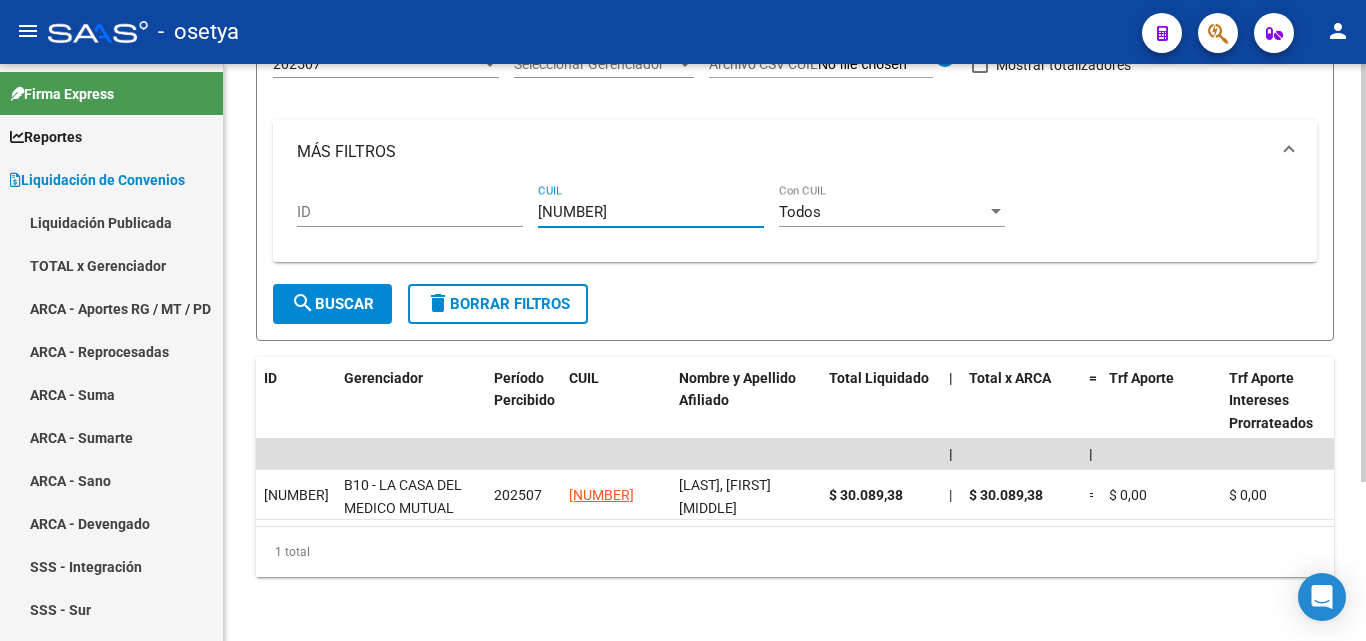 drag, startPoint x: 651, startPoint y: 194, endPoint x: 517, endPoint y: 190, distance: 134.0597 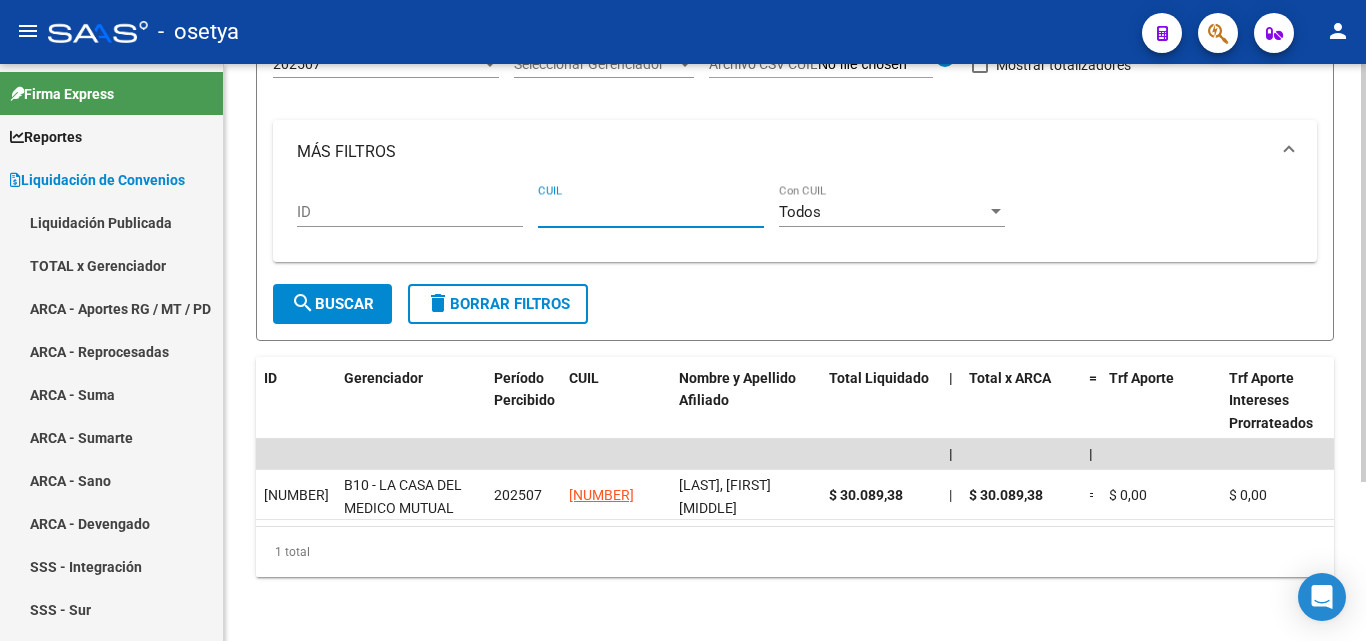 paste on "27-23361047-5" 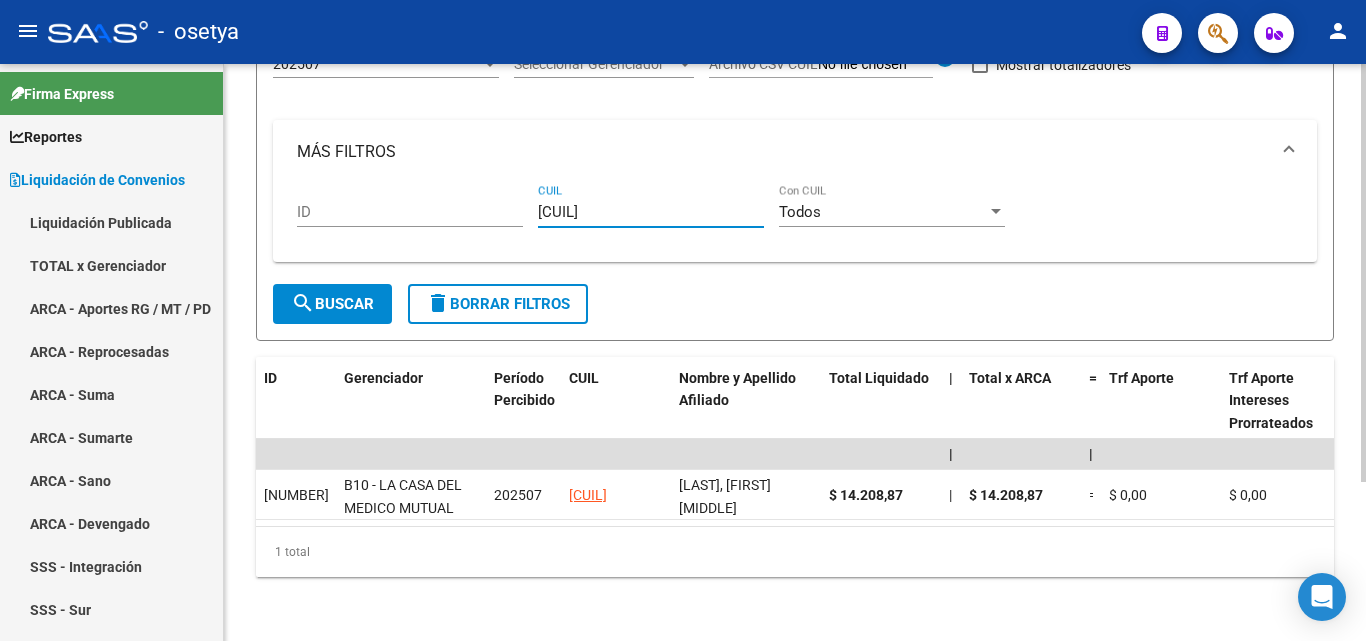 type on "27-23361047-5" 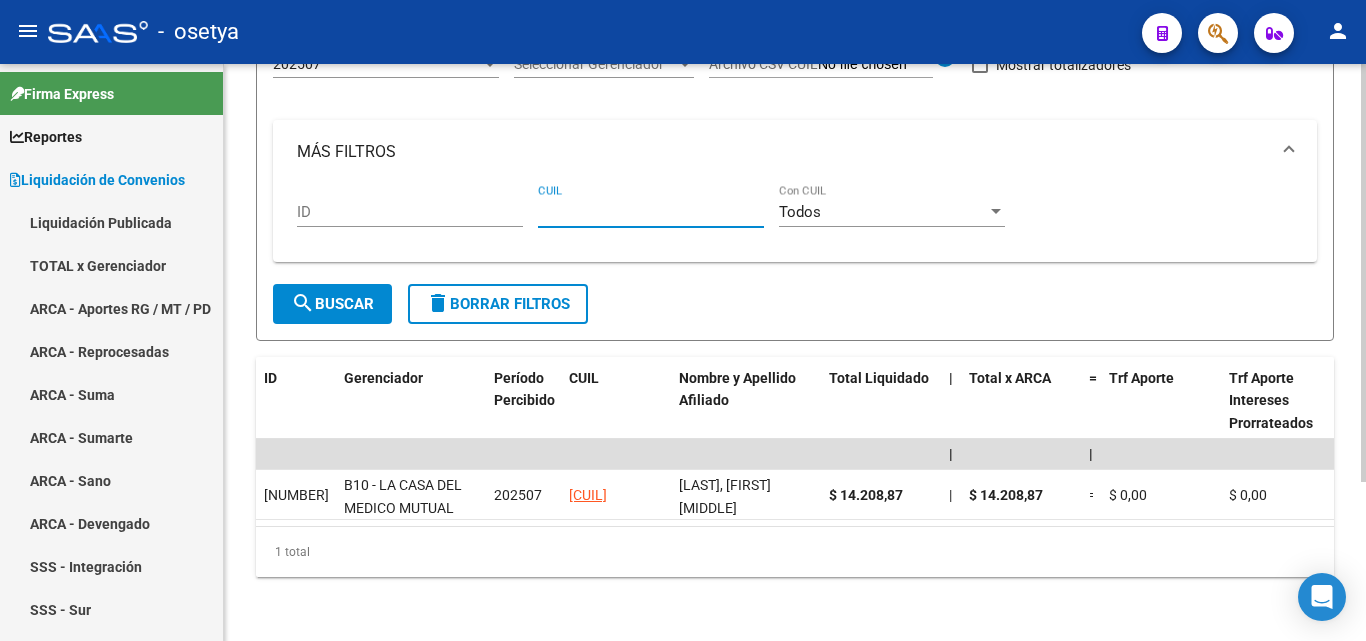 paste on "23-43426211-9" 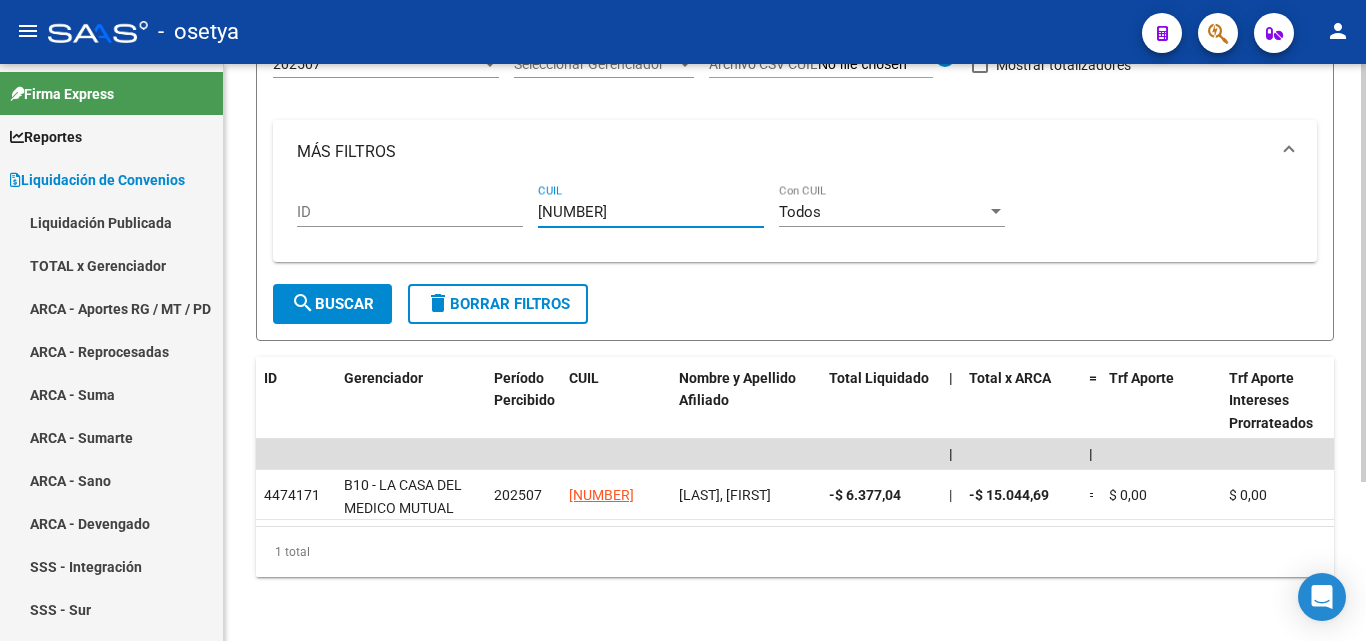 type on "23-43426211-9" 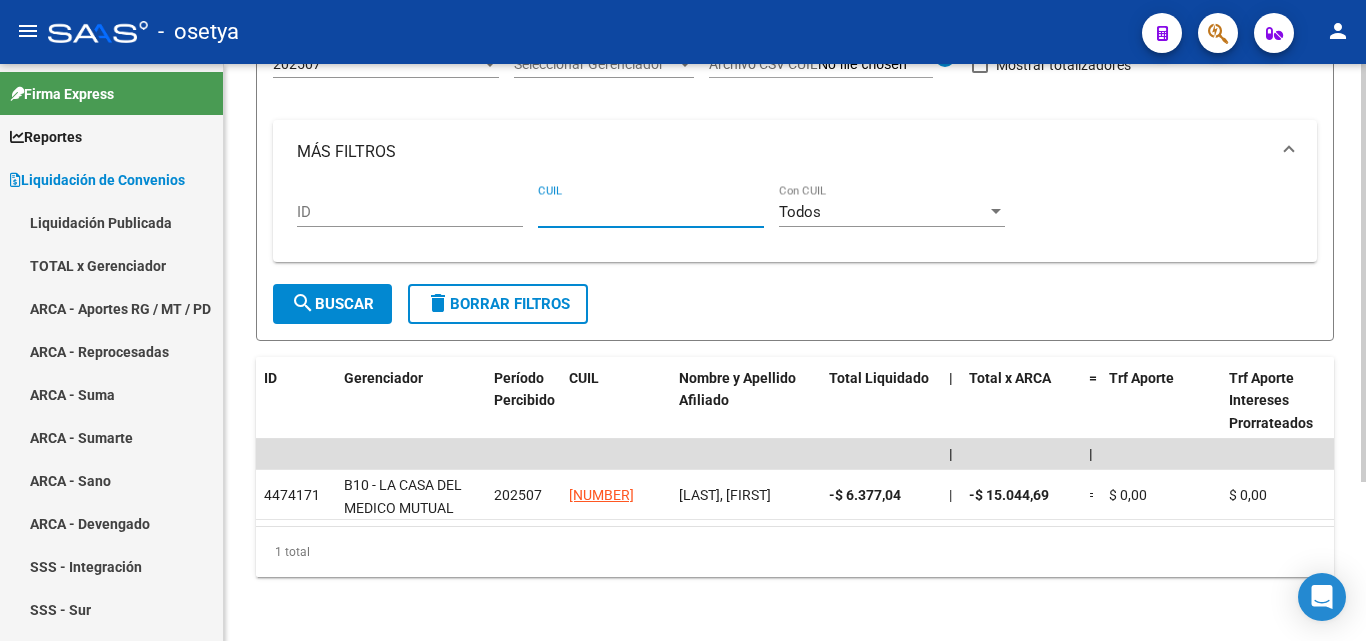 paste on "27-35907338-6" 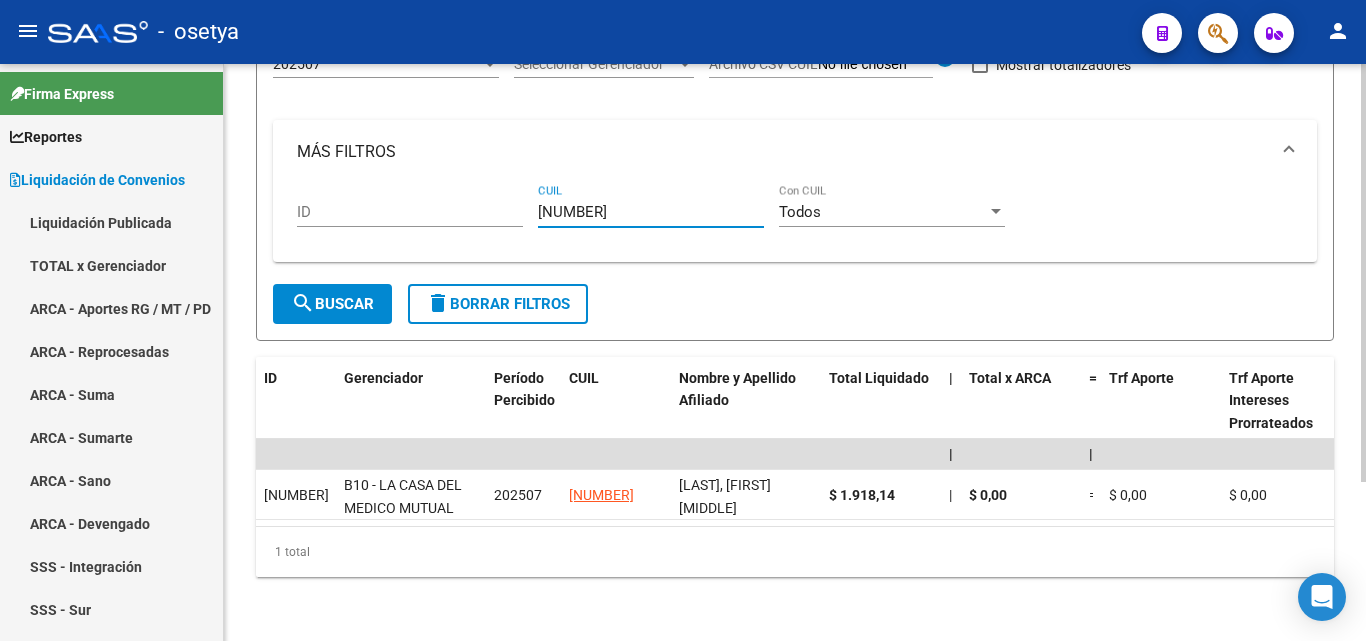 type on "27-35907338-6" 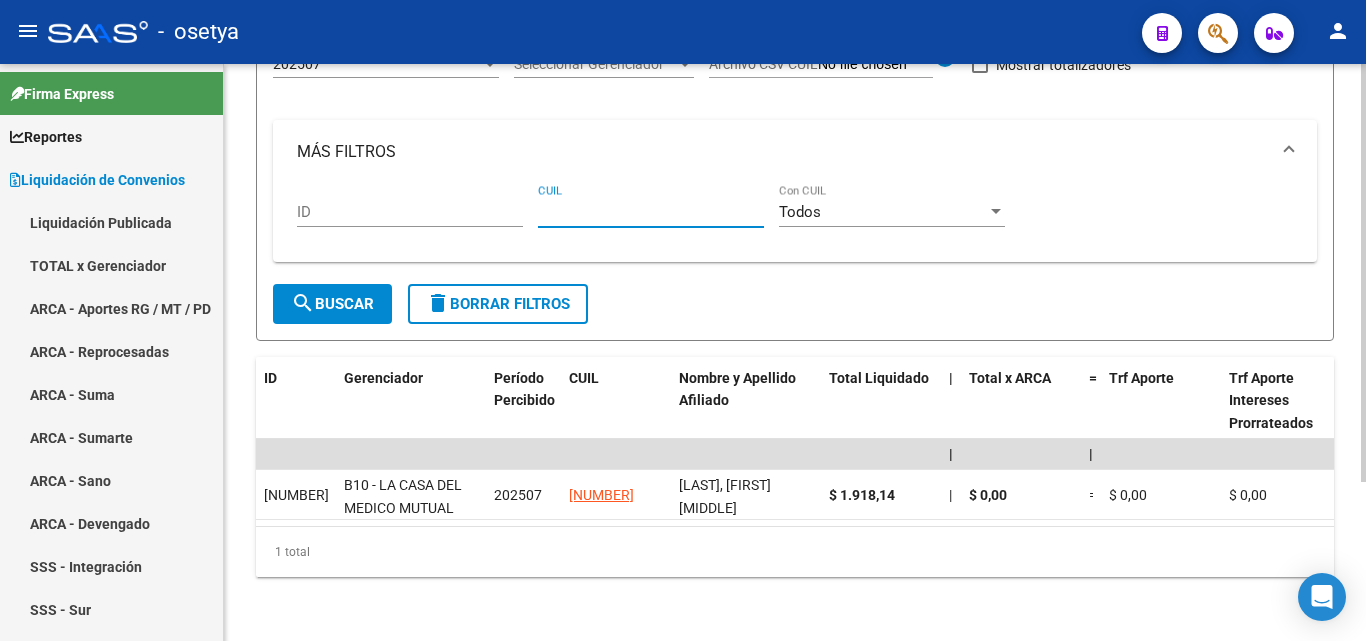 paste on "20-42326302-5" 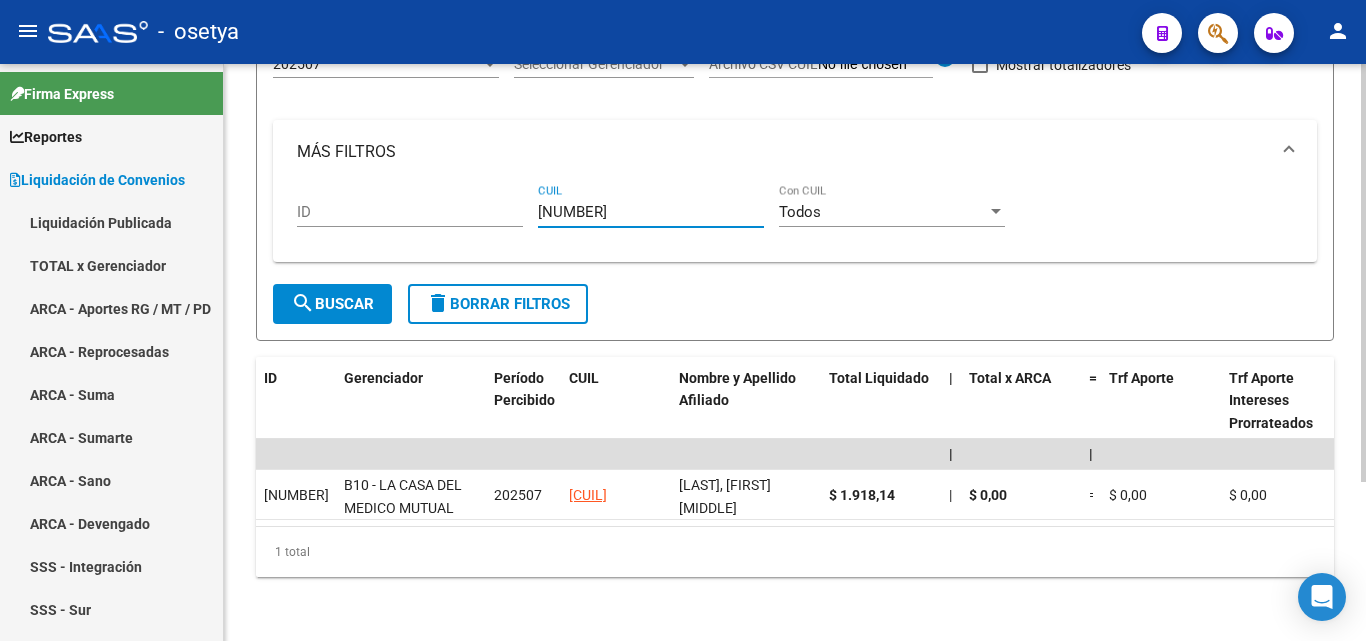 type on "20-42326302-5" 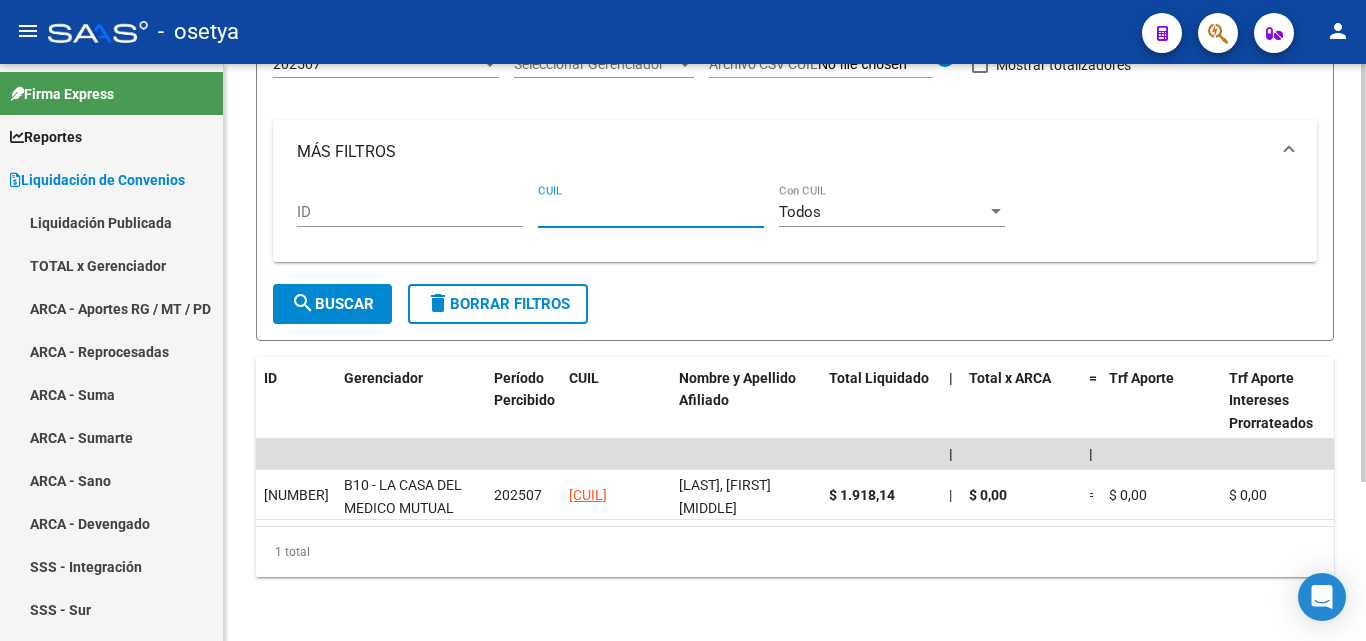 paste on "20-33765364-3" 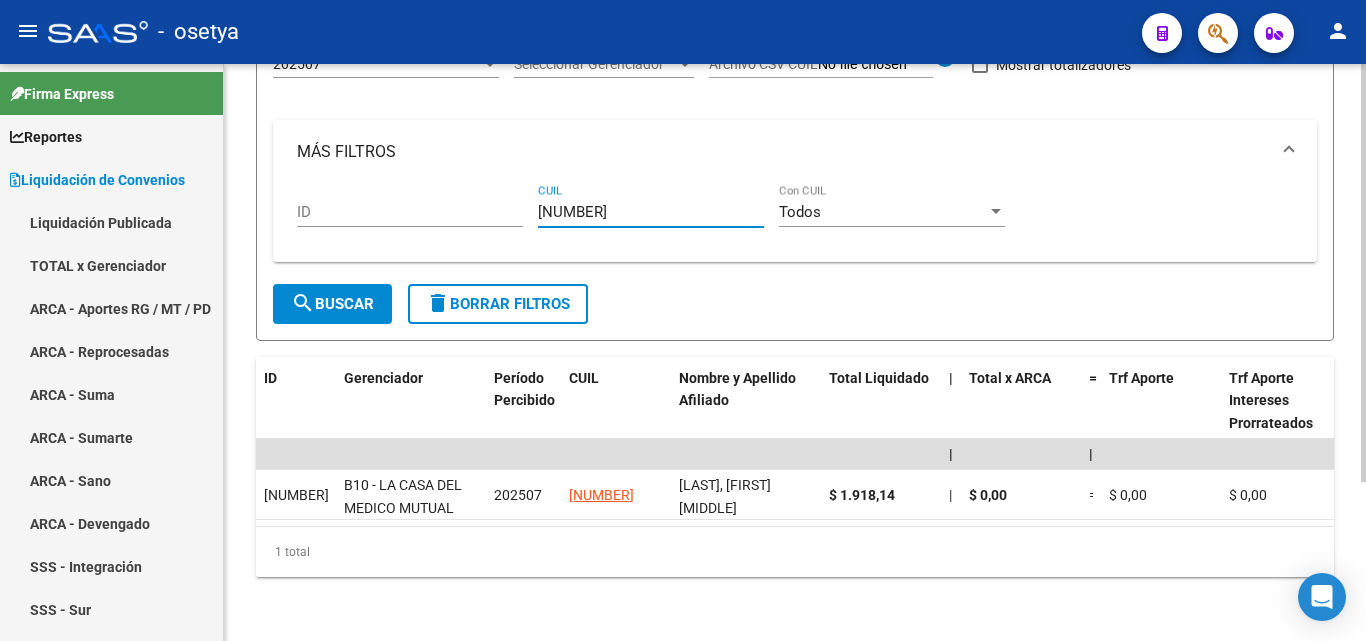 type on "20-33765364-3" 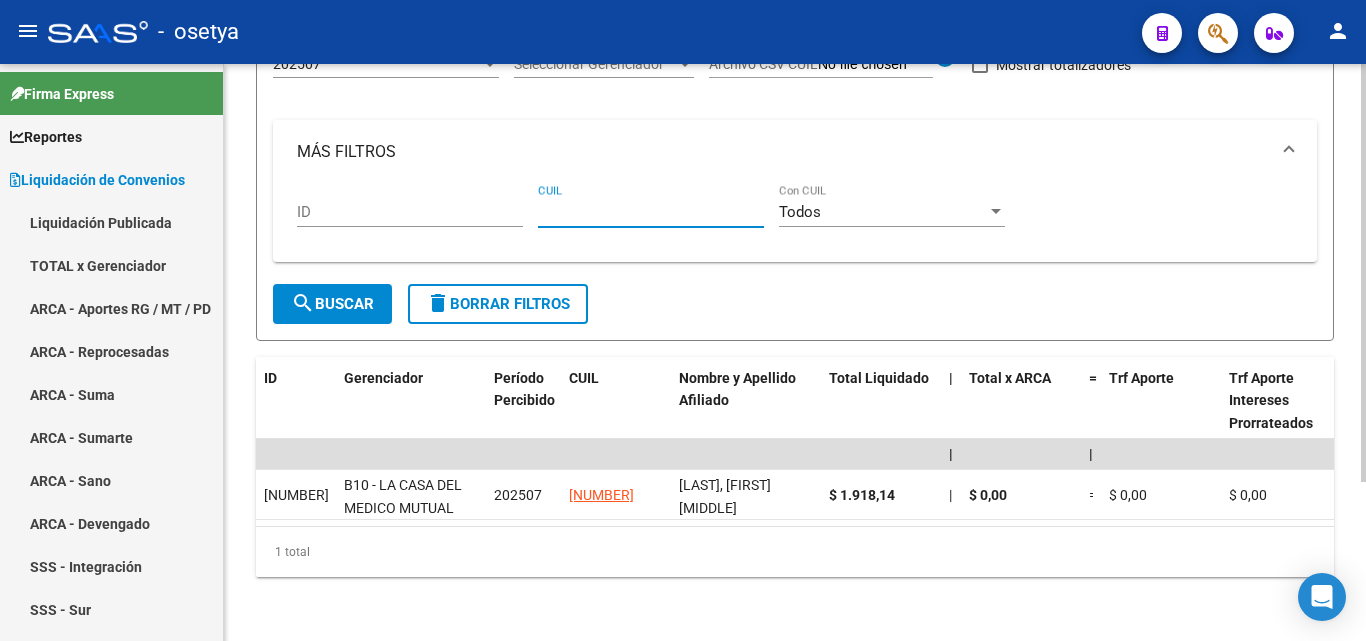 paste on "20-37230392-2" 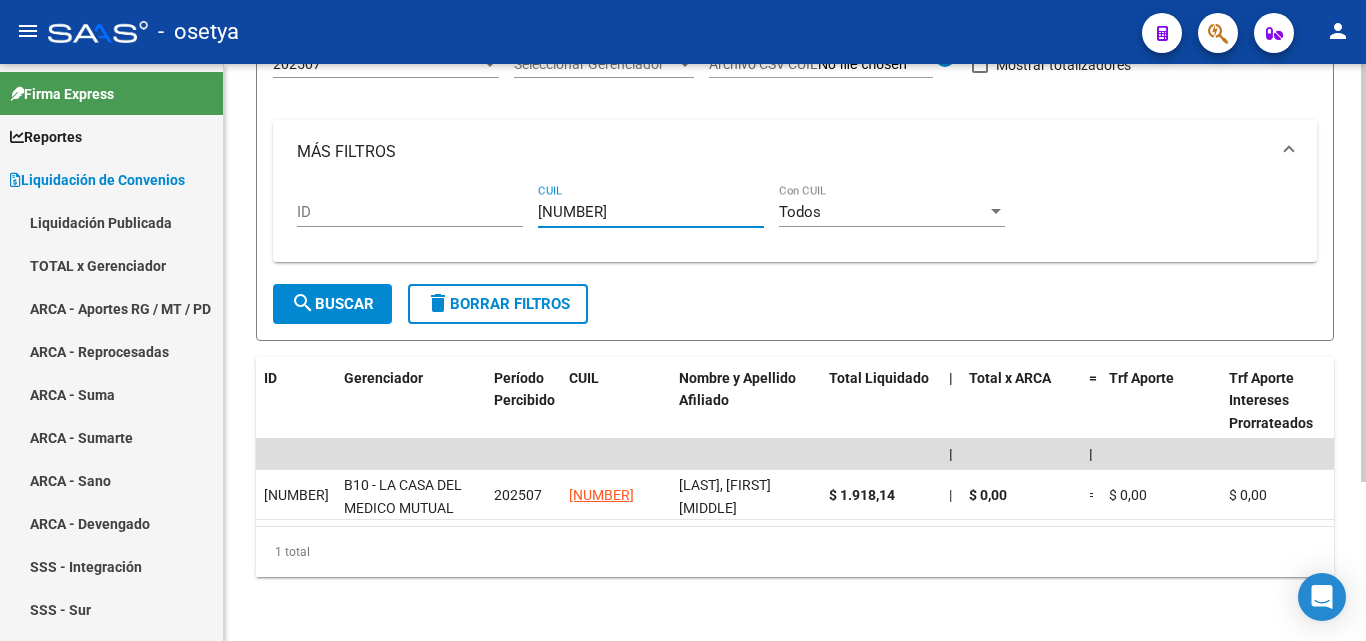 type on "20-37230392-2" 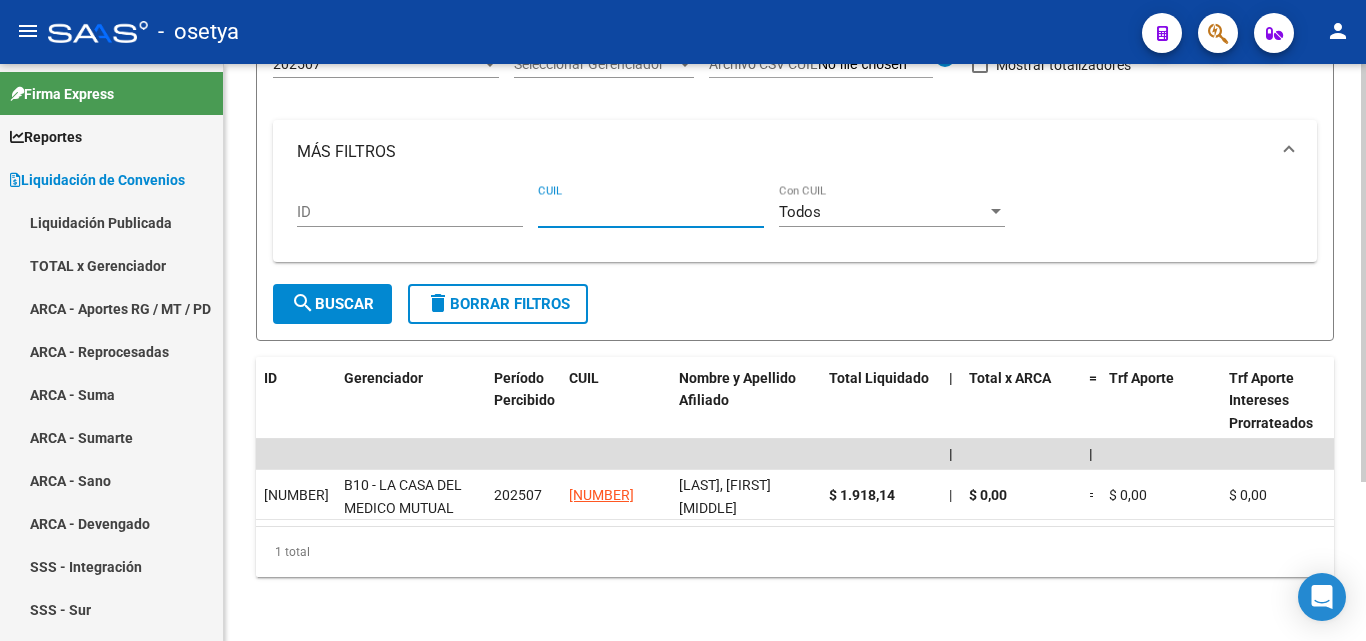 paste on "20-13032056-3" 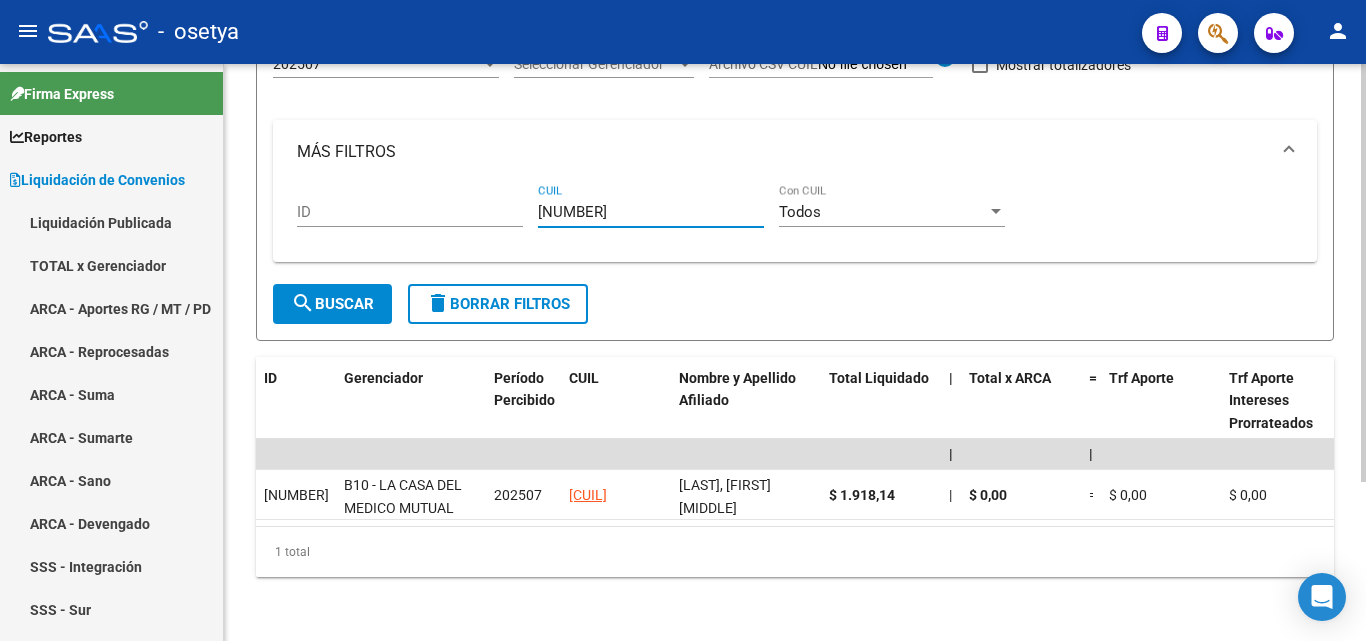 type on "20-13032056-3" 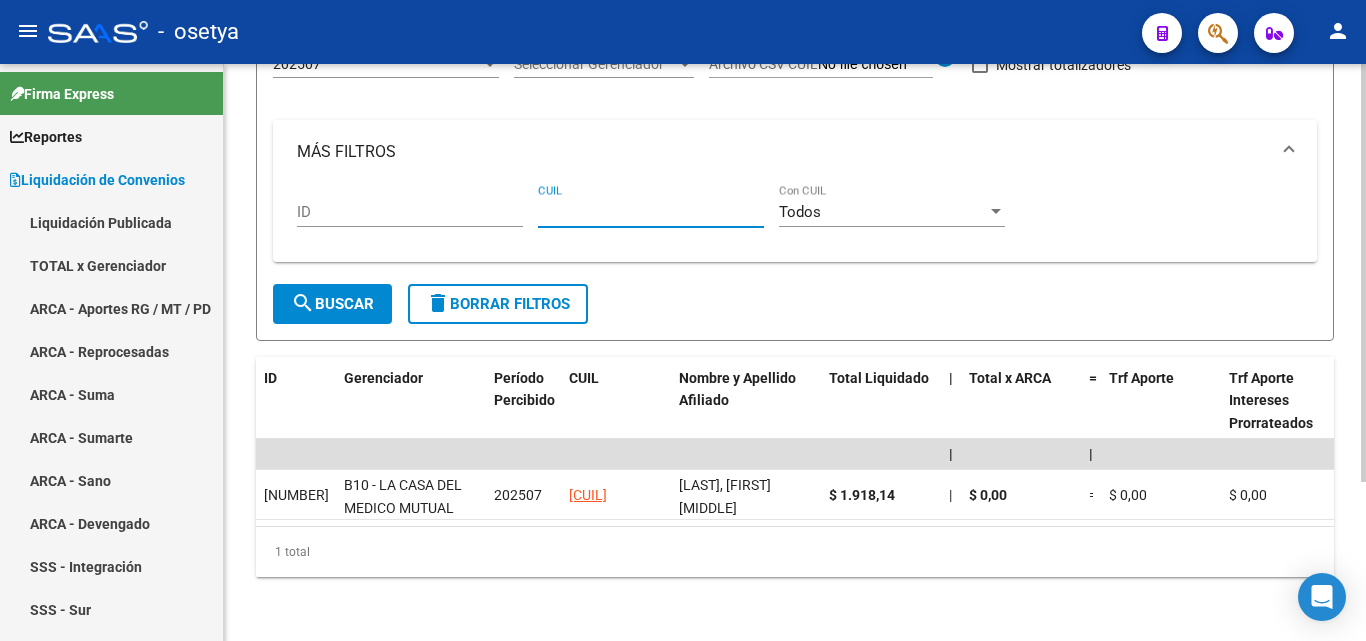 paste on "20-36736745-9" 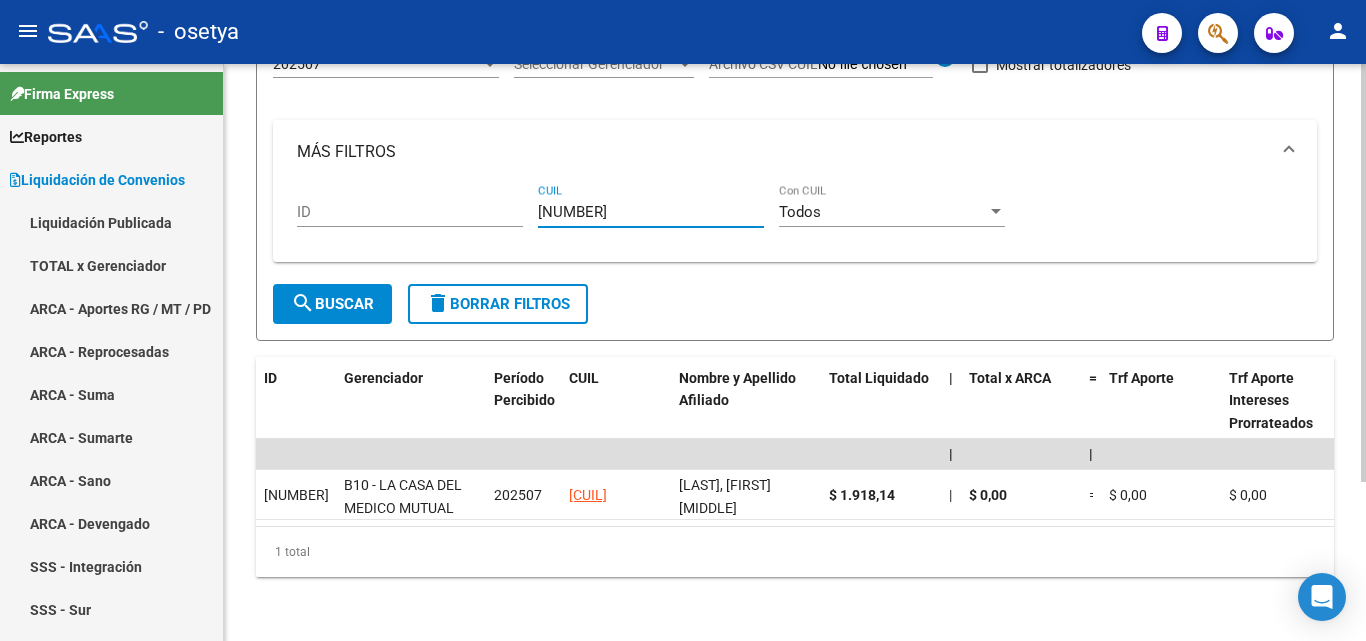 type on "20-36736745-9" 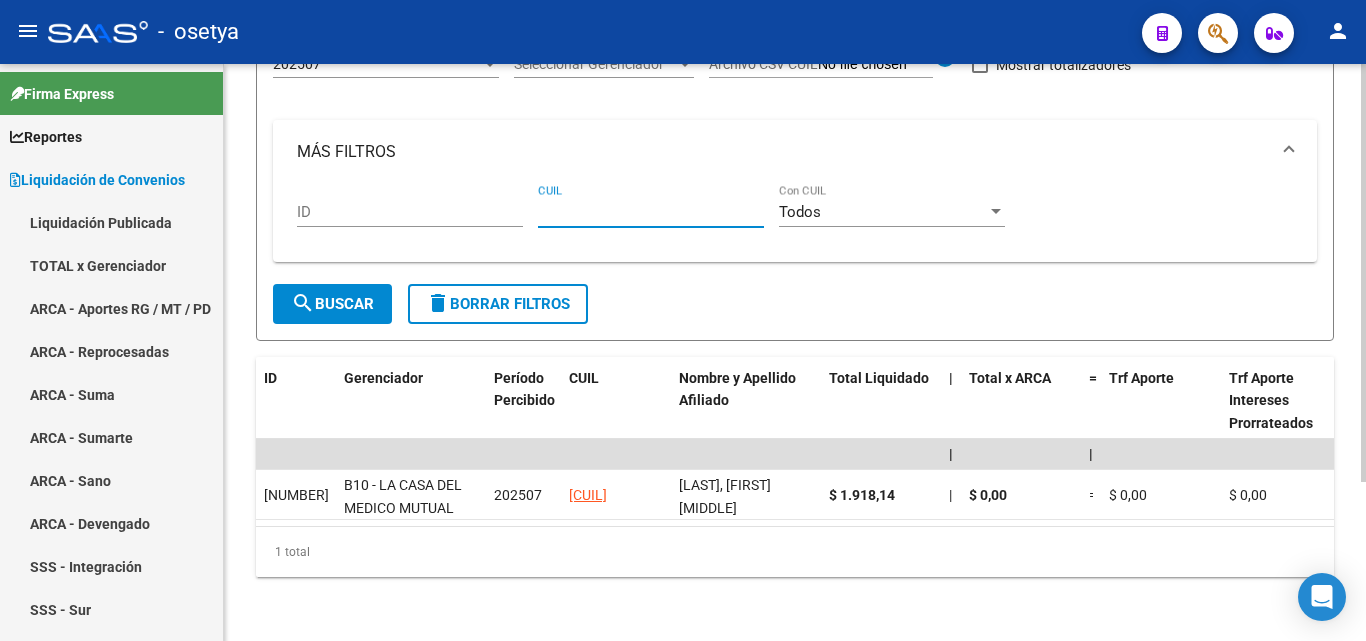 paste on "20-34023899-1" 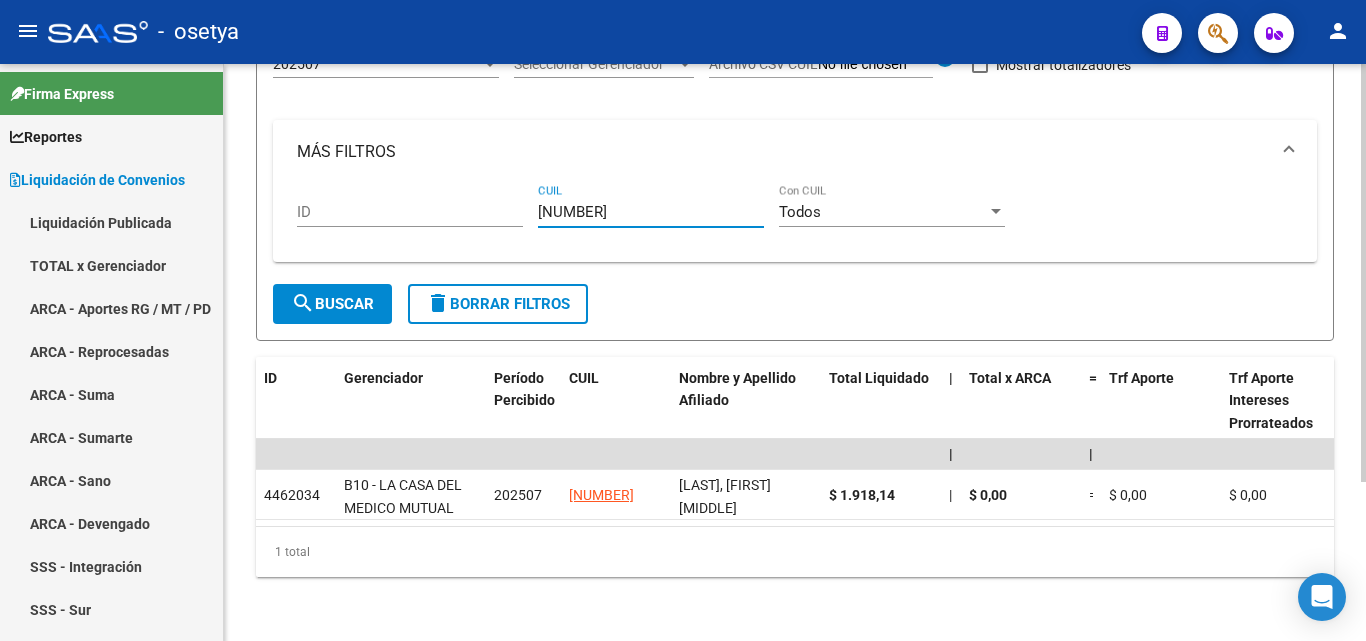 type on "20-34023899-1" 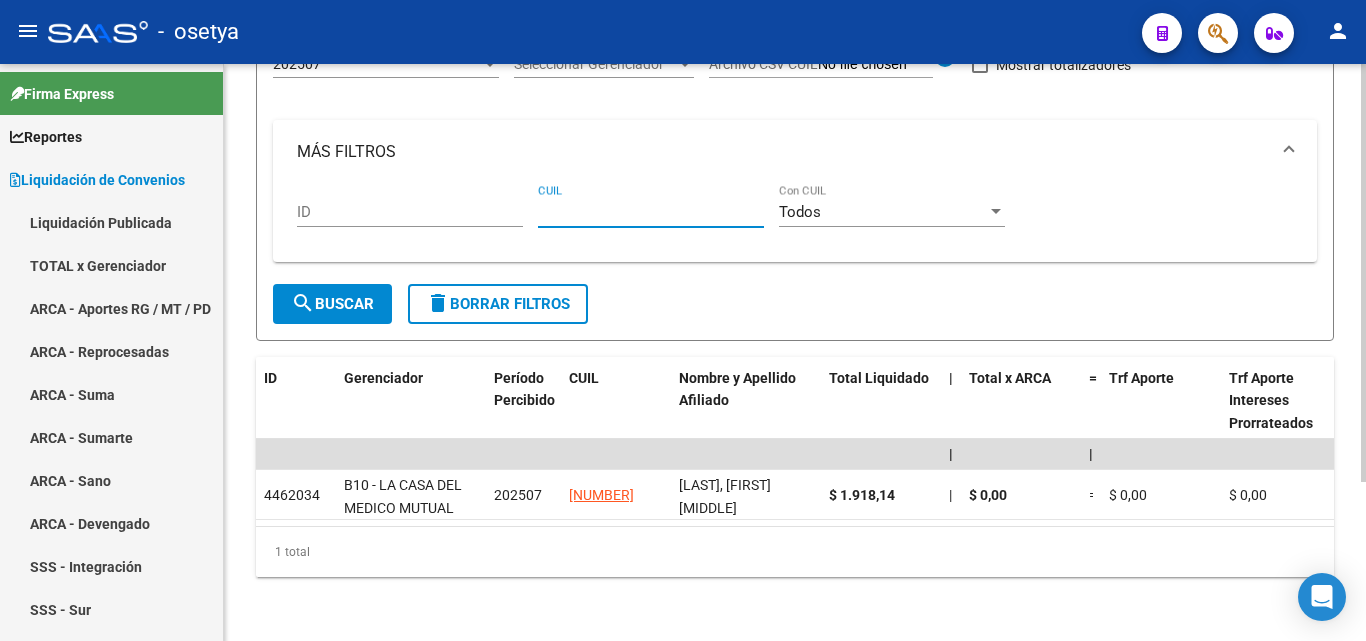 paste on "27-33123431-7" 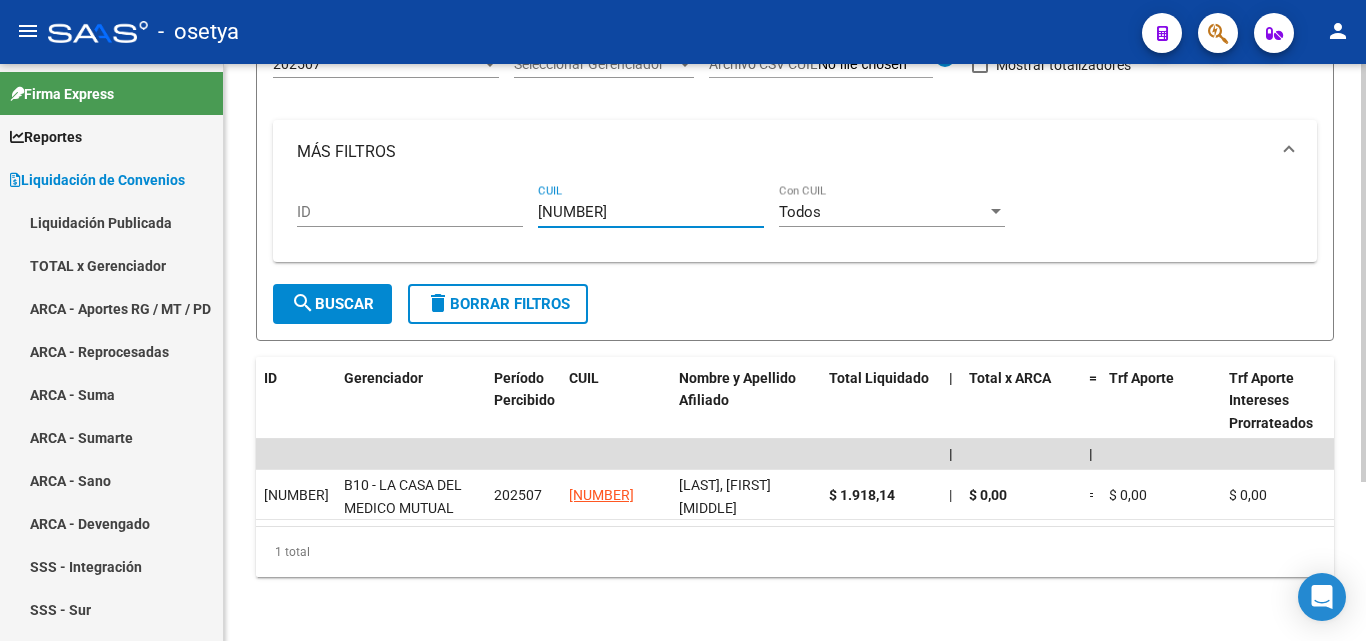 type on "27-33123431-7" 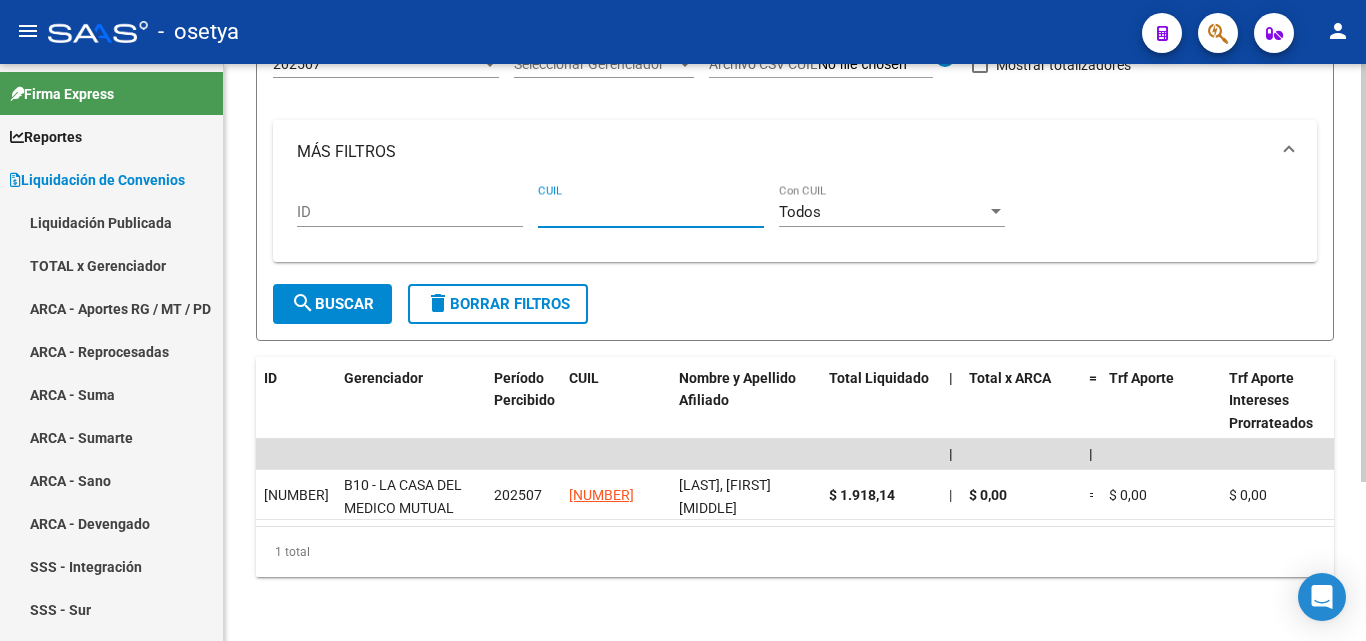 paste on "24-27224883-0" 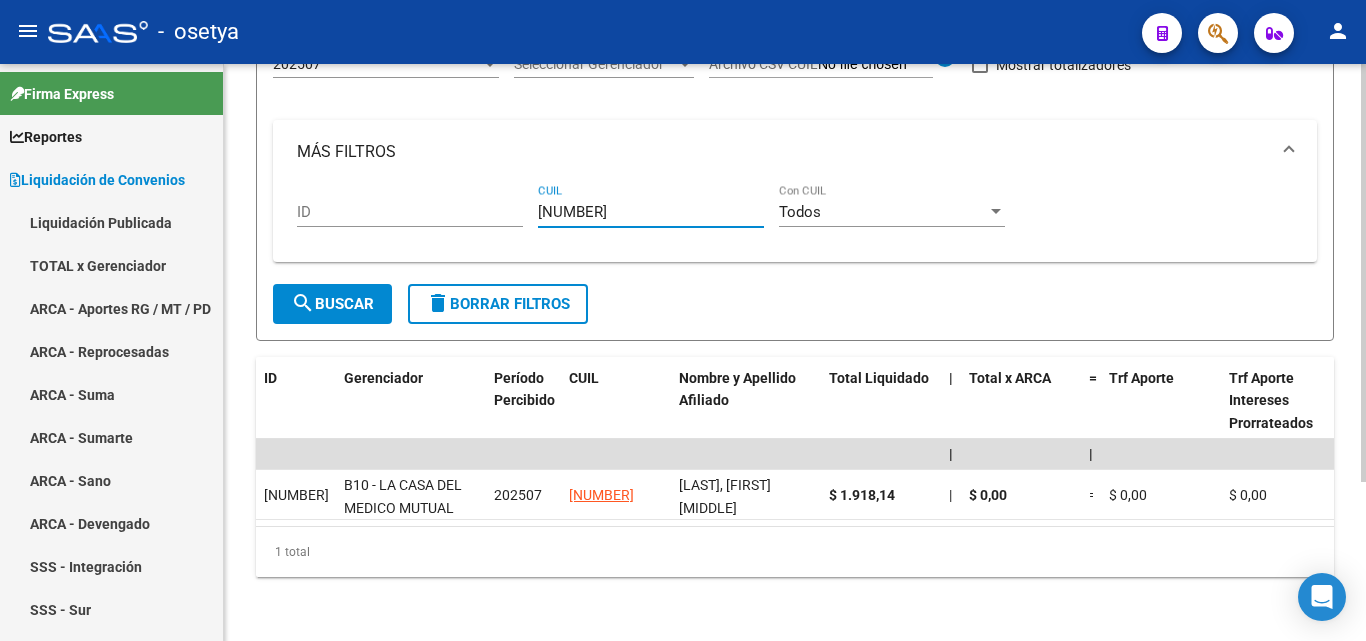 type on "24-27224883-0" 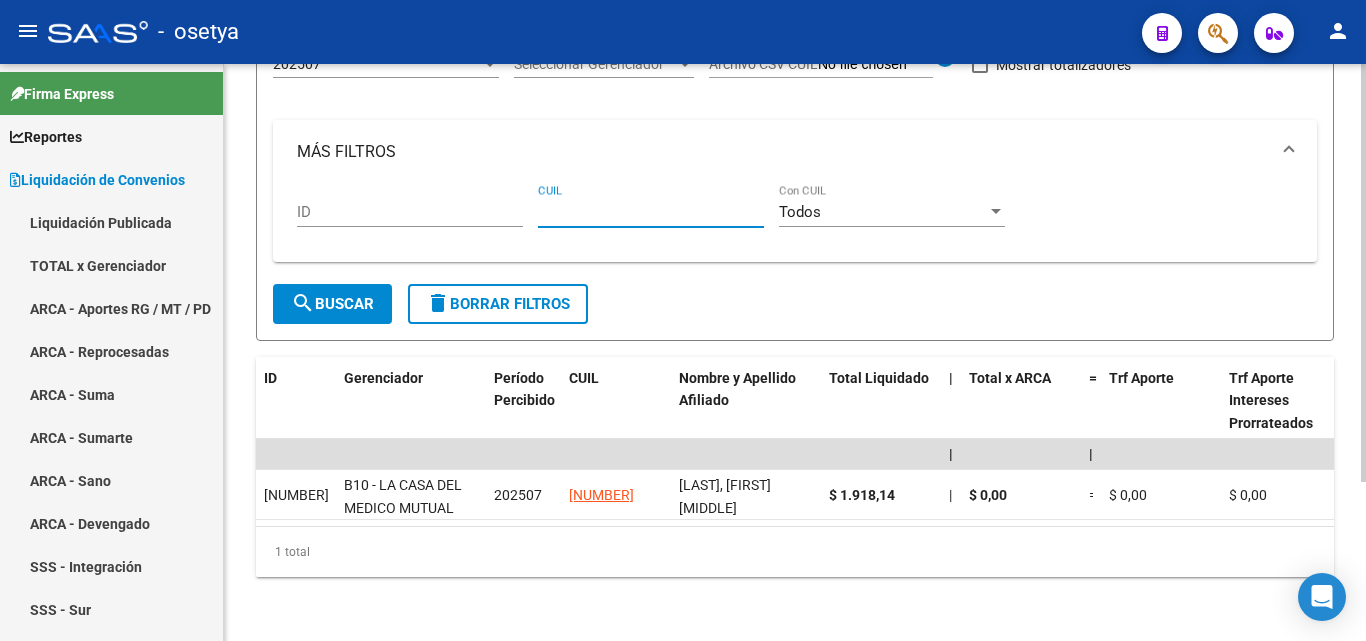 paste on "20-29099164-2" 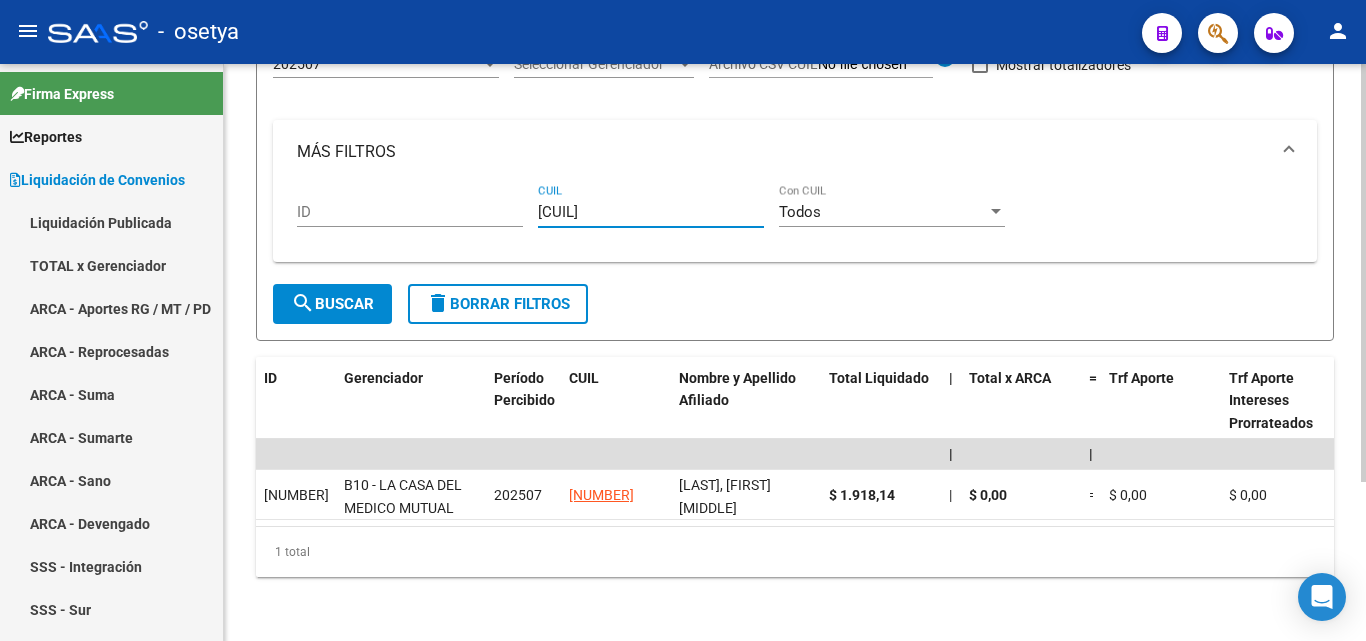 type on "20-29099164-2" 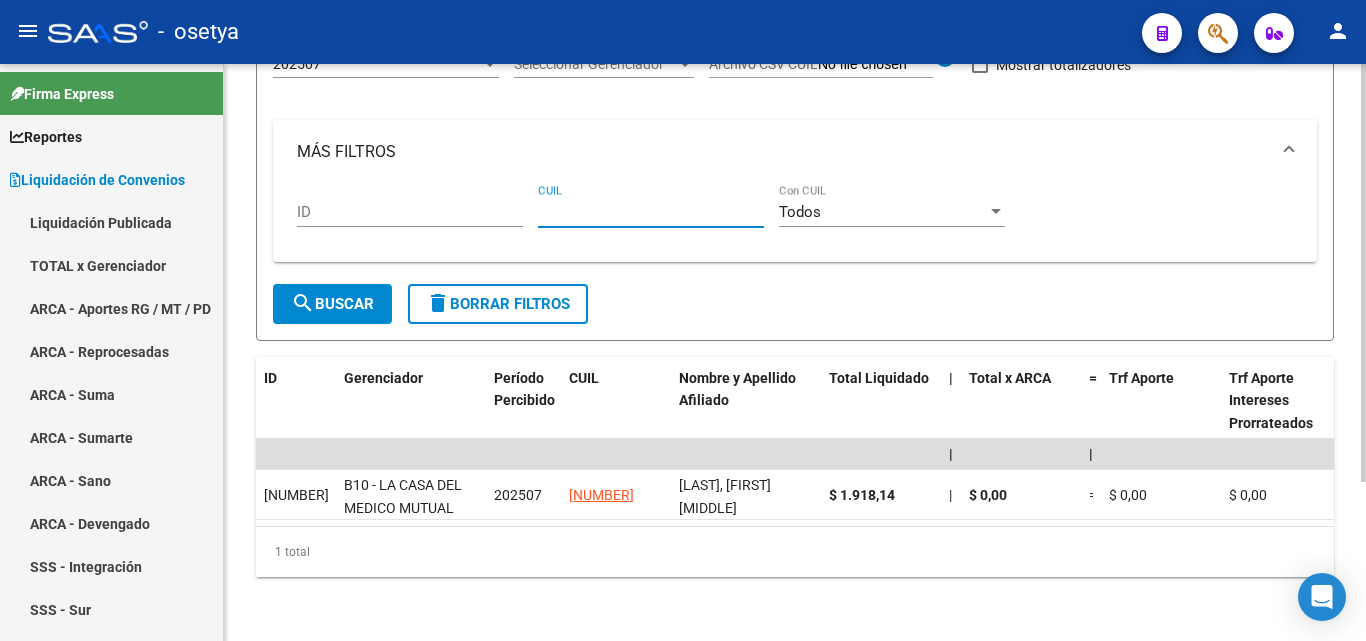paste on "20-42327551-1" 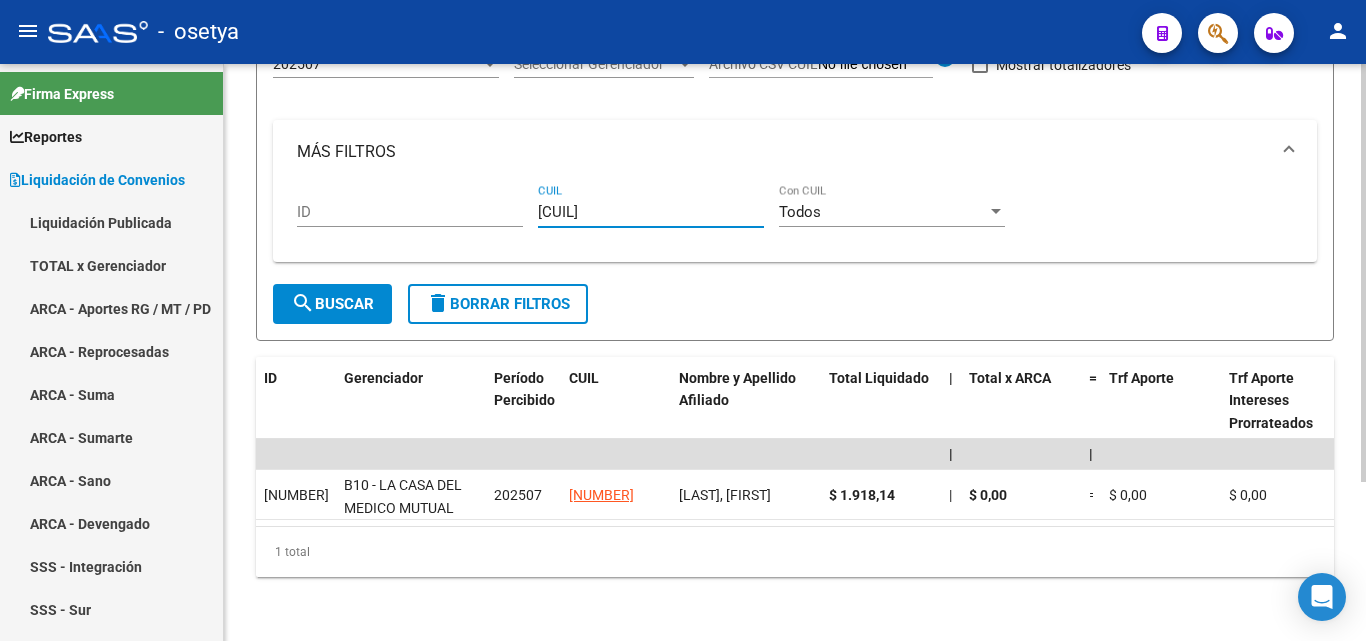 type on "20-42327551-1" 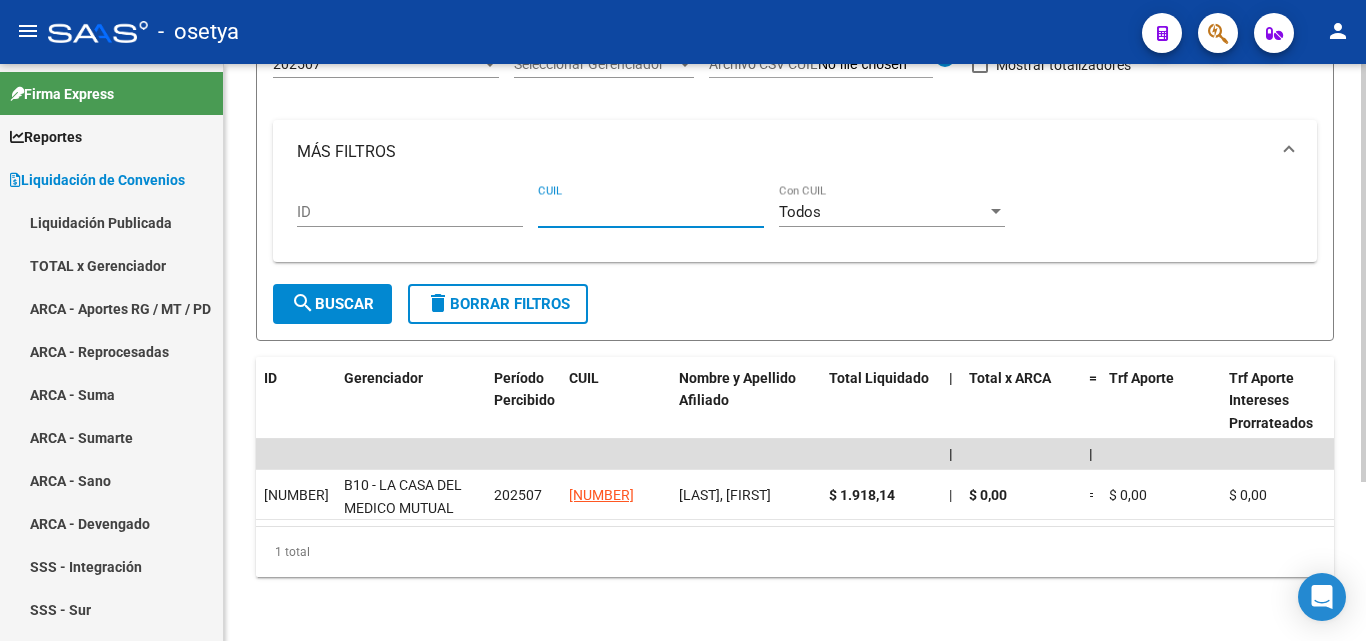 paste on "20-27211724-2" 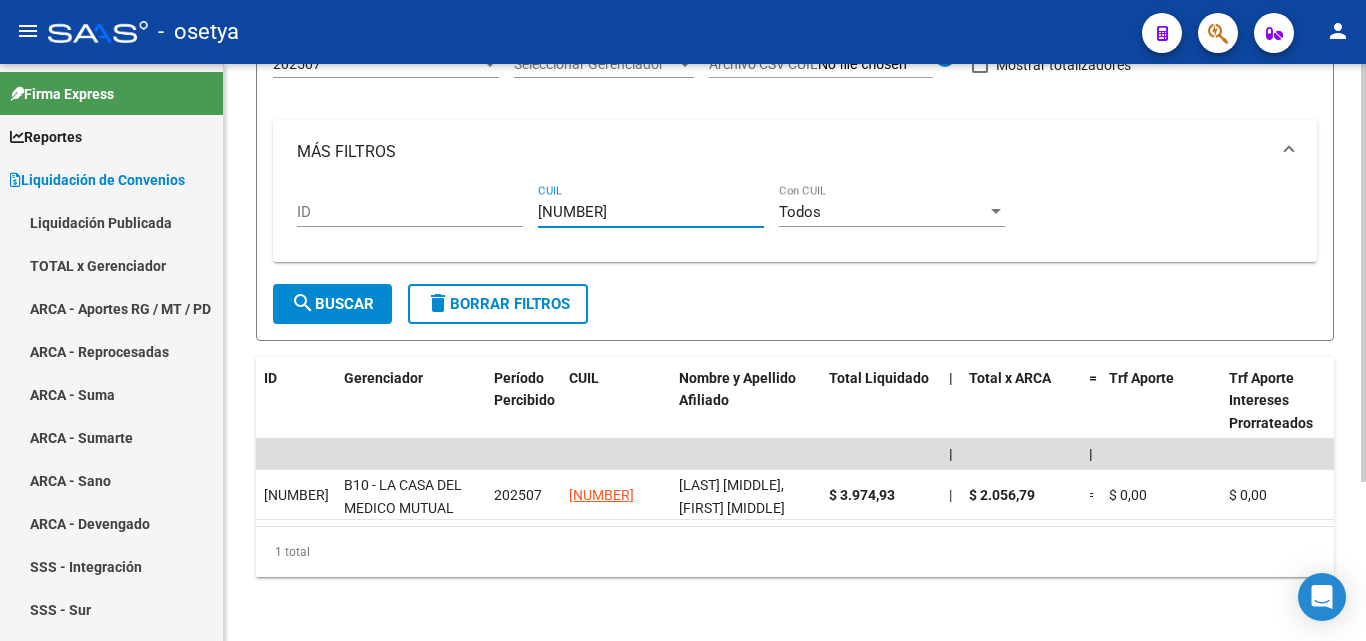 type on "20-27211724-2" 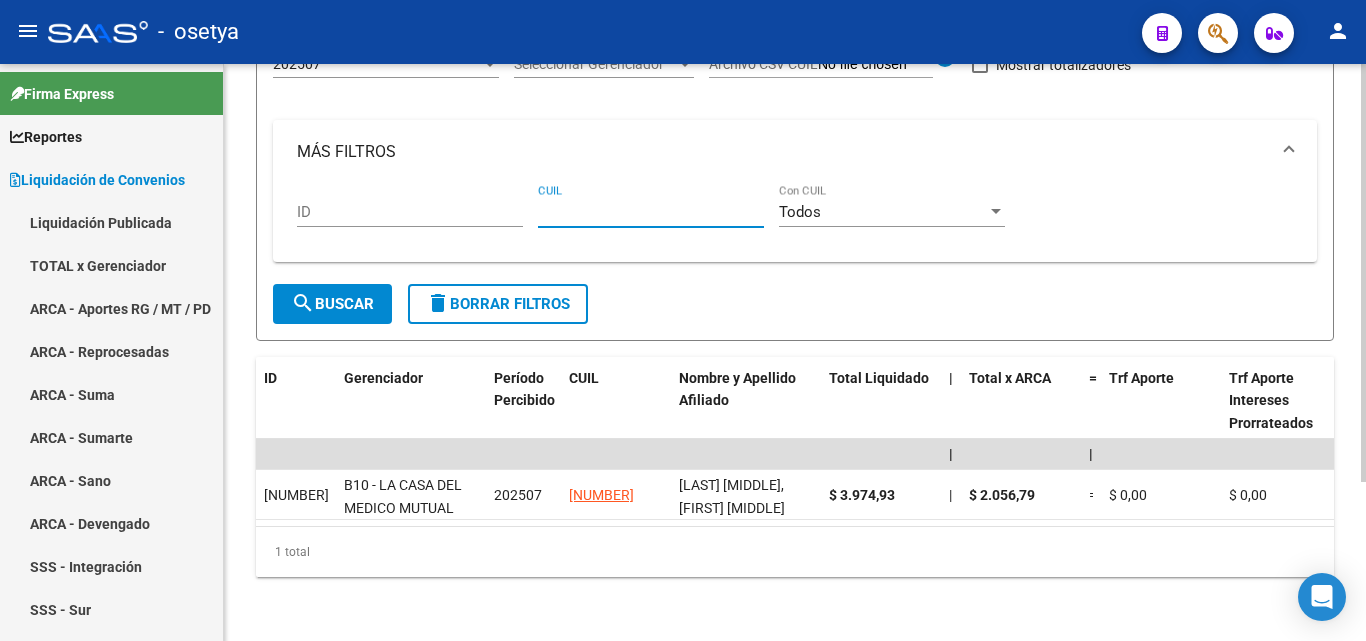 paste on "27-35132966-7" 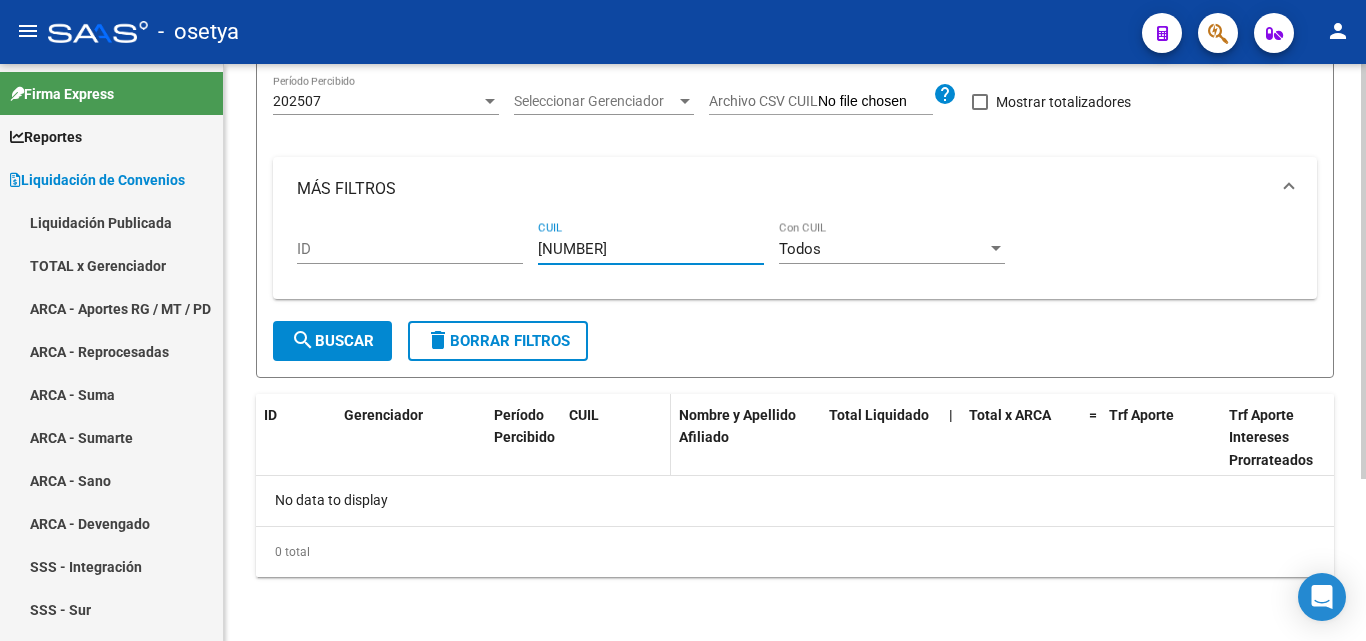 scroll, scrollTop: 167, scrollLeft: 0, axis: vertical 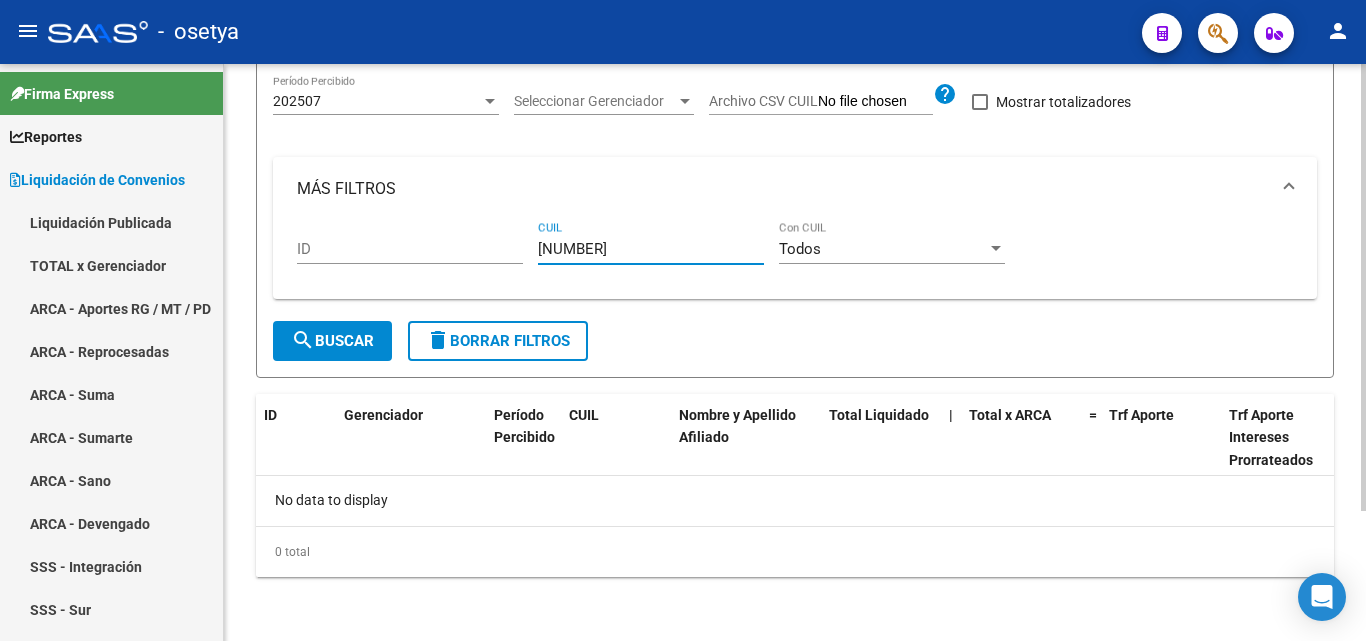 type on "27-35132966-7" 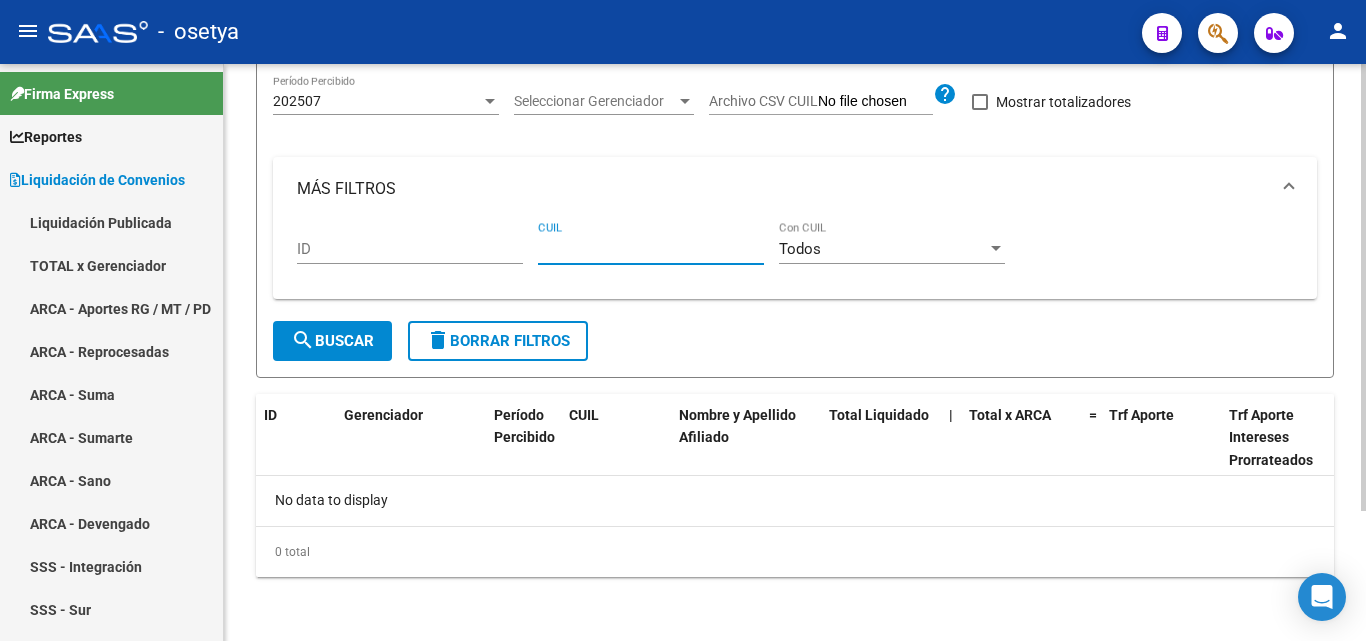 paste on "27-31520739-3" 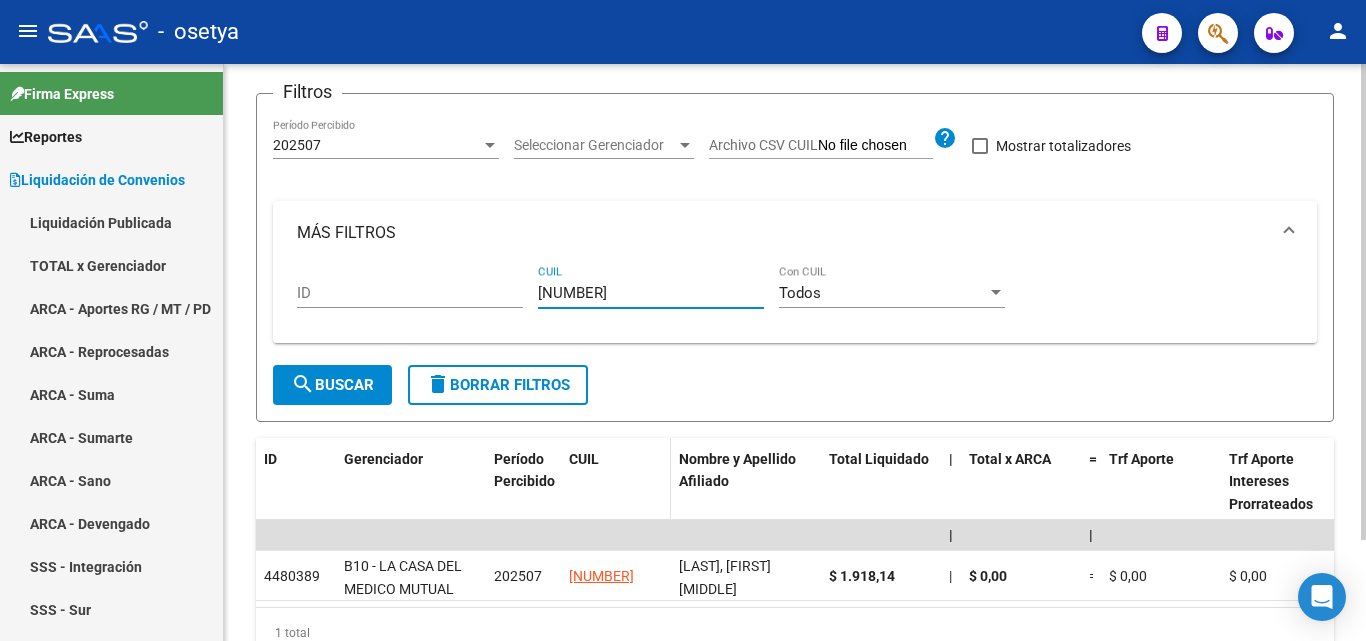 scroll, scrollTop: 220, scrollLeft: 0, axis: vertical 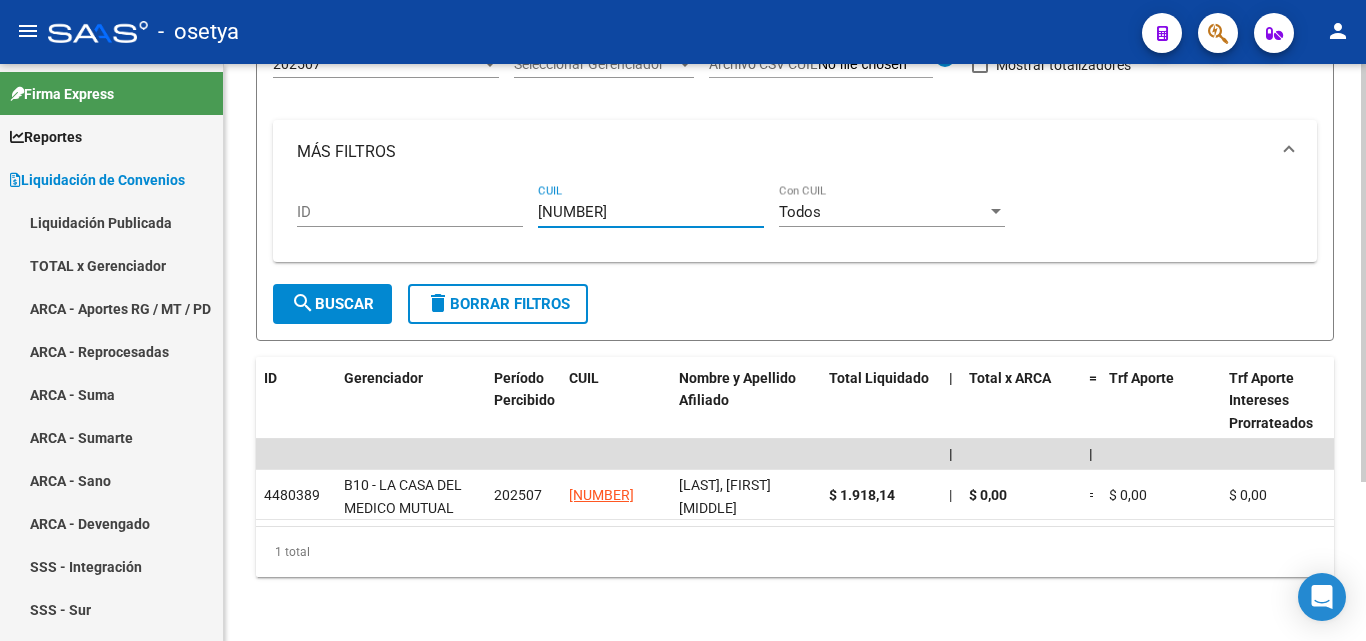 type on "27-31520739-3" 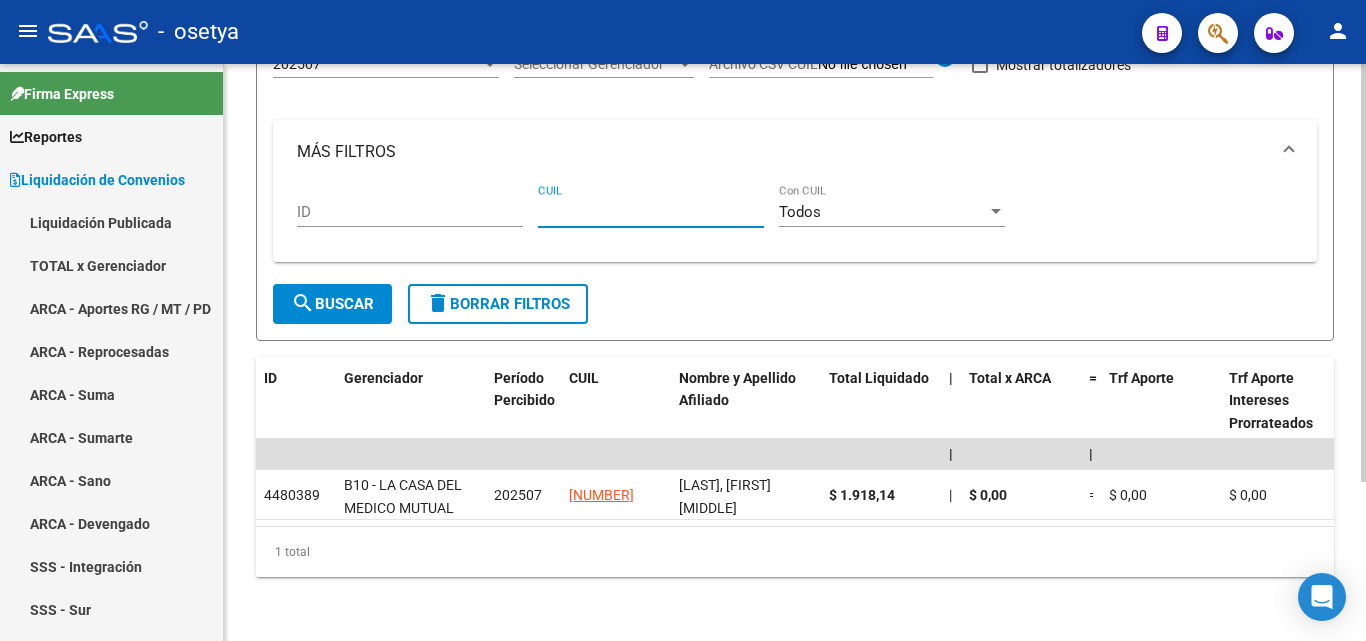 paste on "27-26877116-1" 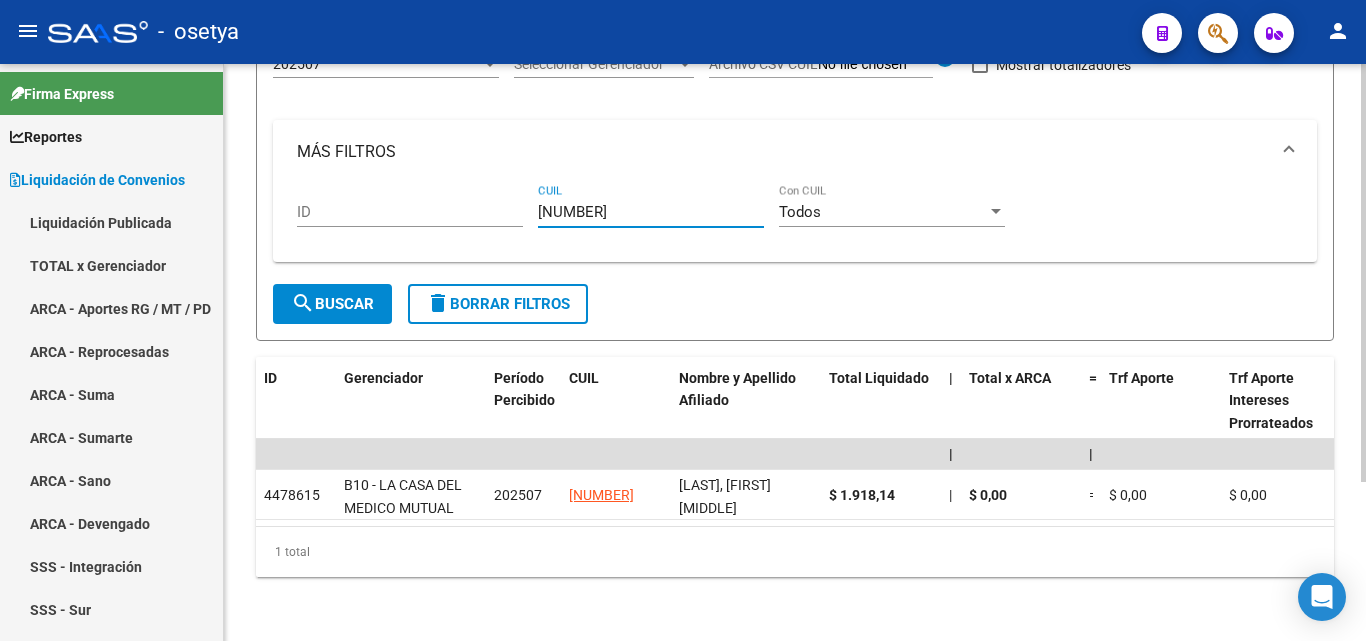 type on "27-26877116-1" 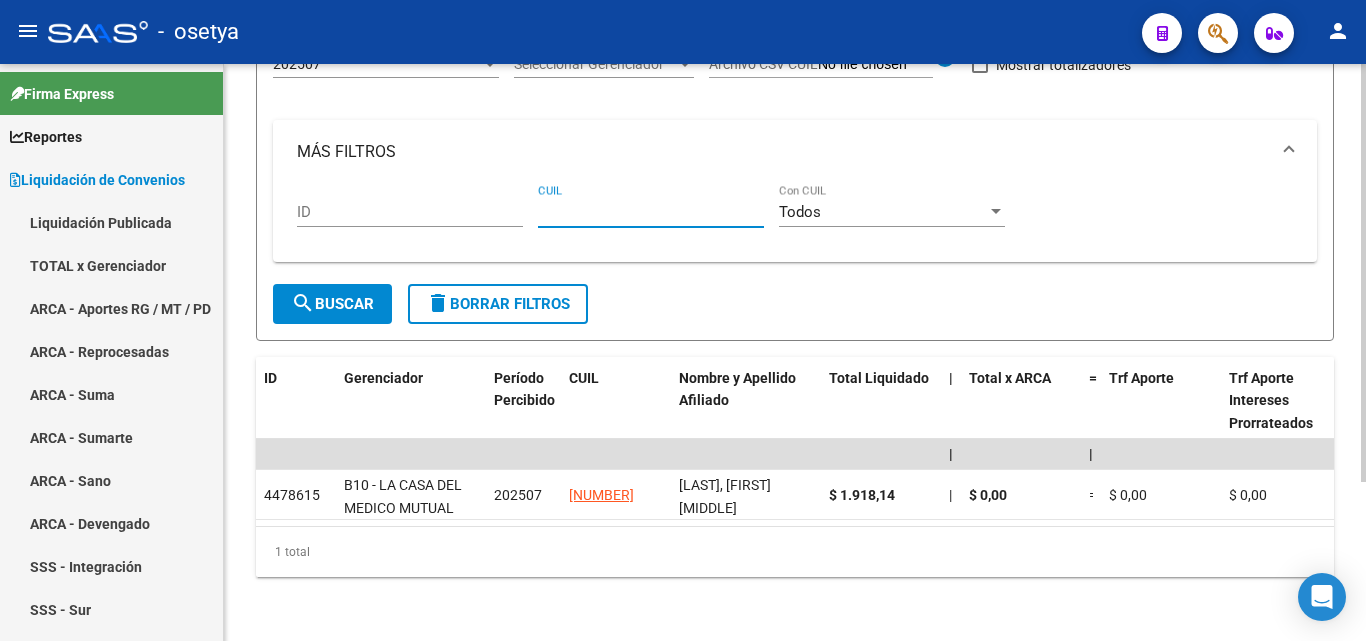 paste on "23-39570715-9" 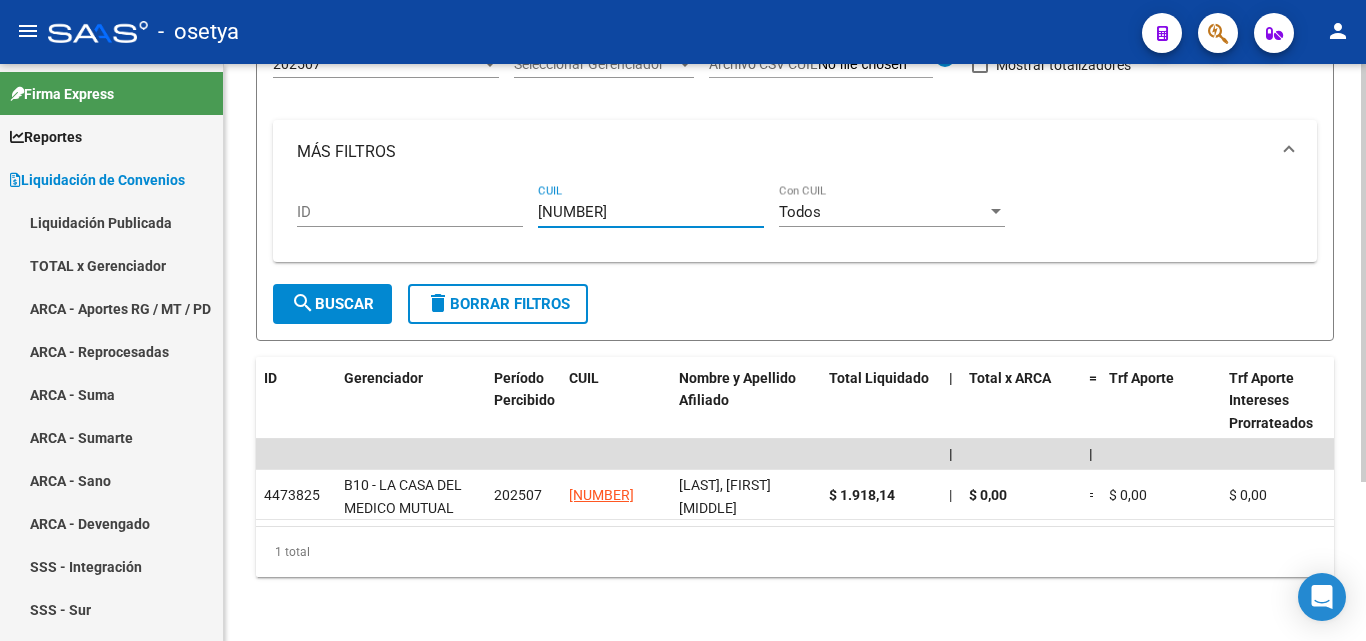 type on "23-39570715-9" 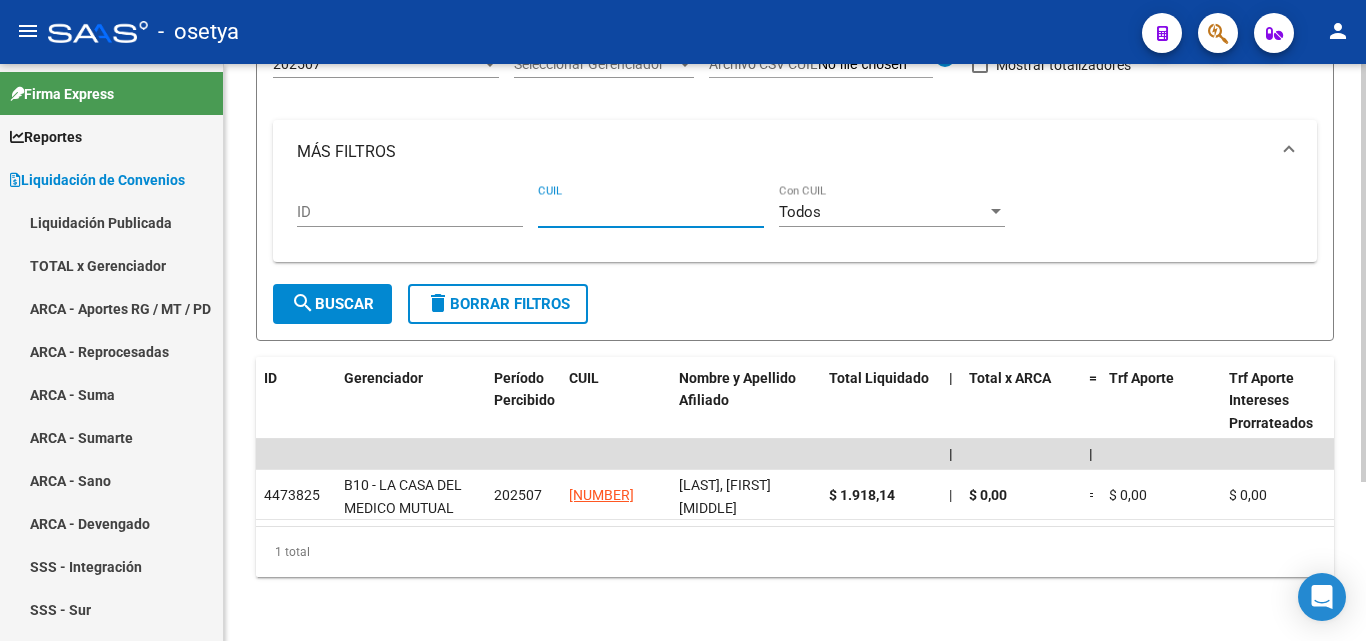 paste on "20-45949474-0" 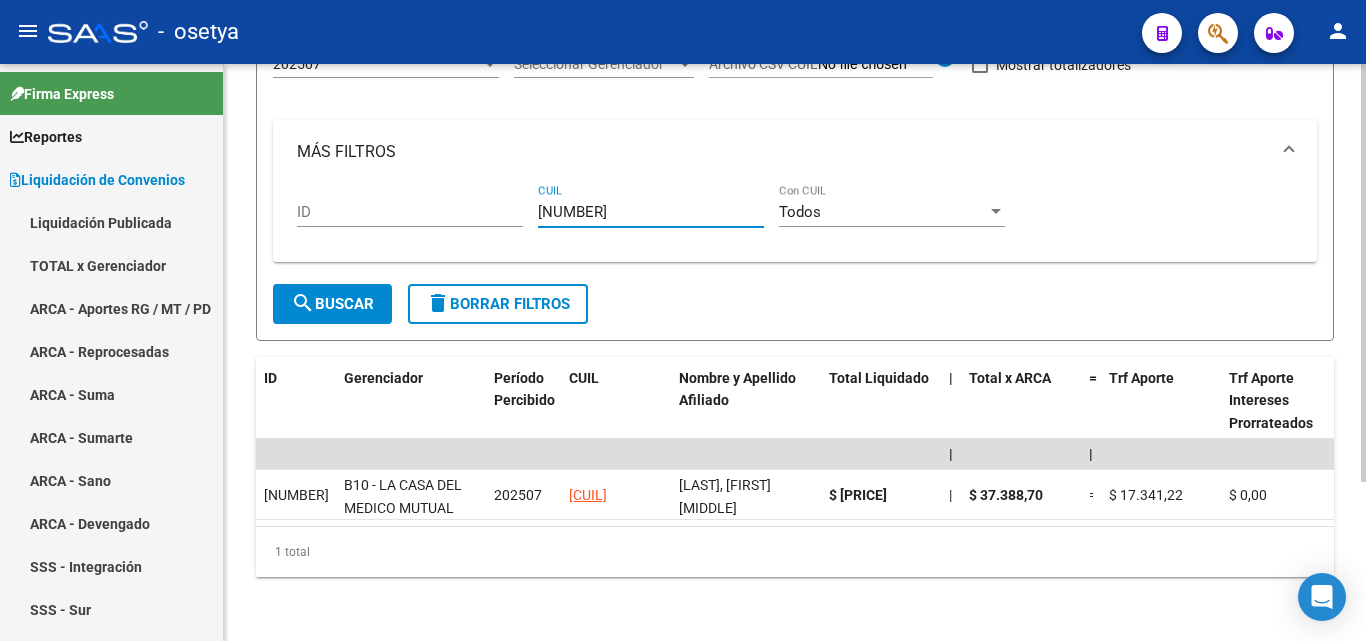 type on "20-45949474-0" 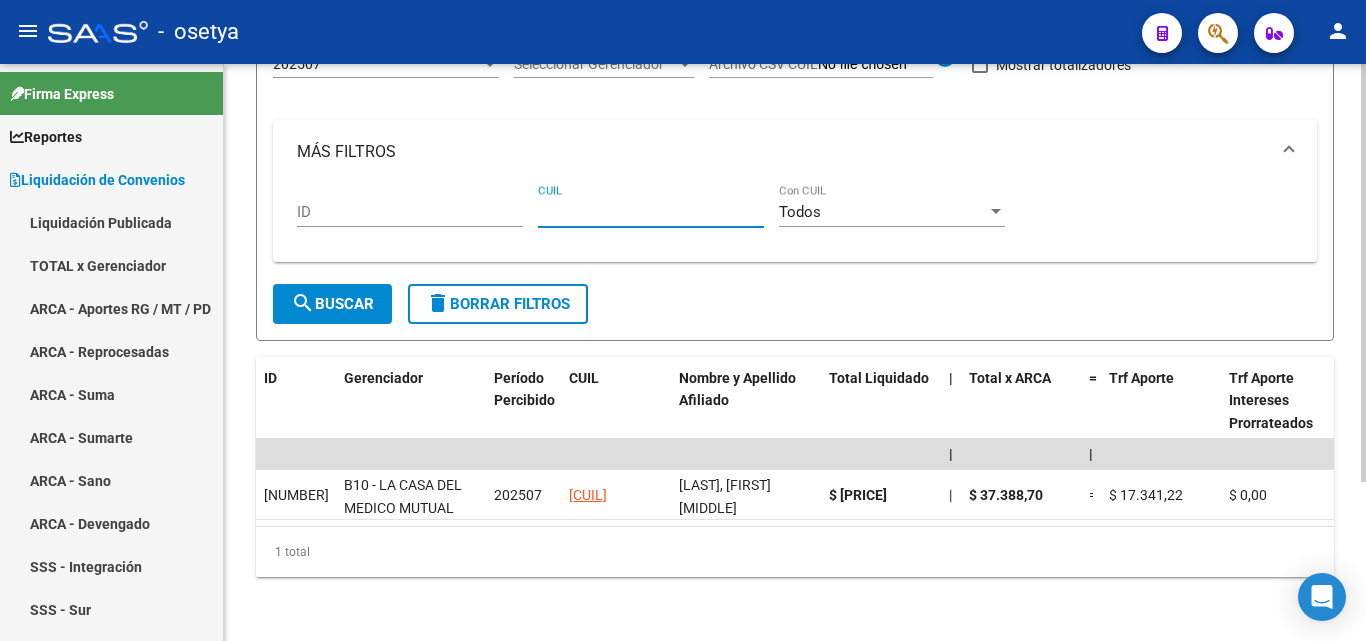 paste on "20-23317795-5" 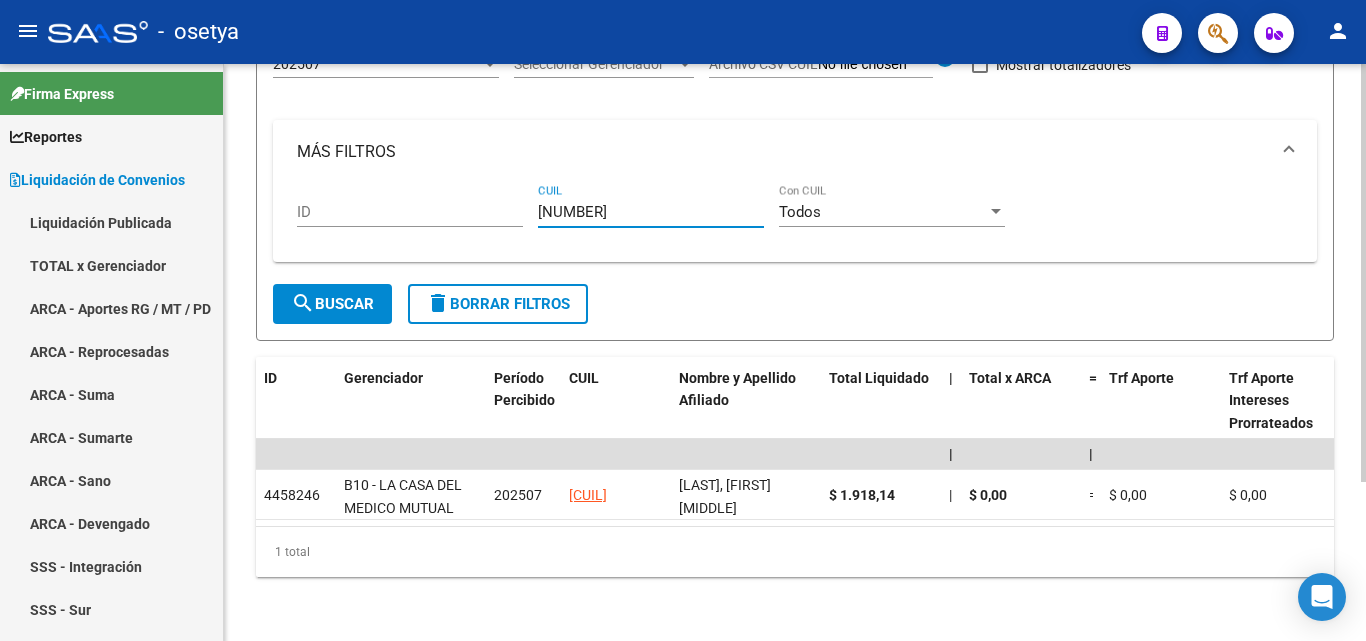 type on "20-23317795-5" 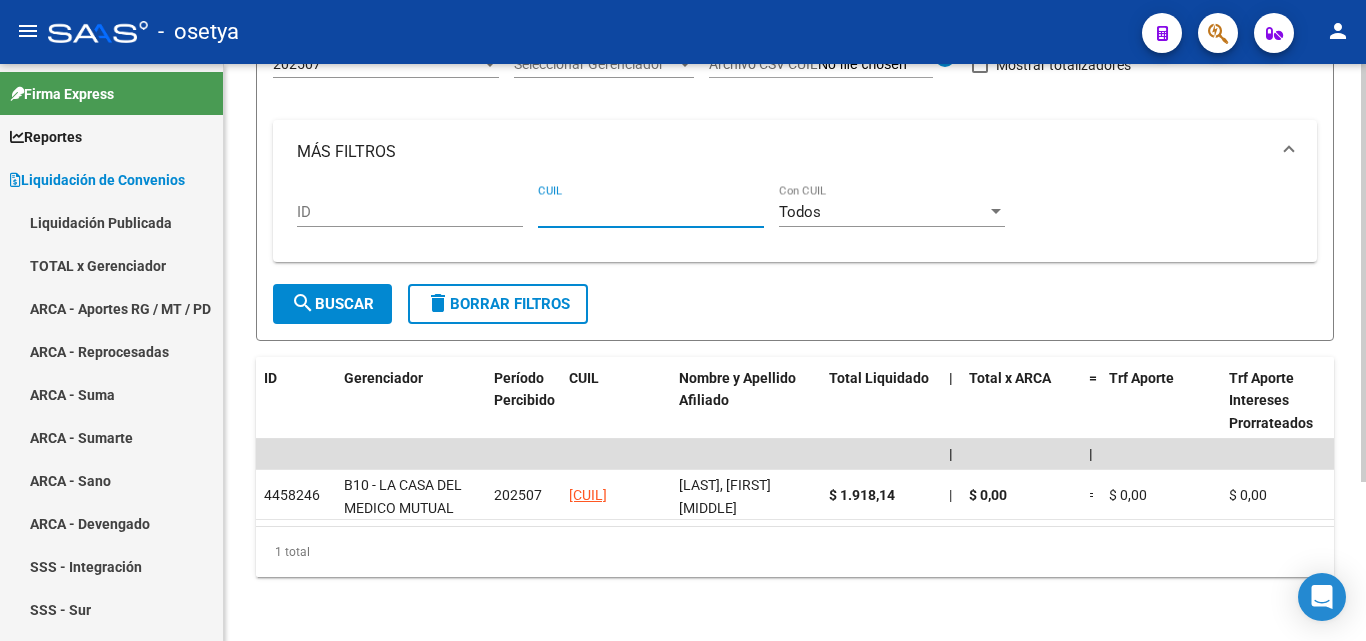 paste on "20-45493570-6" 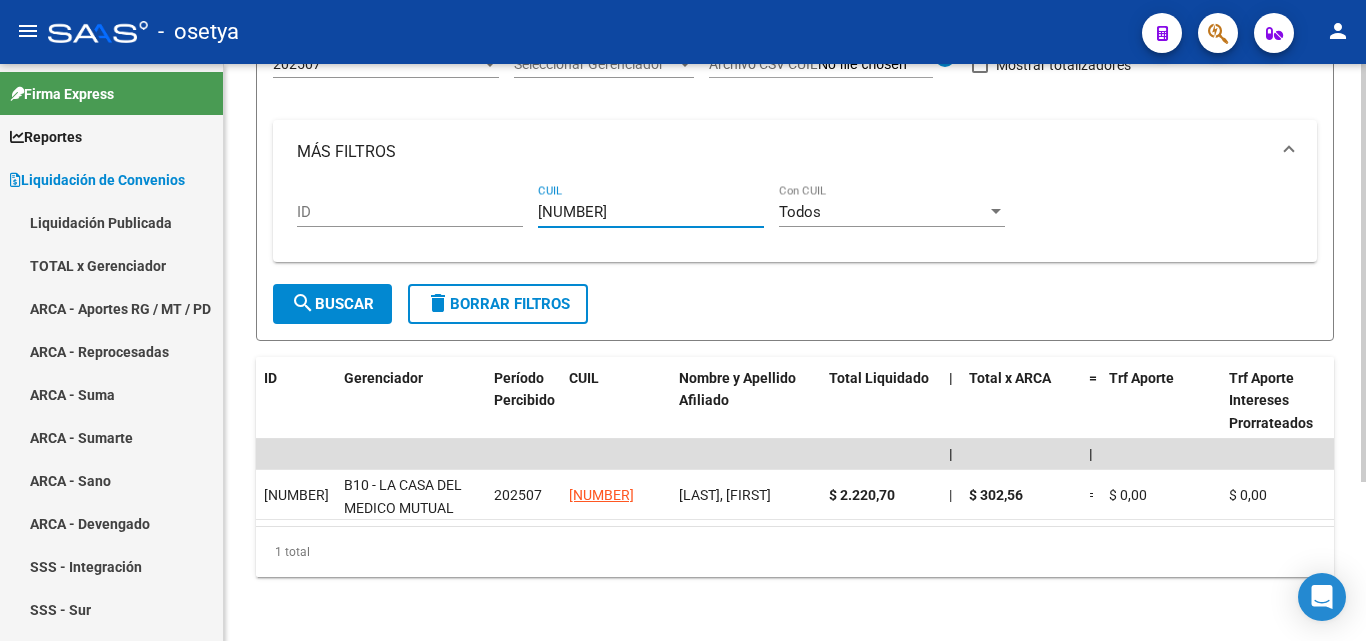 type on "20-45493570-6" 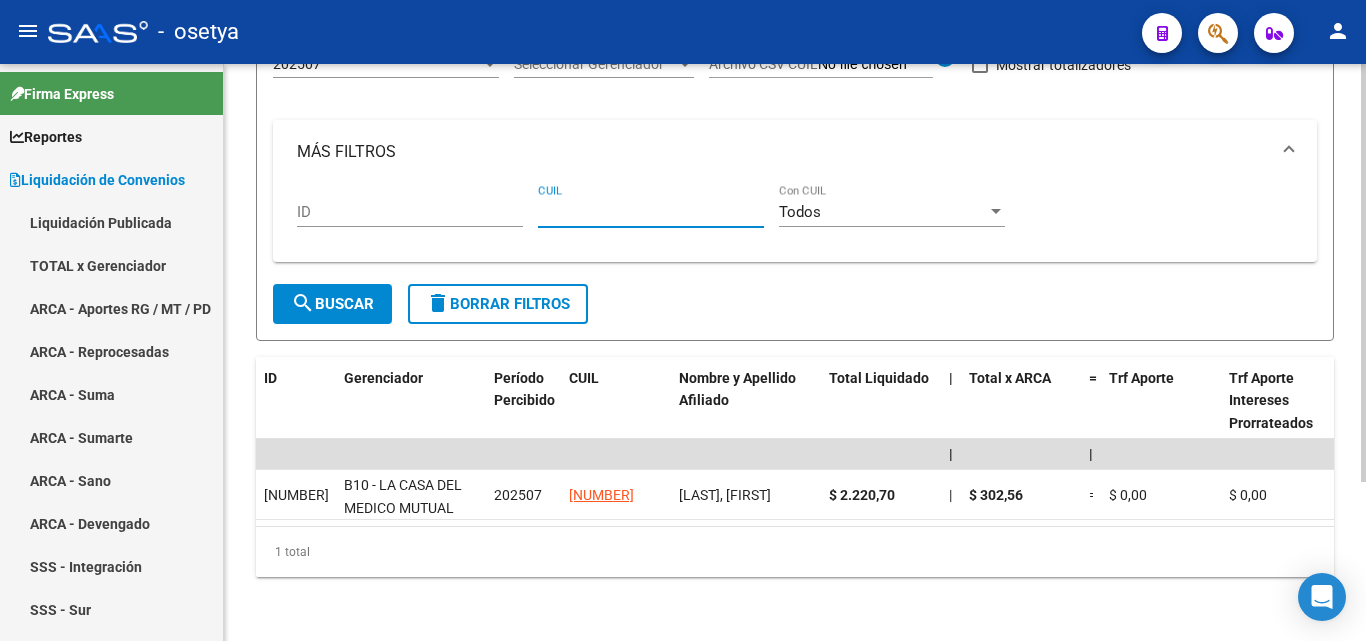 paste on "20-22857996-4" 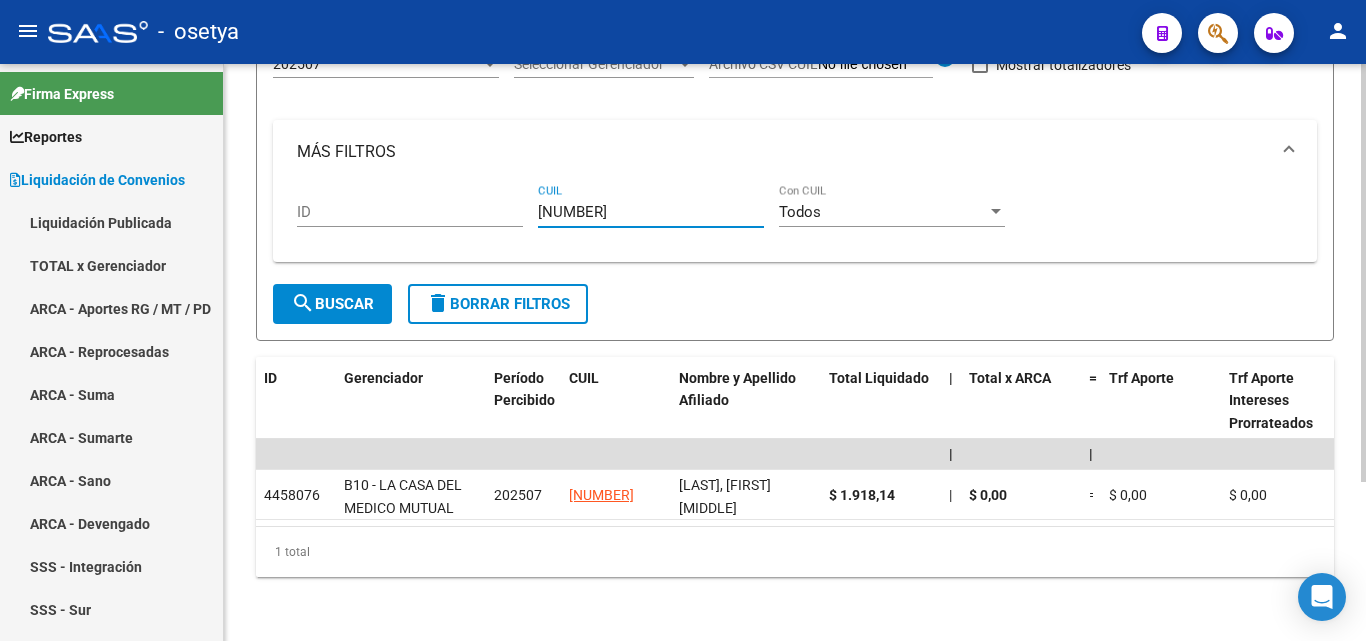 type on "20-22857996-4" 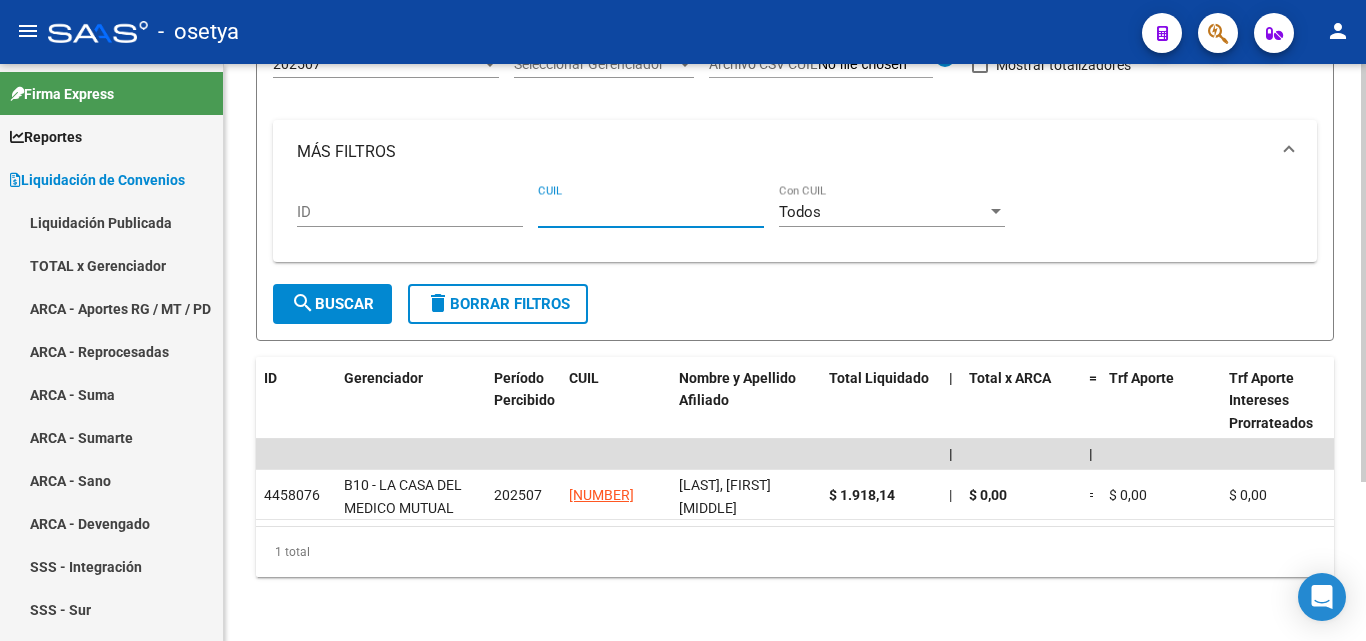 paste on "20-30630329-6" 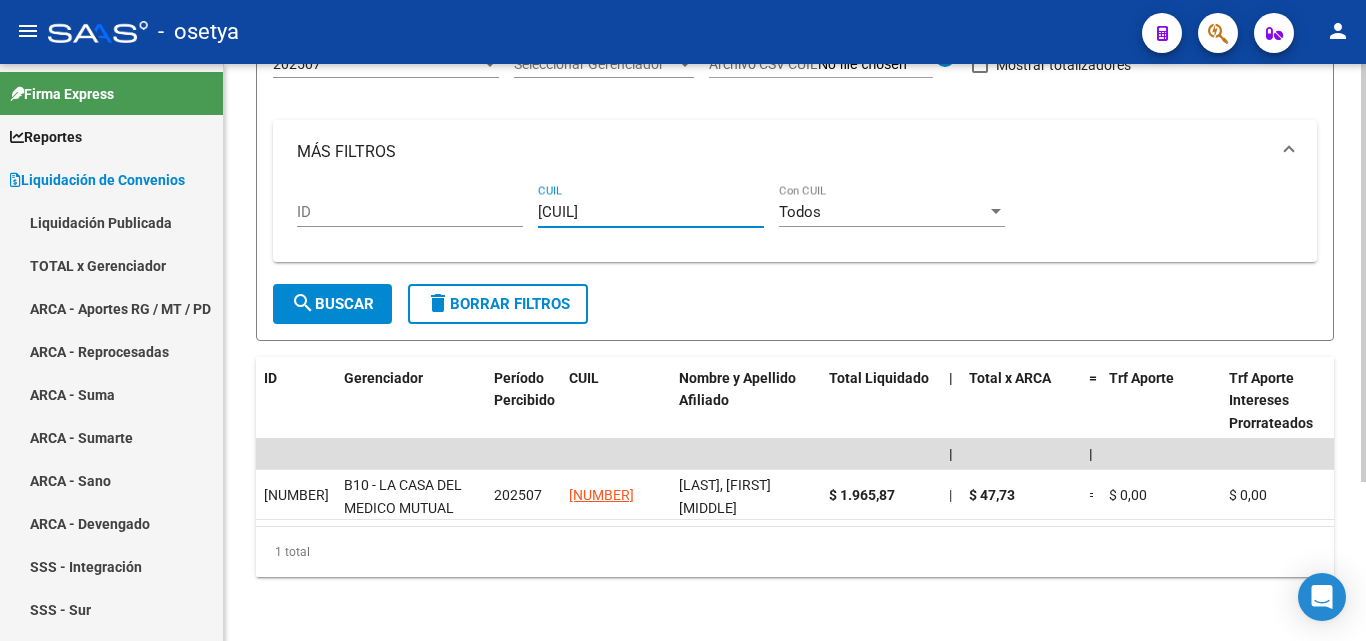 type on "20-30630329-6" 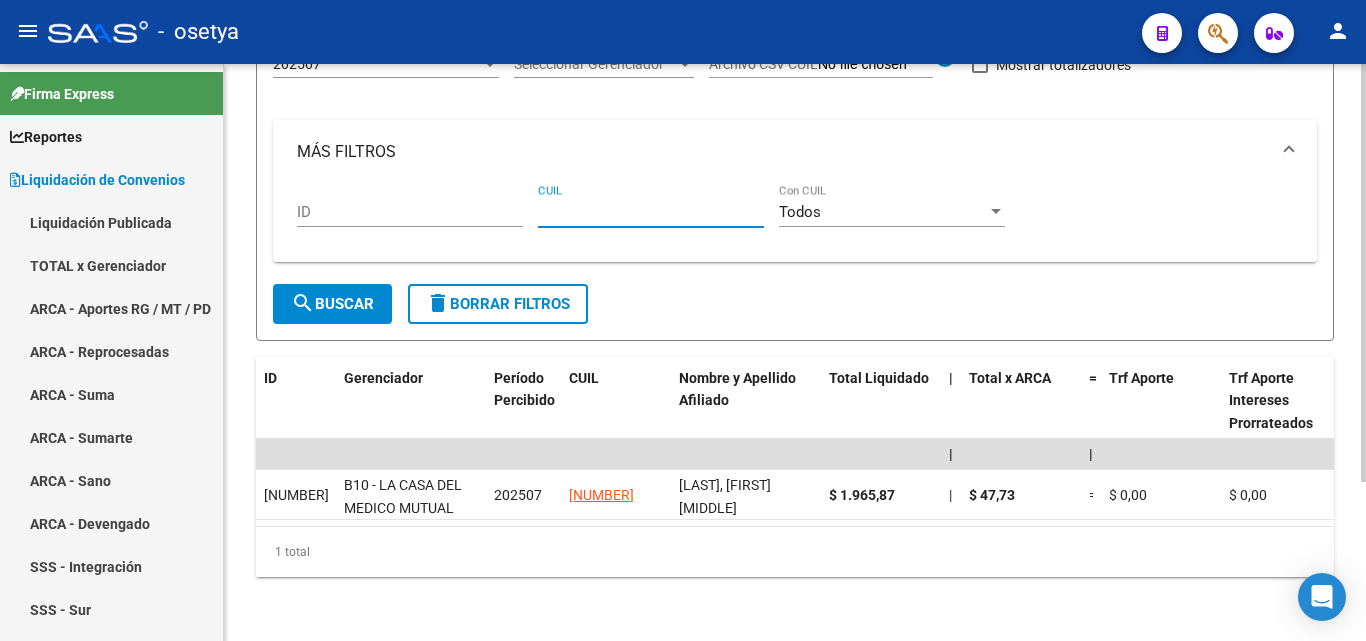 paste on "20-39119524-3" 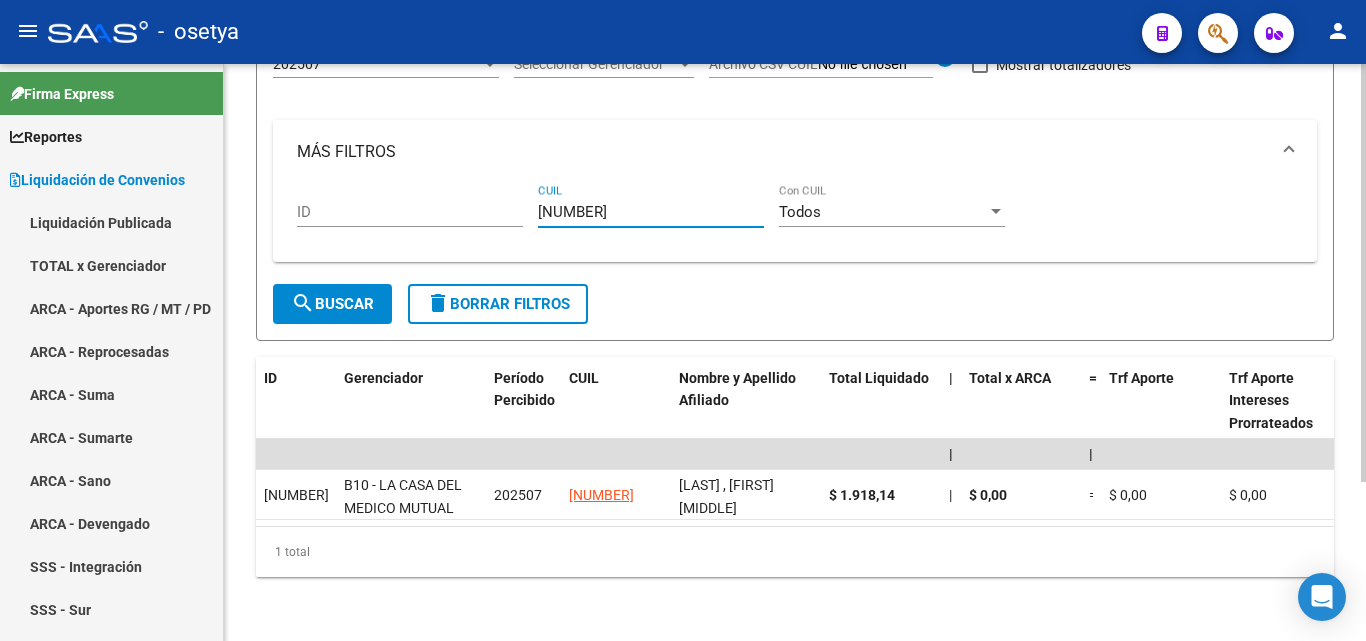 type on "20-39119524-3" 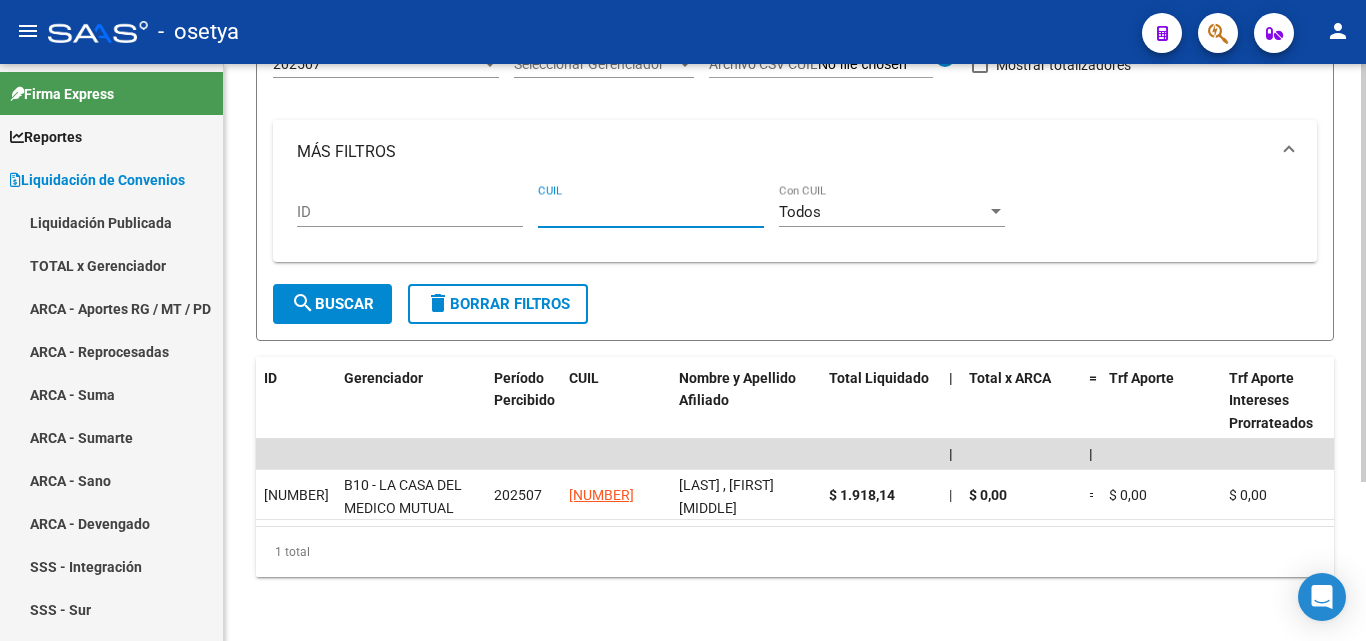 paste on "20-41601698-5" 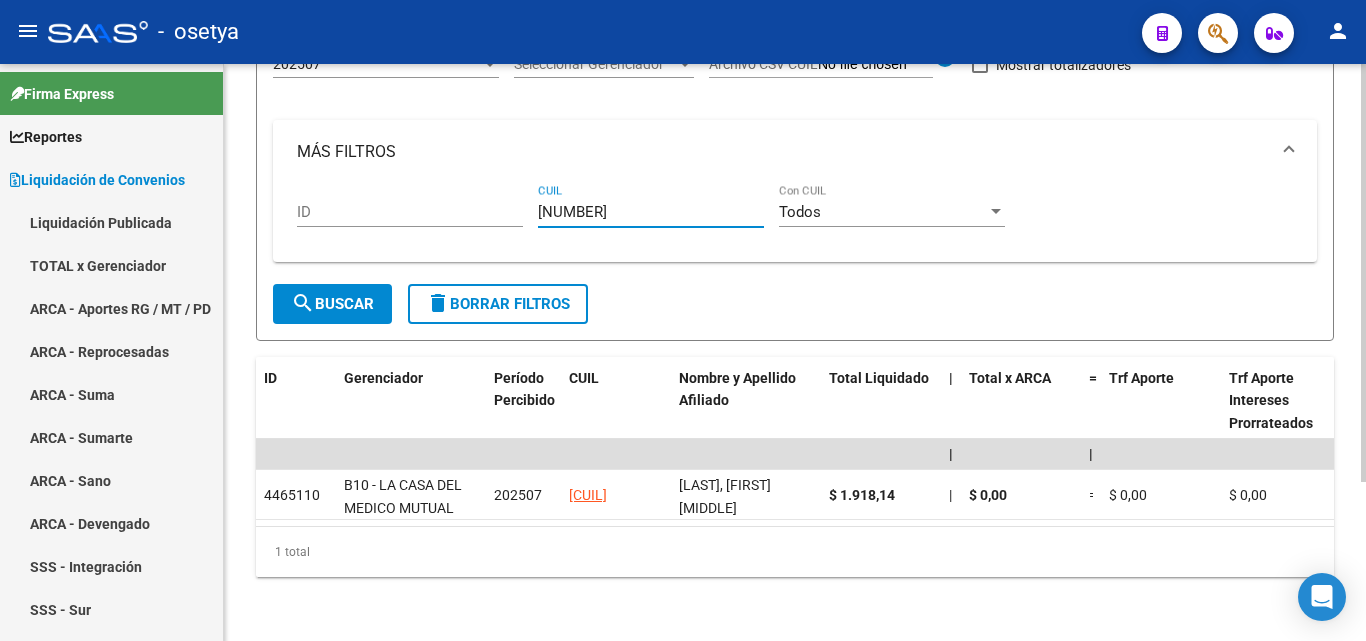 type on "20-41601698-5" 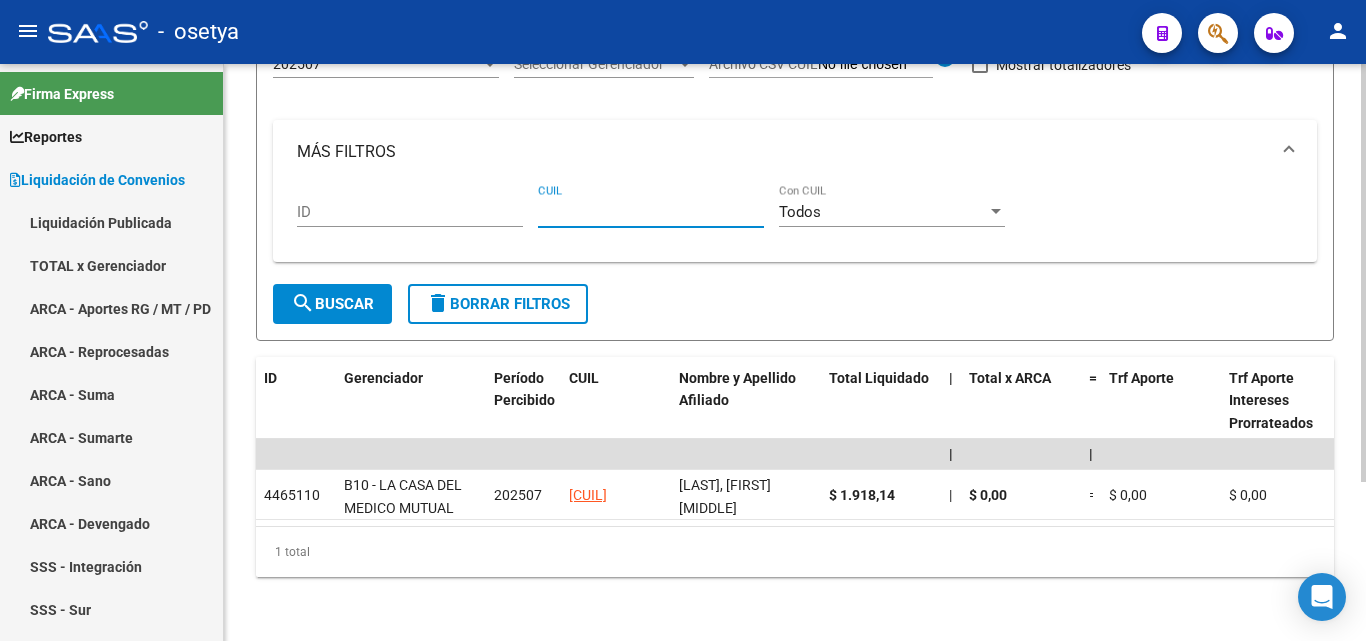 paste on "23-43284507-9" 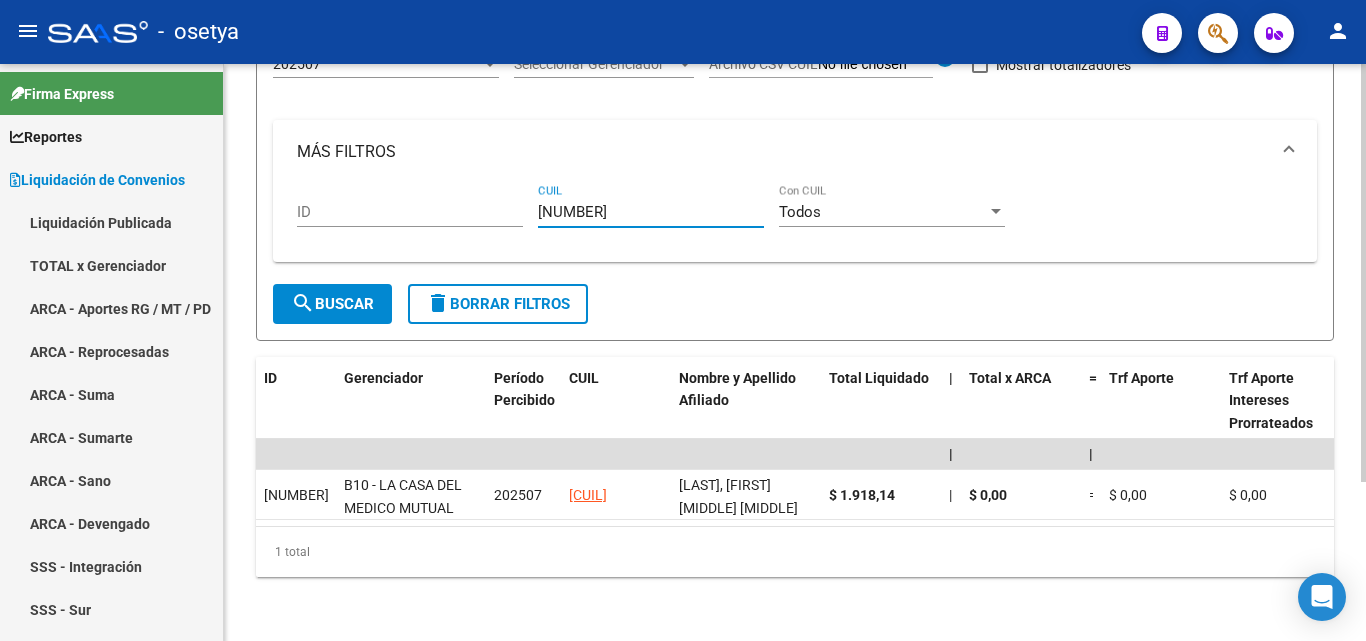 type on "23-43284507-9" 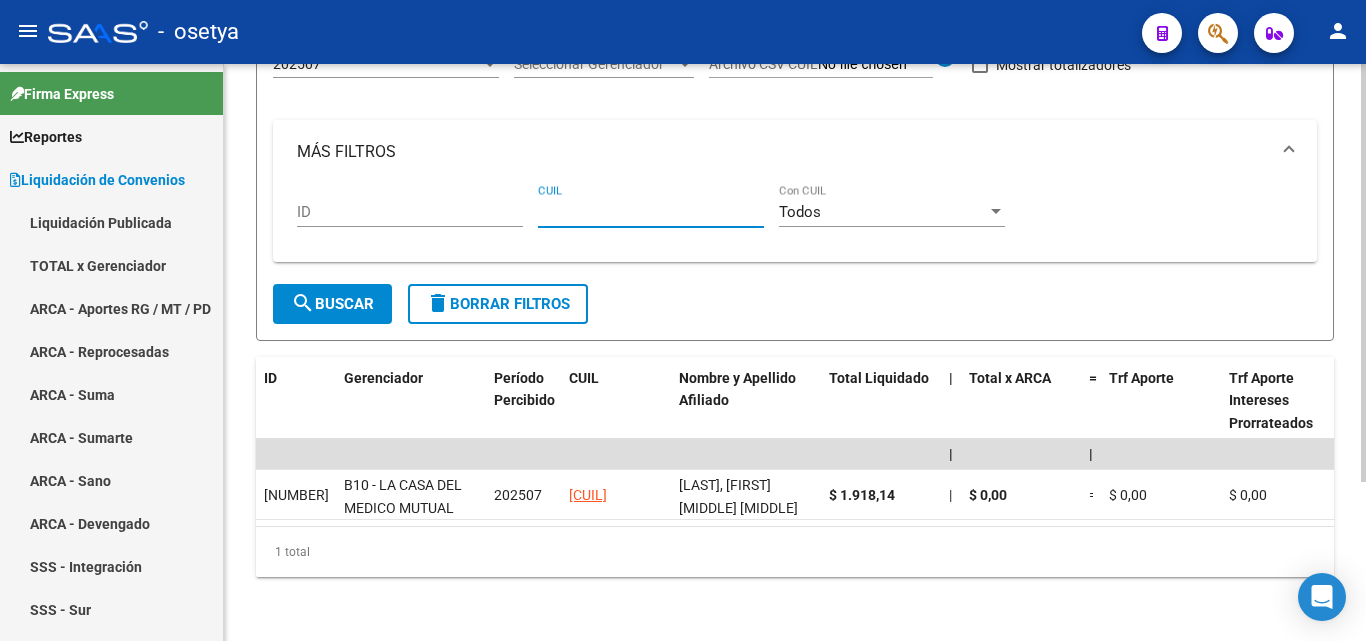 paste on "20-33305419-2" 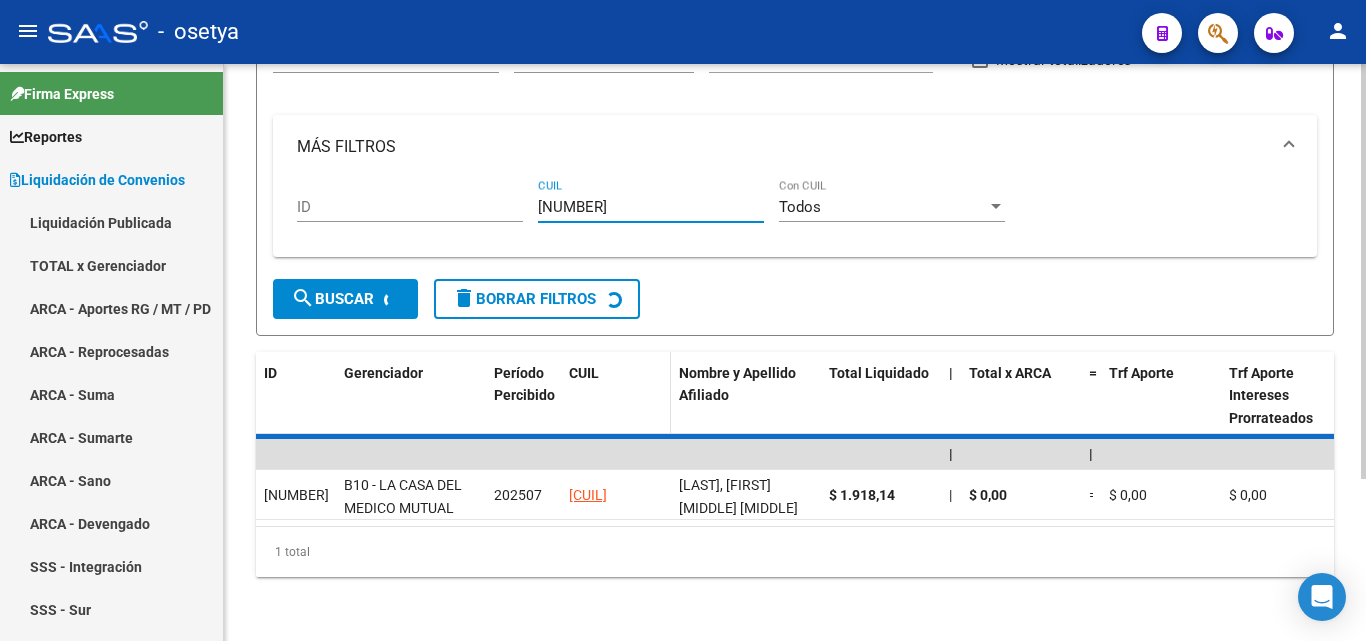 scroll, scrollTop: 167, scrollLeft: 0, axis: vertical 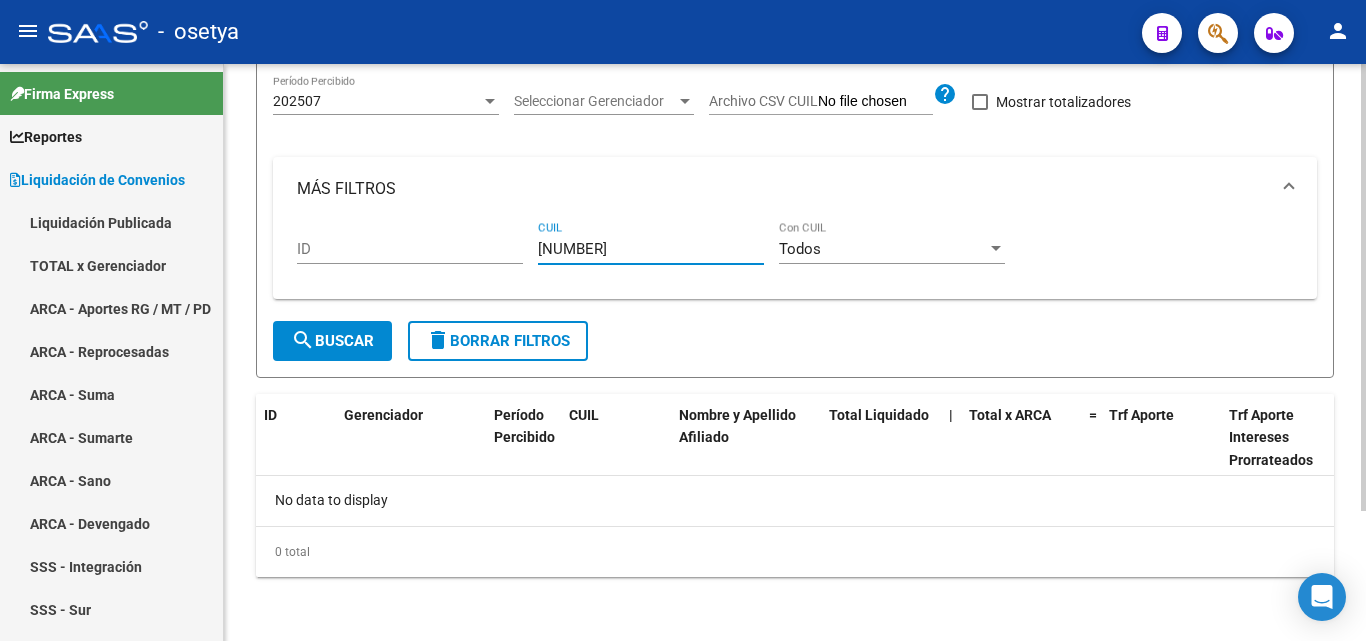 type on "20-33305419-2" 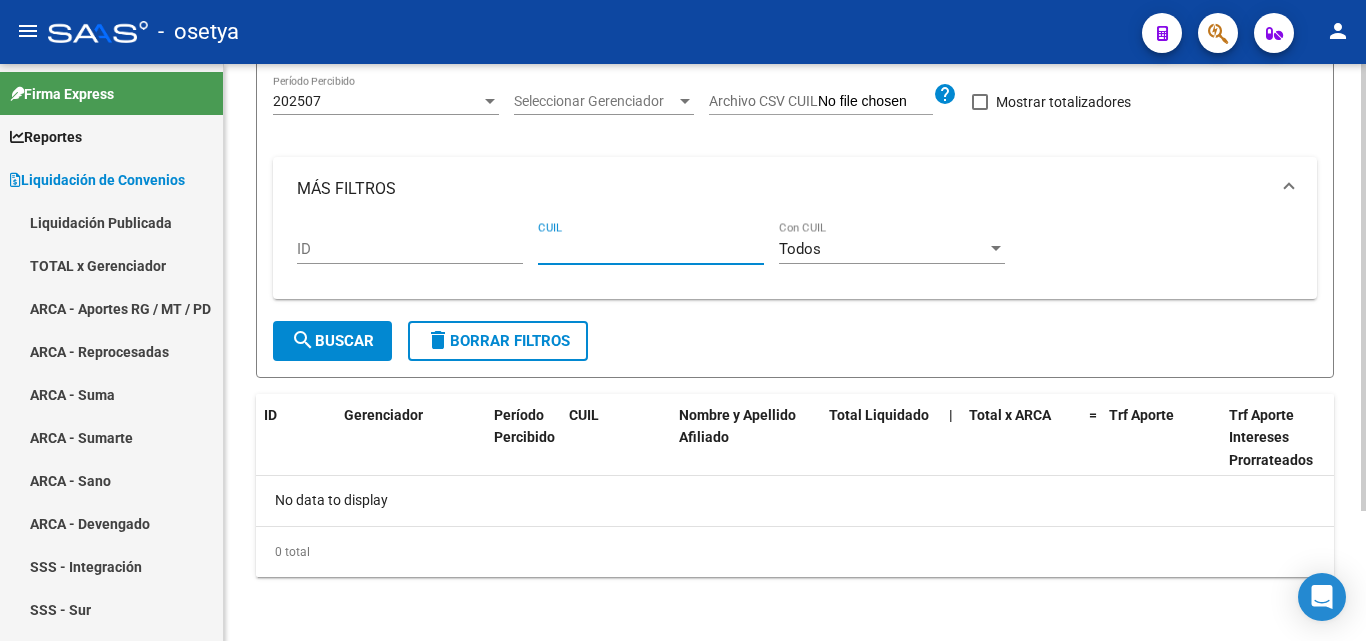 paste on "20-16072272-0" 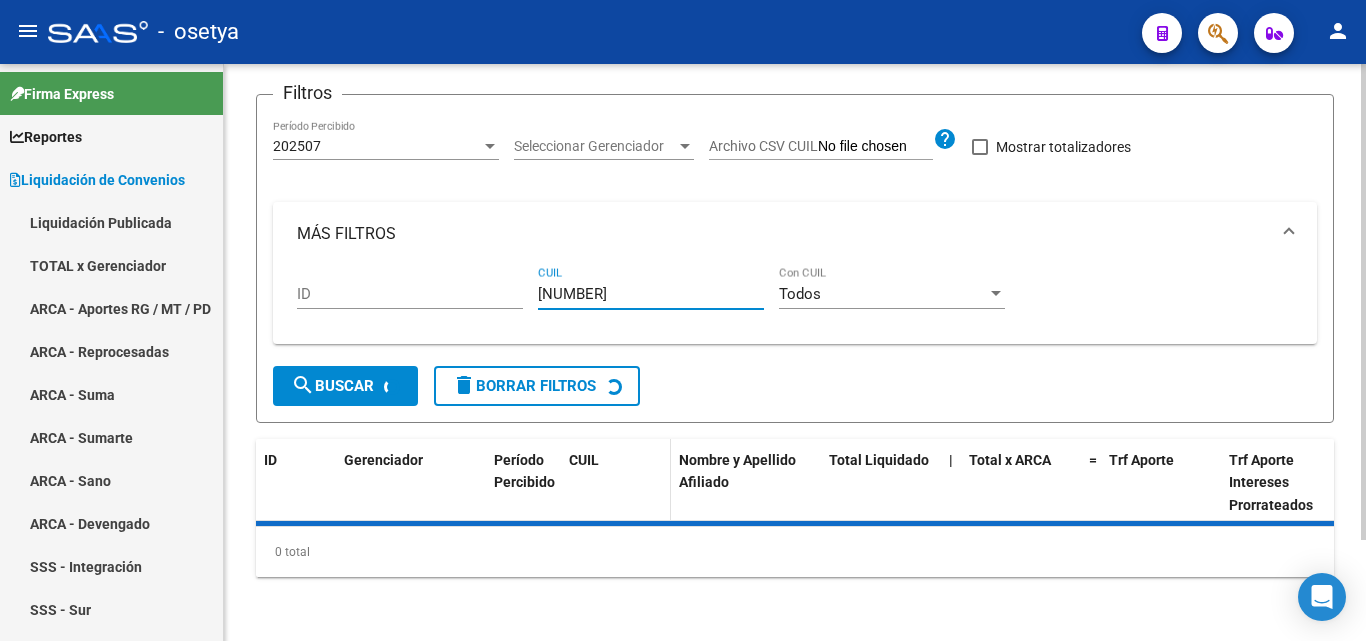 scroll, scrollTop: 220, scrollLeft: 0, axis: vertical 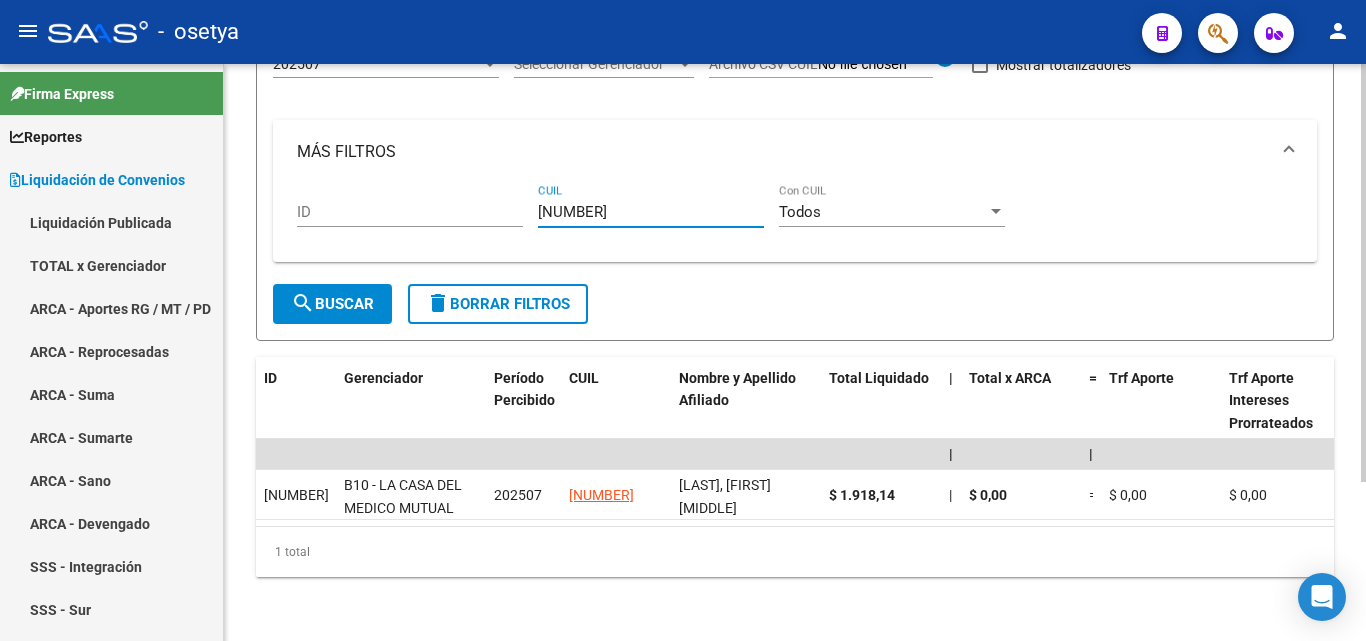 type on "20-16072272-0" 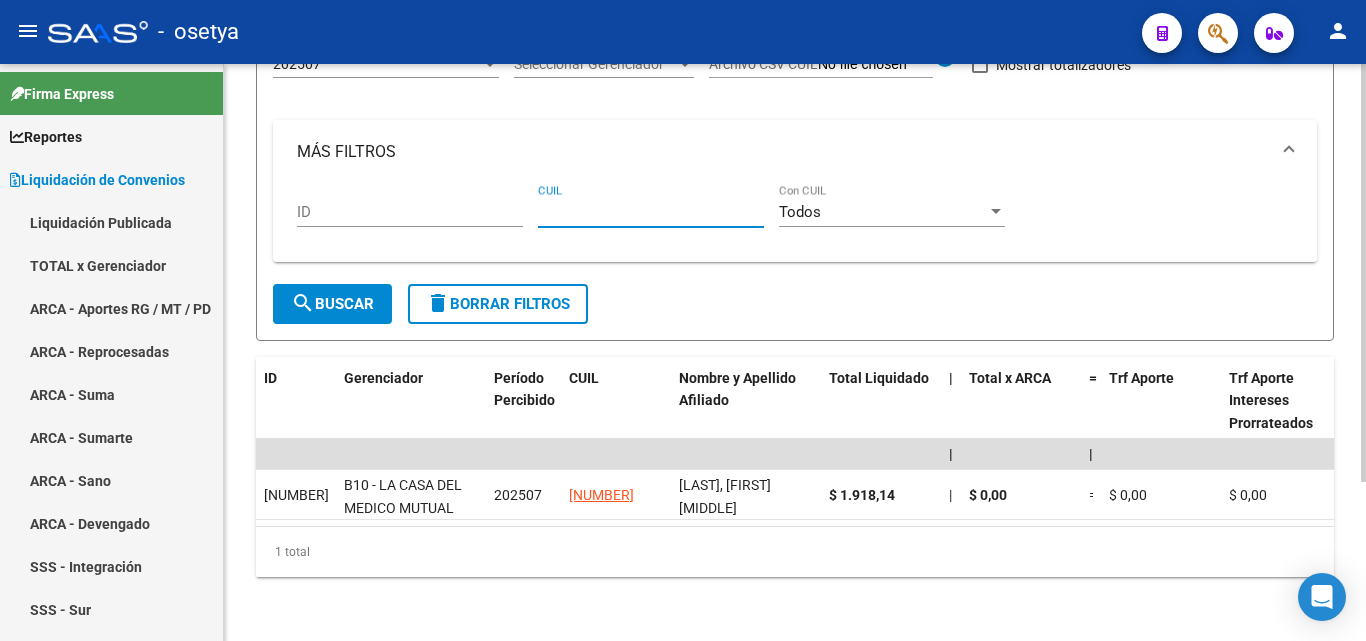 paste on "20-38905667-8" 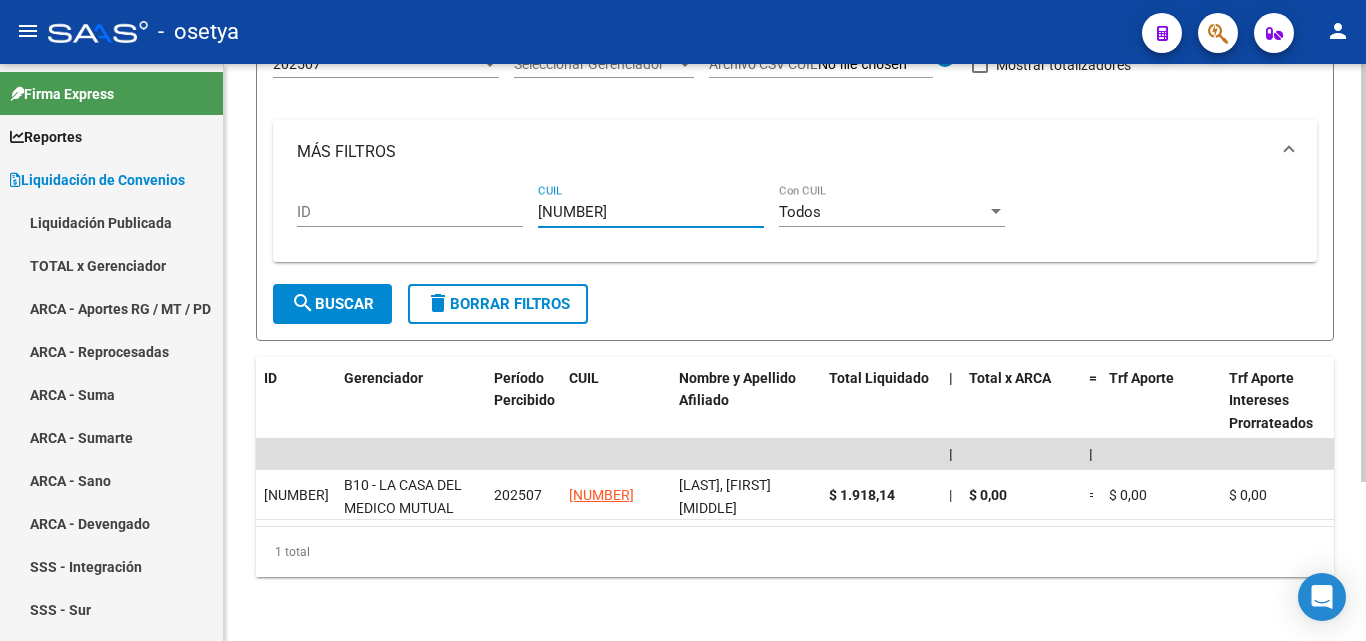 type on "20-38905667-8" 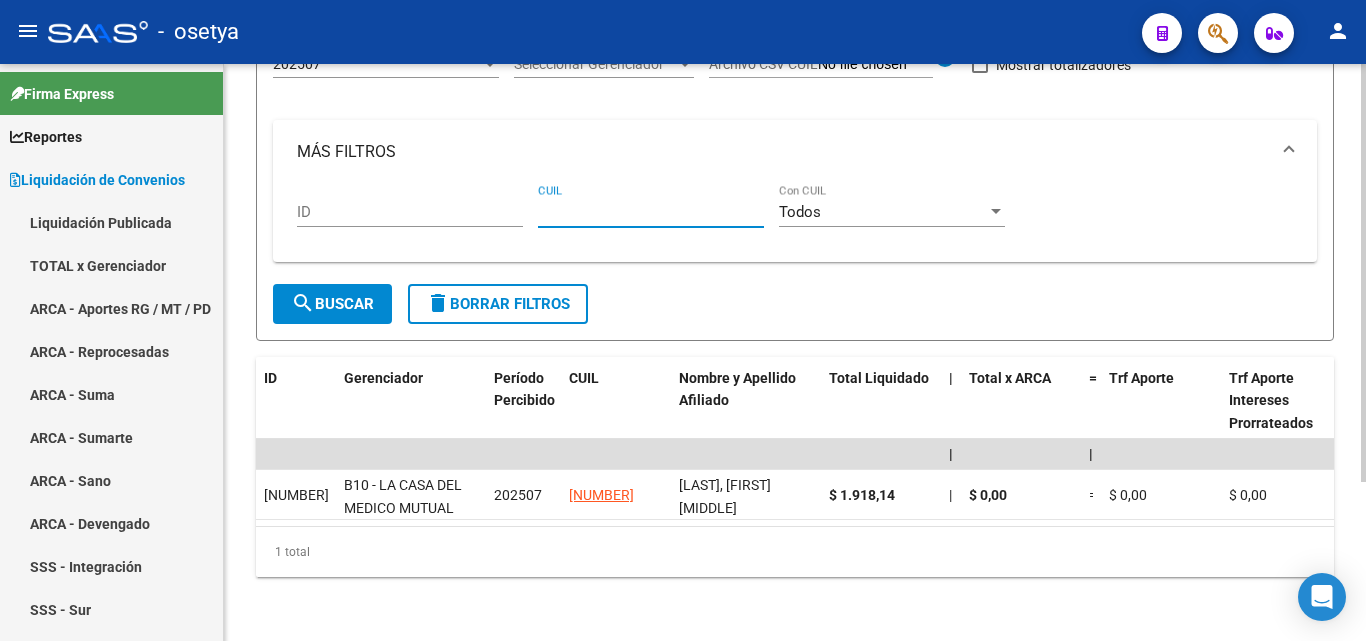 paste on "27-34381552-8" 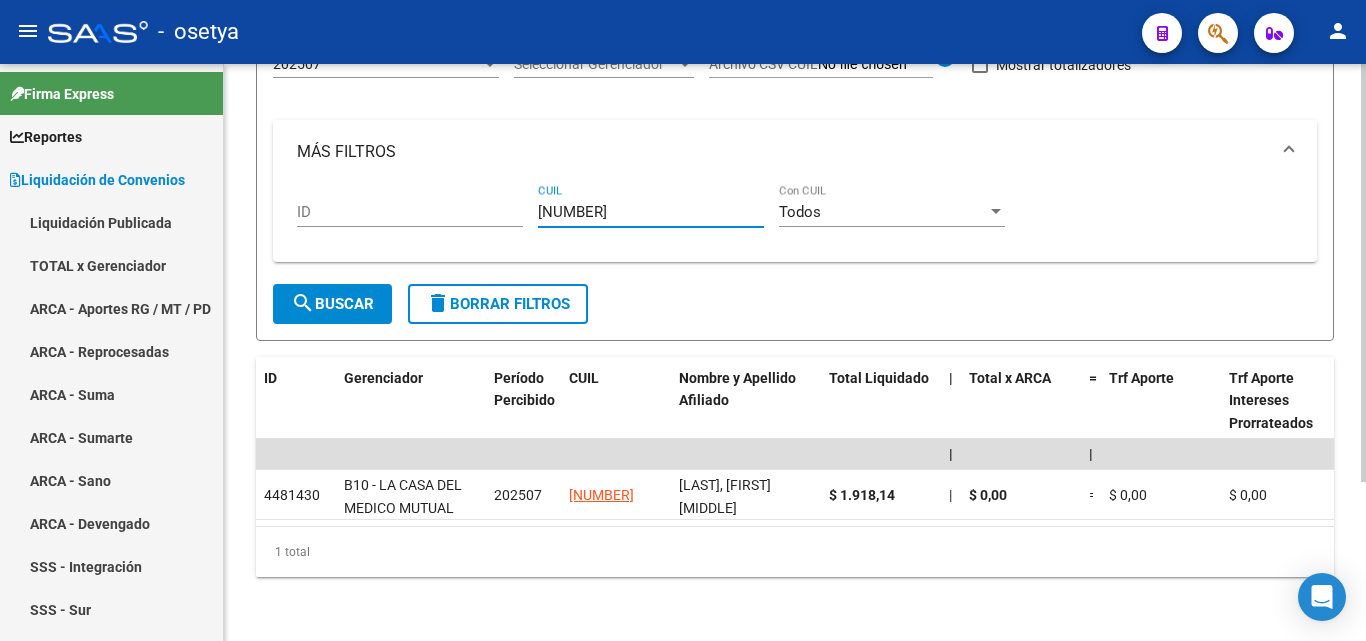 type on "27-34381552-8" 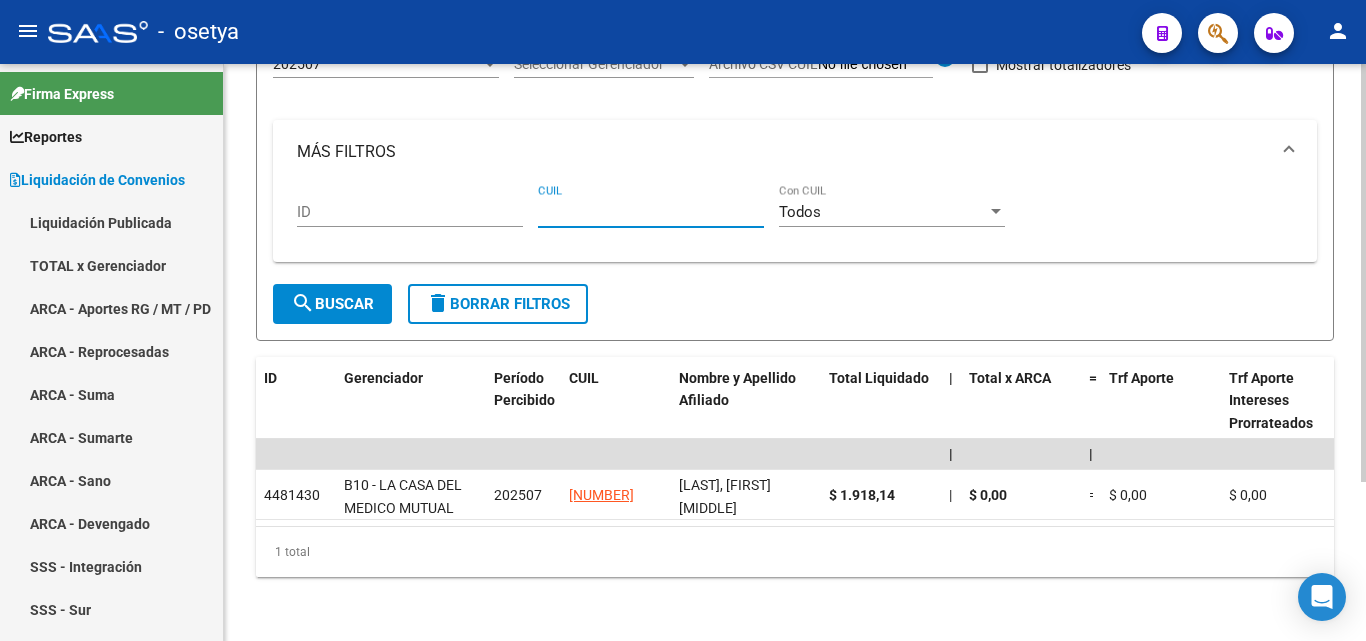 paste on "20-36007632-7" 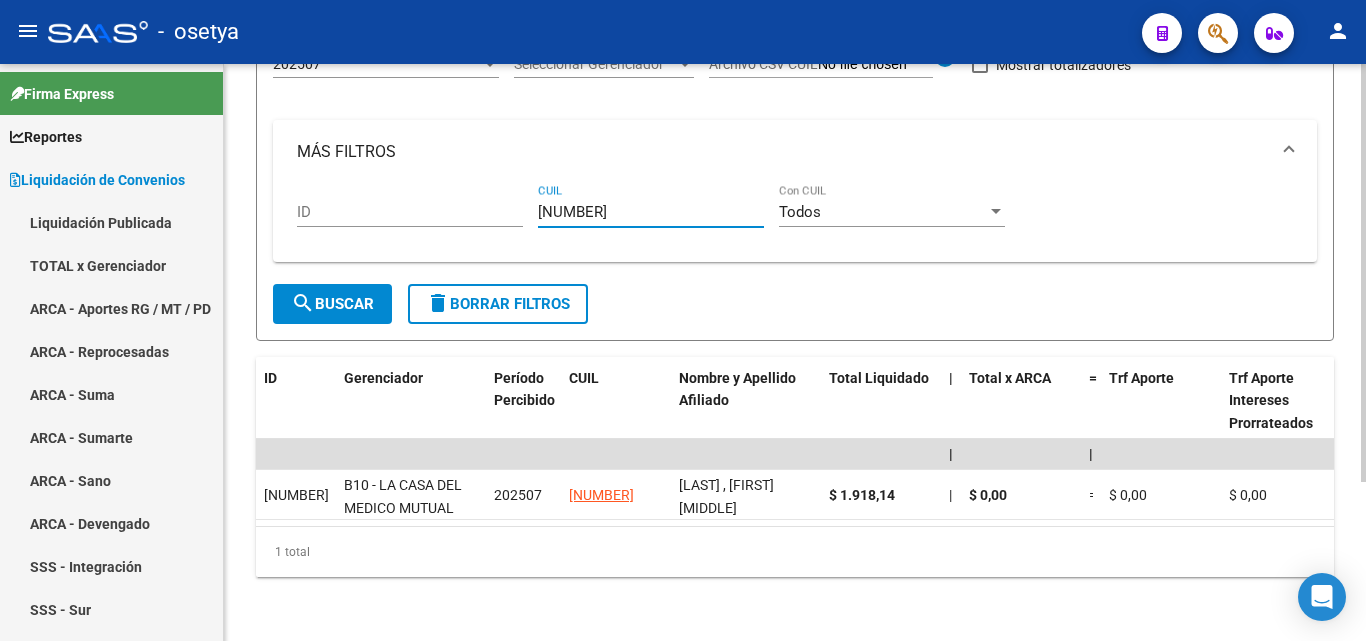 type on "20-36007632-7" 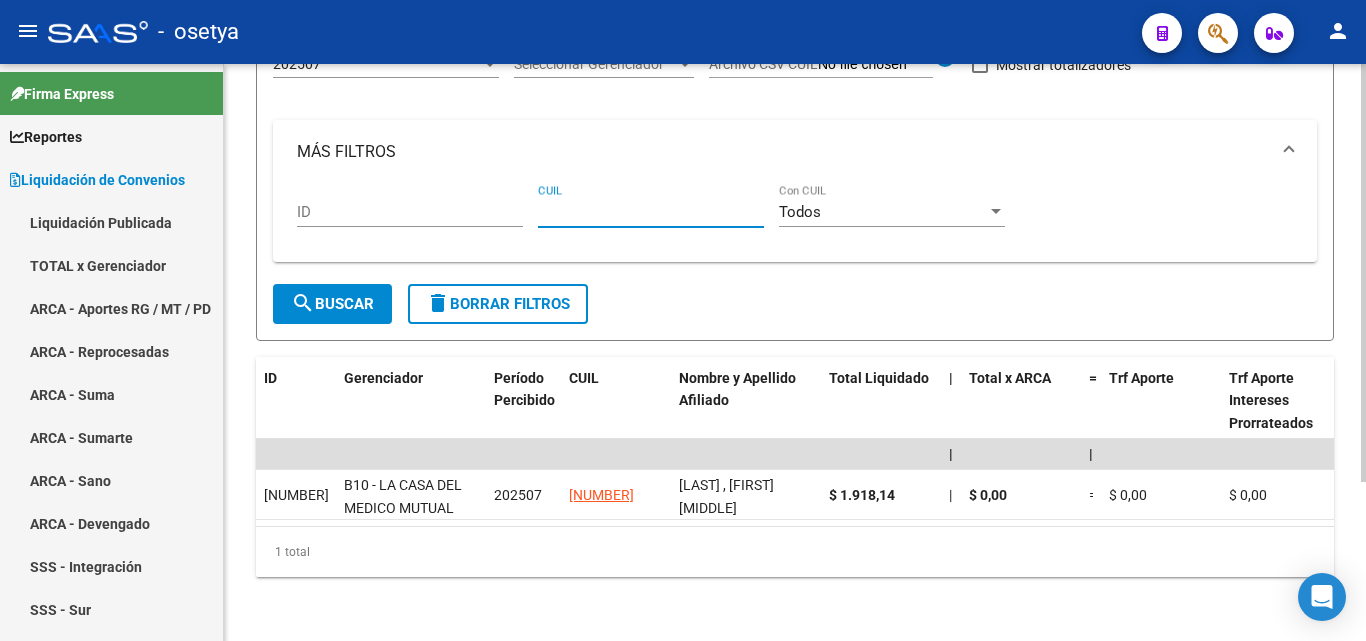 paste on "27-35587205-5" 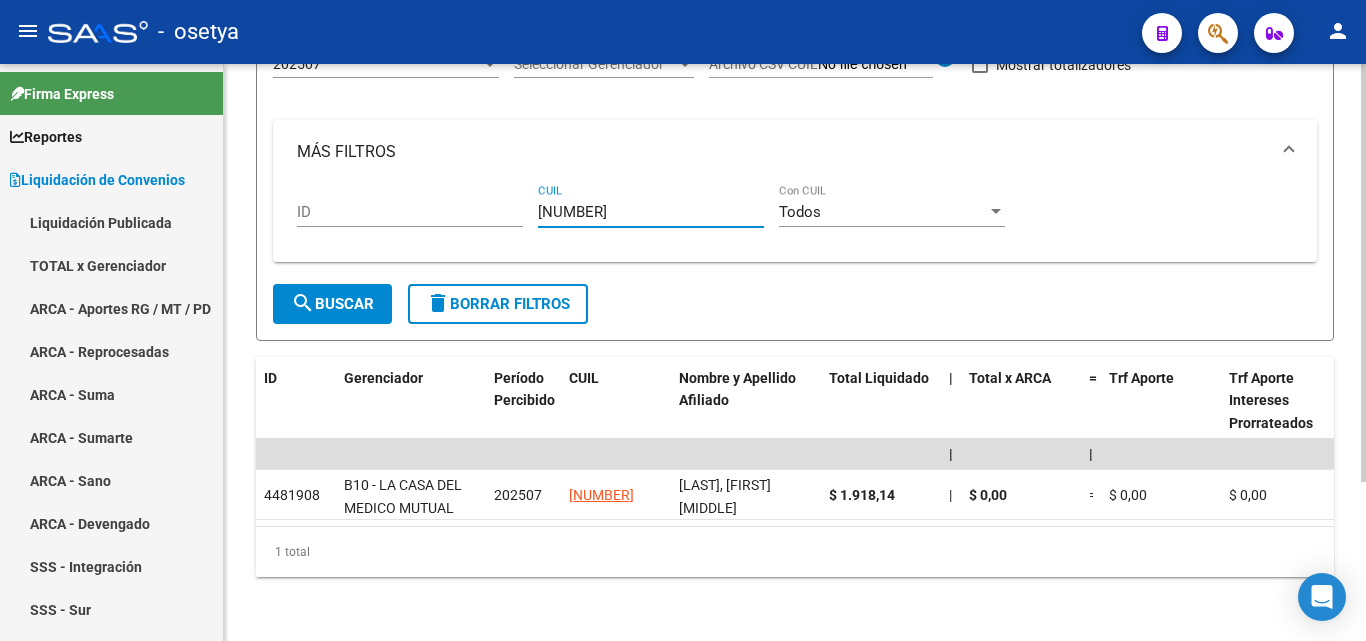 type on "27-35587205-5" 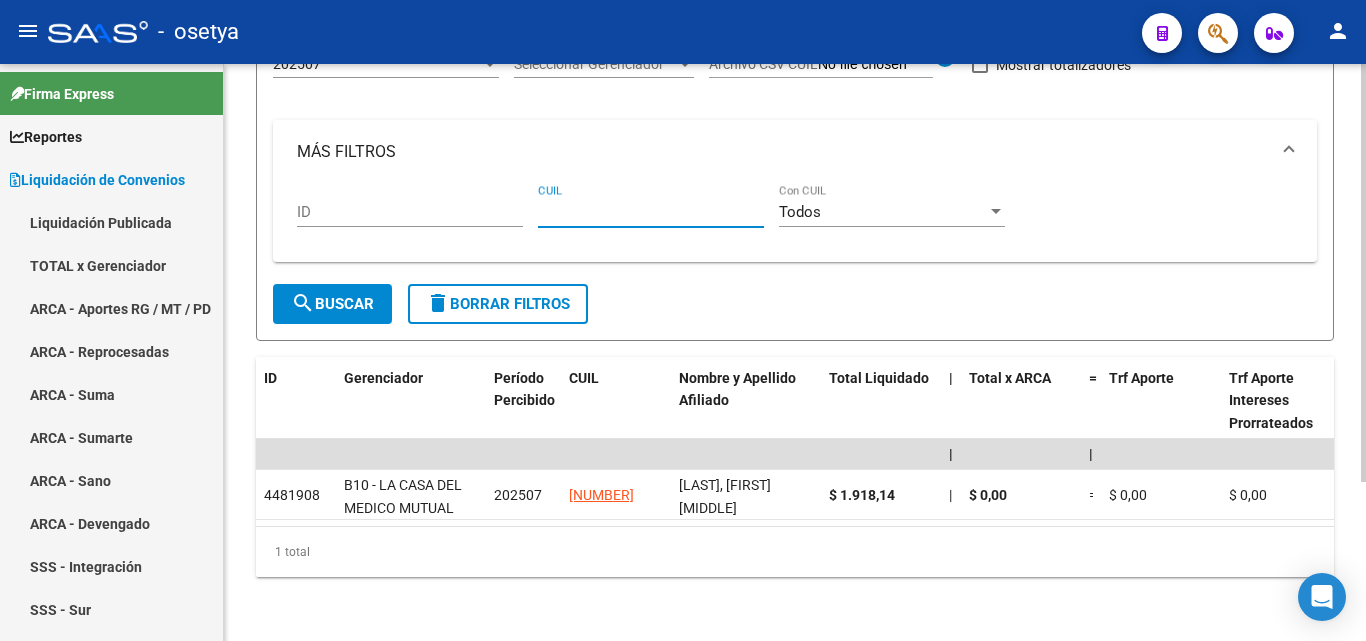 paste on "20-23933349-5" 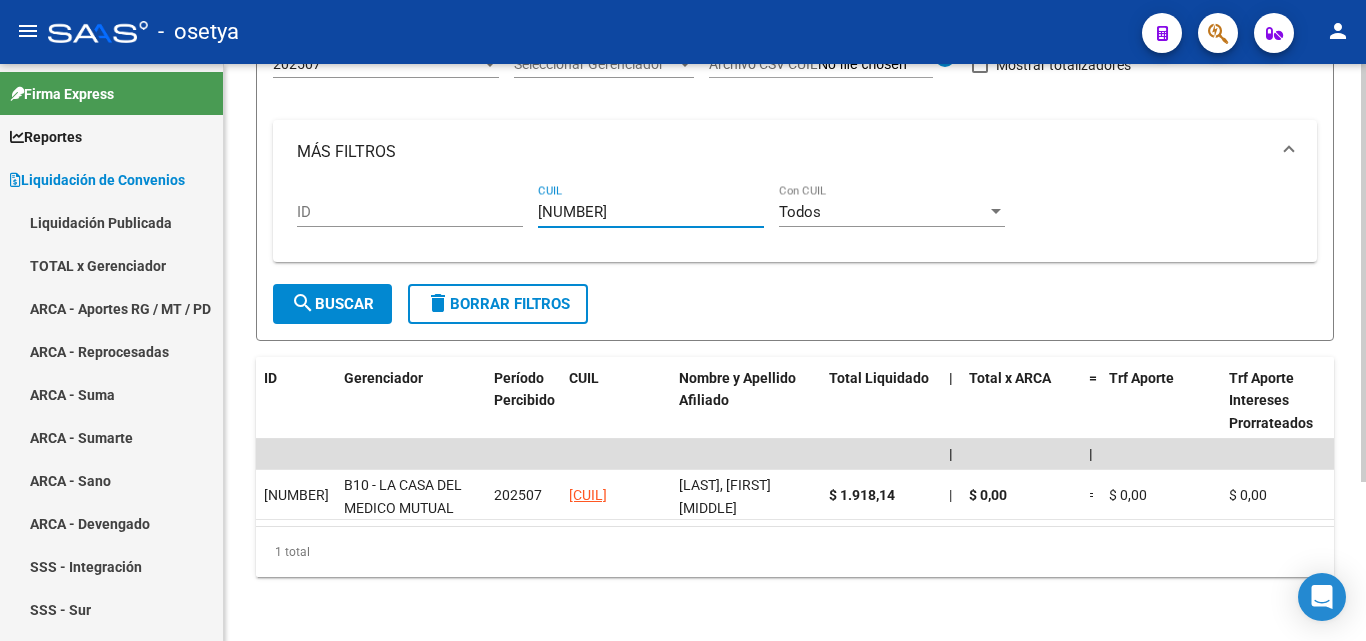 type on "20-23933349-5" 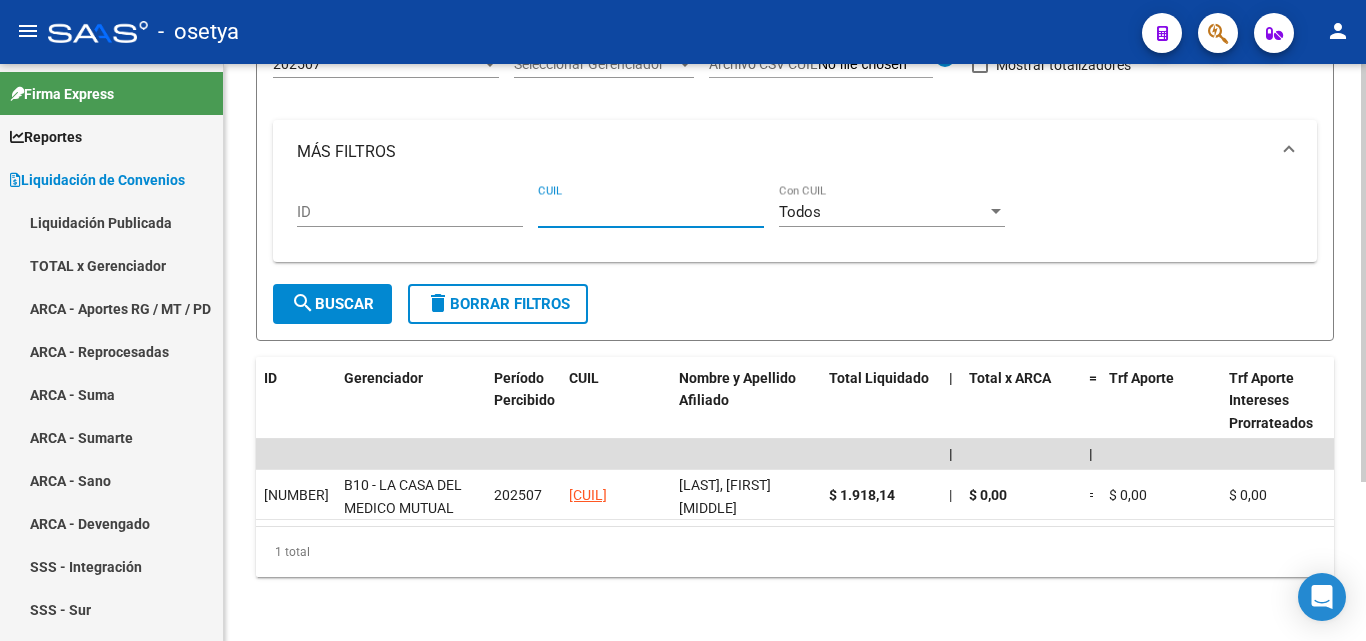 paste on "20-43007458-0" 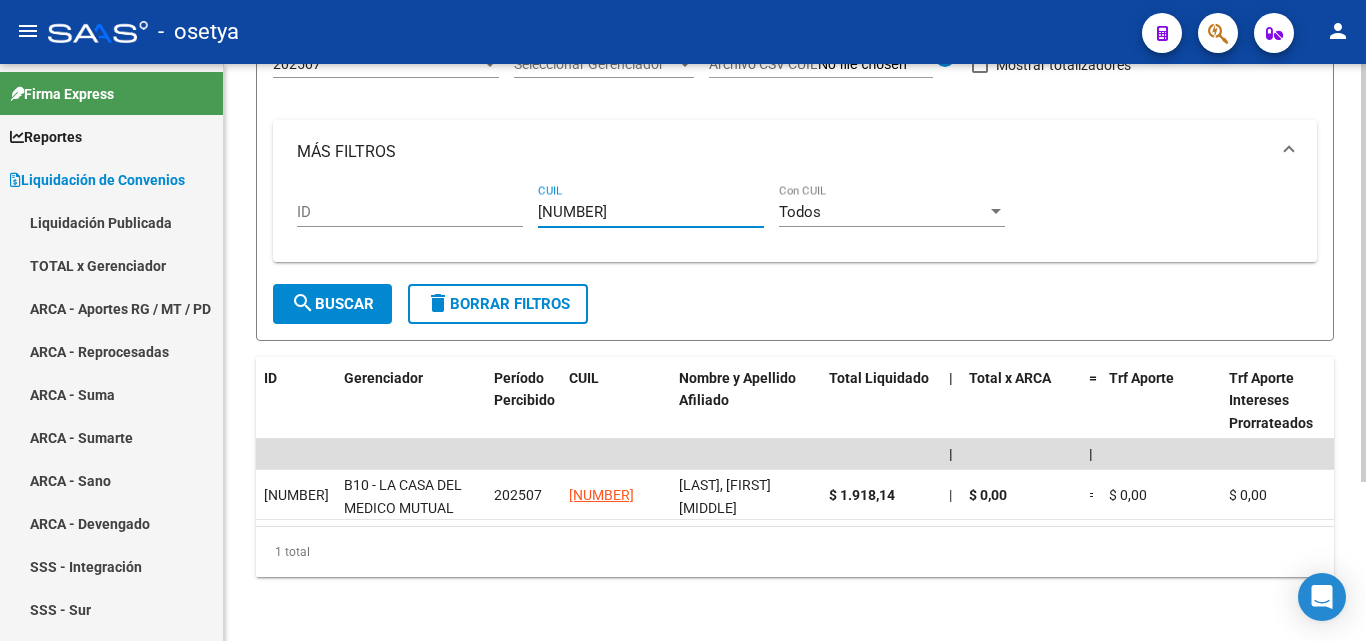 type on "20-43007458-0" 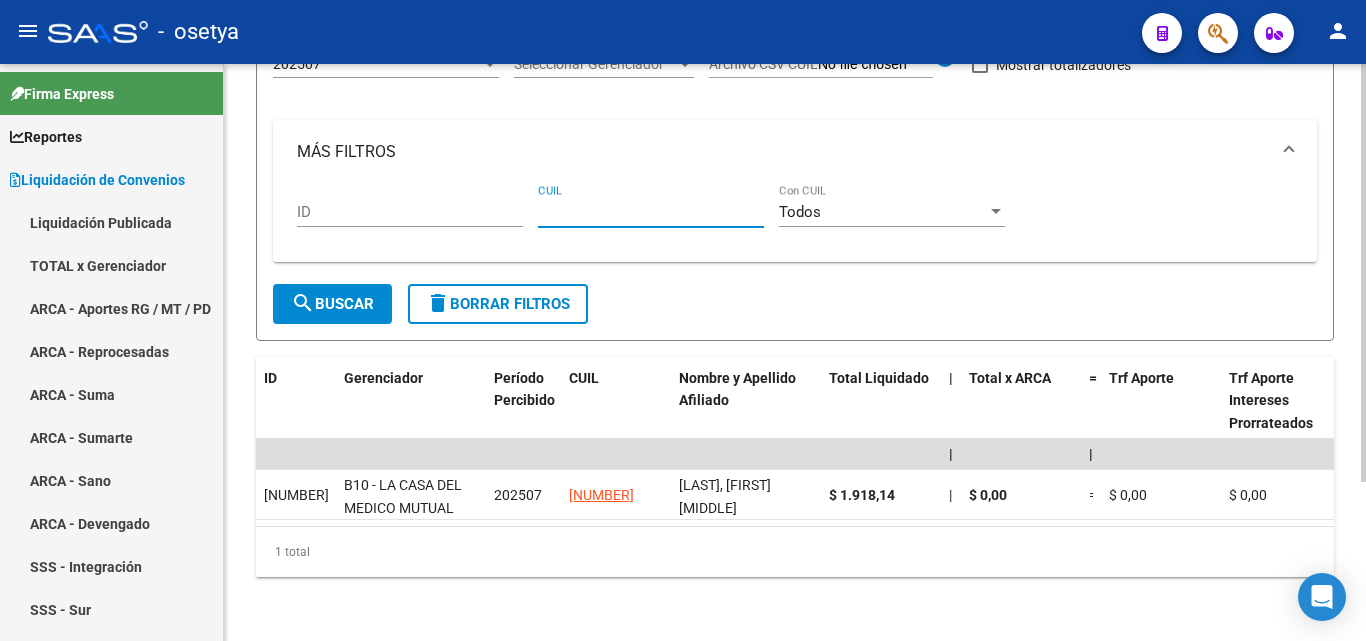 paste on "20-40039540-4" 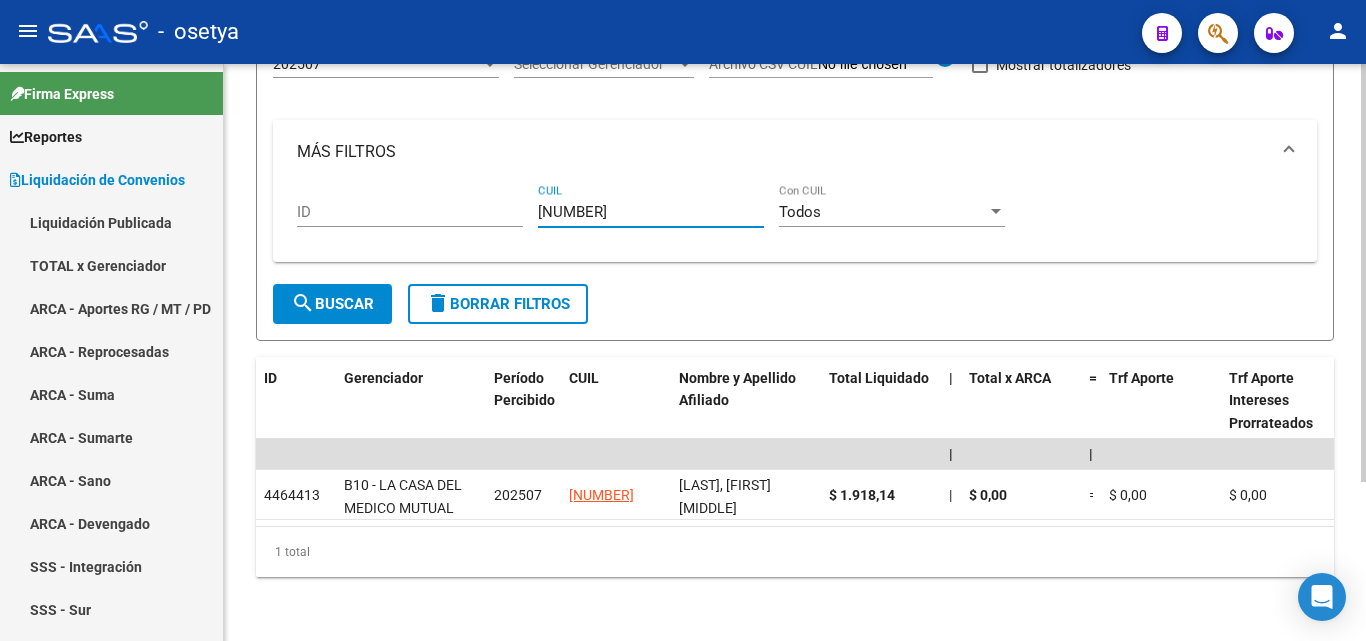 type on "20-40039540-4" 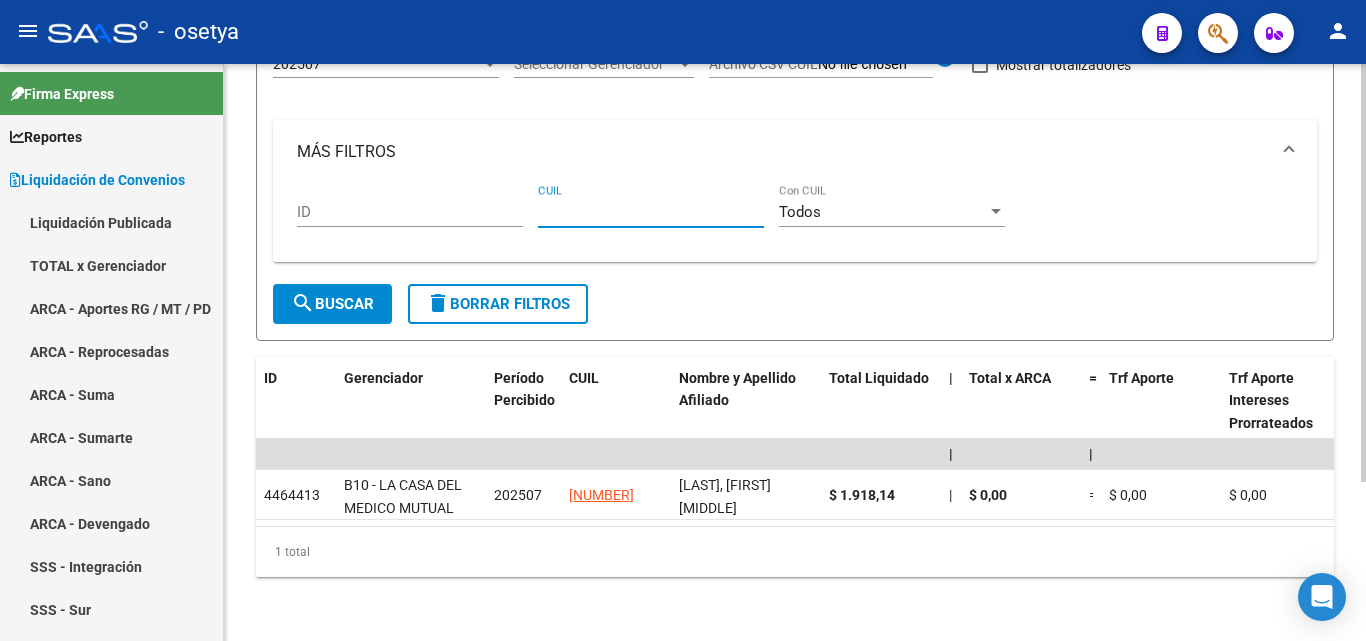paste on "27-40119912-3" 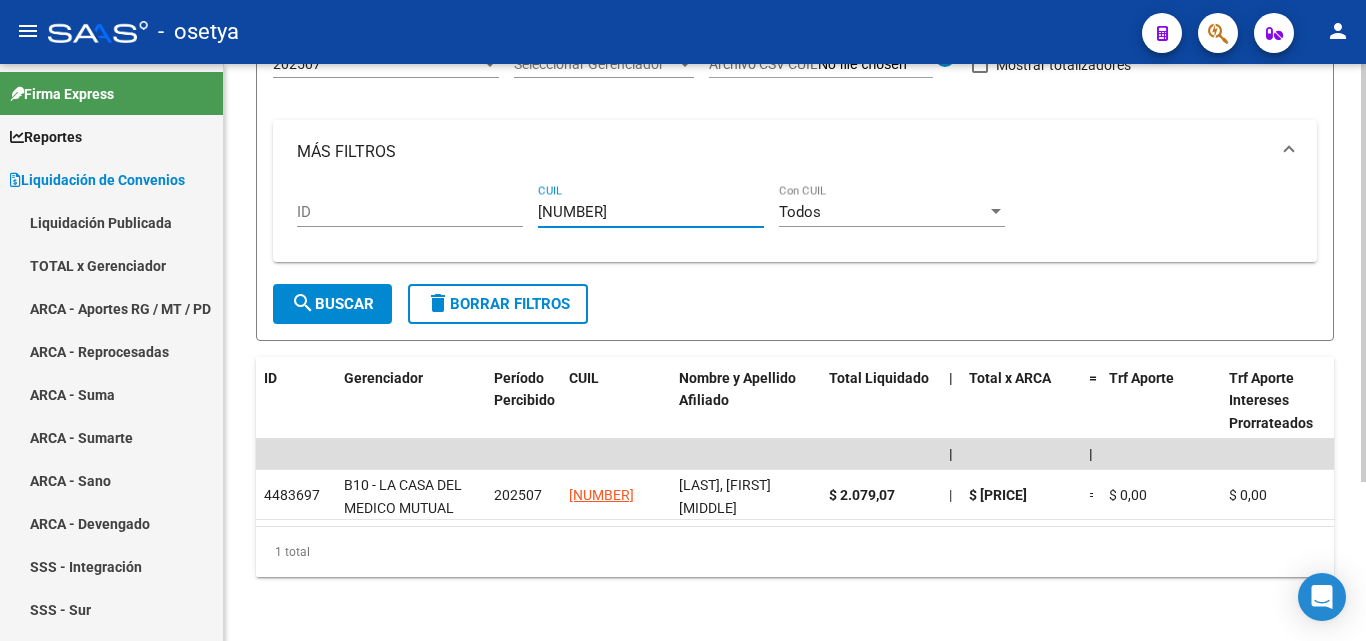 type on "27-40119912-3" 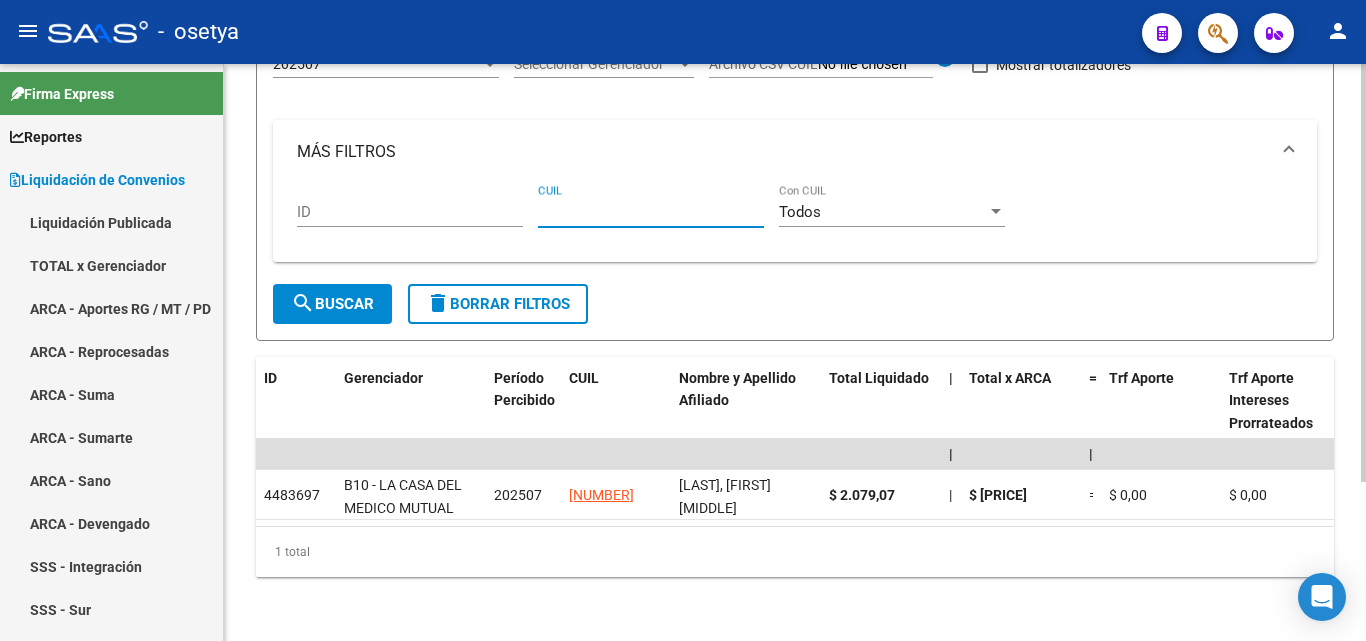 paste on "27-30938410-0" 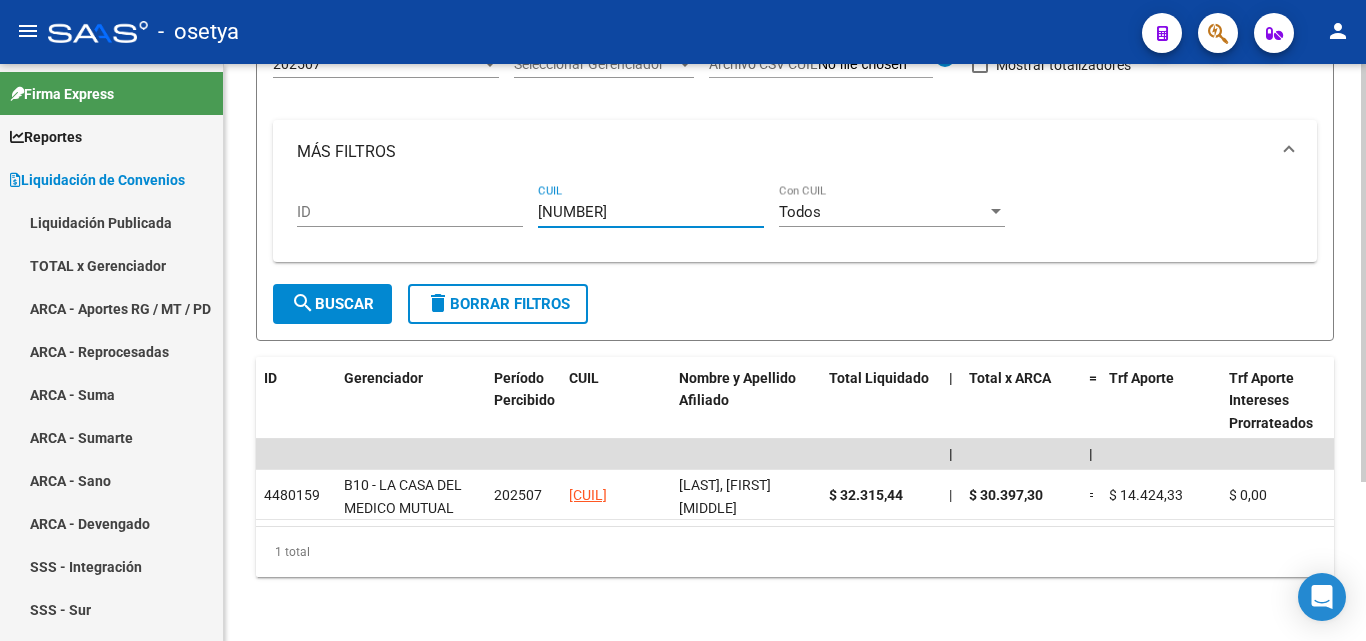 type on "27-30938410-0" 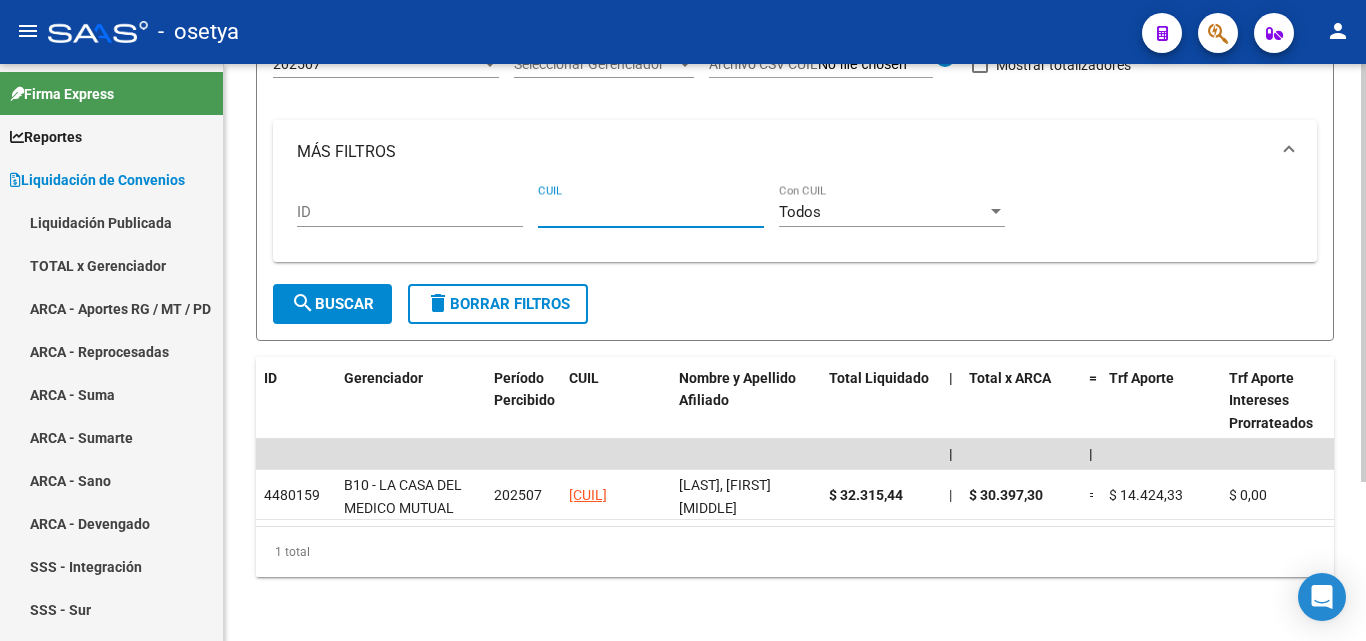 paste on "20-39047669-9" 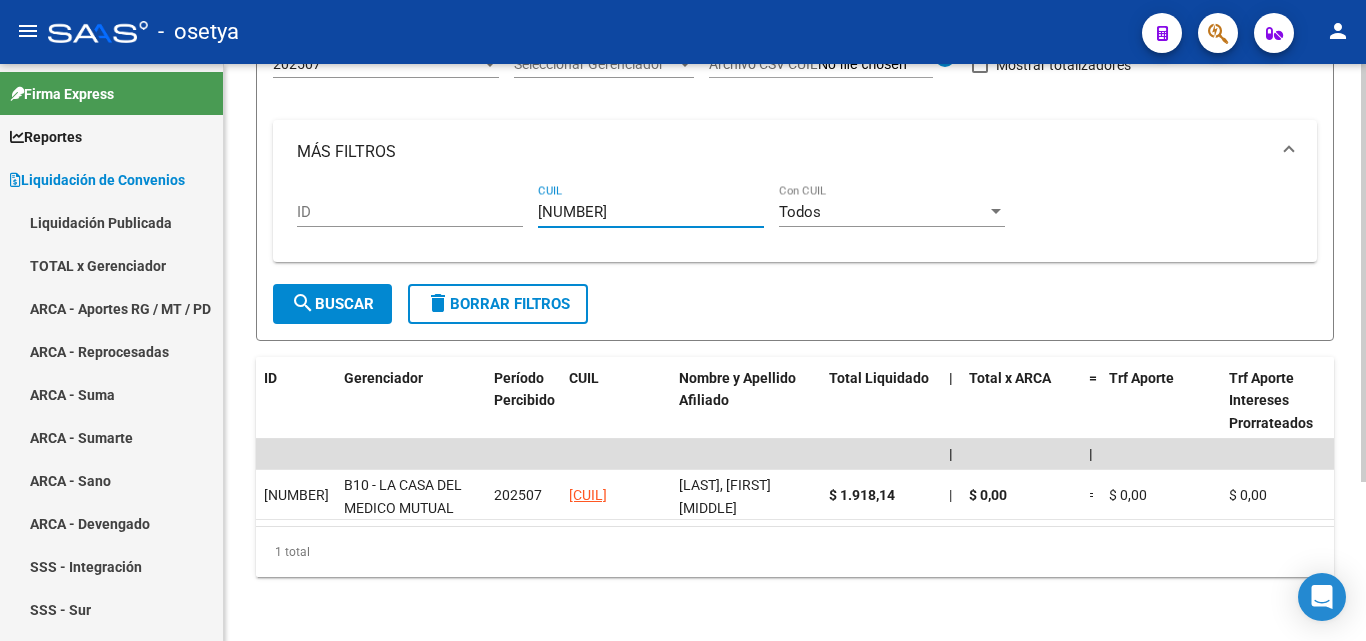type on "20-39047669-9" 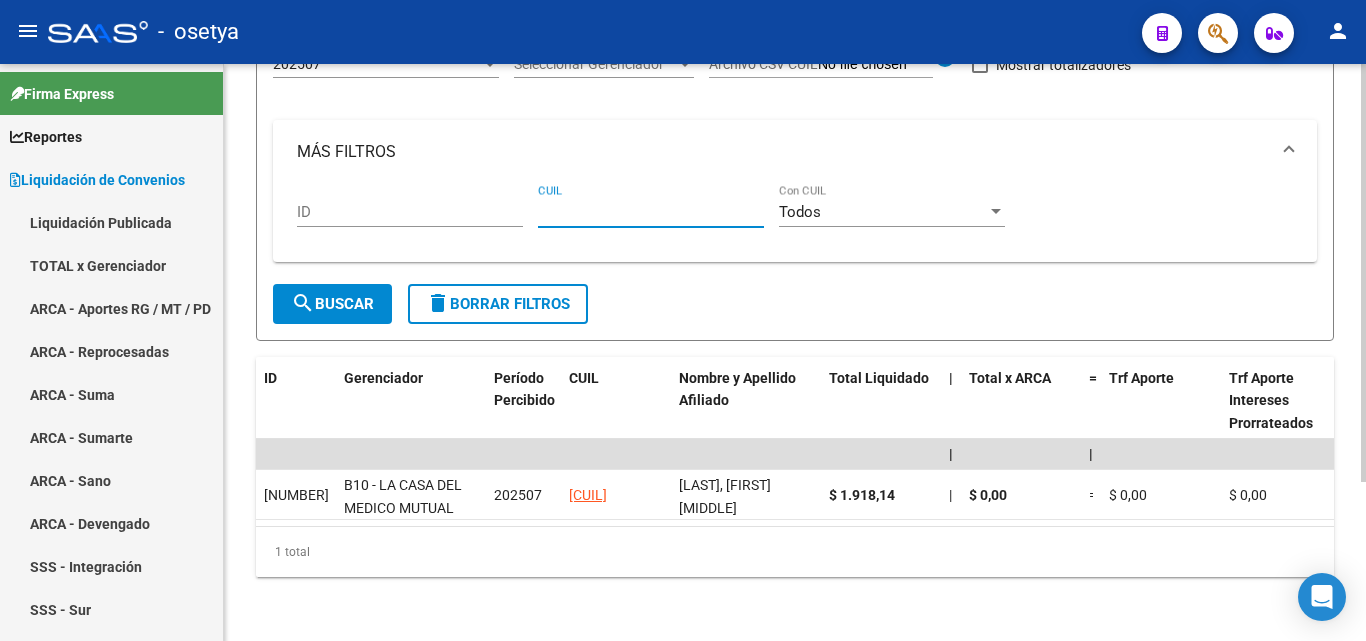 paste on "20-41217958-8" 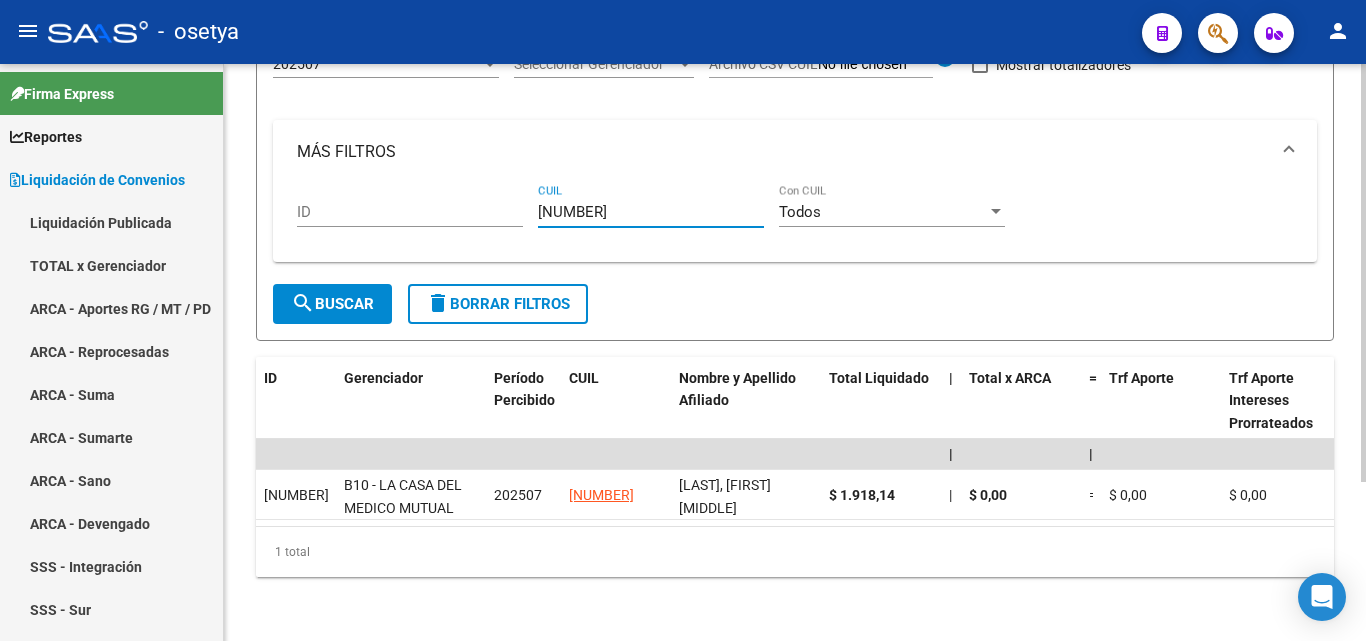 type on "20-41217958-8" 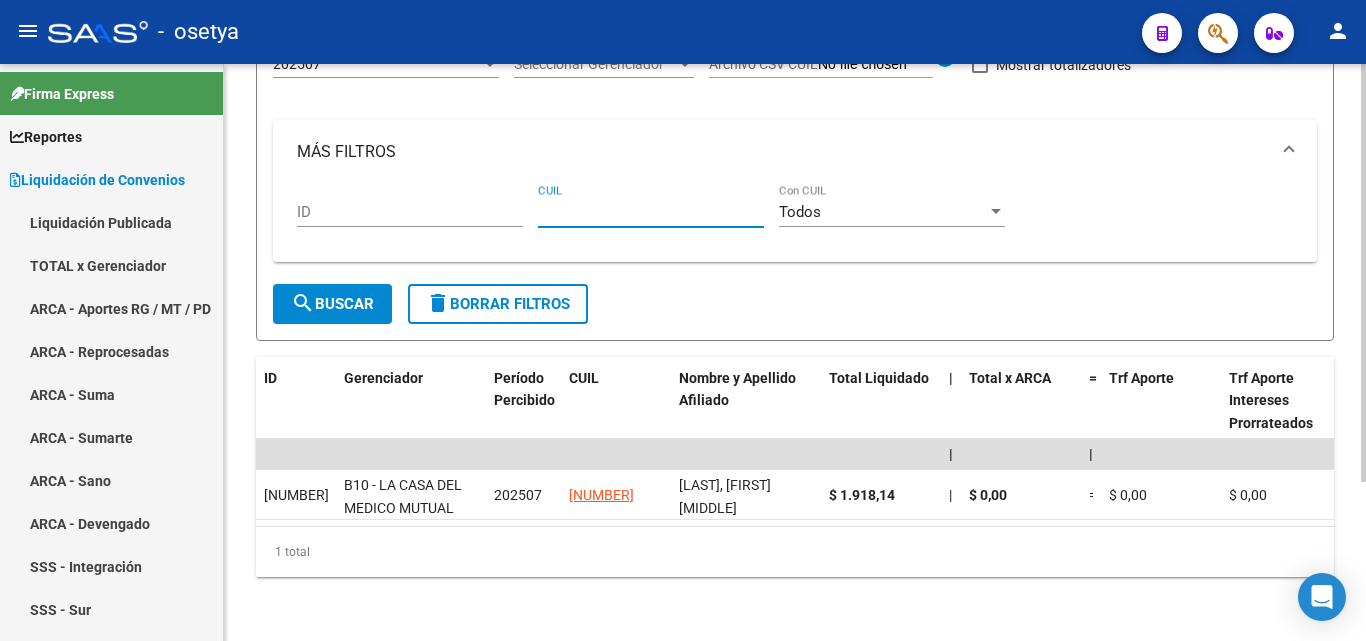 paste on "20-27868376-2" 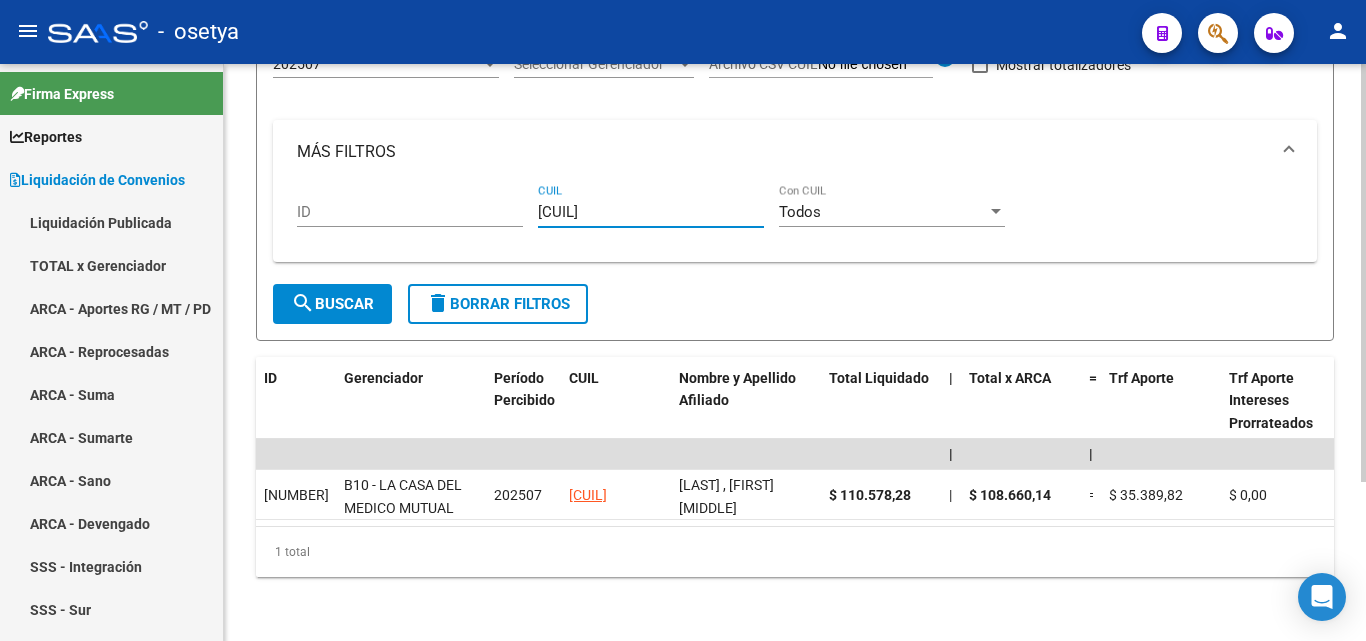 type on "20-27868376-2" 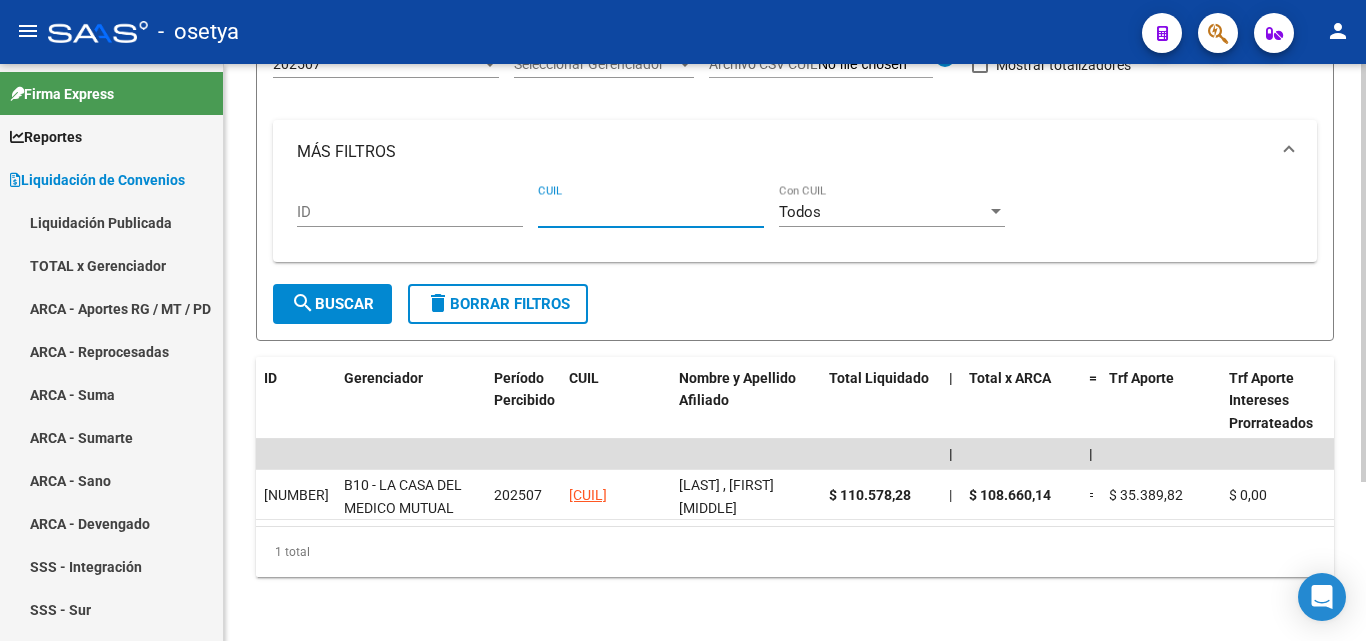 paste on "23-36333002-9" 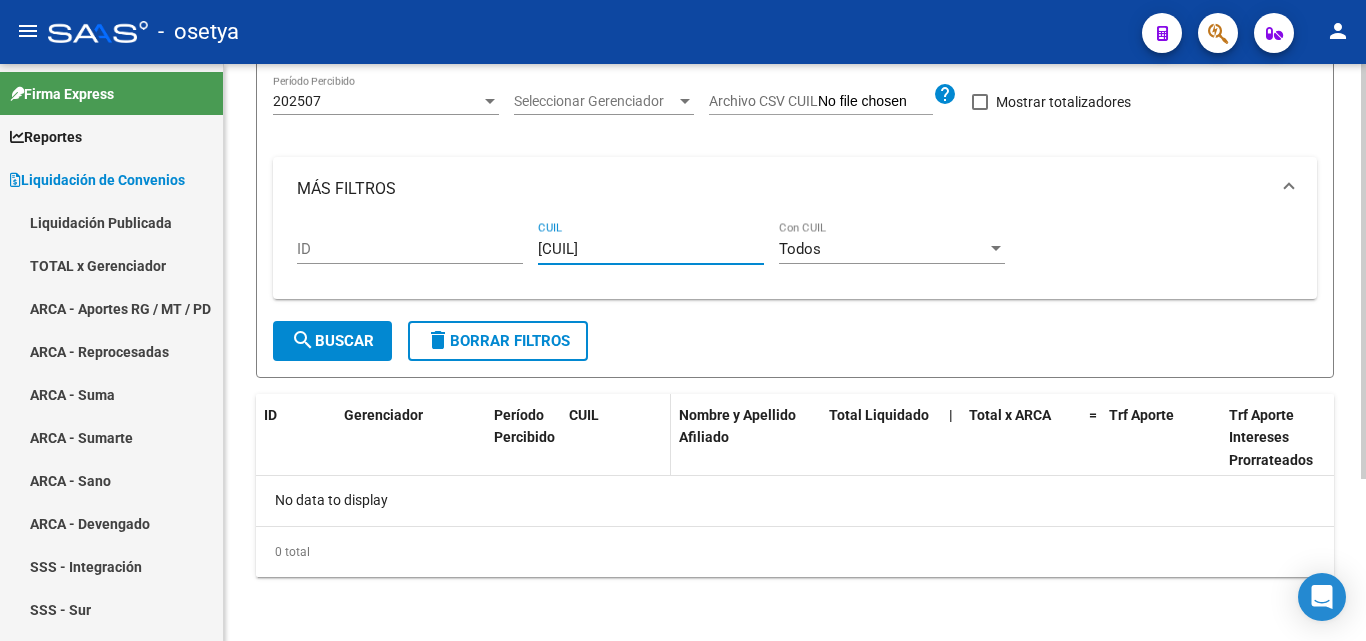 scroll, scrollTop: 167, scrollLeft: 0, axis: vertical 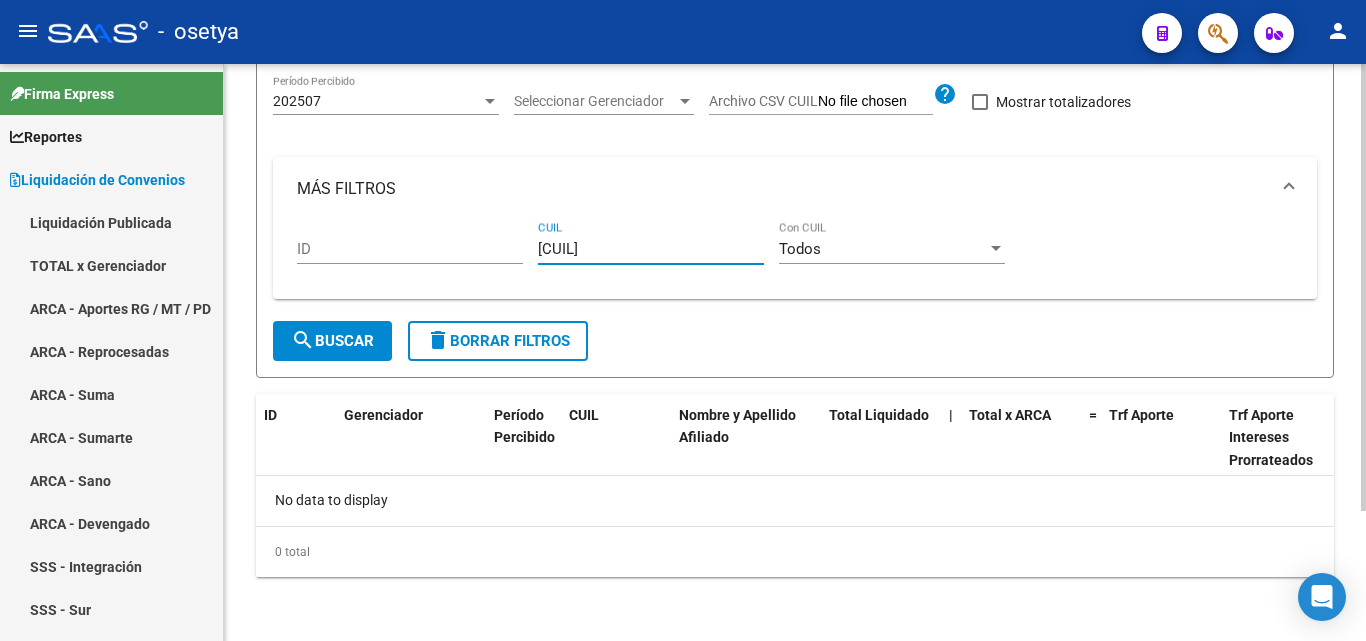 type on "23-36333002-9" 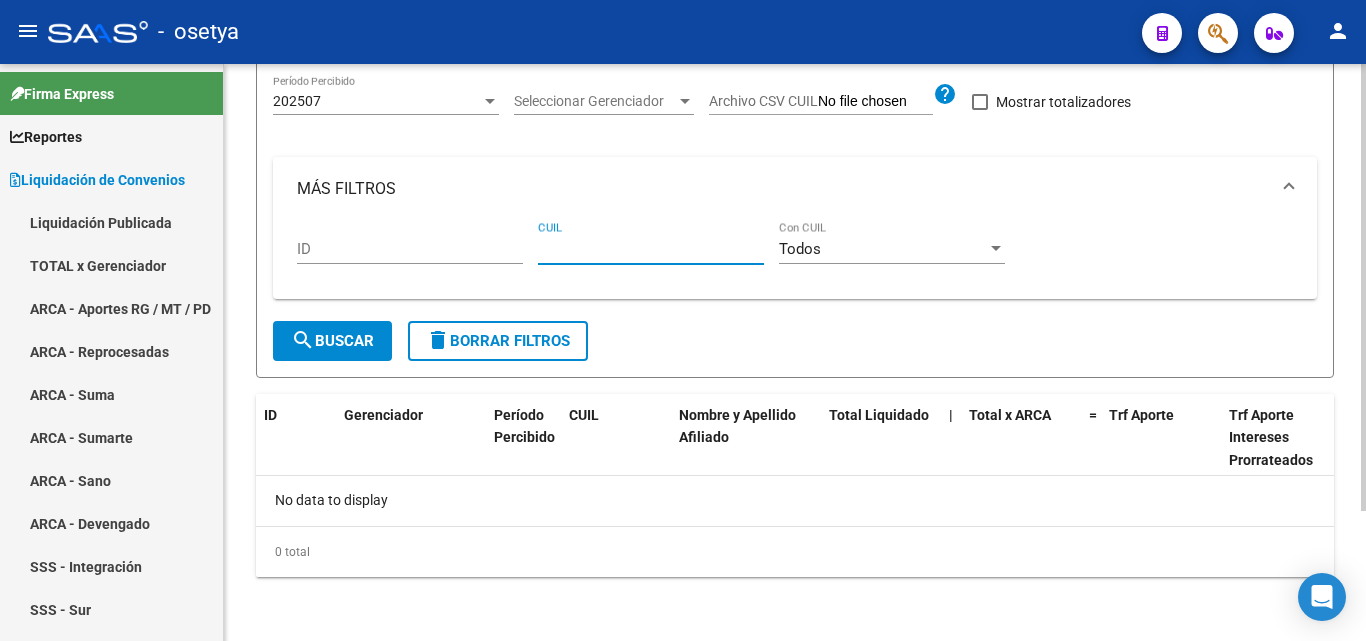 paste on "20-28776295-0" 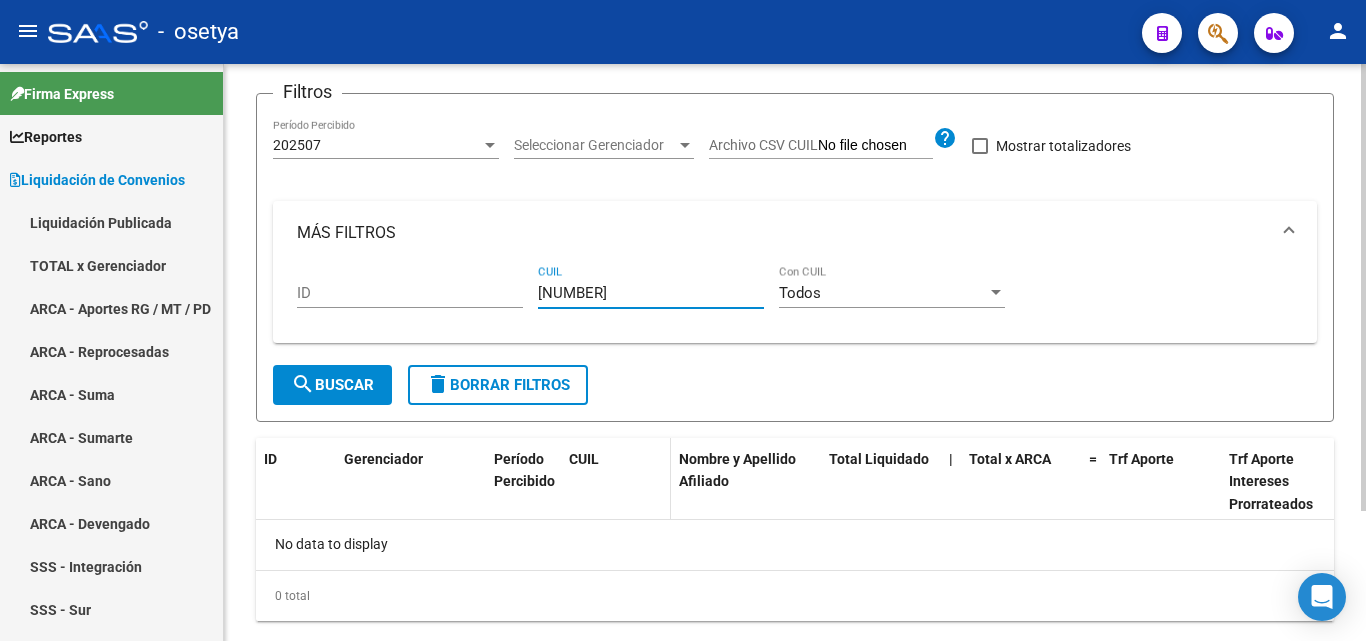 scroll, scrollTop: 167, scrollLeft: 0, axis: vertical 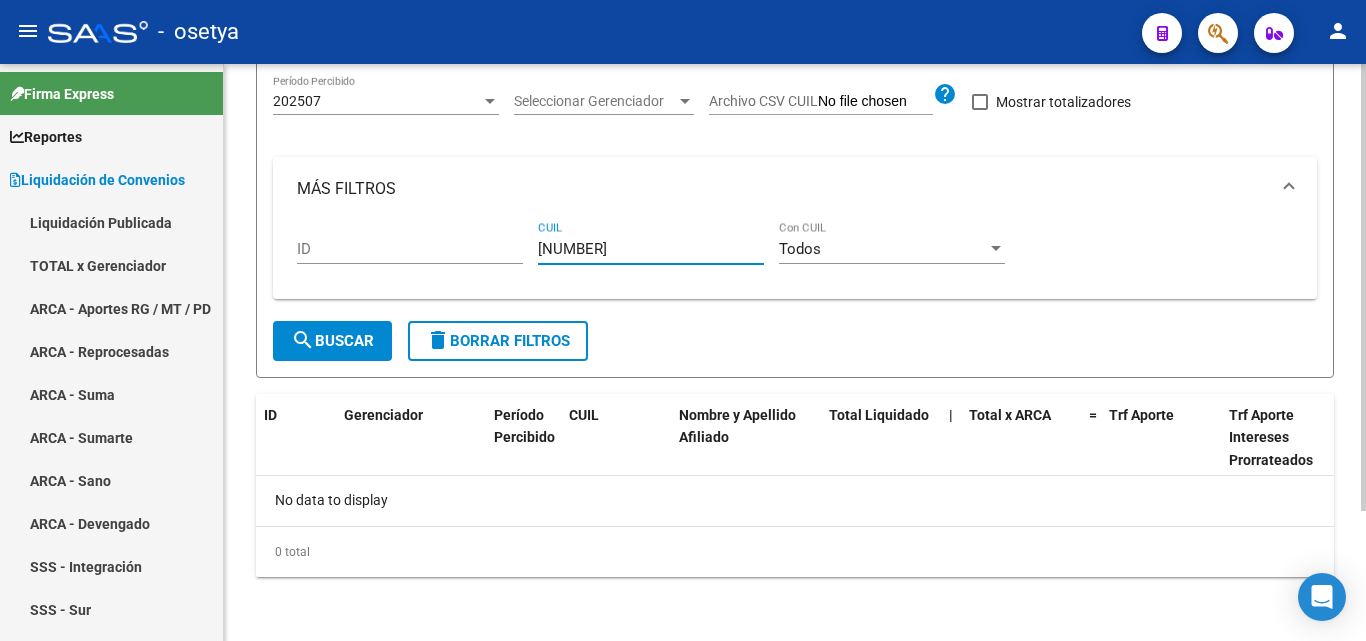 type on "20-28776295-0" 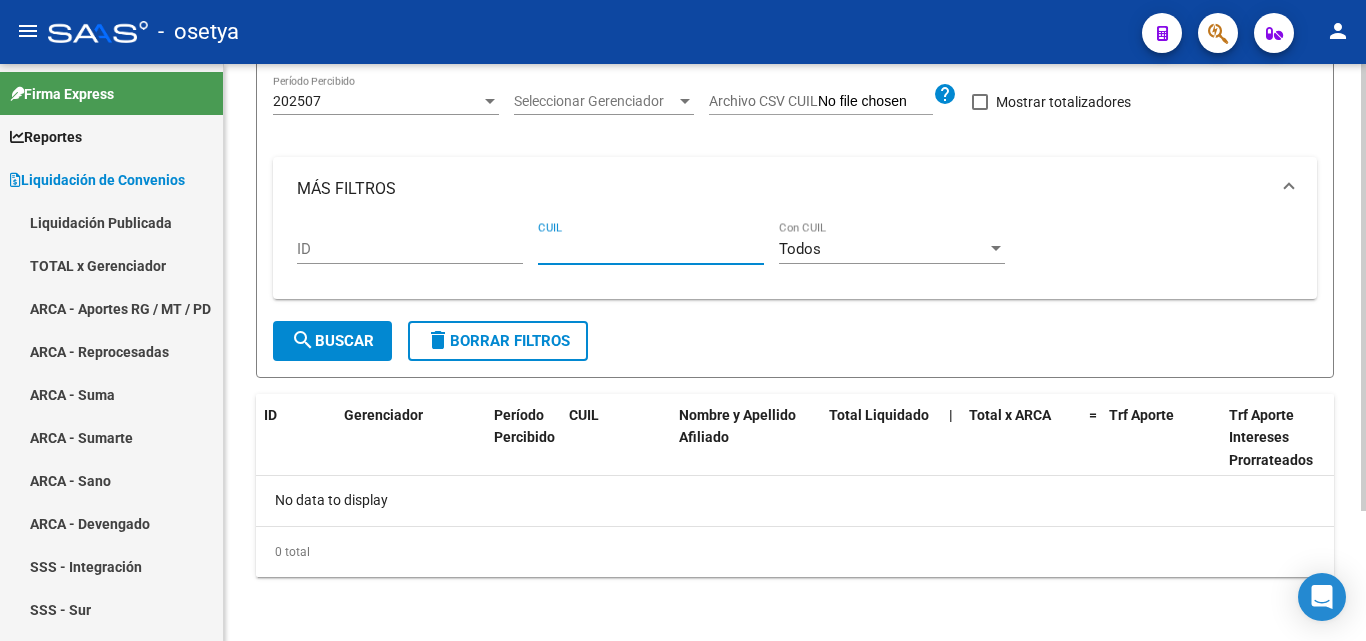 paste on "23-17025119-9" 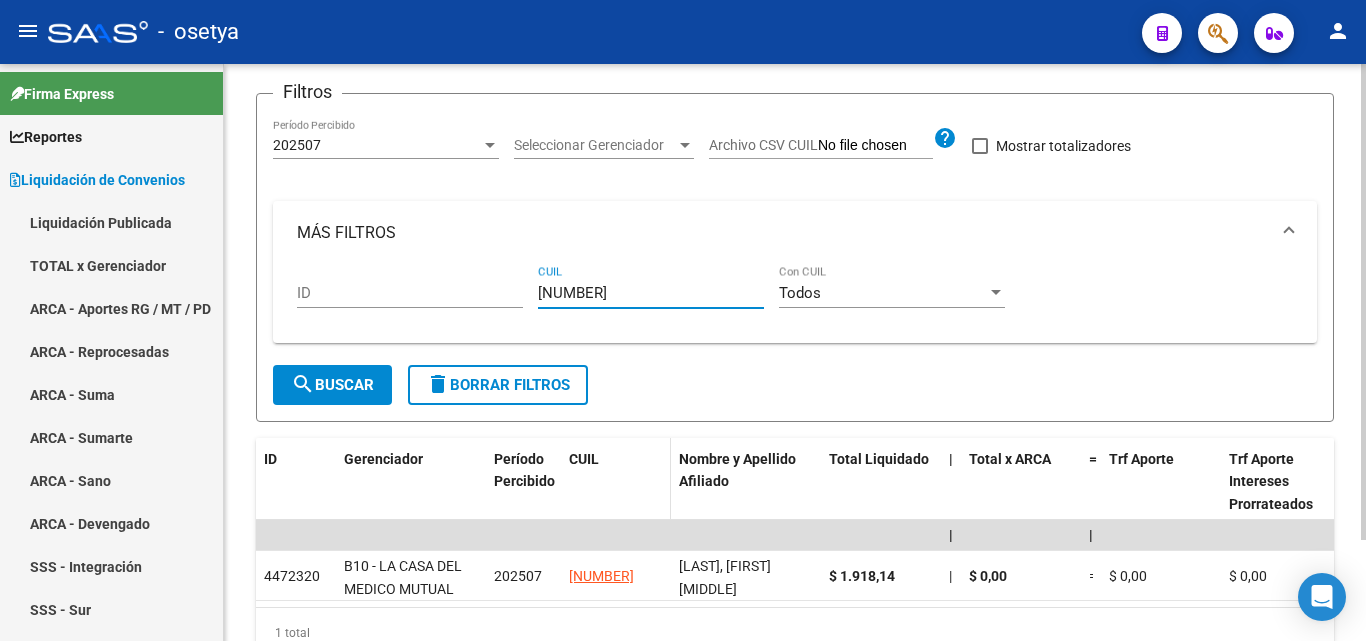 scroll, scrollTop: 220, scrollLeft: 0, axis: vertical 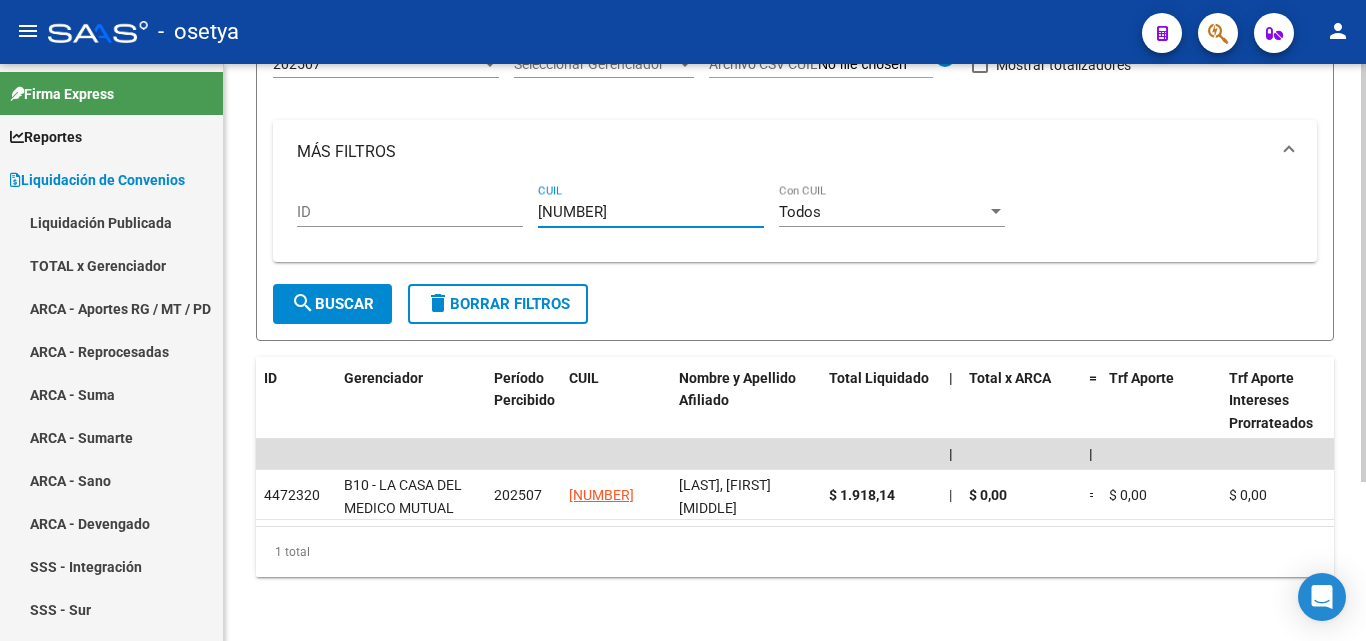 type on "23-17025119-9" 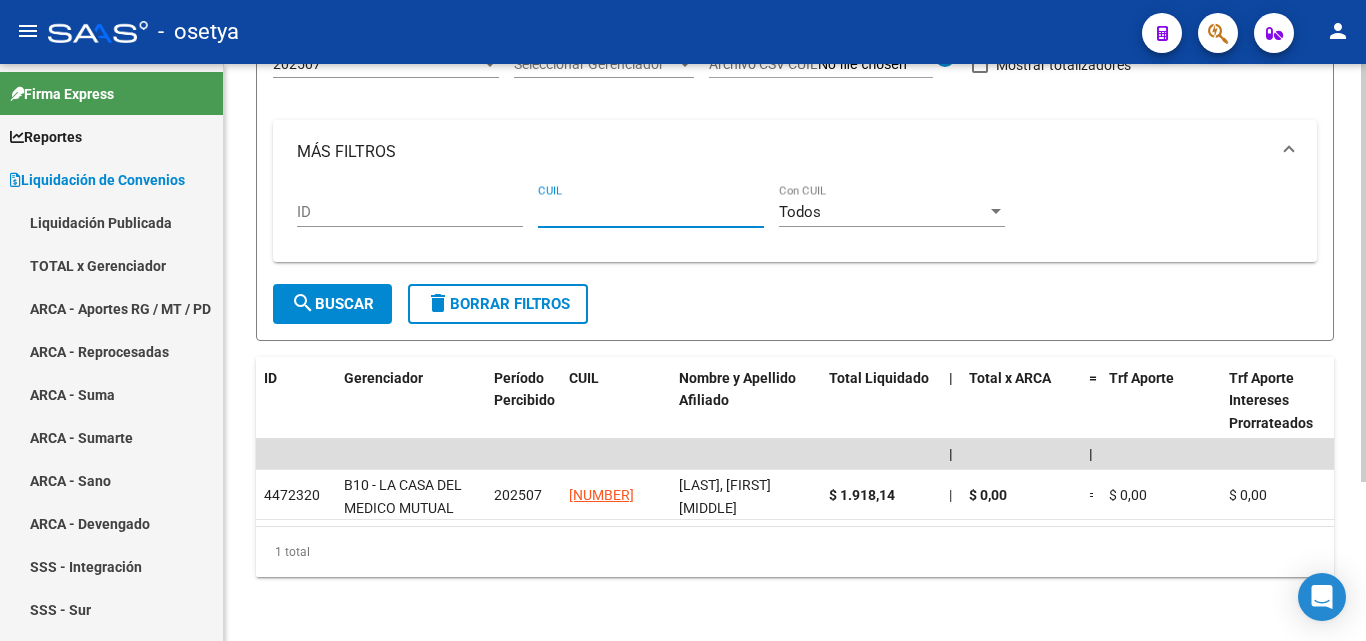 paste on "20-41513235-3" 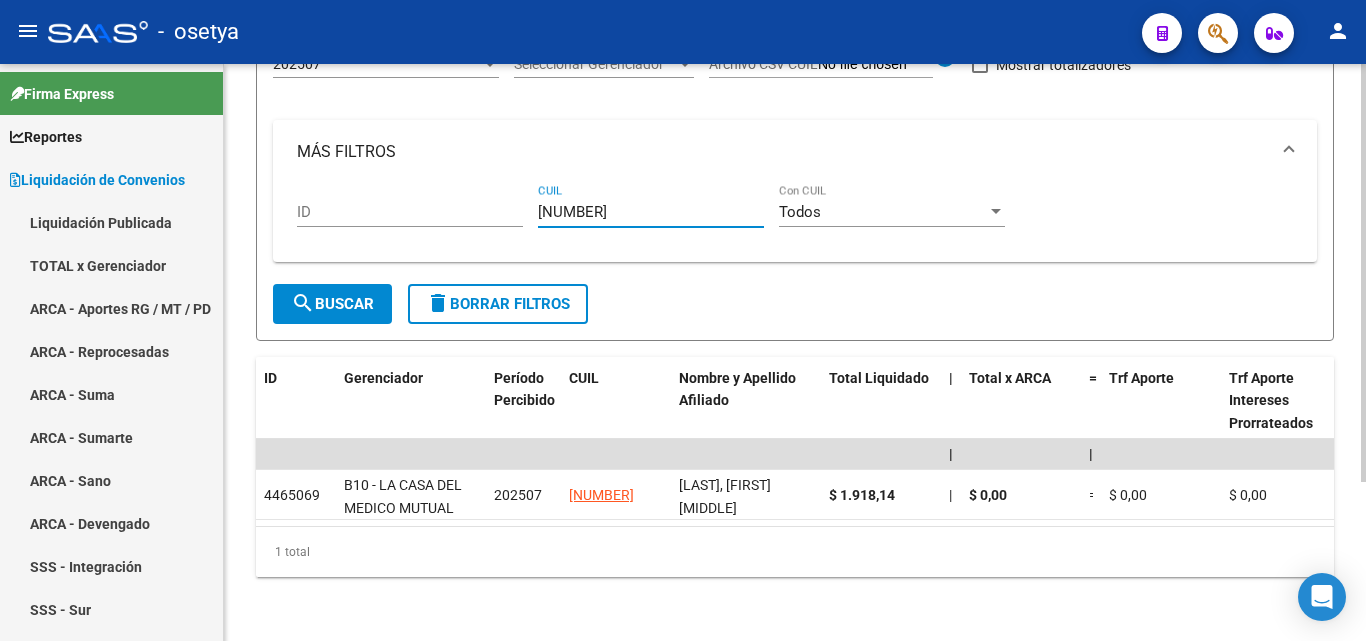 type on "20-41513235-3" 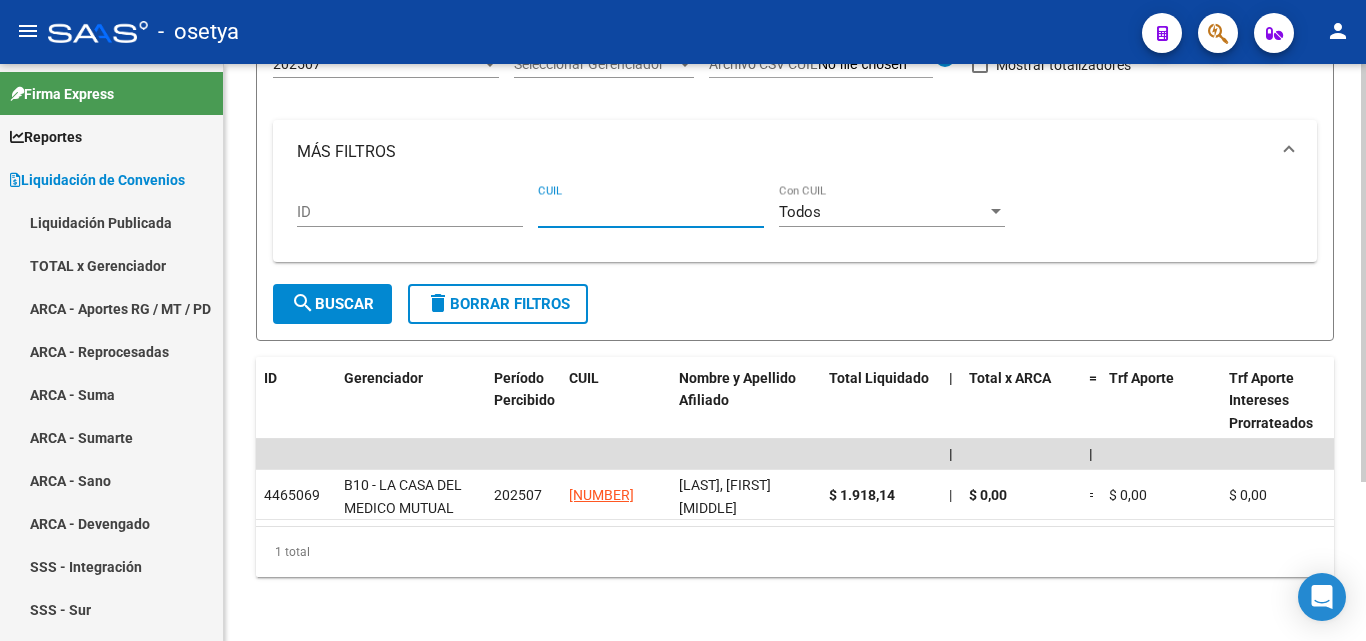paste on "20-39093271-6" 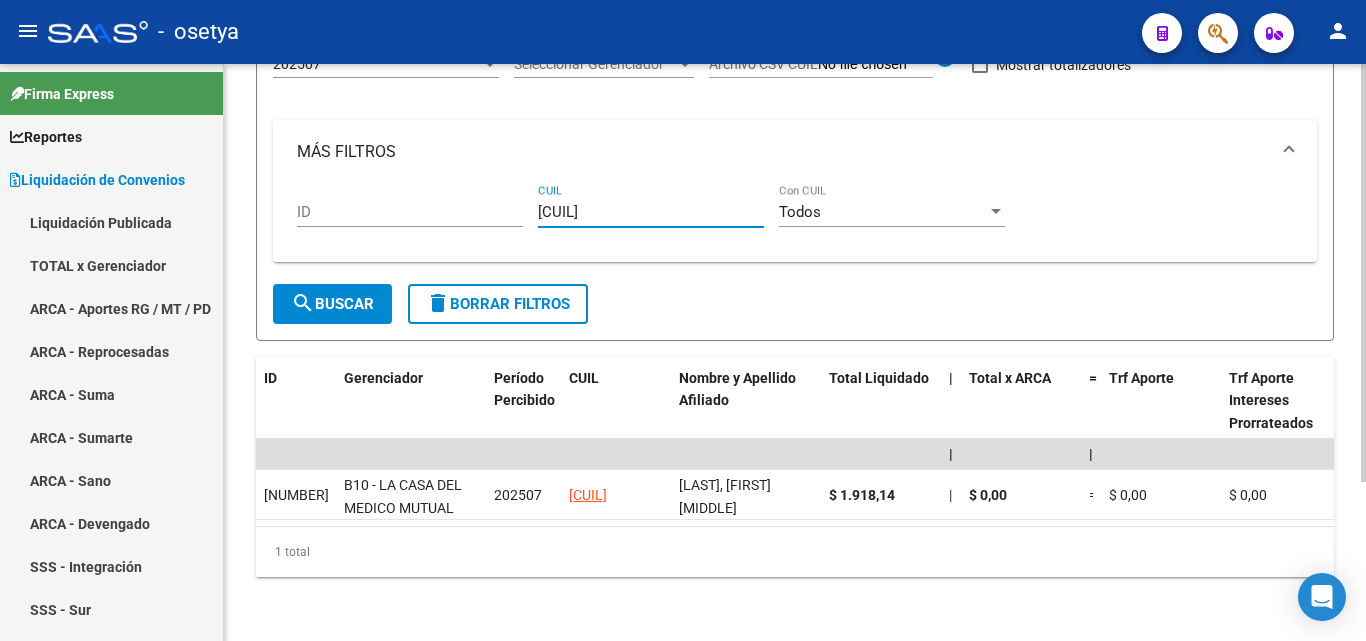 type on "20-39093271-6" 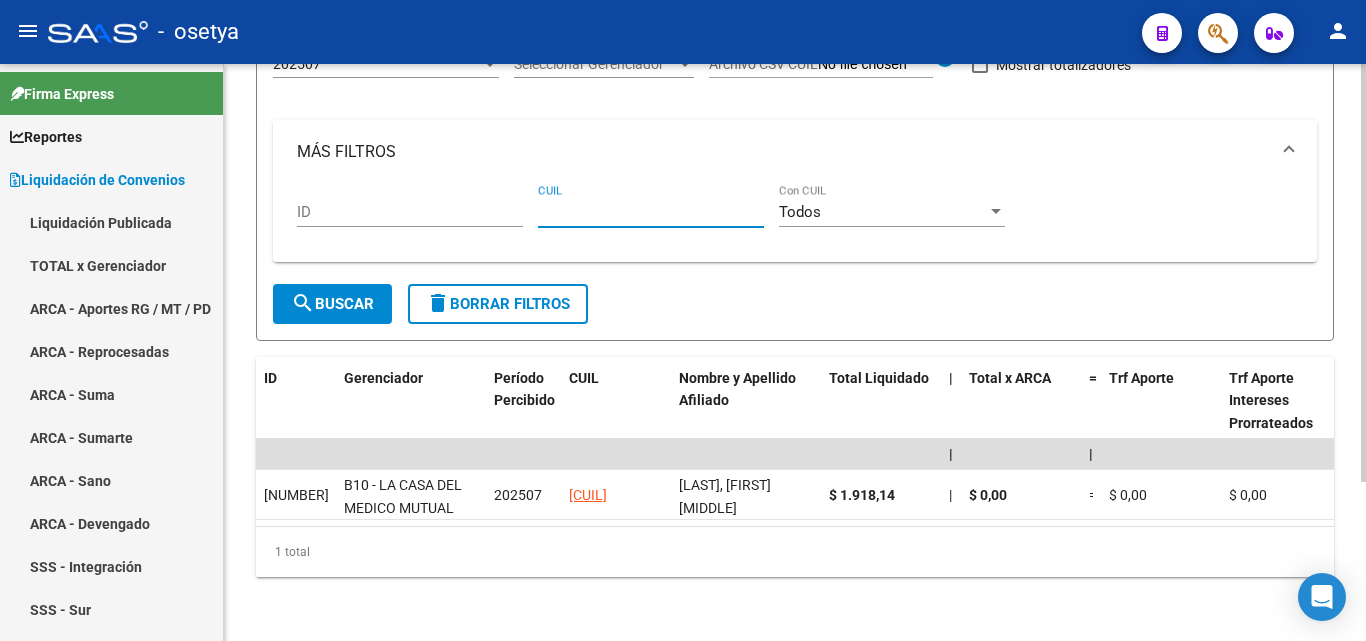 paste on "20-32331820-5" 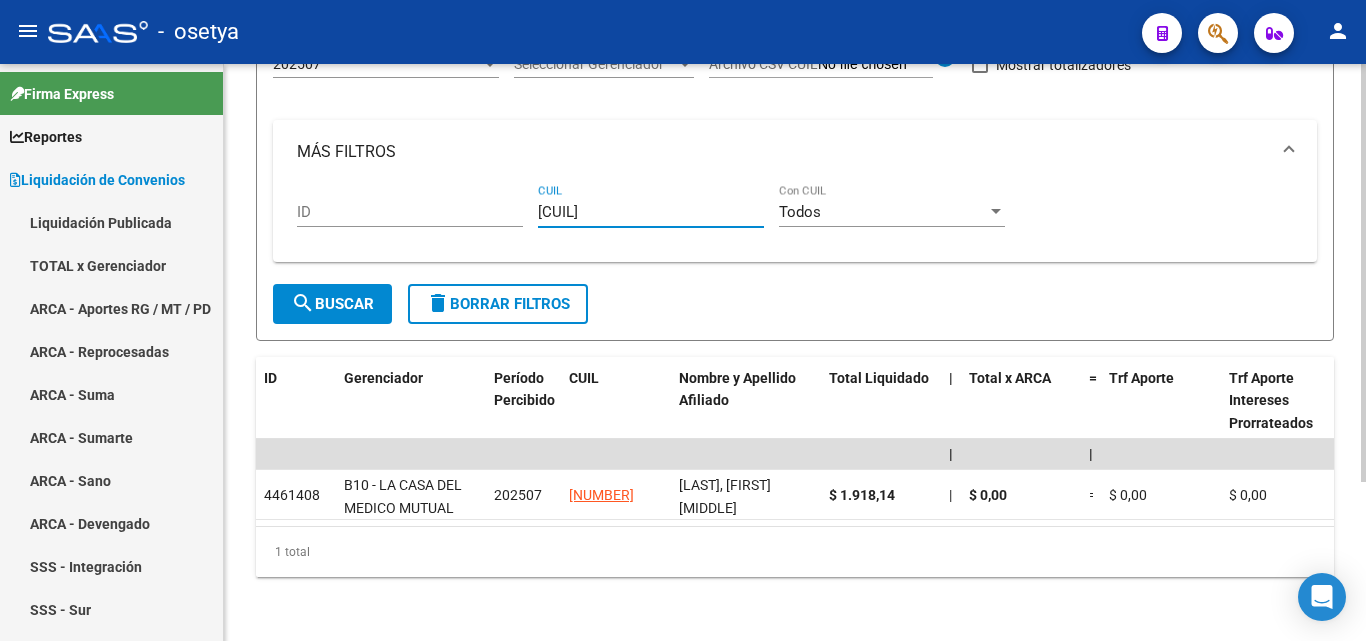 type on "20-32331820-5" 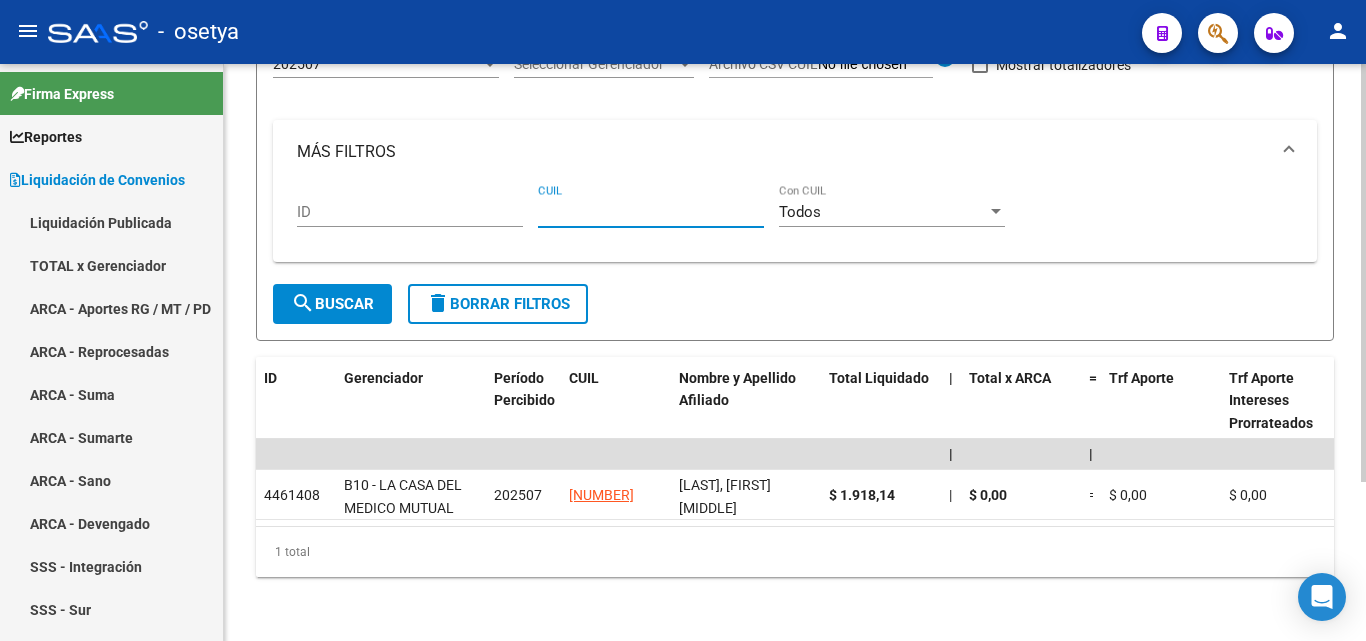 paste on "20-39051136-2" 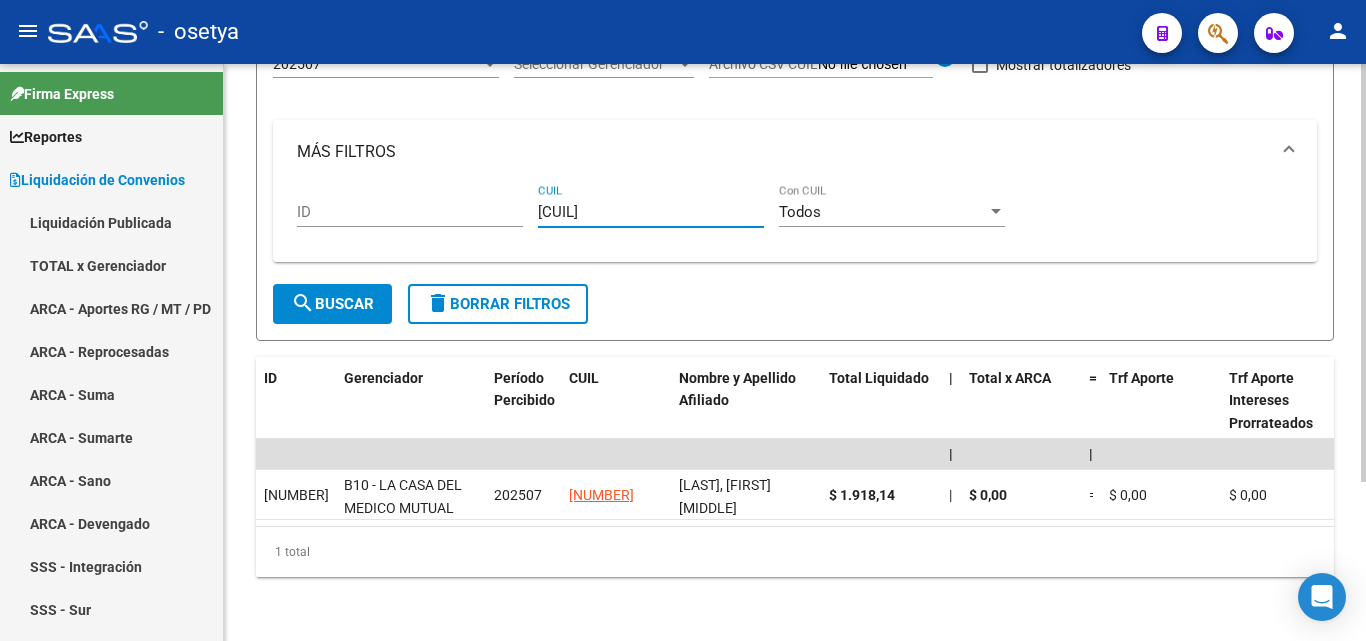 type on "20-39051136-2" 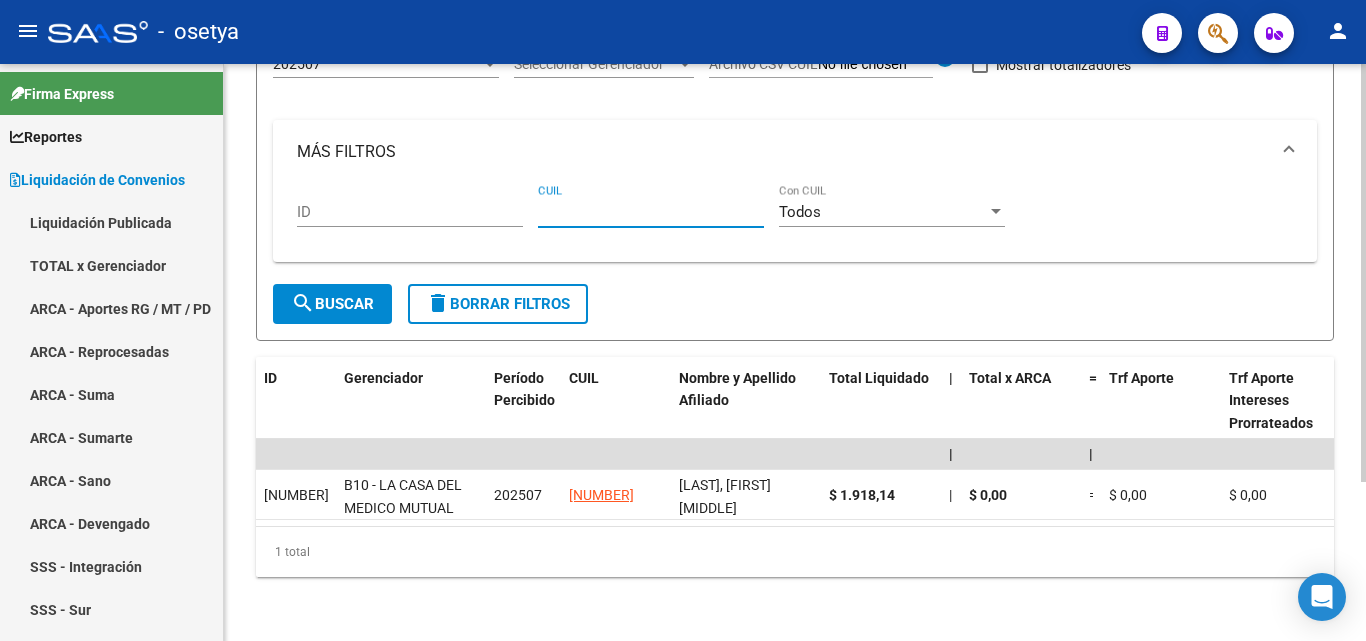 paste on "20-43840692-2" 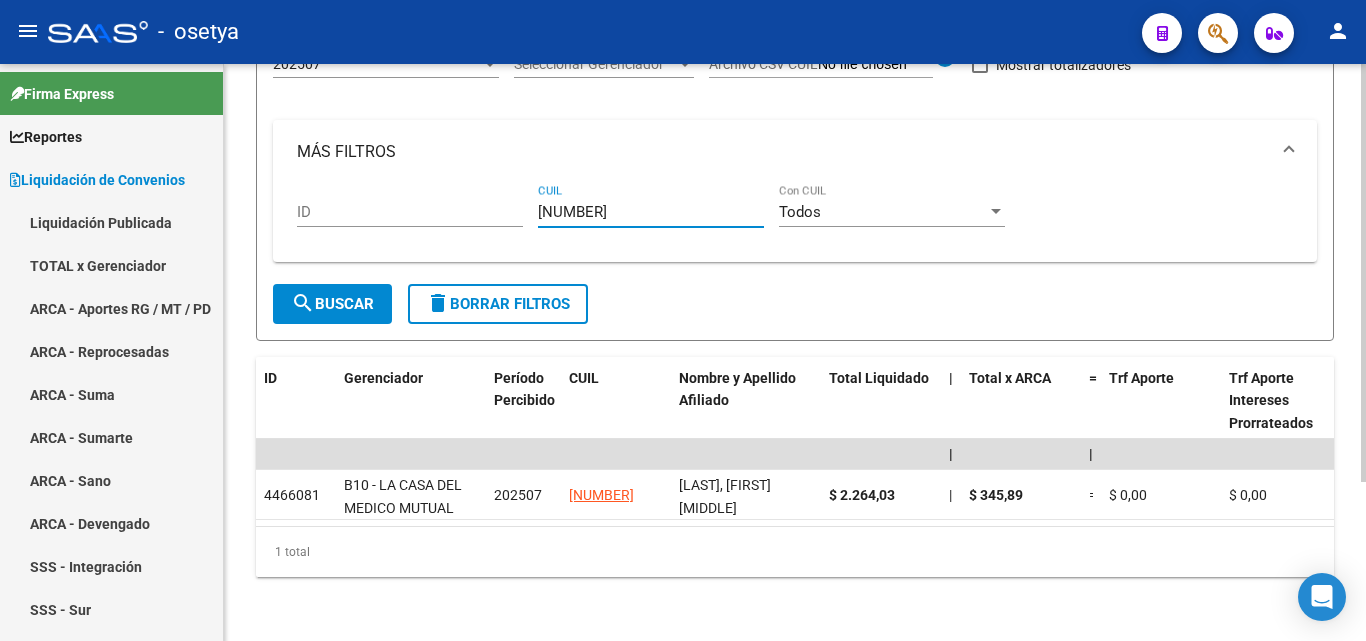 type on "20-43840692-2" 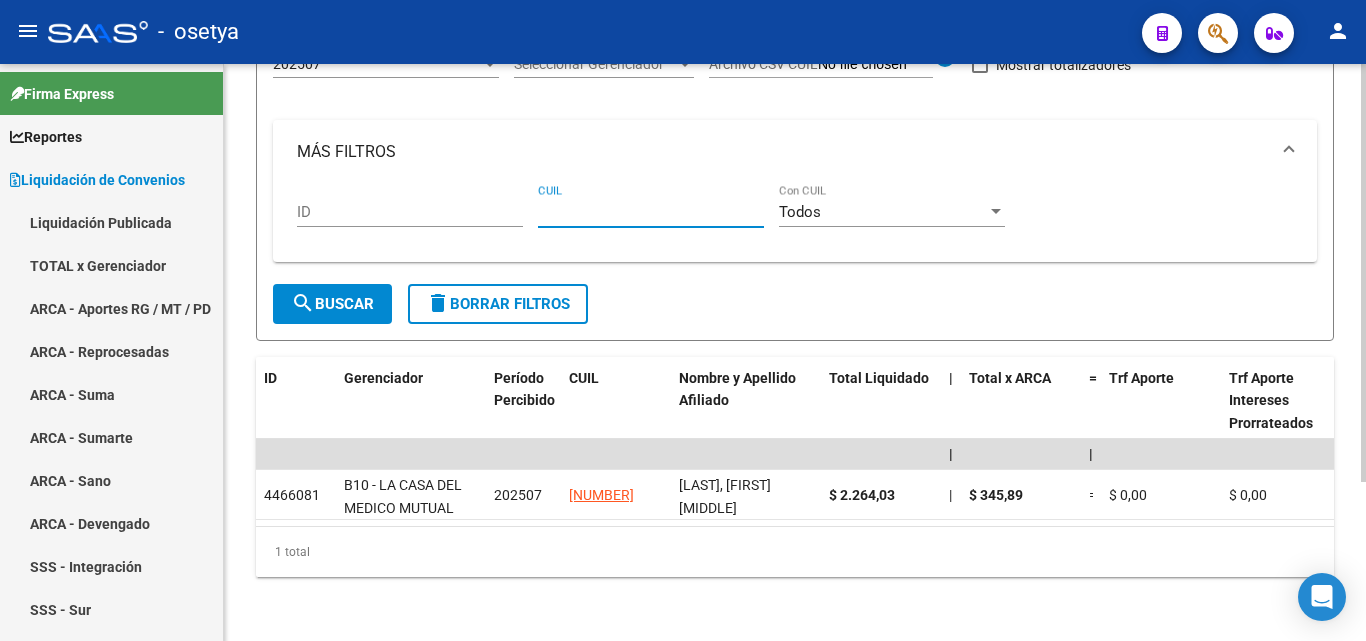 paste 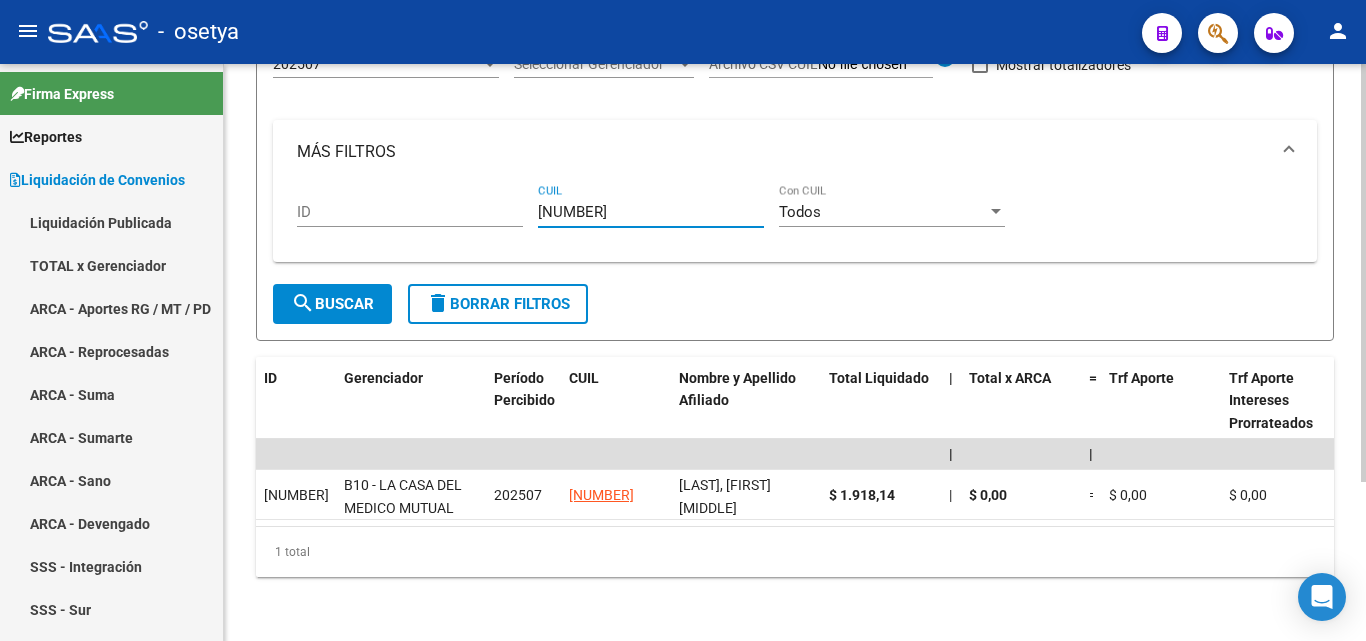 type on "20-36188072-3" 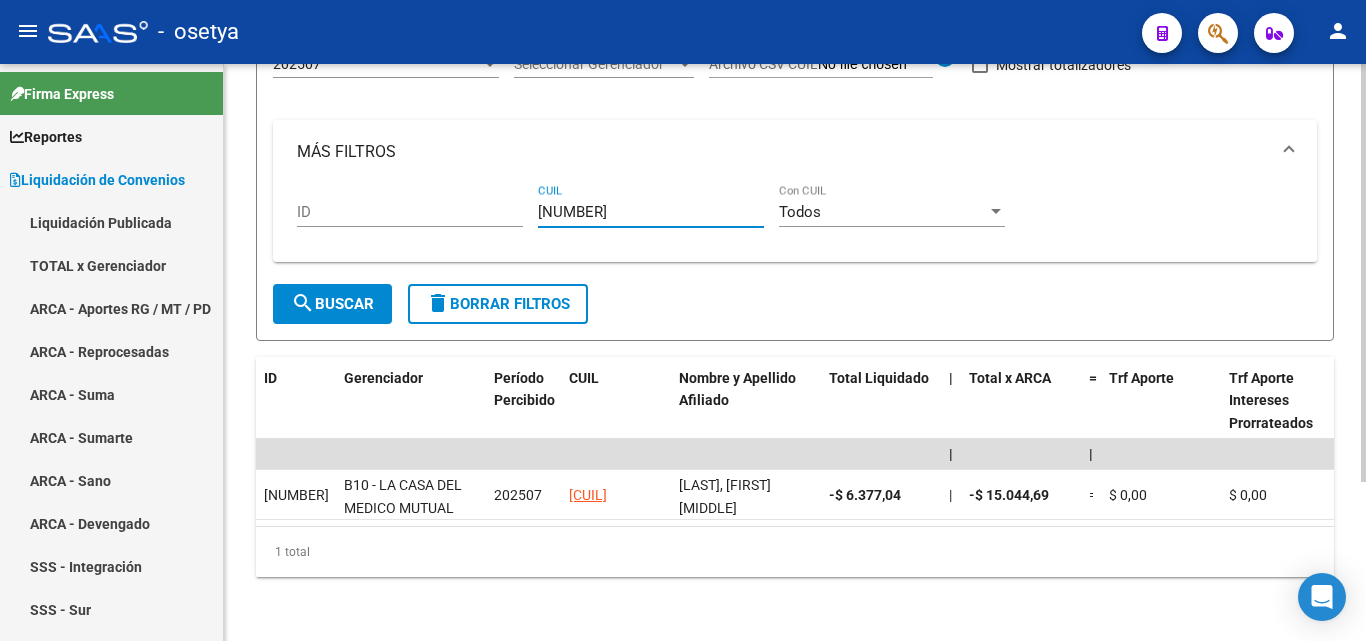 type on "27-26572155-4" 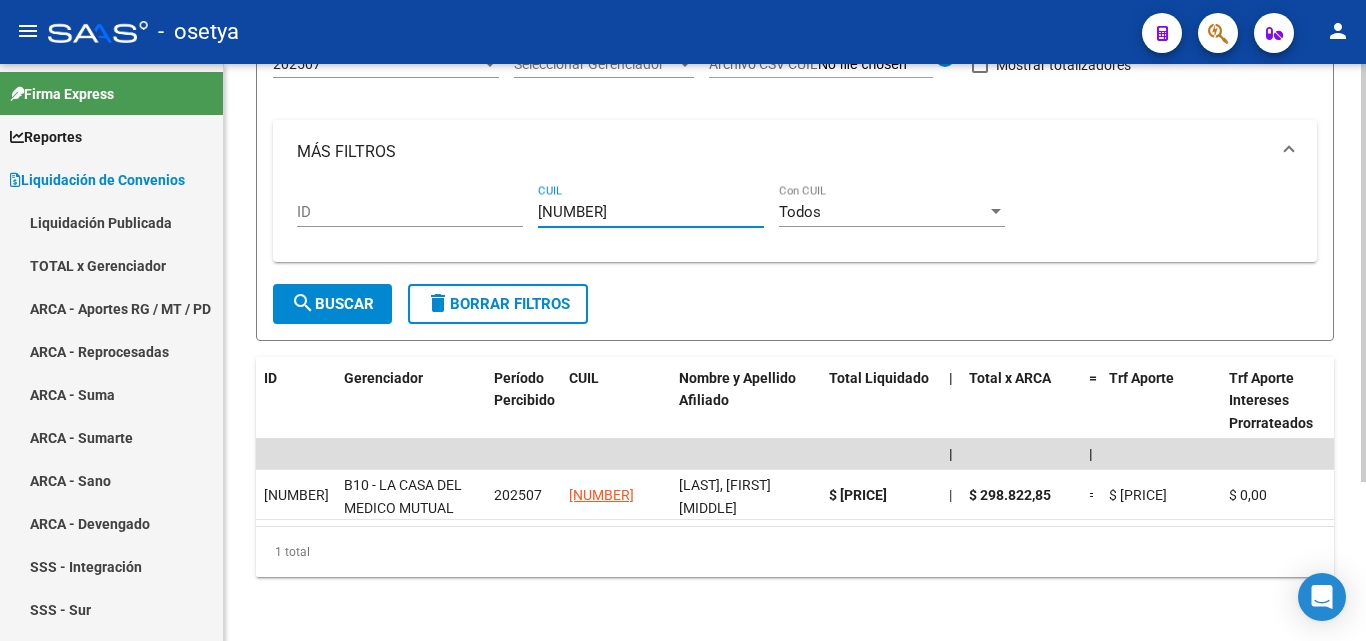 type on "20-29200653-6" 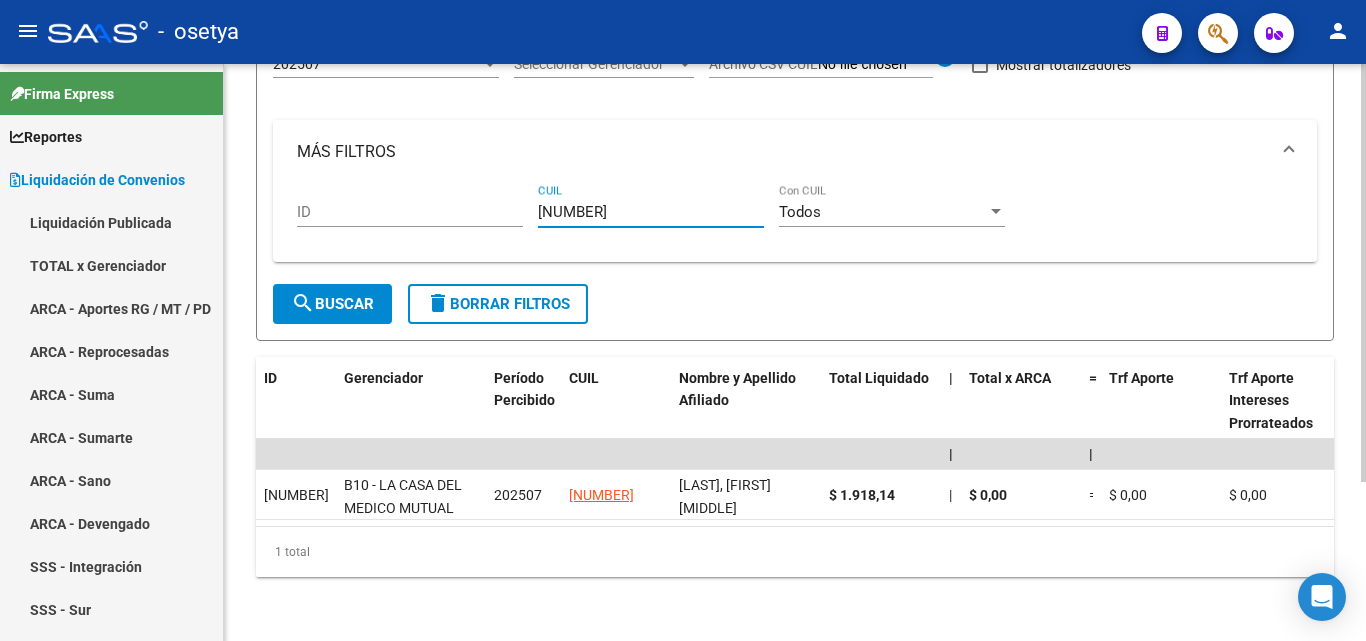 type on "20-31250523-2" 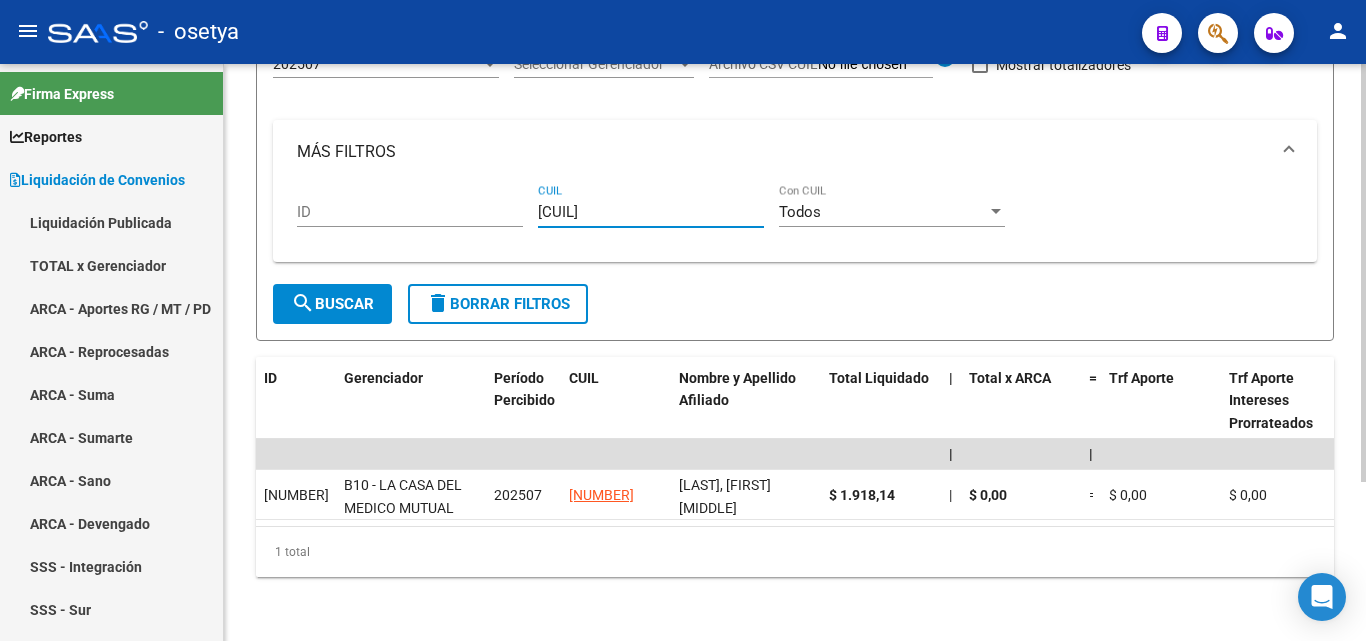 type on "20-36792315-7" 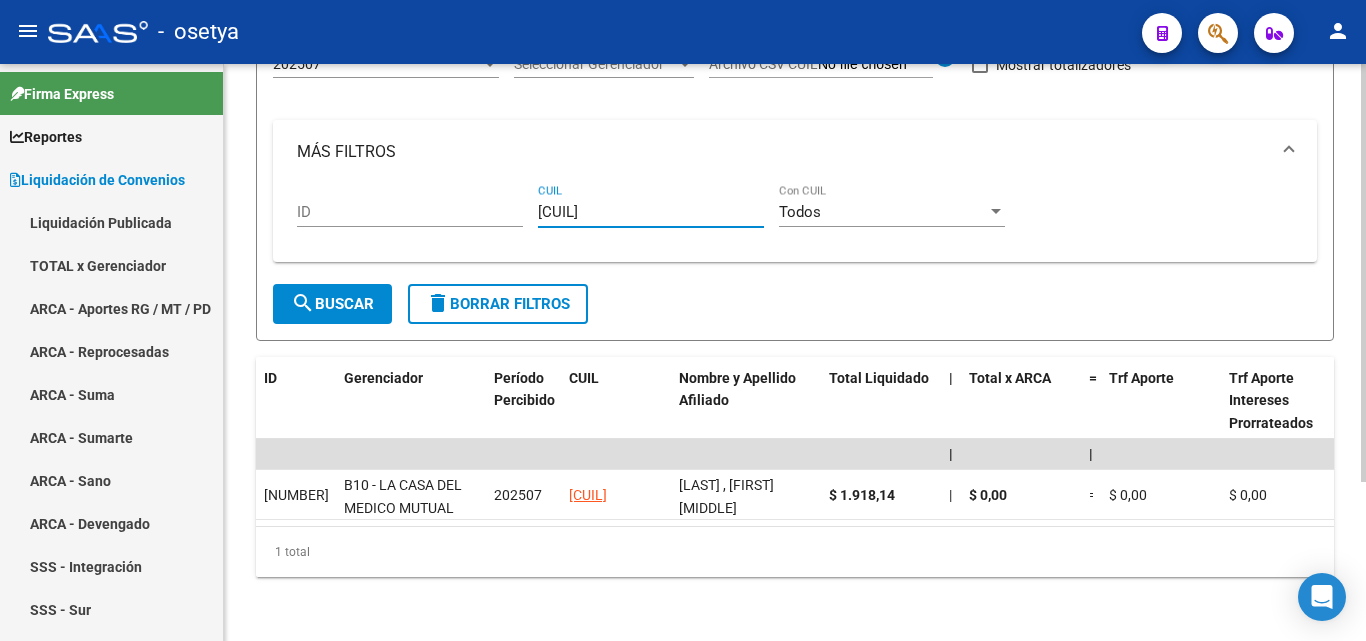 type on "20-43284644-0" 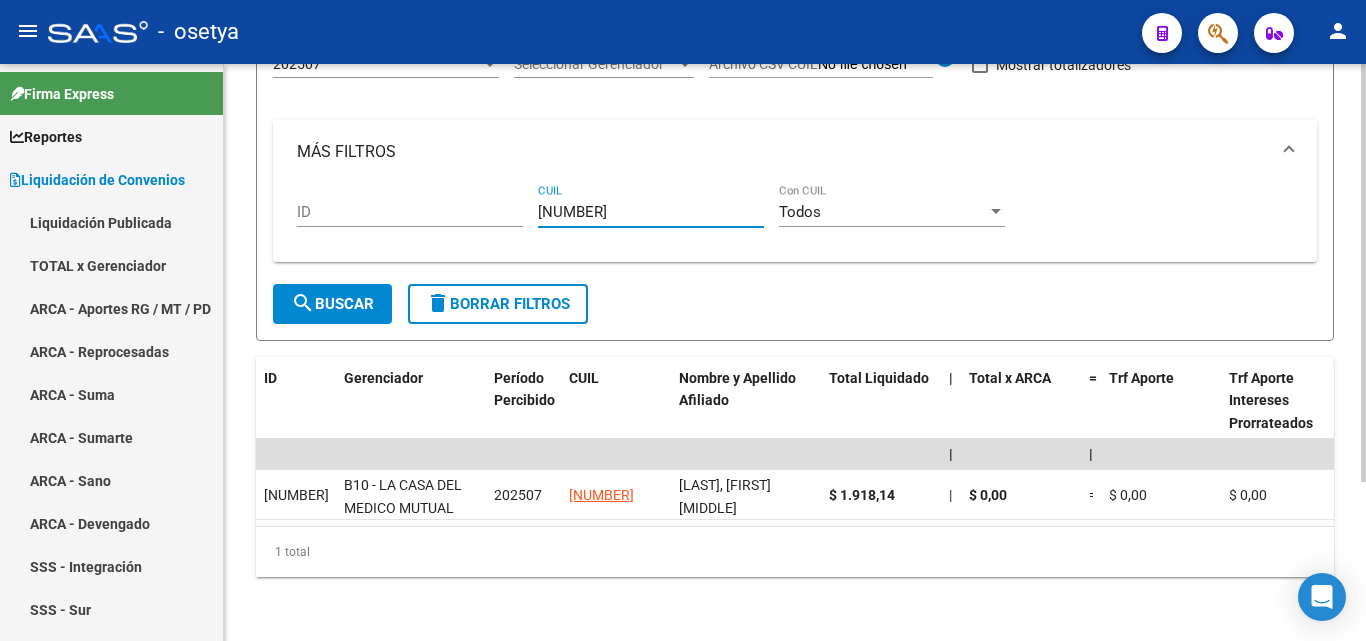 type on "20-44307049-5" 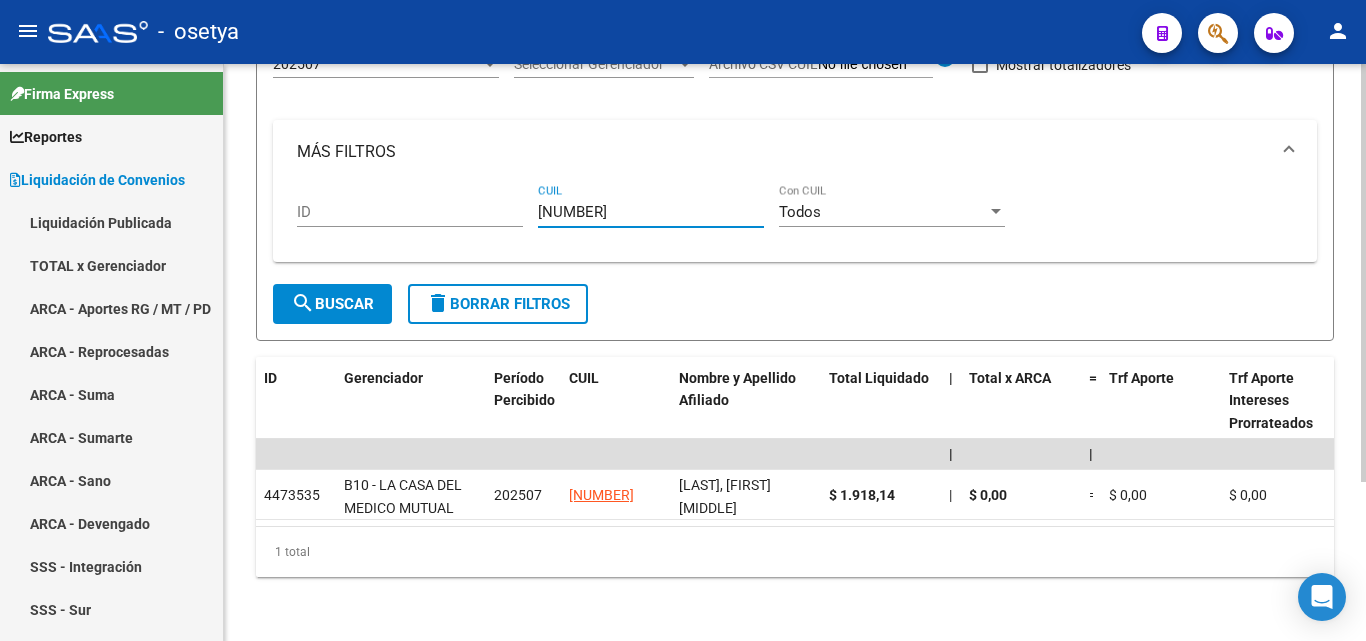 type on "23-36007801-9" 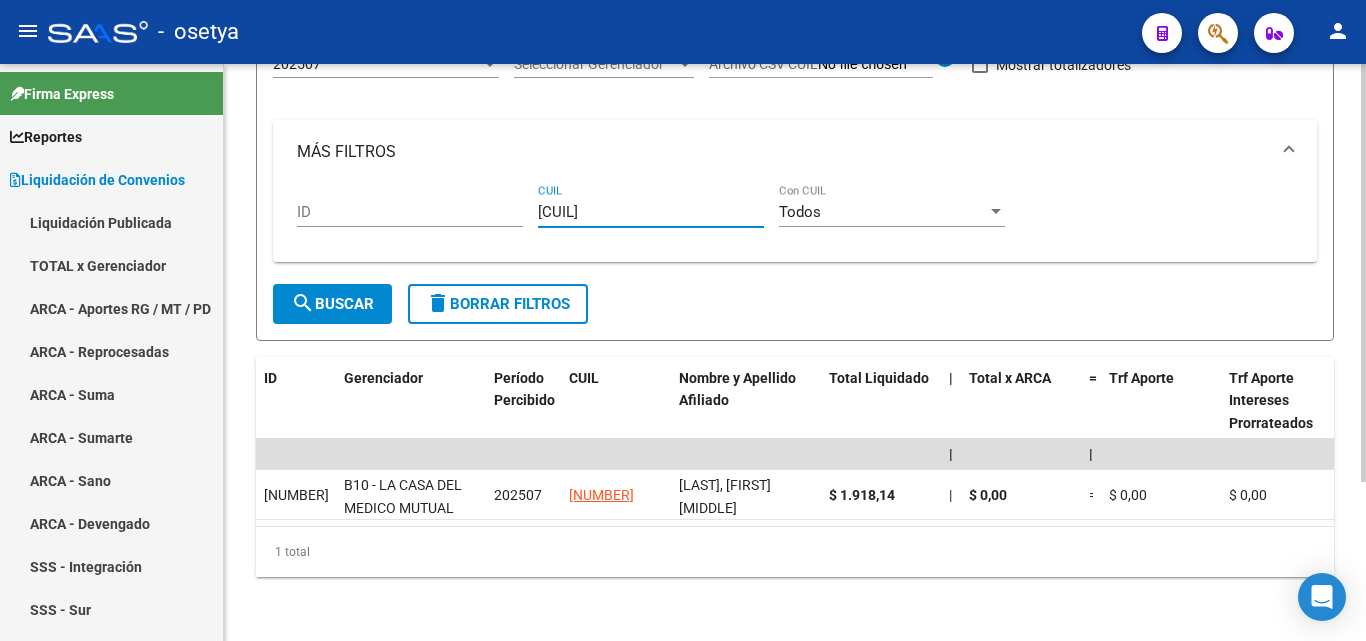 type on "20-41255595-4" 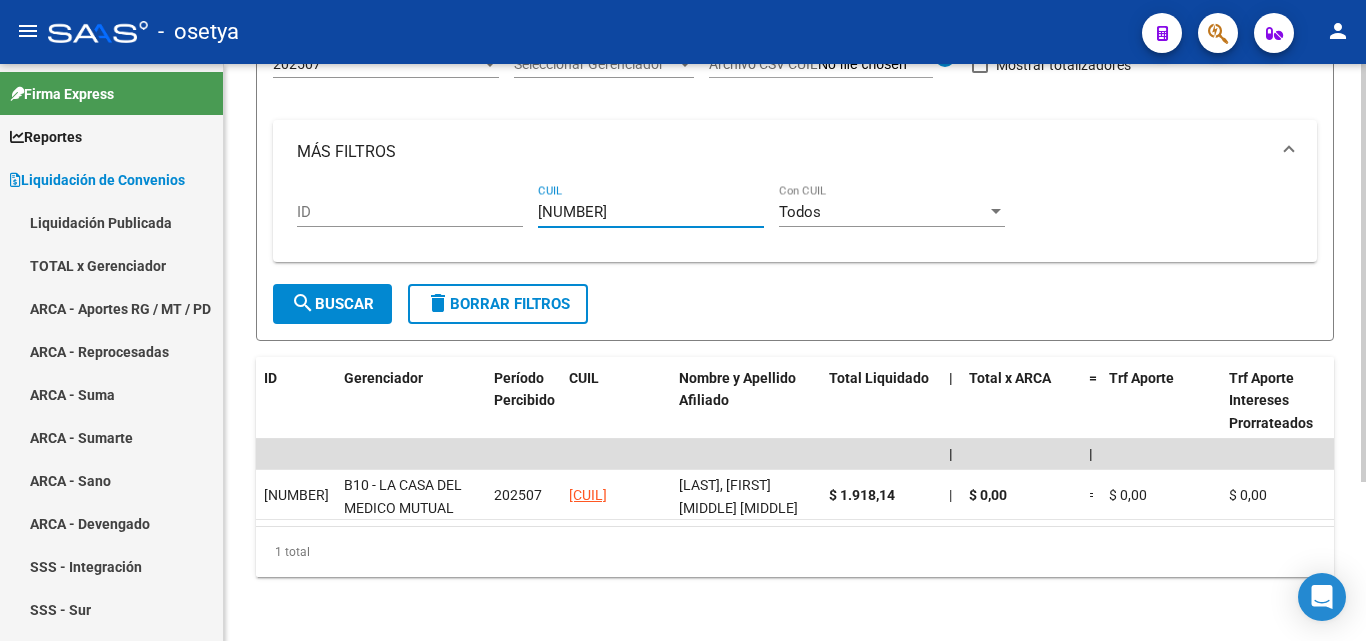 type on "20-38132509-2" 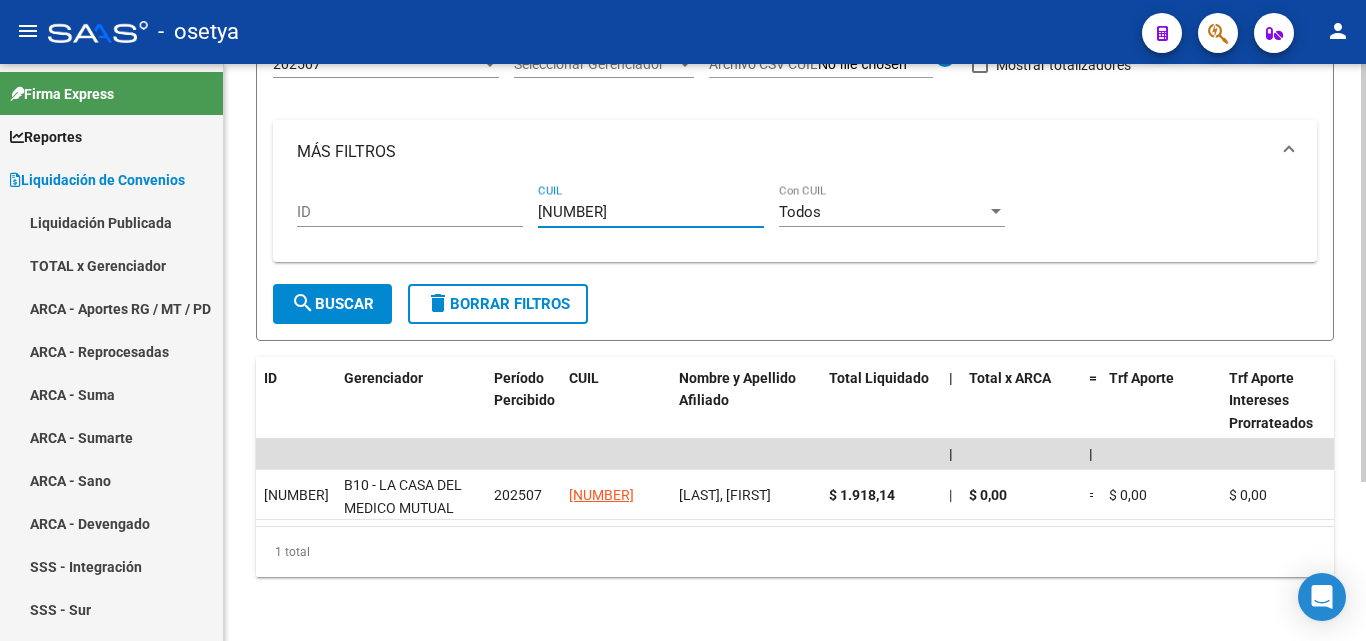 type on "20-41160990-2" 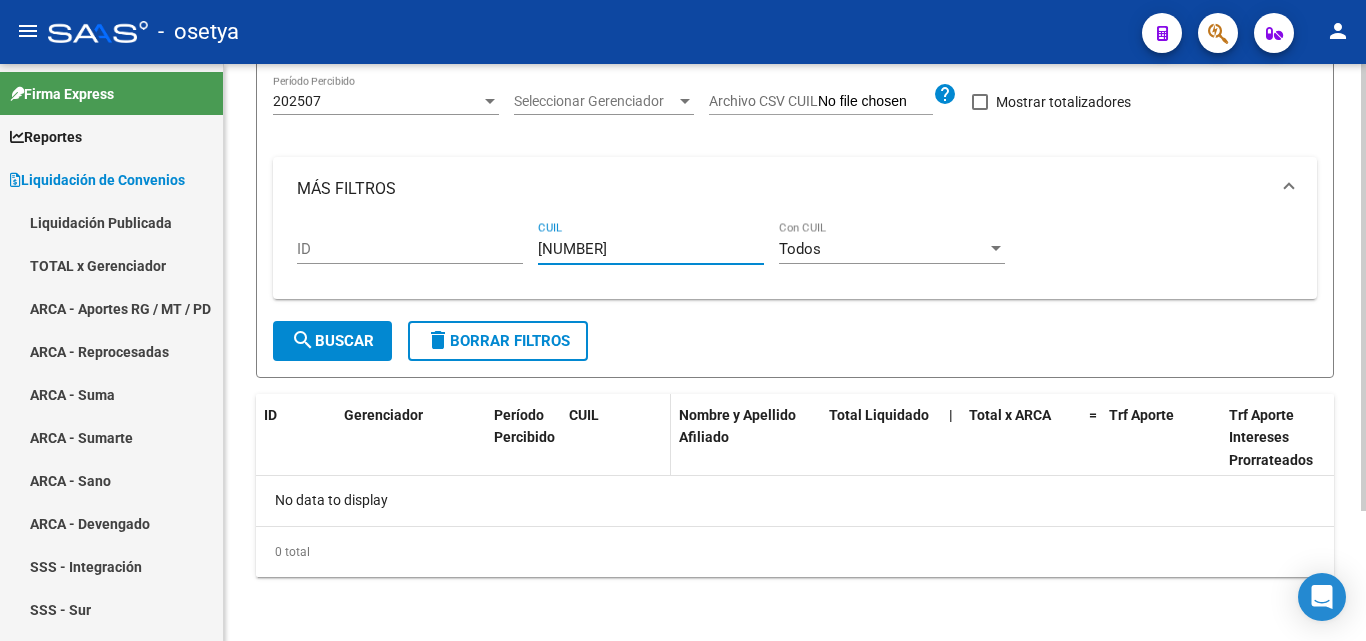 scroll, scrollTop: 167, scrollLeft: 0, axis: vertical 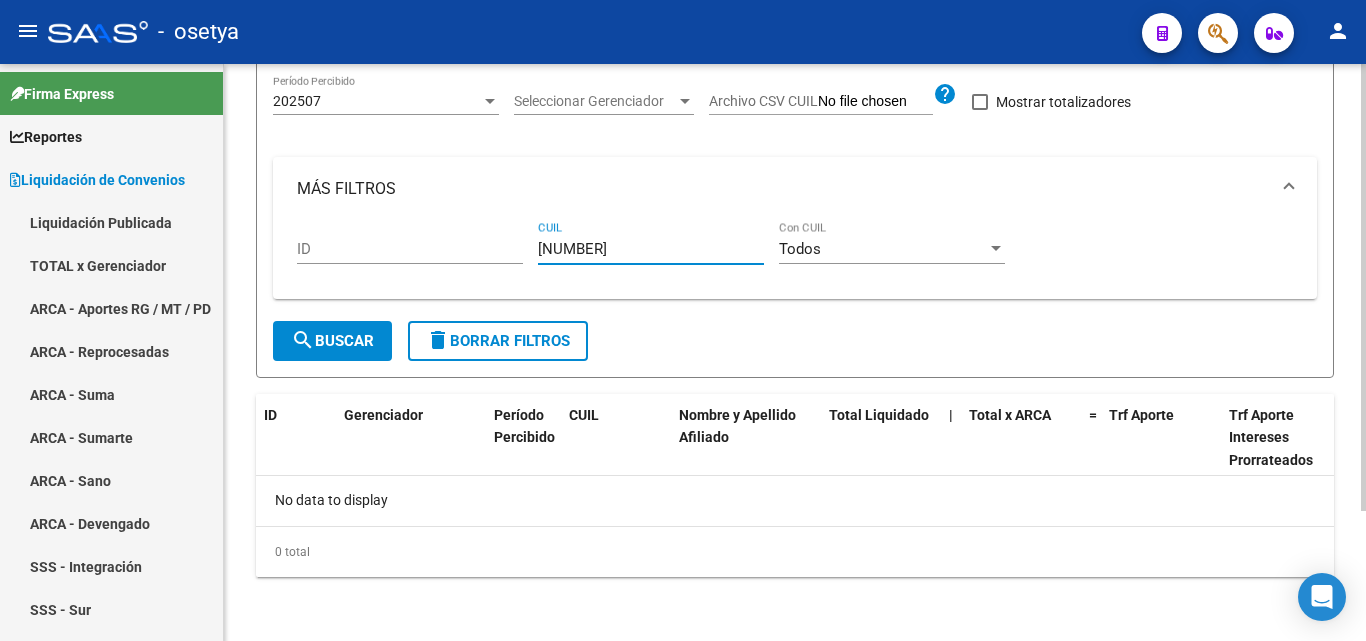 type on "23-36010956-9" 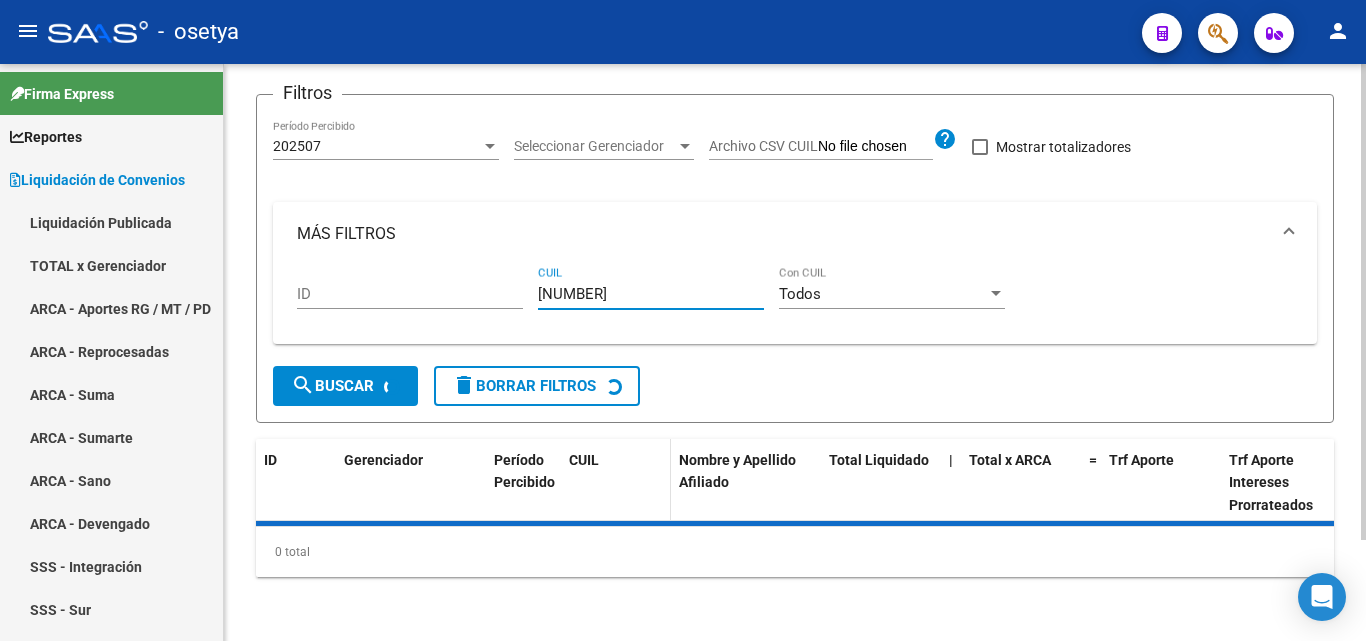 scroll, scrollTop: 220, scrollLeft: 0, axis: vertical 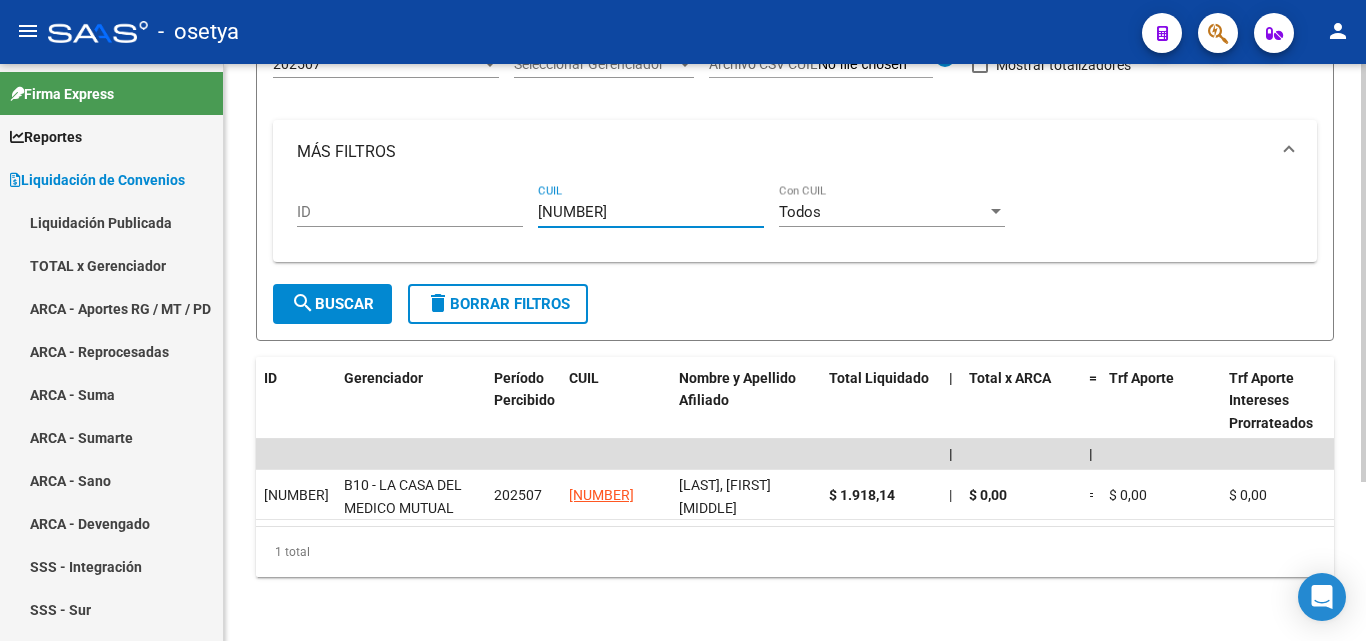 type on "20-25002462-3" 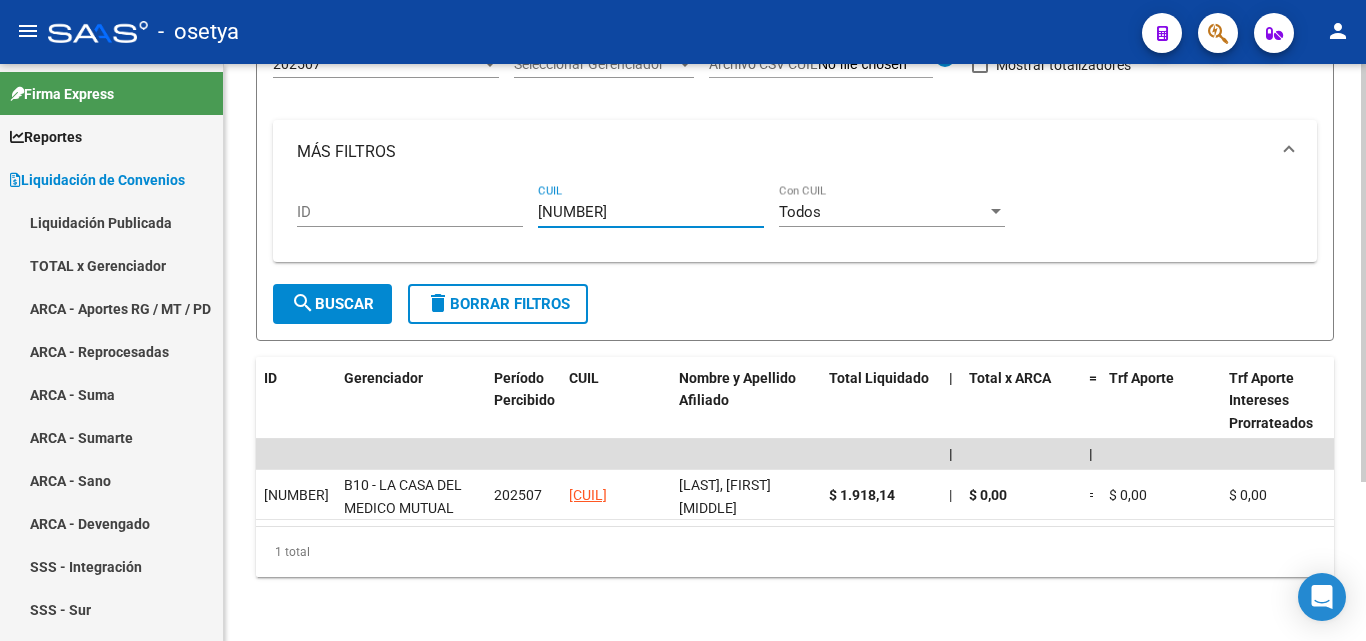 type on "20-34045009-5" 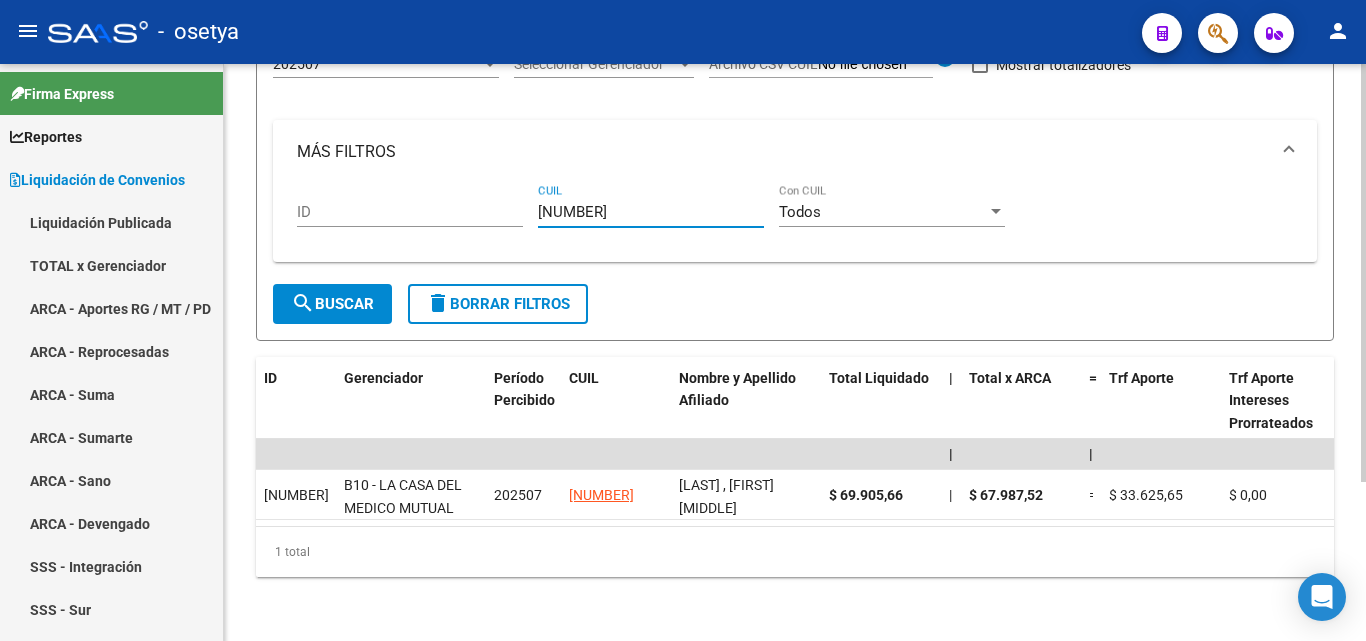 type on "23-24886838-4" 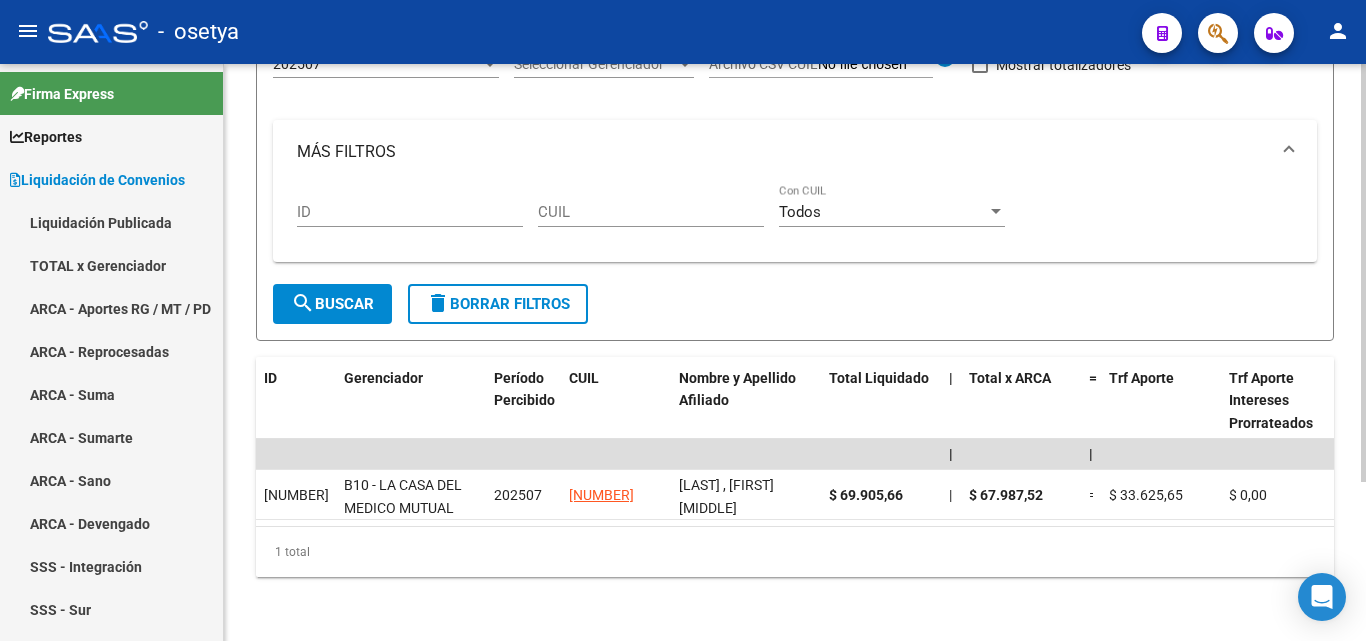 drag, startPoint x: 590, startPoint y: 184, endPoint x: 556, endPoint y: 191, distance: 34.713108 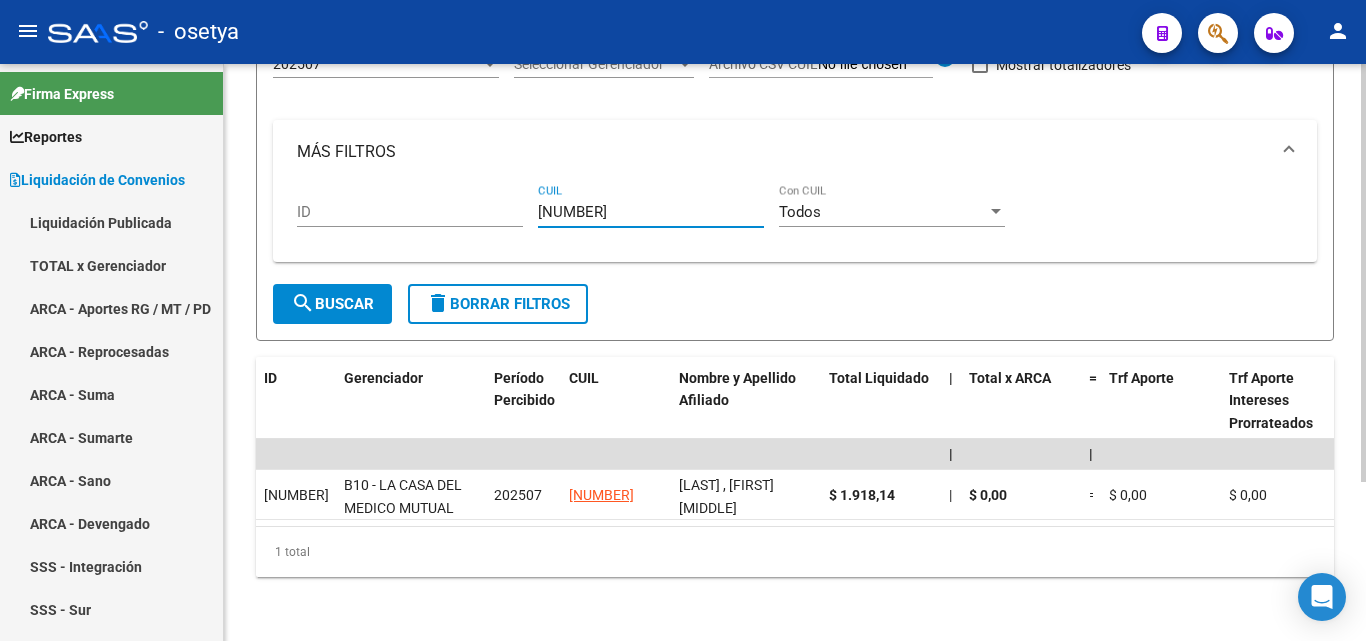 type on "27-28035498-3" 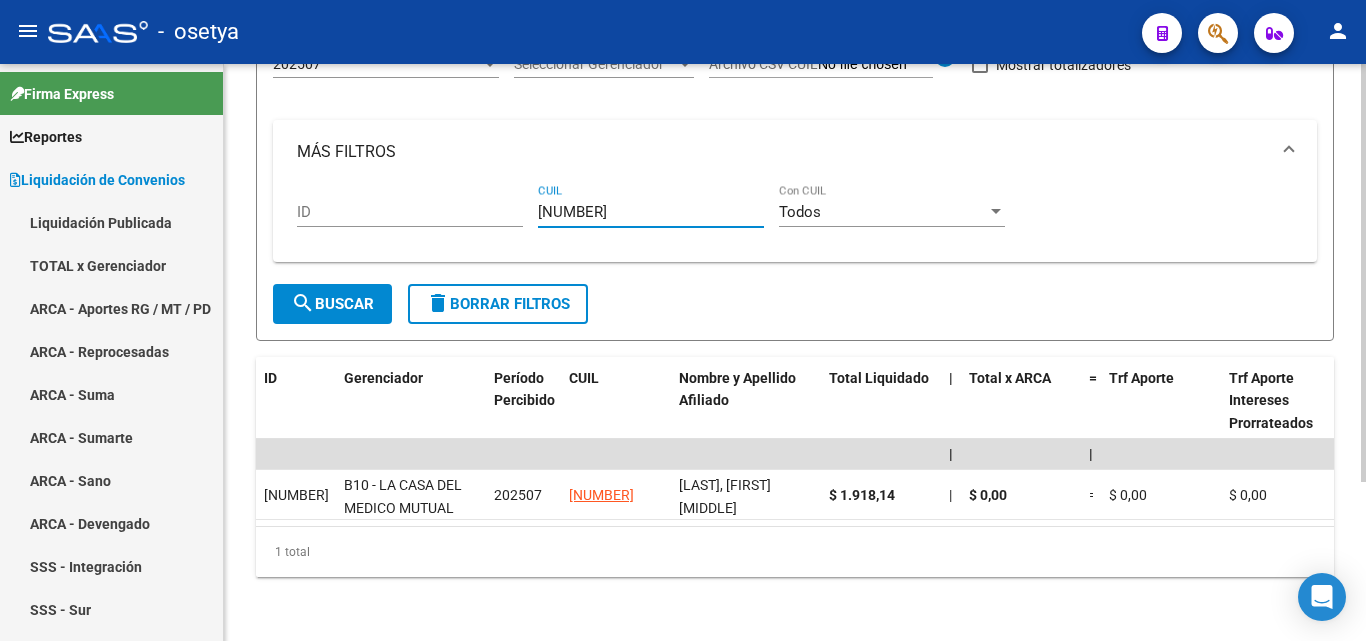 type on "23-34489351-9" 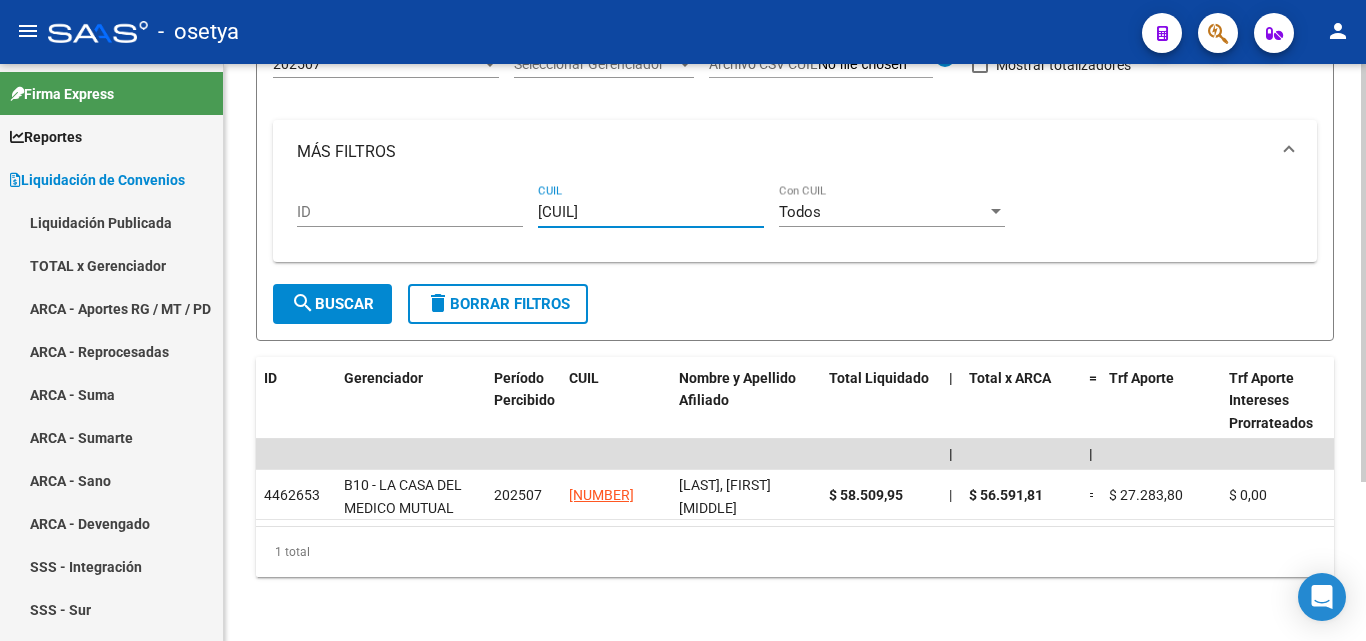 type on "20-35733425-0" 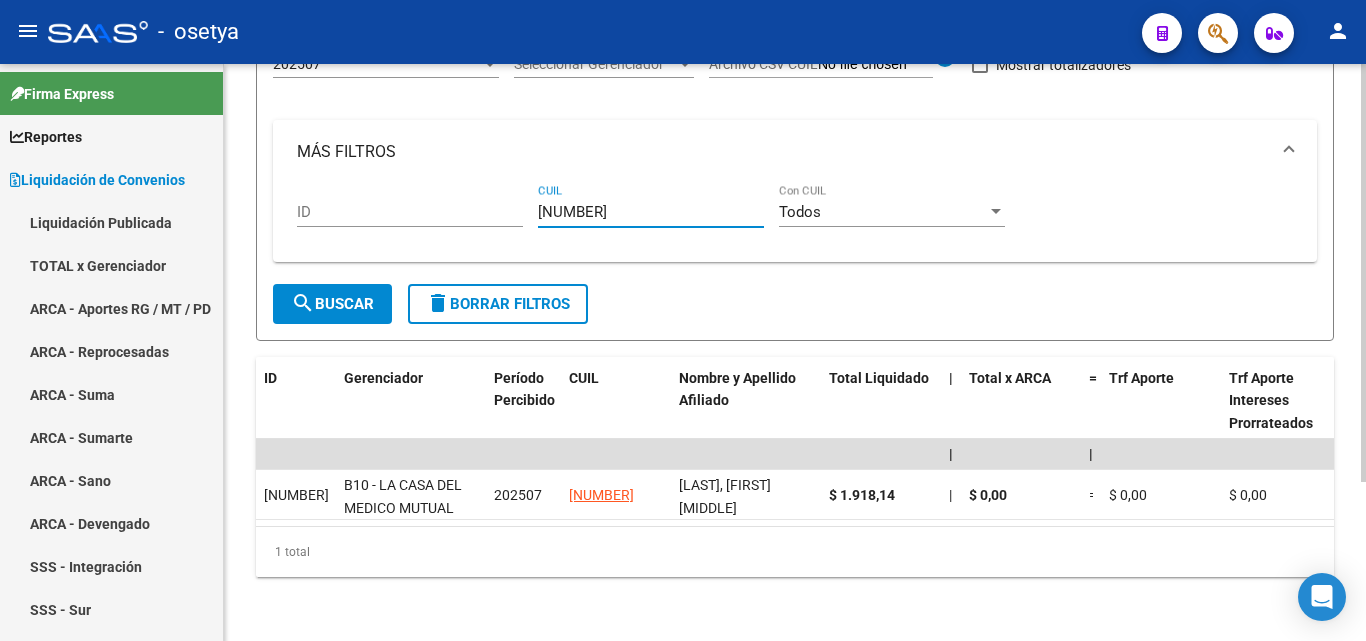 type on "20-25584172-7" 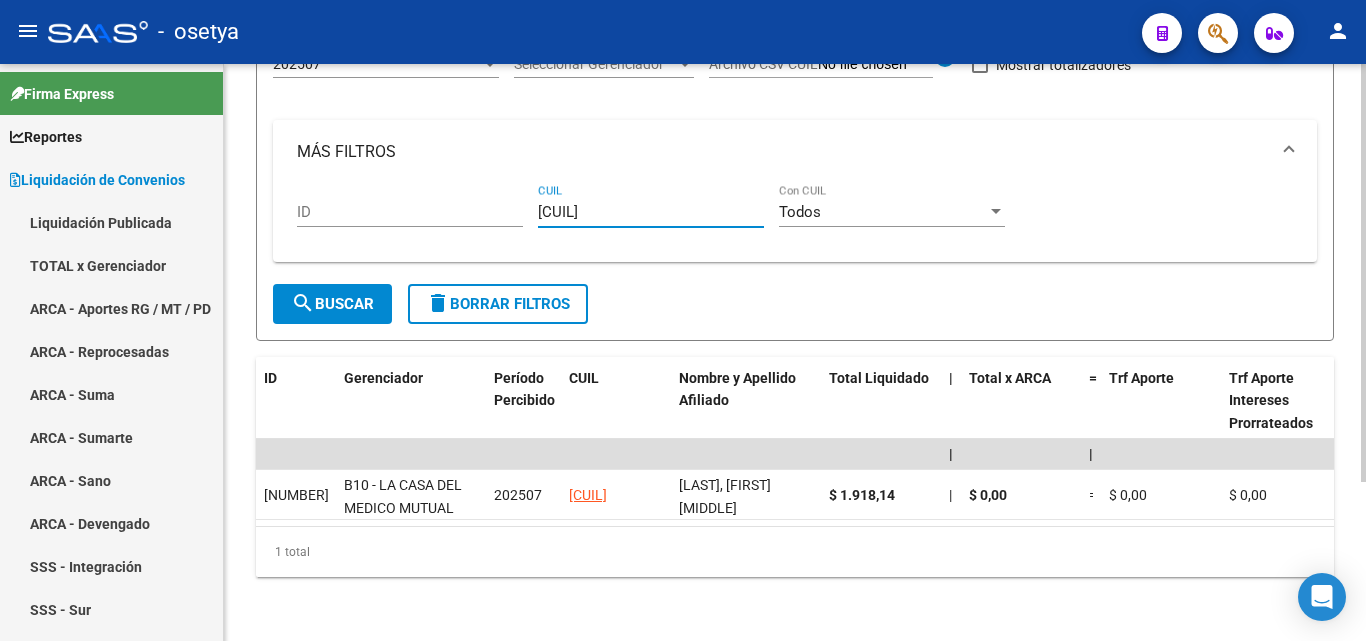 type on "20-33436124-2" 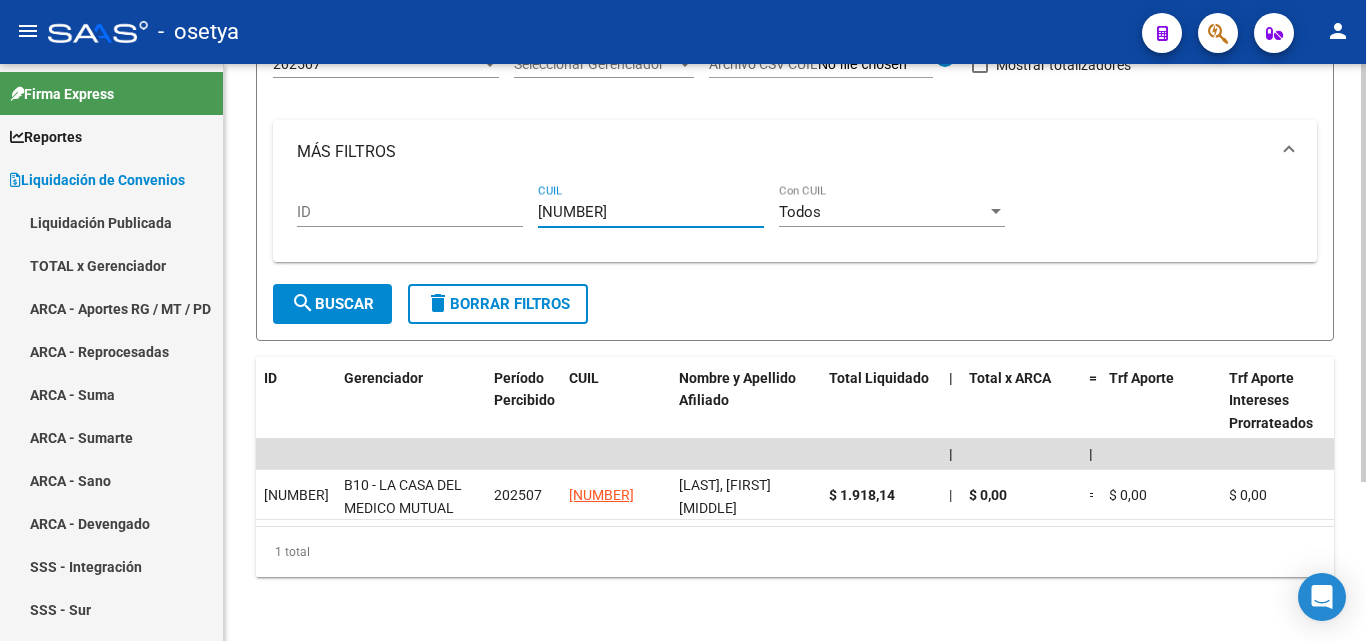 drag, startPoint x: 634, startPoint y: 199, endPoint x: 518, endPoint y: 199, distance: 116 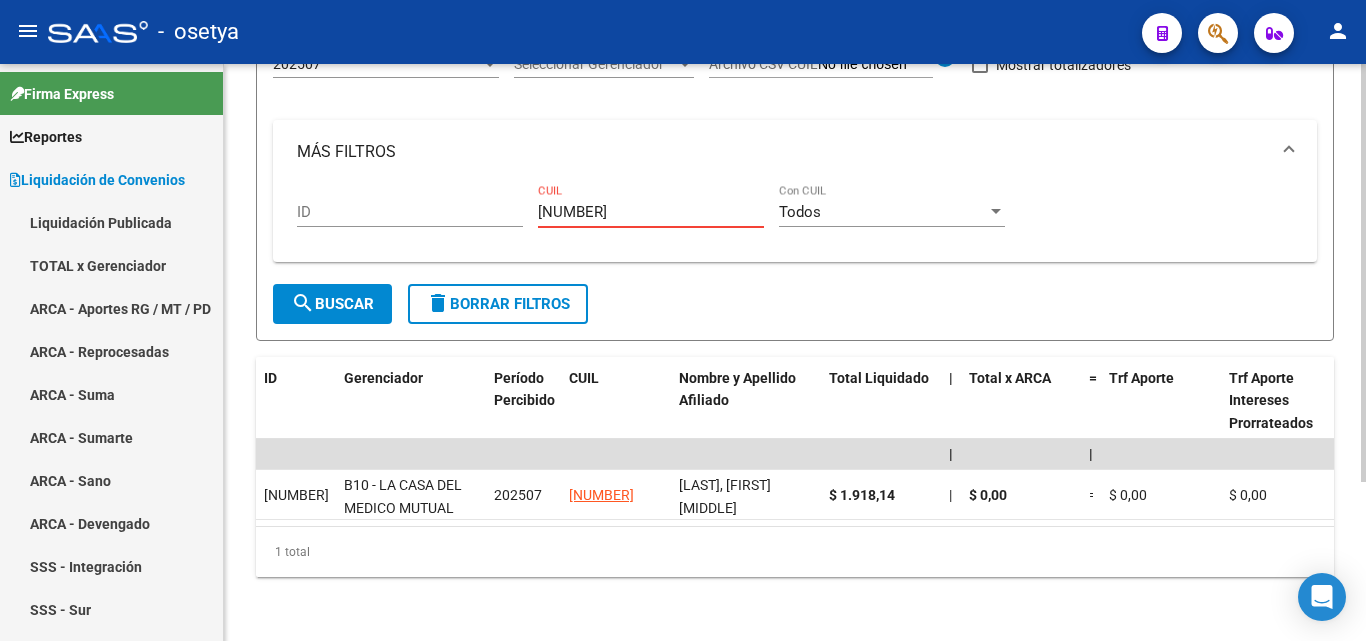 type on "3" 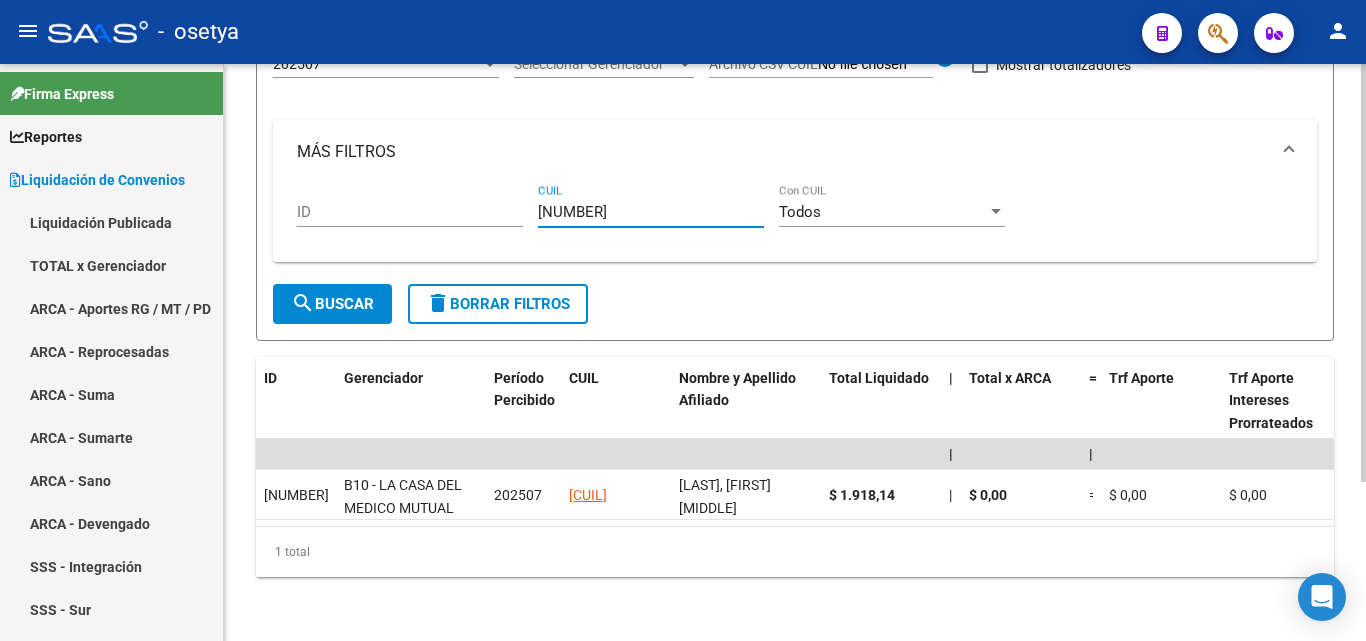 type on "20-26362522-7" 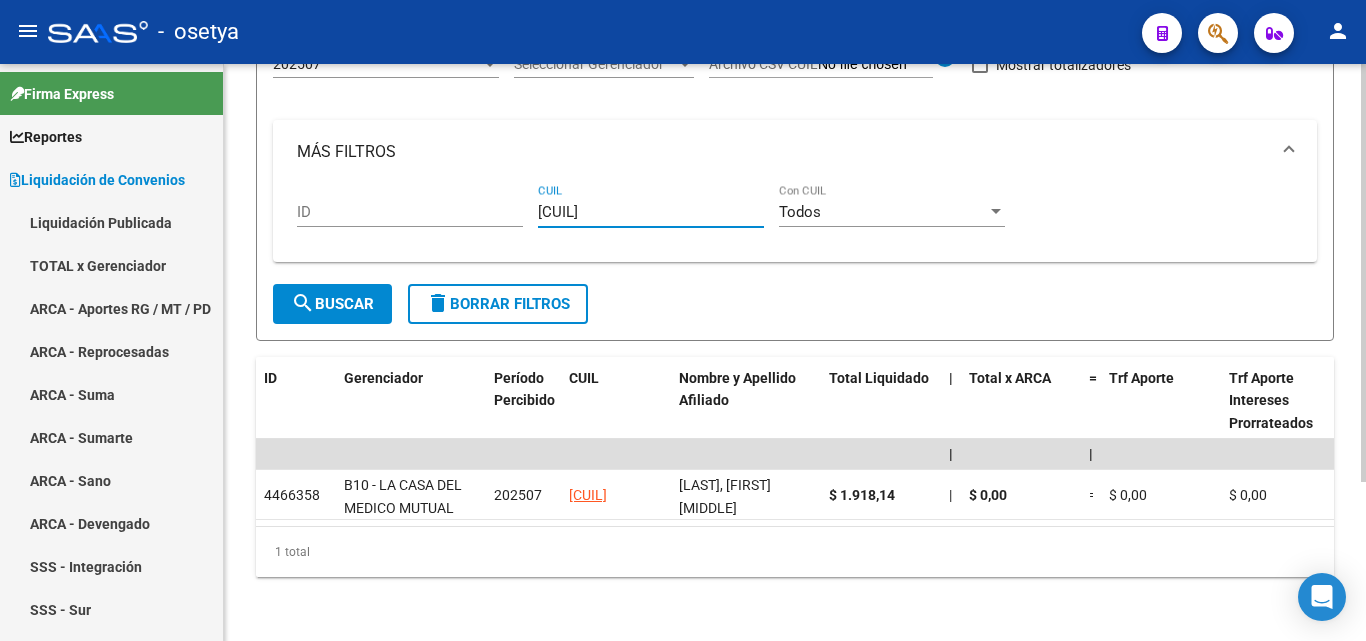 type on "20-44496520-8" 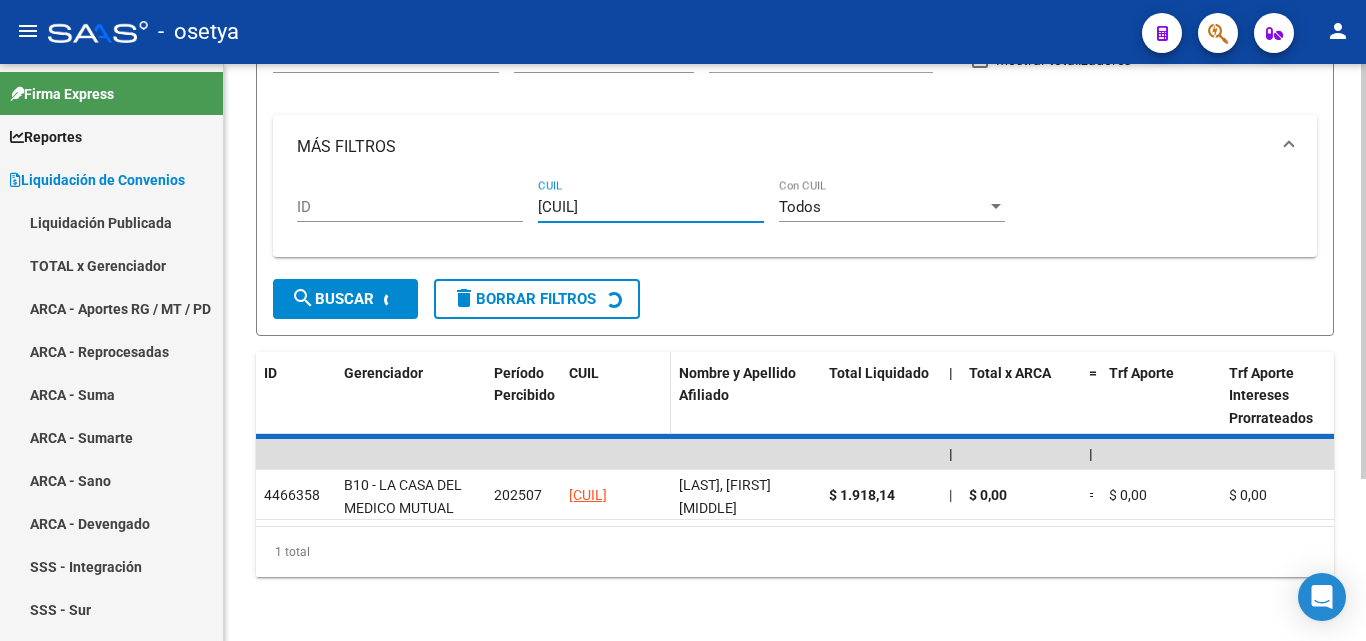 scroll, scrollTop: 167, scrollLeft: 0, axis: vertical 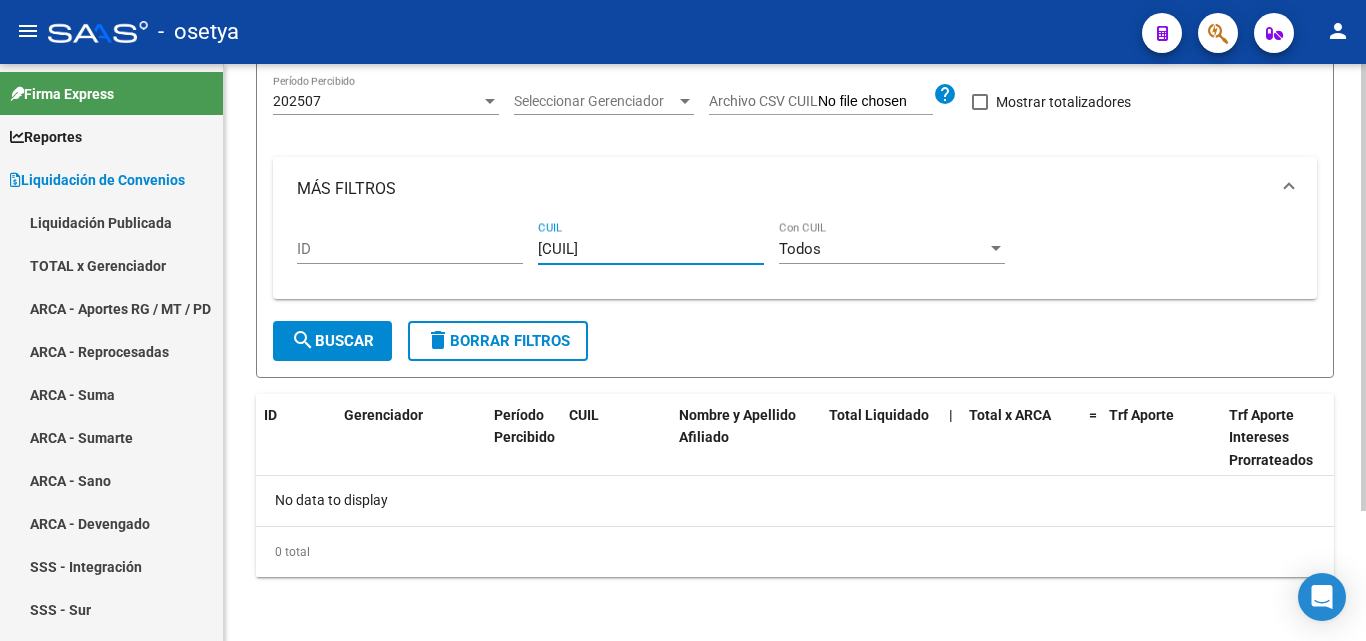 type on "20-29761511-5" 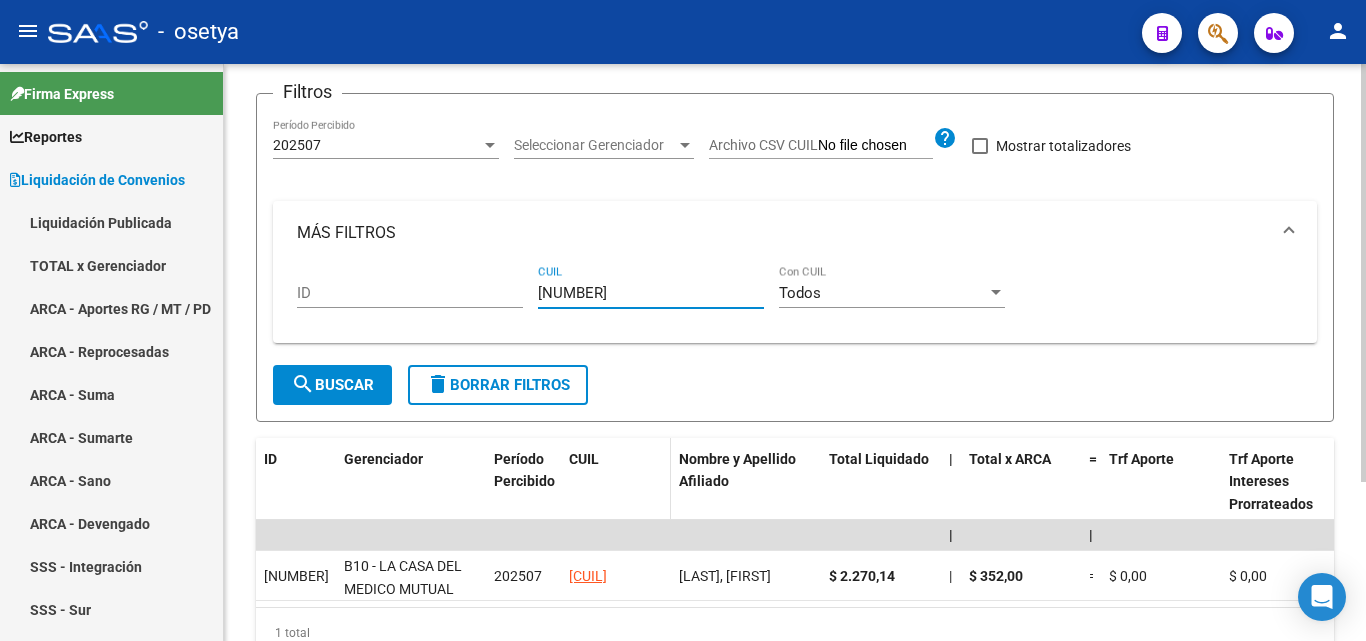 scroll, scrollTop: 220, scrollLeft: 0, axis: vertical 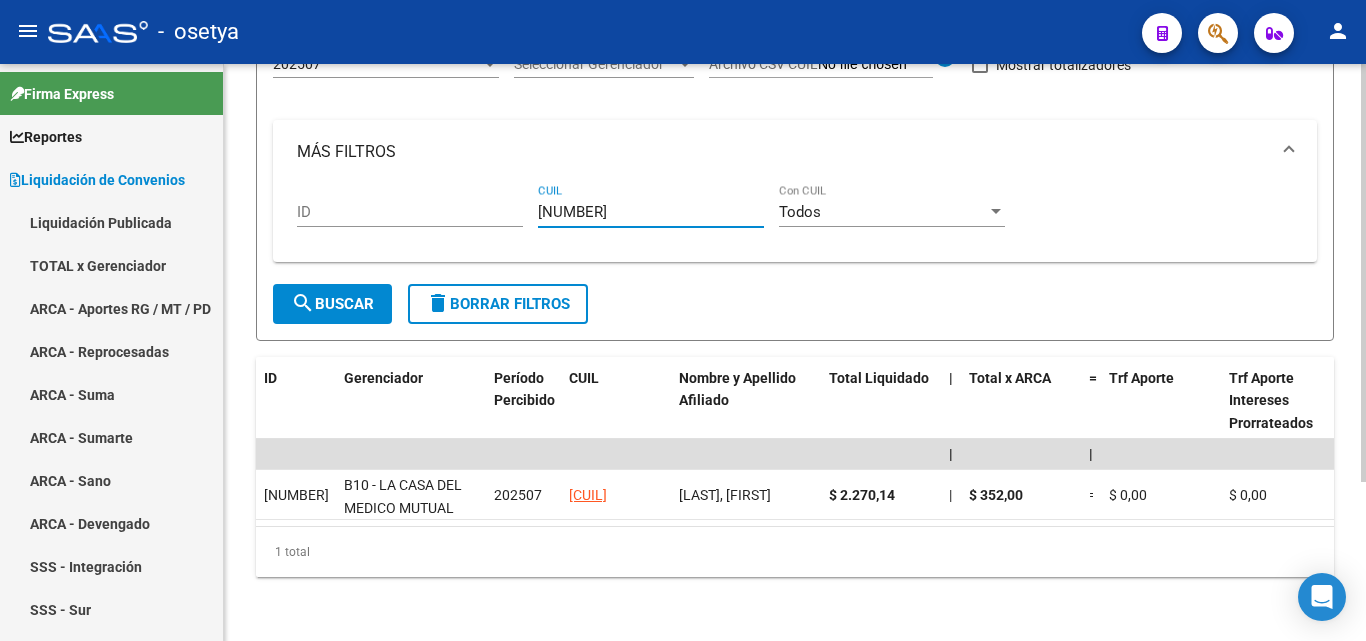 type on "20-22760788-3" 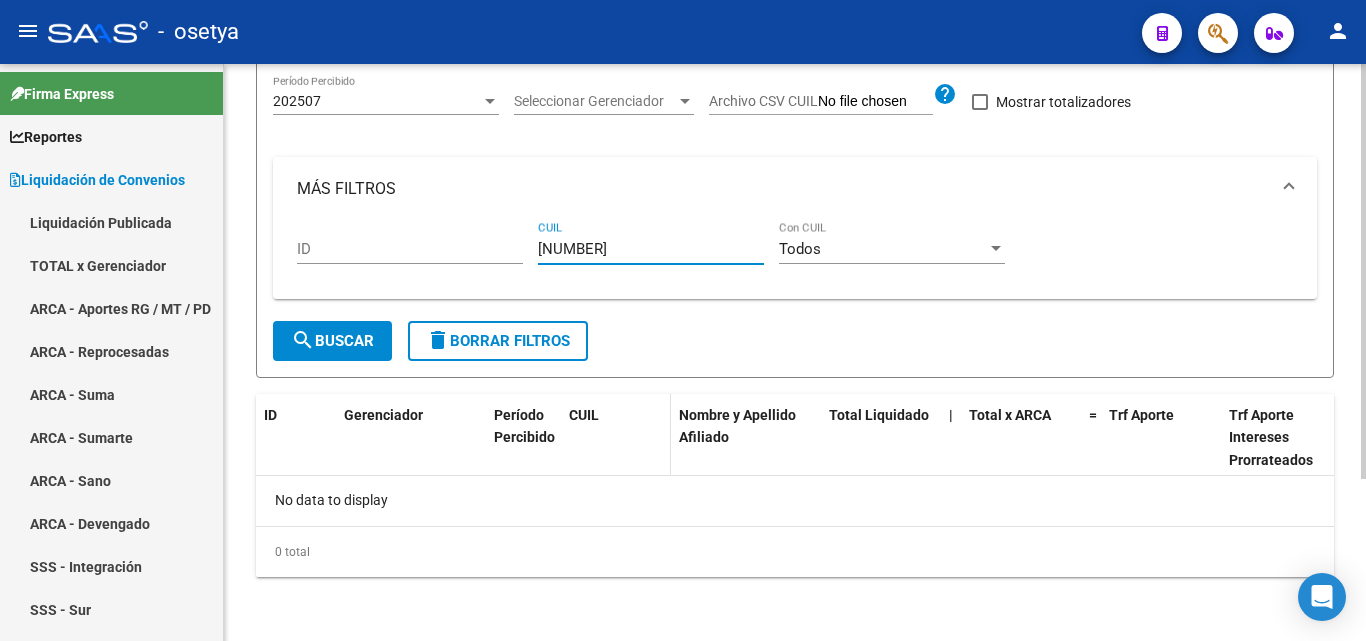 scroll, scrollTop: 167, scrollLeft: 0, axis: vertical 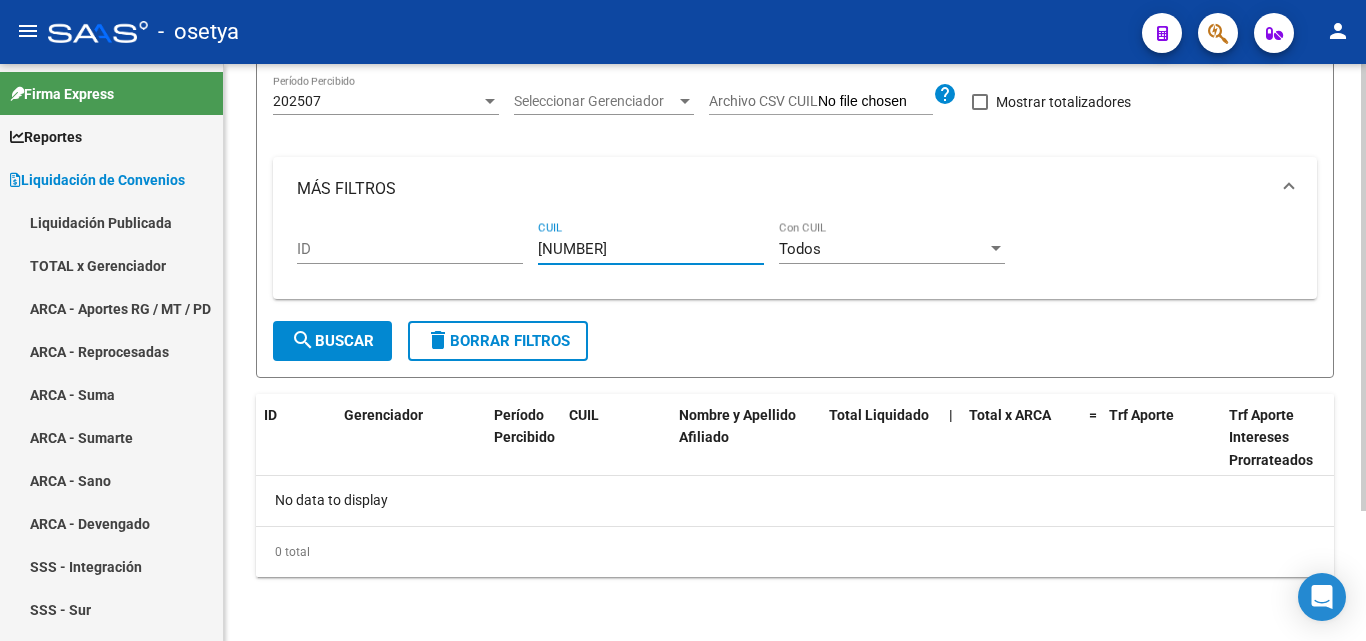 type on "27-40359635-9" 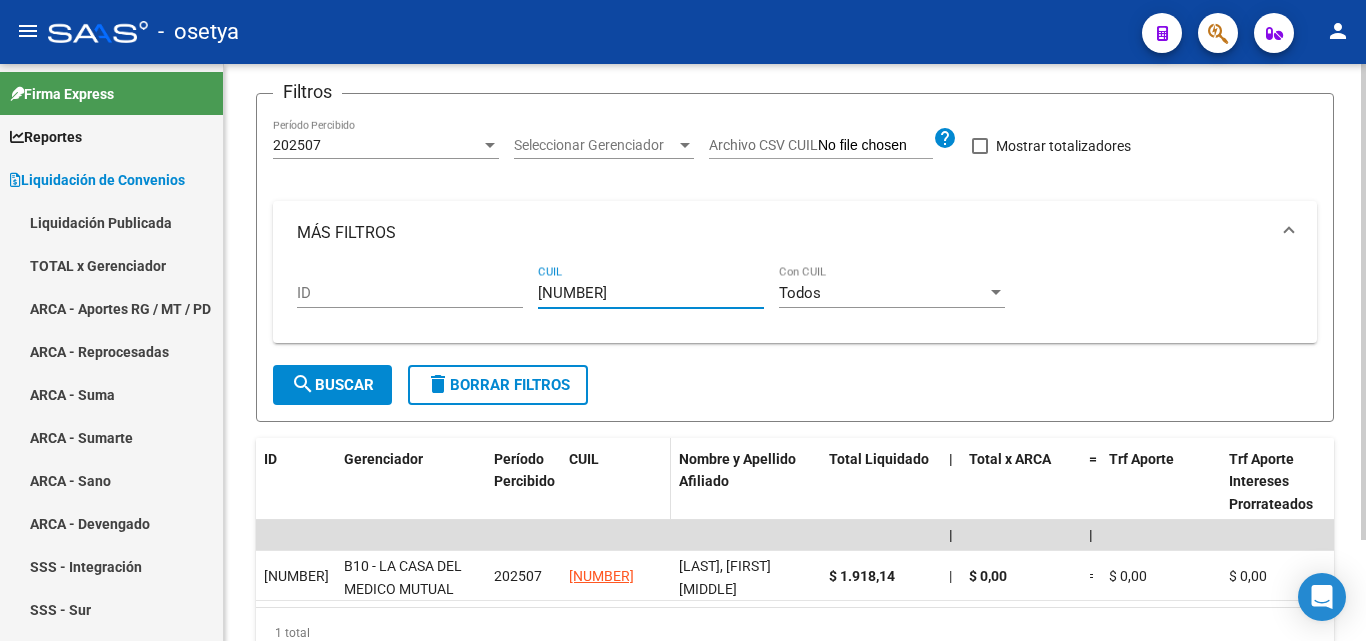scroll, scrollTop: 220, scrollLeft: 0, axis: vertical 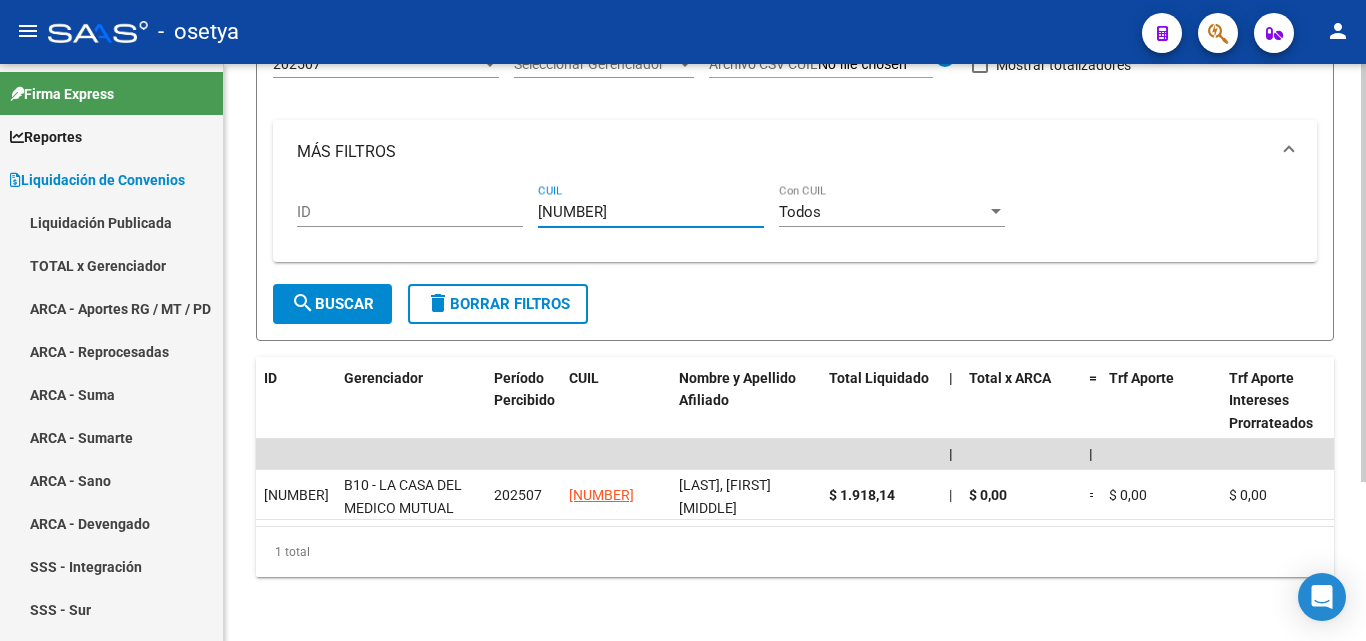 type on "20-24076173-5" 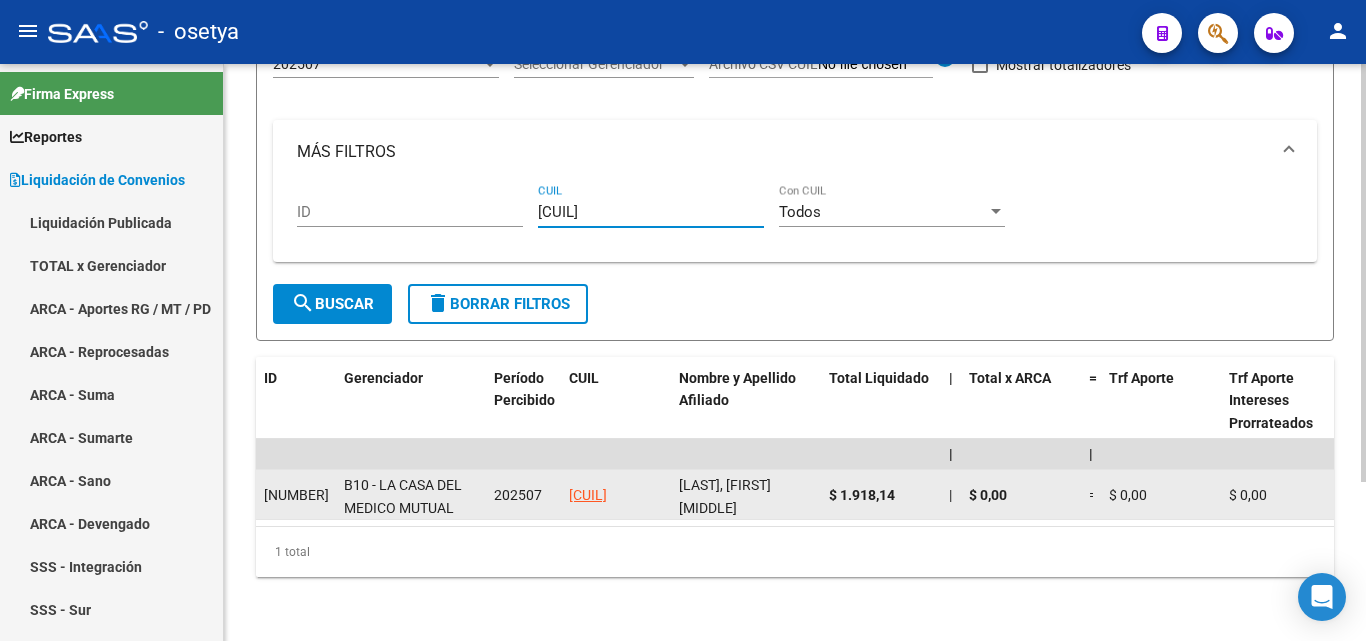 type on "20-42868047-3" 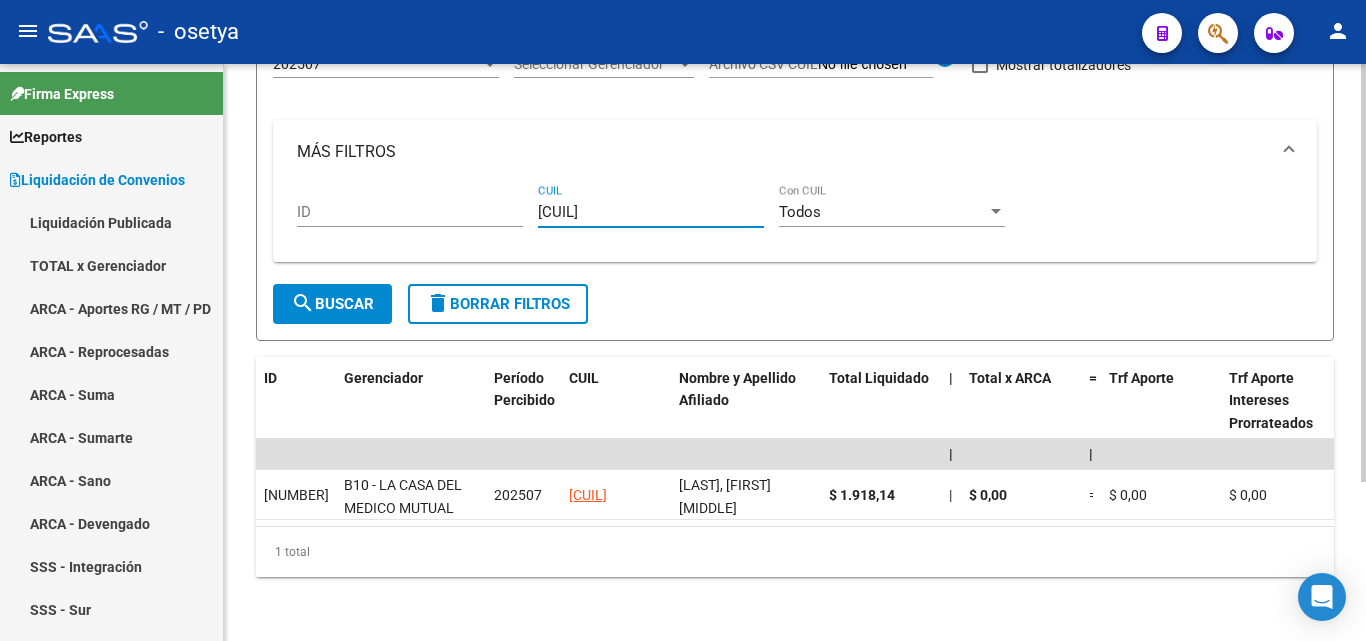 drag, startPoint x: 628, startPoint y: 193, endPoint x: 521, endPoint y: 204, distance: 107.563934 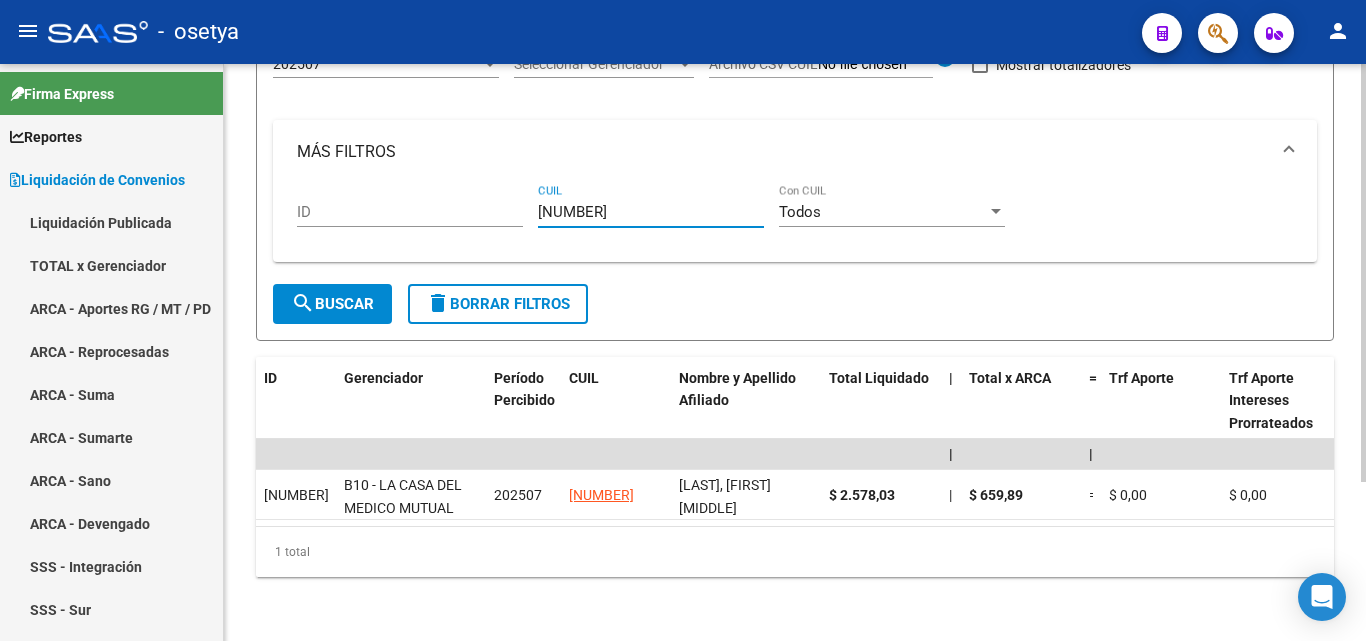 type on "20-30208926-5" 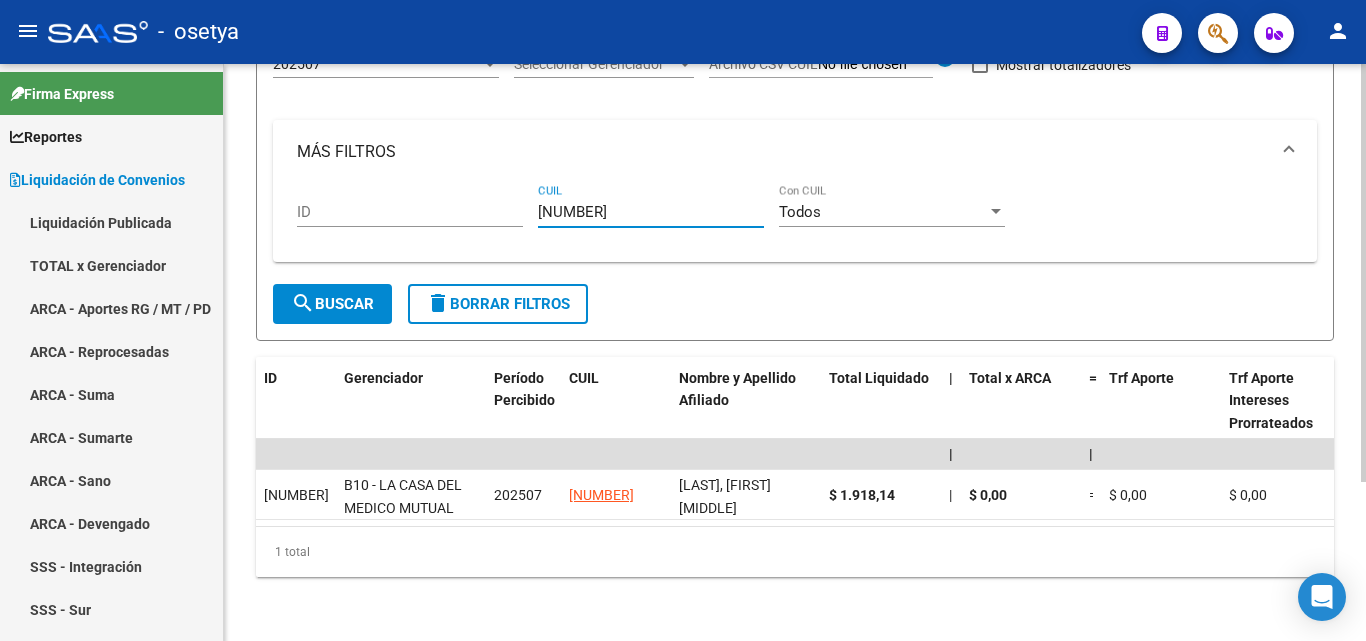 type on "20-40970418-3" 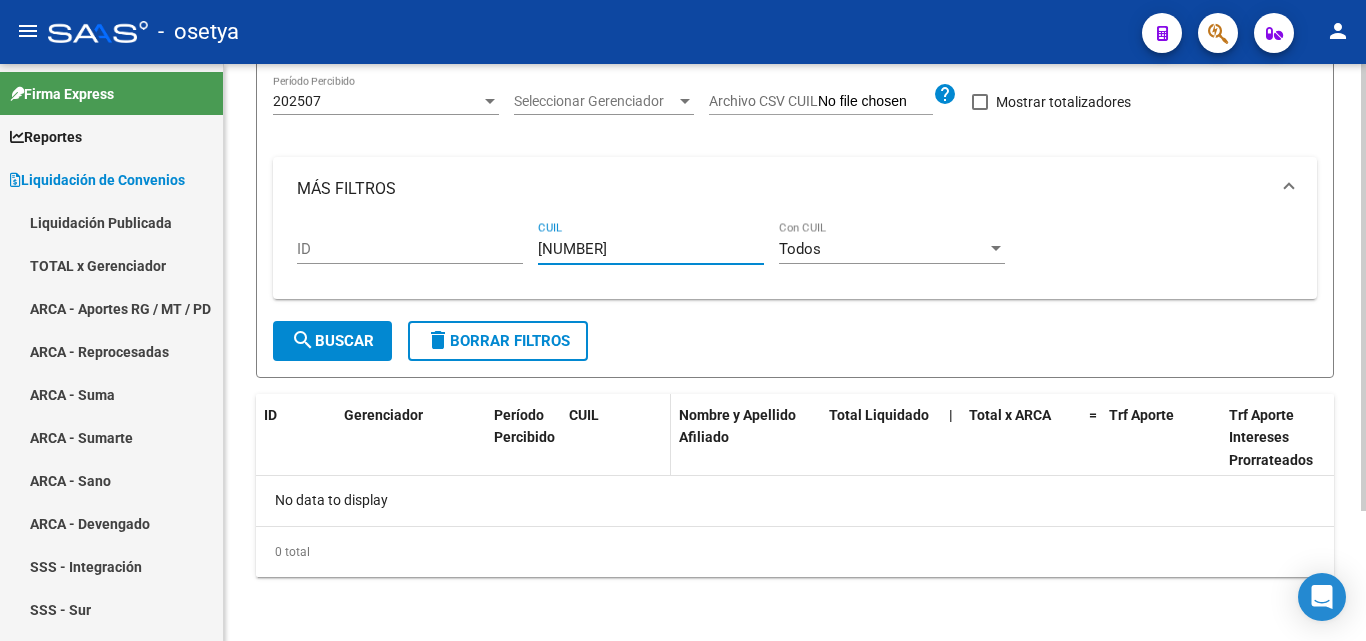 scroll, scrollTop: 167, scrollLeft: 0, axis: vertical 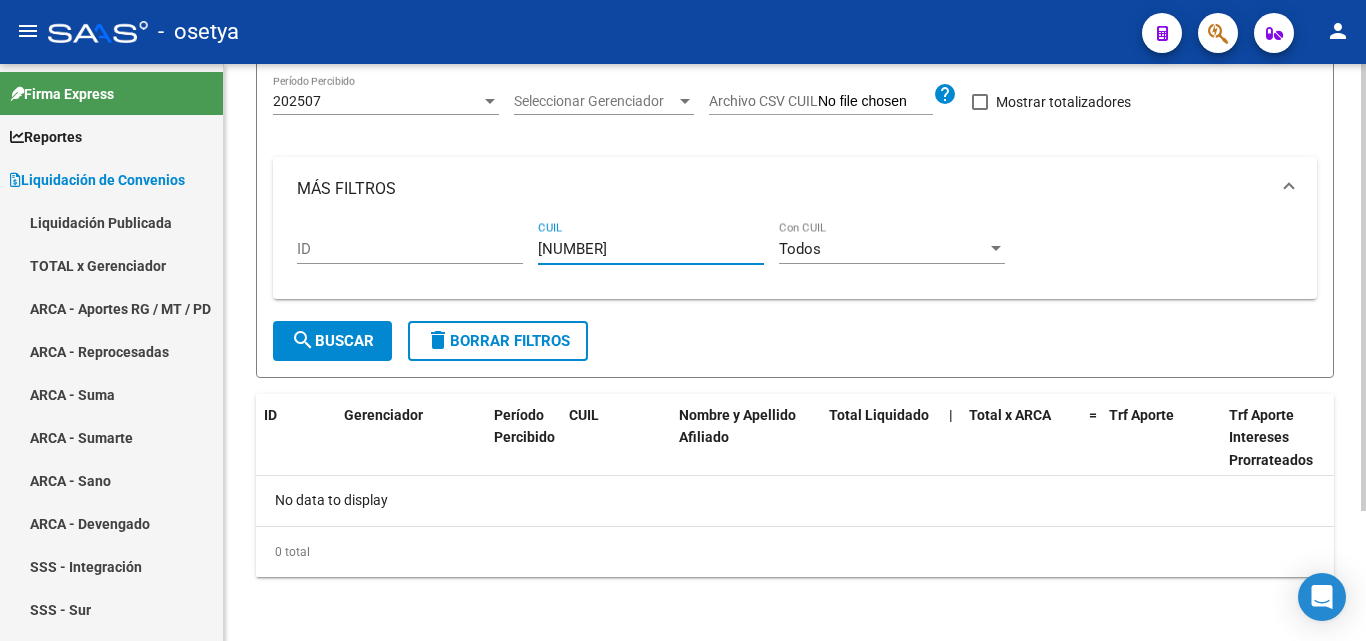 type on "27-31274155-0" 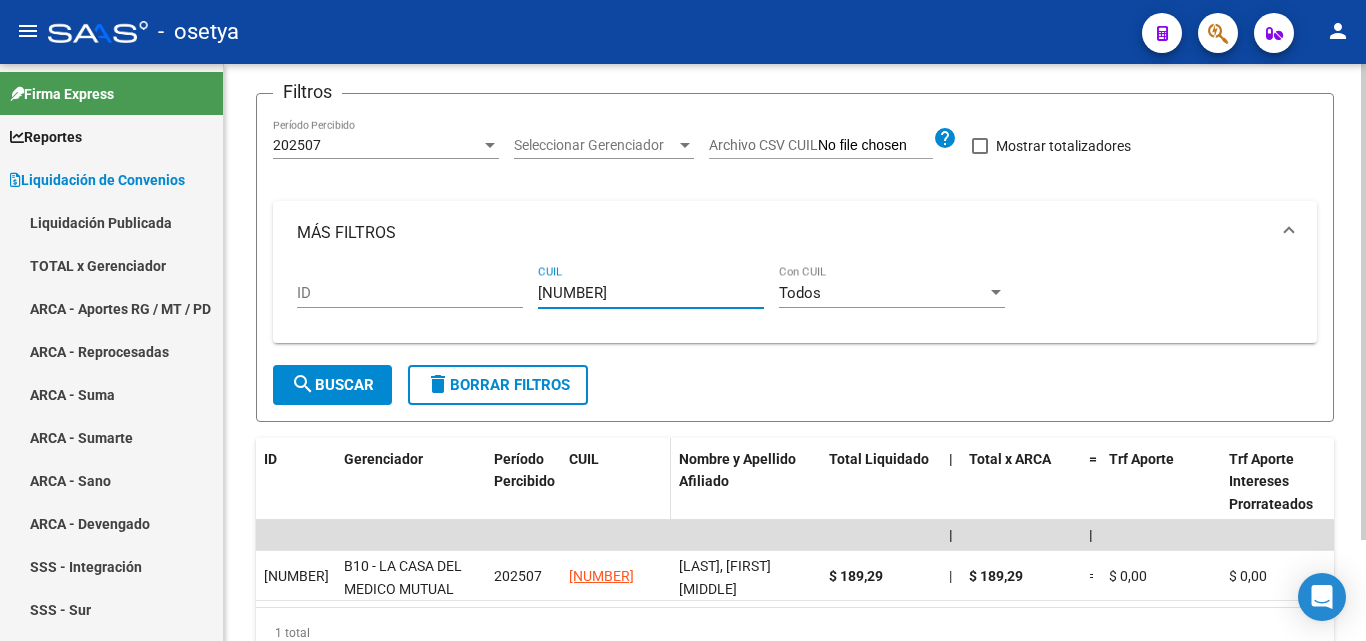 scroll, scrollTop: 220, scrollLeft: 0, axis: vertical 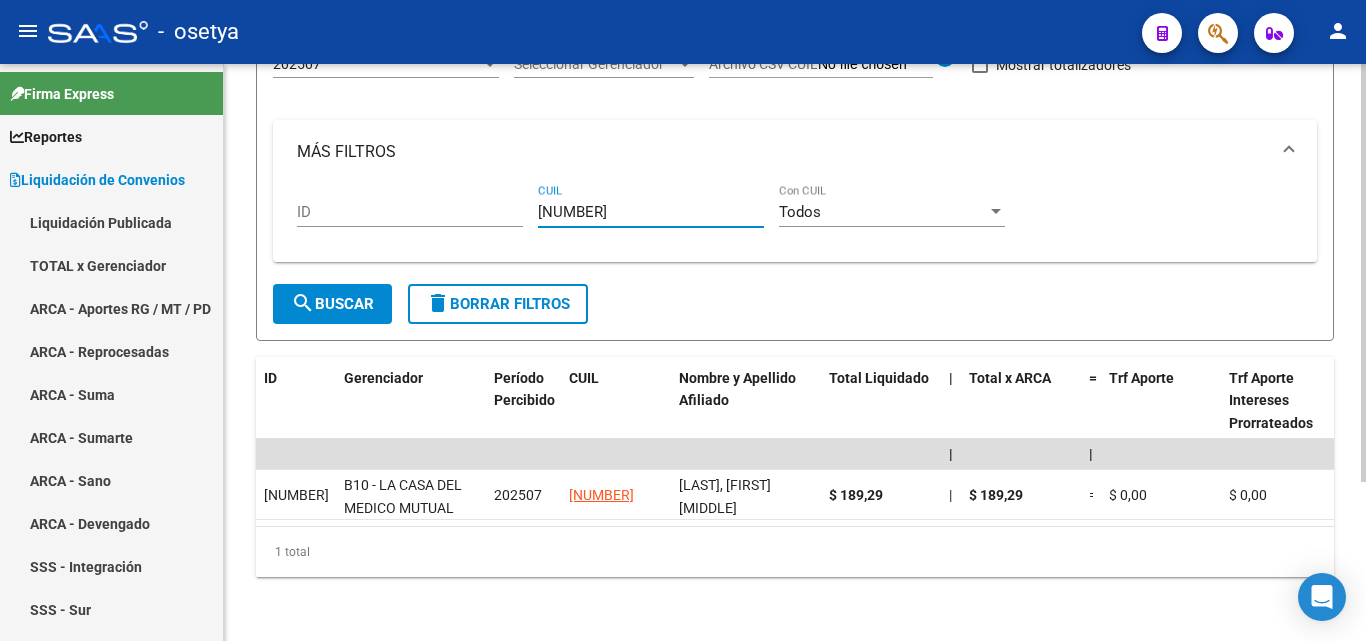 type on "20-28824116-4" 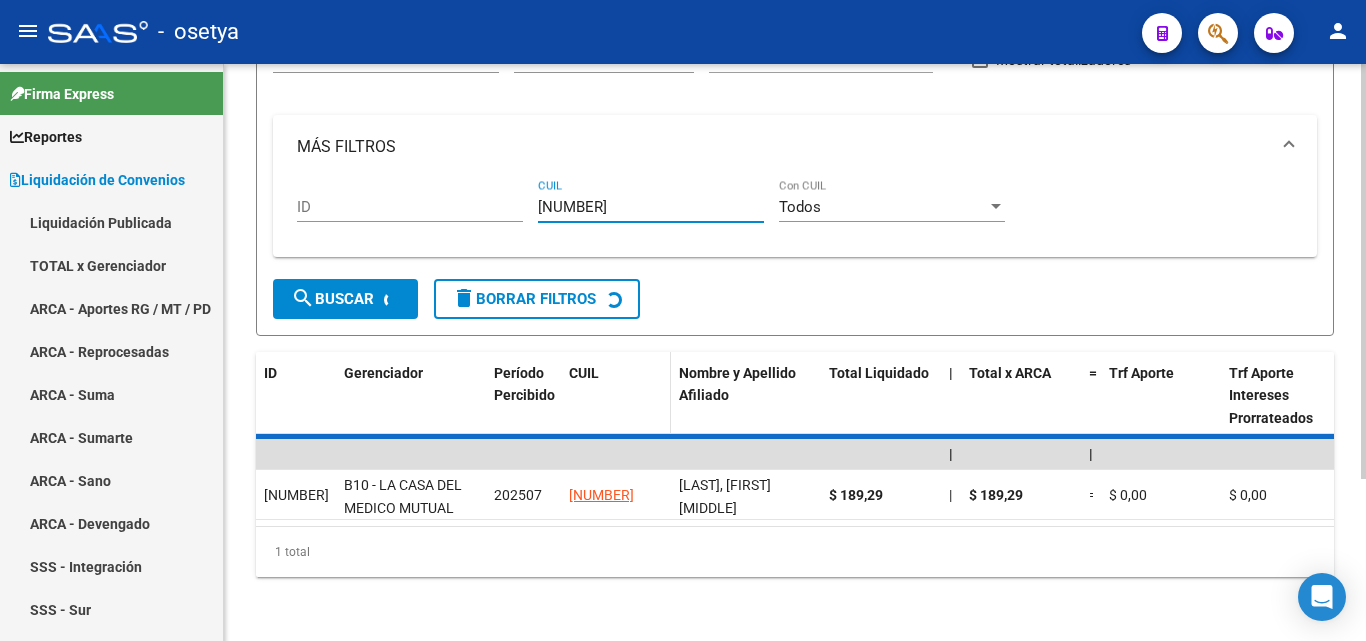 scroll, scrollTop: 167, scrollLeft: 0, axis: vertical 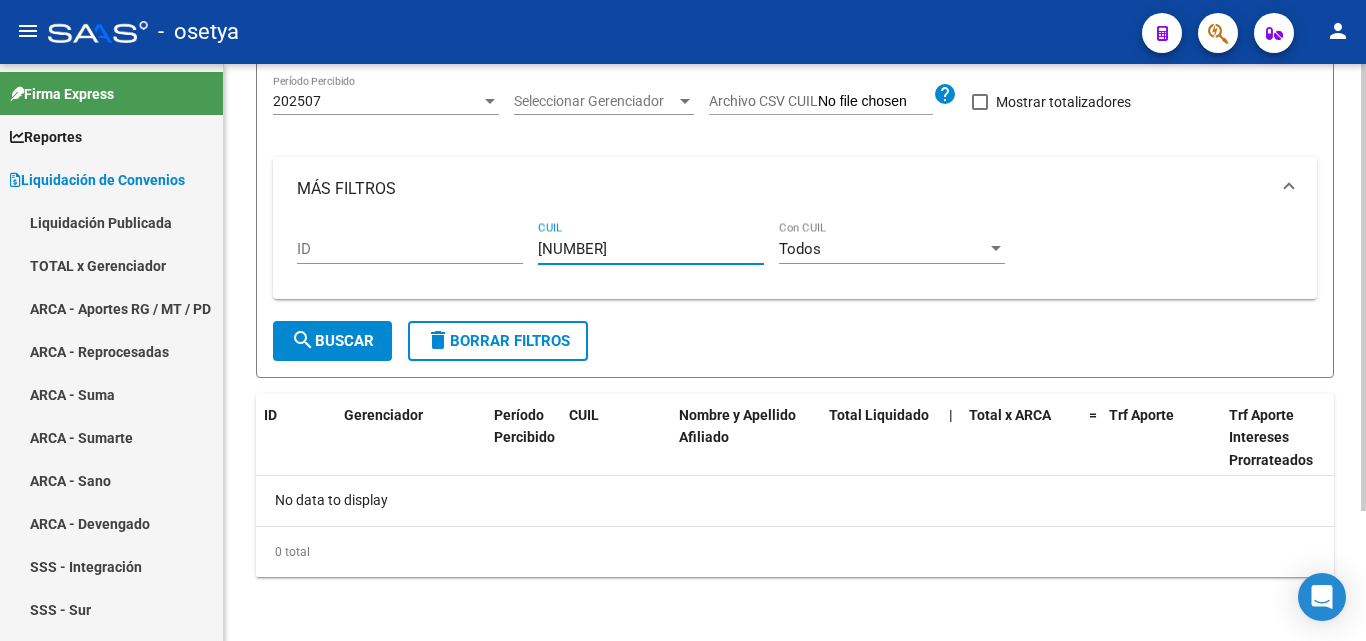 type on "27-37447095-2" 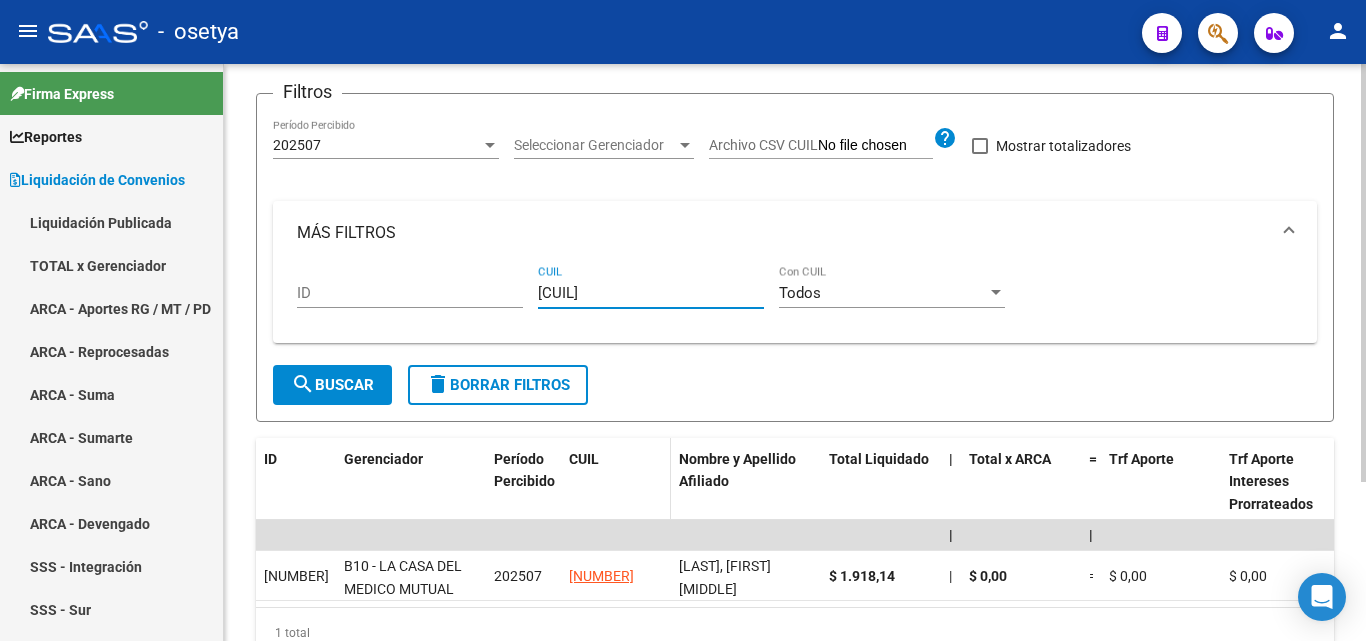 scroll, scrollTop: 220, scrollLeft: 0, axis: vertical 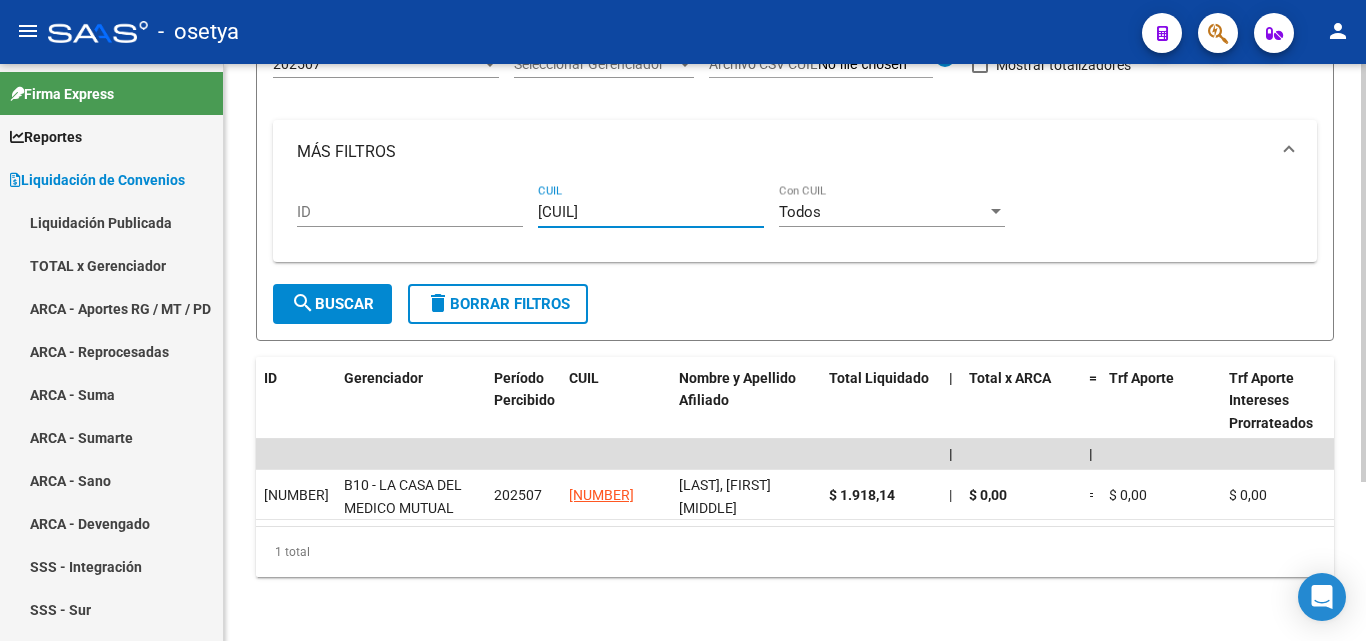 type on "20-40970388-8" 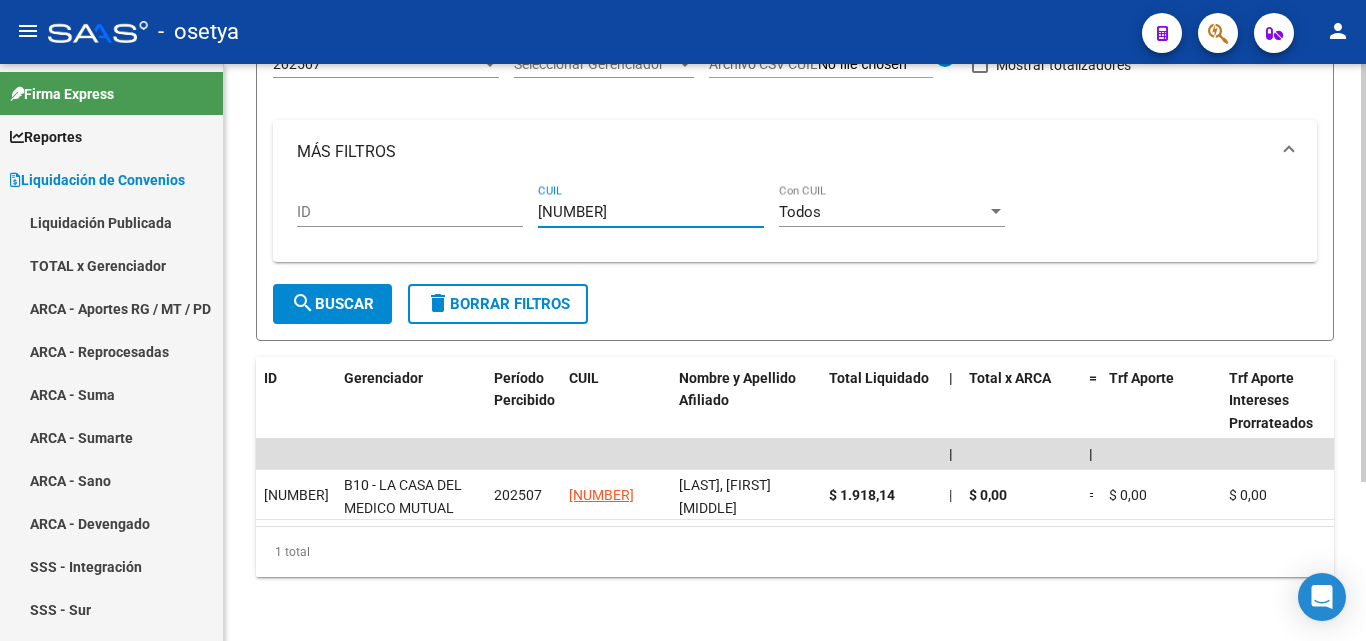 type on "20-43576208-6" 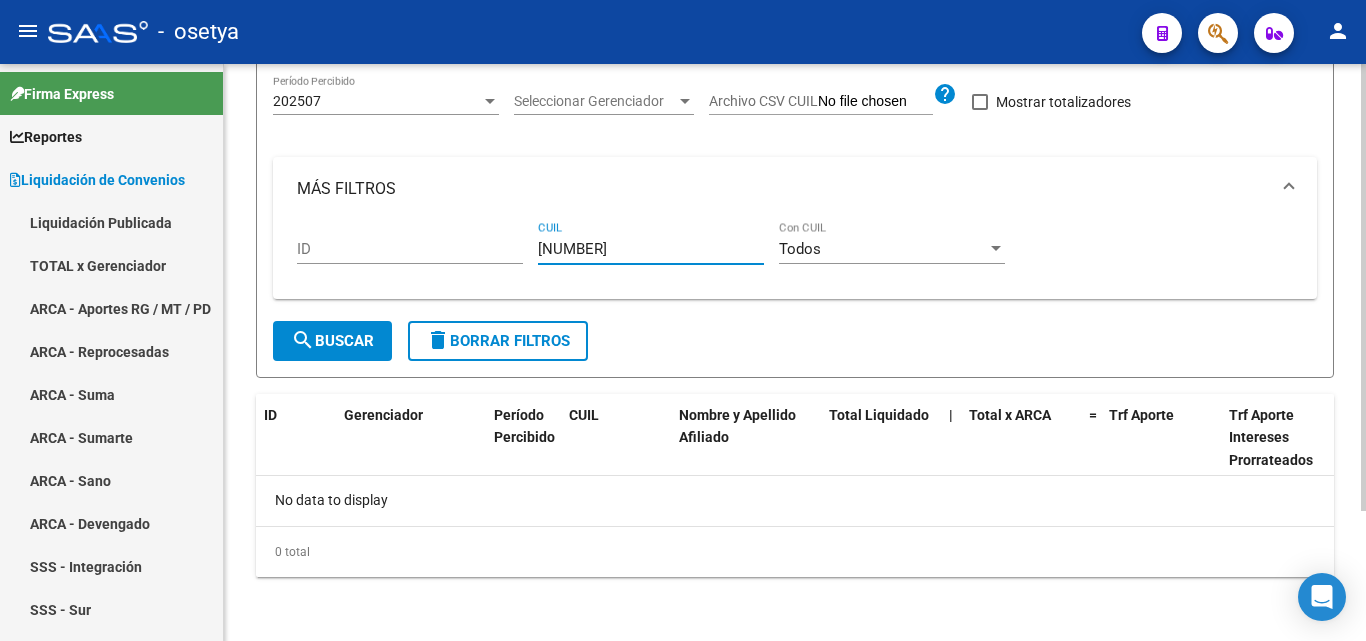 scroll, scrollTop: 167, scrollLeft: 0, axis: vertical 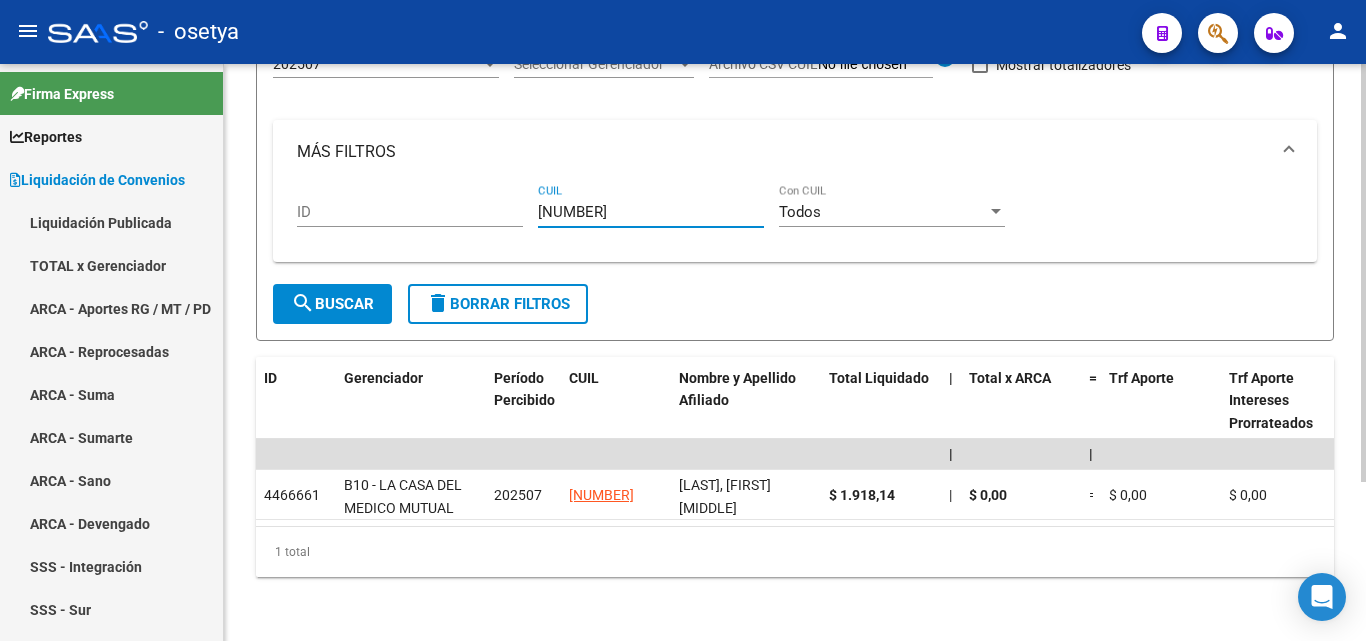type on "20-45216660-8" 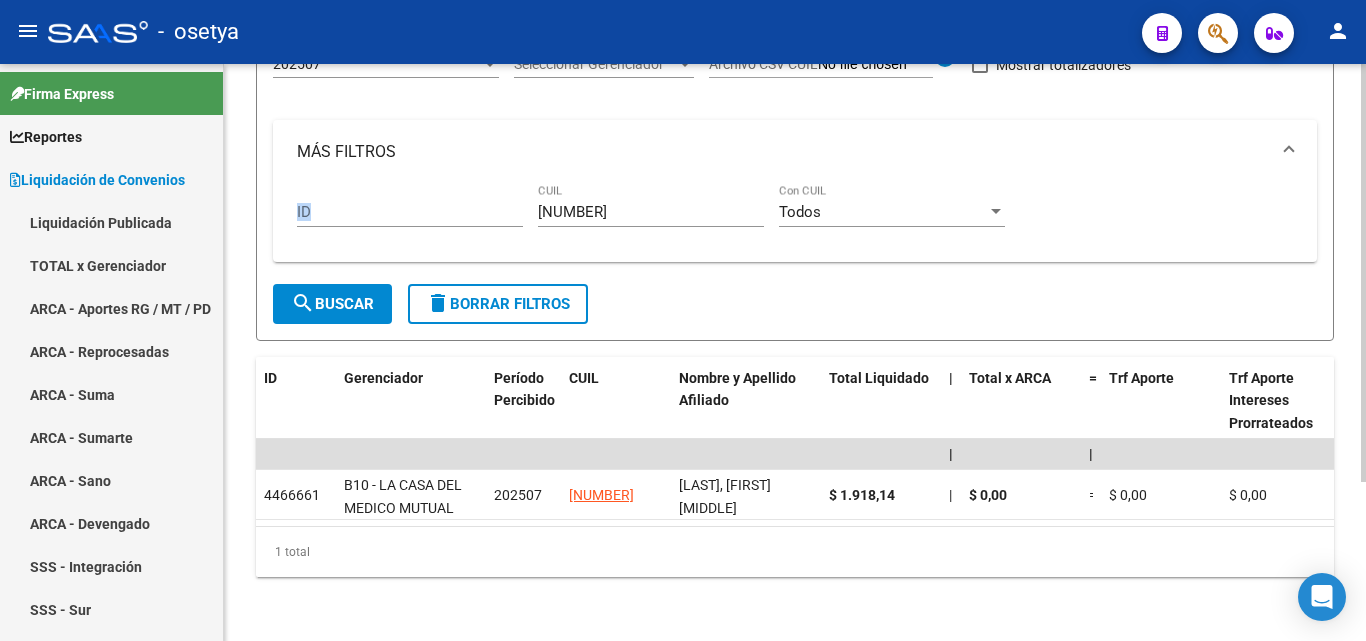 drag, startPoint x: 642, startPoint y: 207, endPoint x: 518, endPoint y: 206, distance: 124.004036 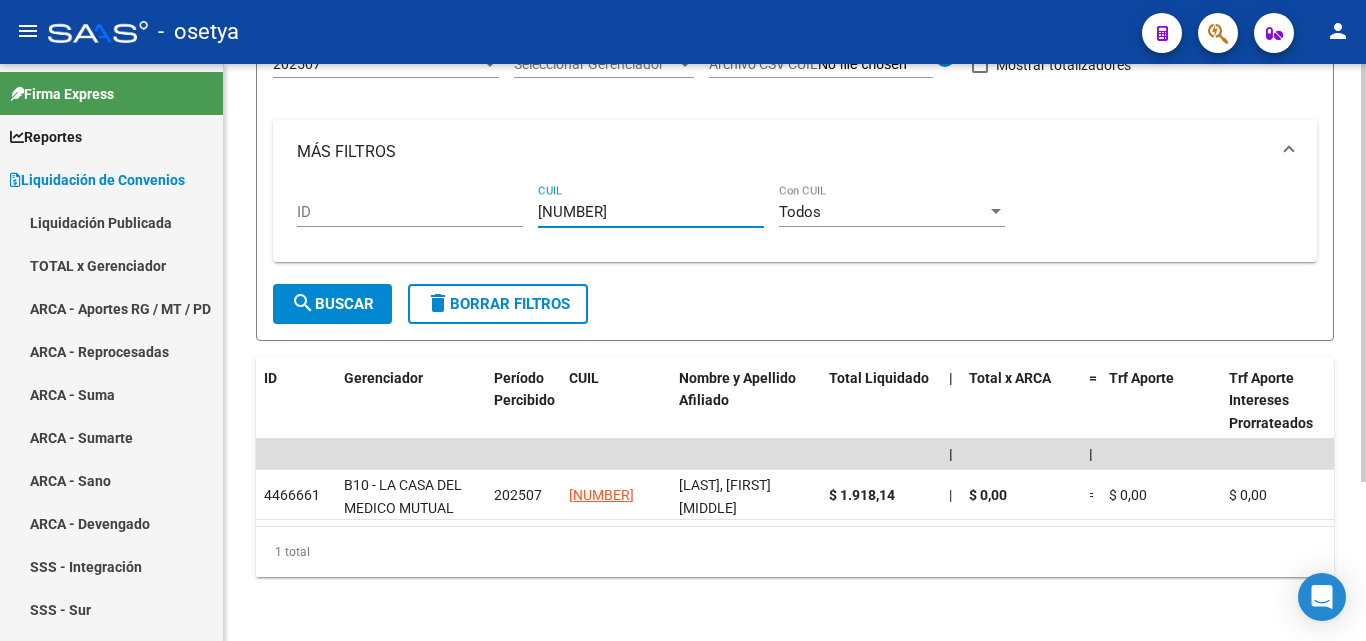 click on "20-45216660-8" at bounding box center (651, 212) 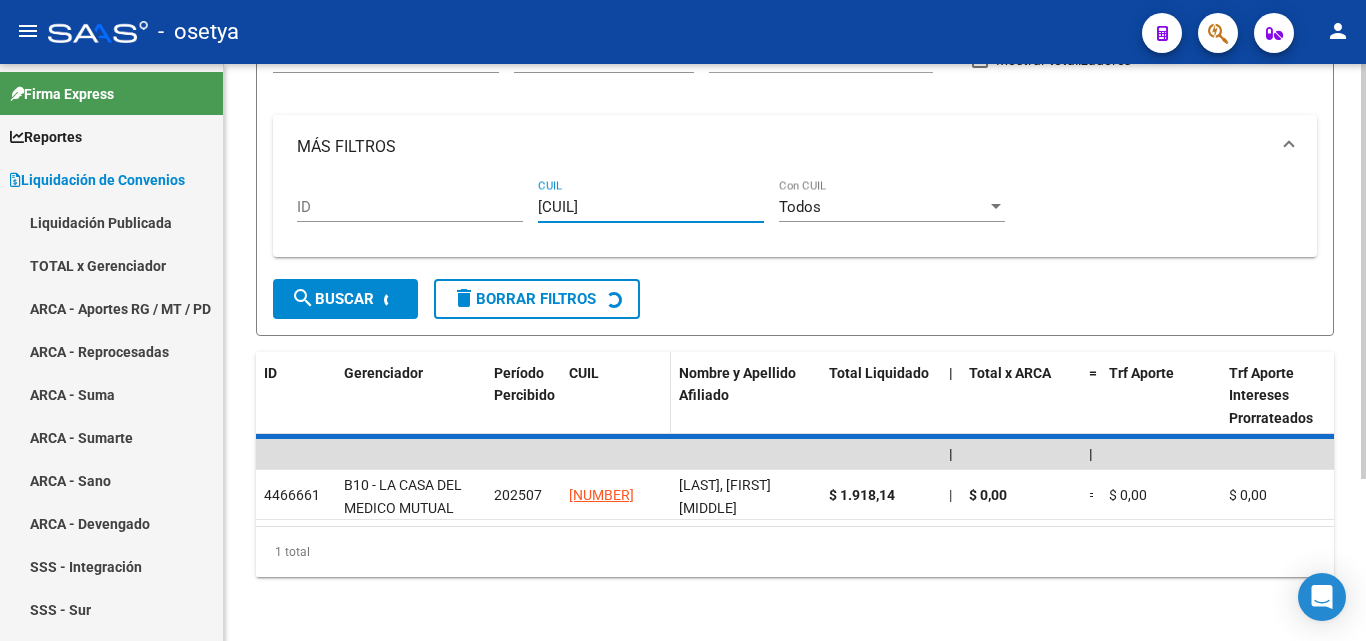 scroll, scrollTop: 167, scrollLeft: 0, axis: vertical 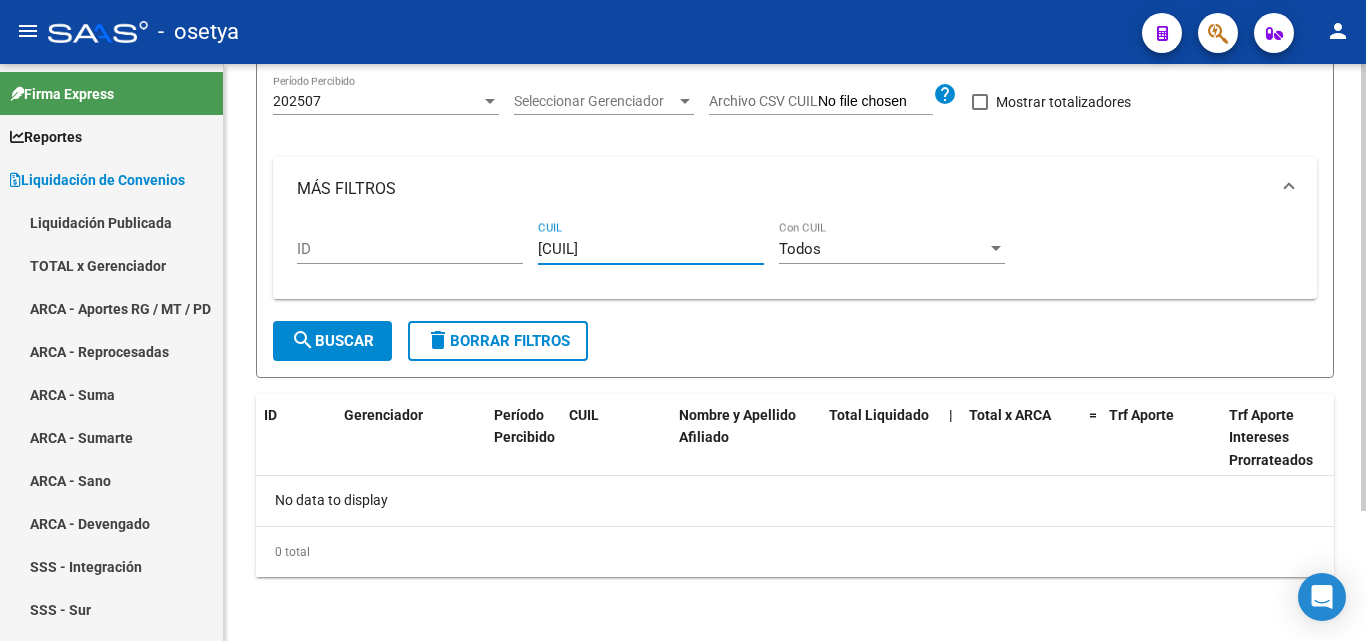 type on "20-37922424-6" 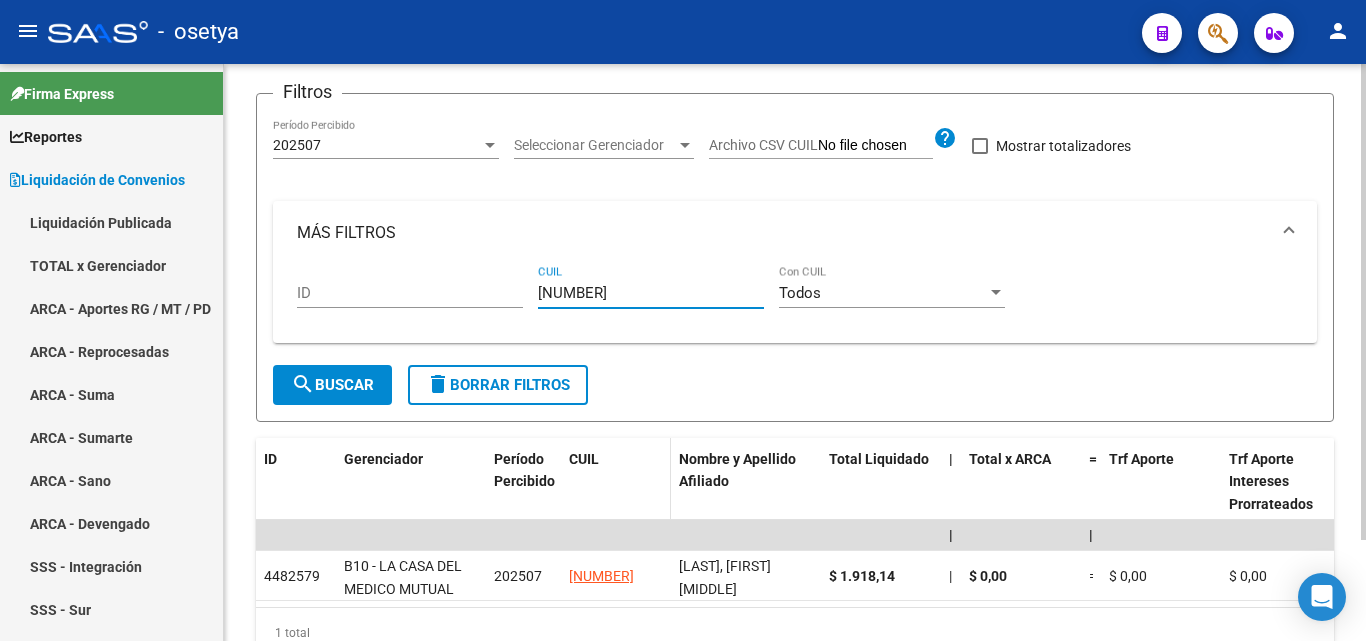 scroll, scrollTop: 220, scrollLeft: 0, axis: vertical 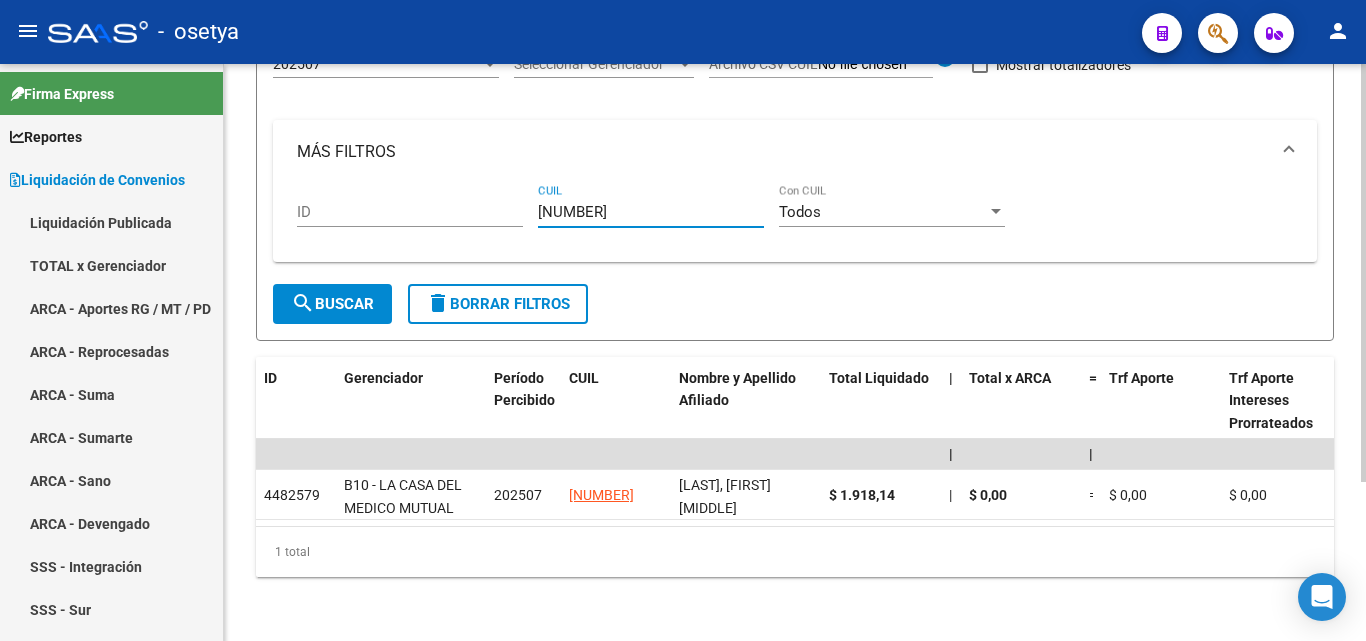 type on "27-37334847-9" 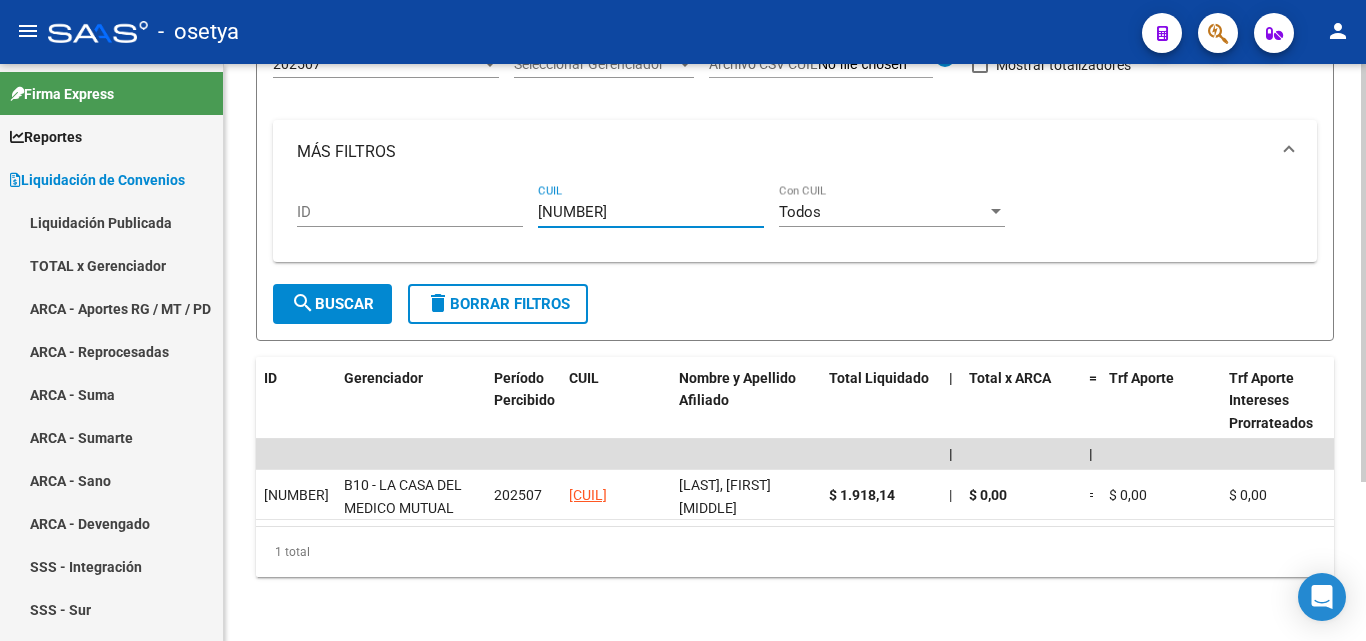 type on "20-36333490-4" 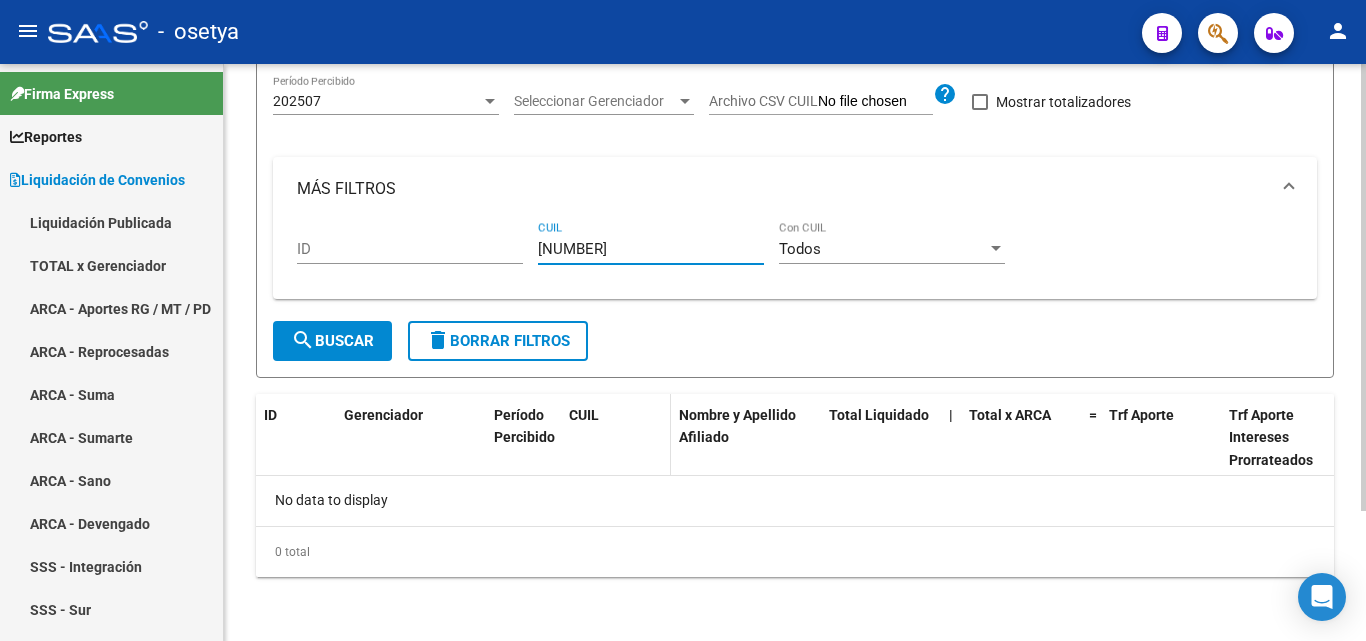 scroll, scrollTop: 167, scrollLeft: 0, axis: vertical 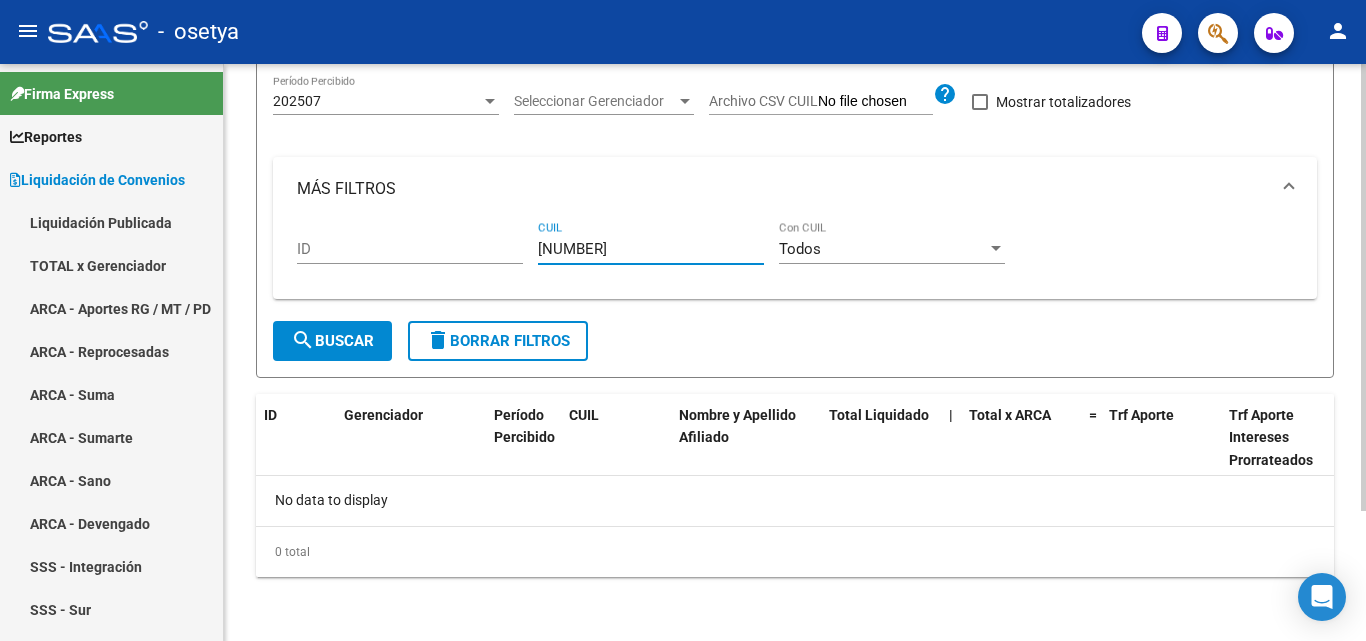 type on "27-39753618-7" 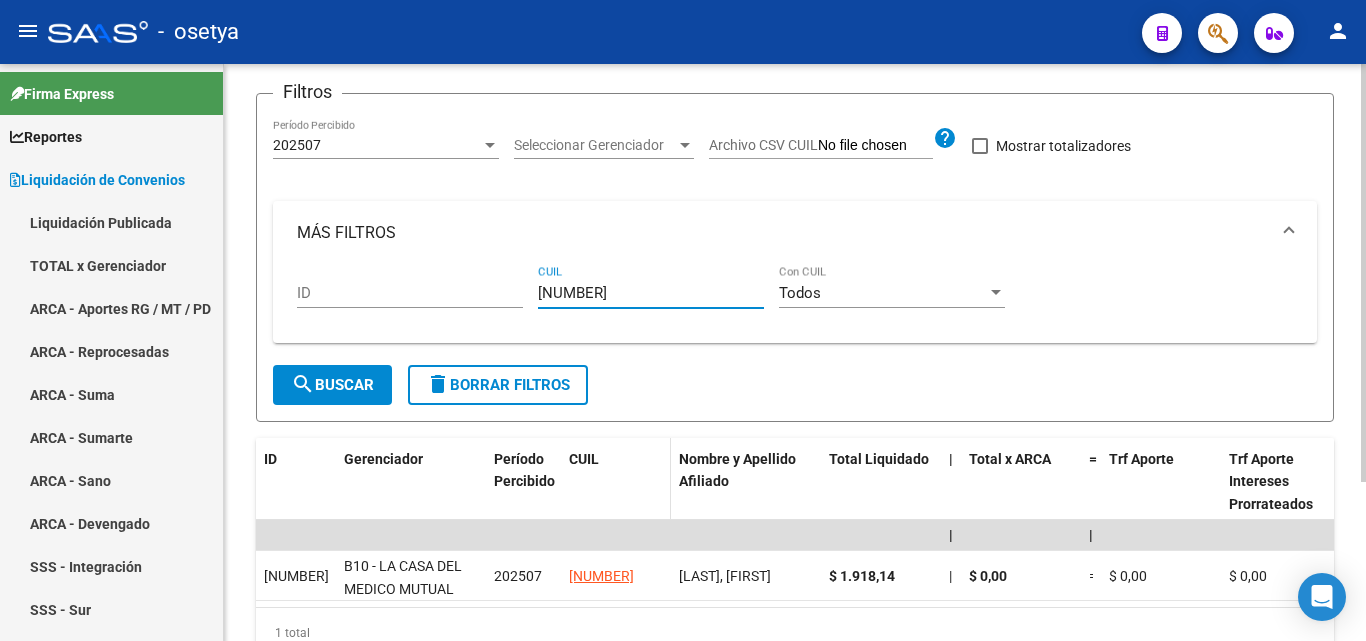 scroll, scrollTop: 220, scrollLeft: 0, axis: vertical 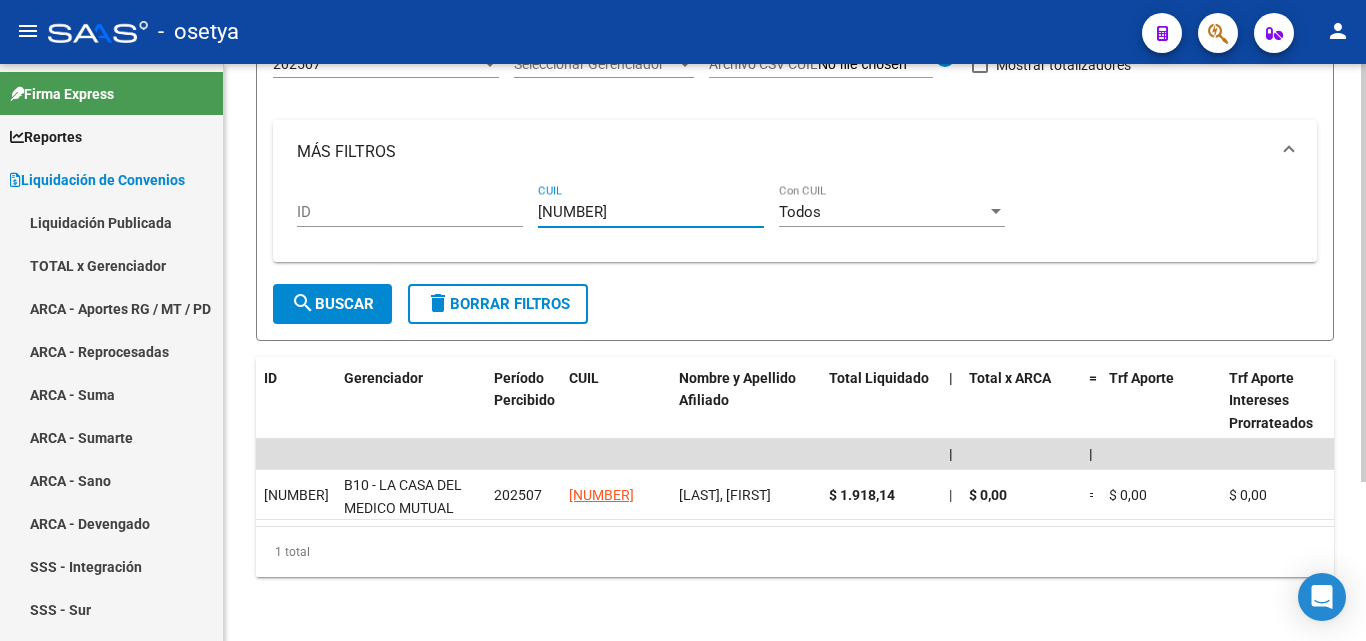 type on "20-16514992-1" 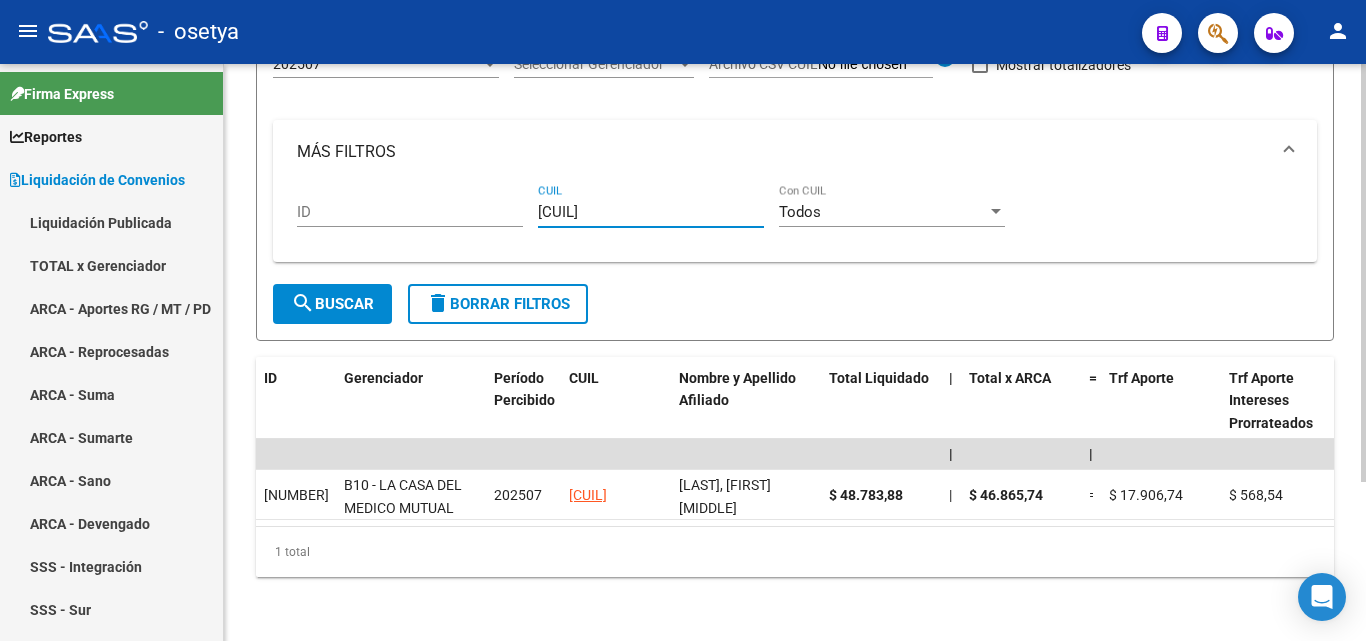 type on "20-33142499-5" 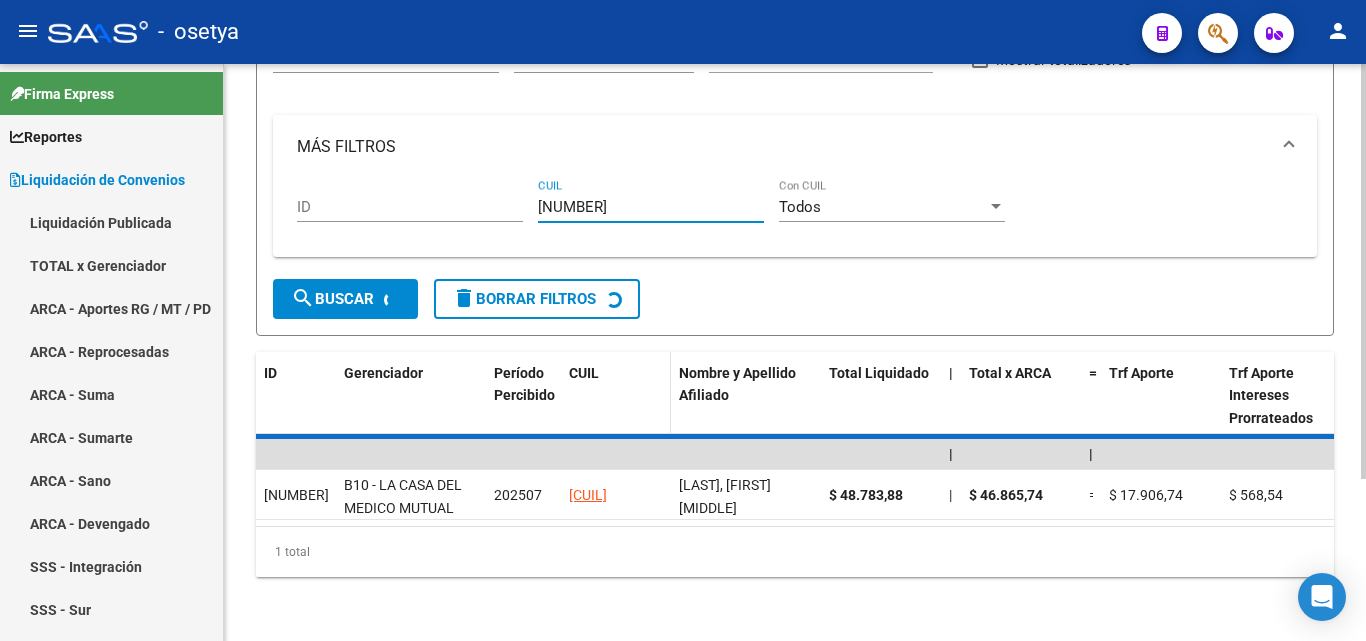 scroll, scrollTop: 167, scrollLeft: 0, axis: vertical 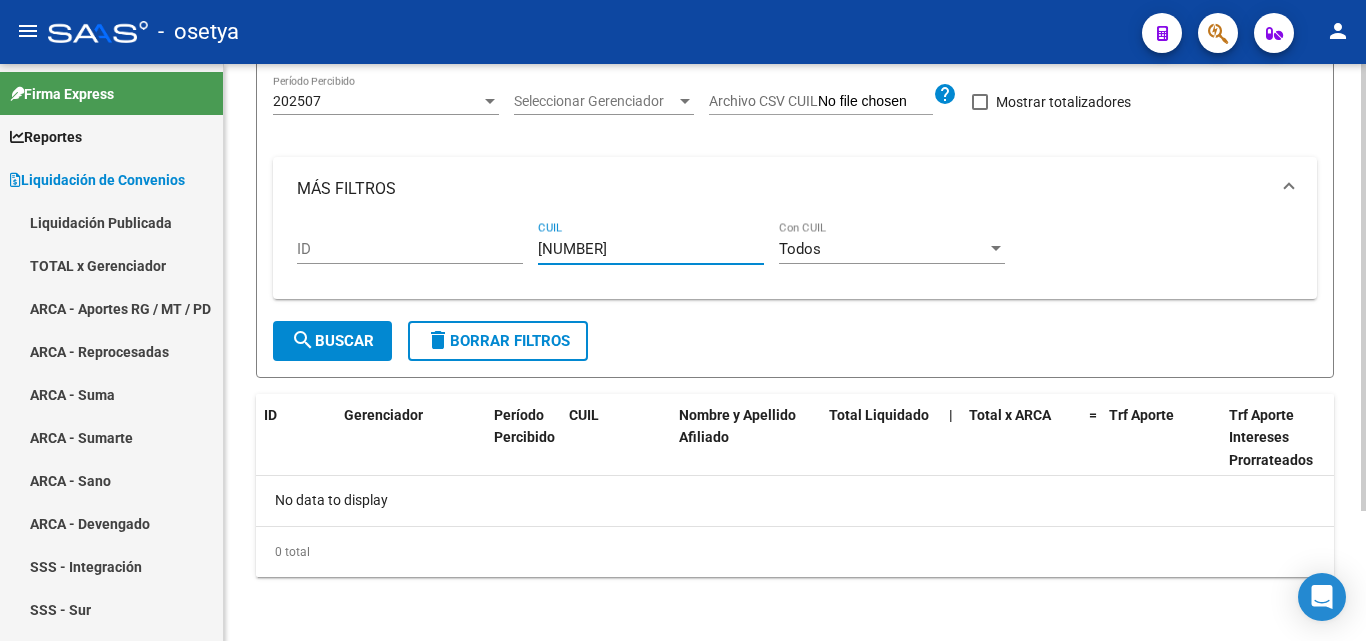 type on "27-39688748-2" 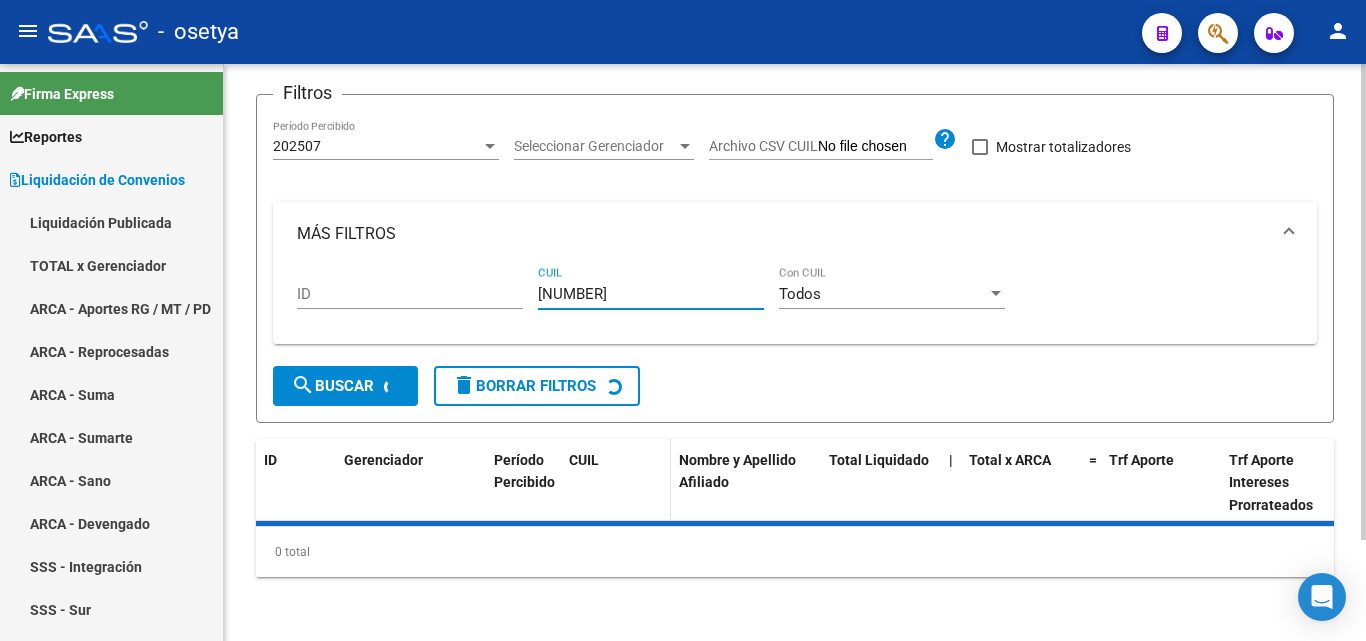 scroll, scrollTop: 220, scrollLeft: 0, axis: vertical 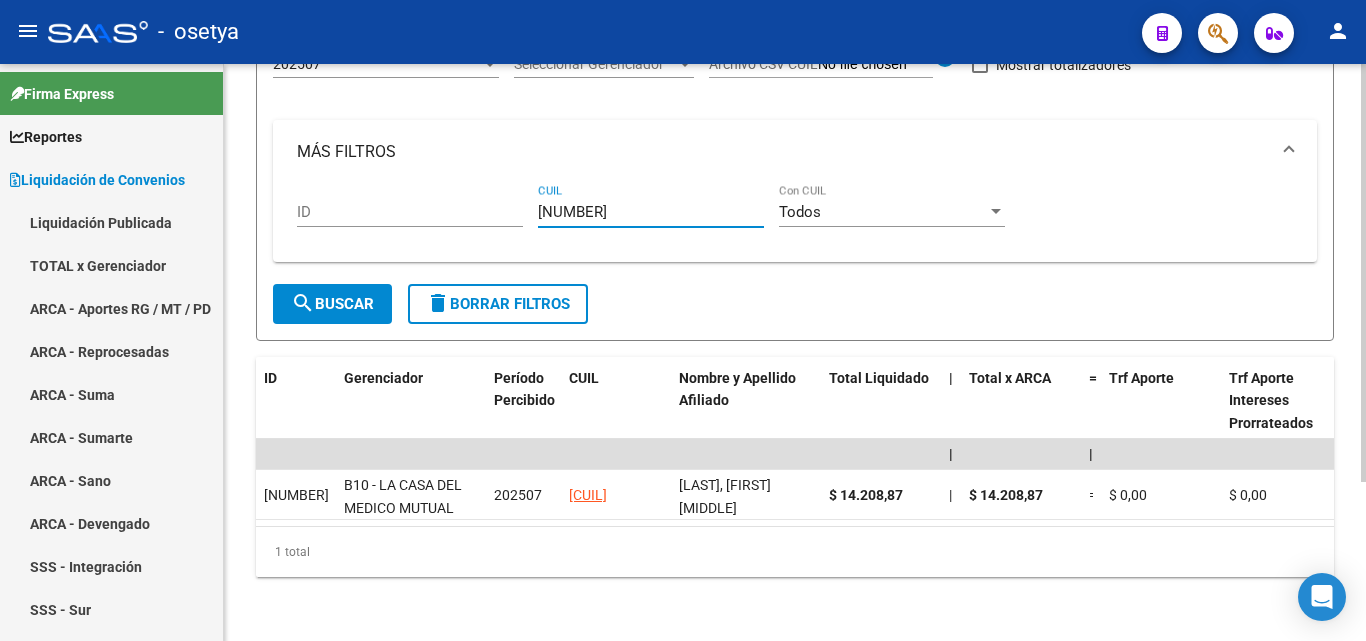 type on "27-43127946-6" 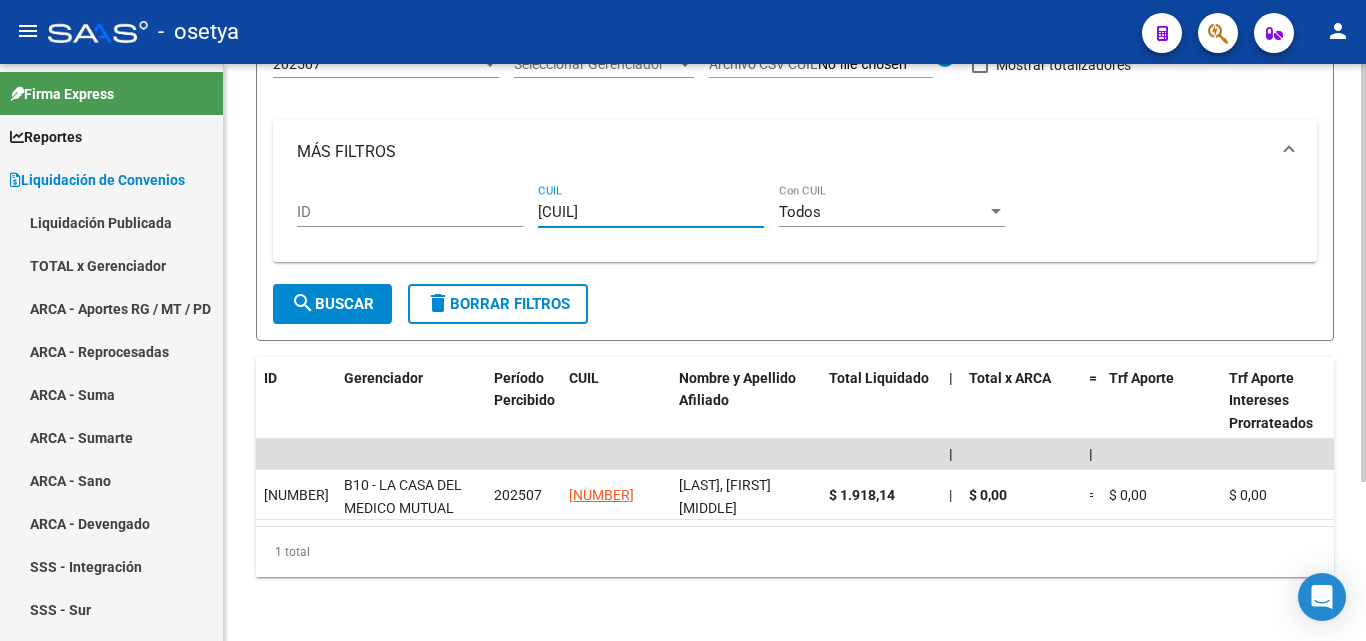 type on "20-41255130-4" 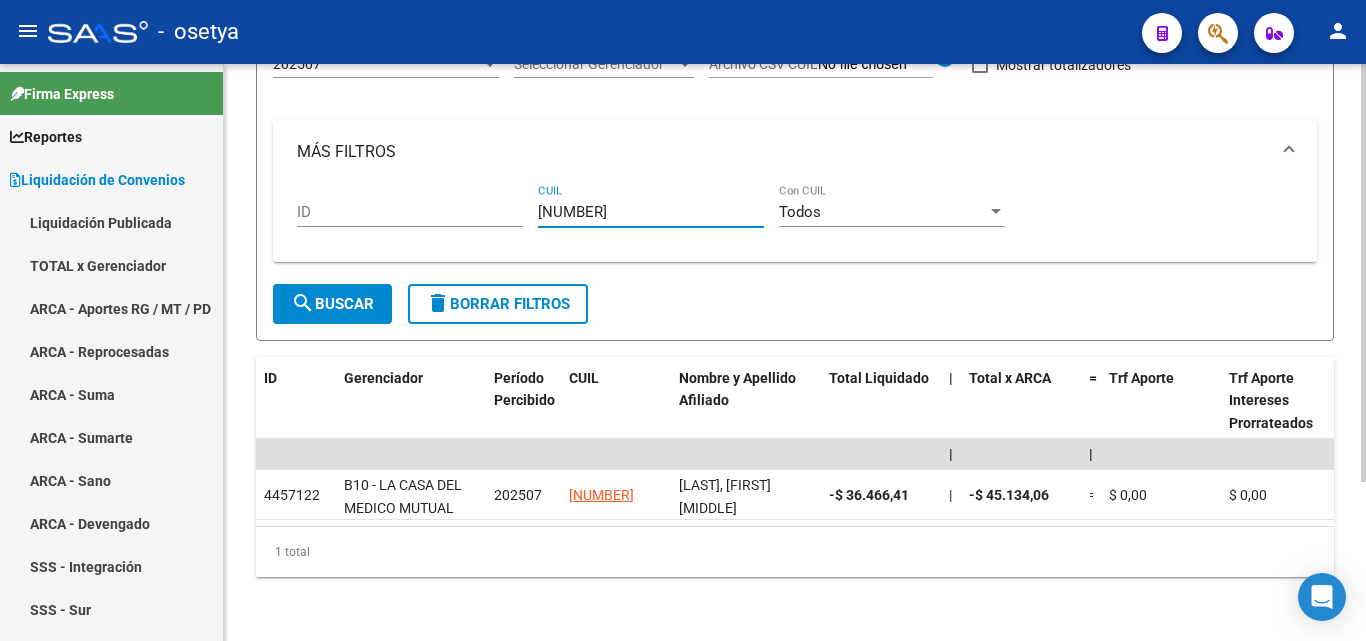 type on "20-18467662-2" 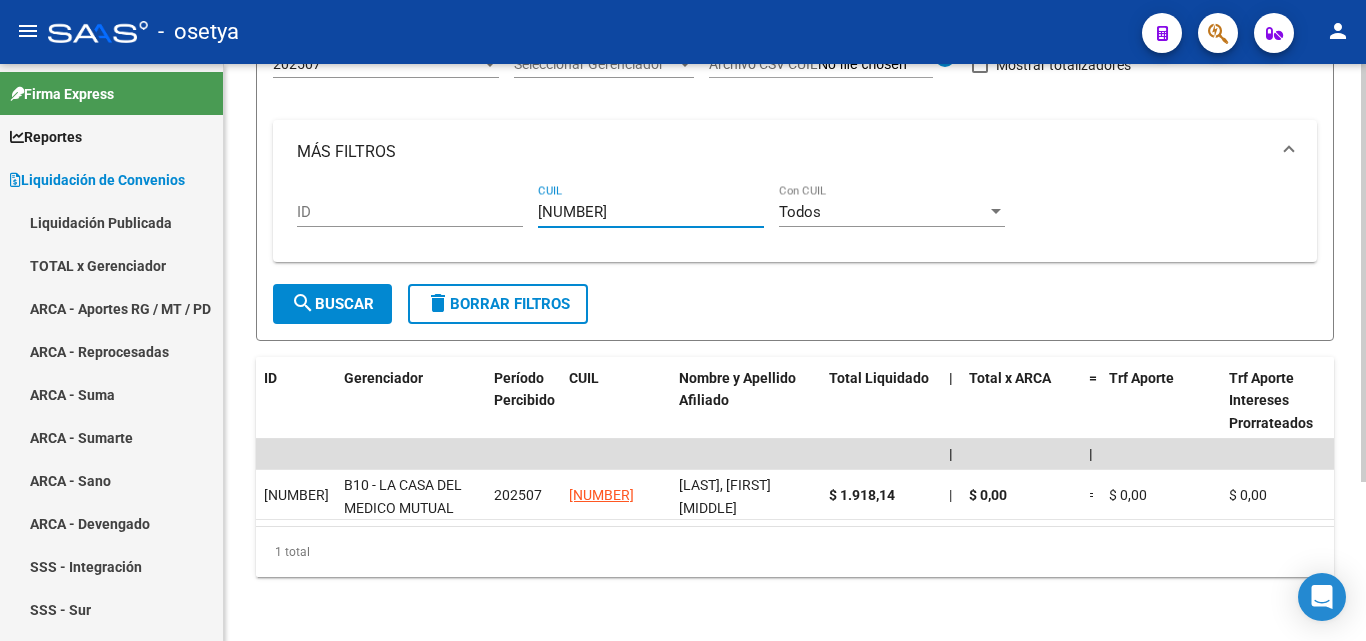 type on "23-30078361-9" 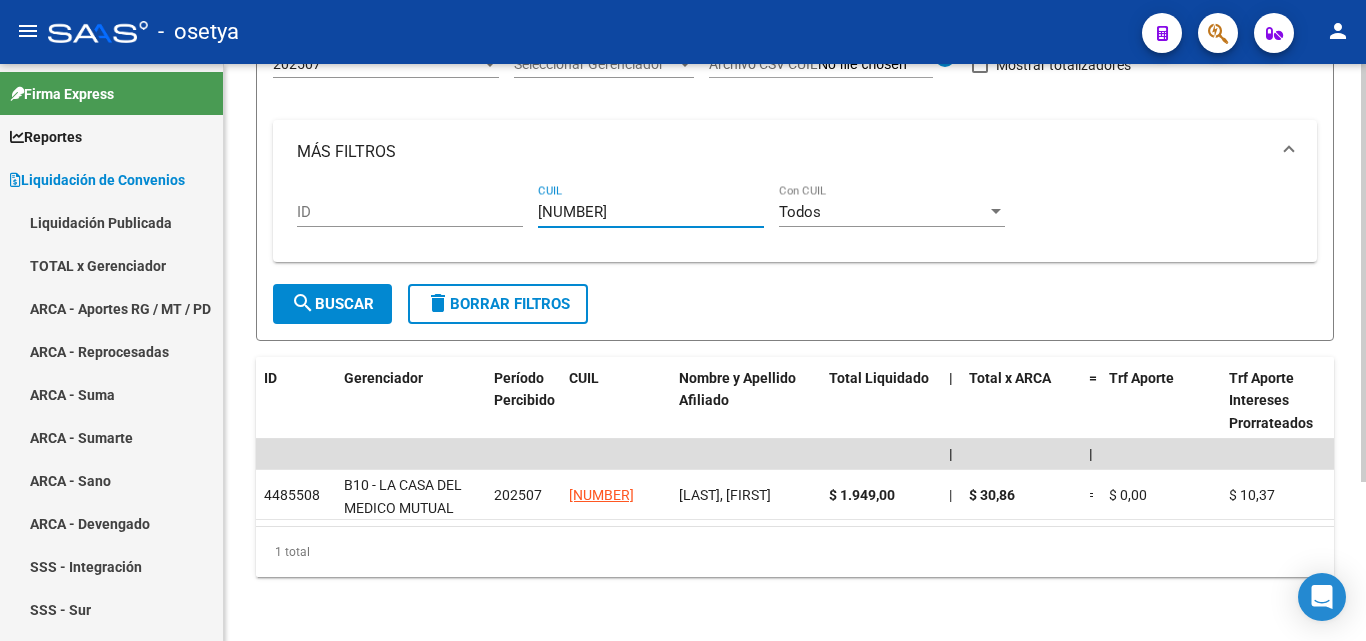 type on "27-44025210-4" 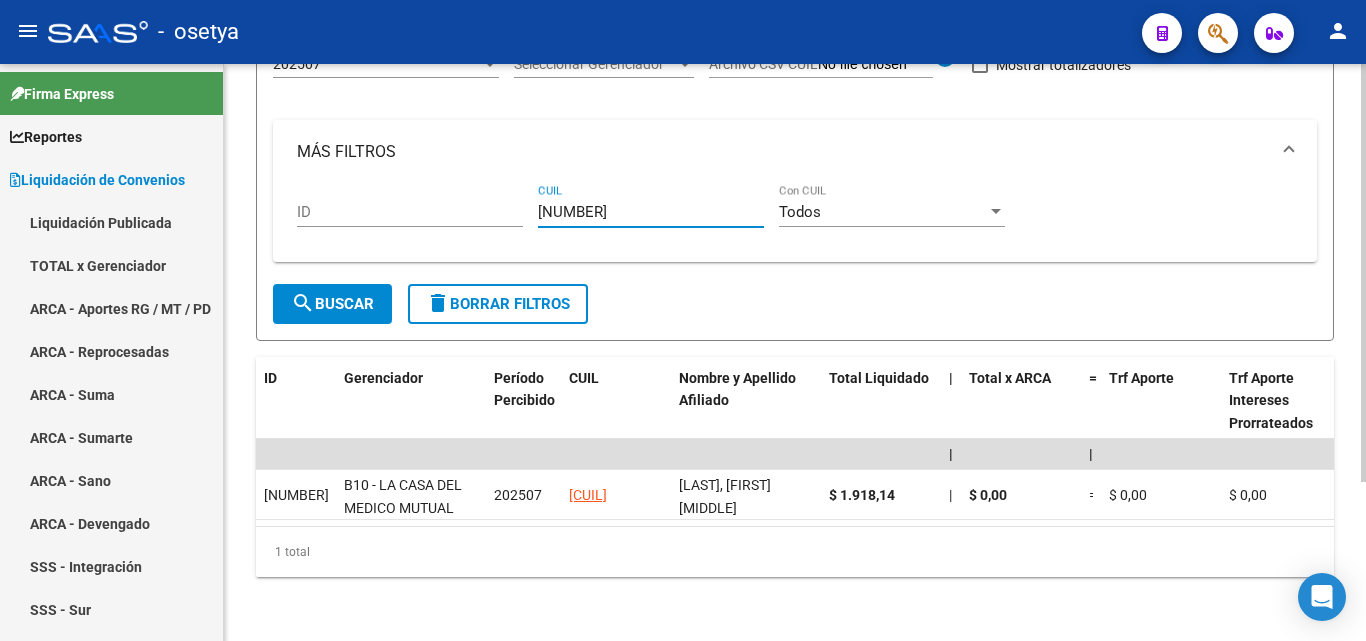 type on "20-34157351-4" 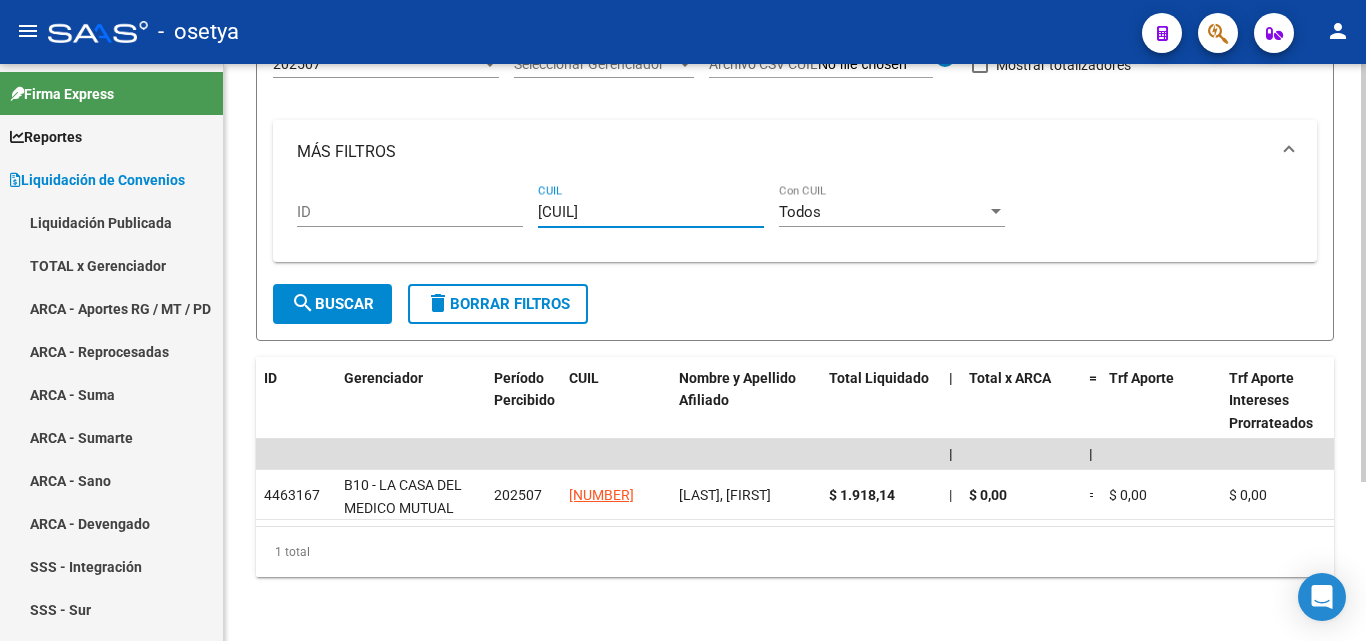 type on "20-36965981-3" 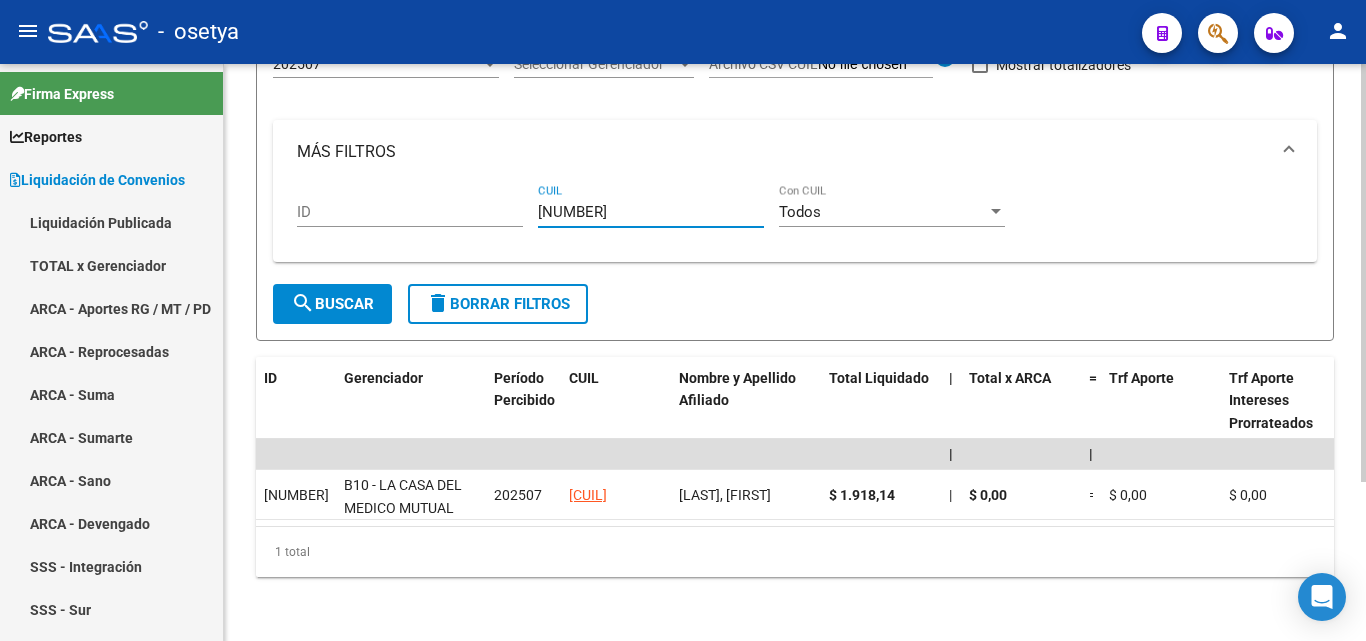 type on "20-39249481-3" 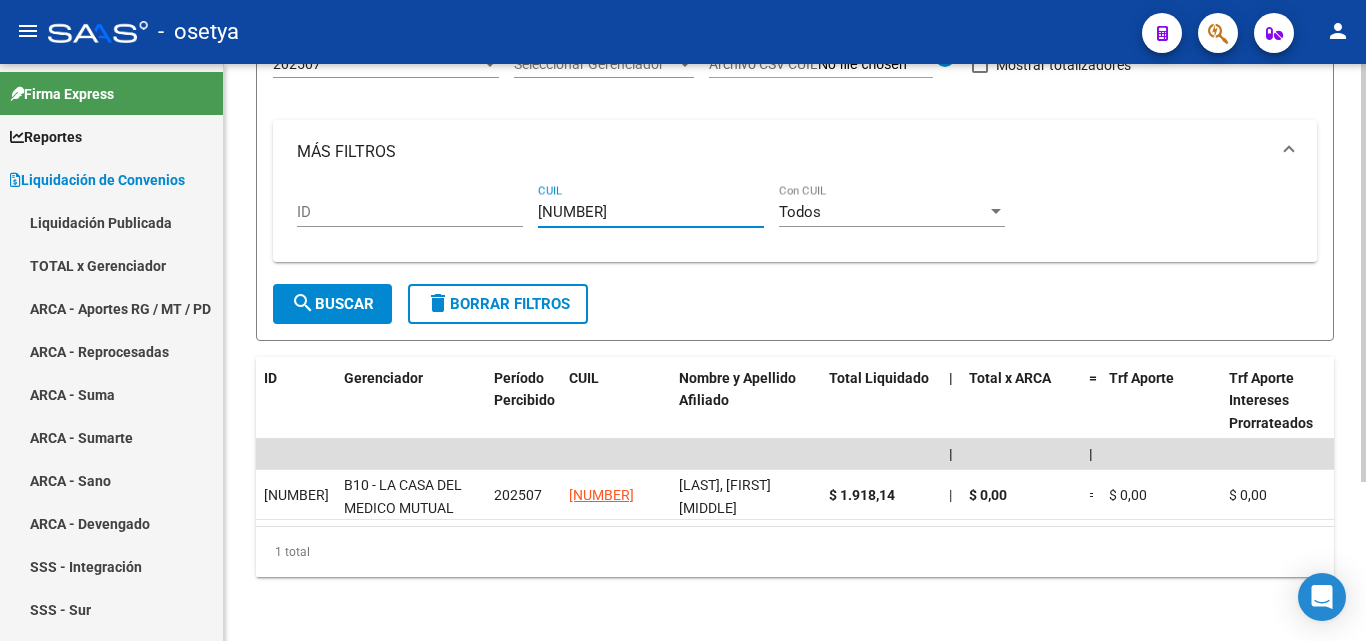type on "20-28148826-1" 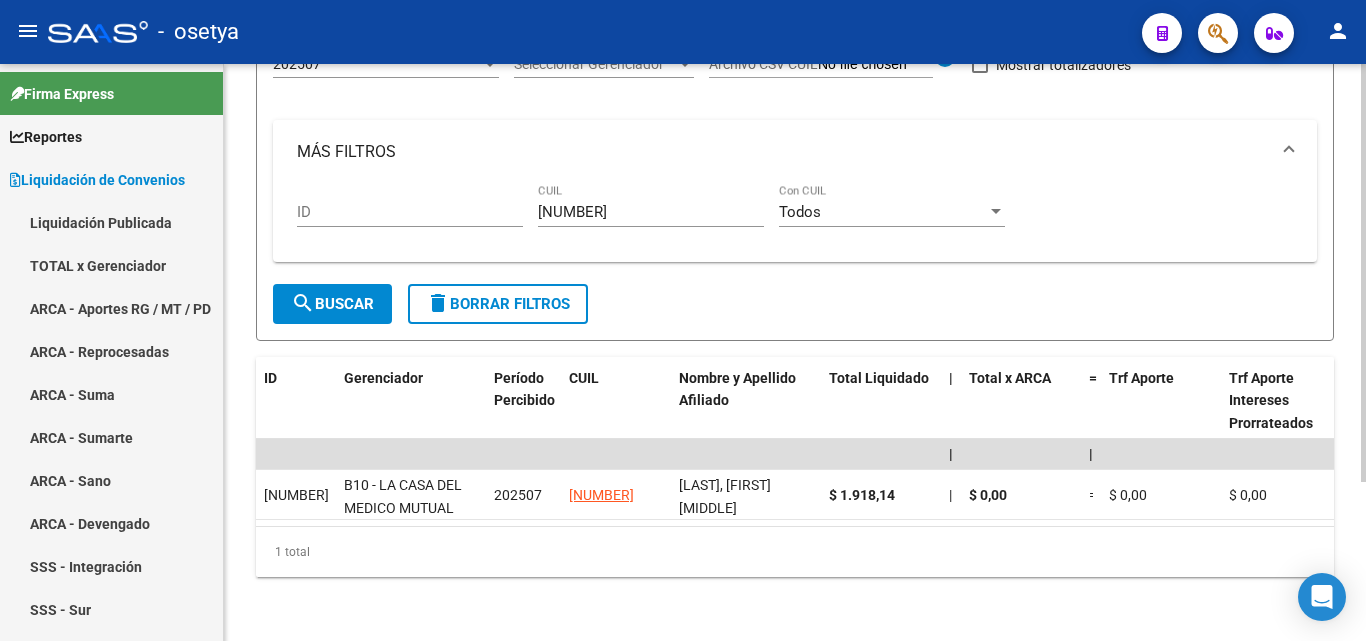 drag, startPoint x: 643, startPoint y: 184, endPoint x: 555, endPoint y: 191, distance: 88.27797 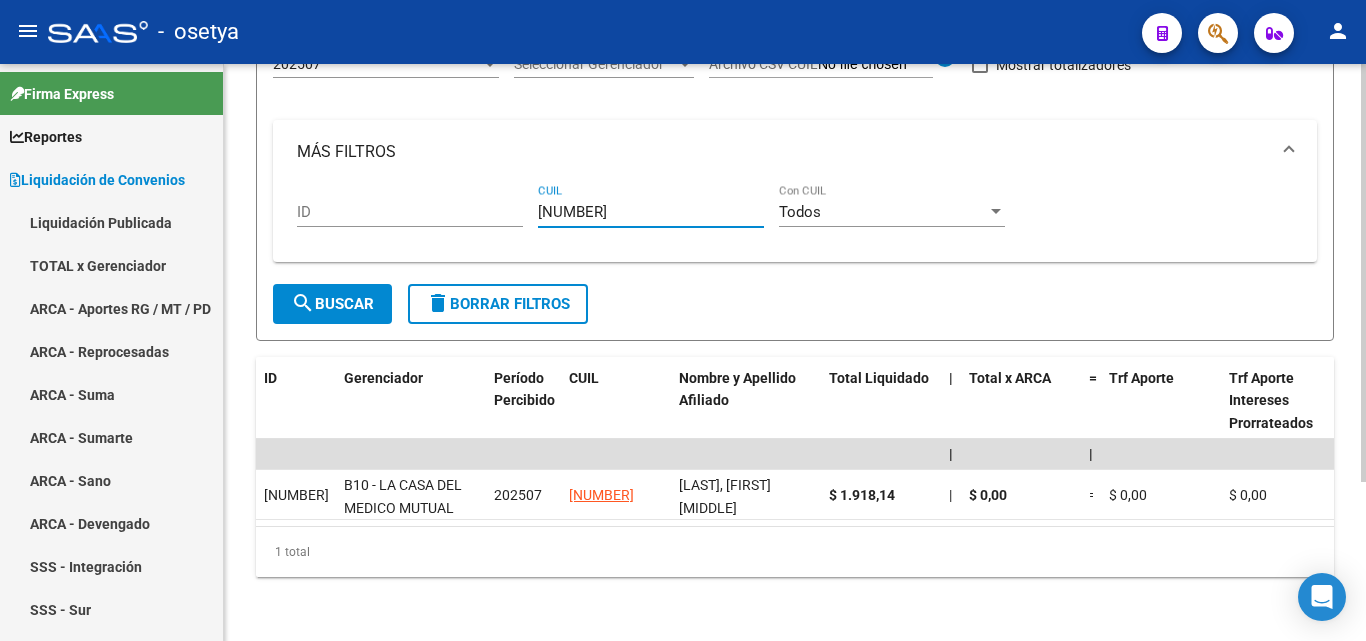 drag, startPoint x: 650, startPoint y: 201, endPoint x: 508, endPoint y: 201, distance: 142 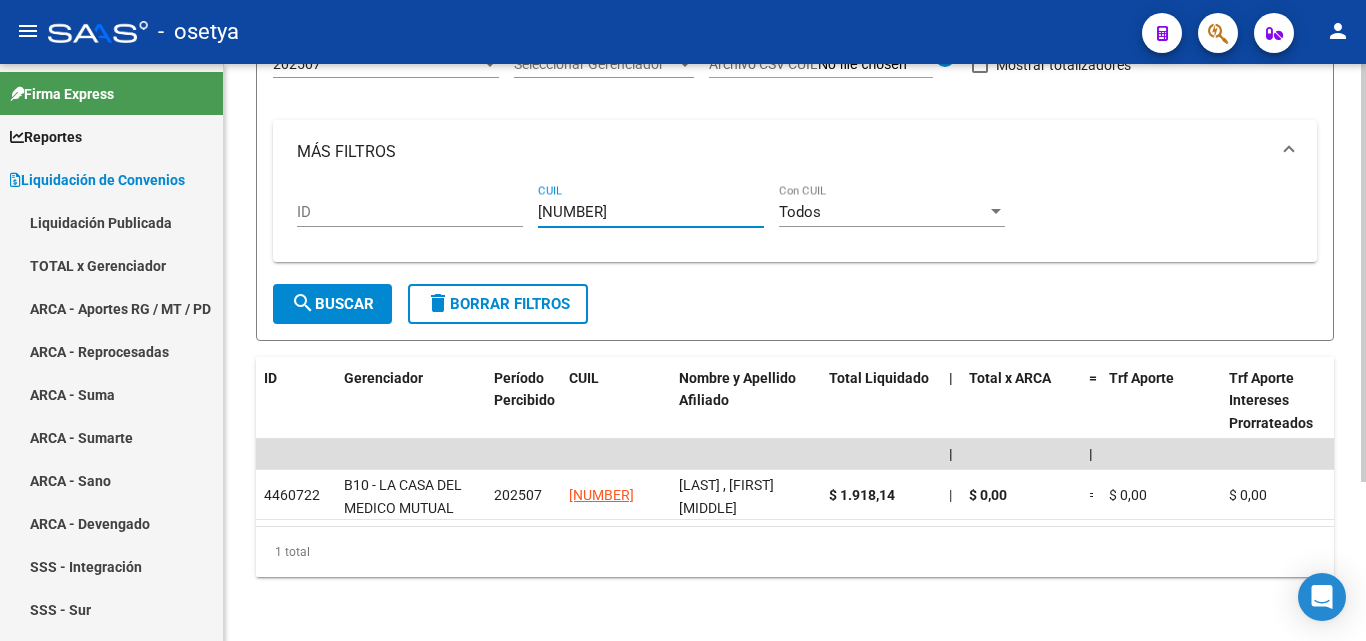 type on "20-30363088-1" 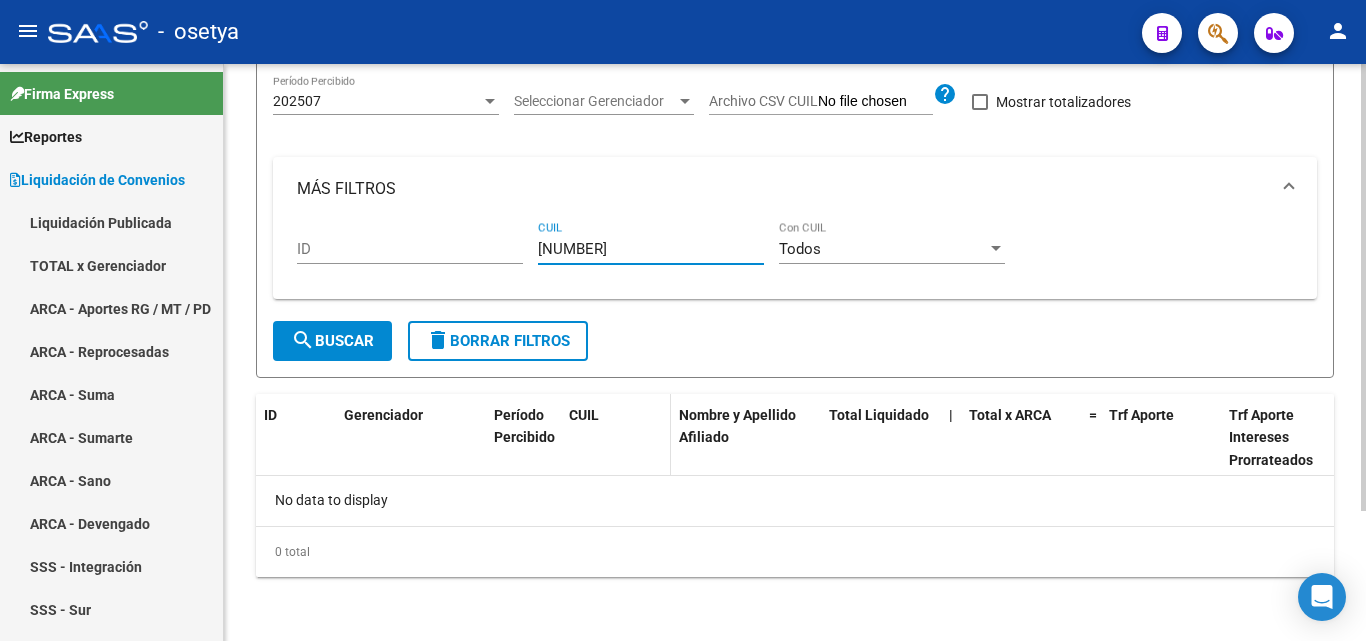 scroll, scrollTop: 167, scrollLeft: 0, axis: vertical 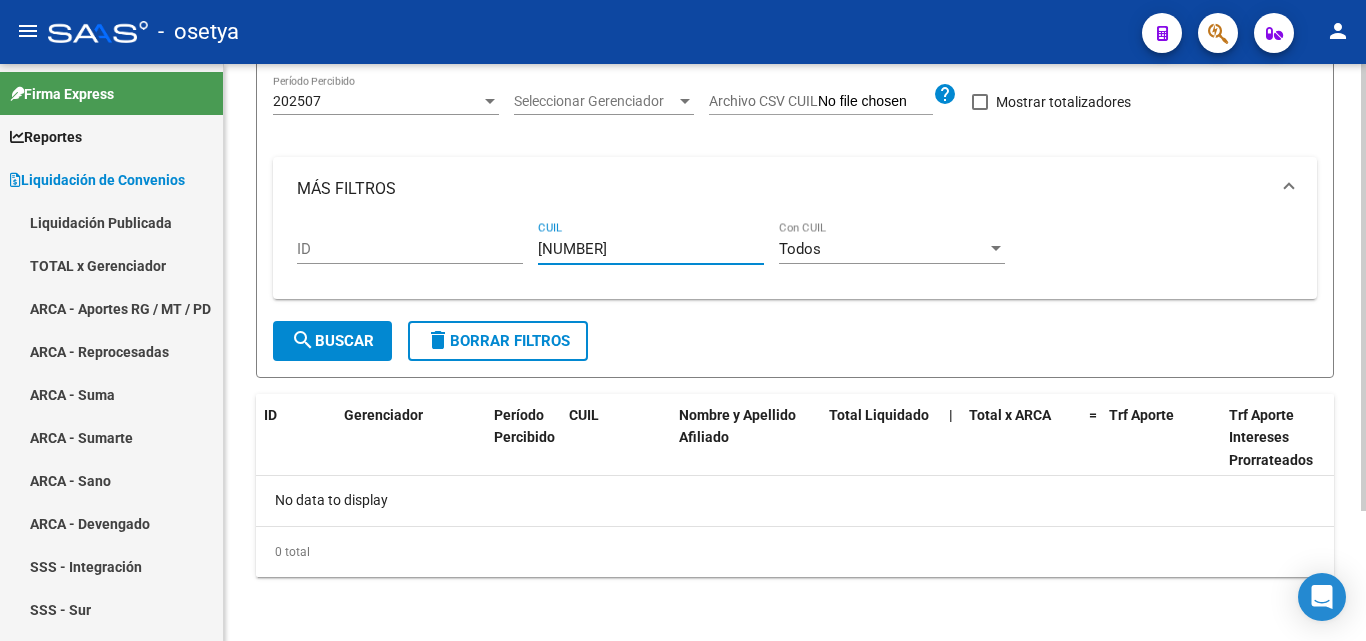 type on "20-34489117-7" 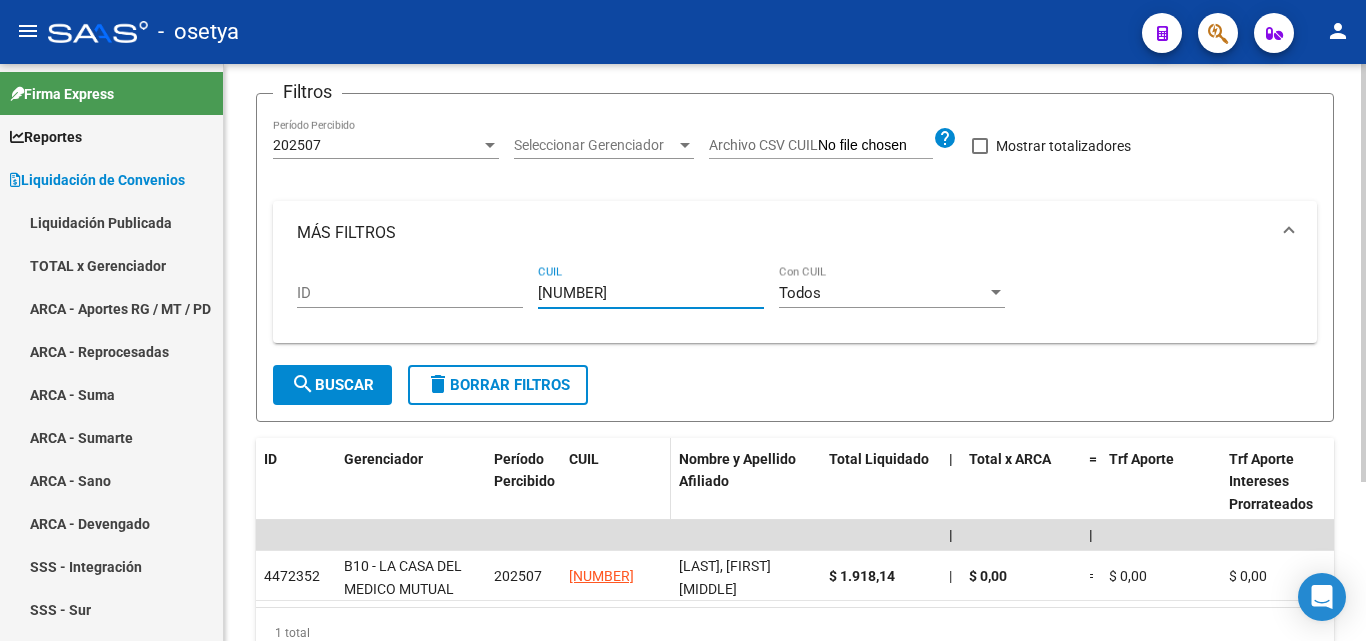 scroll, scrollTop: 220, scrollLeft: 0, axis: vertical 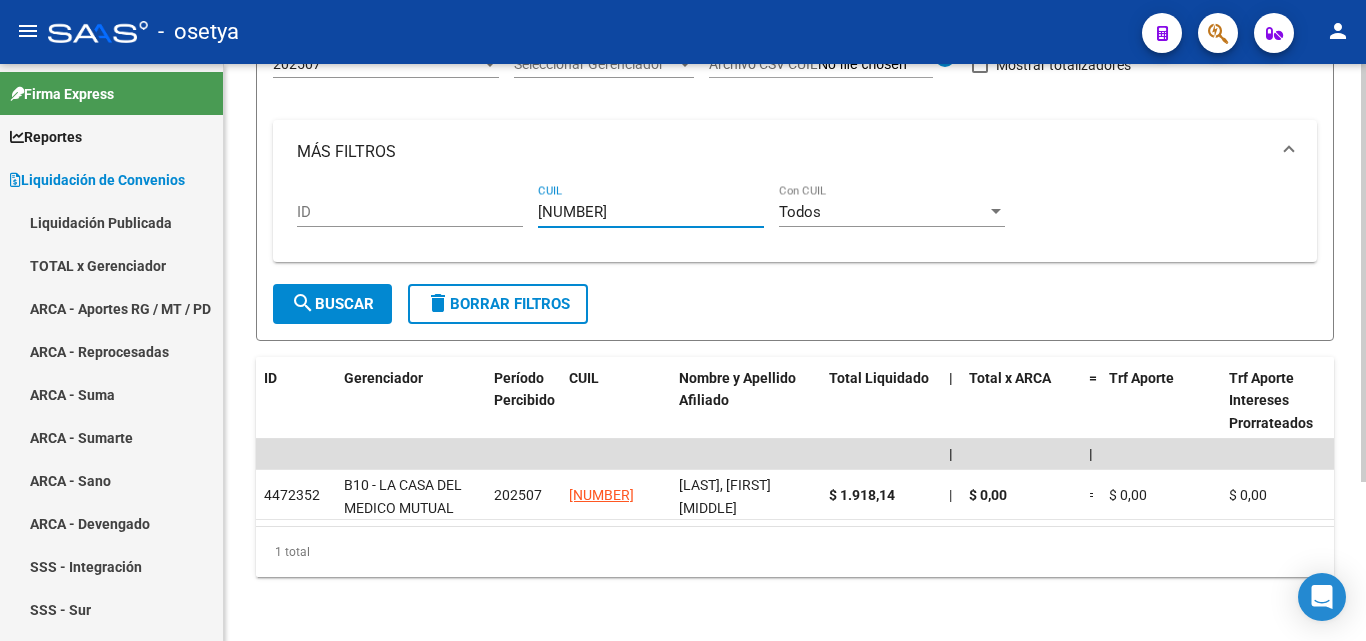 type on "23-17663676-9" 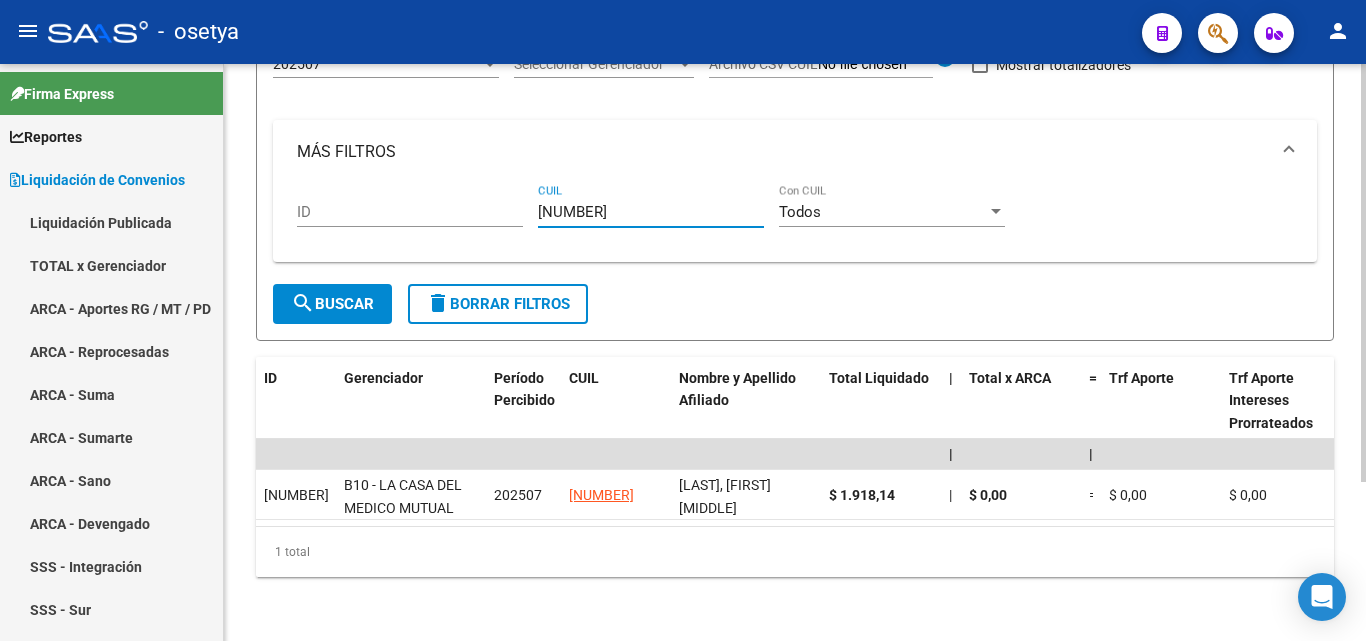 type on "20-37420943-5" 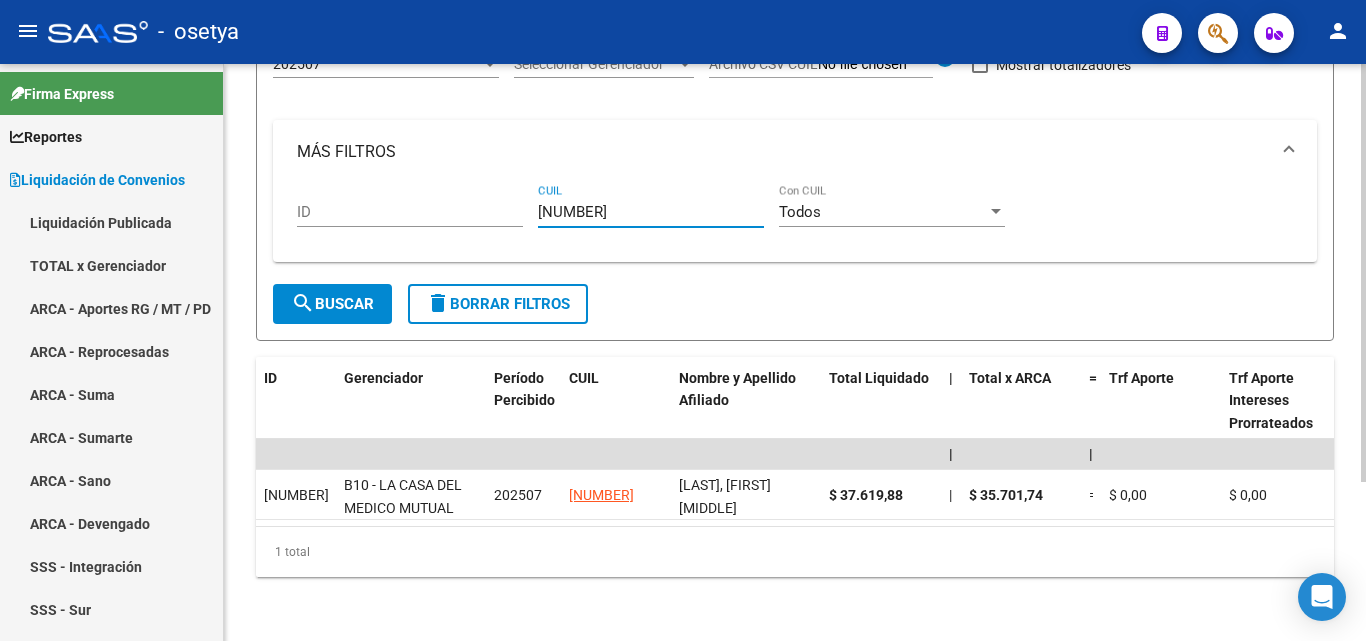 type on "20-35162915-1" 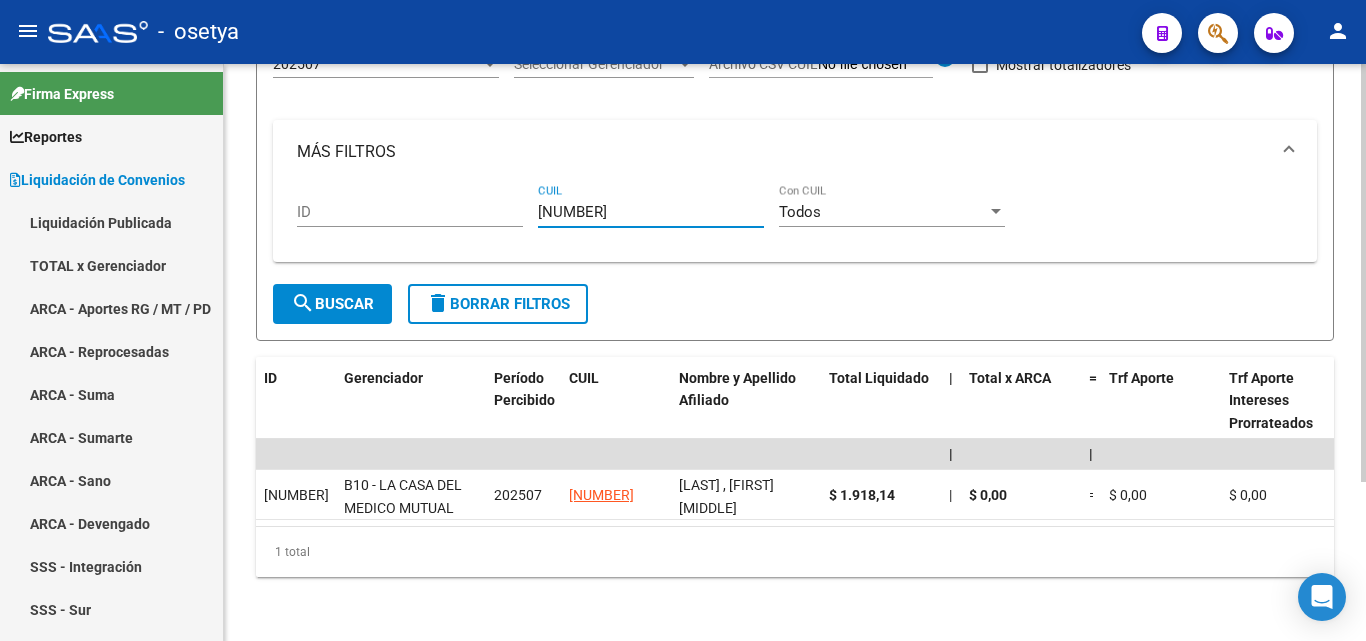 type on "20-39753777-4" 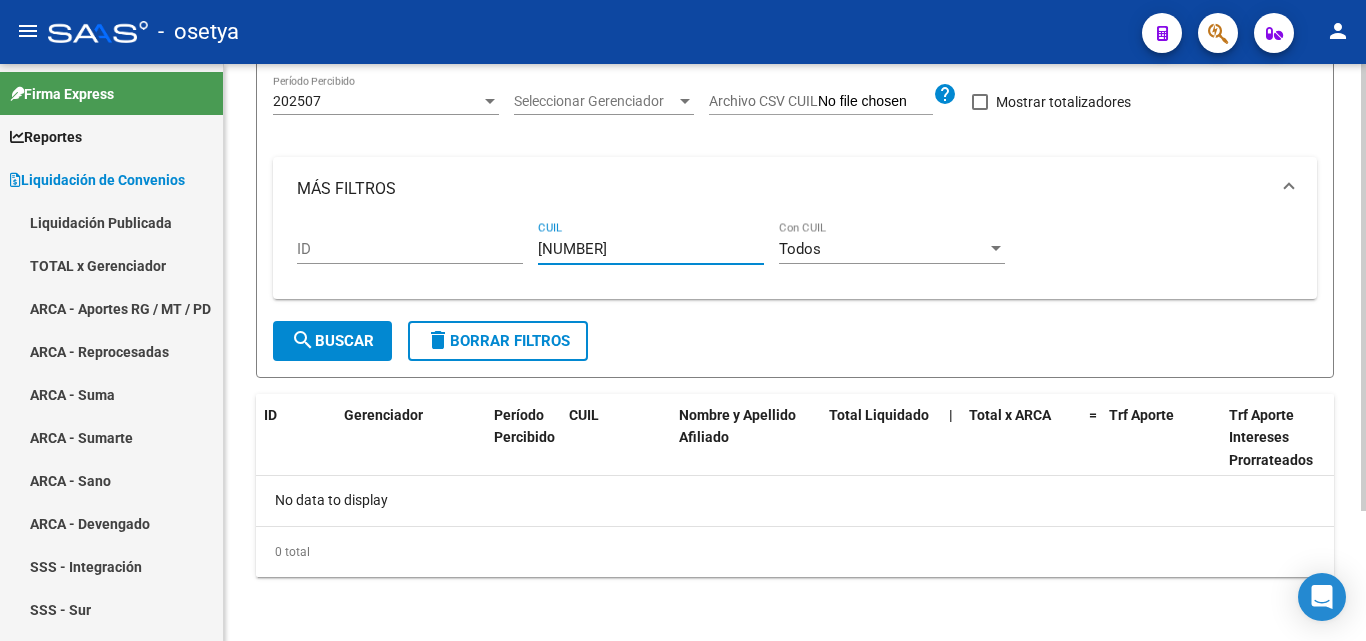 scroll, scrollTop: 167, scrollLeft: 0, axis: vertical 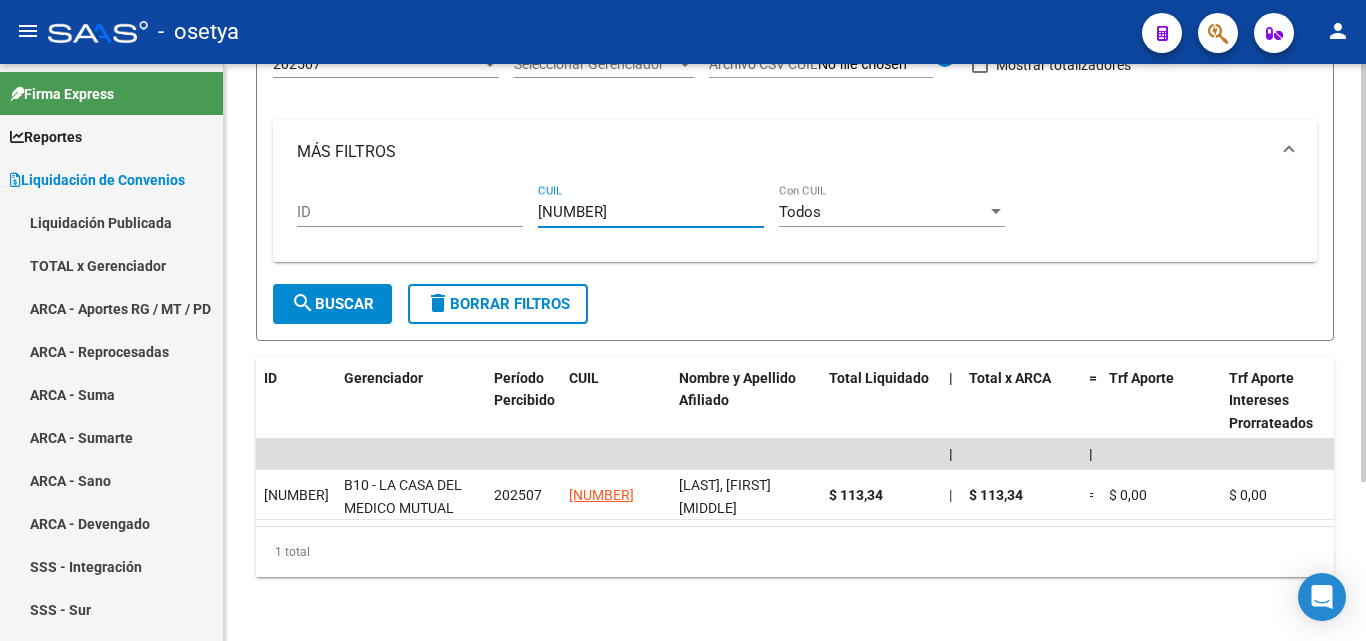 type on "20-47972528-5" 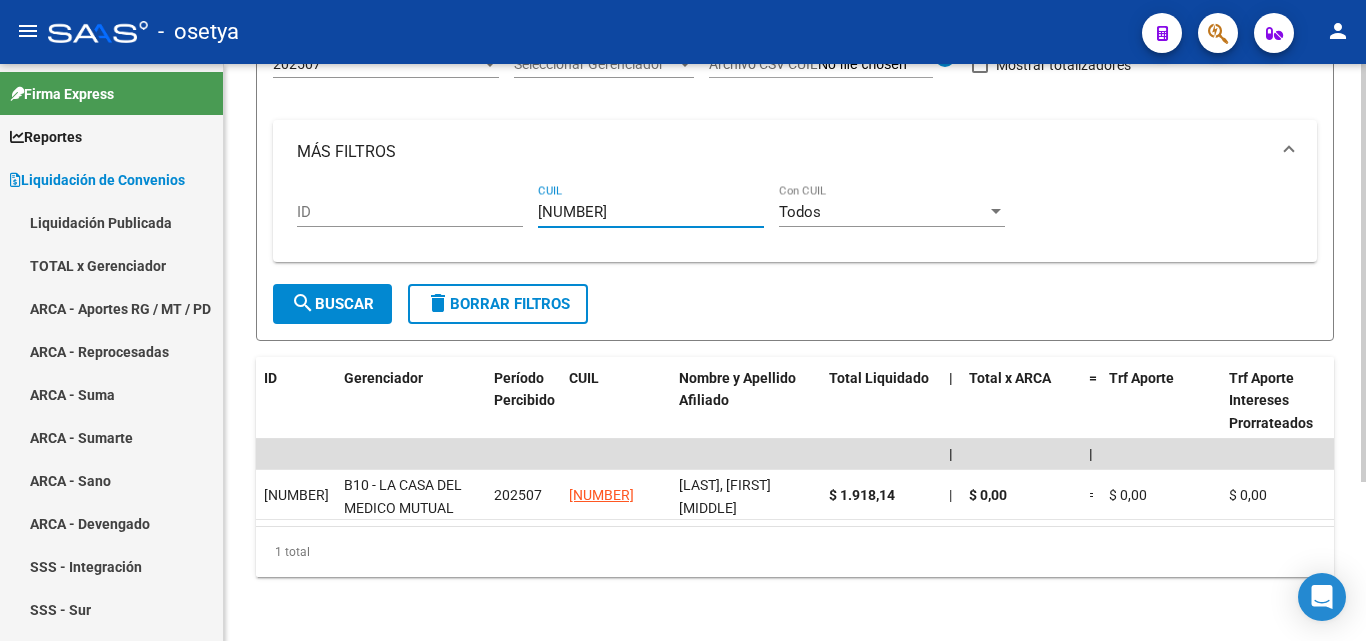 type on "23-41108723-9" 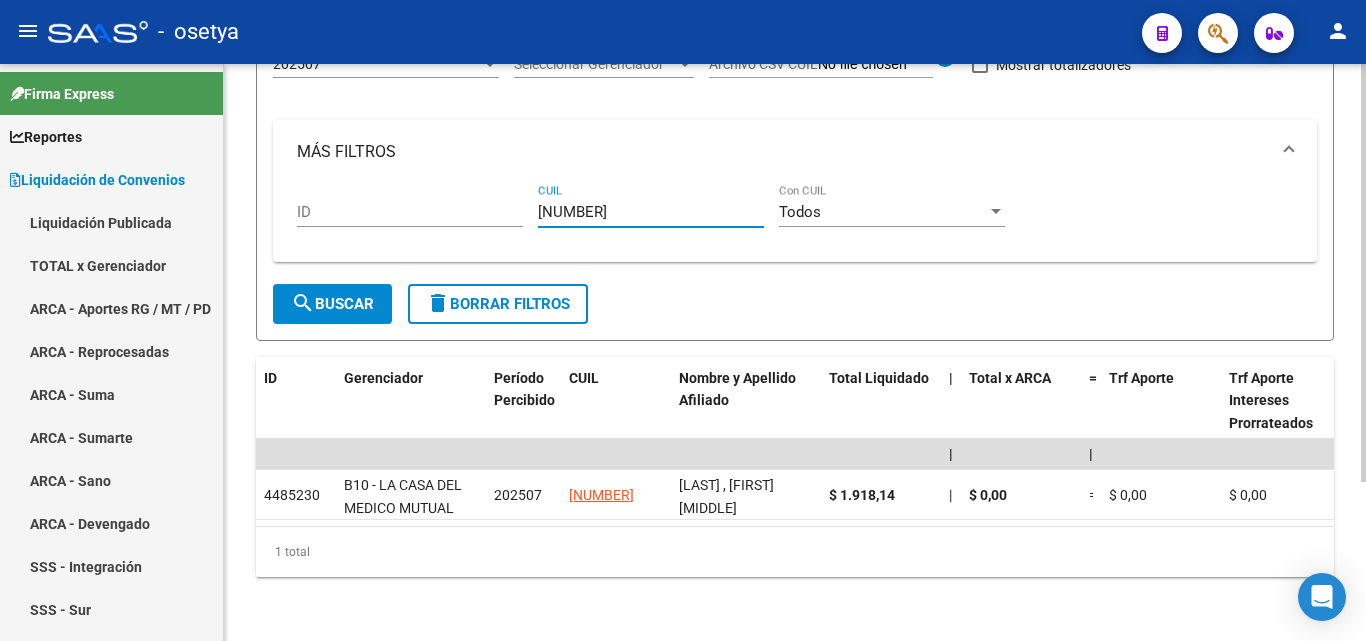 type on "27-43424204-0" 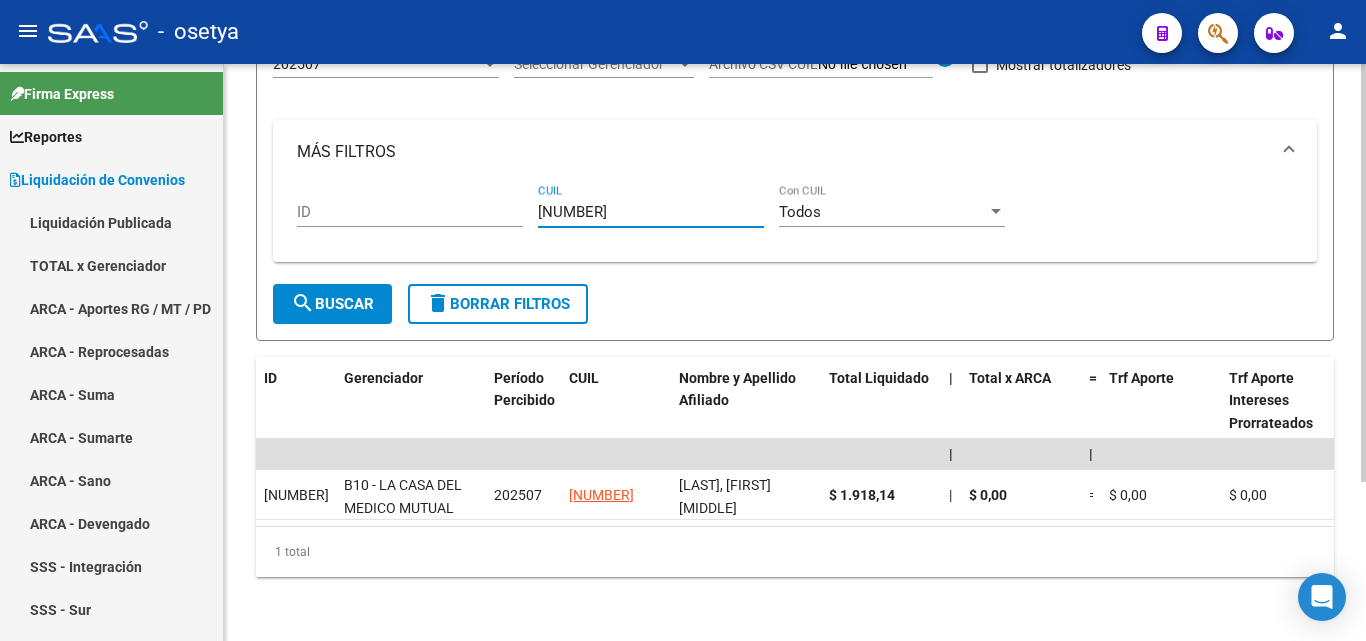 type on "20-27304721-3" 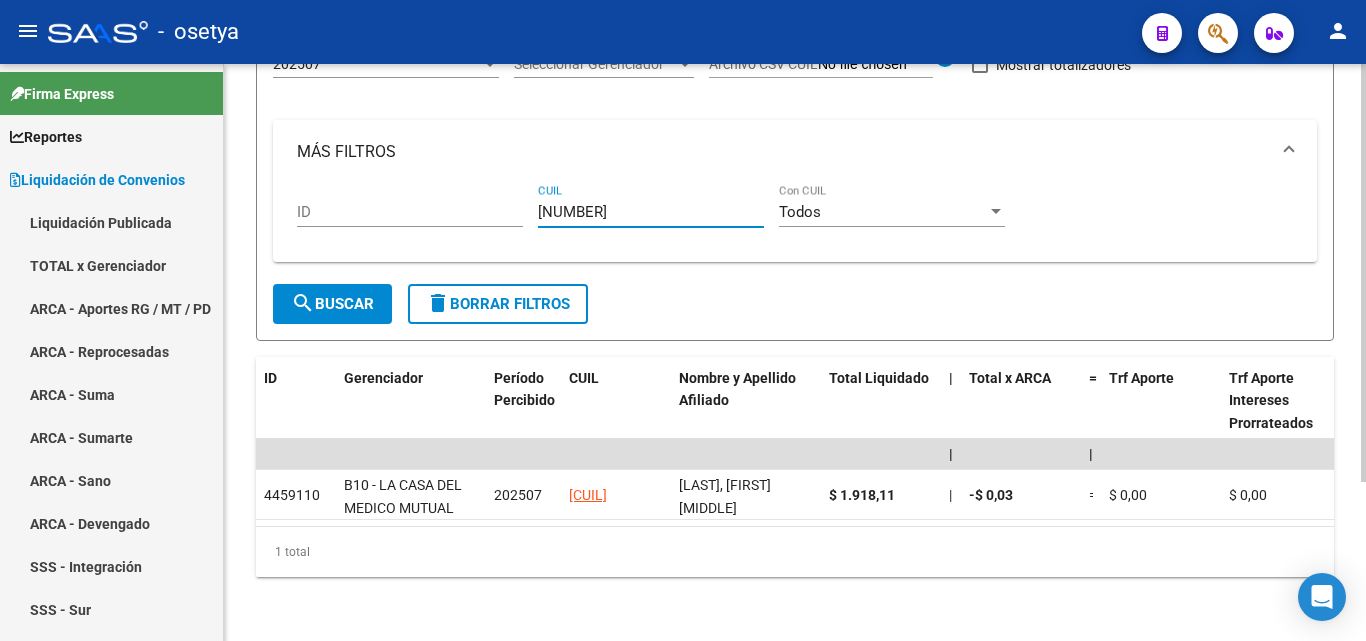type on "20-25840700-9" 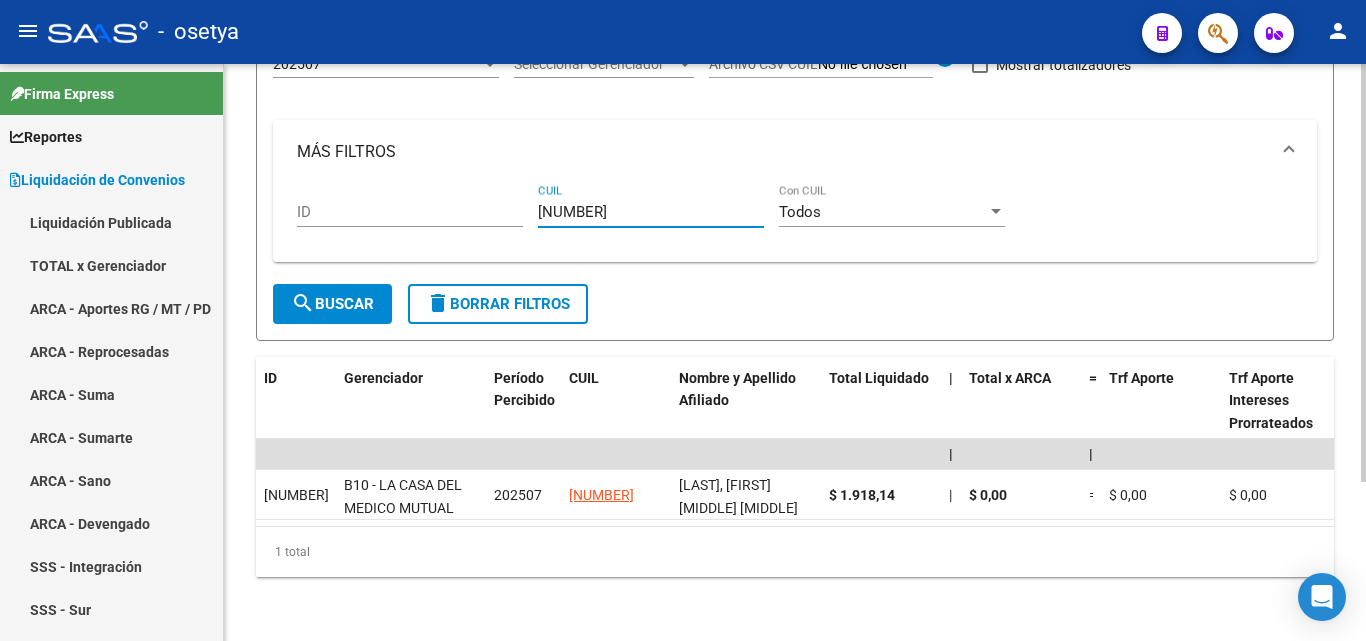 type on "27-35583142-1" 